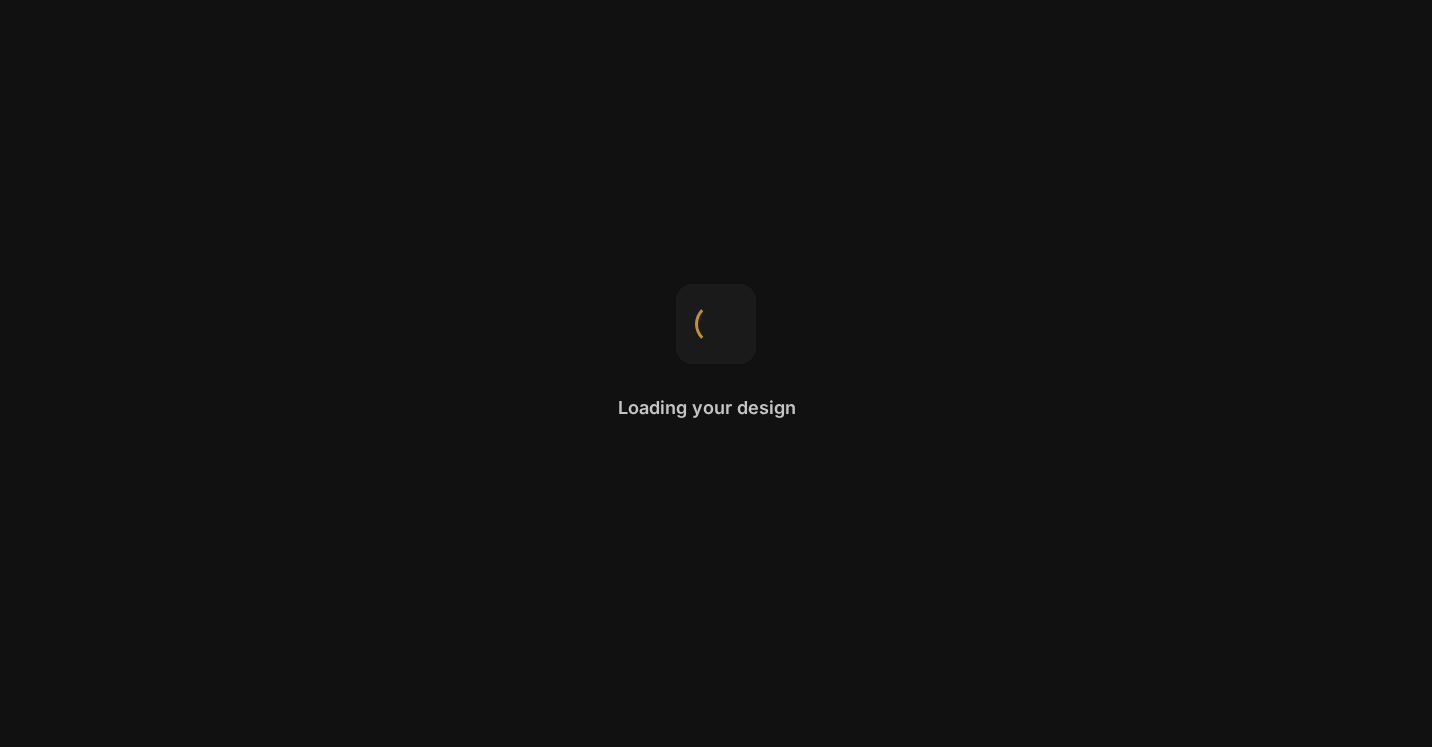 scroll, scrollTop: 0, scrollLeft: 0, axis: both 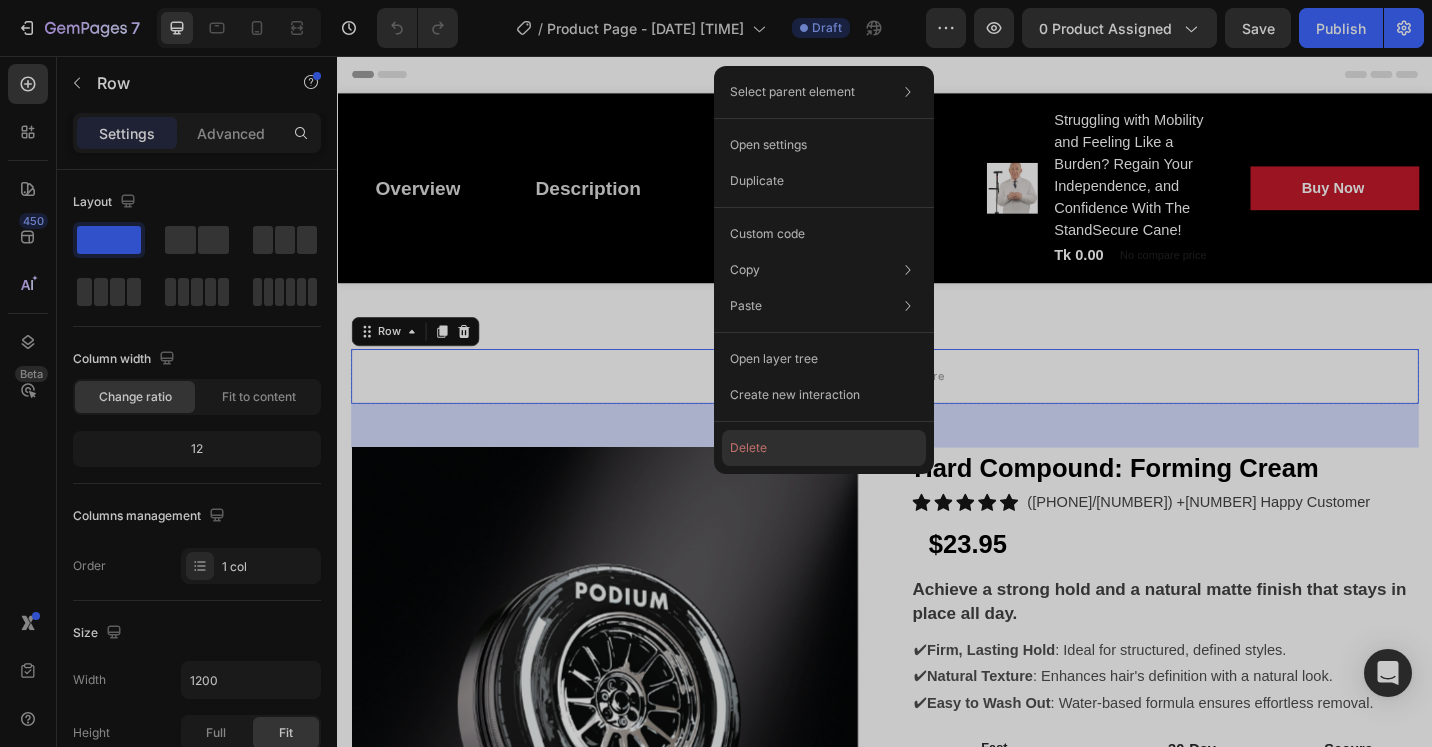 click on "Delete" 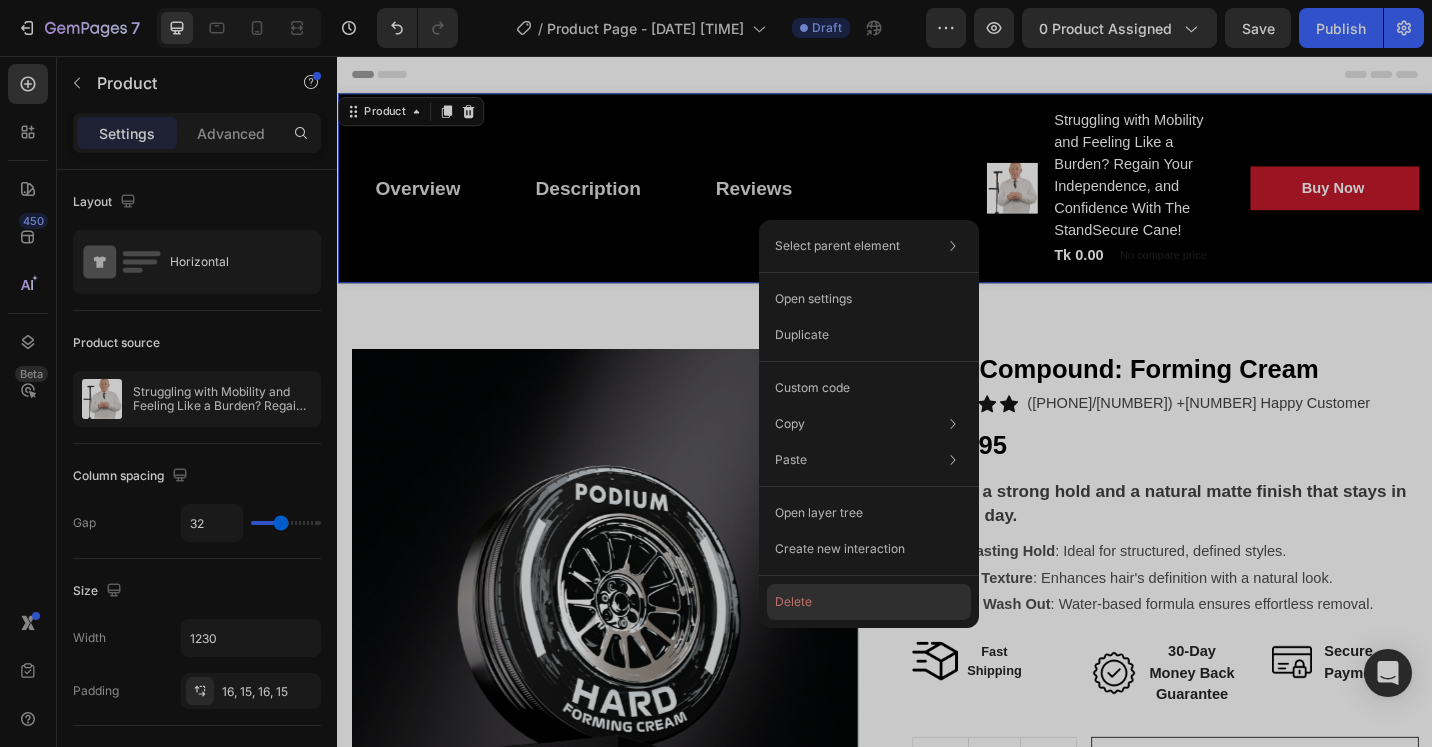 click on "Delete" 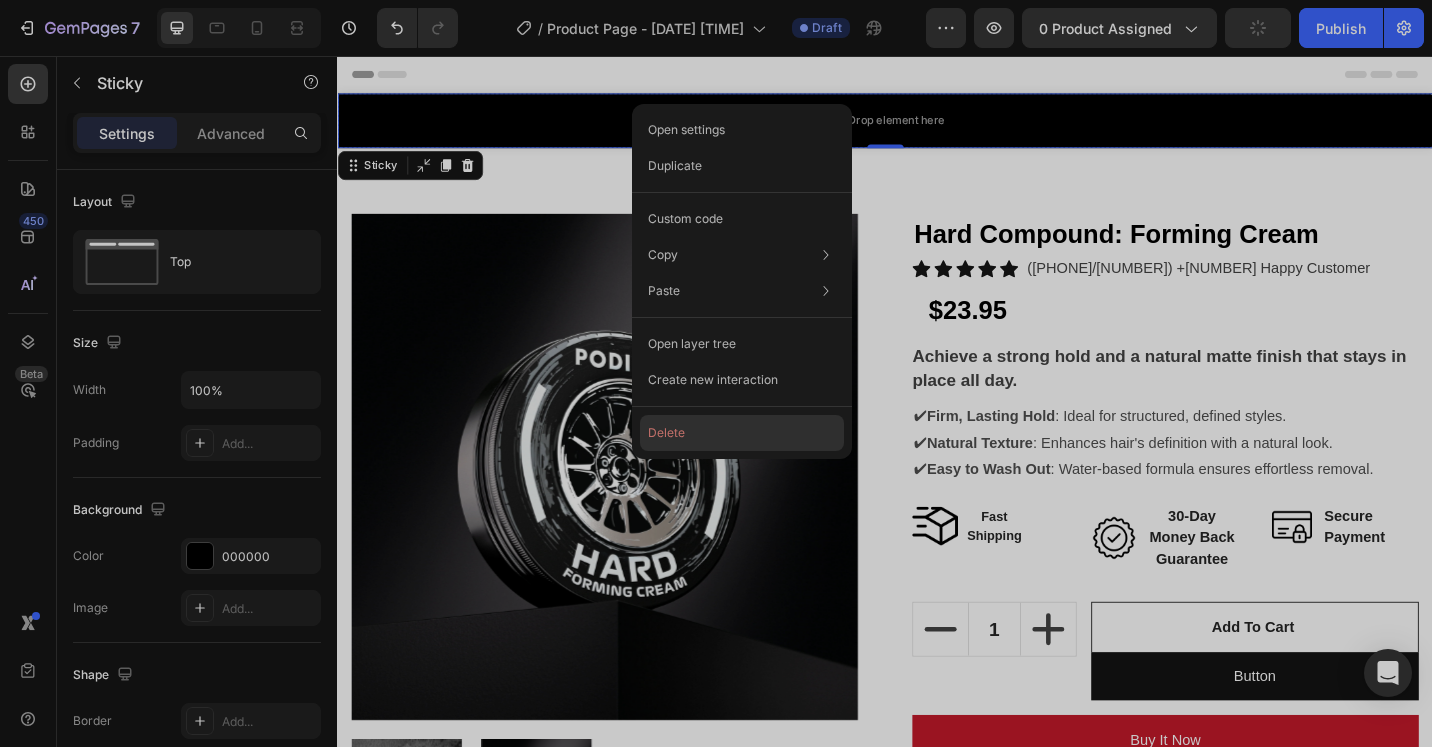 click on "Delete" 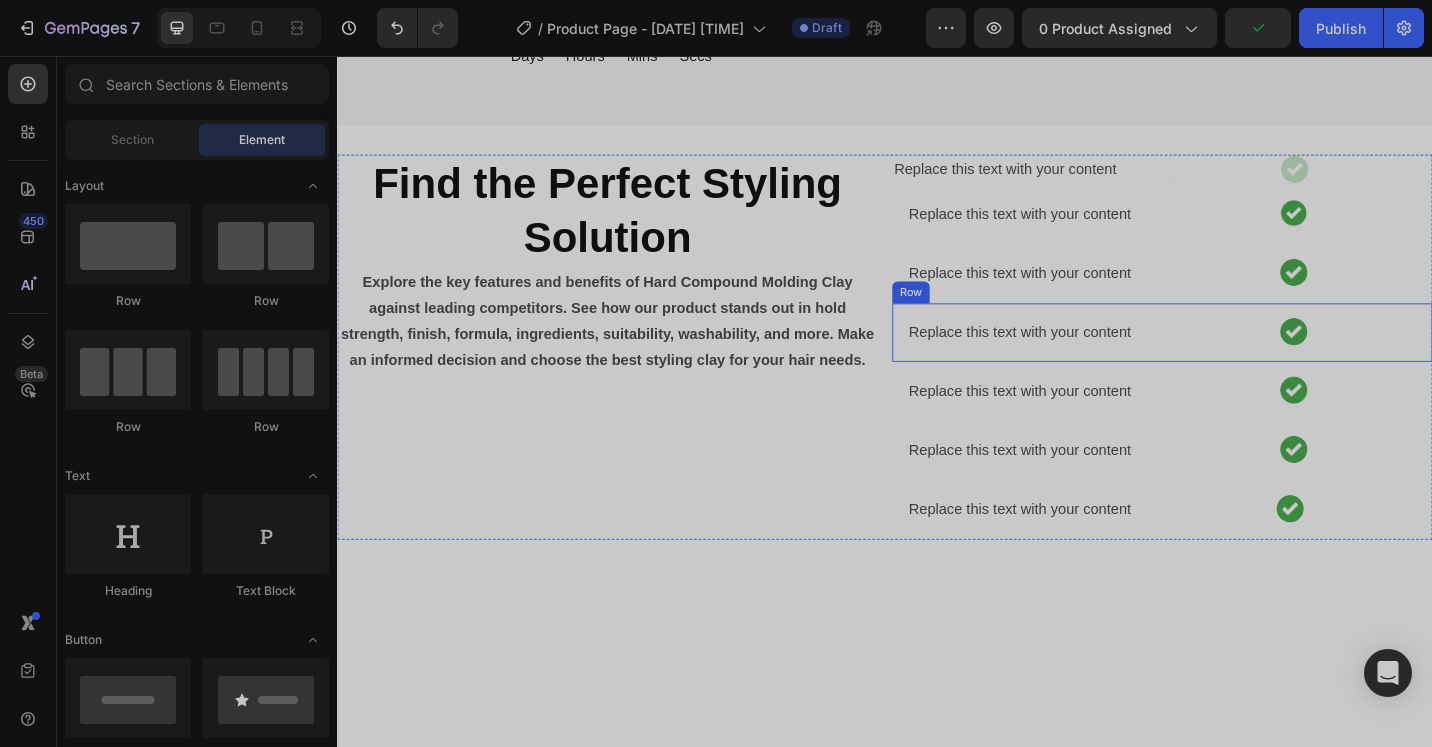 scroll, scrollTop: 2700, scrollLeft: 0, axis: vertical 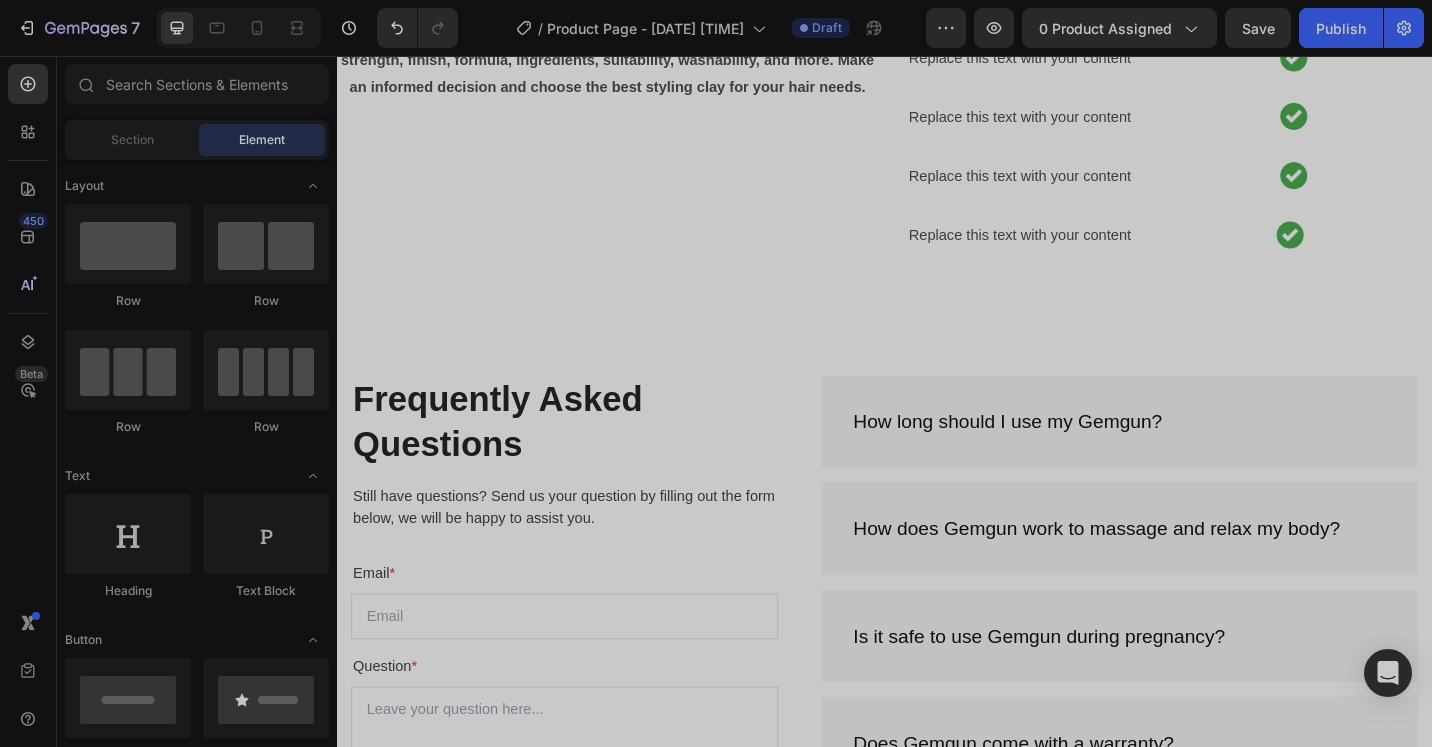 click at bounding box center [1386, -120] 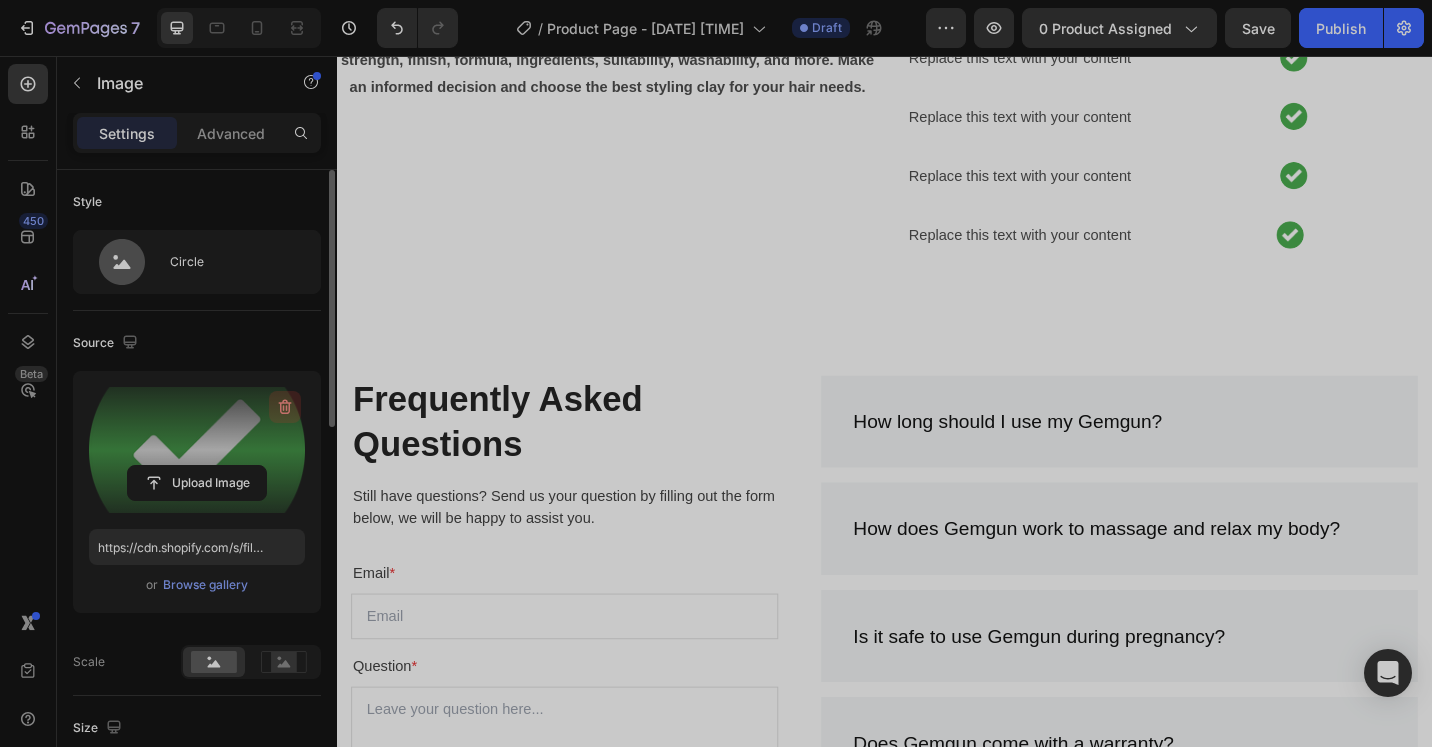 click 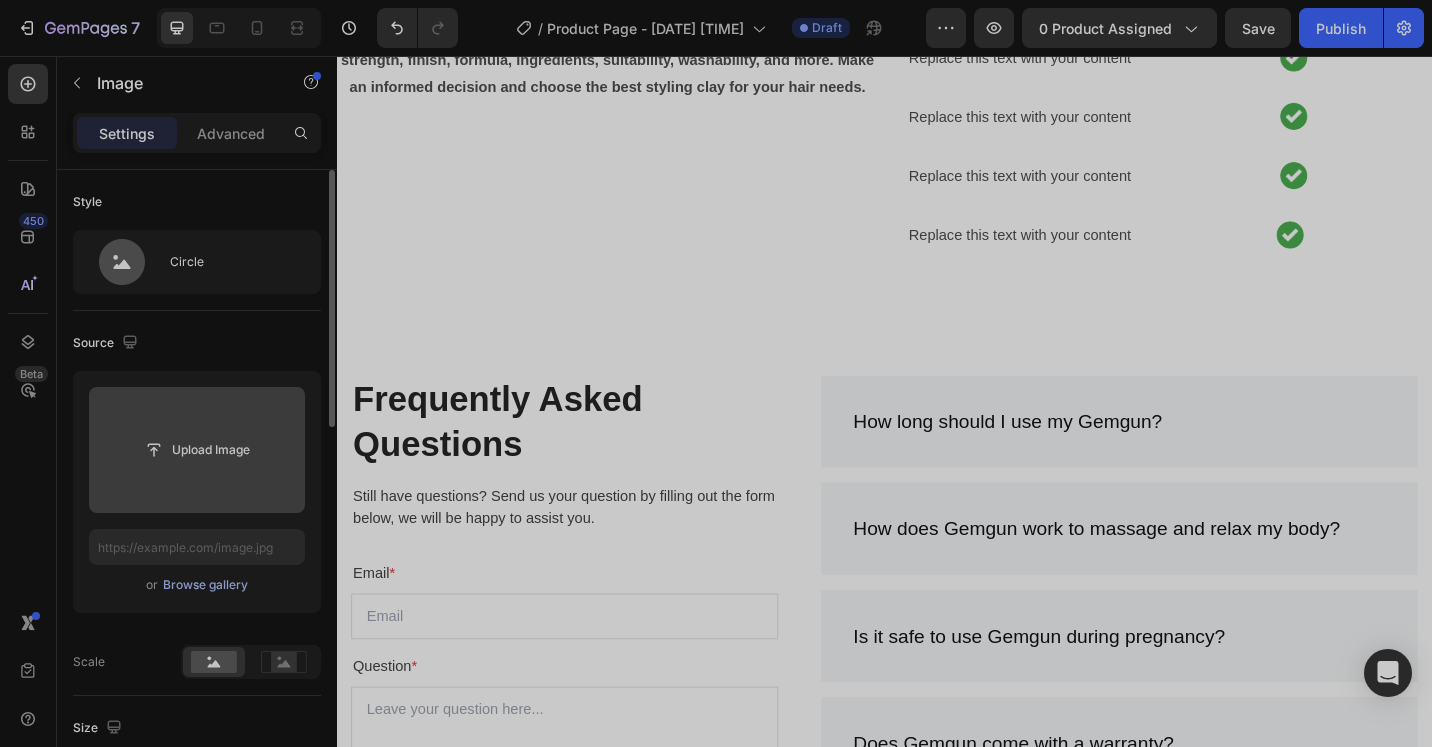 click on "Browse gallery" at bounding box center [205, 585] 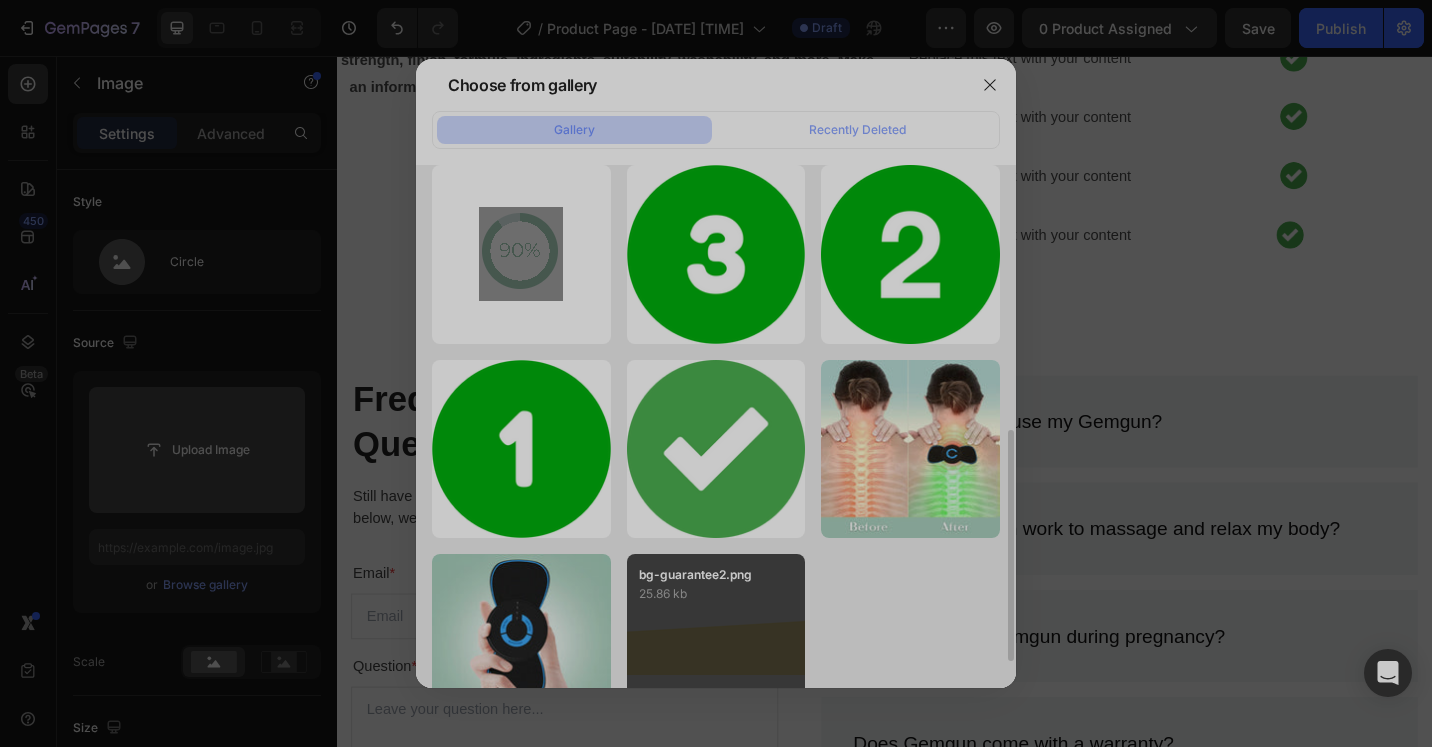 scroll, scrollTop: 661, scrollLeft: 0, axis: vertical 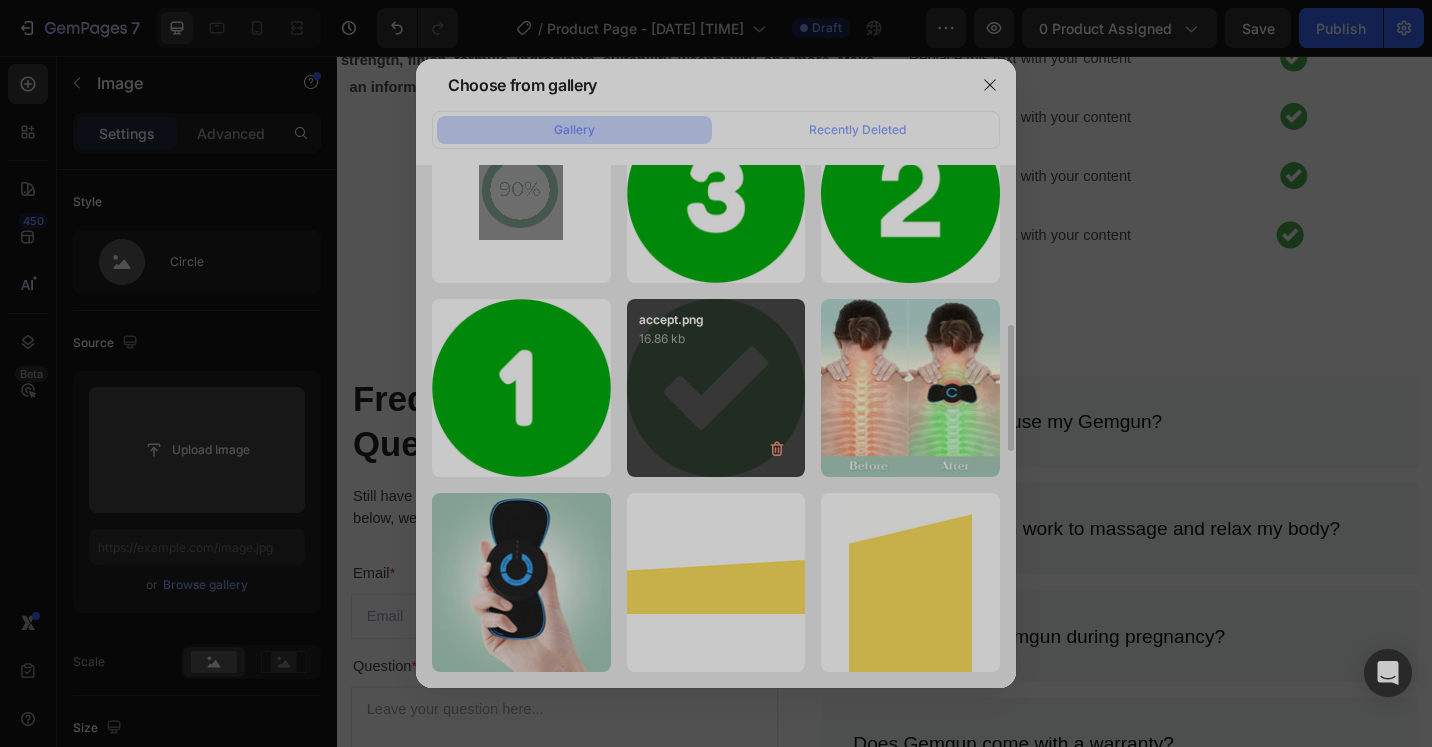 click on "accept.png 16.86 kb" at bounding box center [716, 388] 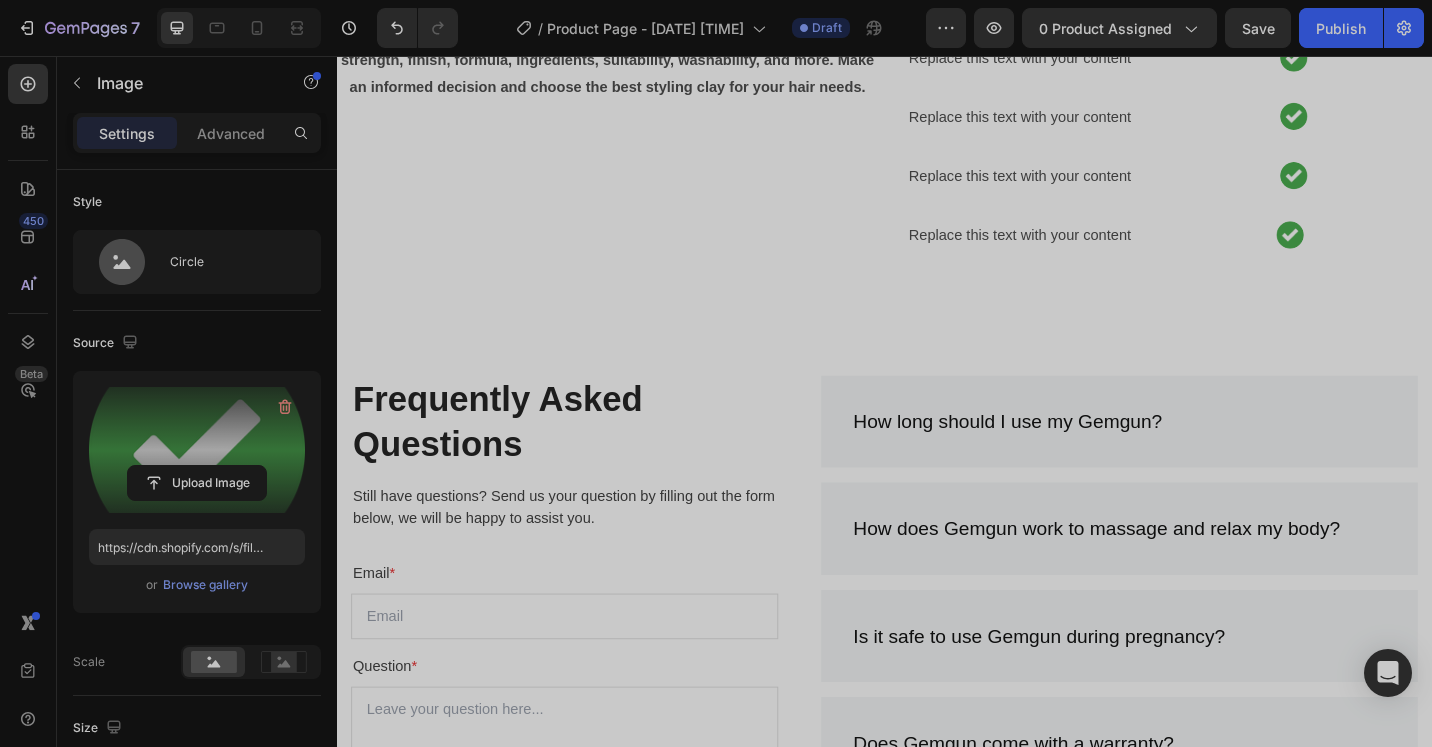 drag, startPoint x: 220, startPoint y: 141, endPoint x: 234, endPoint y: 155, distance: 19.79899 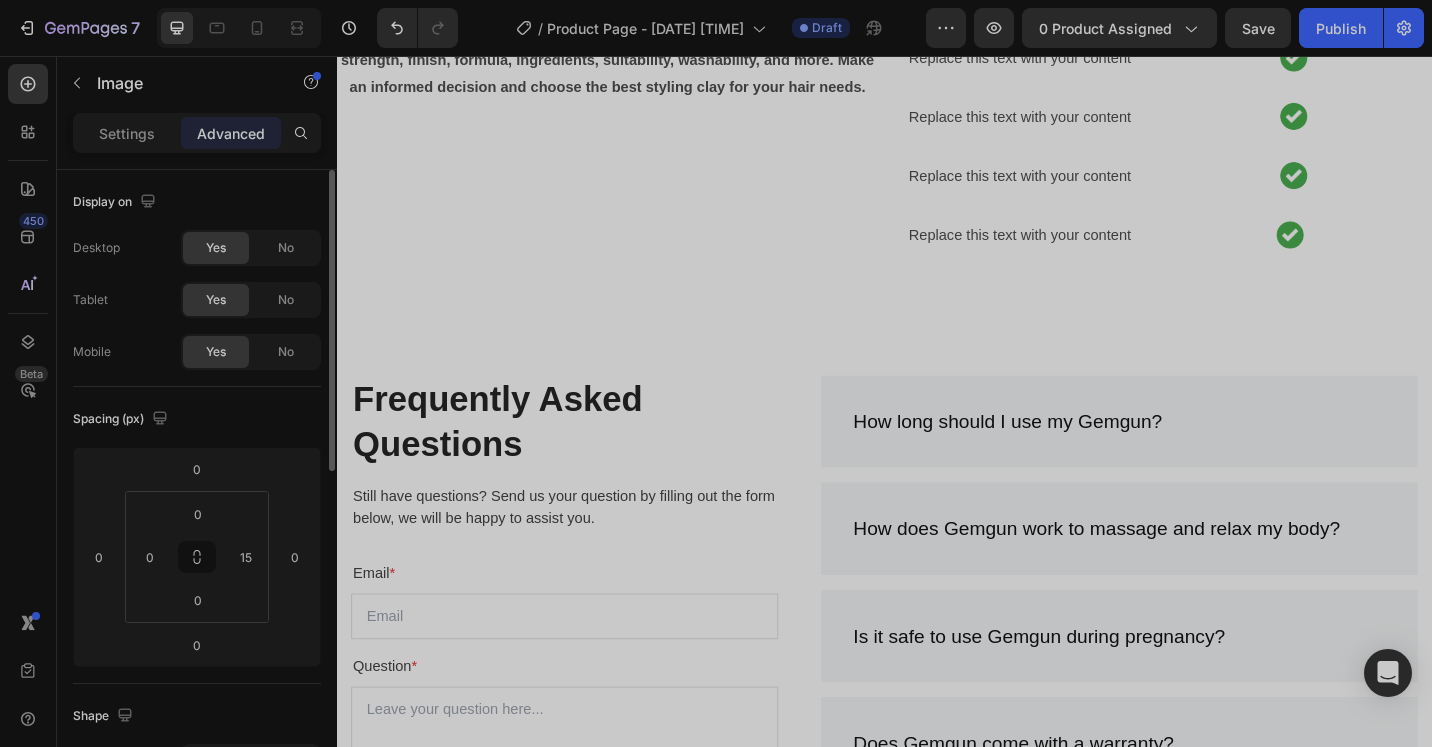 scroll, scrollTop: 700, scrollLeft: 0, axis: vertical 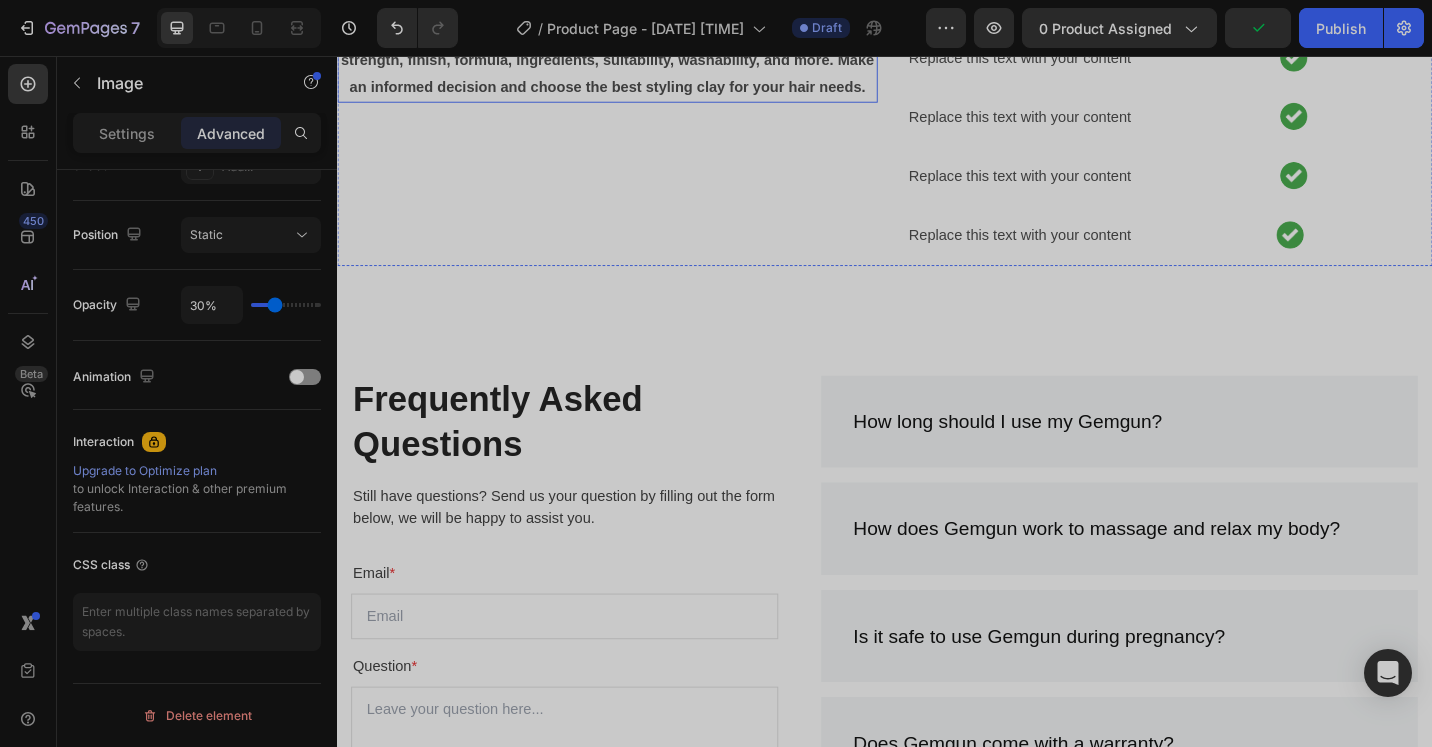 drag, startPoint x: 606, startPoint y: 349, endPoint x: 356, endPoint y: 331, distance: 250.64716 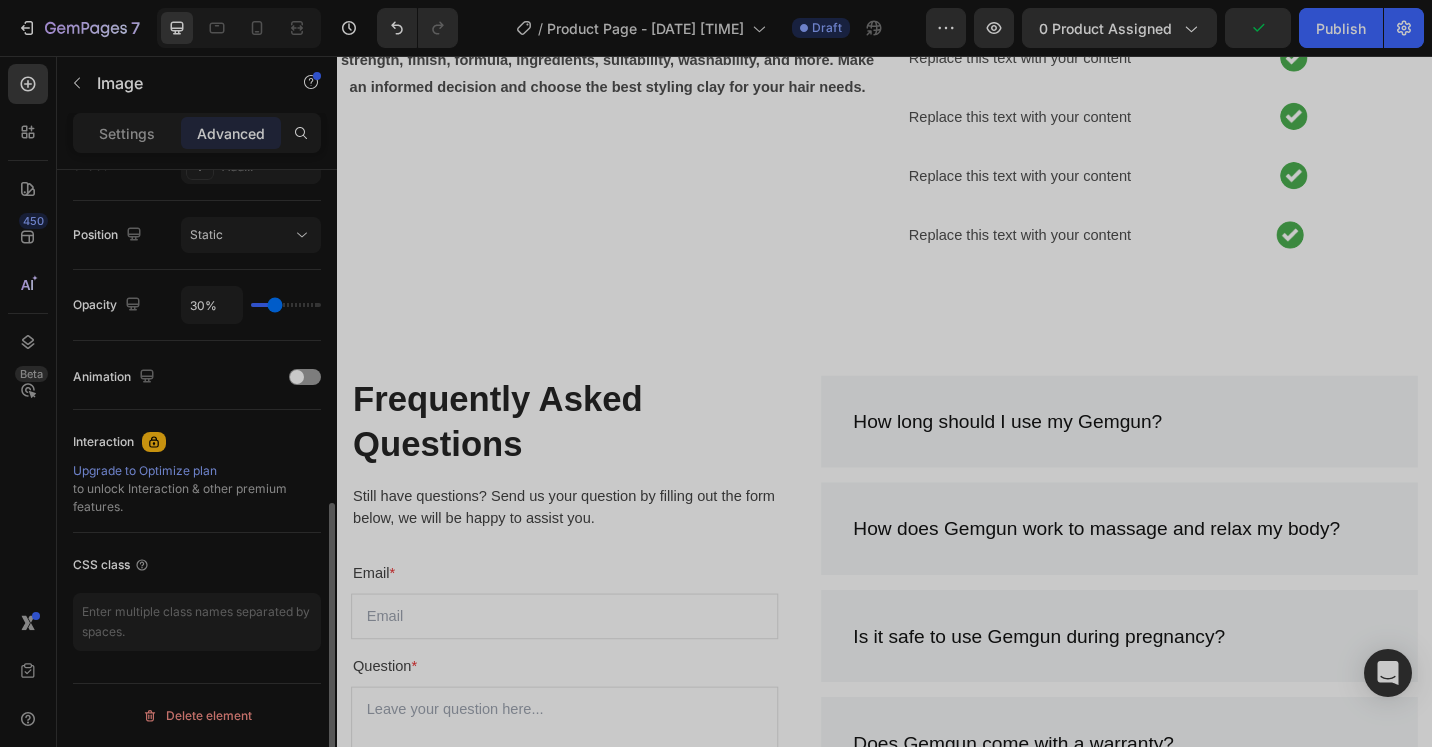 drag, startPoint x: 264, startPoint y: 307, endPoint x: 304, endPoint y: 314, distance: 40.60788 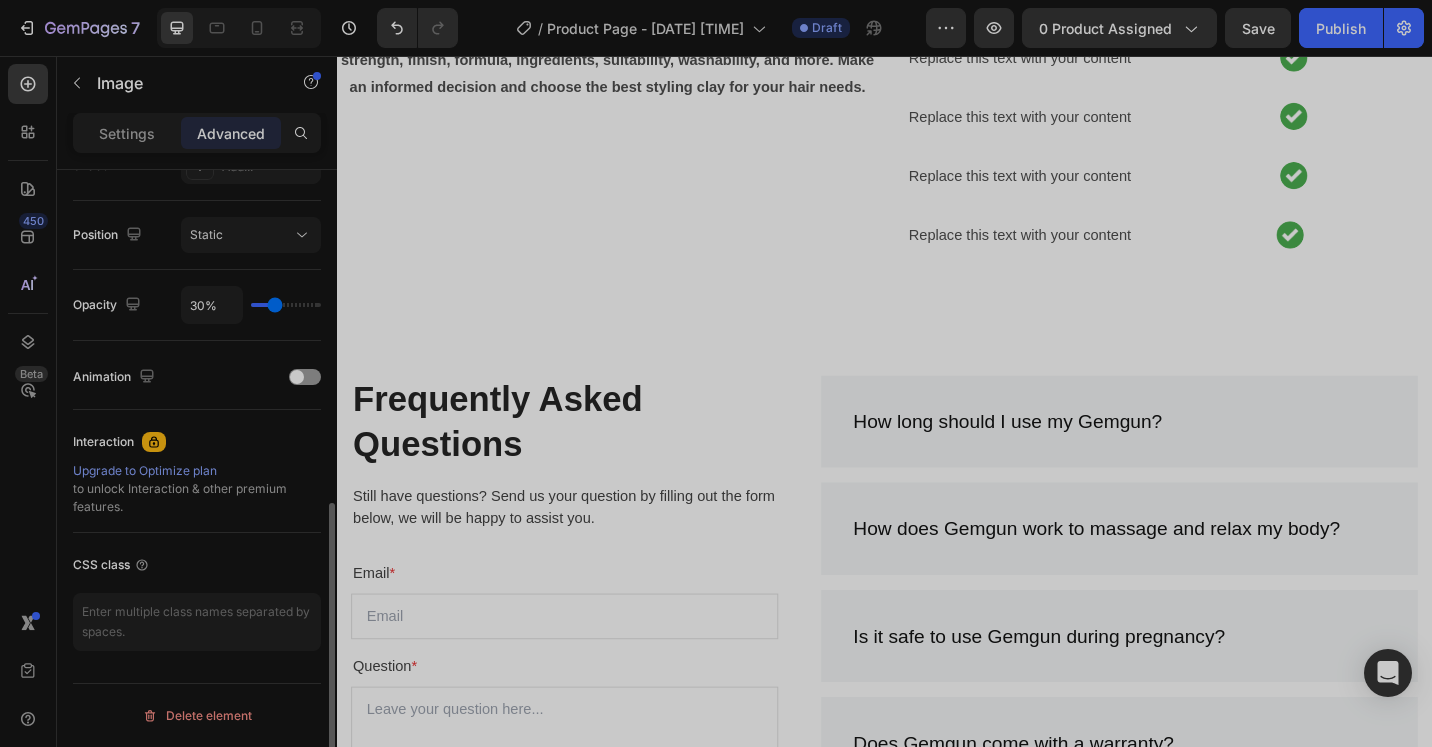 type on "28%" 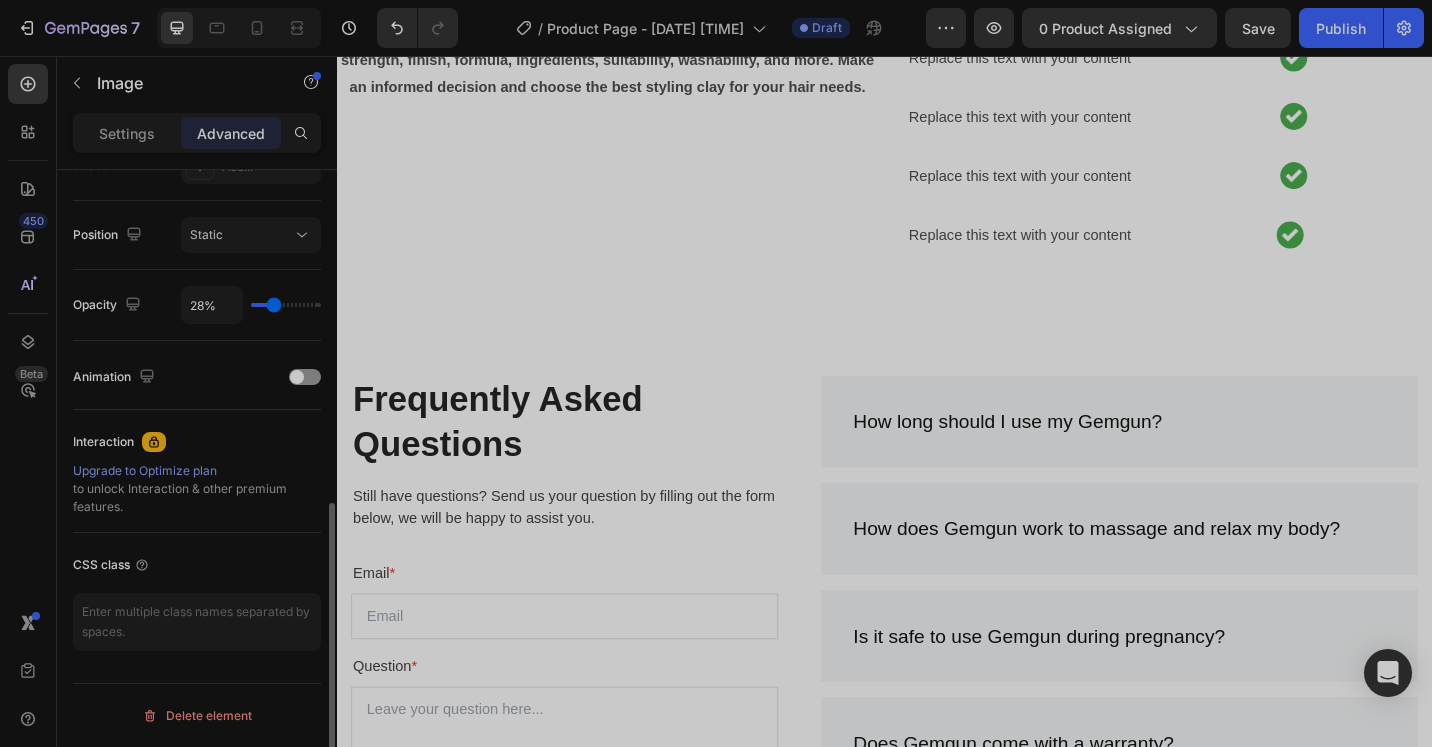 type on "41%" 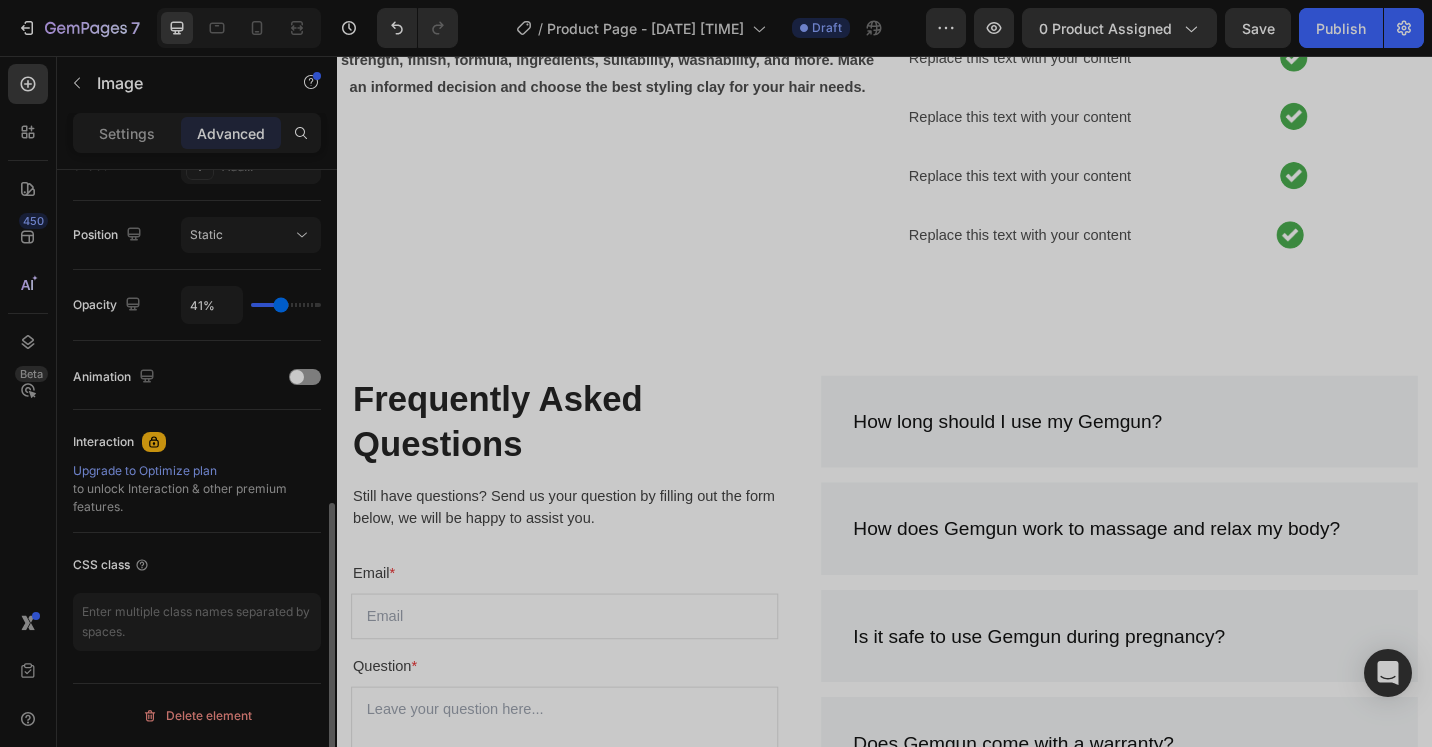 type on "44%" 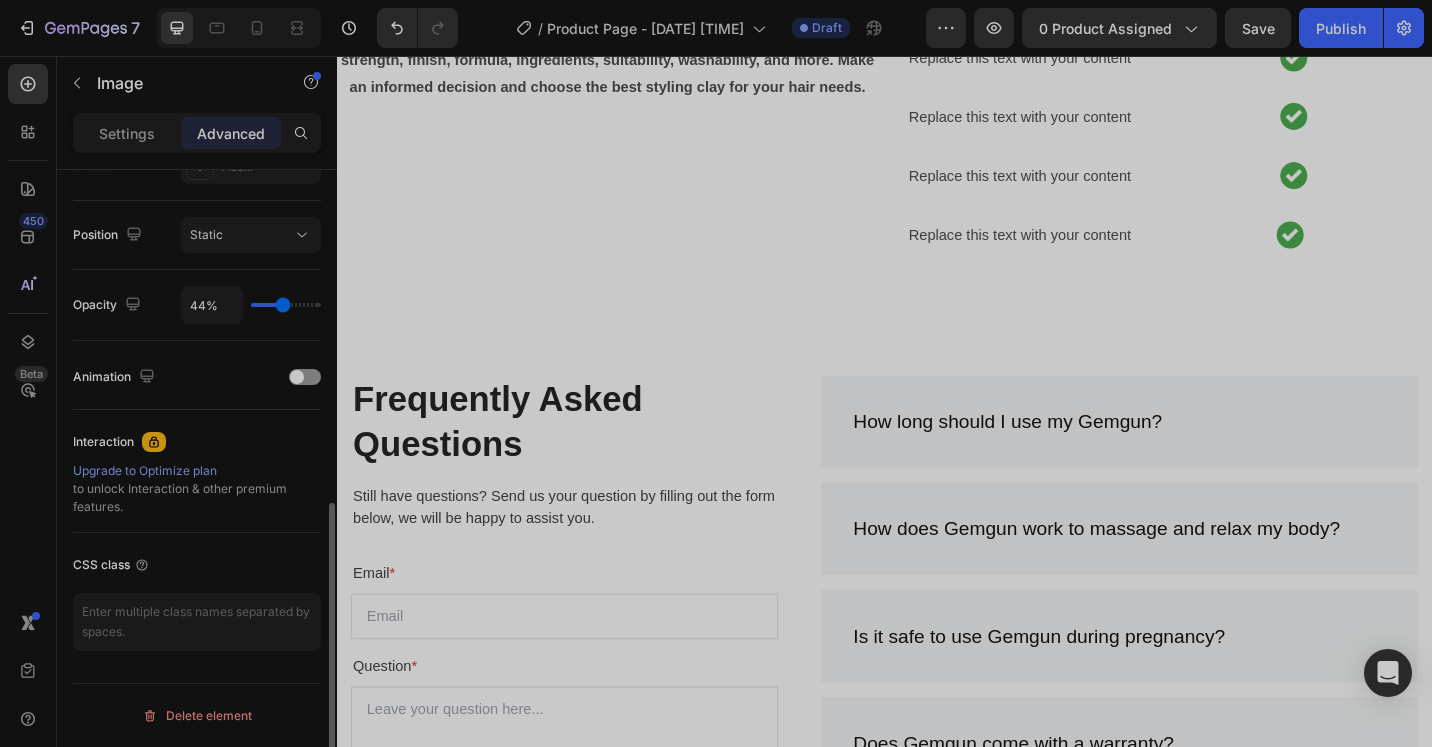 type on "52%" 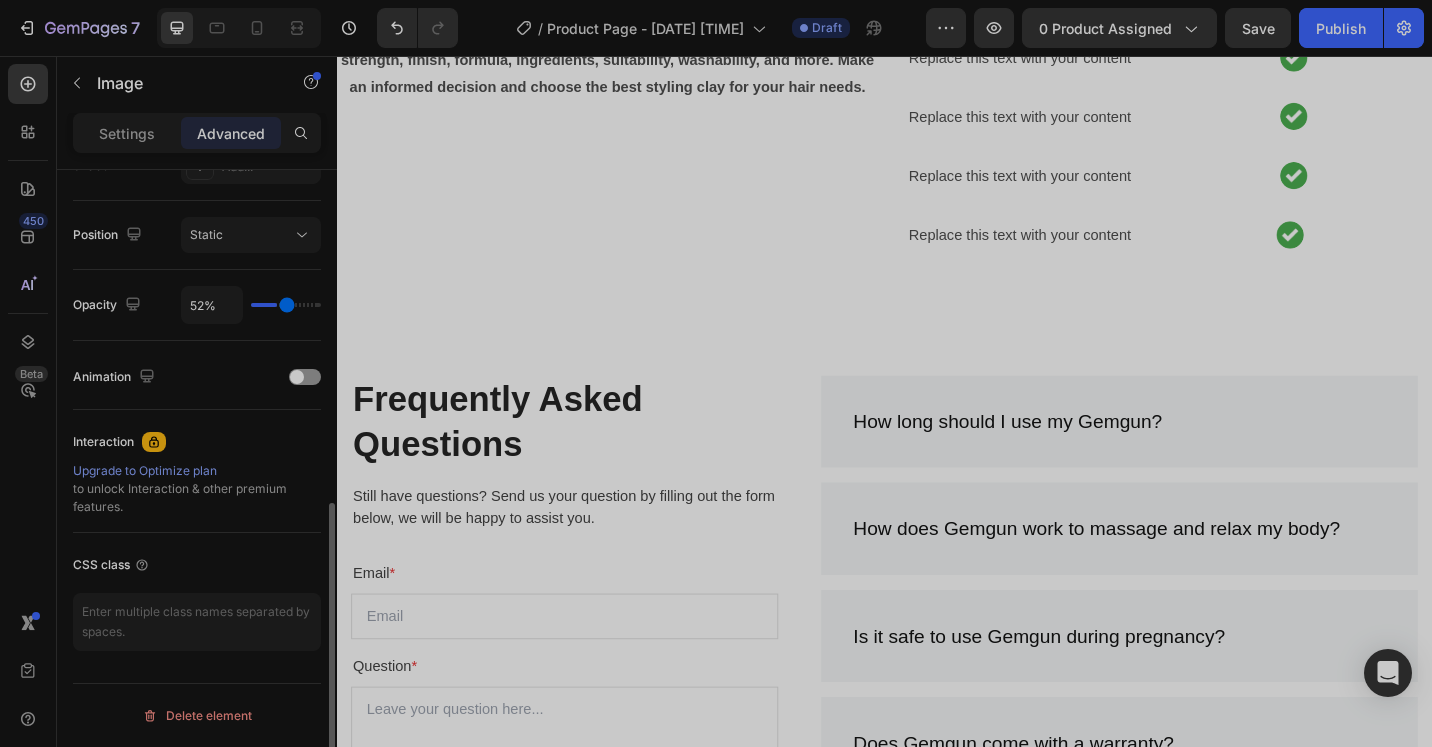 type on "57%" 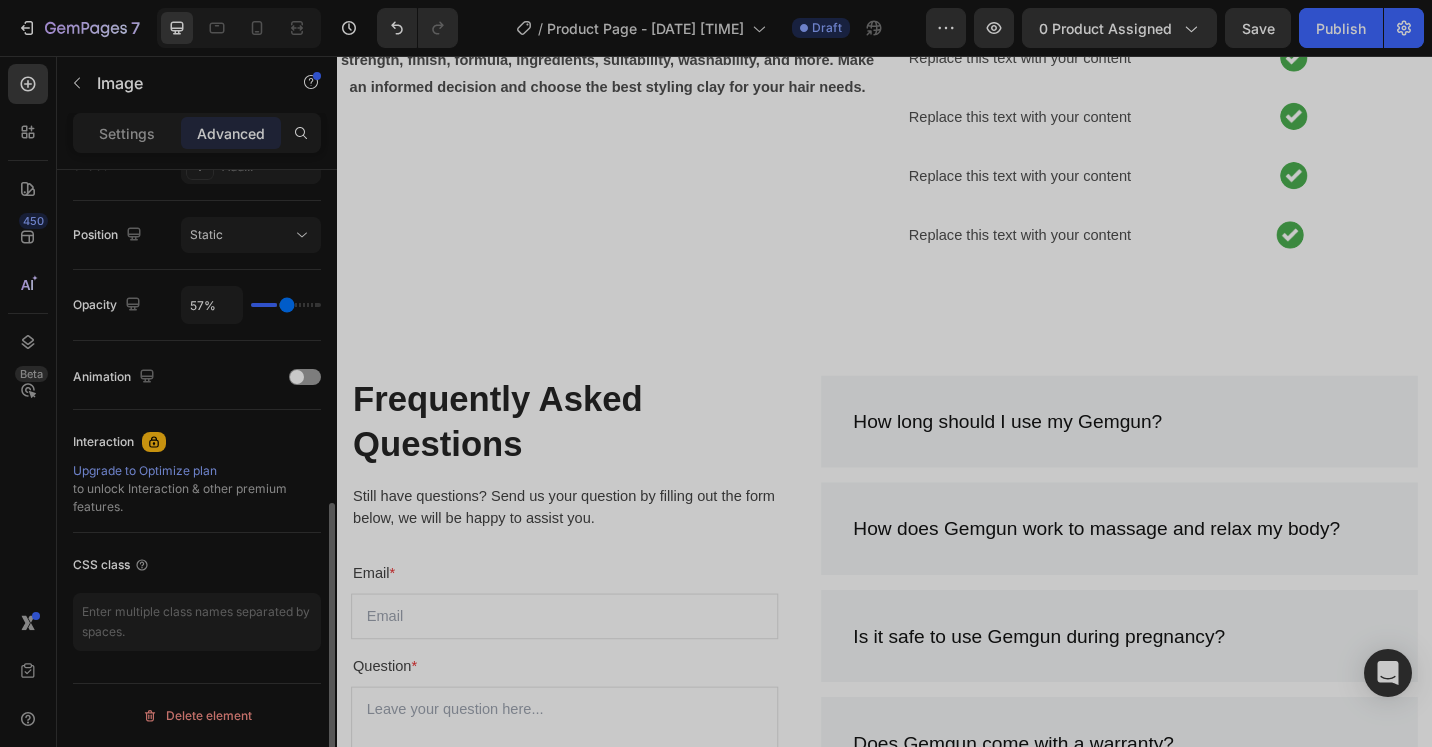 type on "57" 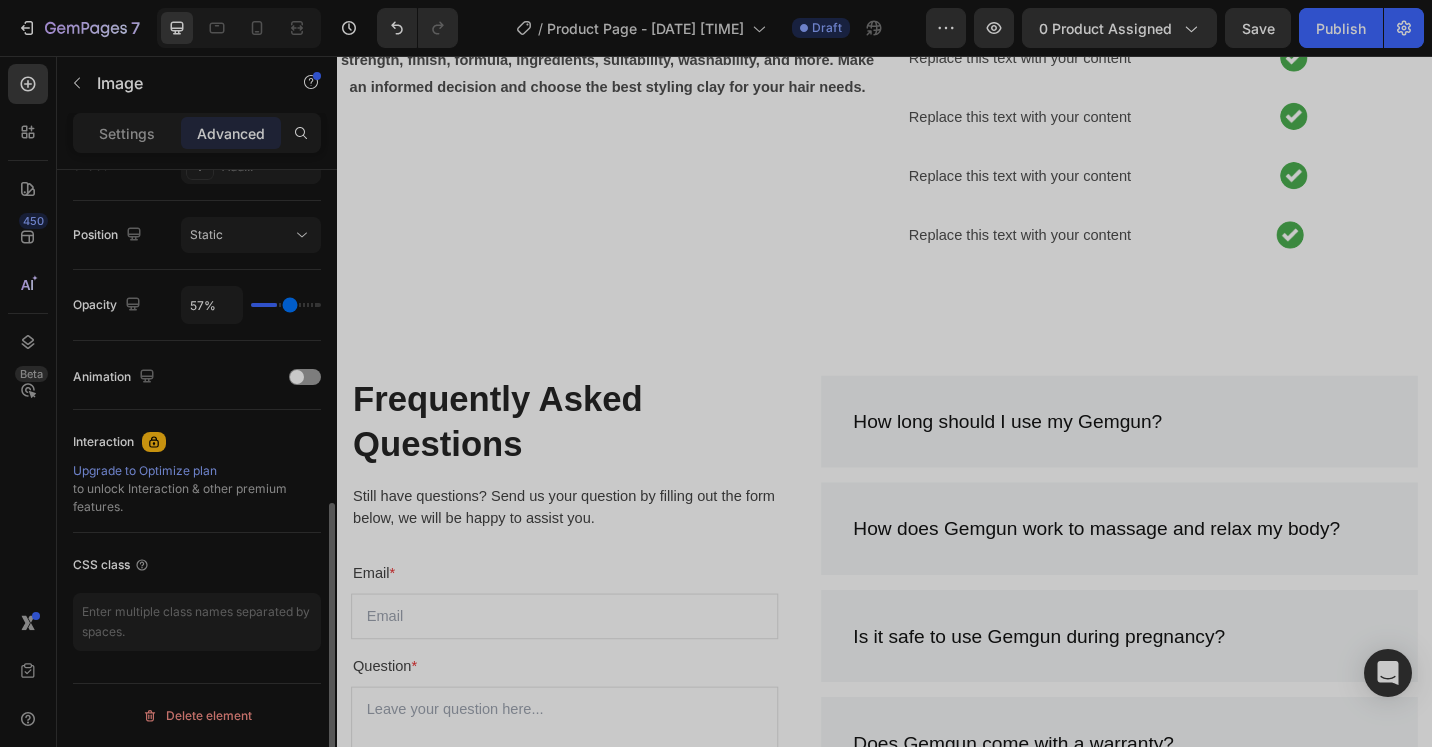 type on "61%" 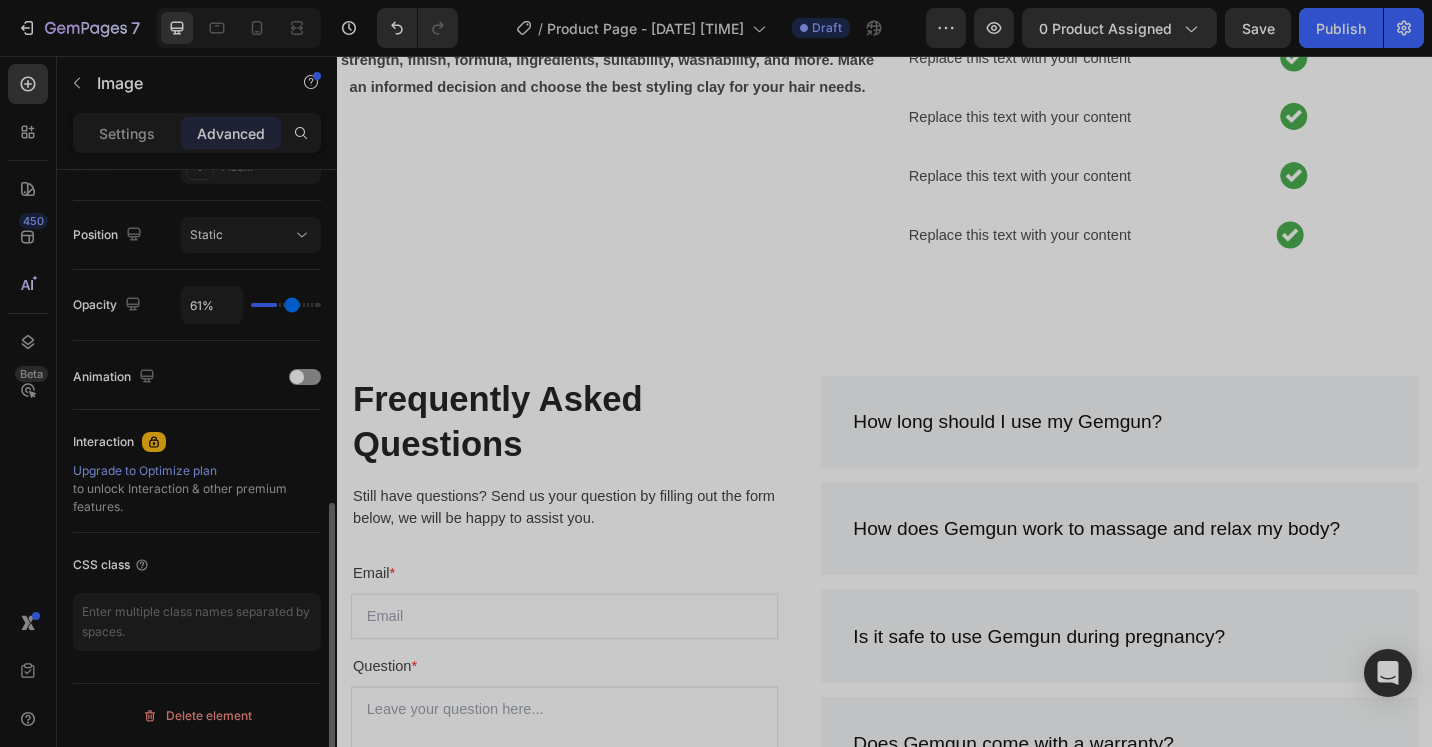 type on "65%" 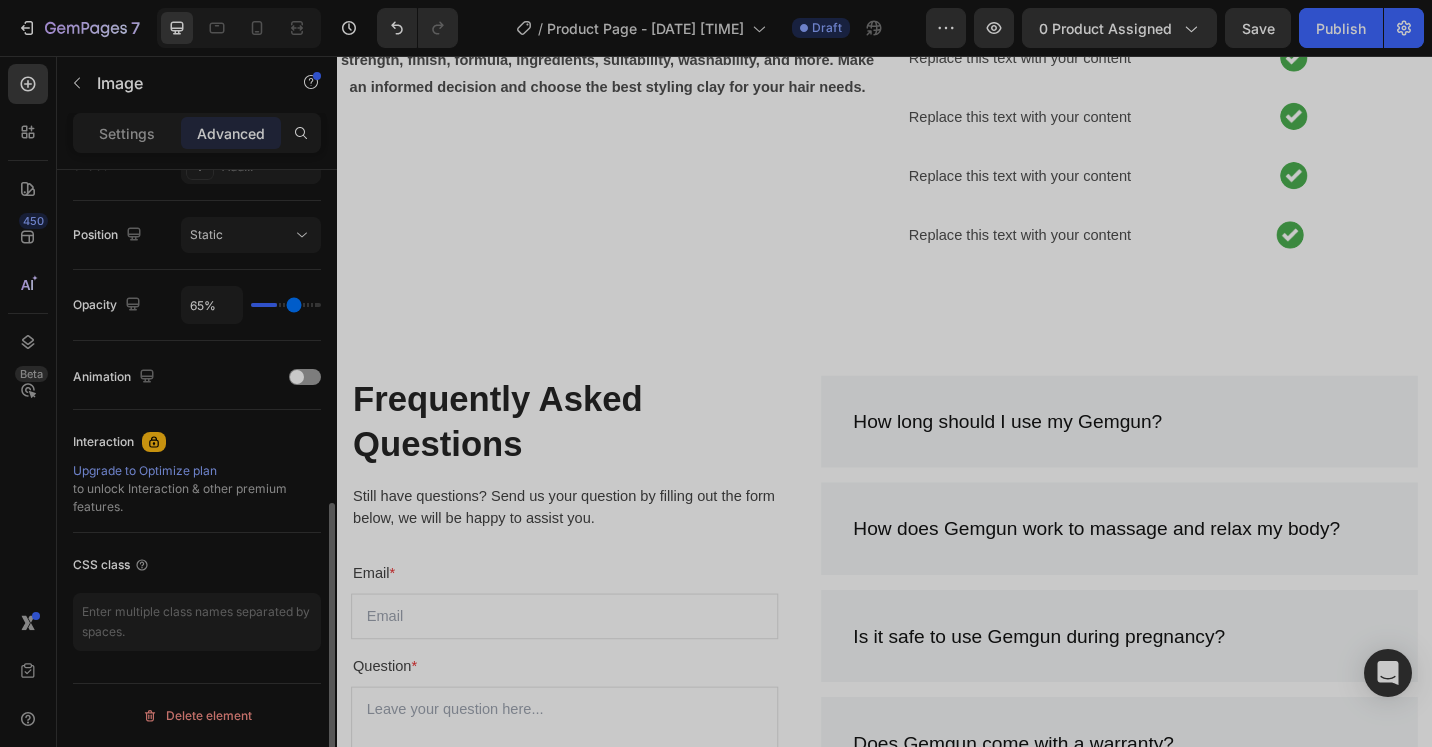 type on "69%" 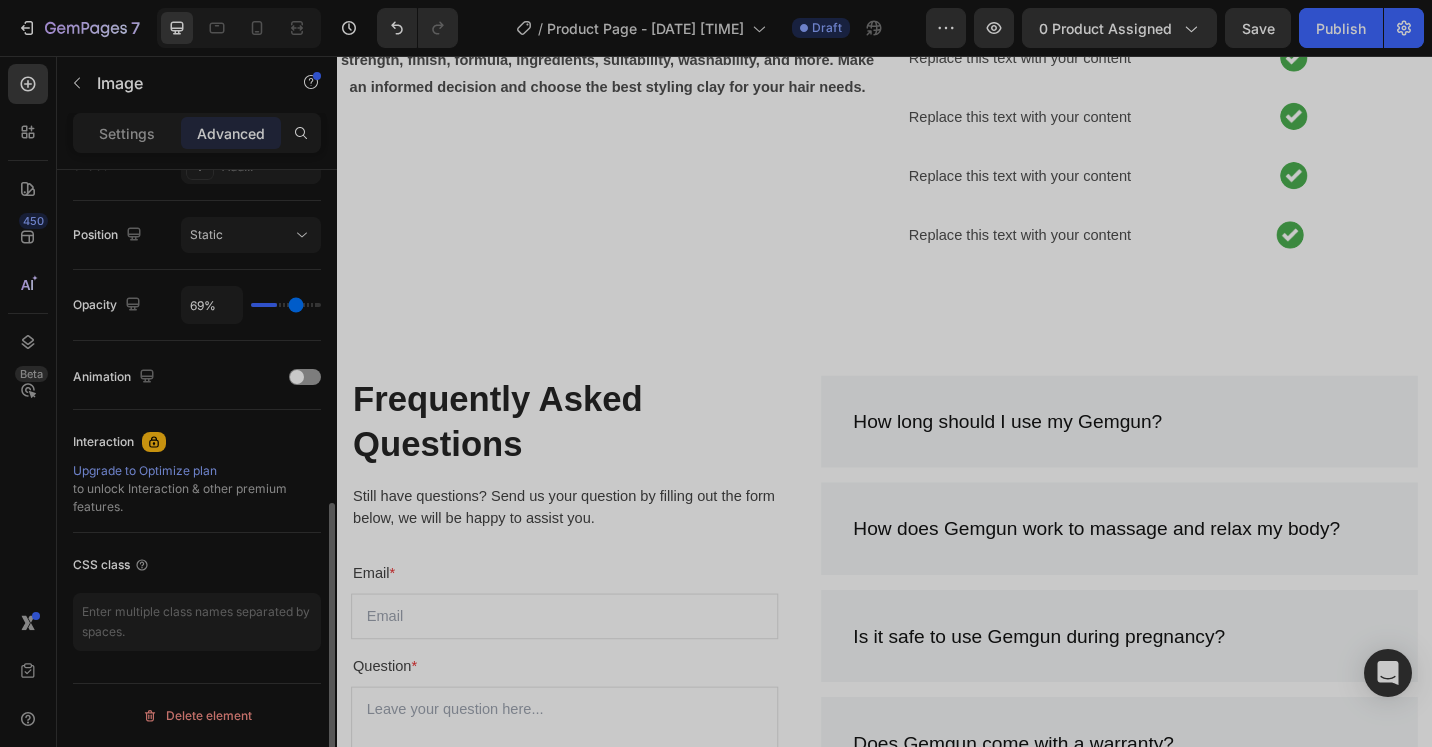 type on "76%" 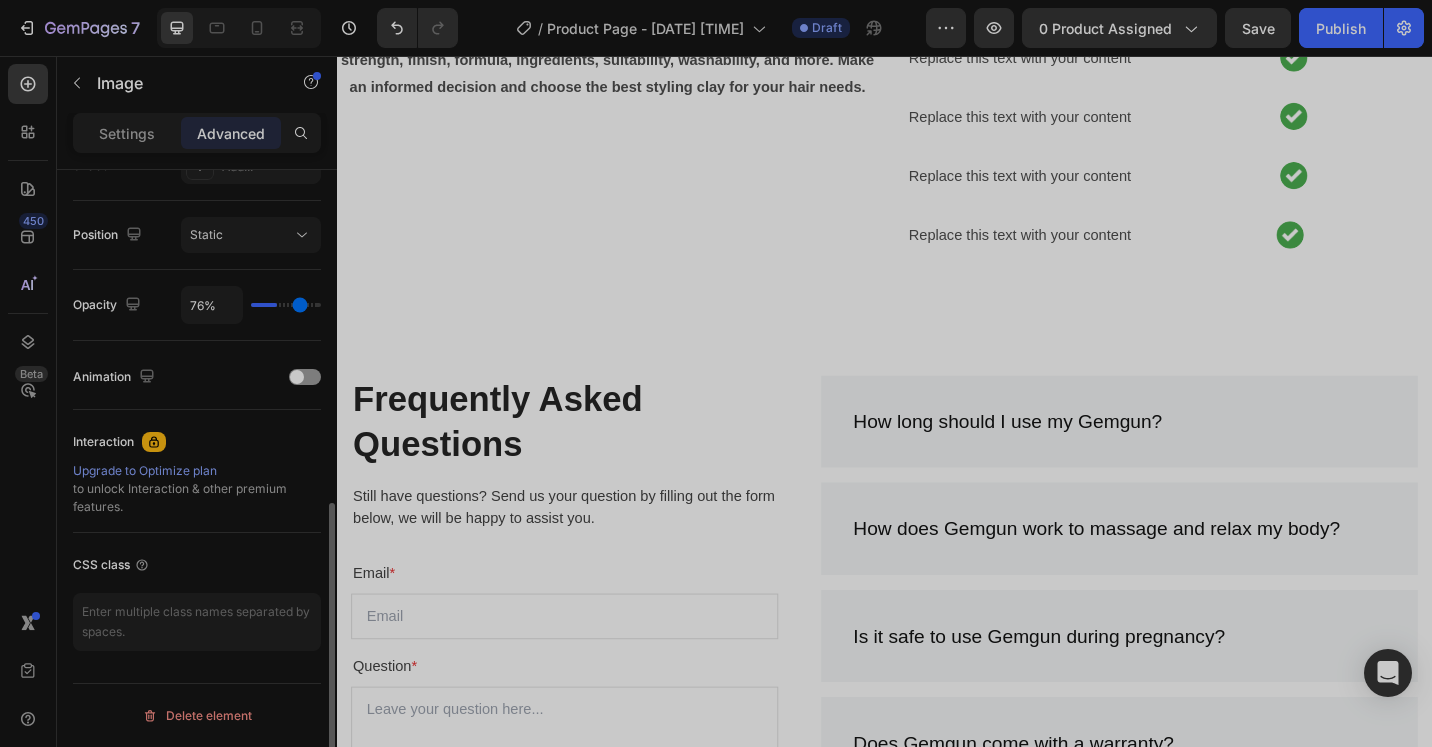 type on "80%" 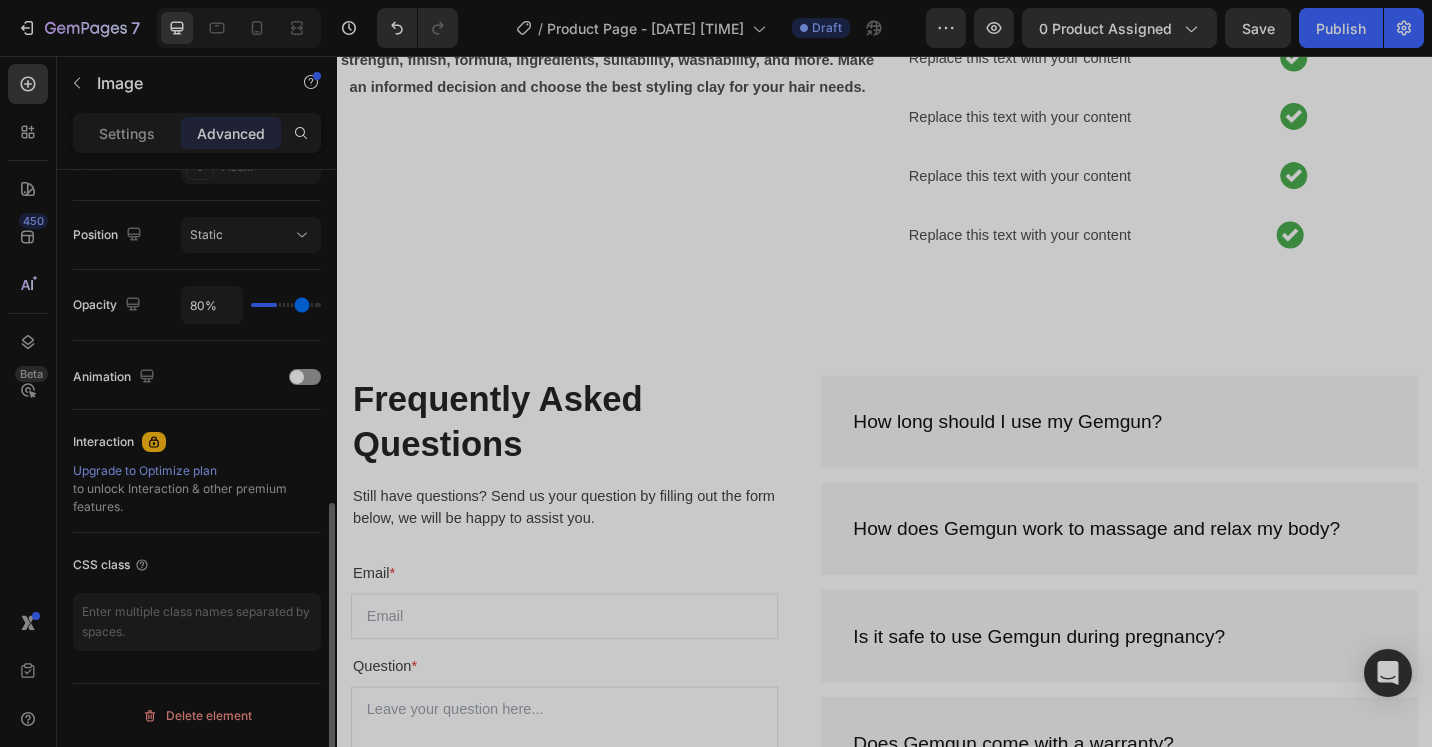 type on "83%" 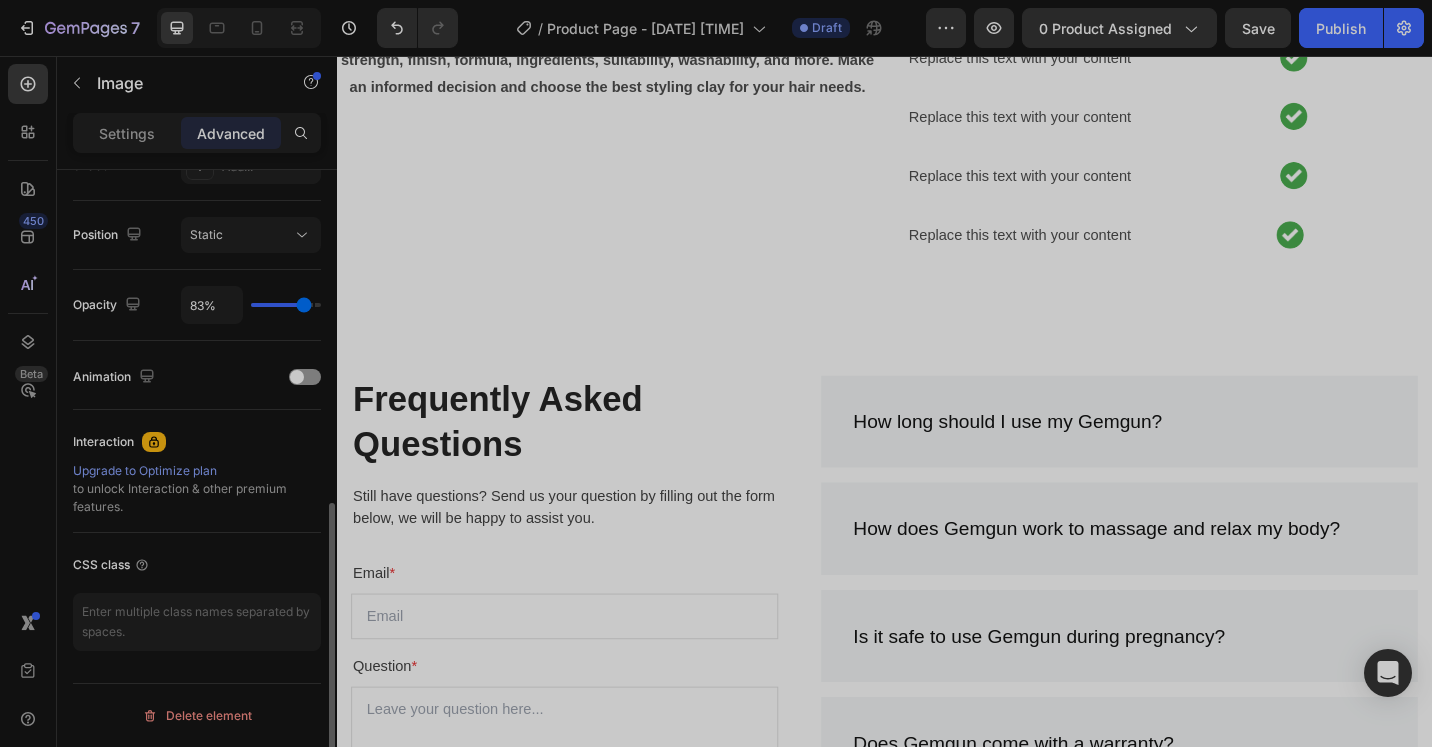 type on "89%" 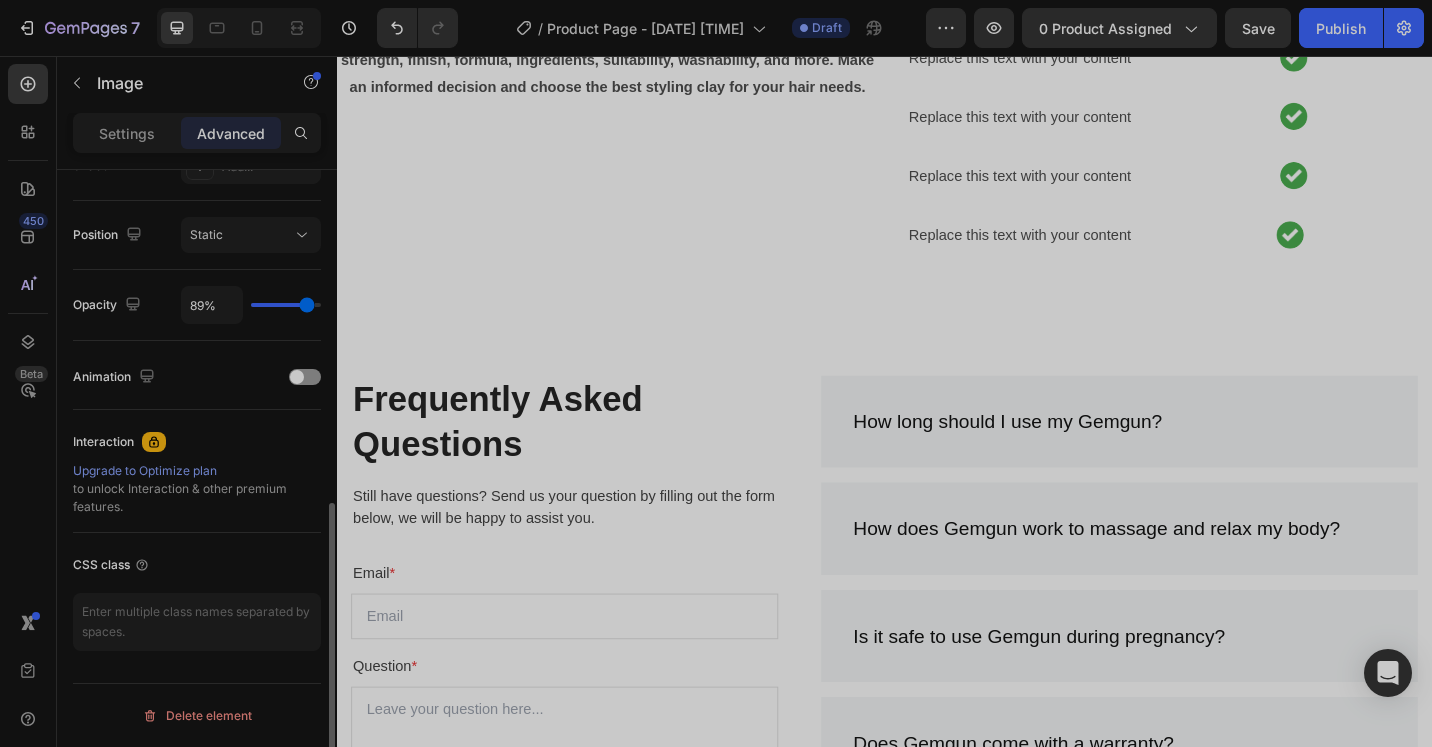 type on "93%" 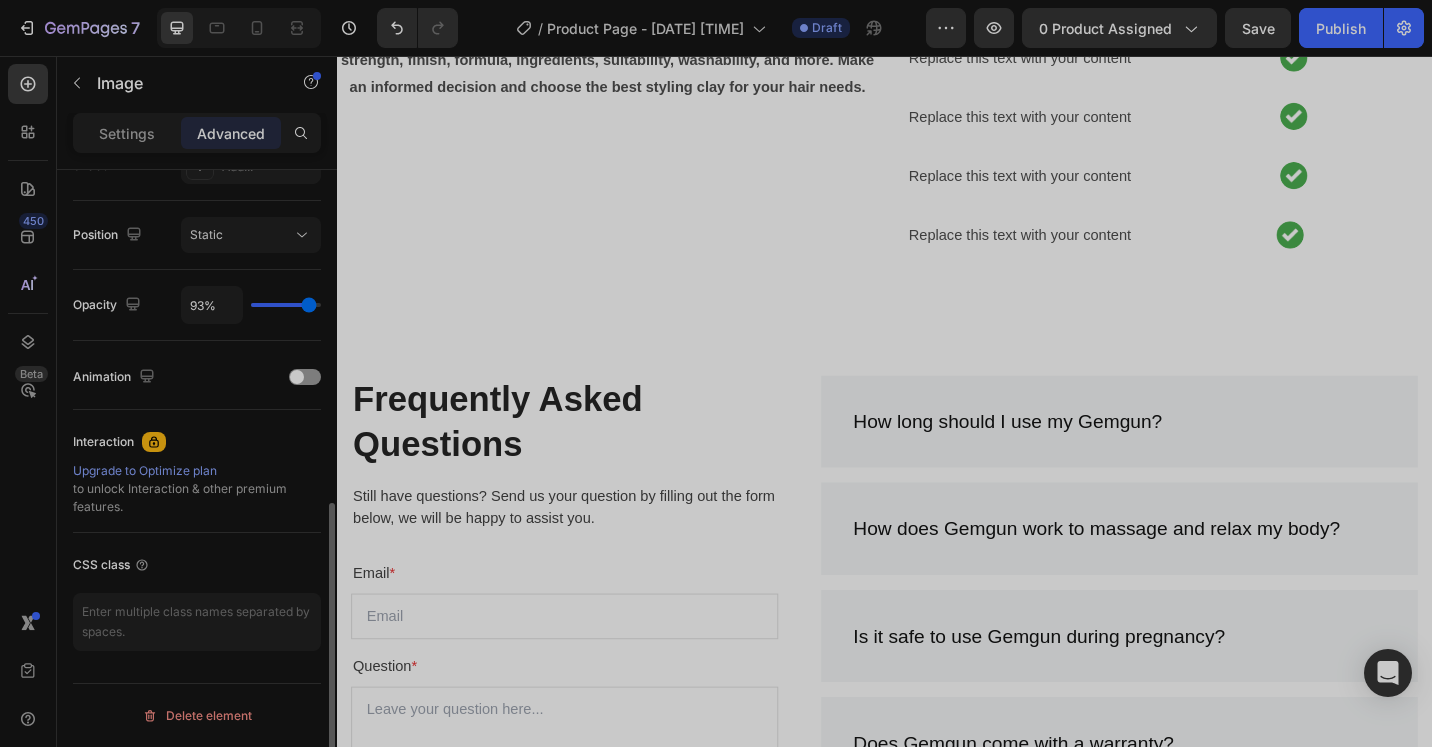 type on "94%" 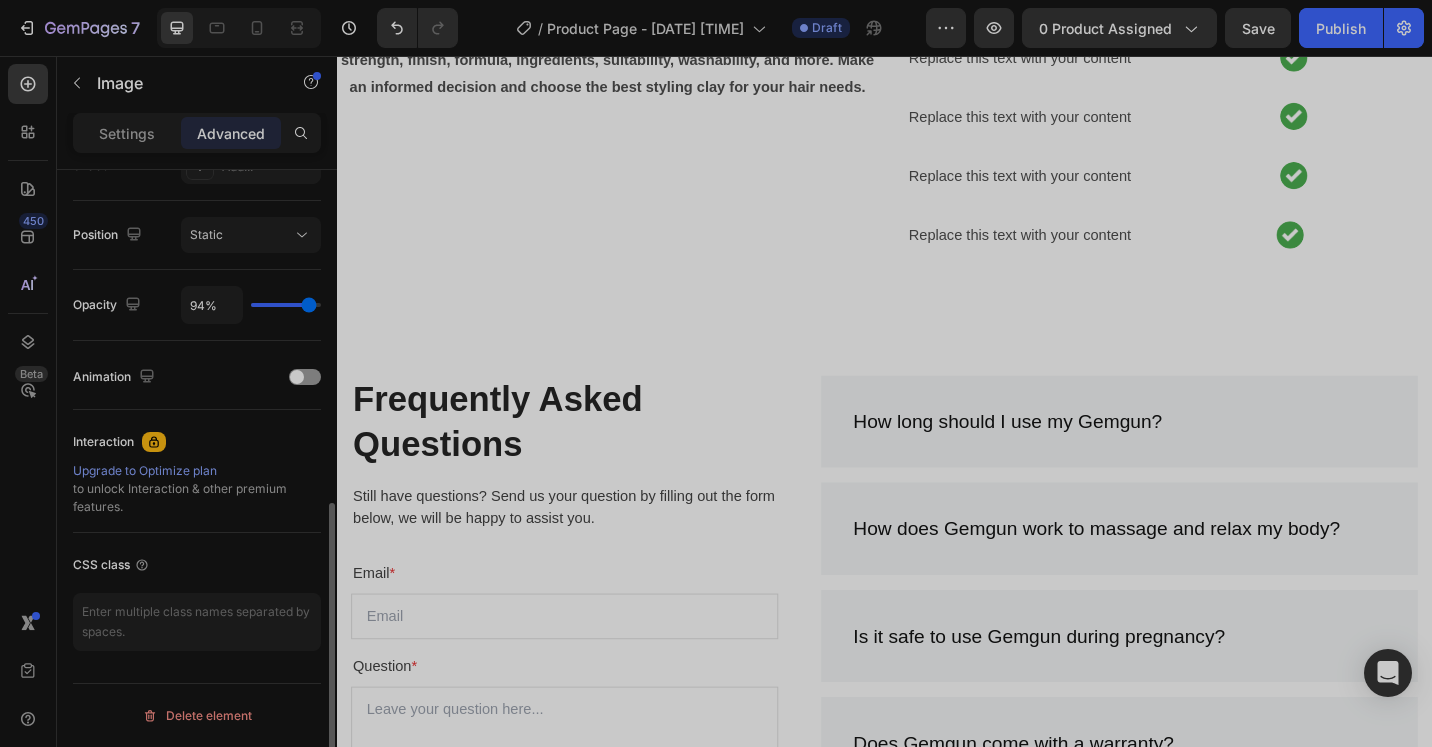 type on "94" 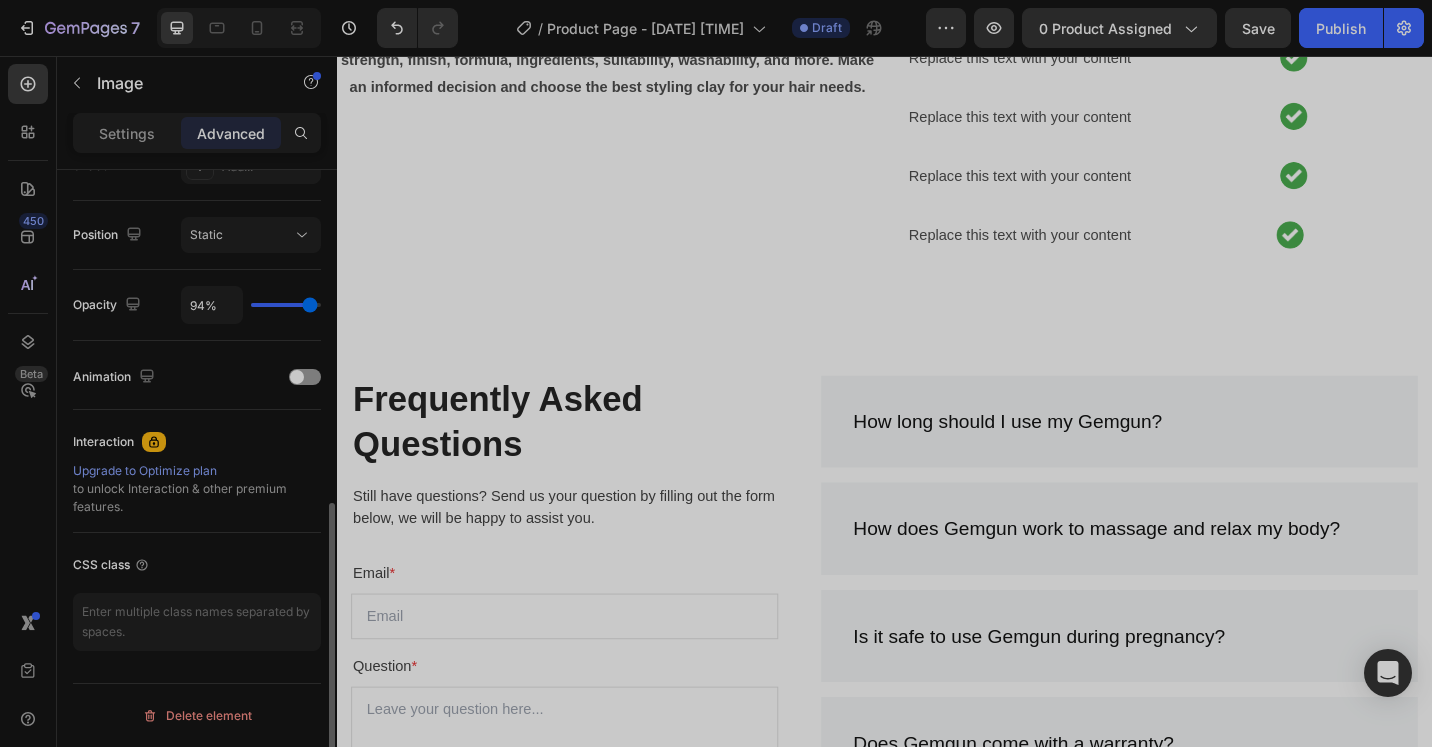 type on "96%" 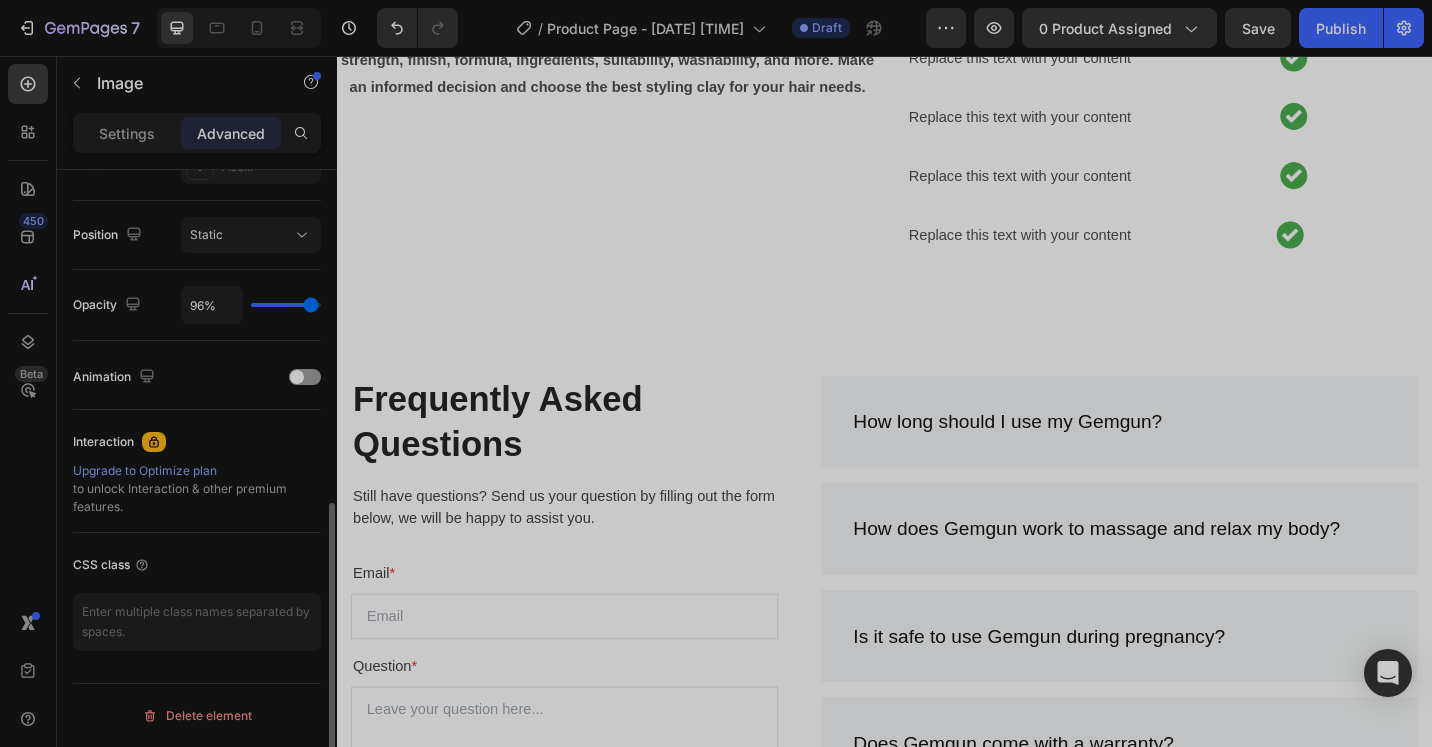 type on "98%" 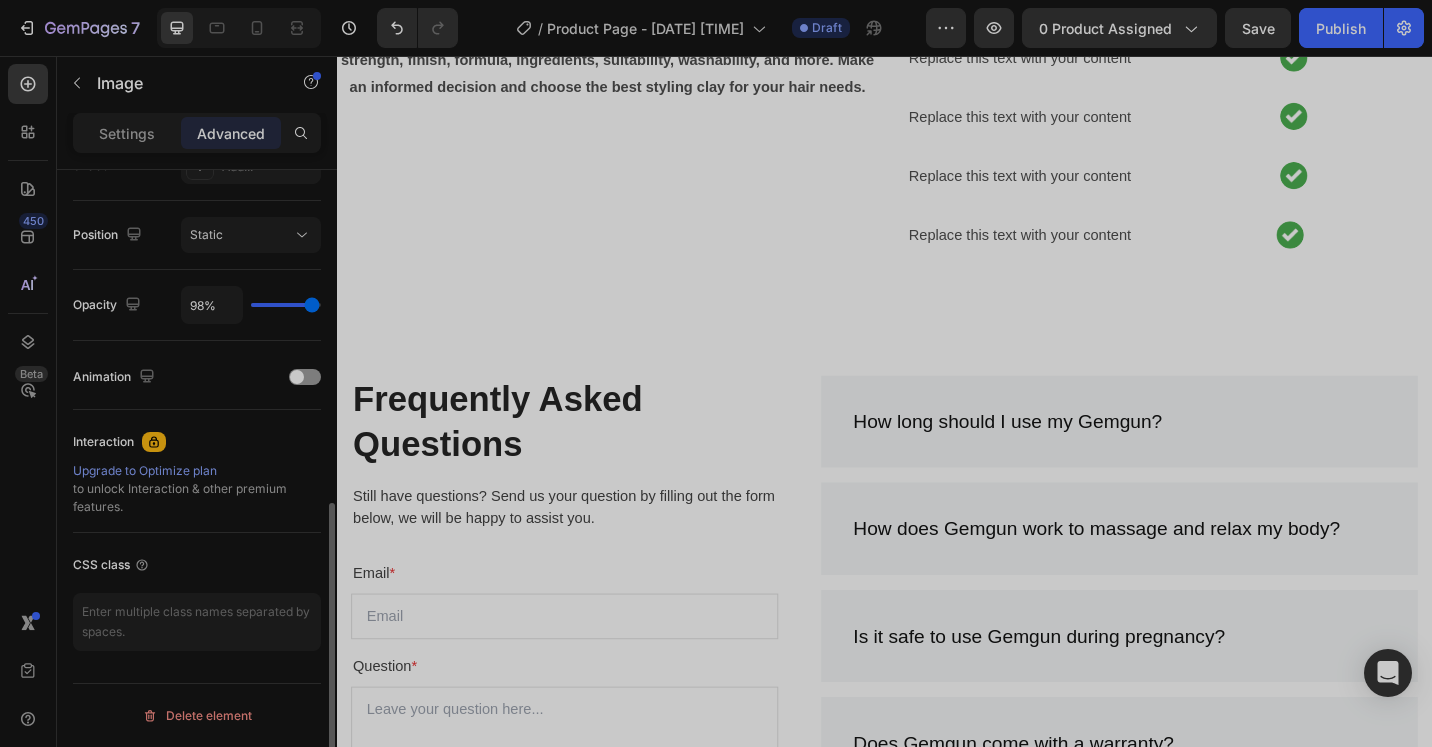 type on "100%" 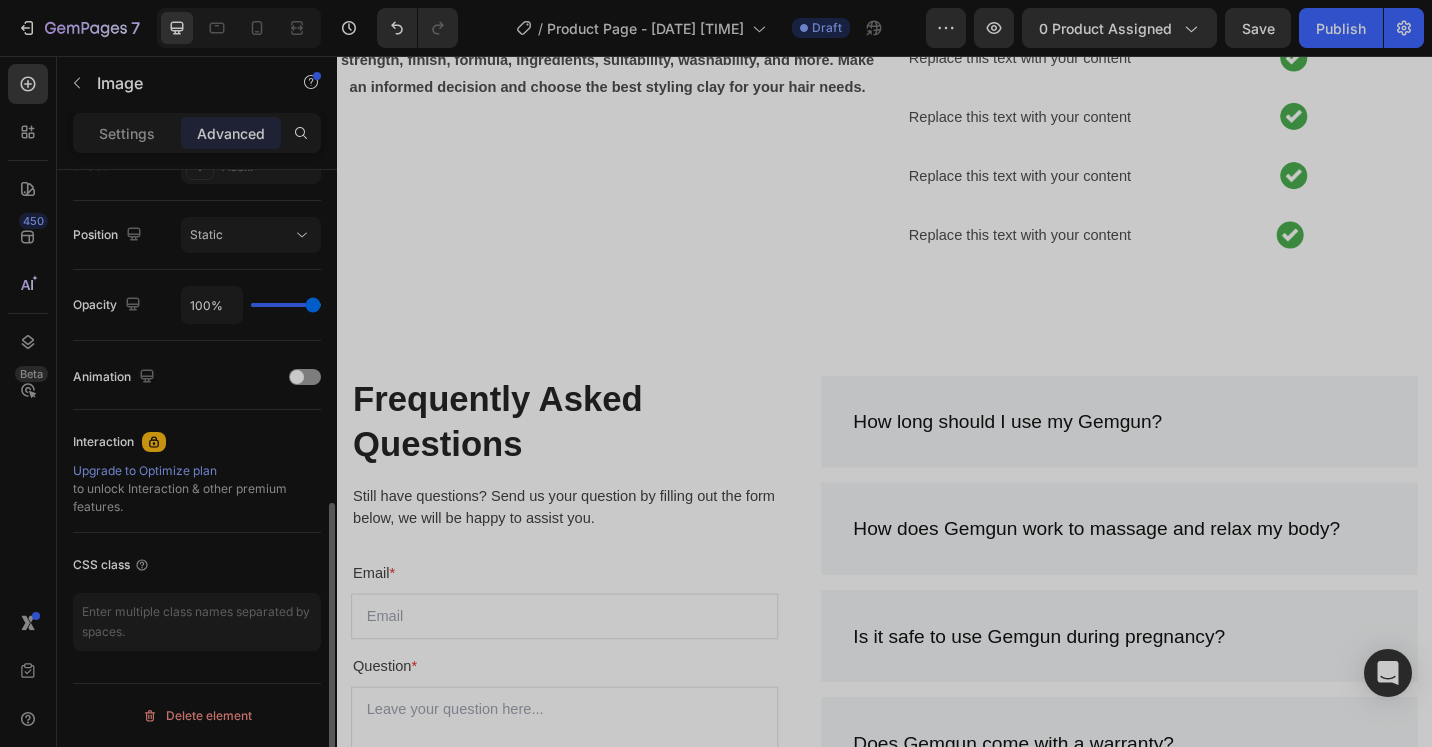 drag, startPoint x: 272, startPoint y: 309, endPoint x: 3, endPoint y: 281, distance: 270.4533 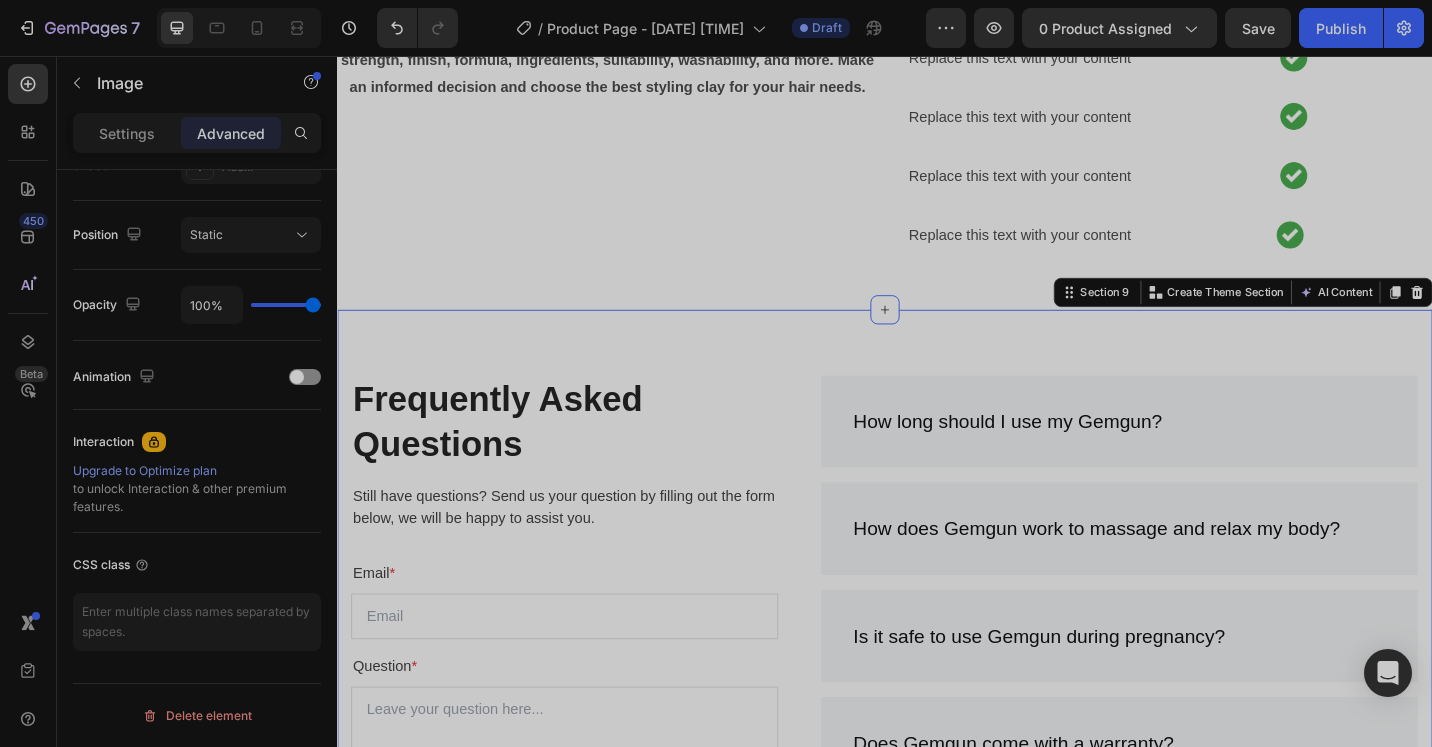 scroll, scrollTop: 0, scrollLeft: 0, axis: both 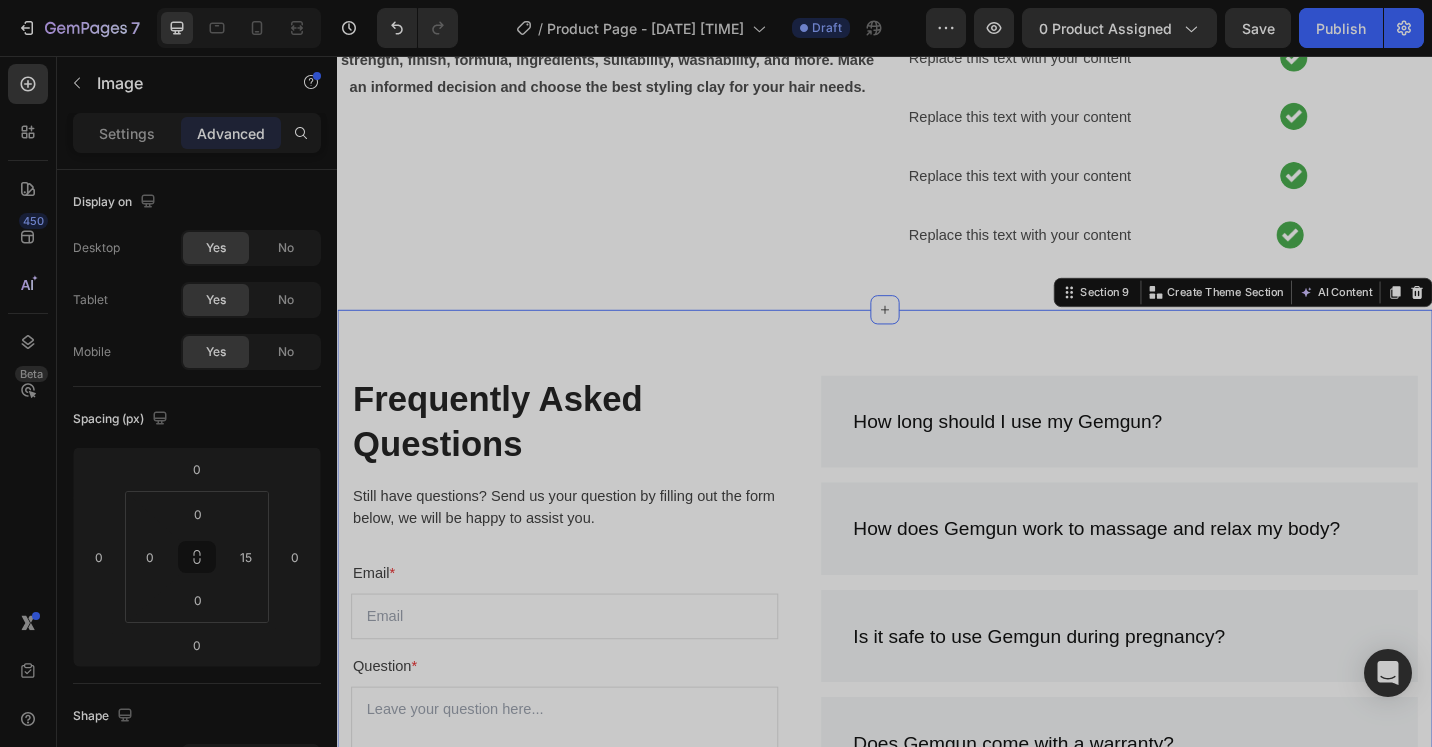click on "Frequently Asked Questions Heading Still have questions? Send us your question by filling out the form below, we will be happy to assist you. Text block Email  * Text block Email Field Question  * Text block Text Area Submit Now Submit Button Contact Form How long should I use my Gemgun? How does Gemgun work to massage and relax my body? Is it safe to use Gemgun during pregnancy? Does Gemgun come with a warranty? Can I make changes to my order? What is the time limit for returns? How do I return a gift? Accordion Row Section 9   You can create reusable sections Create Theme Section AI Content Write with GemAI What would you like to describe here? Tone and Voice Persuasive Product Getting products... Show more Generate" at bounding box center [937, 809] 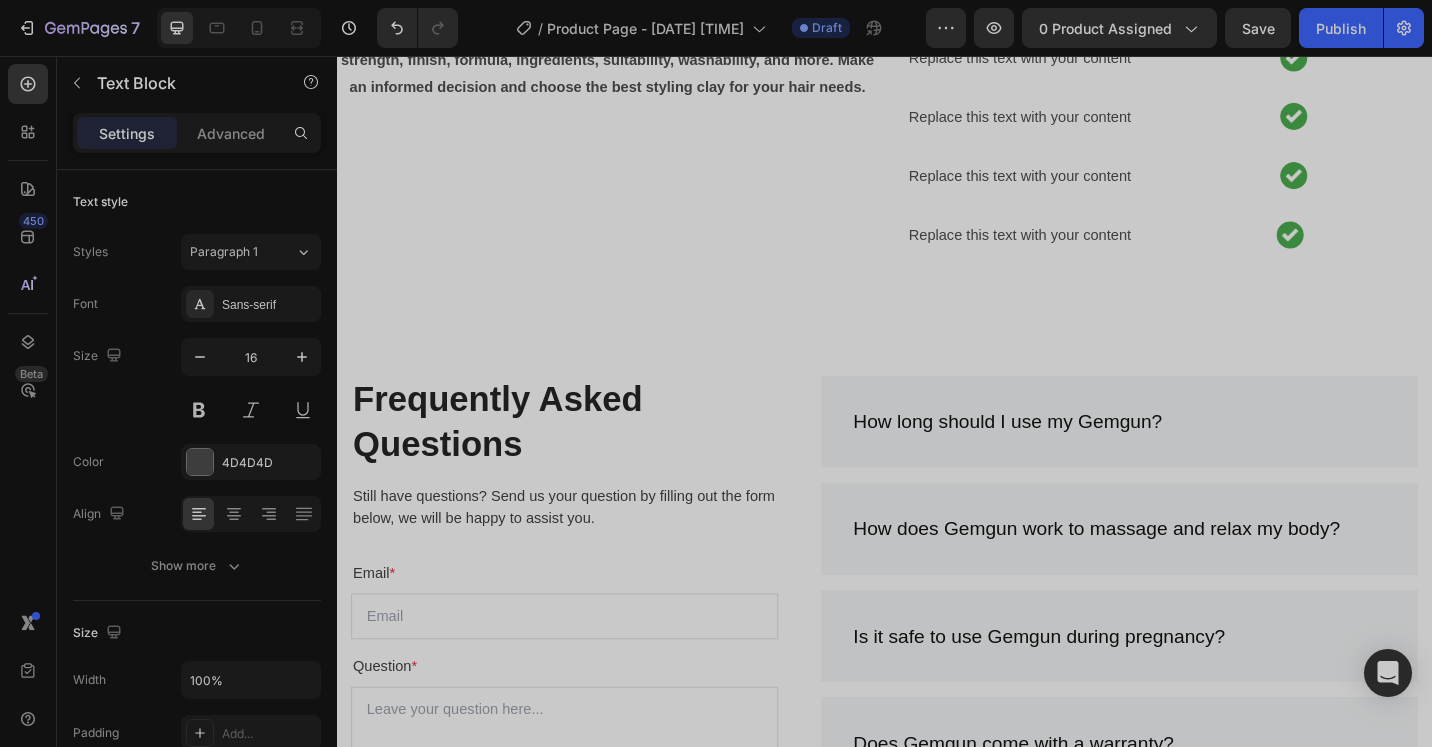 click on "Replace this text with your content" at bounding box center [1089, -120] 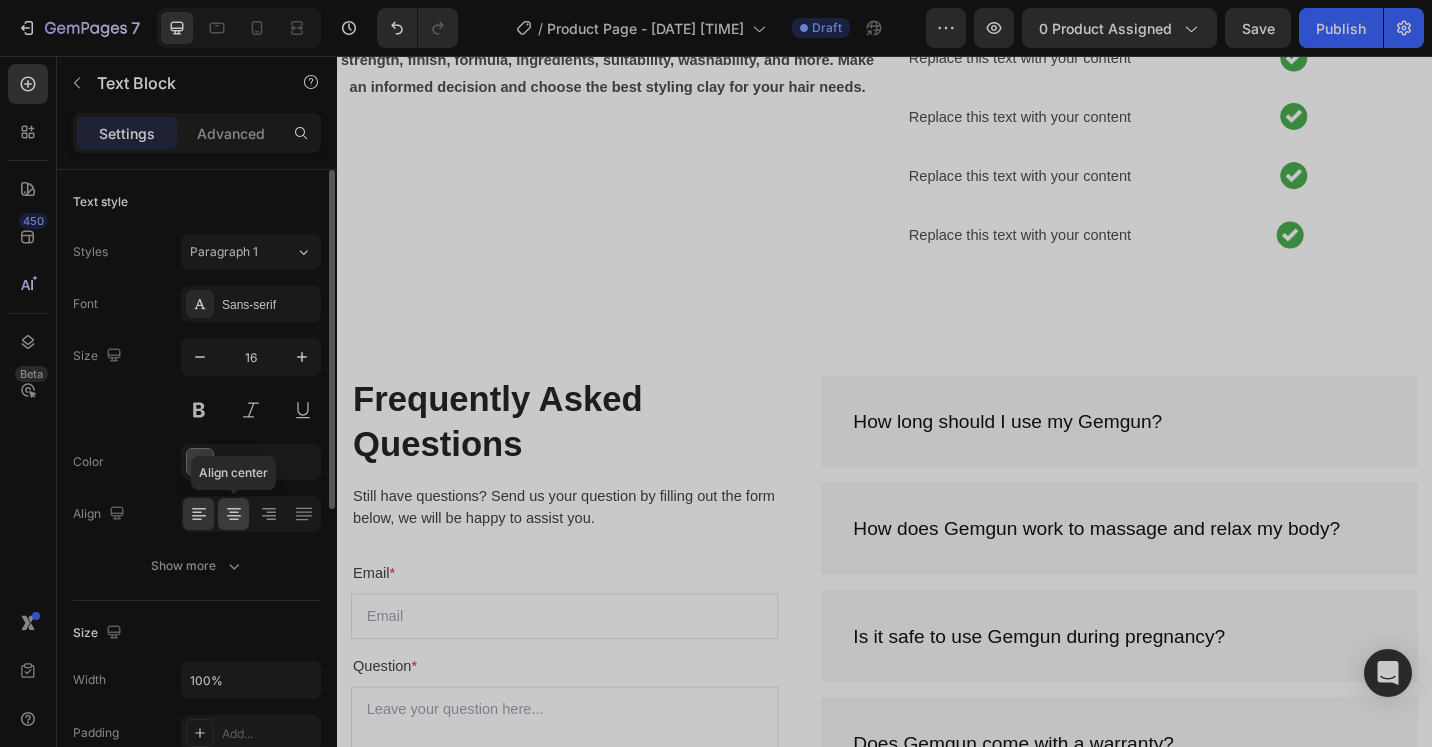 click 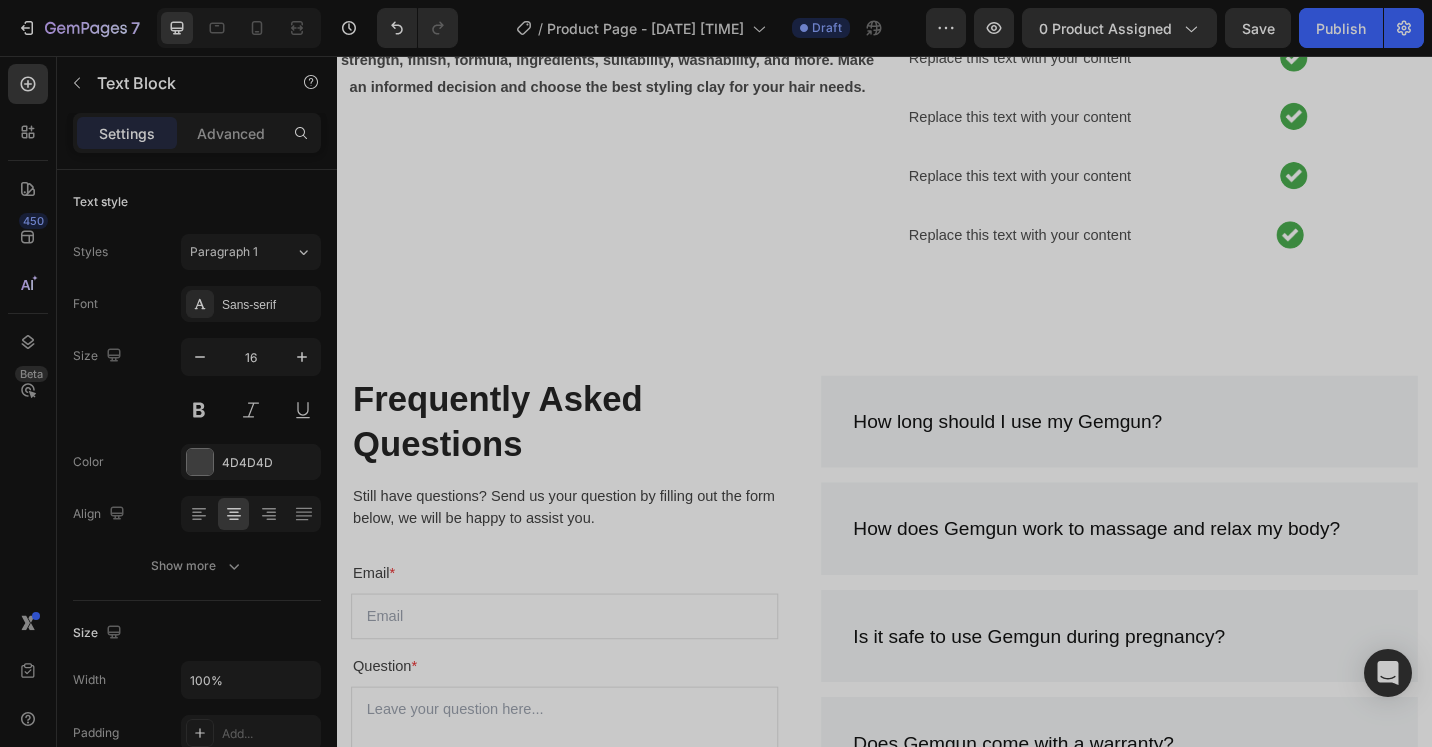 click on "Replace this text with your content" at bounding box center [1097, -71] 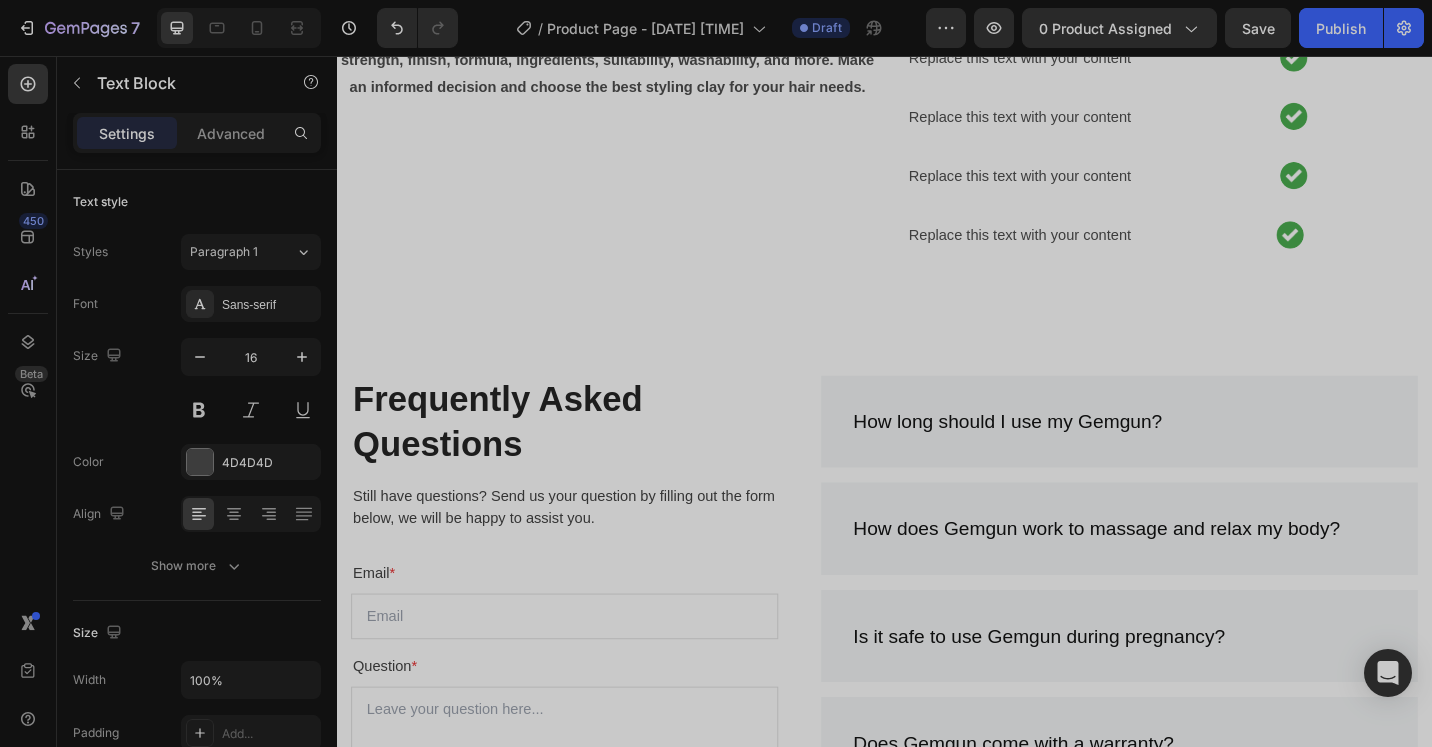 click on "Replace this text with your content" at bounding box center (1097, -71) 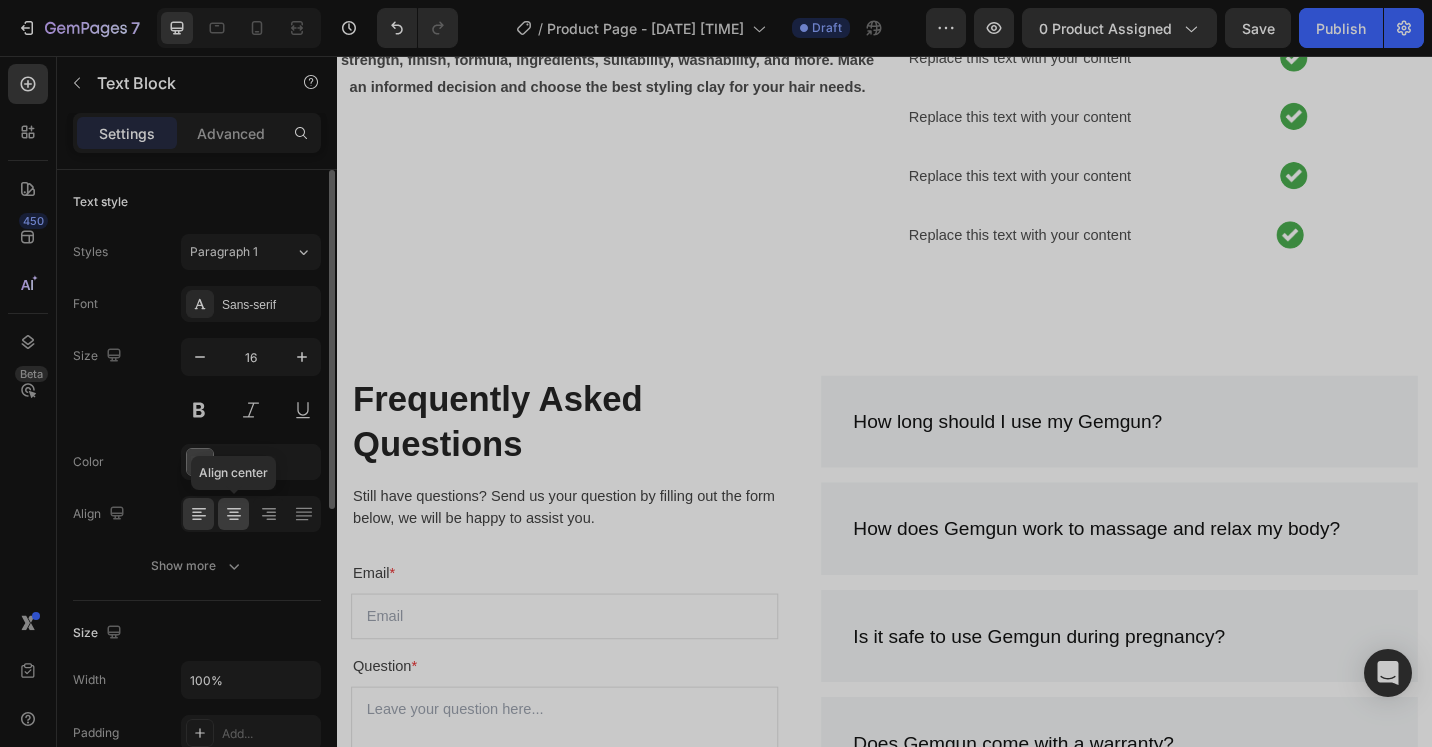 click 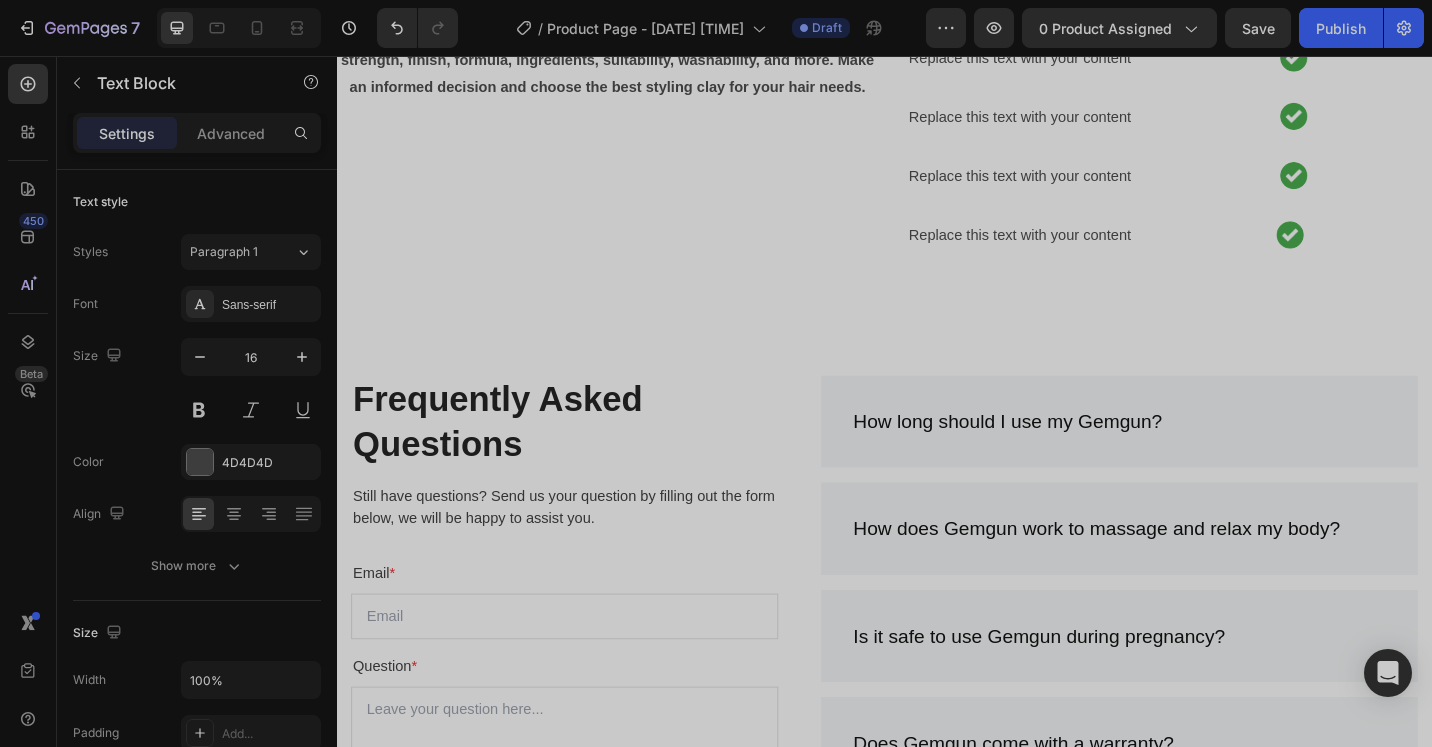 click on "Replace this text with your content" at bounding box center [1097, -6] 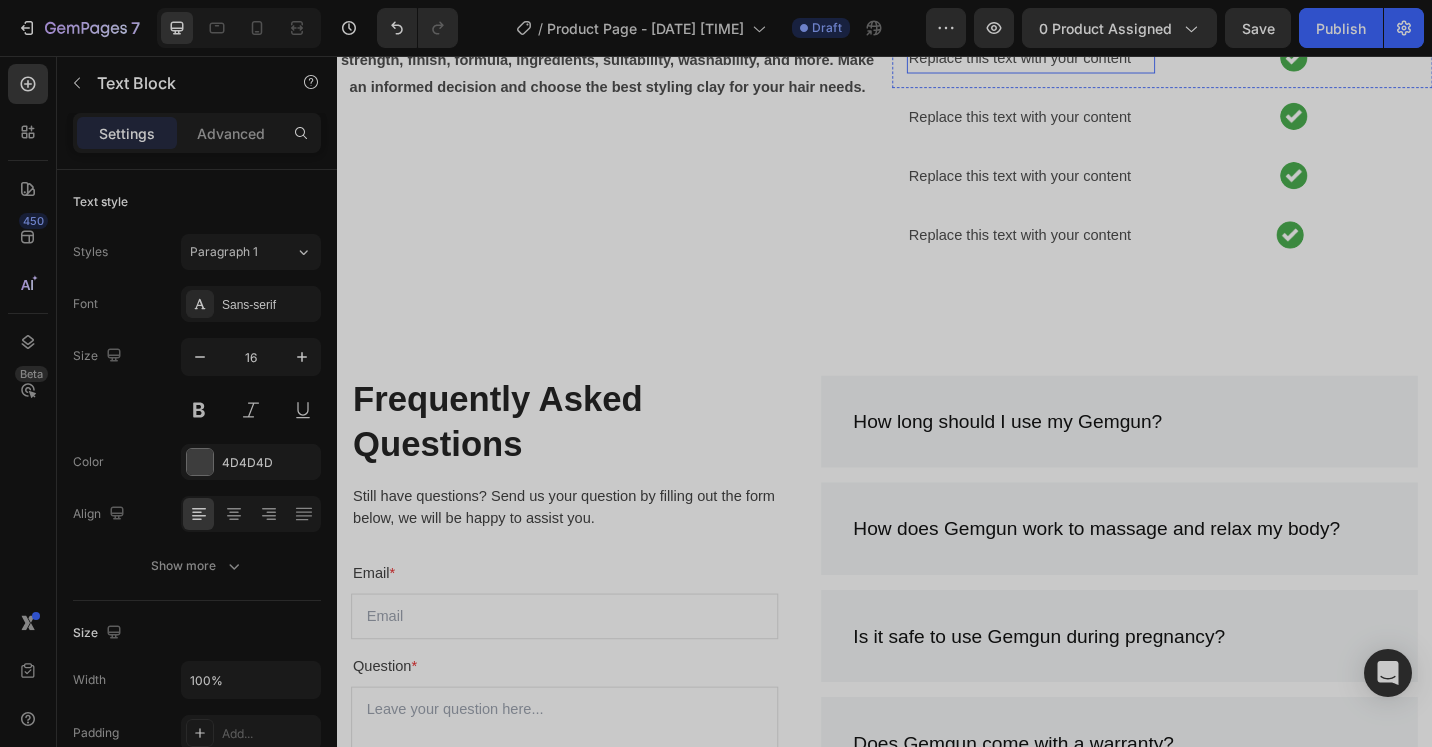 click on "Replace this text with your content" at bounding box center (1097, 59) 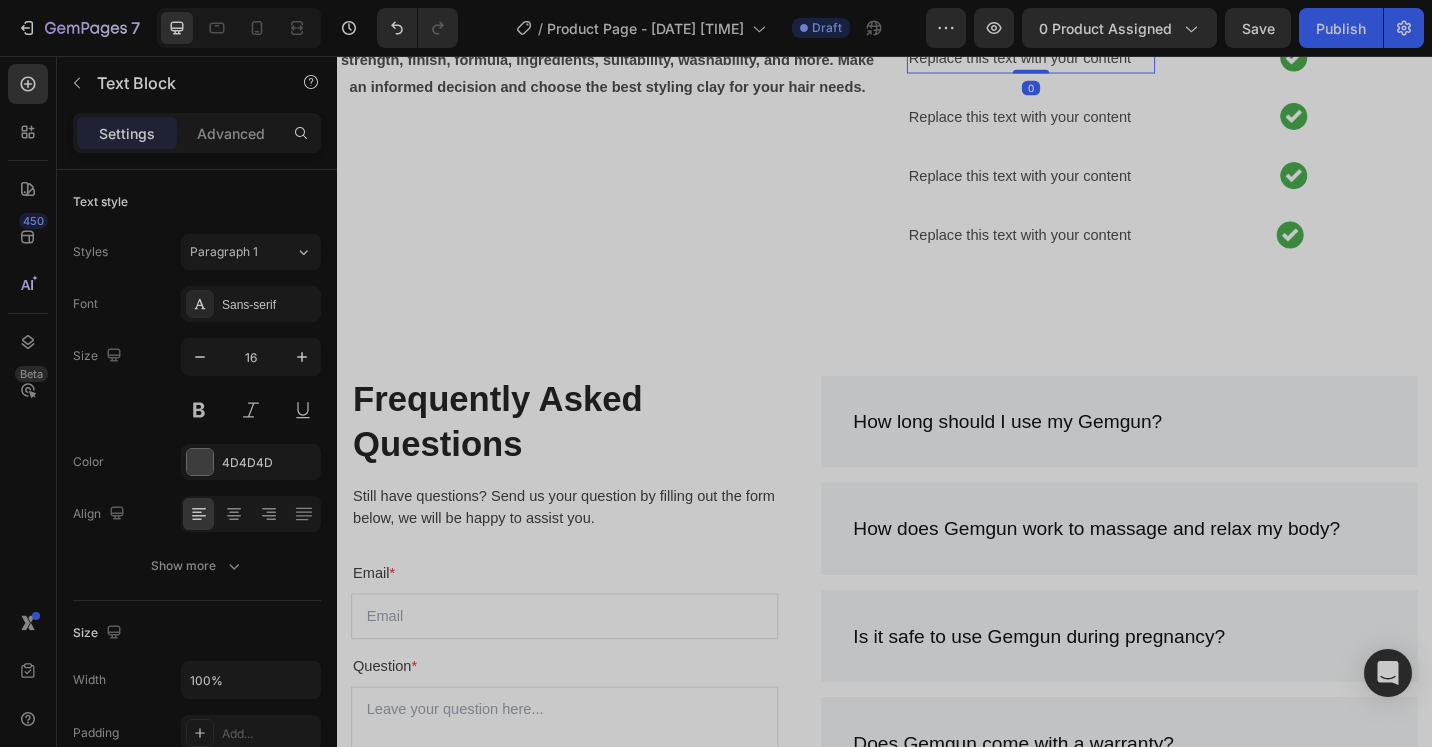 click on "Replace this text with your content" at bounding box center (1097, 59) 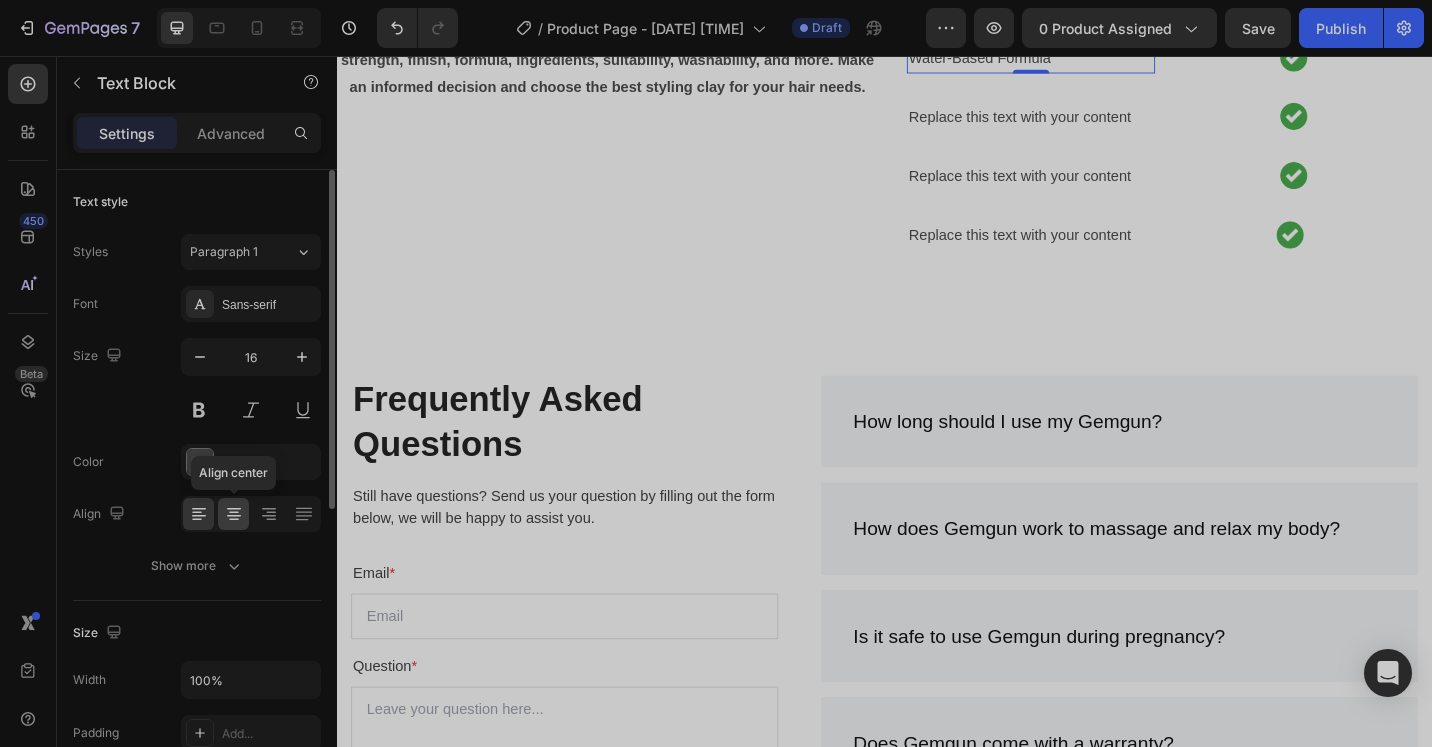 click 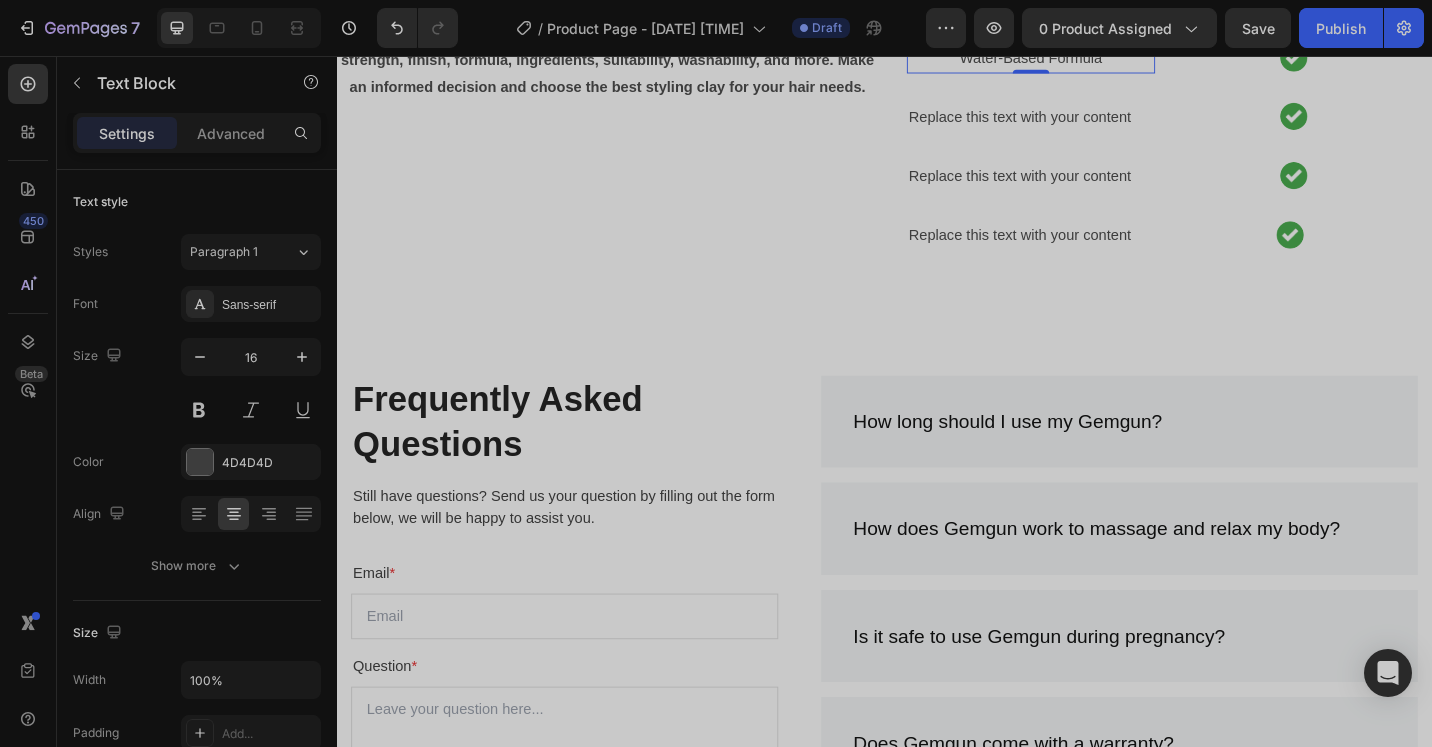 click on "Replace this text with your content" at bounding box center (1097, -6) 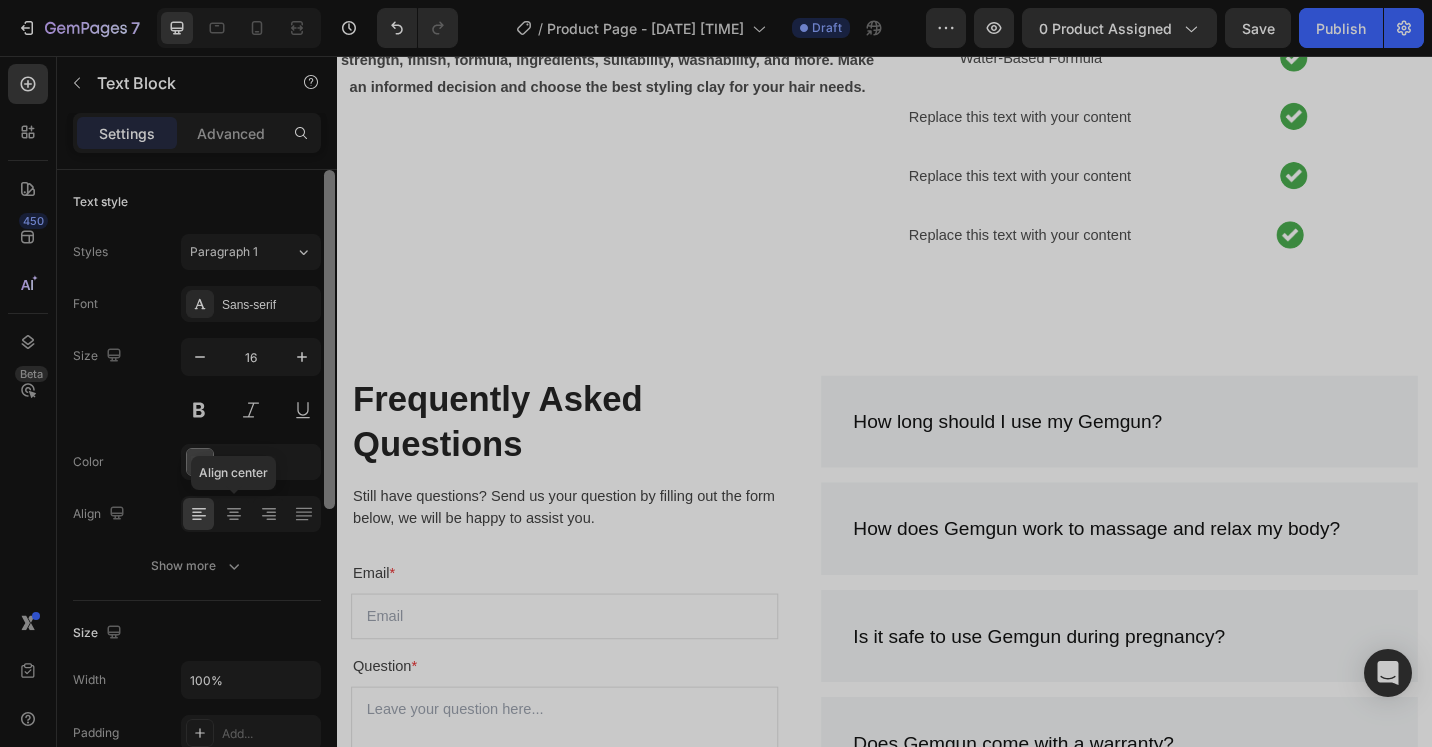 drag, startPoint x: 241, startPoint y: 512, endPoint x: 324, endPoint y: 513, distance: 83.00603 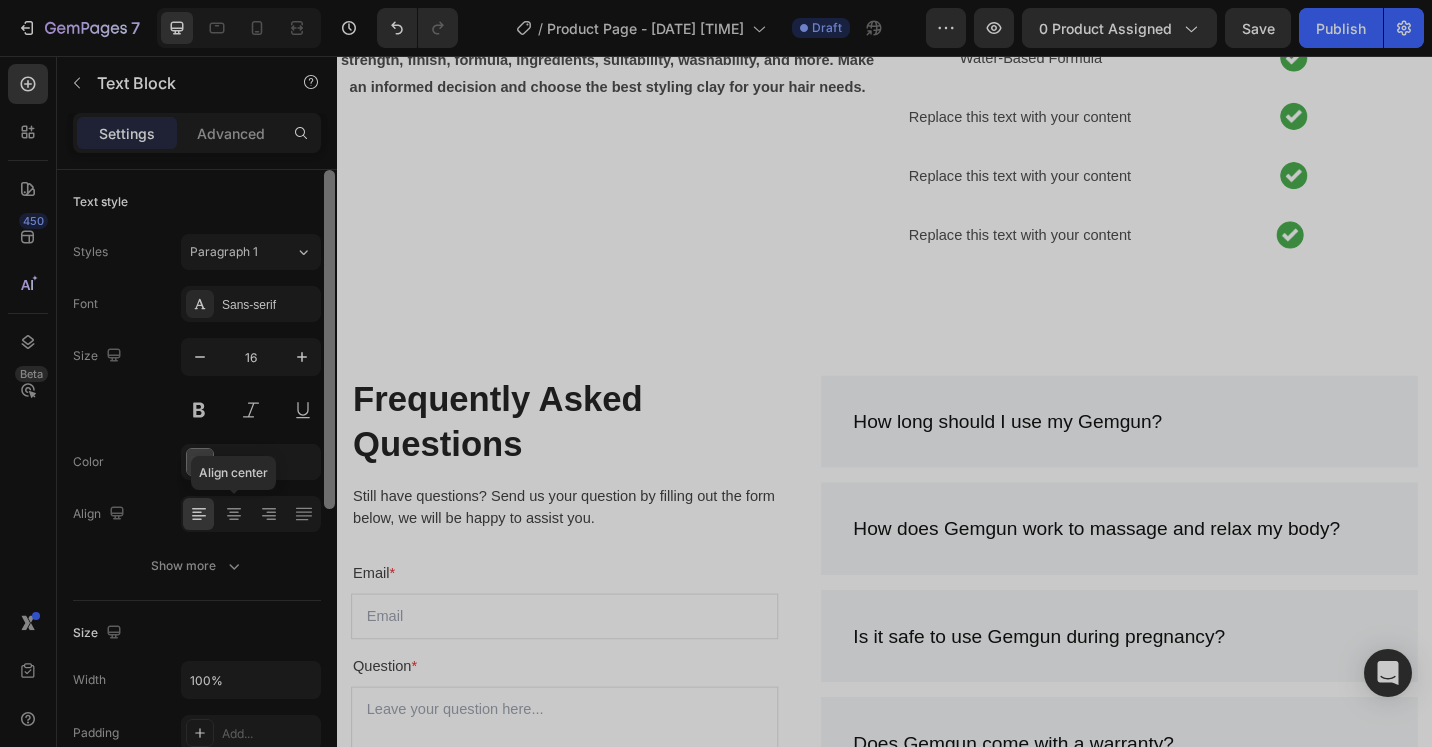 click 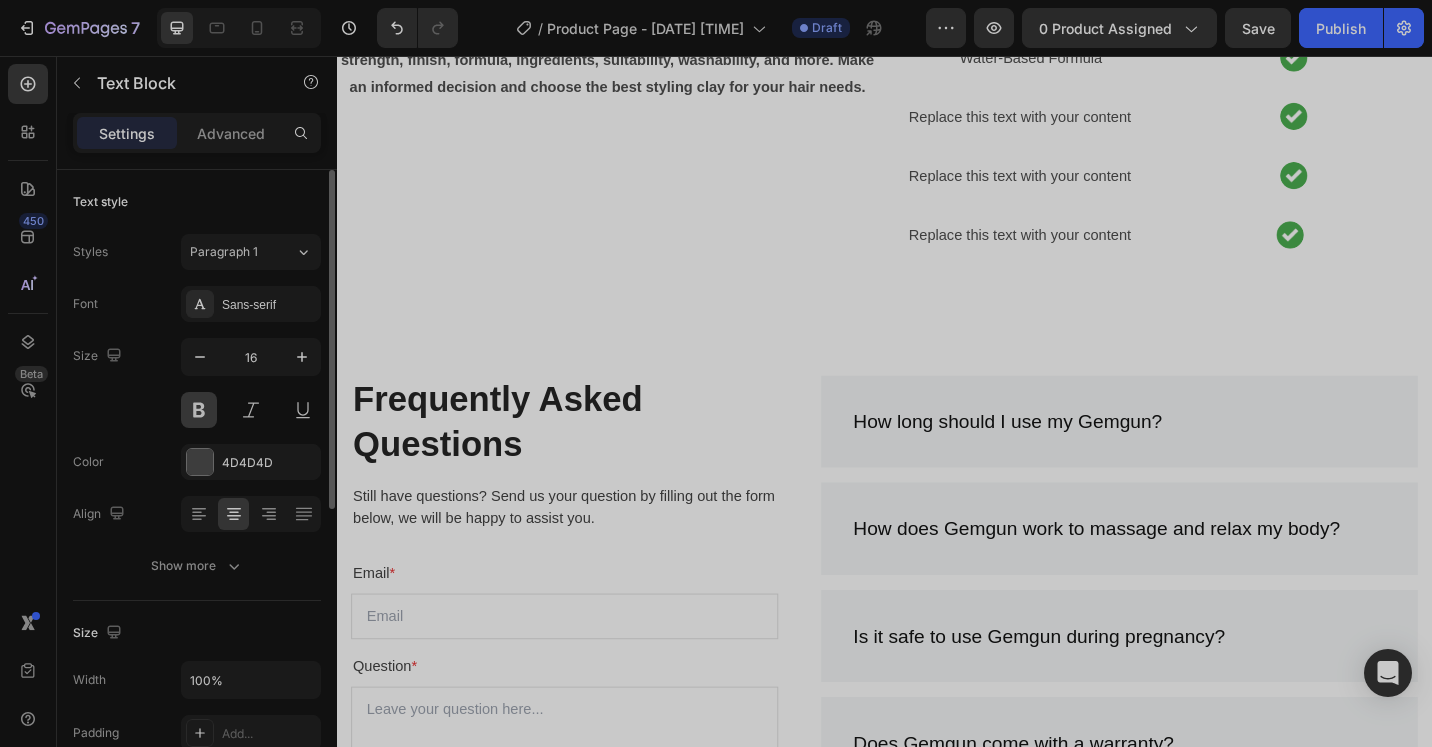 click at bounding box center (199, 410) 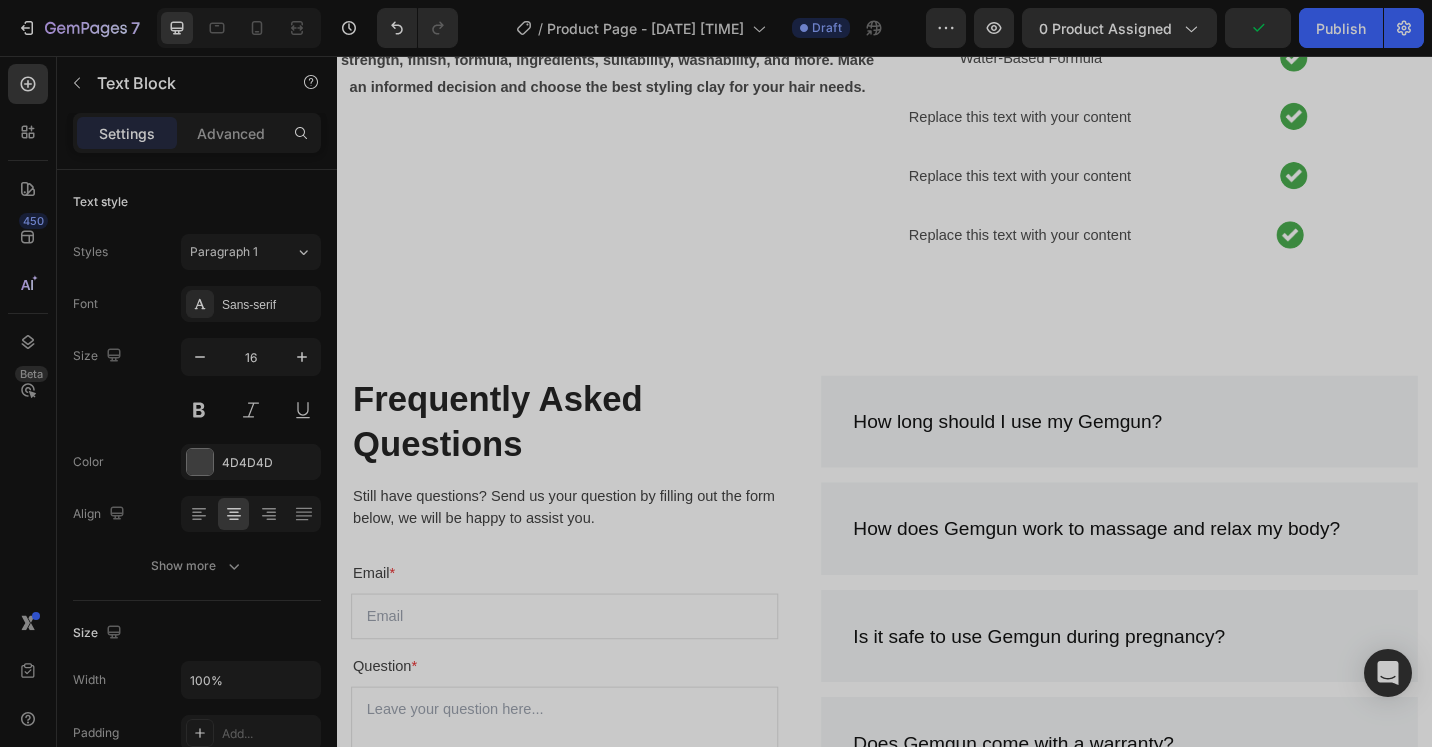 click on "Low-Shine Finish" at bounding box center (1097, -71) 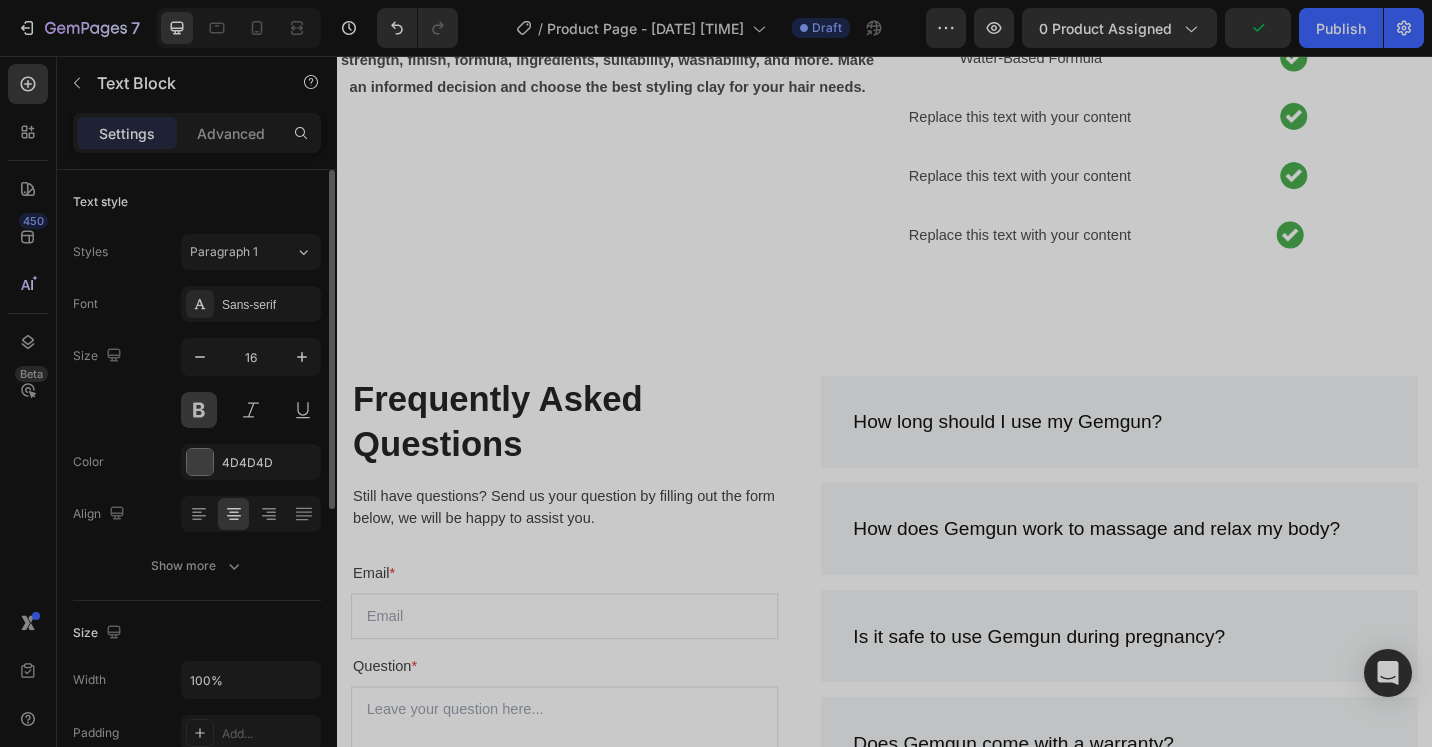 click at bounding box center (199, 410) 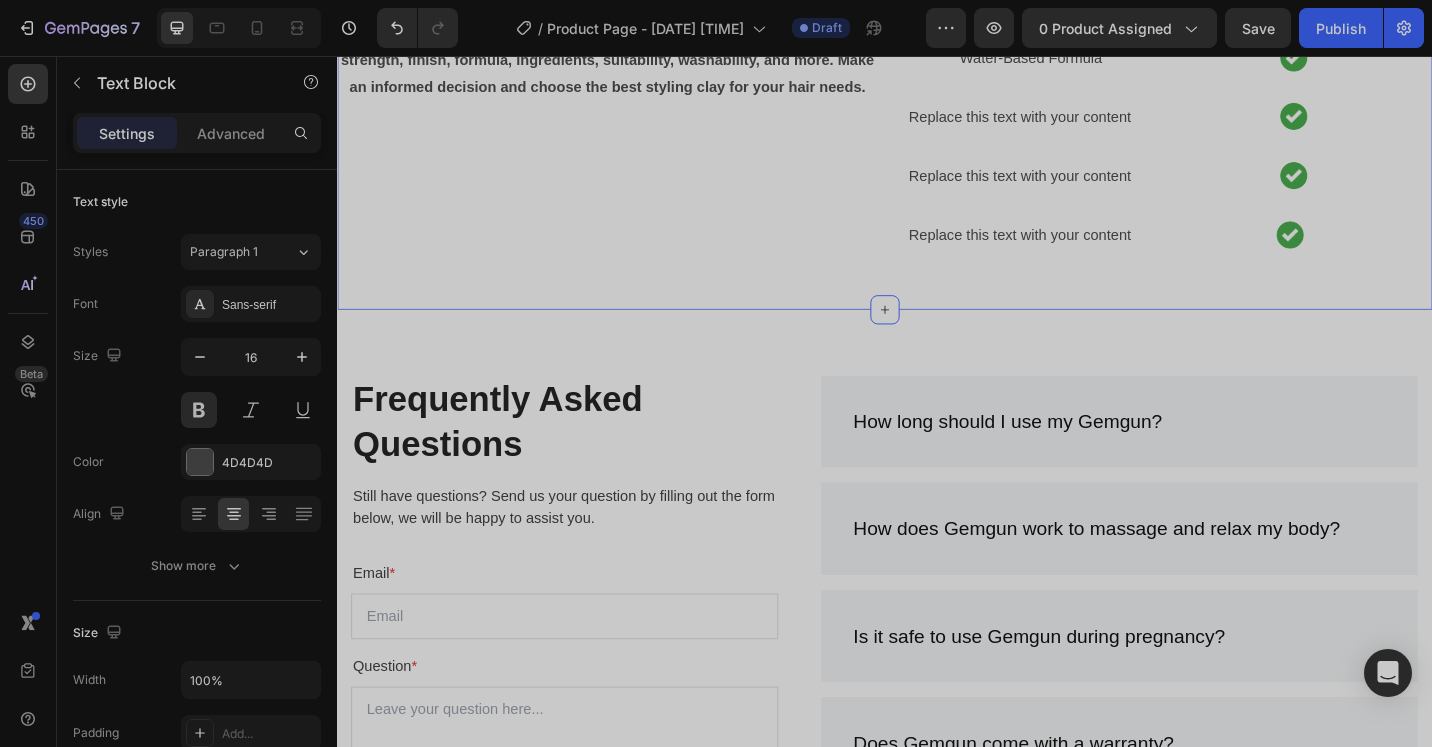 click on "Find the Perfect Styling Solution Heading Explore the key features and benefits of Hard Compound Molding Clay against leading competitors. See how our product stands out in hold strength, finish, formula, ingredients, suitability, washability, and more. Make an informed decision and choose the best styling clay for your hair needs. Text Block Hold Strength Text Block Image Row Low-Shine Finish Text Block   0 Image Row Replace this text with your content Text Block Image Row Replace this text with your content Text Block Image Row Replace this text with your content Text Block Image Row Row Section 8" at bounding box center [937, 83] 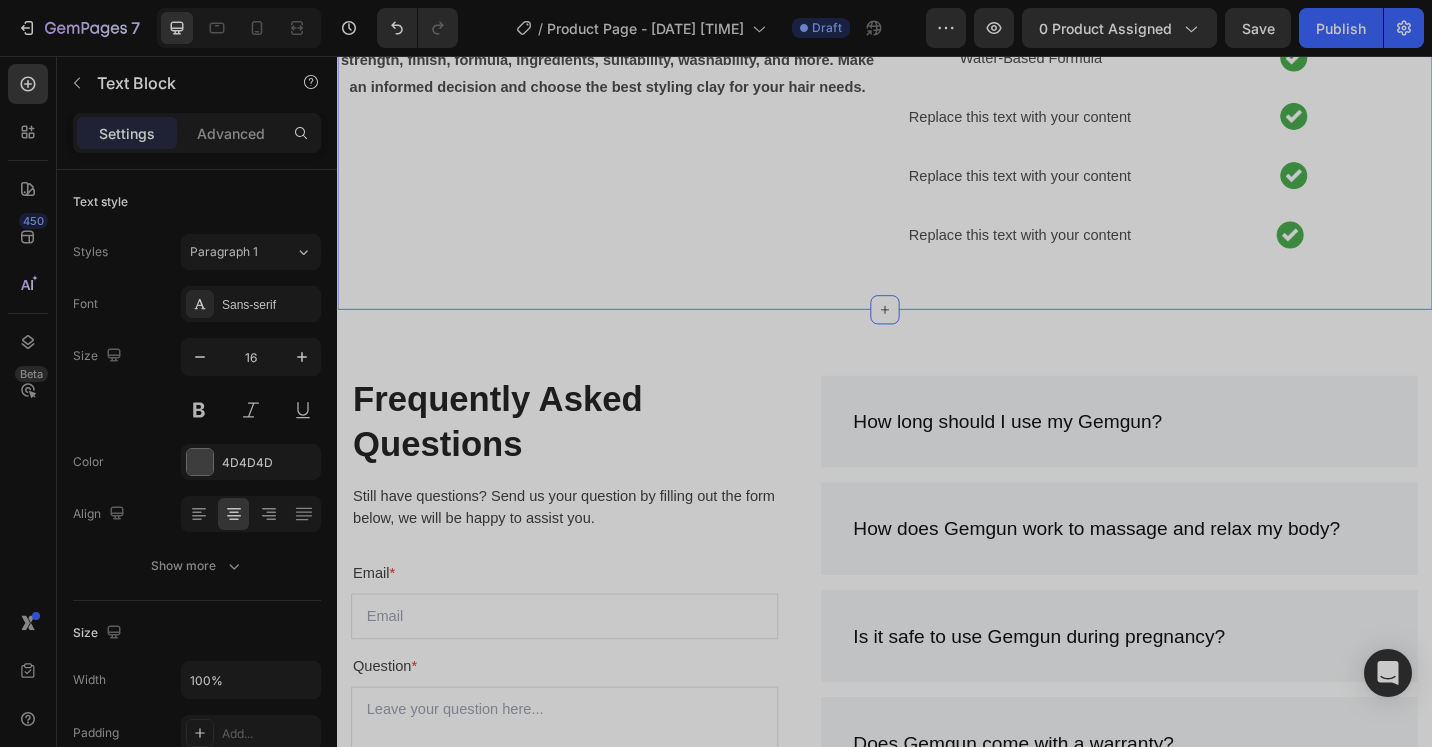 click on "Hold Strength" at bounding box center (1089, -120) 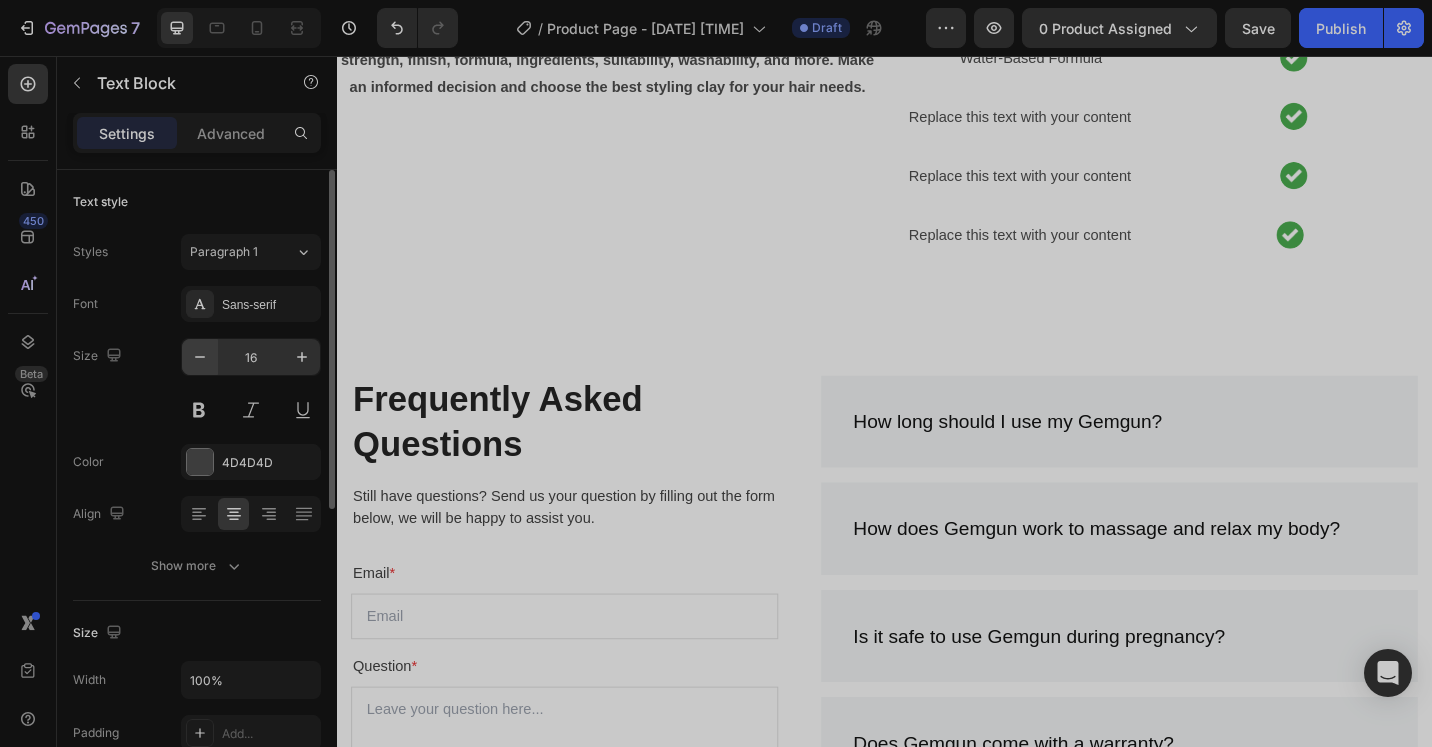 drag, startPoint x: 183, startPoint y: 414, endPoint x: 206, endPoint y: 373, distance: 47.010635 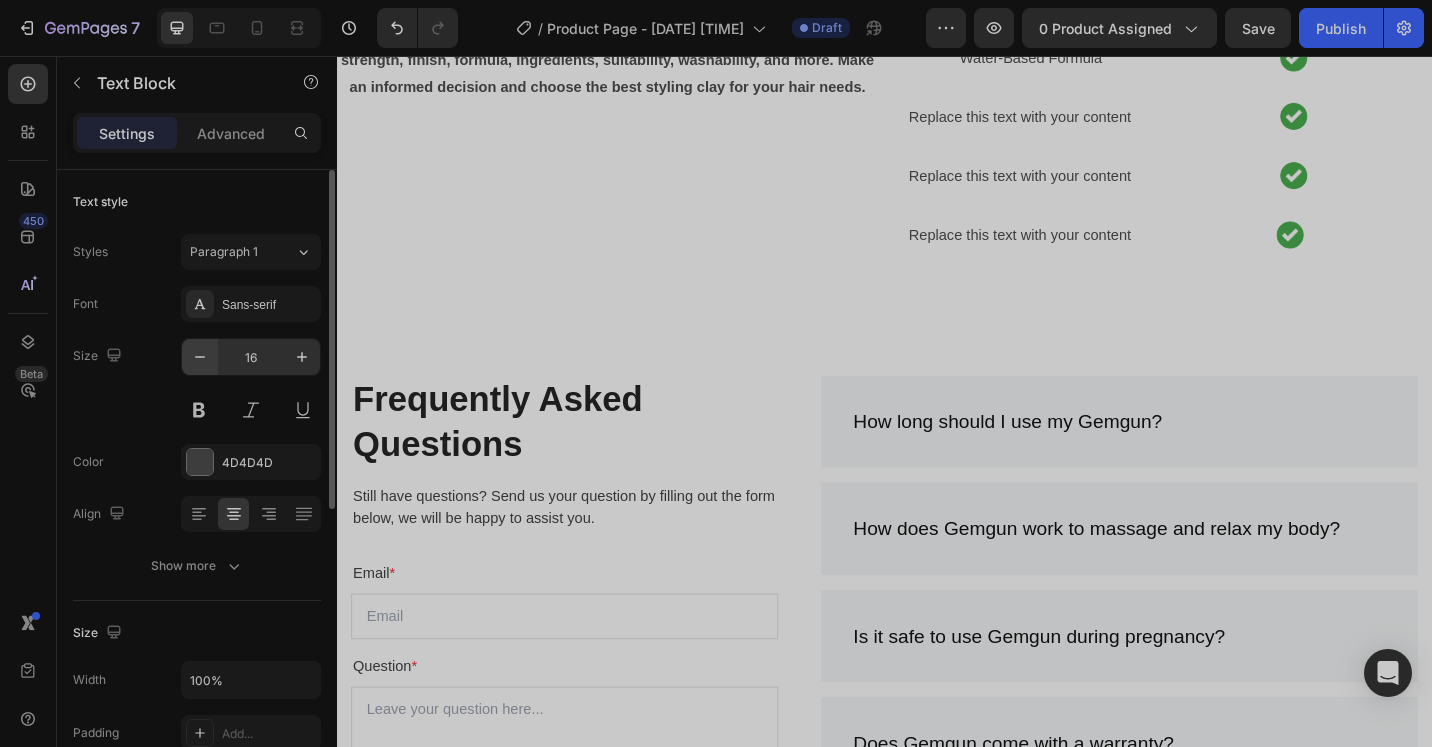 click at bounding box center (199, 410) 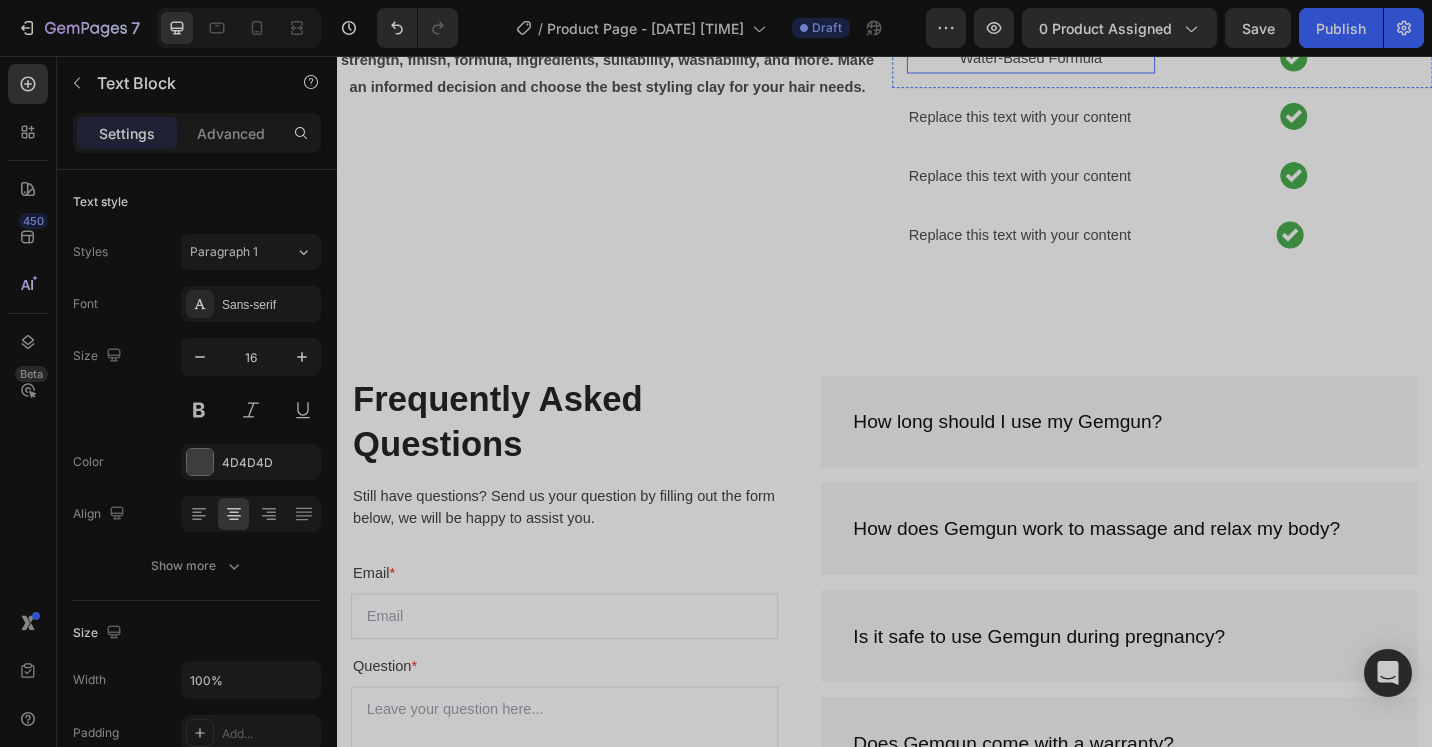 click on "Water-Based Formula" at bounding box center (1097, 59) 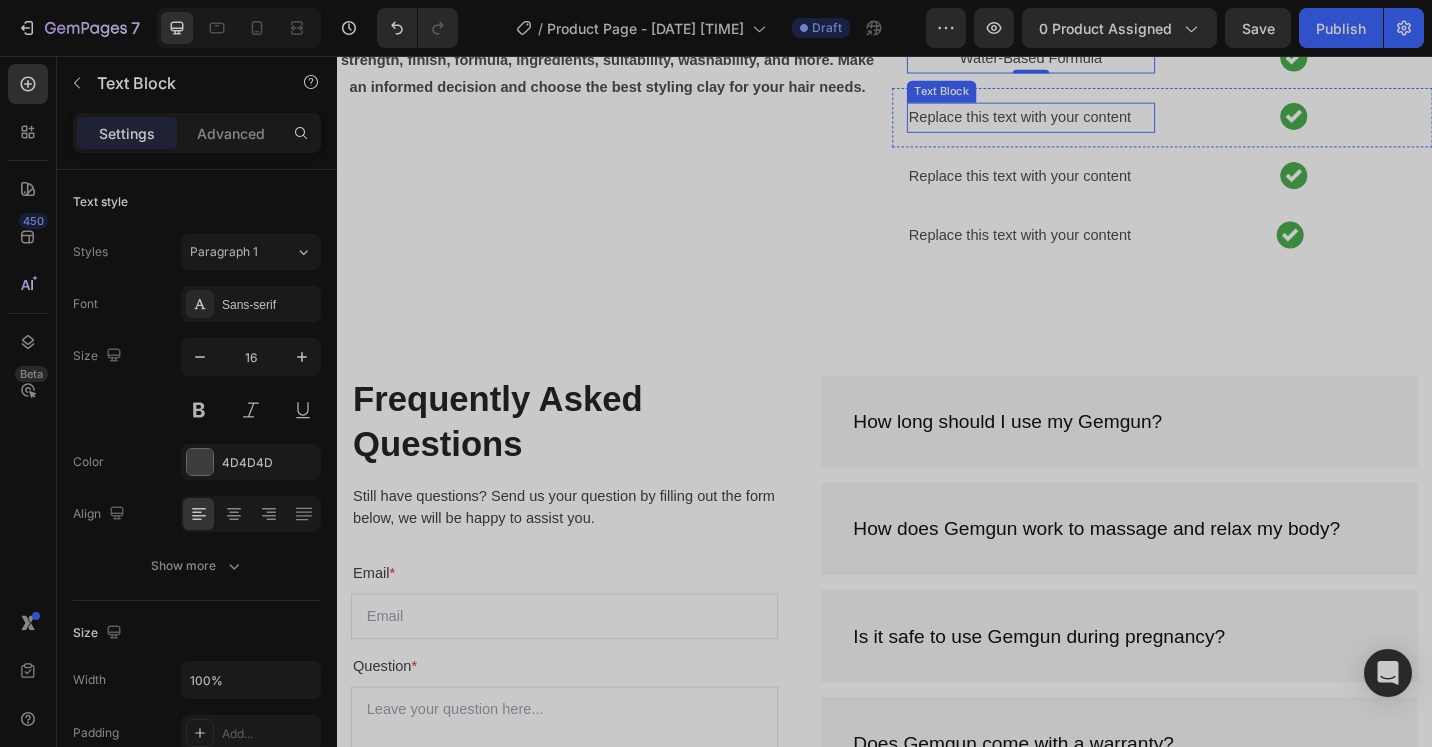 click on "Replace this text with your content" at bounding box center [1097, 123] 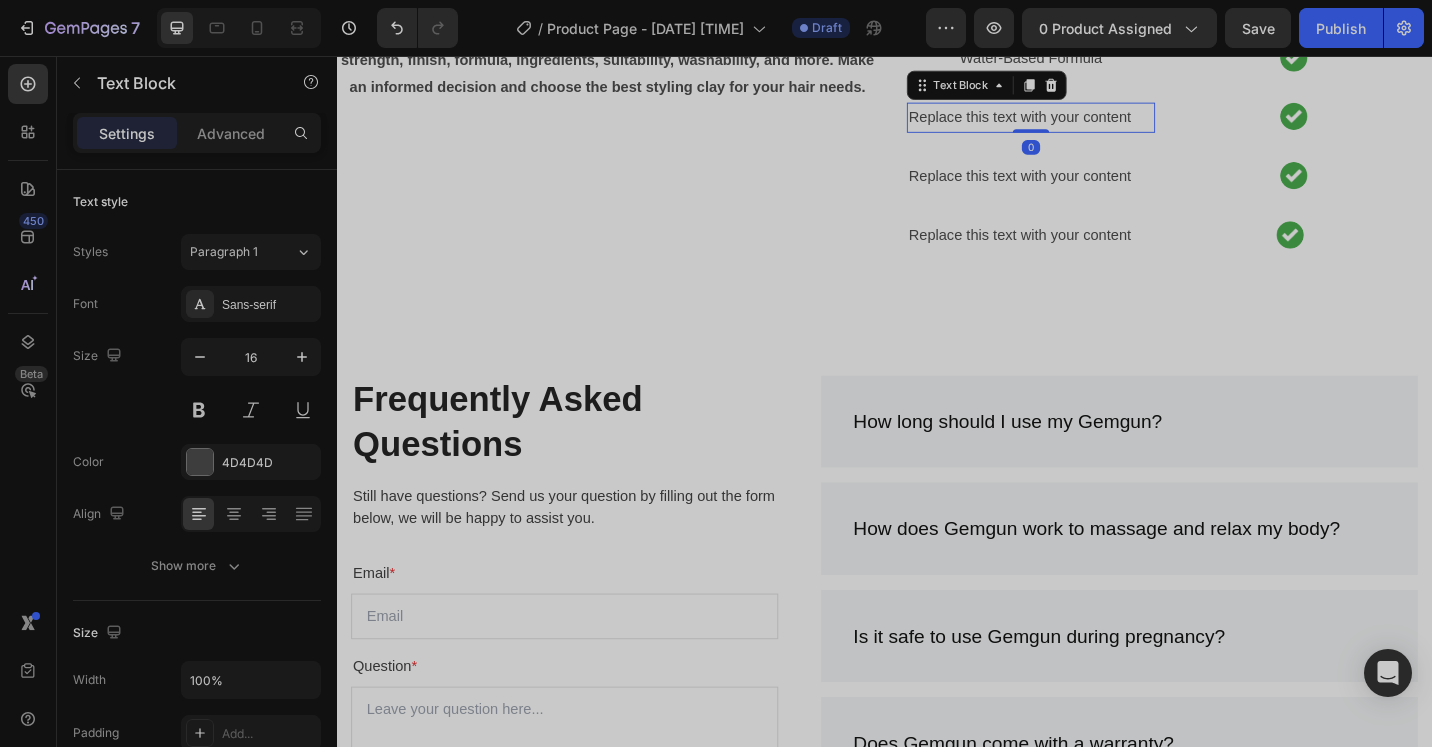 click on "Replace this text with your content" at bounding box center (1097, 123) 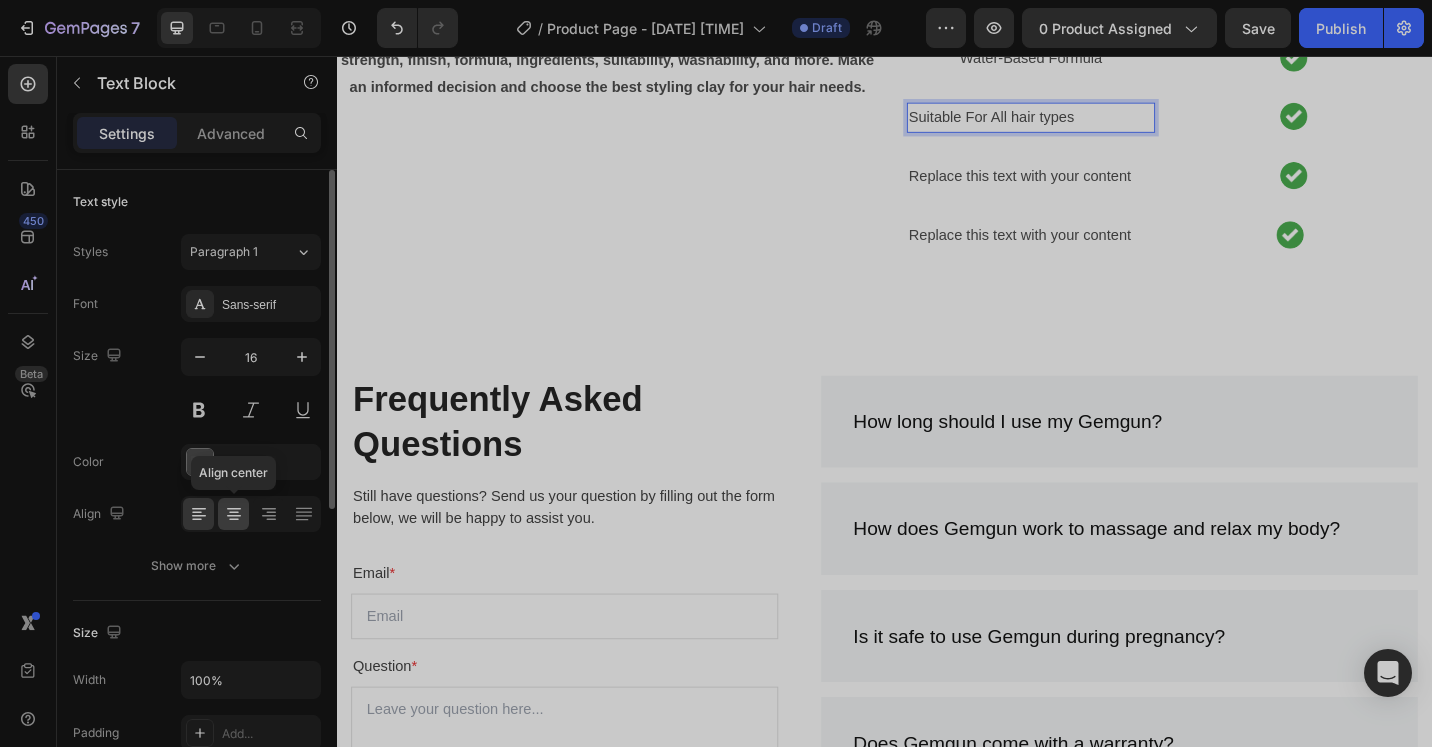 click 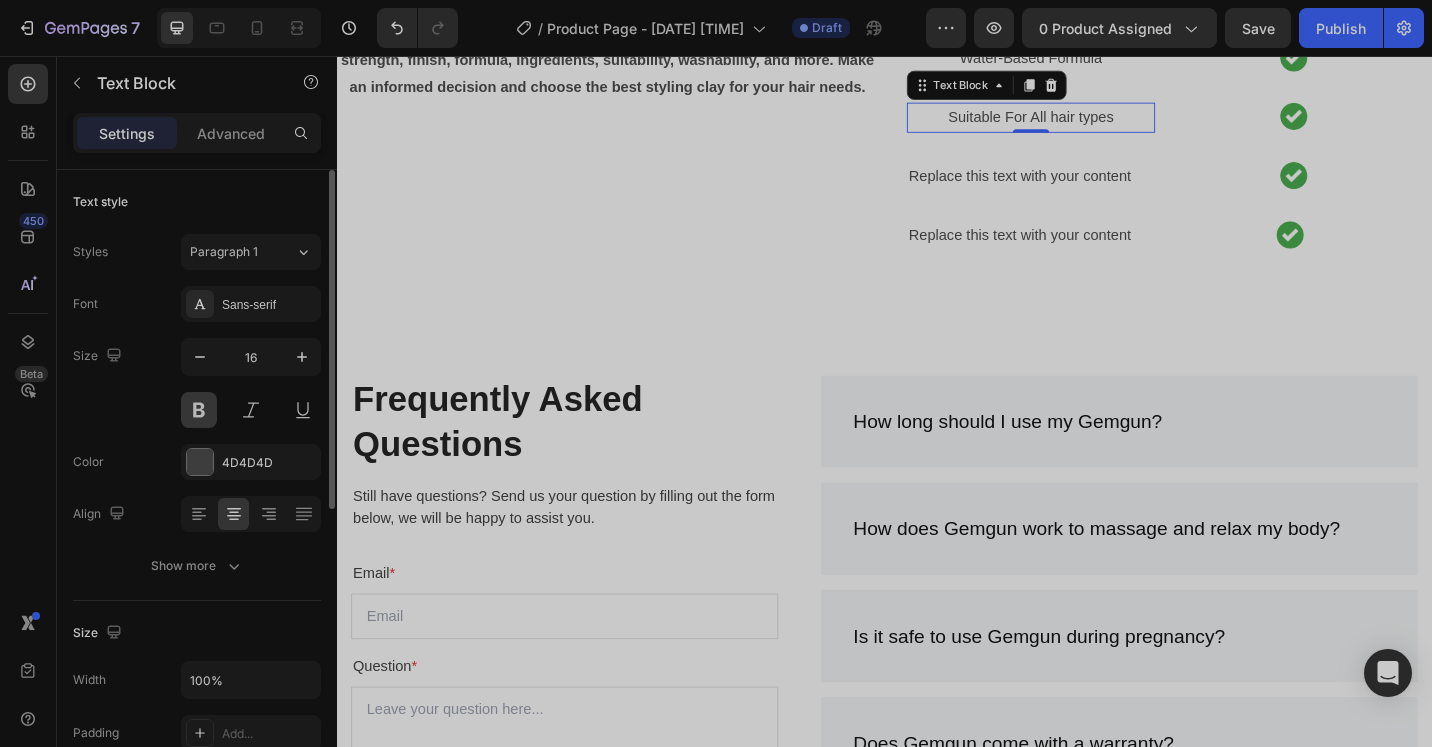 click at bounding box center [199, 410] 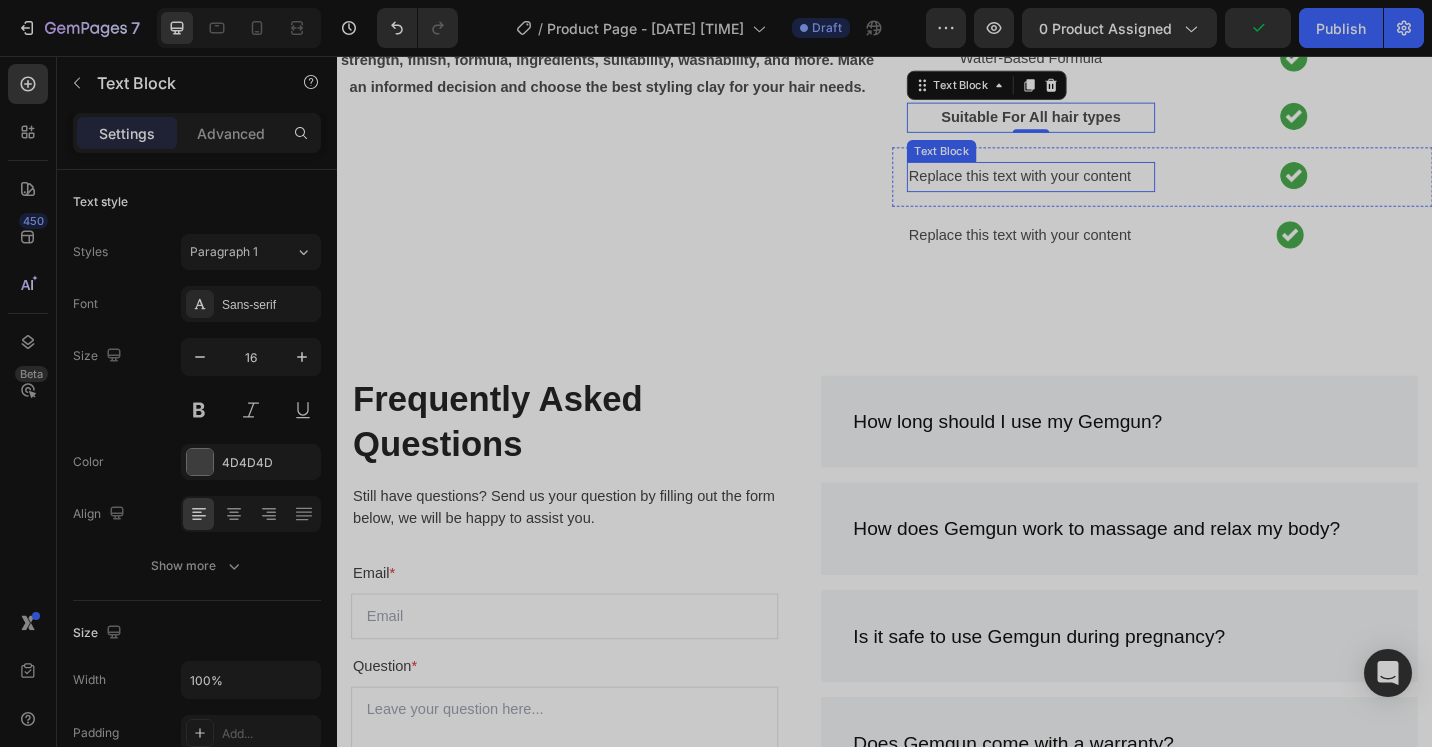 drag, startPoint x: 1098, startPoint y: 458, endPoint x: 1119, endPoint y: 449, distance: 22.847319 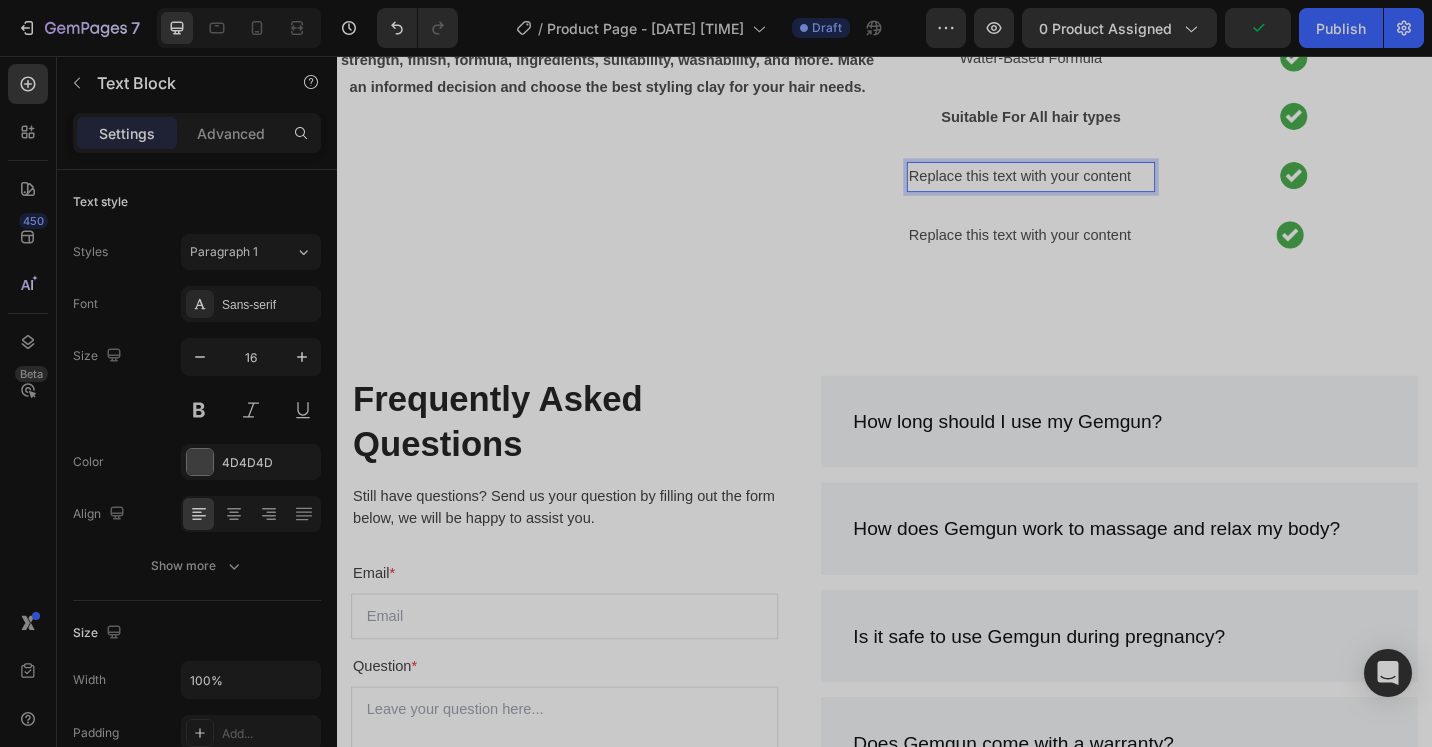 click on "Replace this text with your content" at bounding box center [1097, 188] 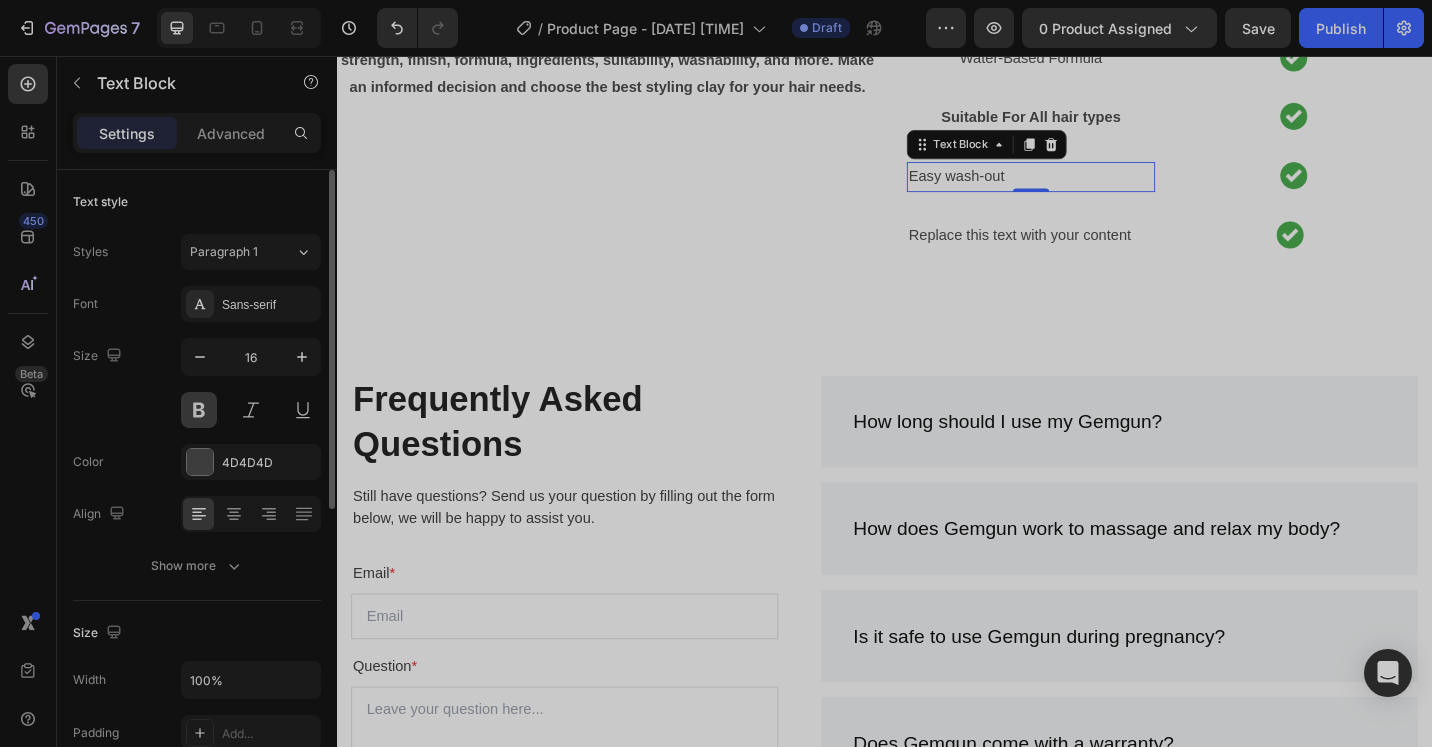 click at bounding box center [199, 410] 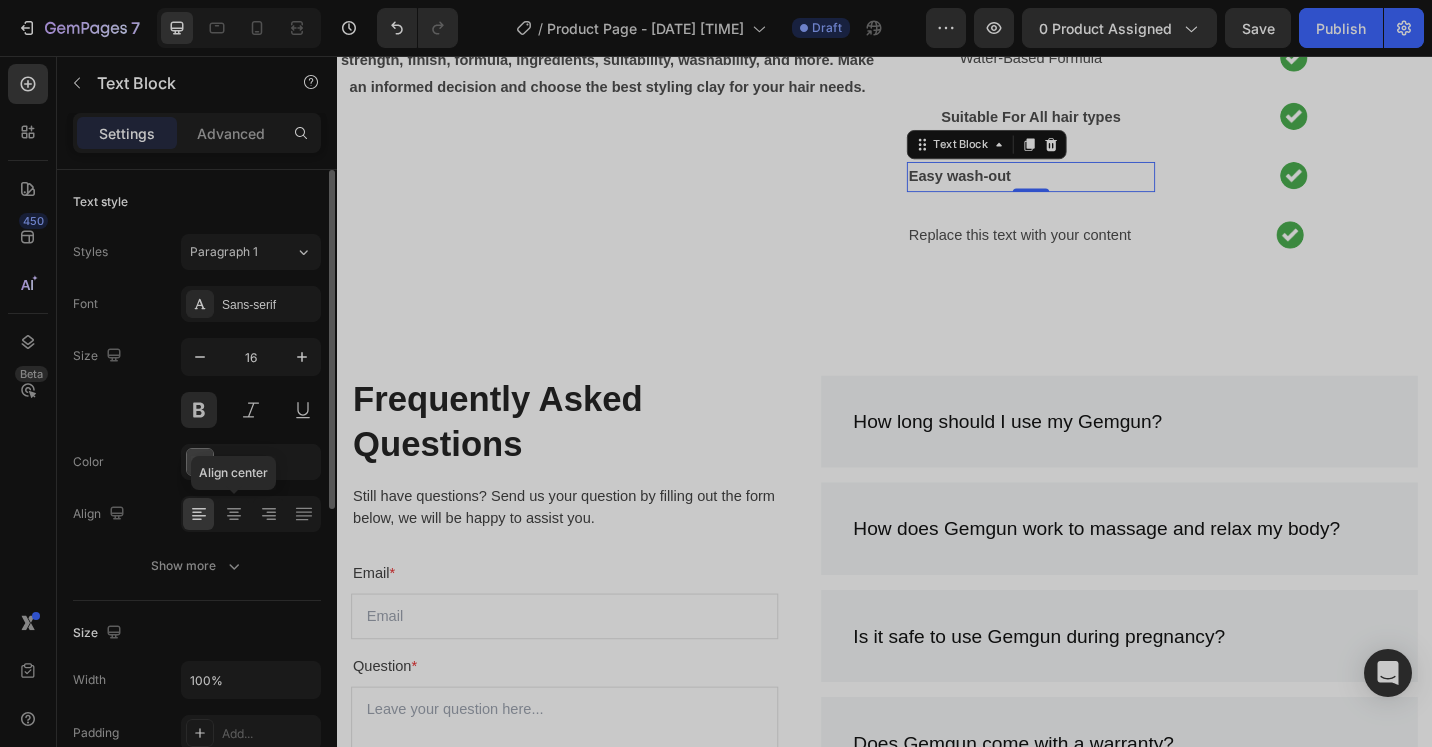 drag, startPoint x: 237, startPoint y: 516, endPoint x: 320, endPoint y: 512, distance: 83.09633 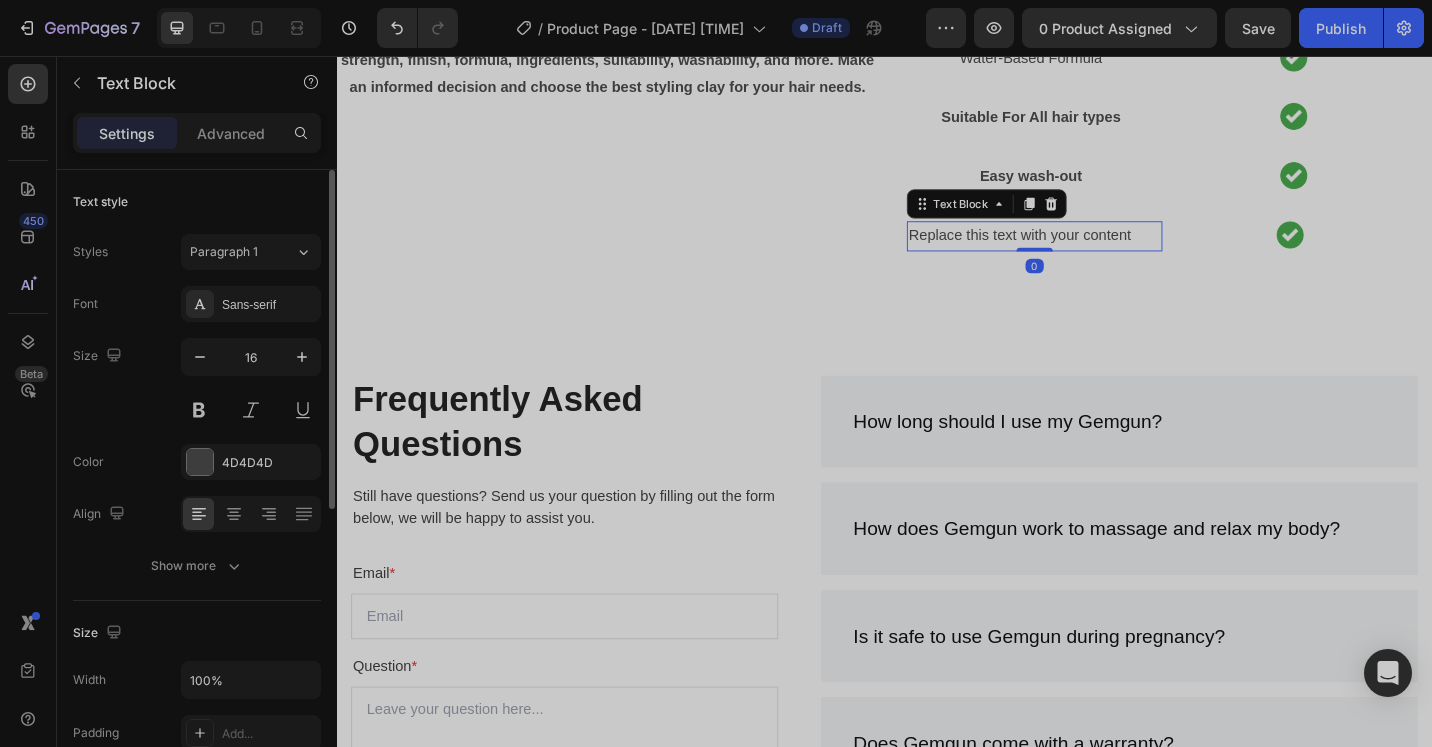 click on "Replace this text with your content" at bounding box center [1101, 253] 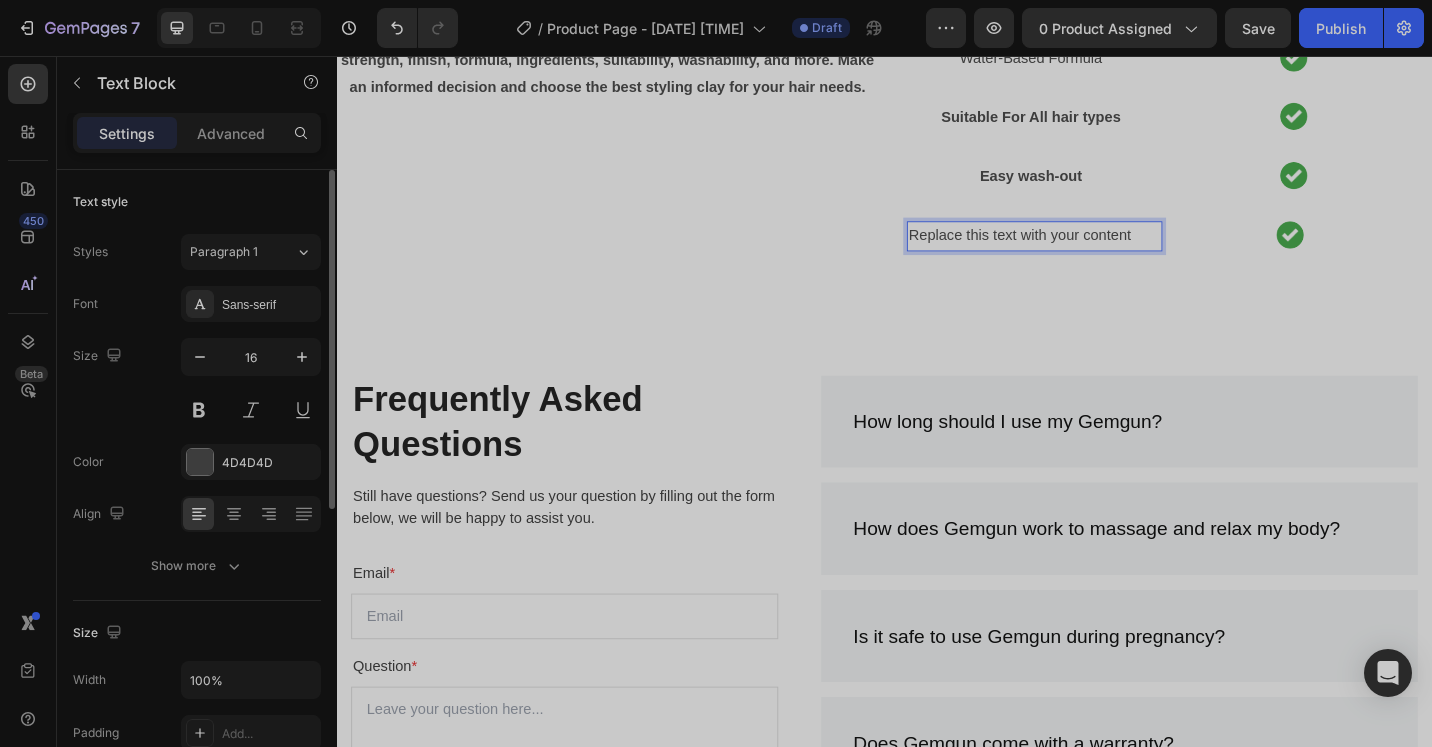 drag, startPoint x: 1198, startPoint y: 519, endPoint x: 1198, endPoint y: 504, distance: 15 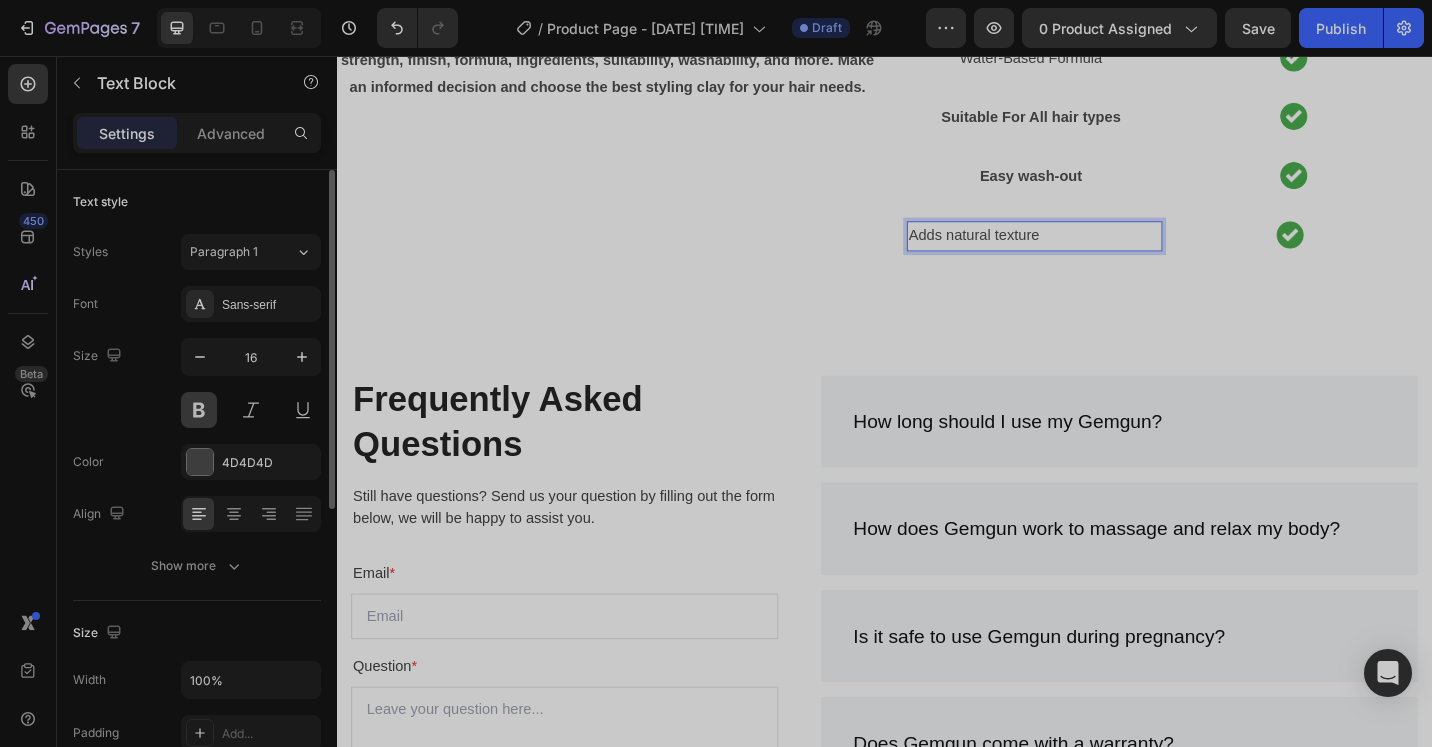 click at bounding box center (199, 410) 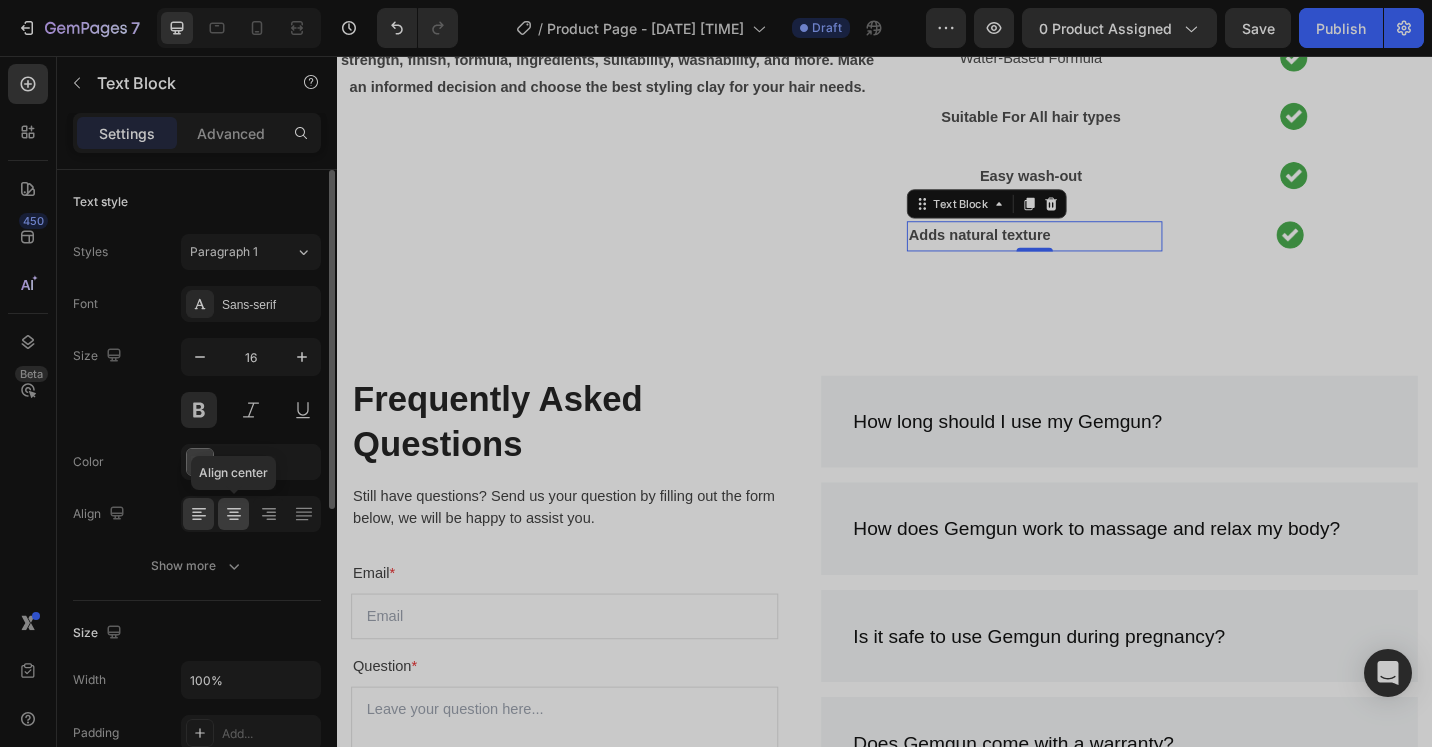click 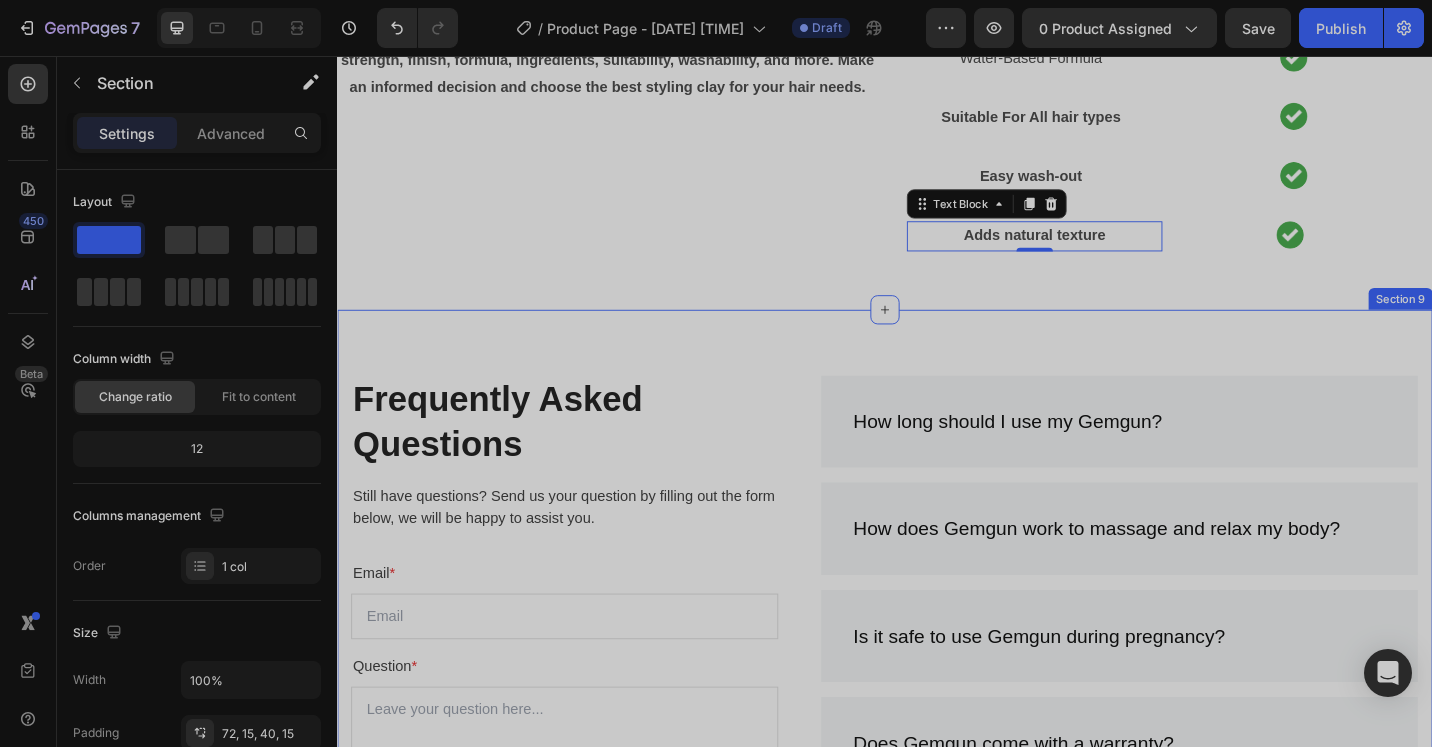 click on "Frequently Asked Questions Heading Still have questions? Send us your question by filling out the form below, we will be happy to assist you. Text block Email  * Text block Email Field Question  * Text block Text Area Submit Now Submit Button Contact Form How long should I use my Gemgun? How does Gemgun work to massage and relax my body? Is it safe to use Gemgun during pregnancy? Does Gemgun come with a warranty? Can I make changes to my order? What is the time limit for returns? How do I return a gift? Accordion Row Section 9" at bounding box center [937, 809] 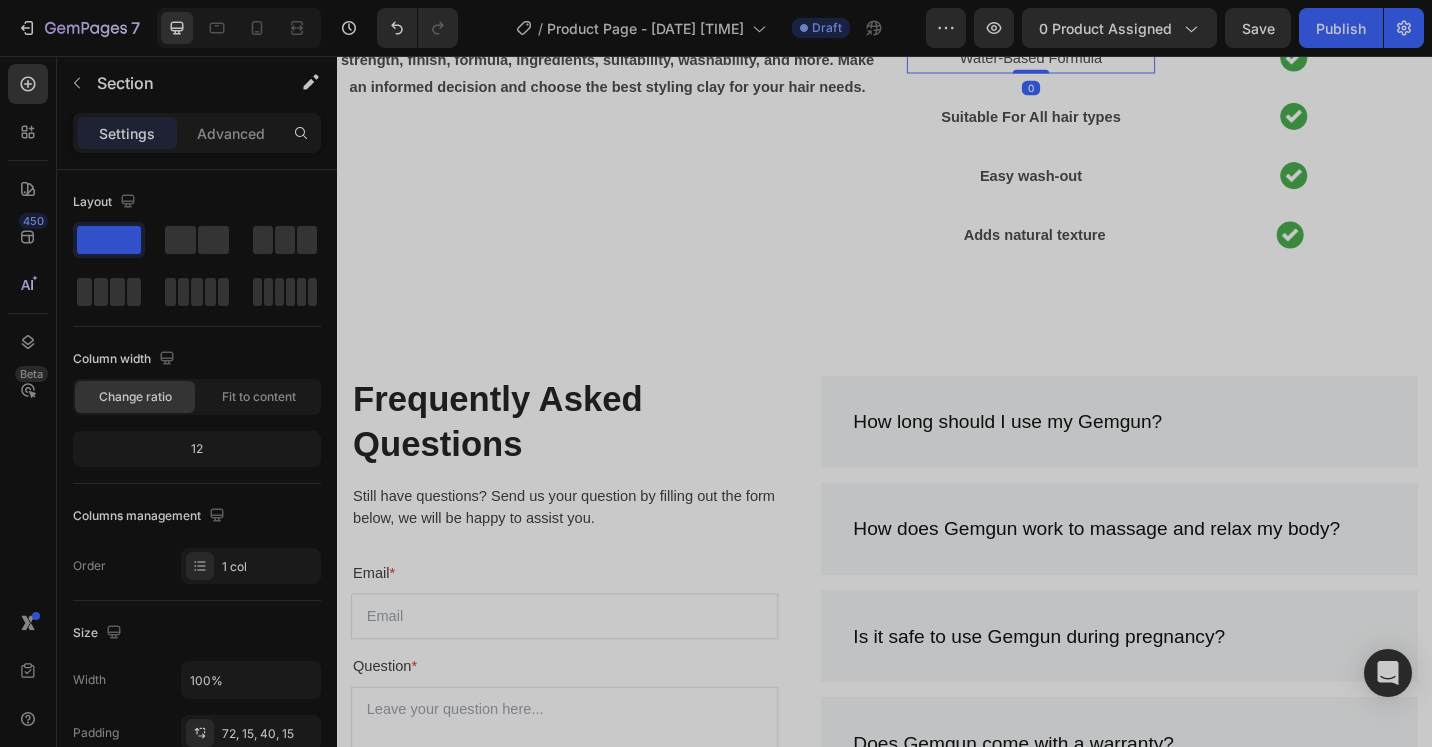drag, startPoint x: 1065, startPoint y: 336, endPoint x: 909, endPoint y: 335, distance: 156.0032 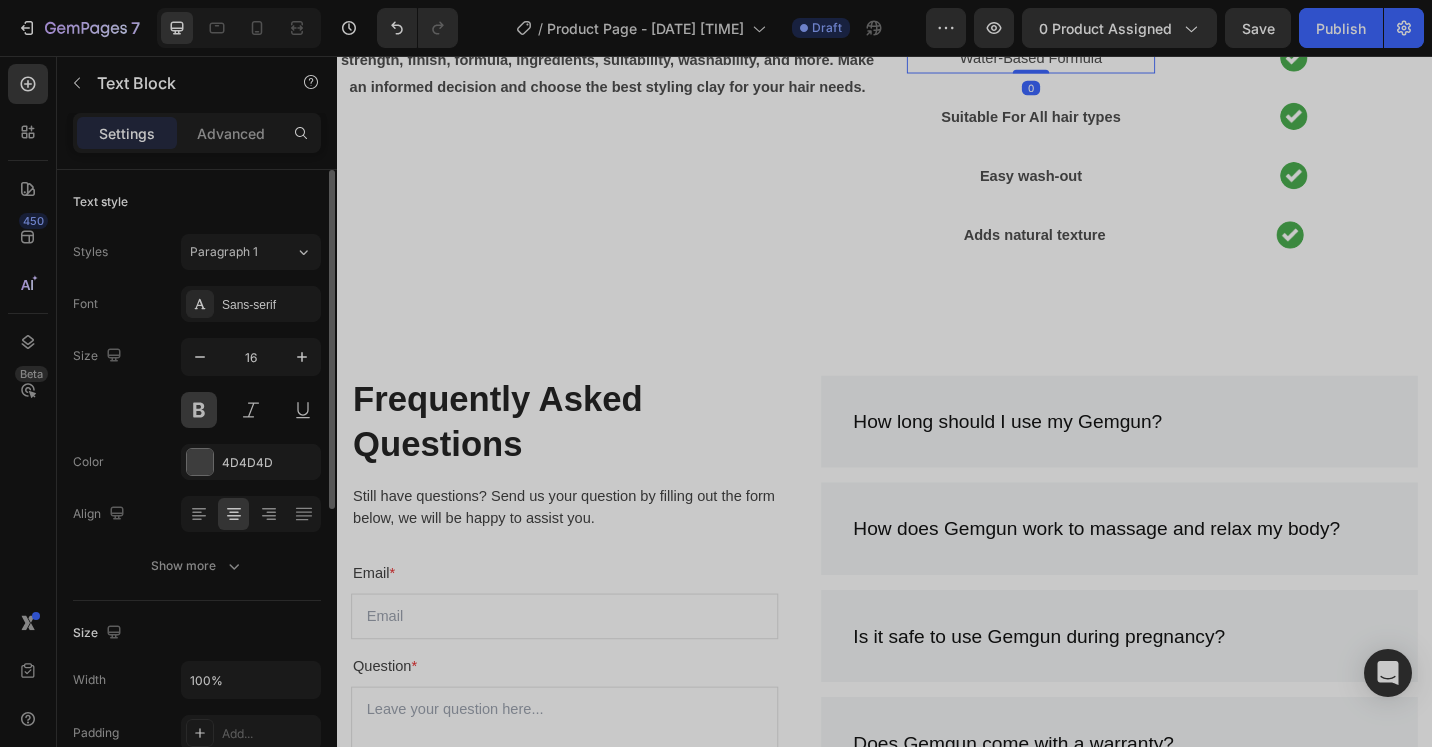 click at bounding box center (199, 410) 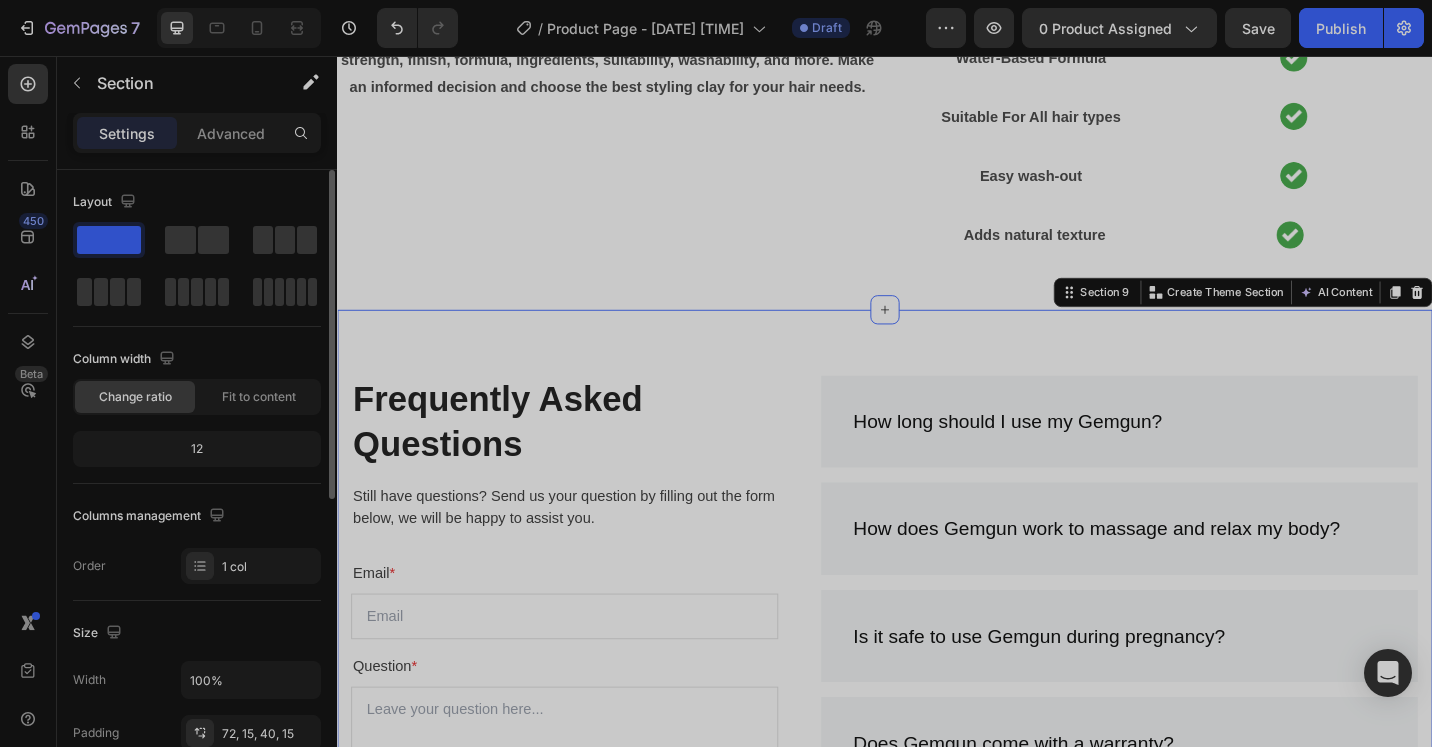 drag, startPoint x: 861, startPoint y: 614, endPoint x: 853, endPoint y: 522, distance: 92.34717 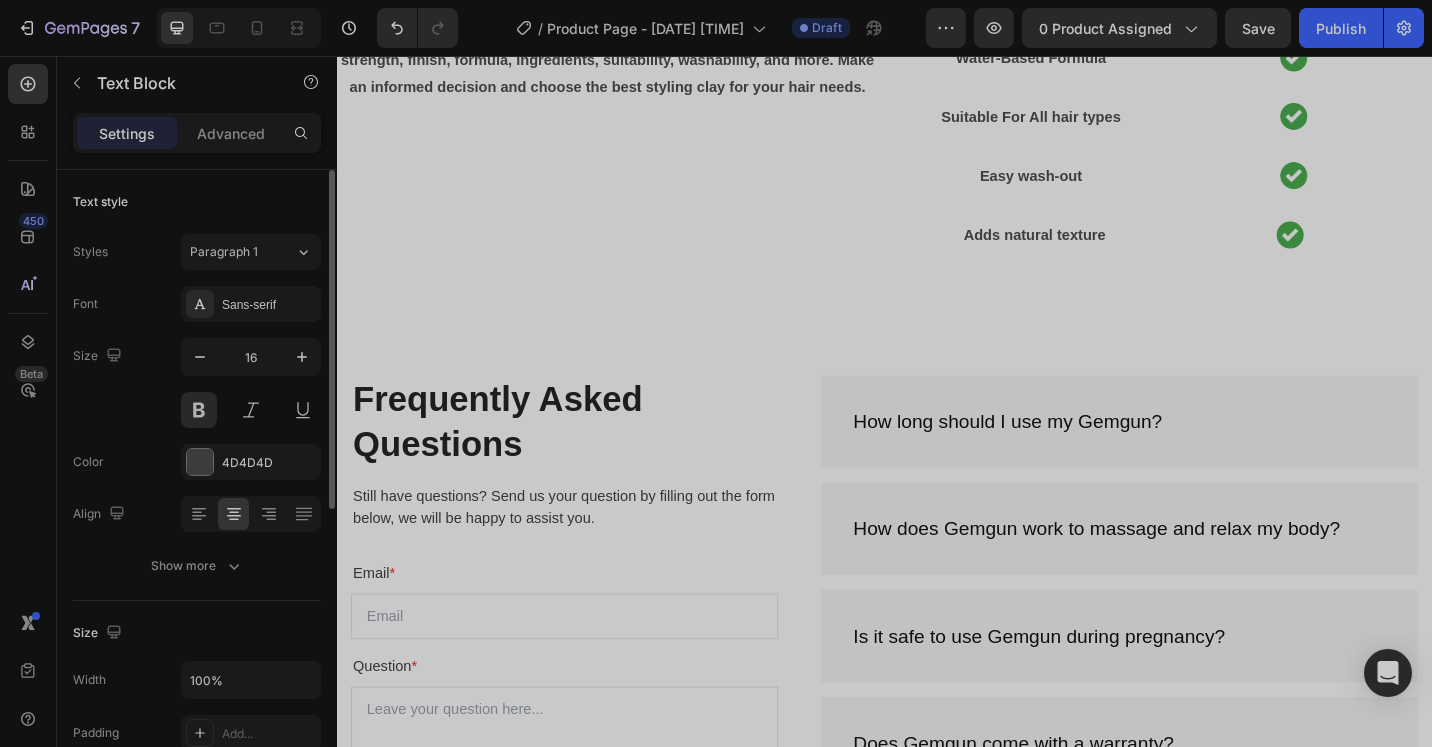 click on "Hold Strength" at bounding box center [1089, -120] 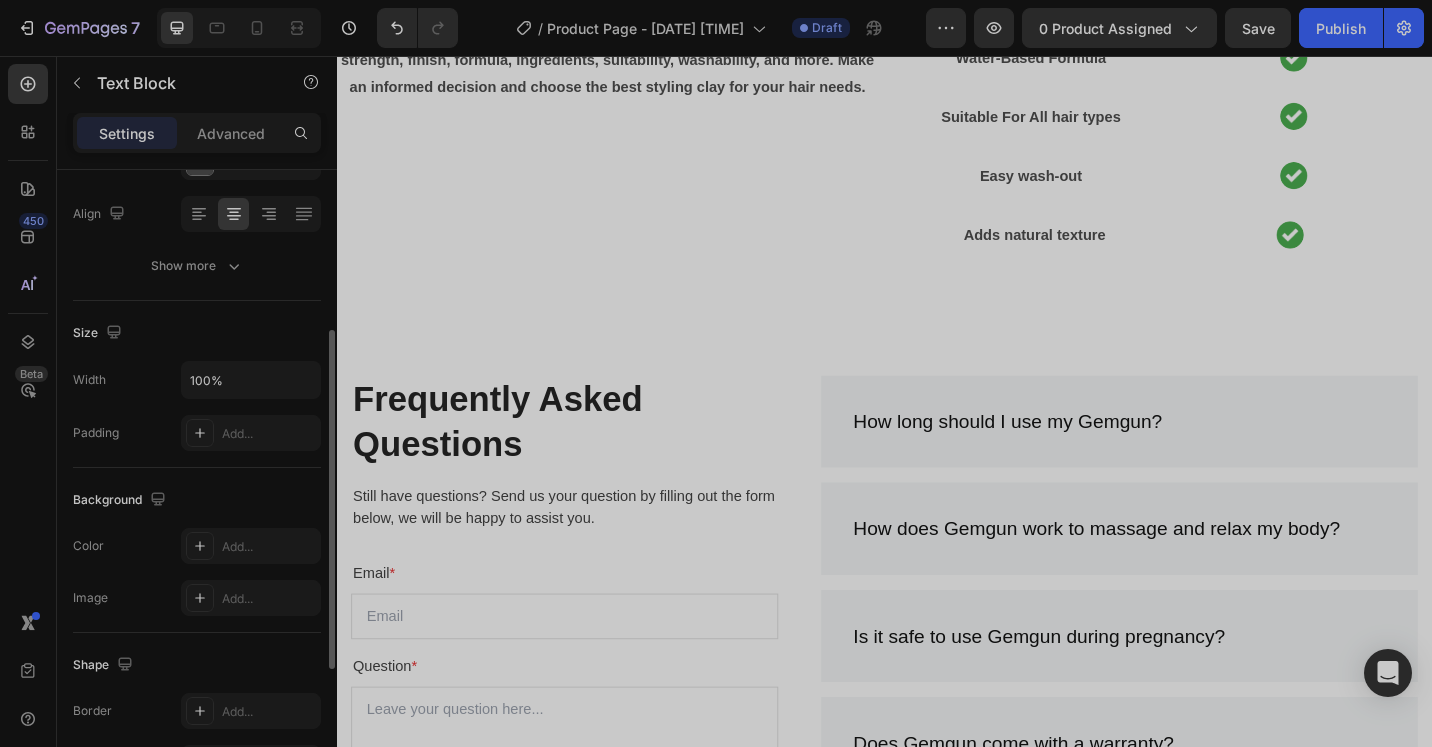 drag, startPoint x: 82, startPoint y: 542, endPoint x: 115, endPoint y: 543, distance: 33.01515 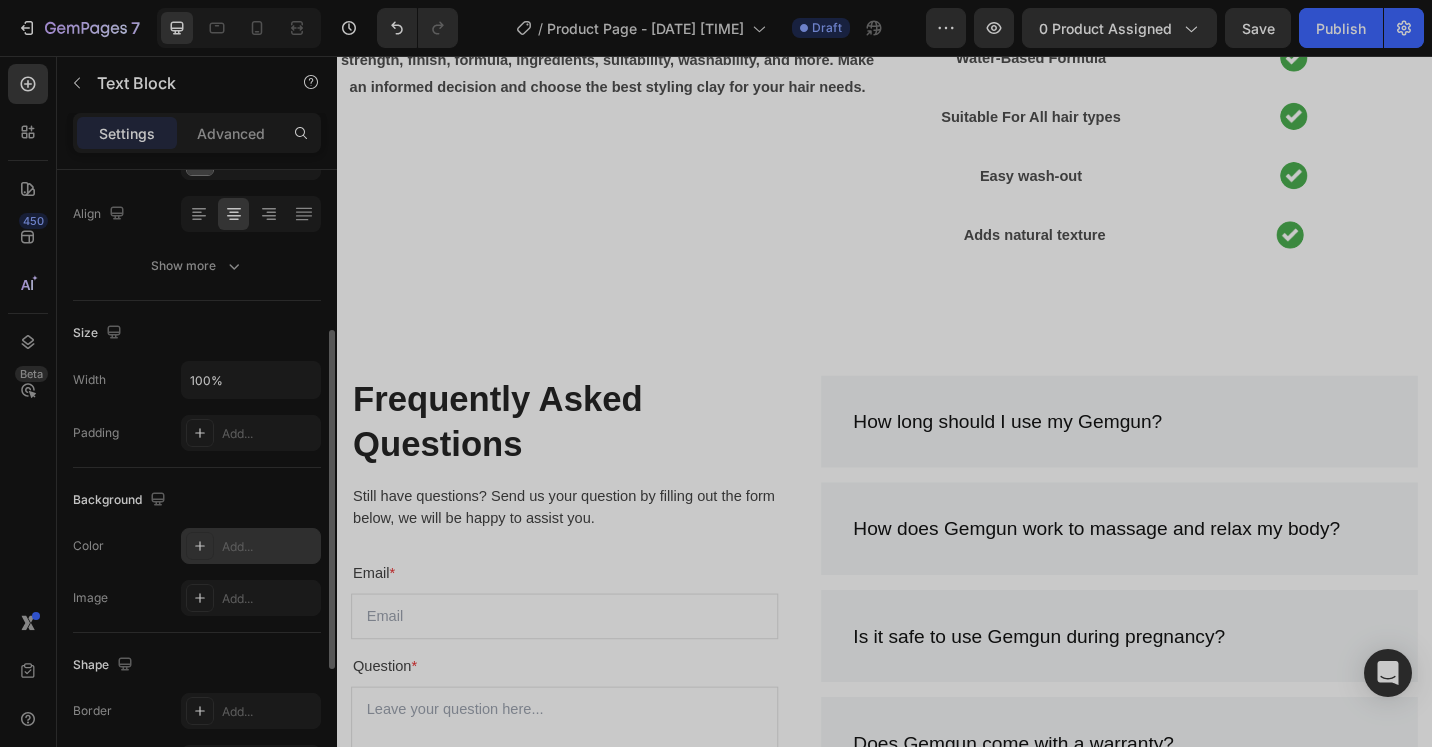 click at bounding box center [200, 546] 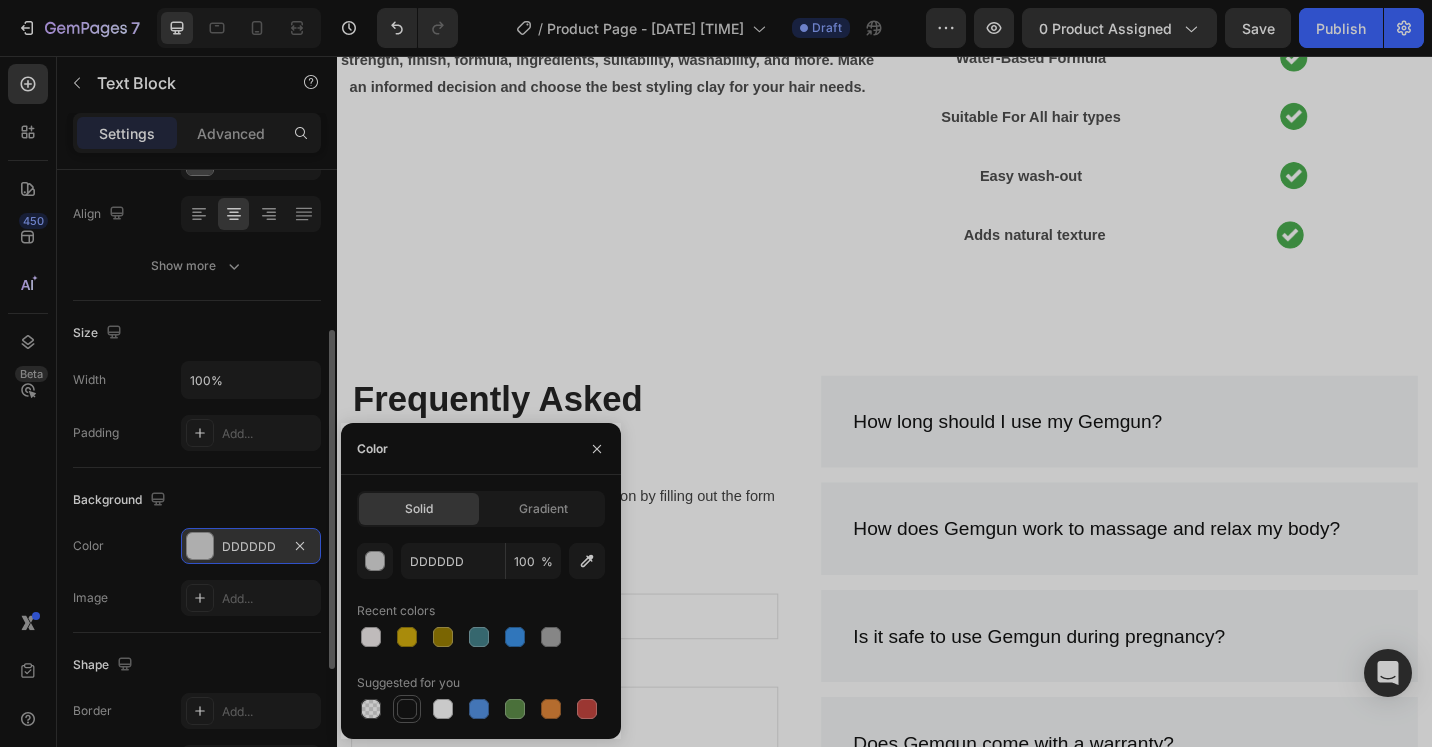 click at bounding box center (407, 709) 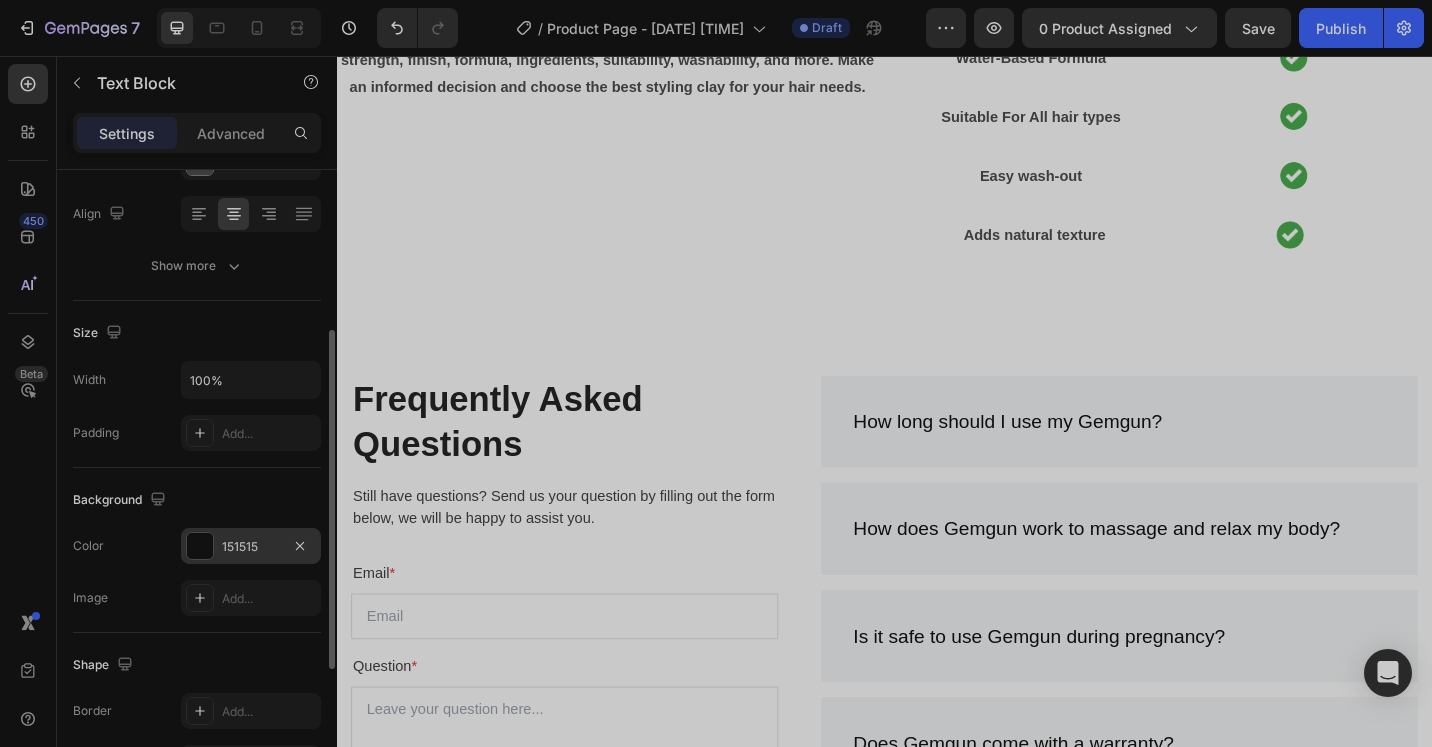 drag, startPoint x: 1088, startPoint y: 150, endPoint x: 1101, endPoint y: 149, distance: 13.038404 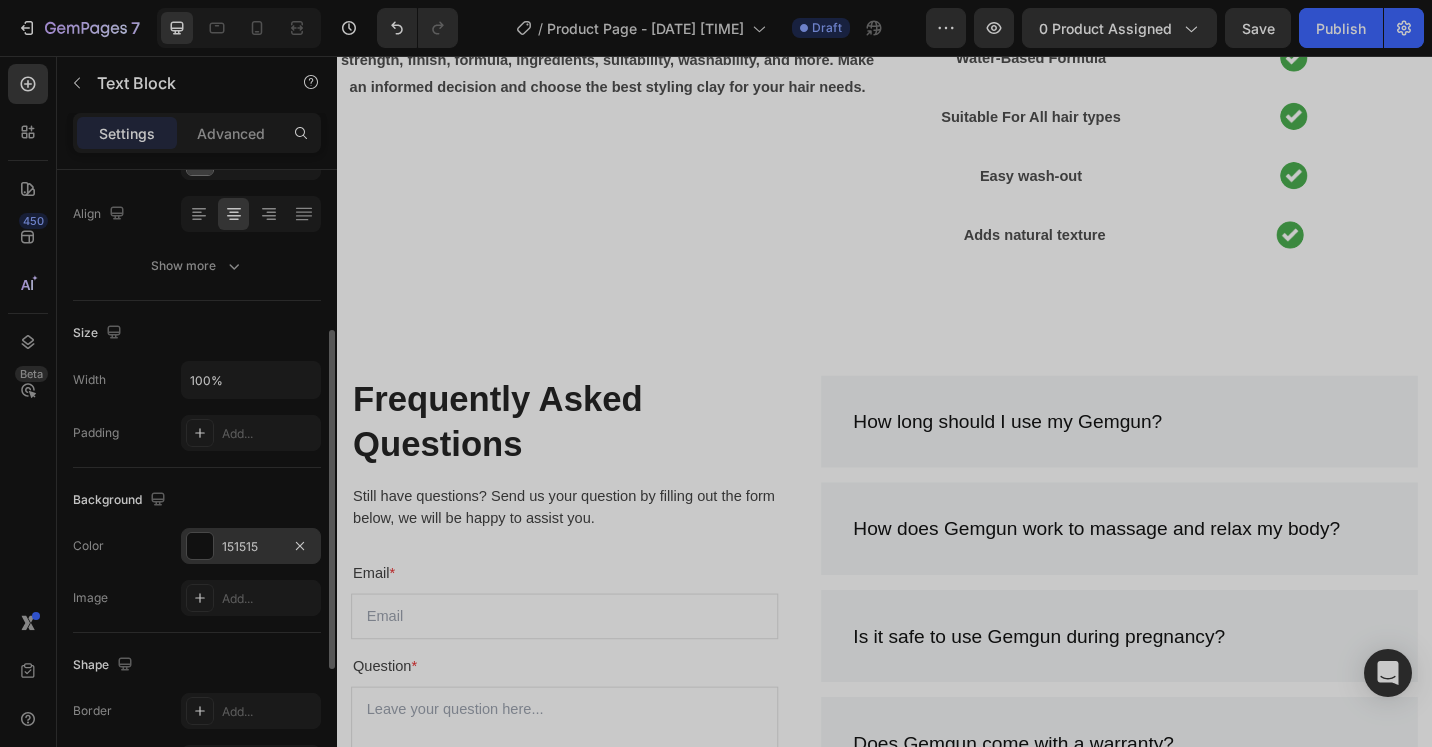 click on "Hold Strength" at bounding box center [1089, -120] 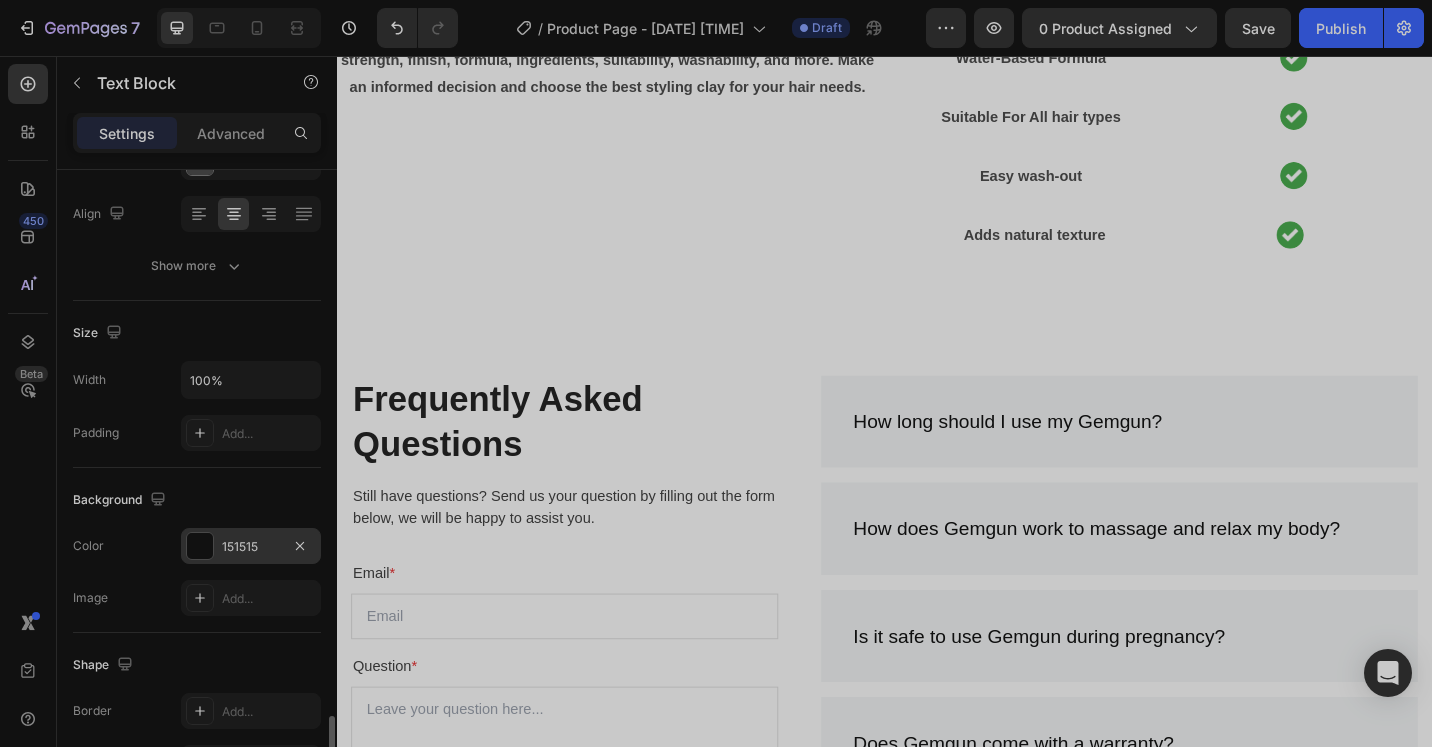 scroll, scrollTop: 551, scrollLeft: 0, axis: vertical 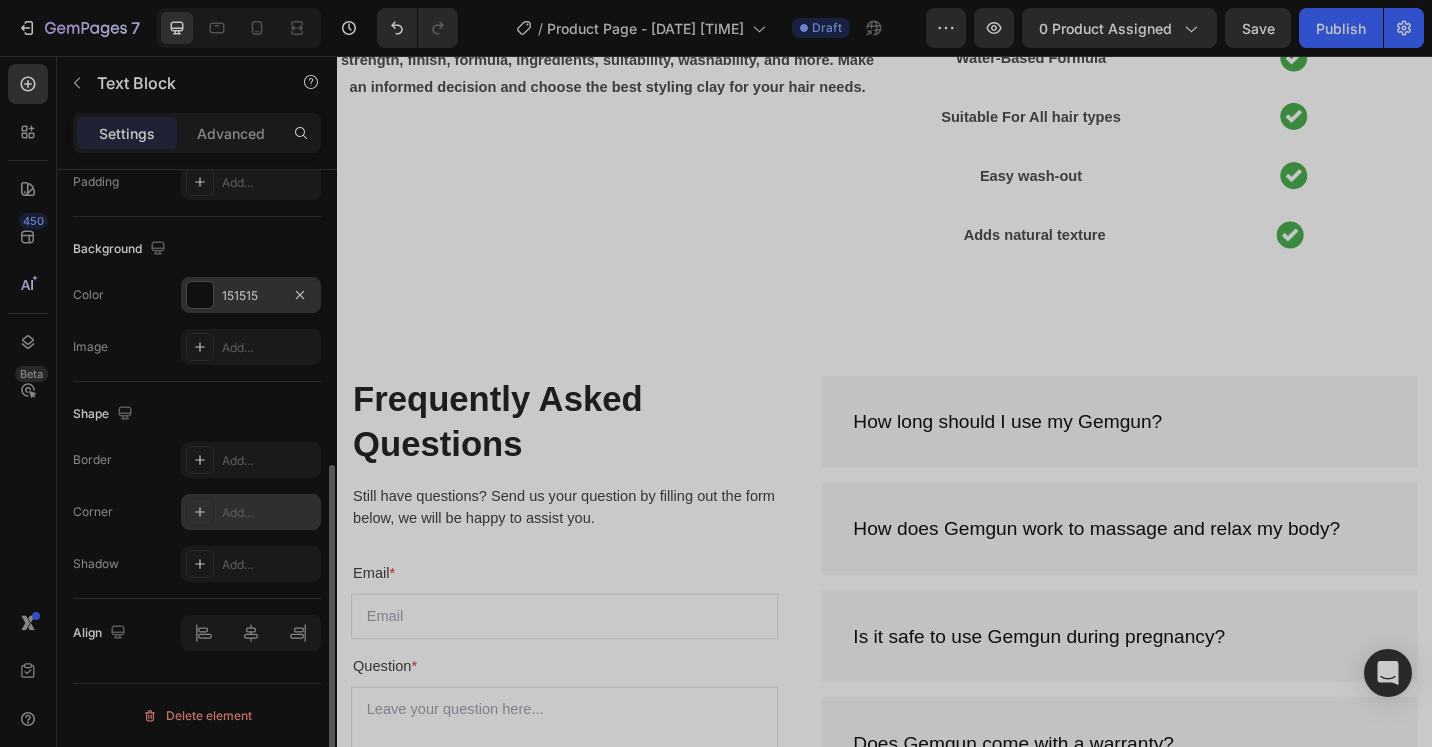 click on "Add..." at bounding box center [251, 512] 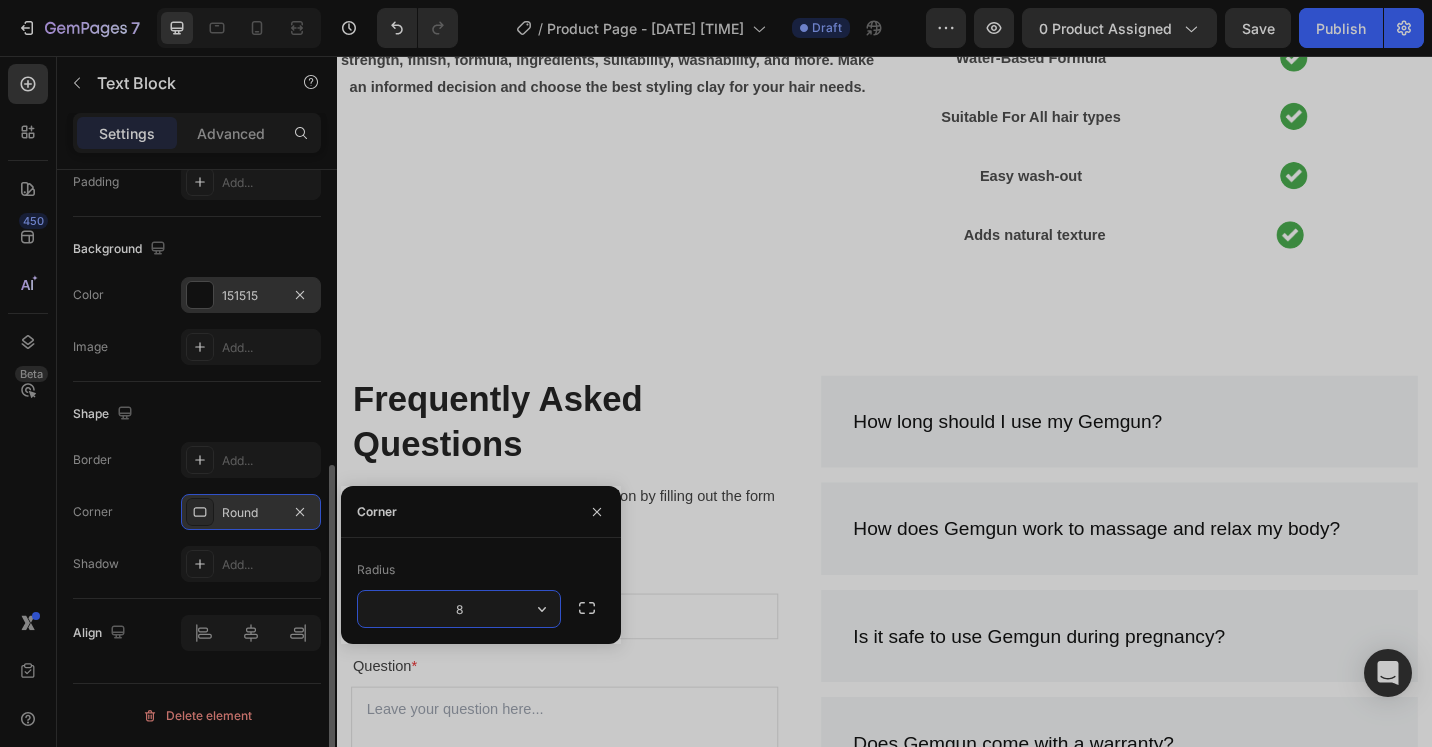 click on "Round" at bounding box center [251, 513] 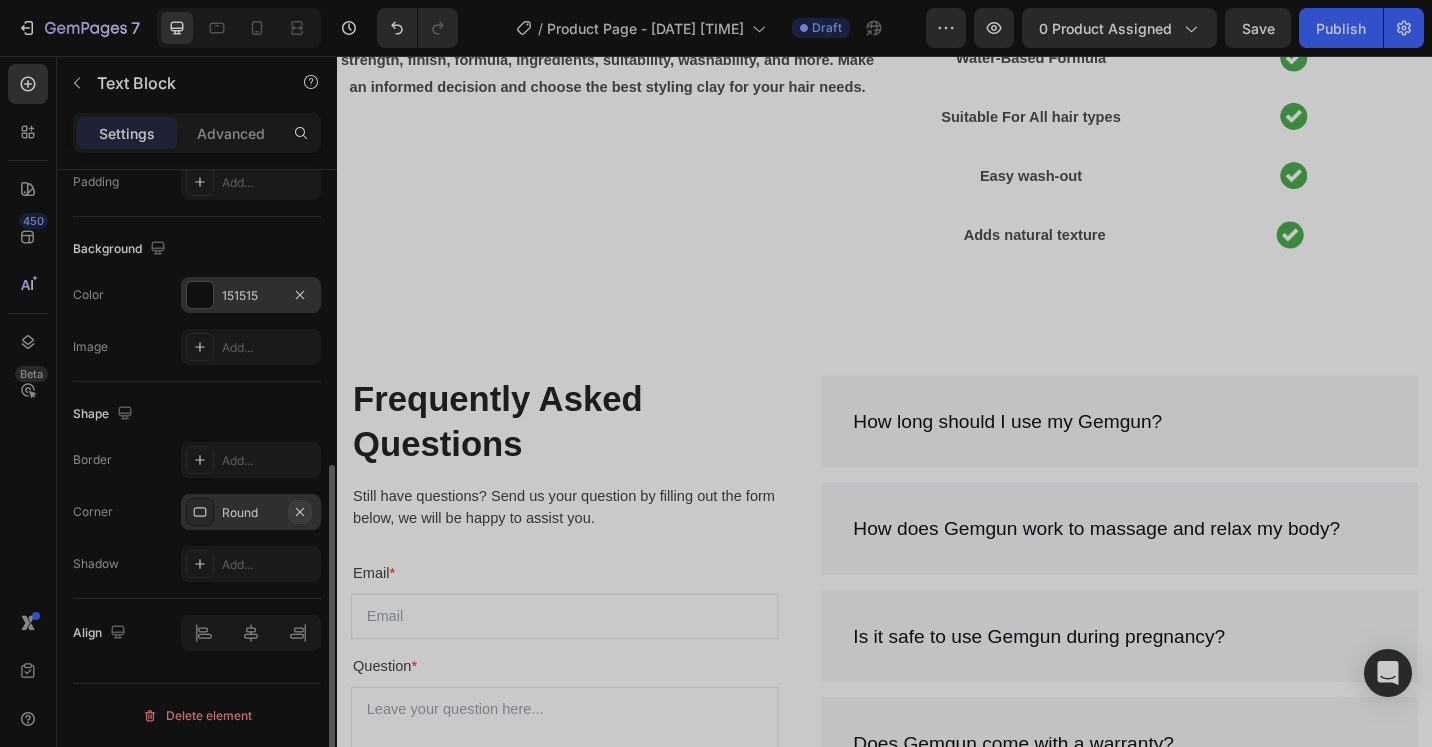 click 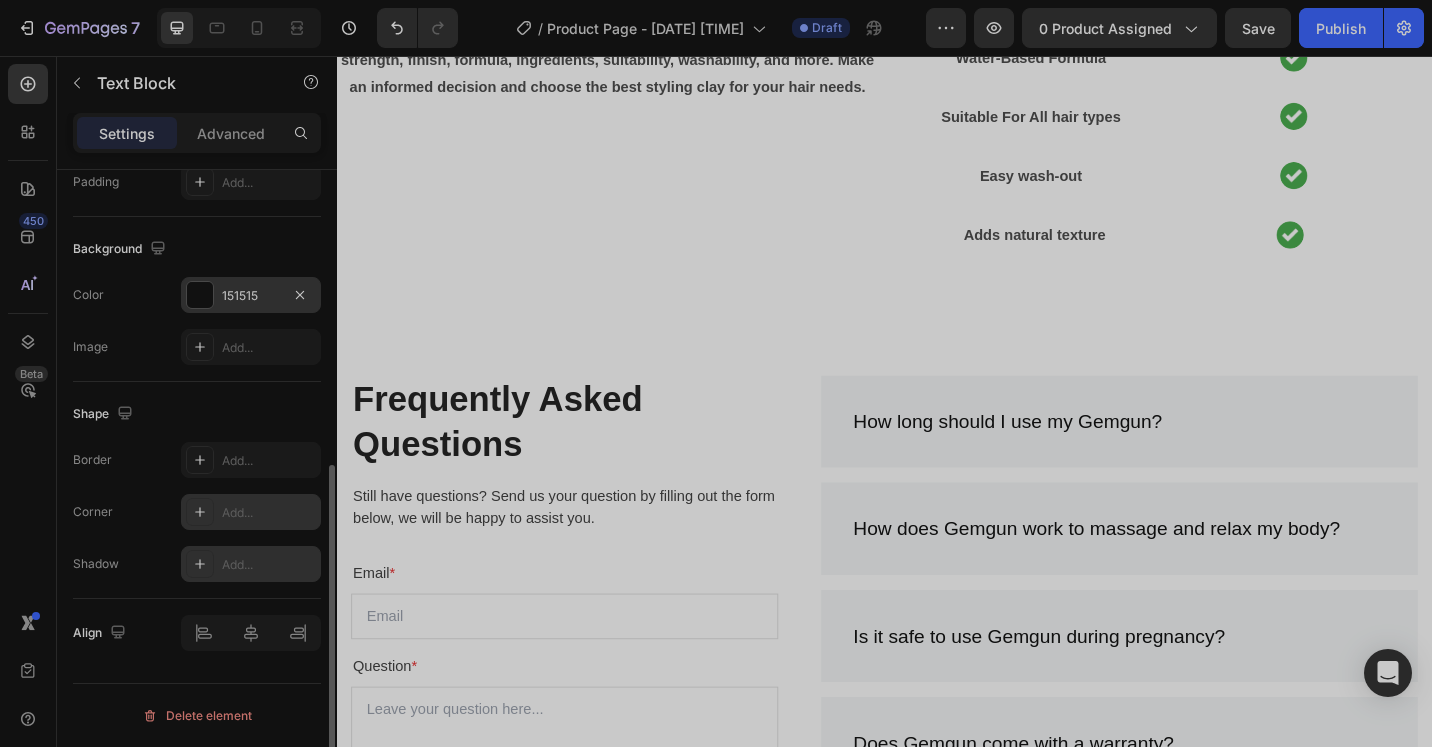 click 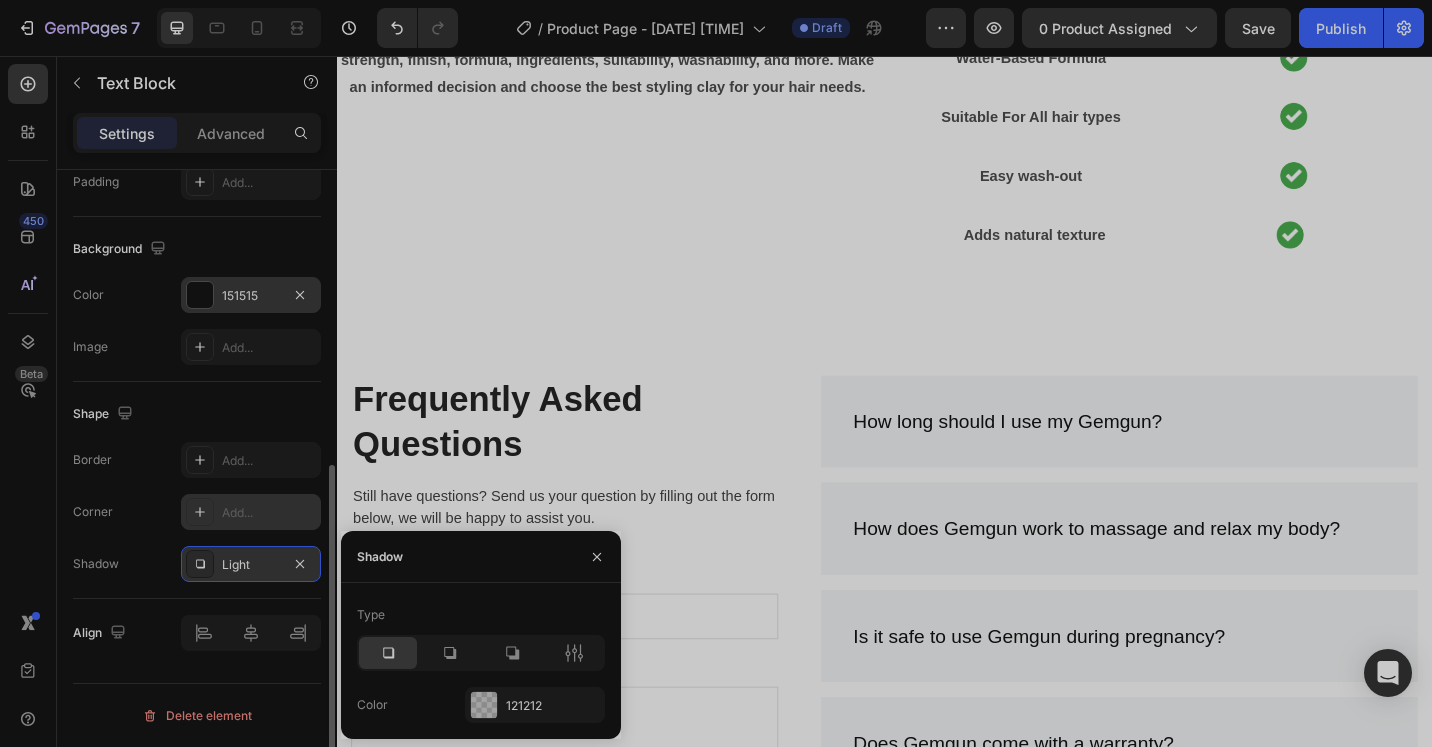click 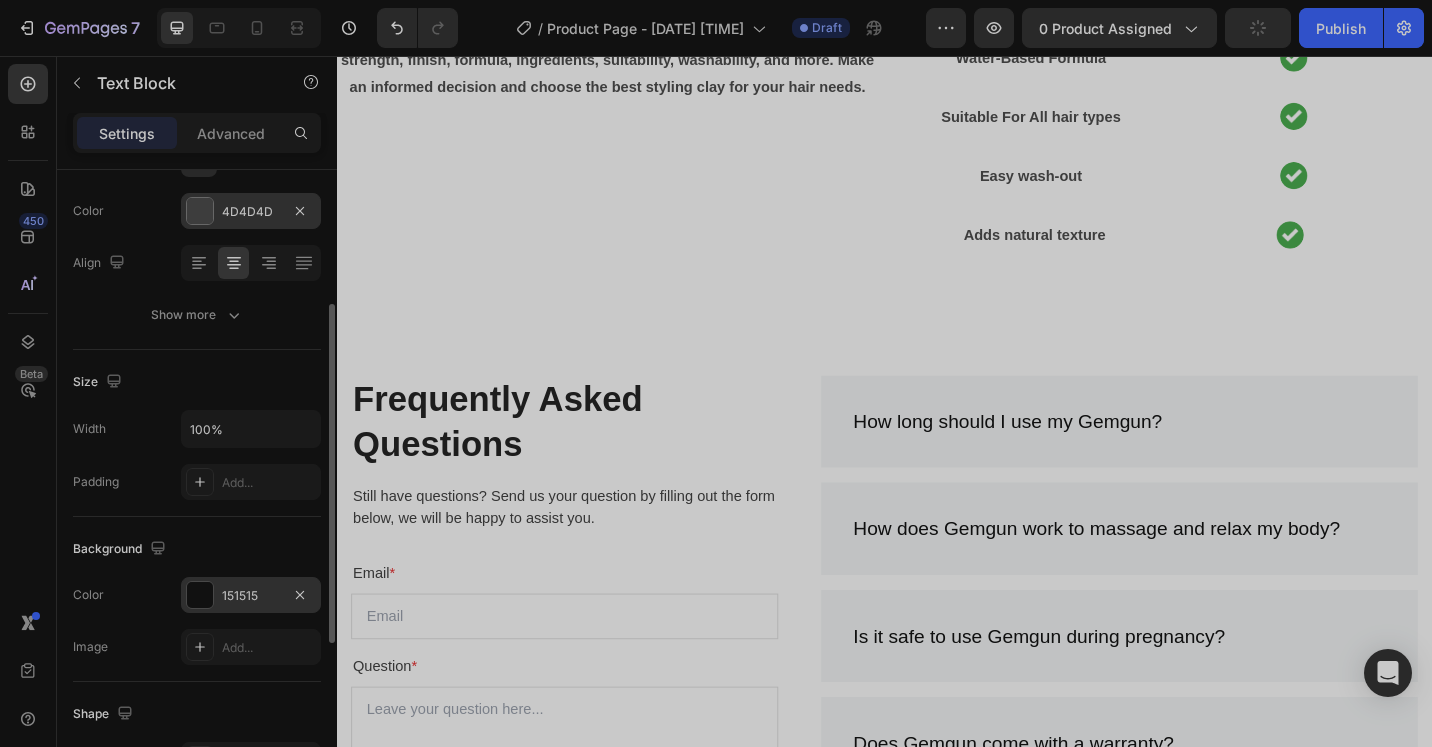 scroll, scrollTop: 0, scrollLeft: 0, axis: both 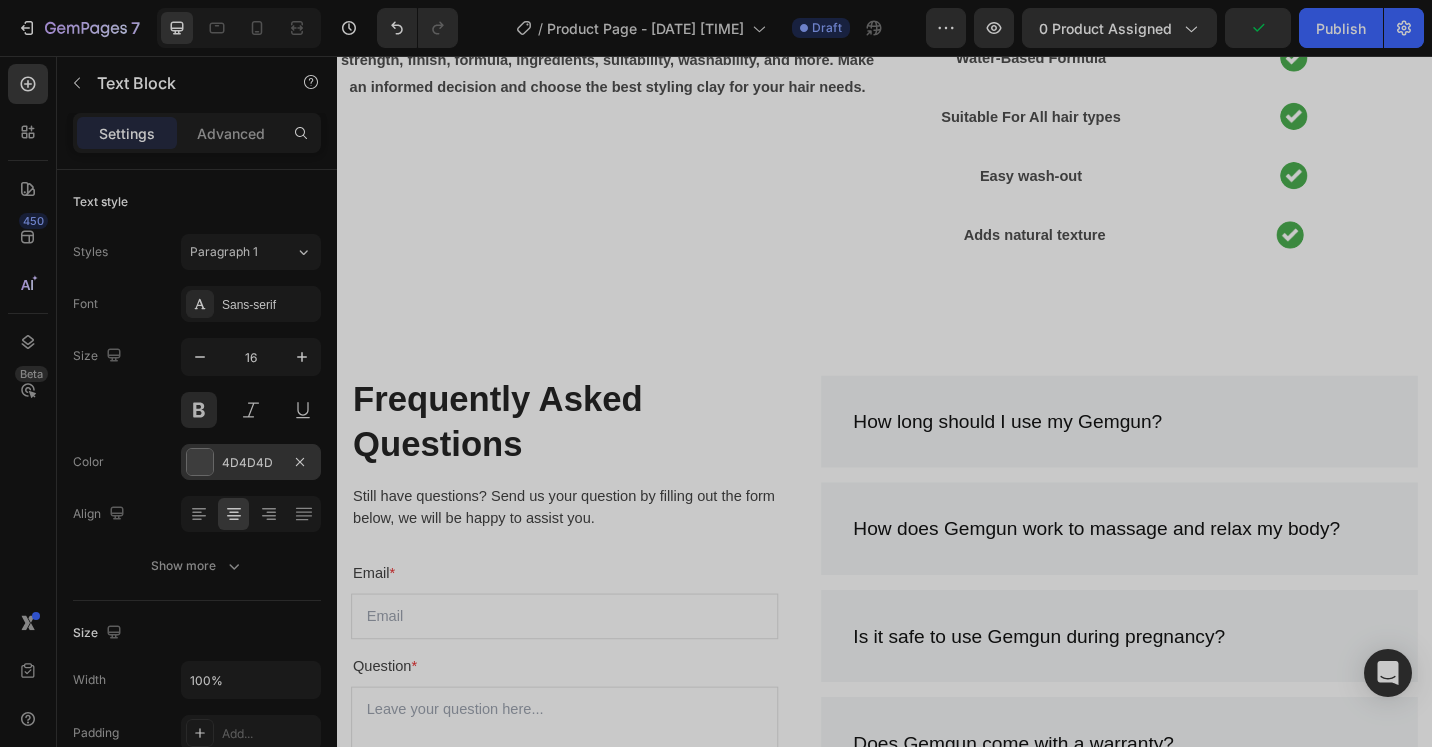 click at bounding box center (200, 462) 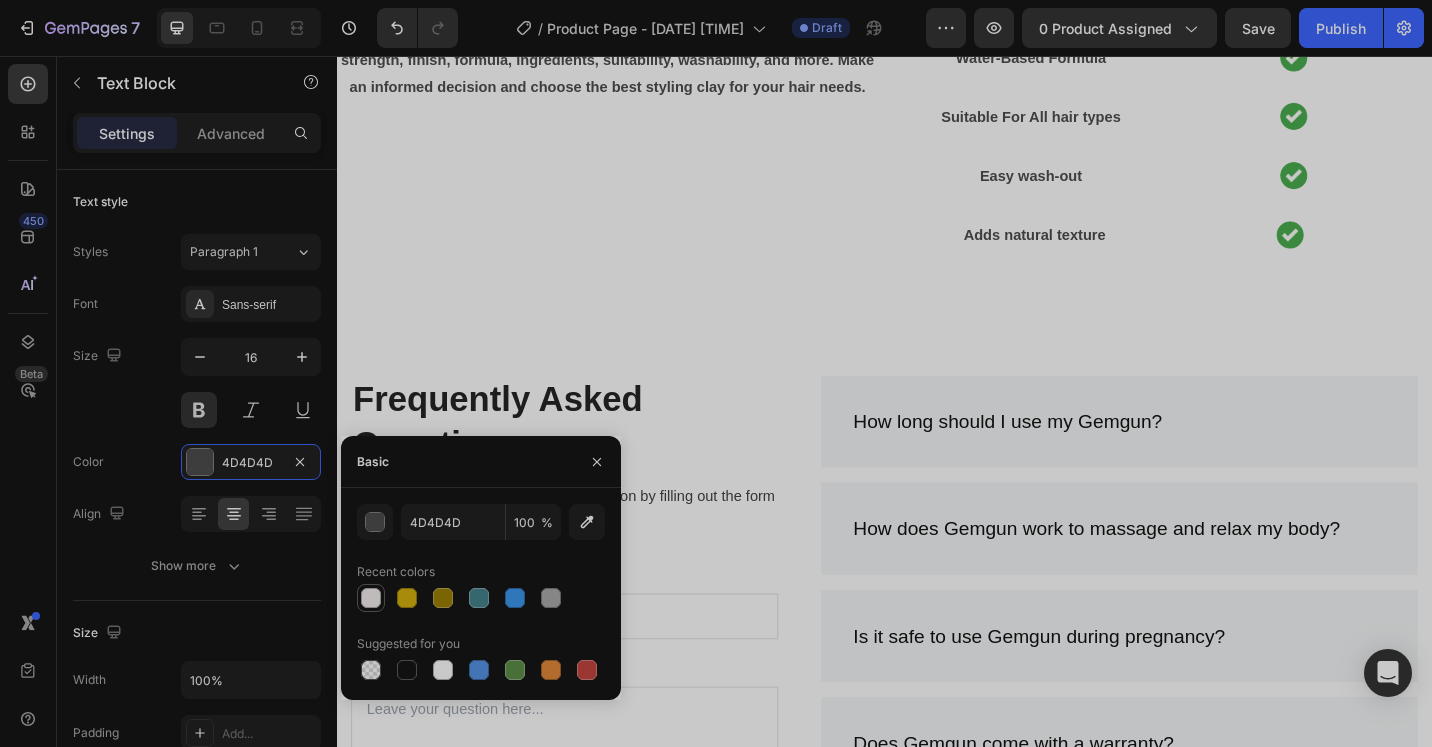 click at bounding box center (371, 598) 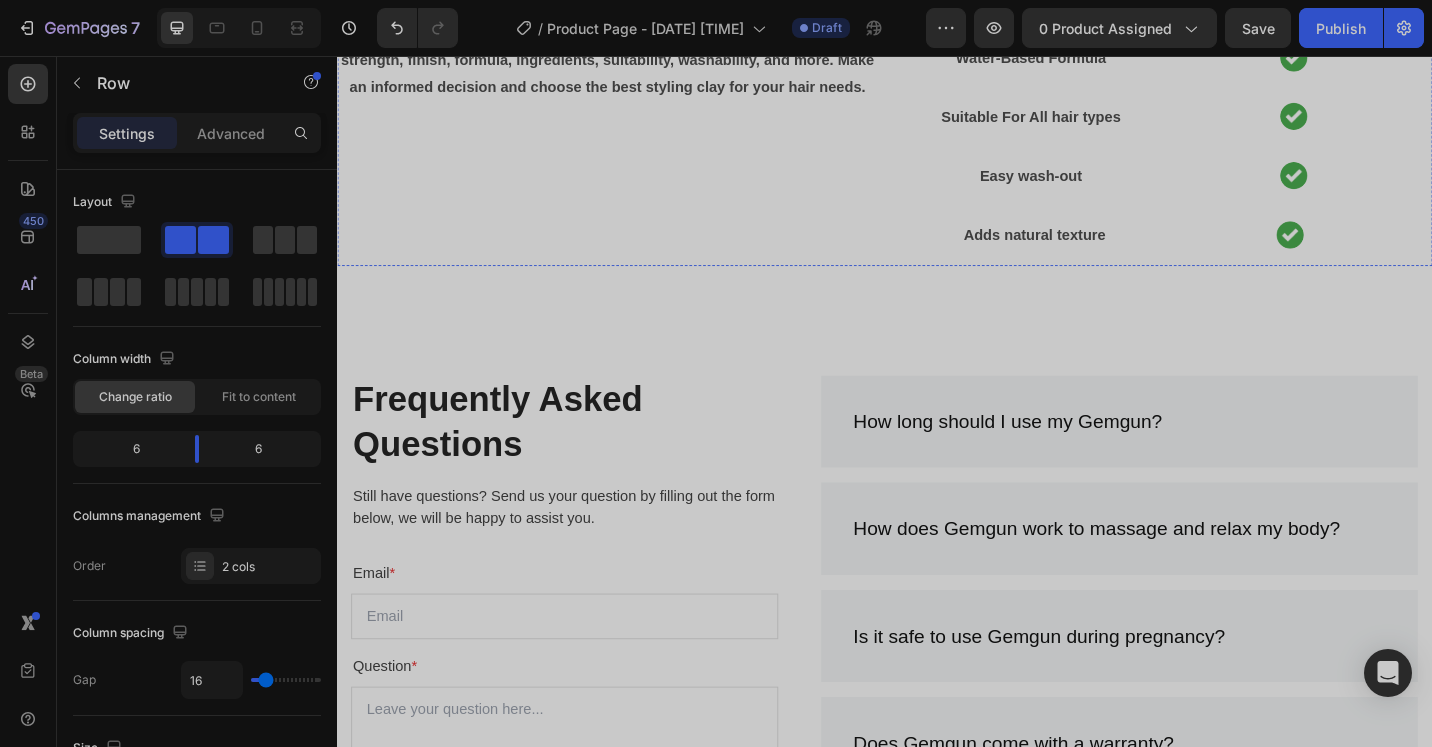 click on "Low-Shine Finish Text Block Image Row" at bounding box center (1241, -71) 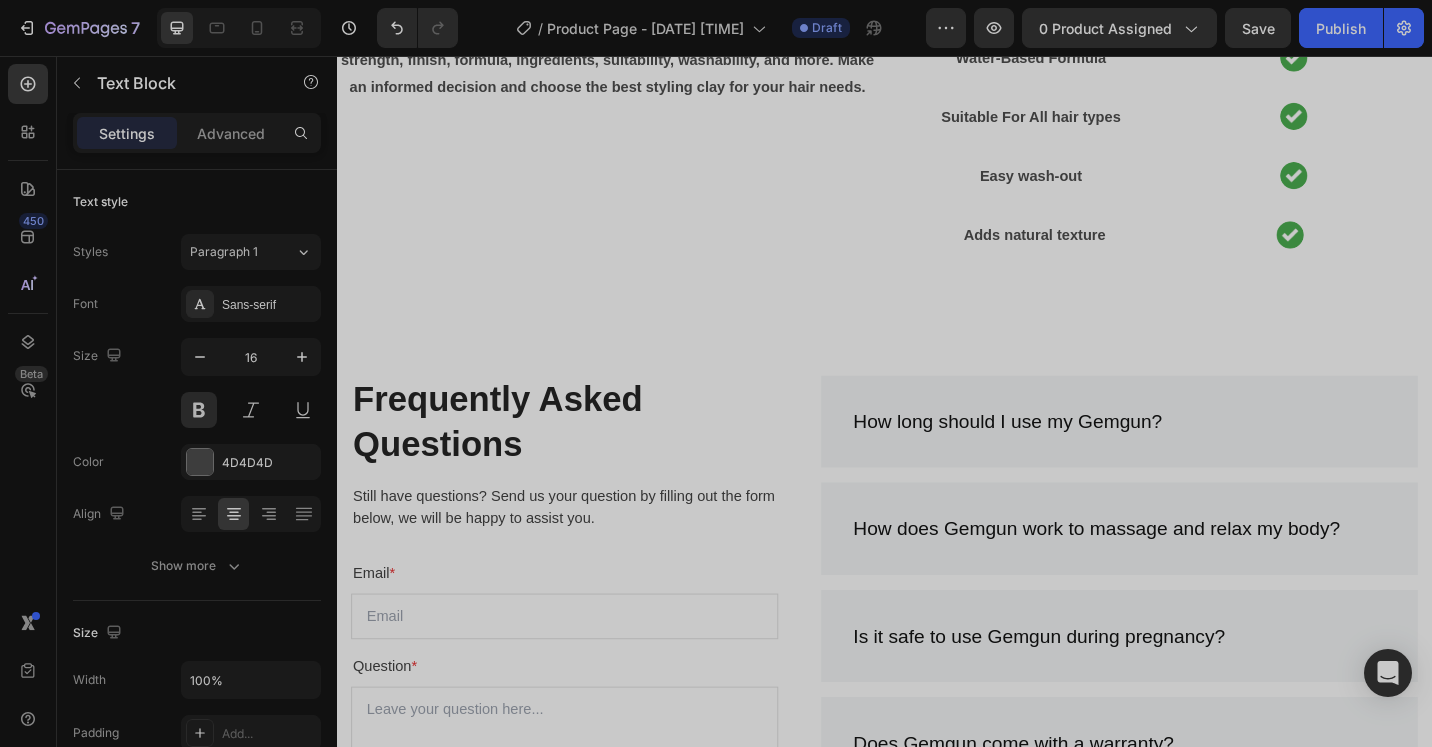 click on "Low-Shine Finish" at bounding box center (1097, -71) 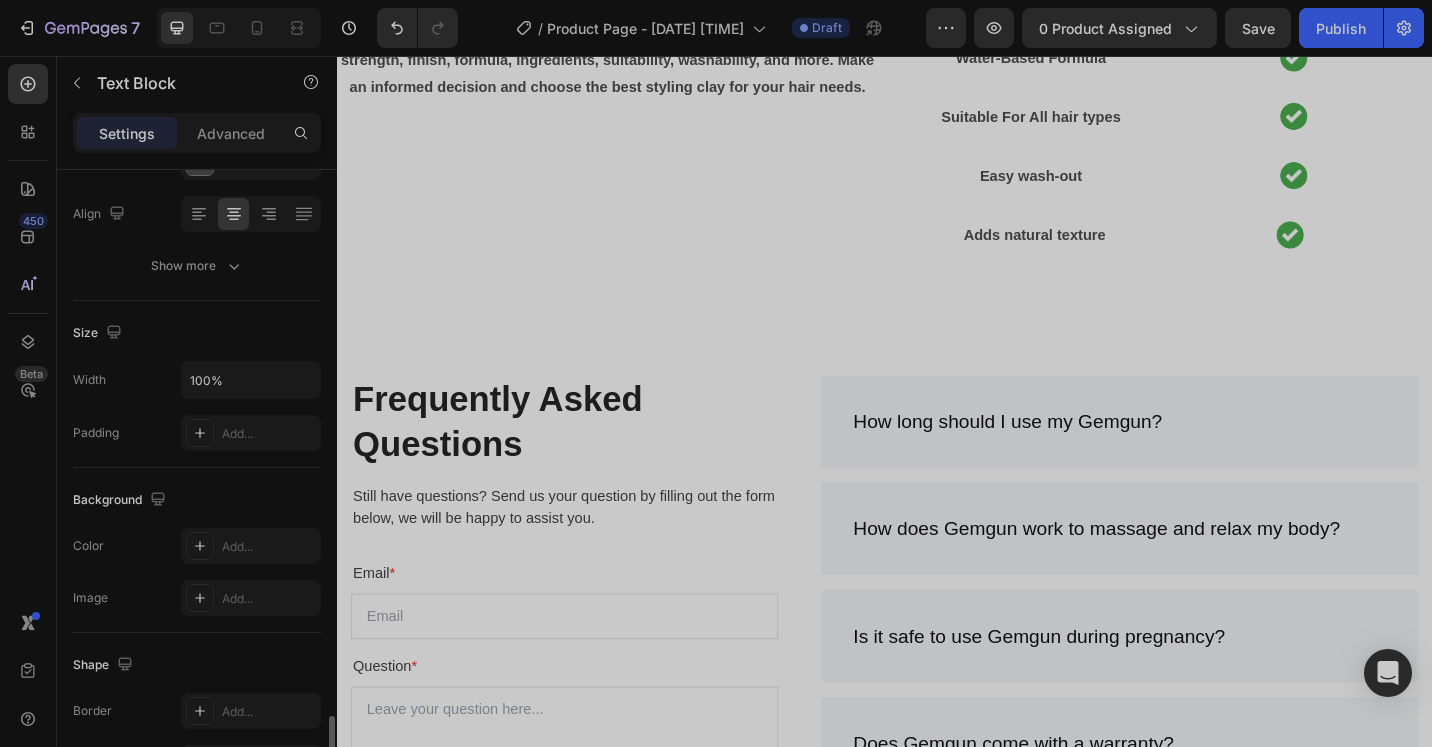 scroll, scrollTop: 551, scrollLeft: 0, axis: vertical 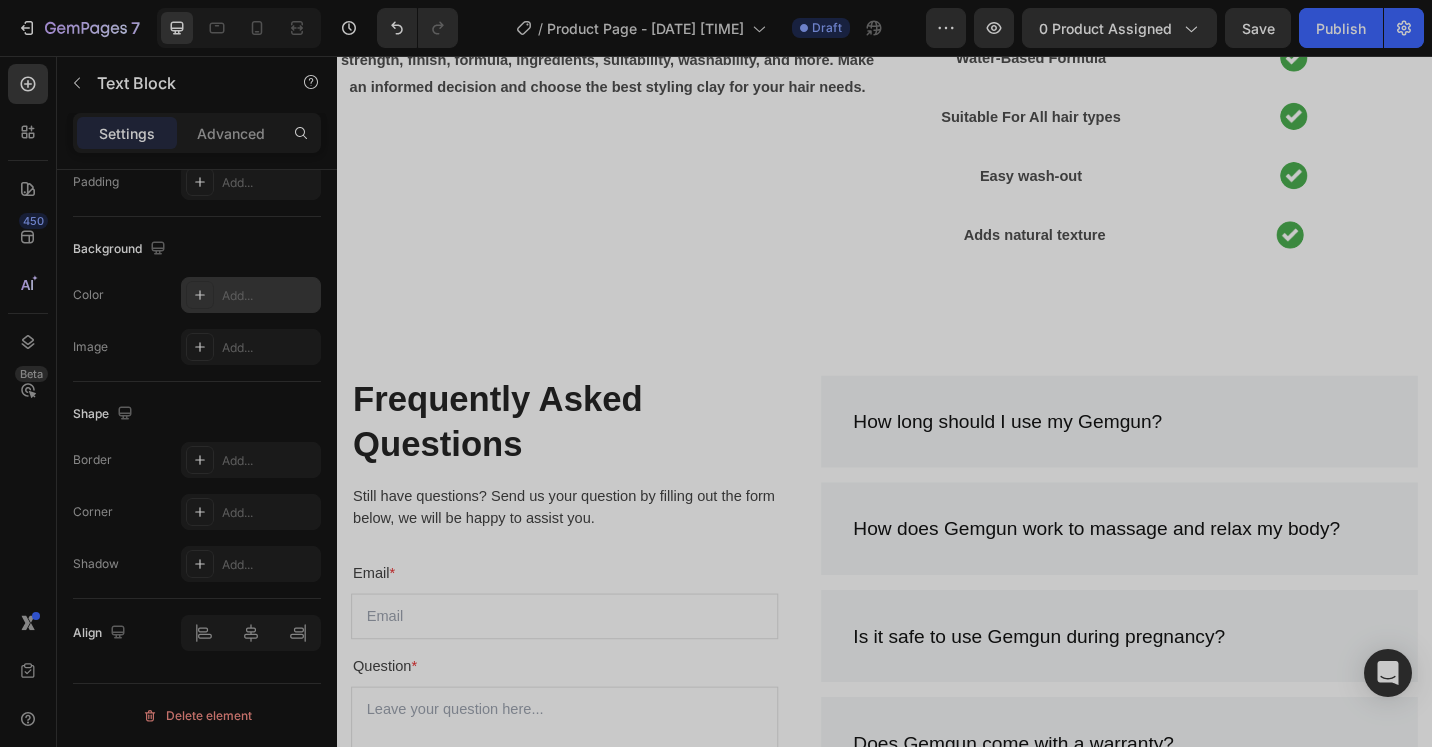 click 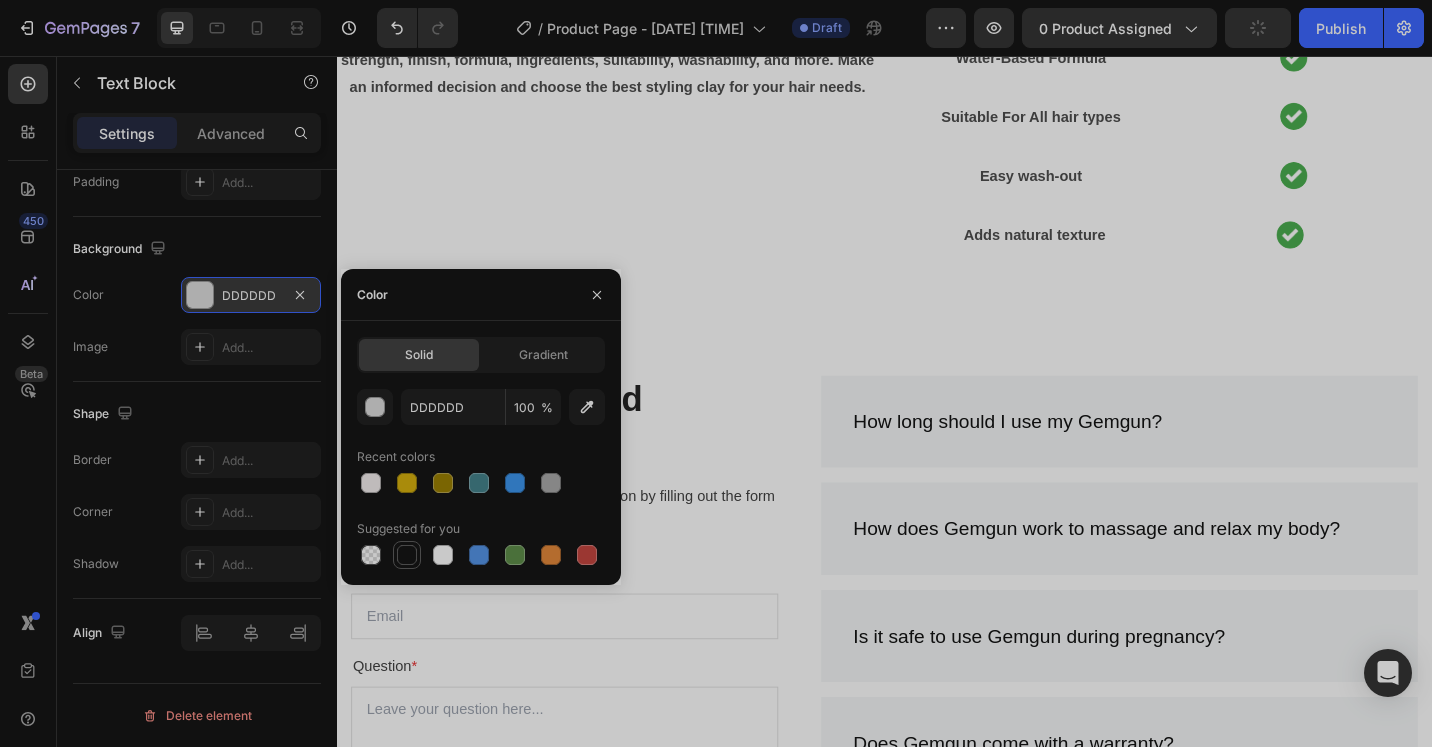 click at bounding box center [407, 555] 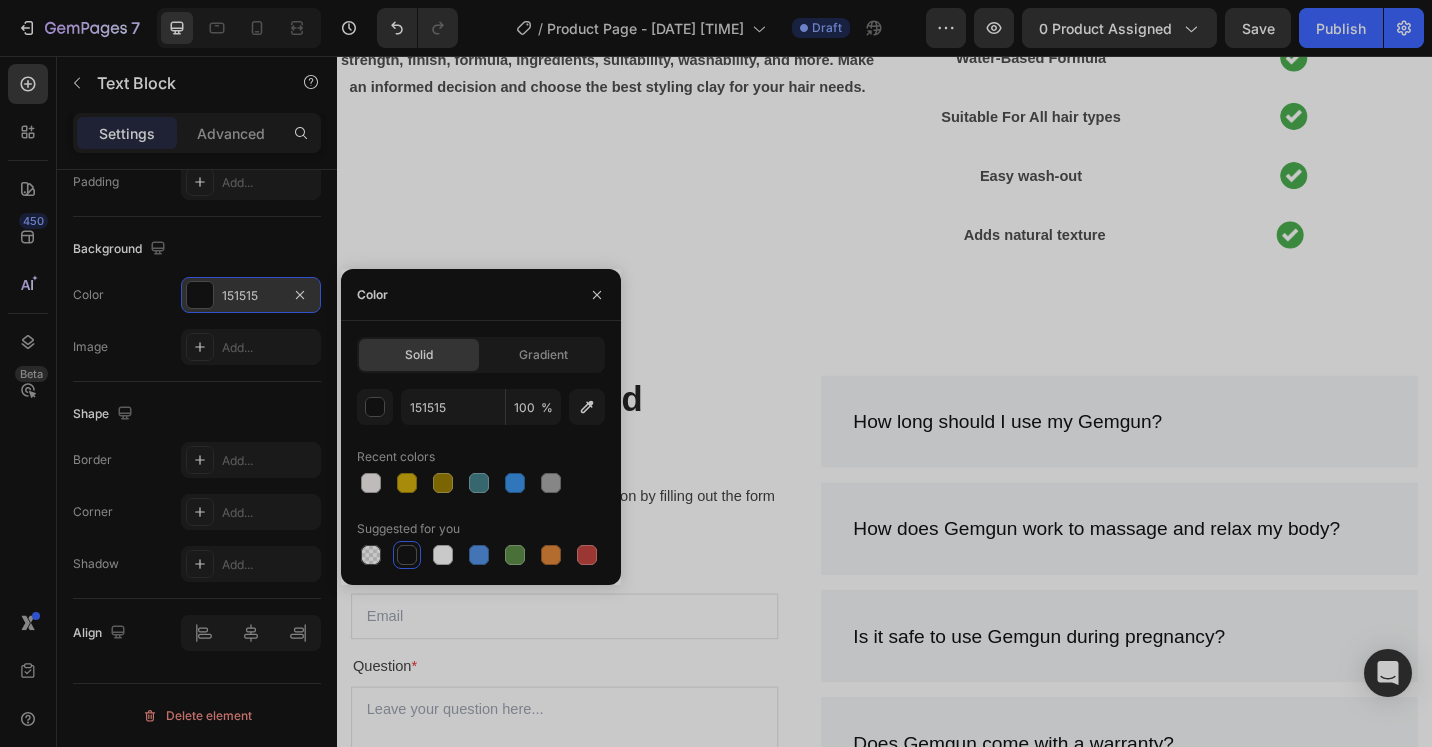 scroll, scrollTop: 0, scrollLeft: 0, axis: both 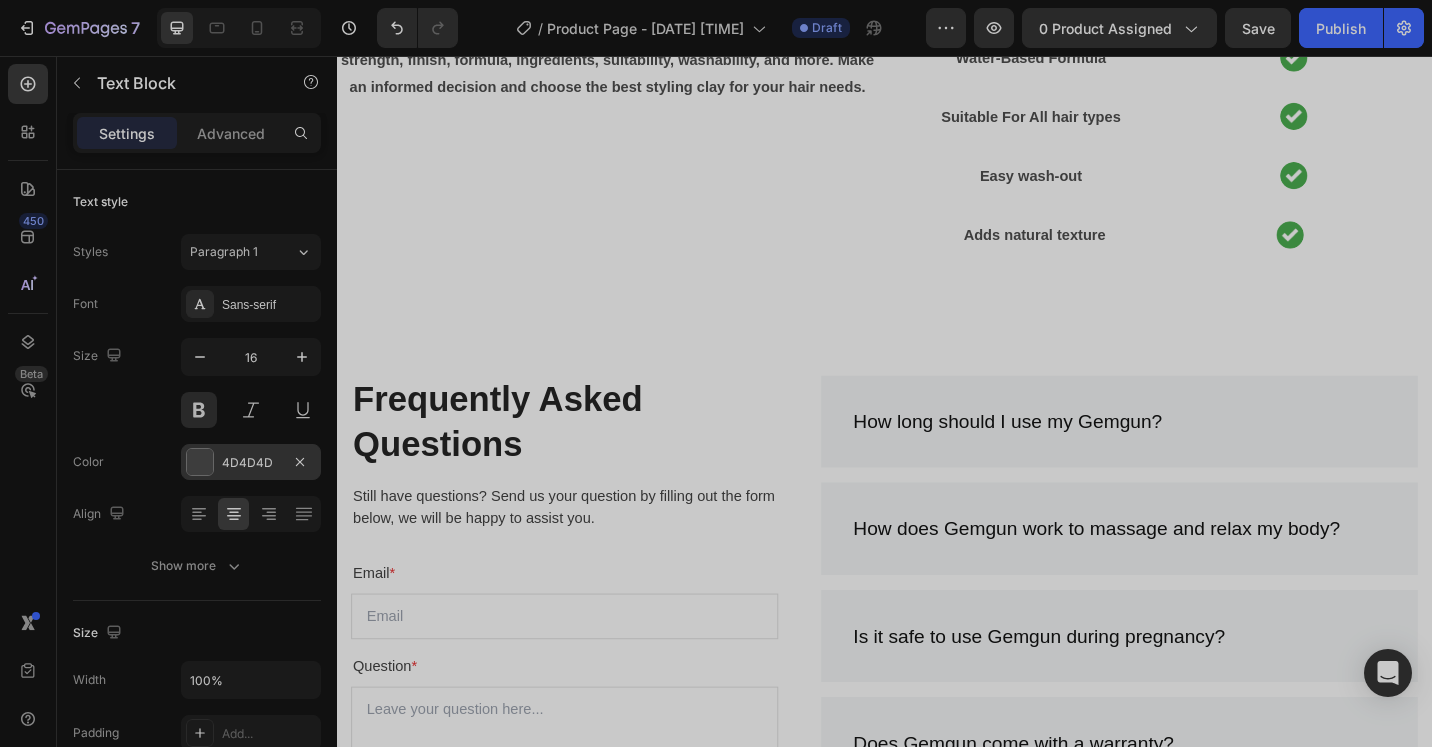 click at bounding box center (200, 462) 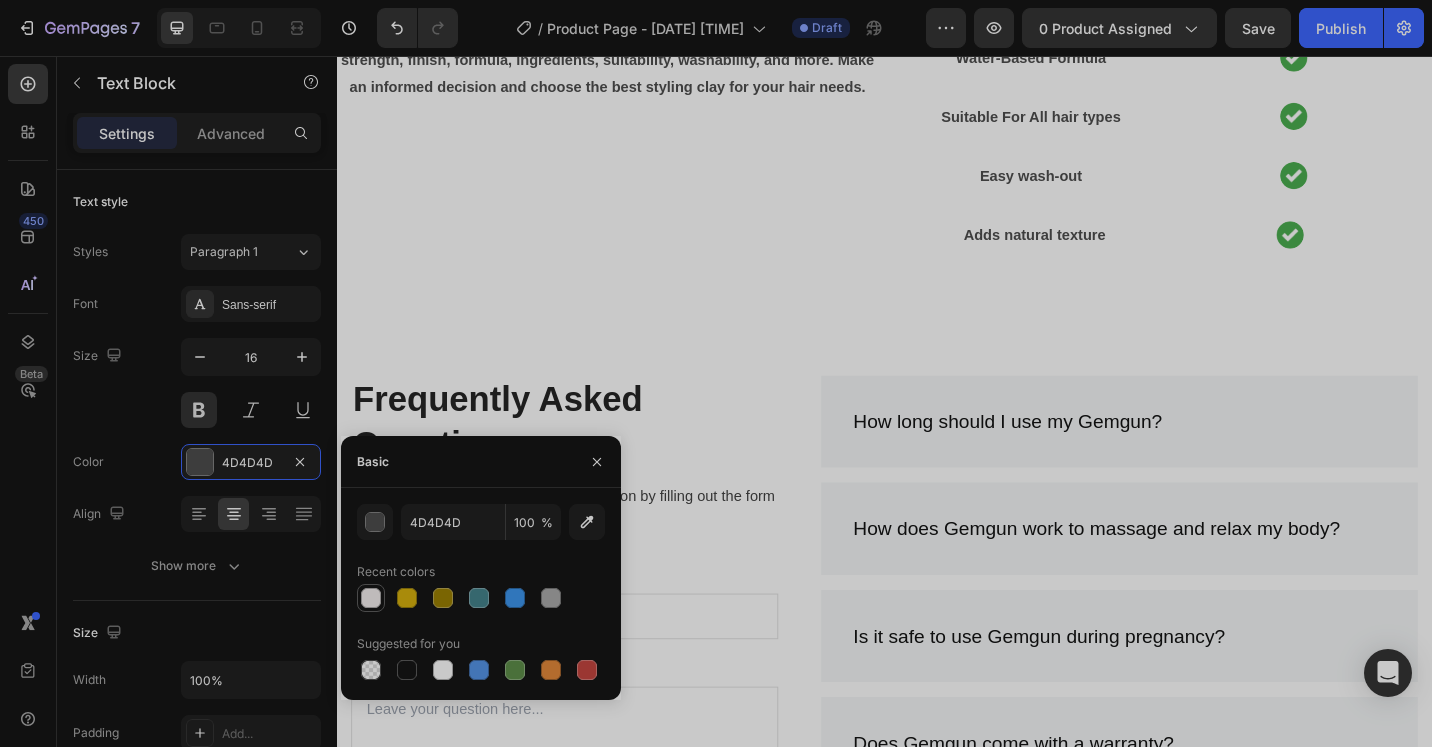 click at bounding box center (371, 598) 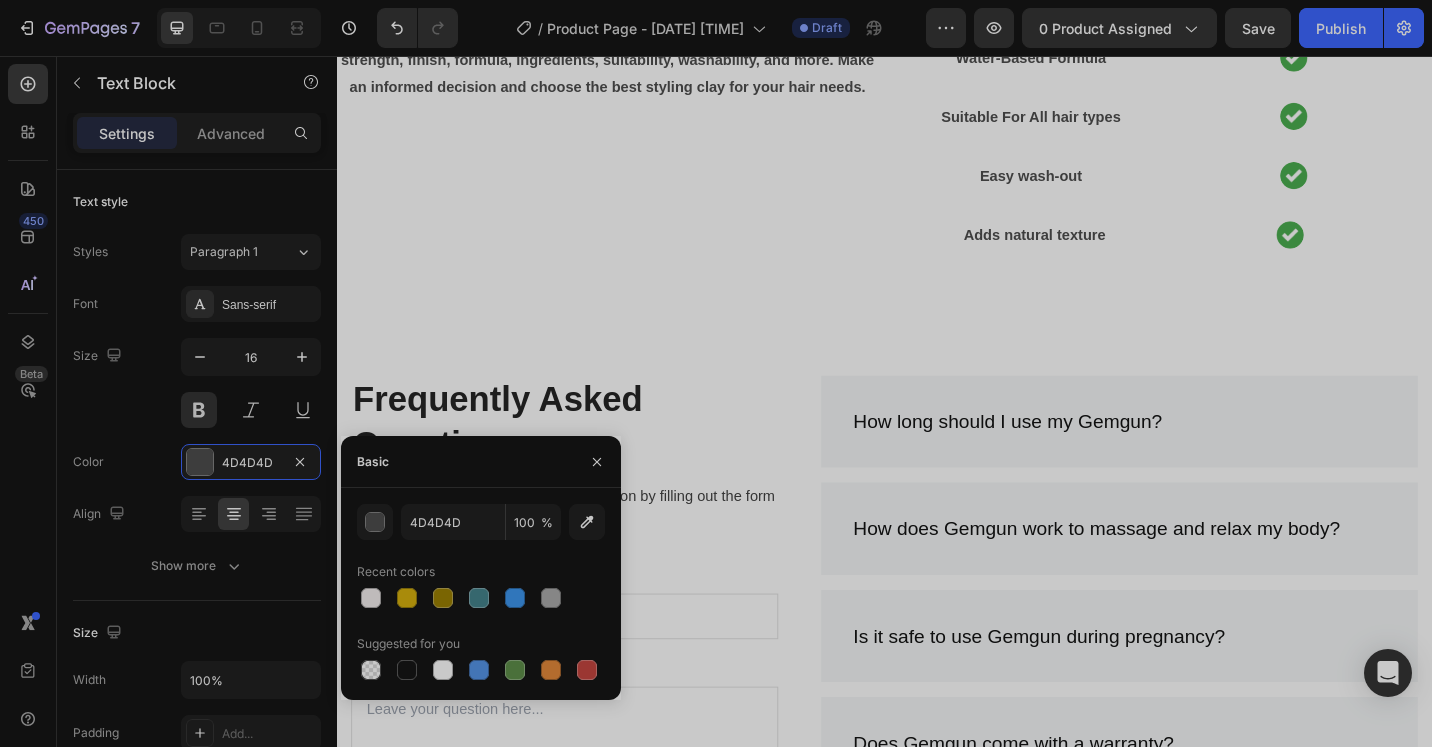 type on "F2EDED" 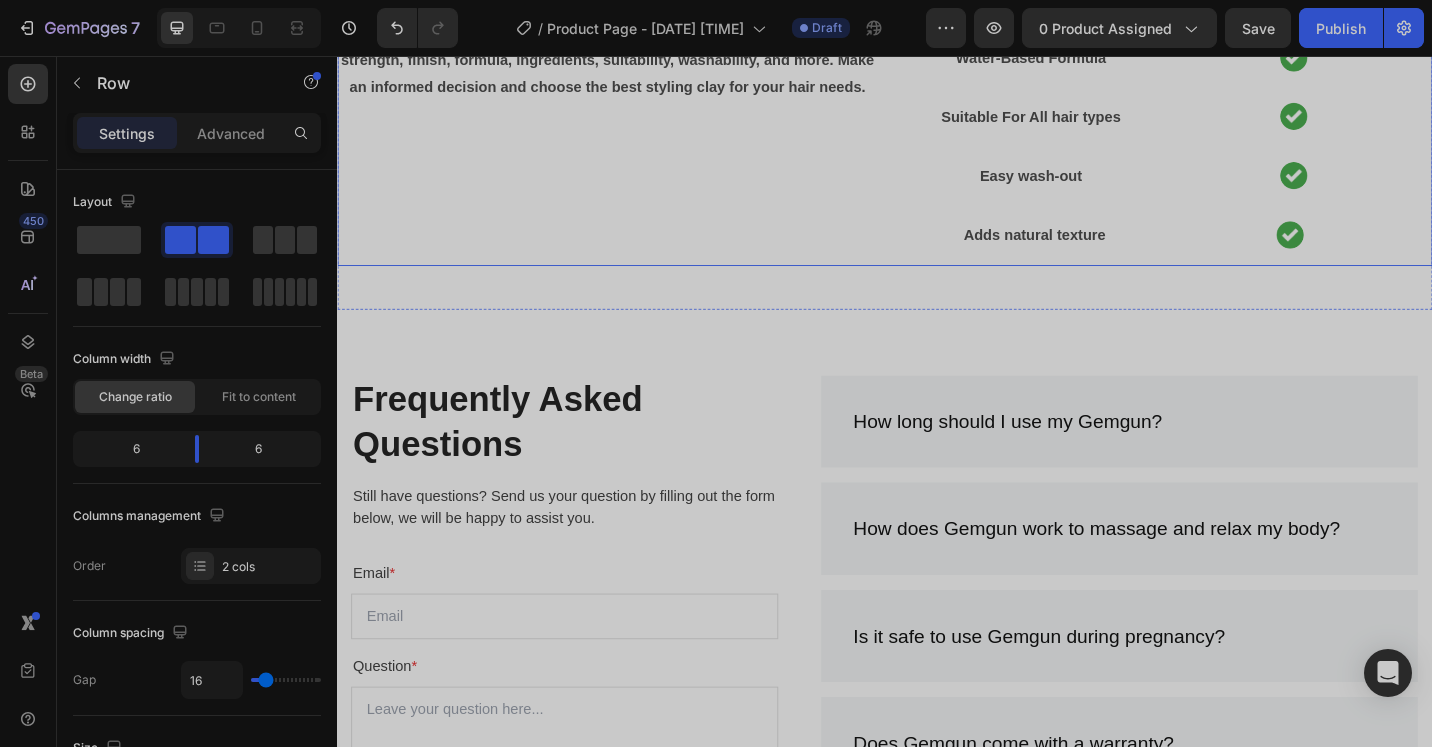 click on "Find the Perfect Styling Solution Heading Explore the key features and benefits of Hard Compound Molding Clay against leading competitors. See how our product stands out in hold strength, finish, formula, ingredients, suitability, washability, and more. Make an informed decision and choose the best styling clay for your hair needs. Text Block" at bounding box center [633, 75] 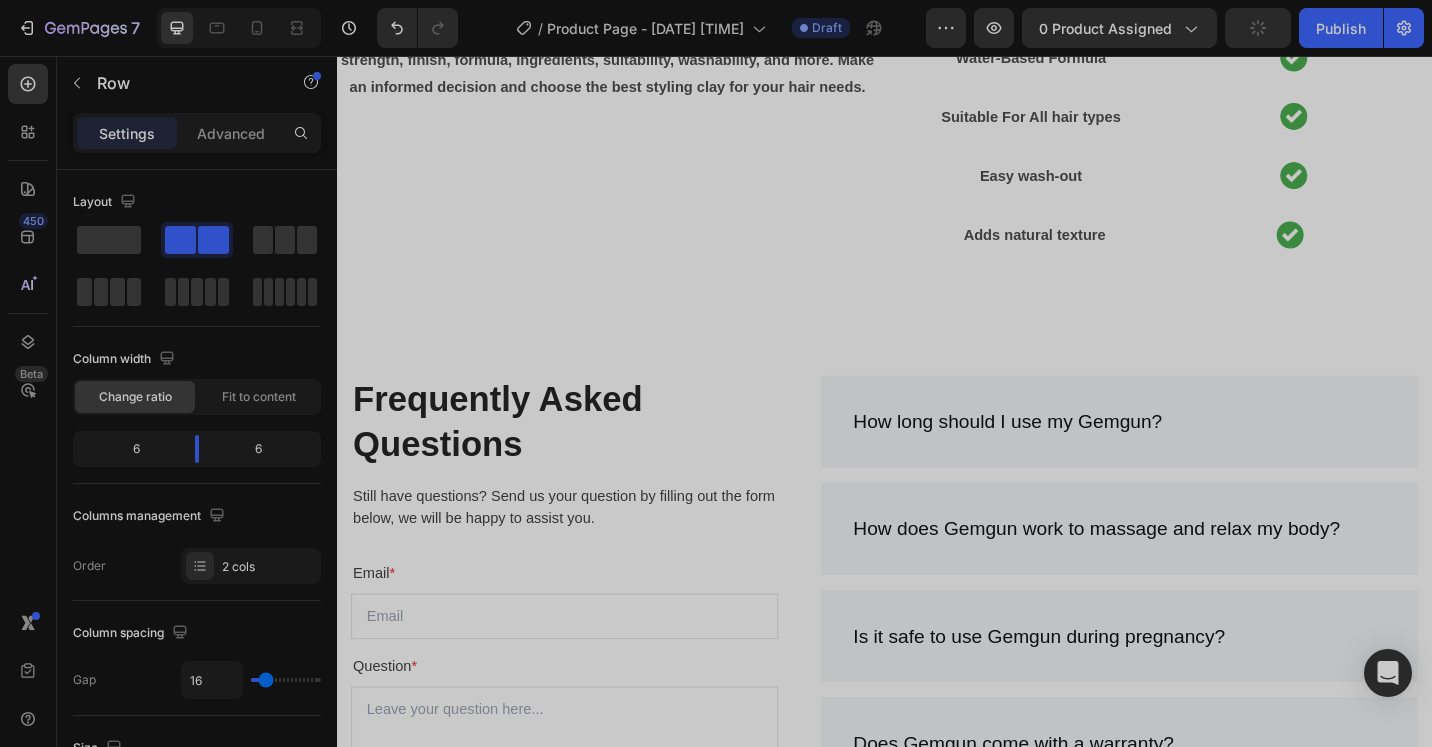 click on "Hold Strength" at bounding box center [1089, -120] 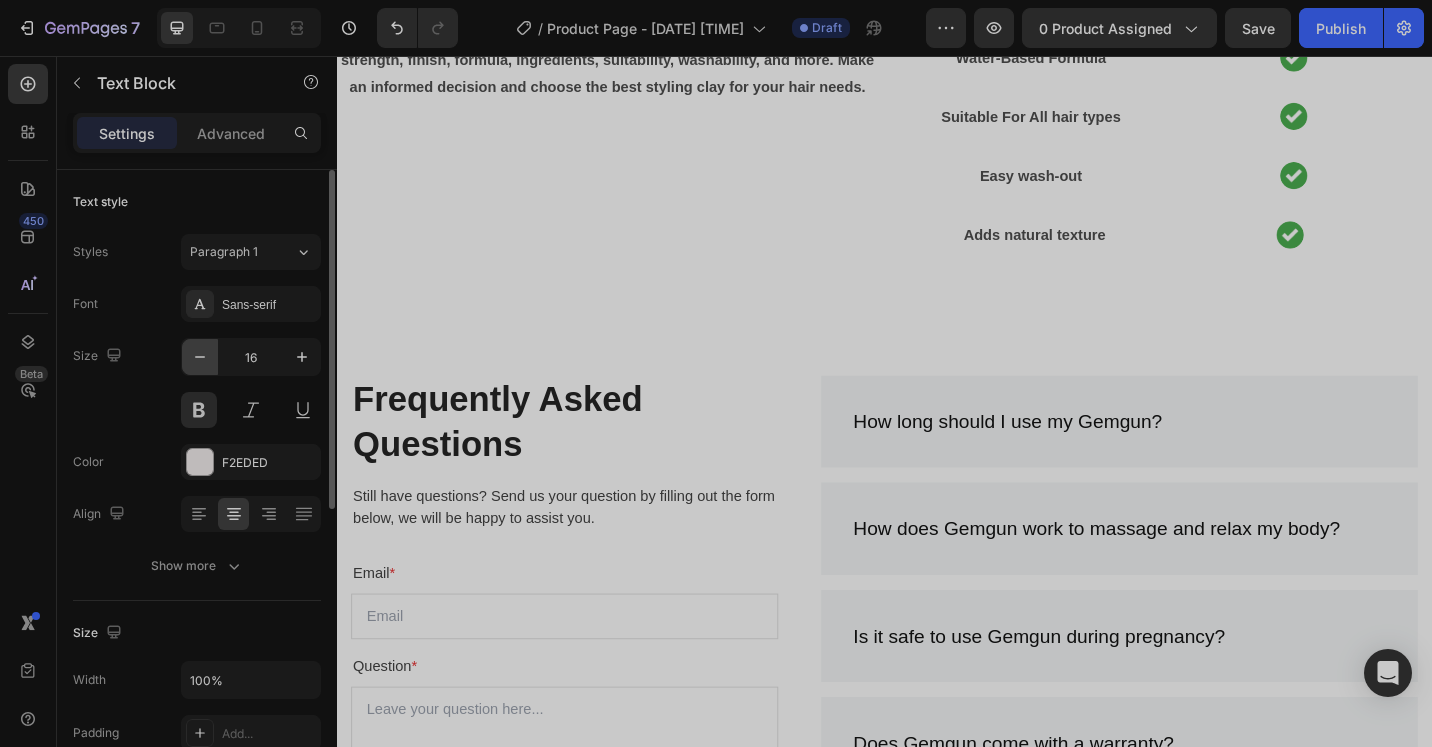 click 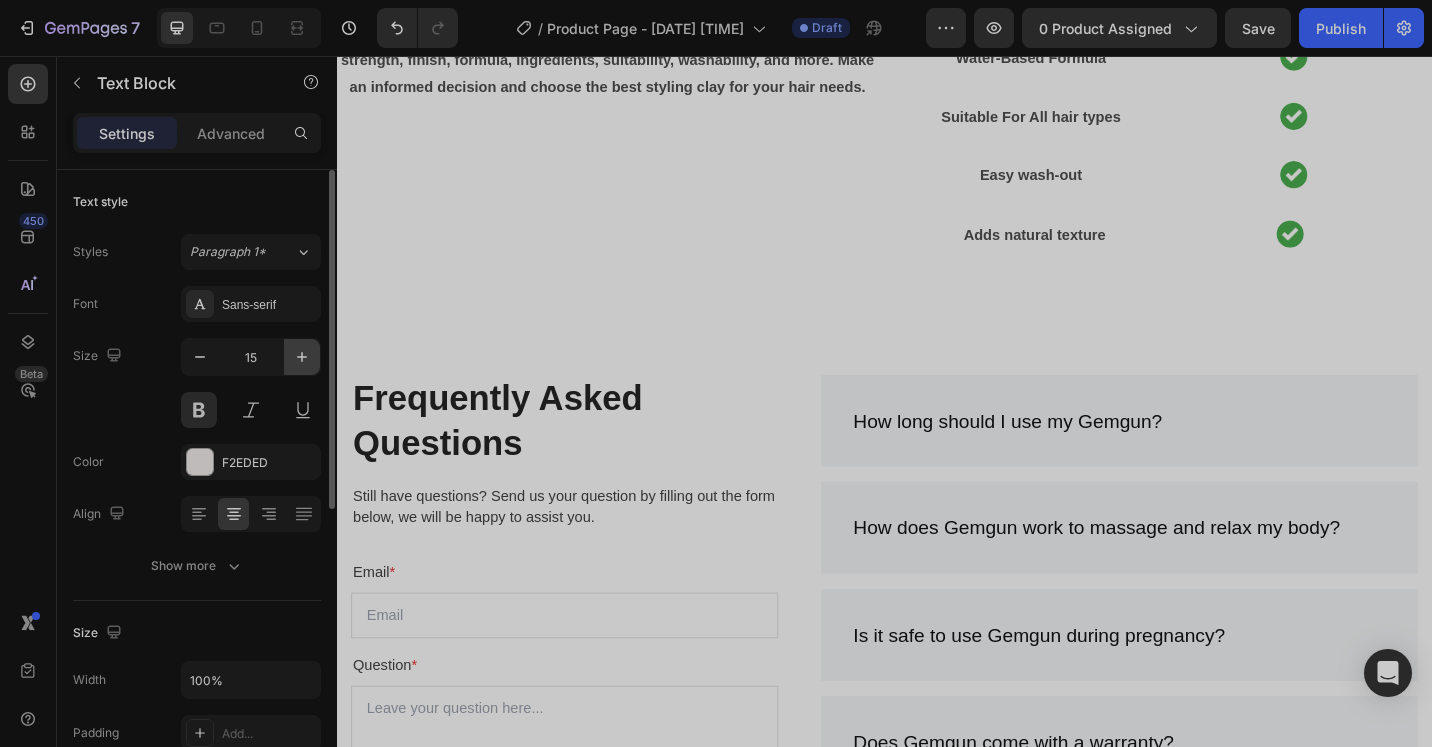 click at bounding box center (302, 357) 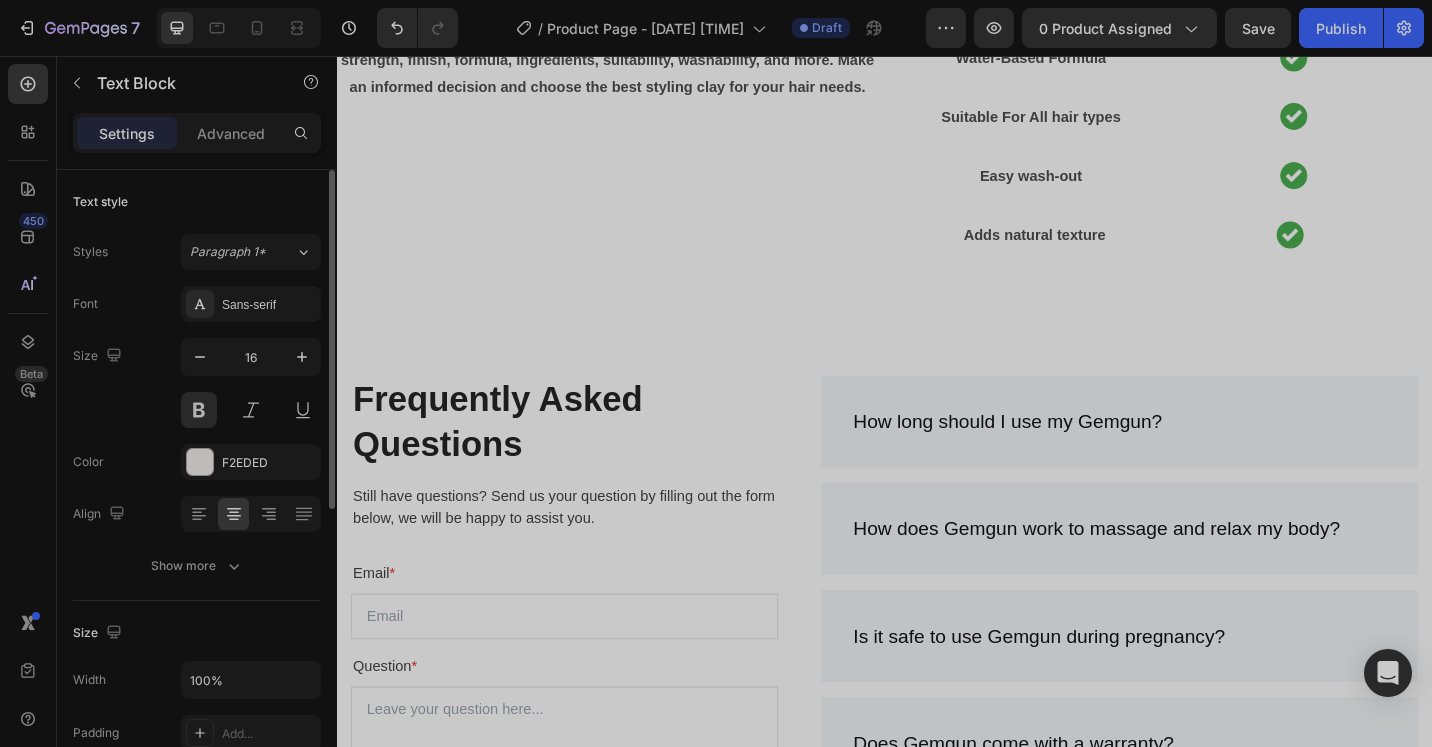 scroll, scrollTop: 300, scrollLeft: 0, axis: vertical 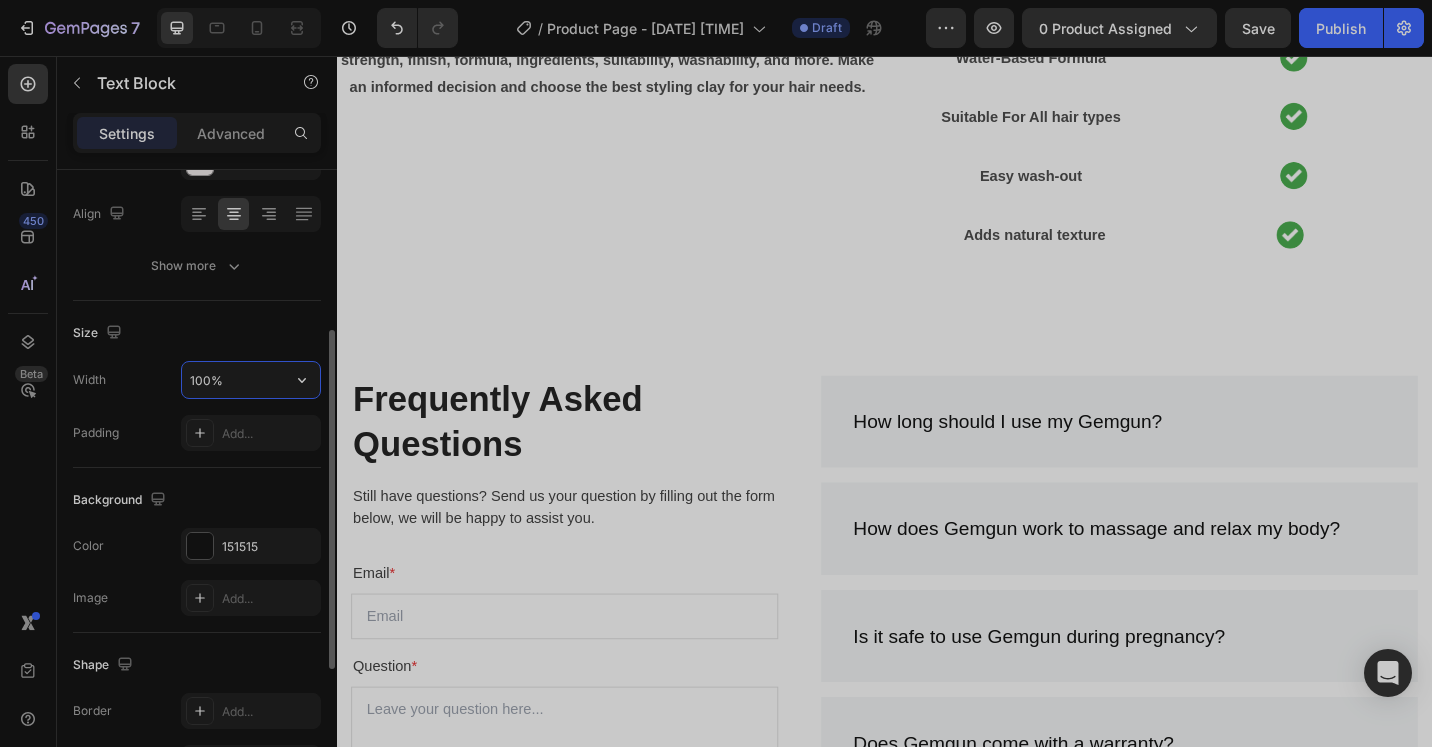 click on "100%" at bounding box center [251, 380] 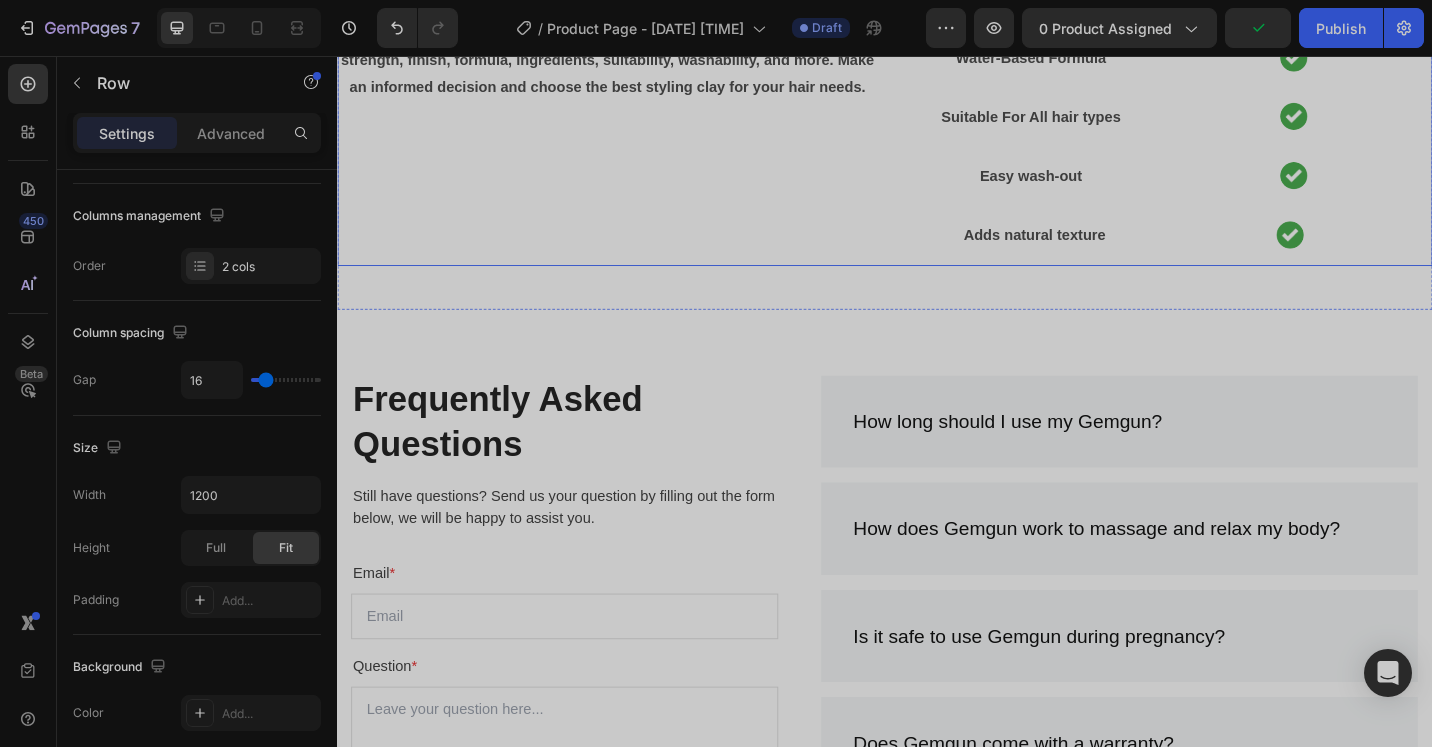 click on "Find the Perfect Styling Solution Heading Explore the key features and benefits of Hard Compound Molding Clay against leading competitors. See how our product stands out in hold strength, finish, formula, ingredients, suitability, washability, and more. Make an informed decision and choose the best styling clay for your hair needs. Text Block" at bounding box center [633, 75] 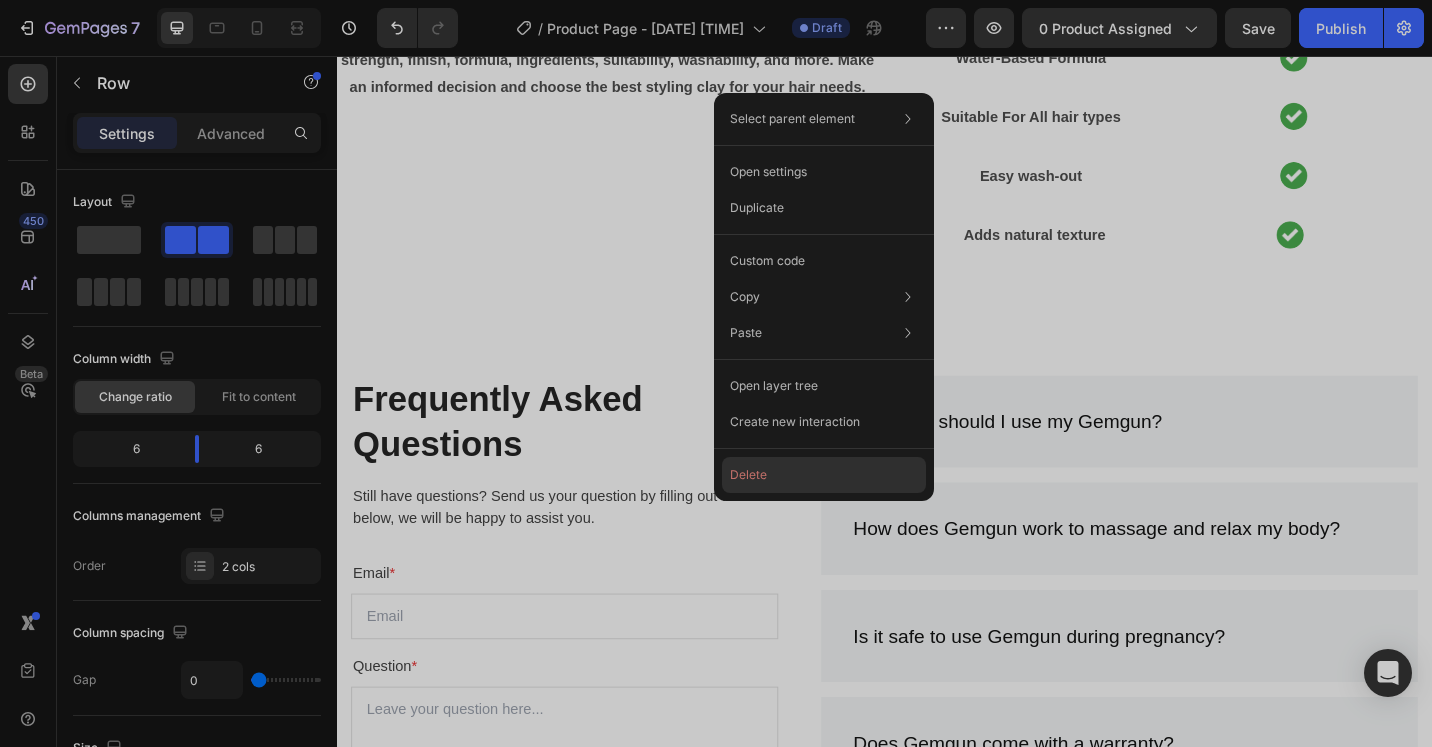 click on "Delete" 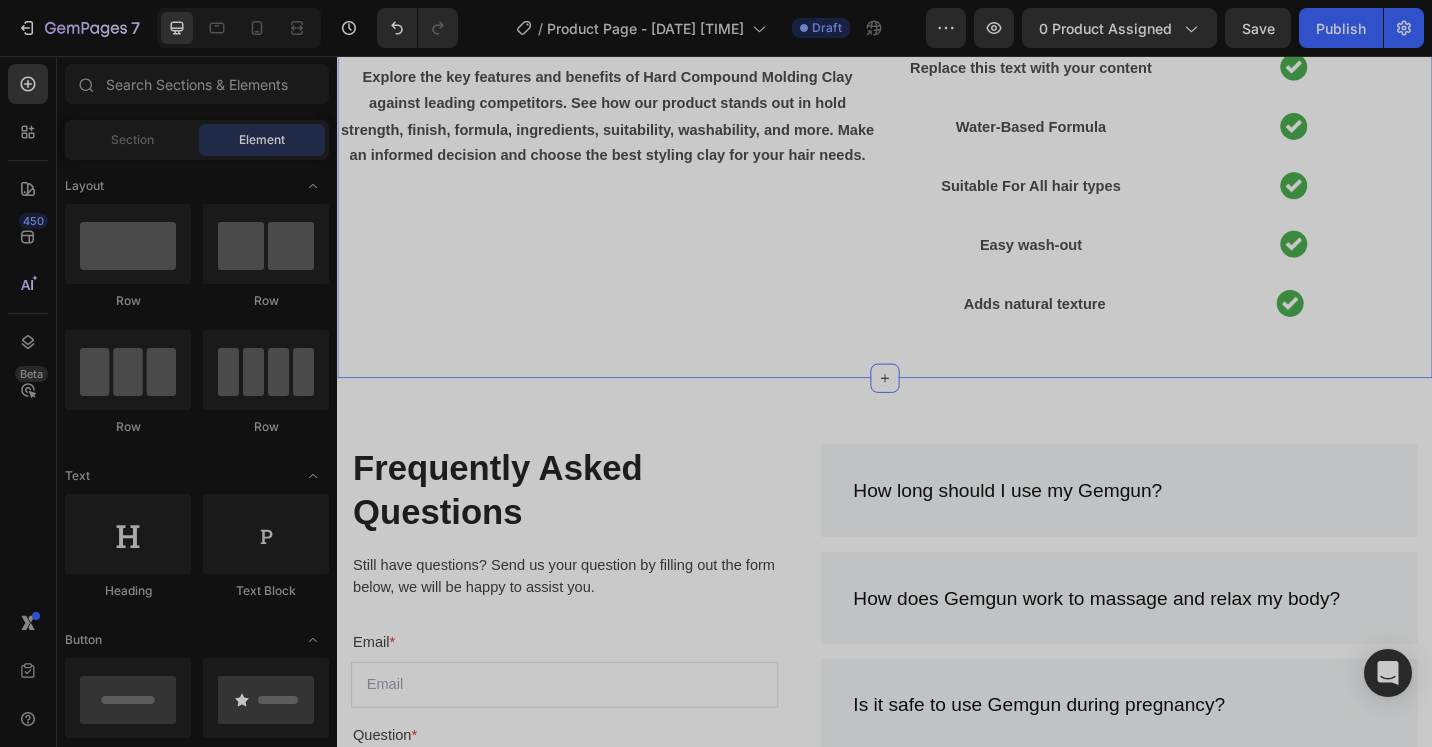 scroll, scrollTop: 2100, scrollLeft: 0, axis: vertical 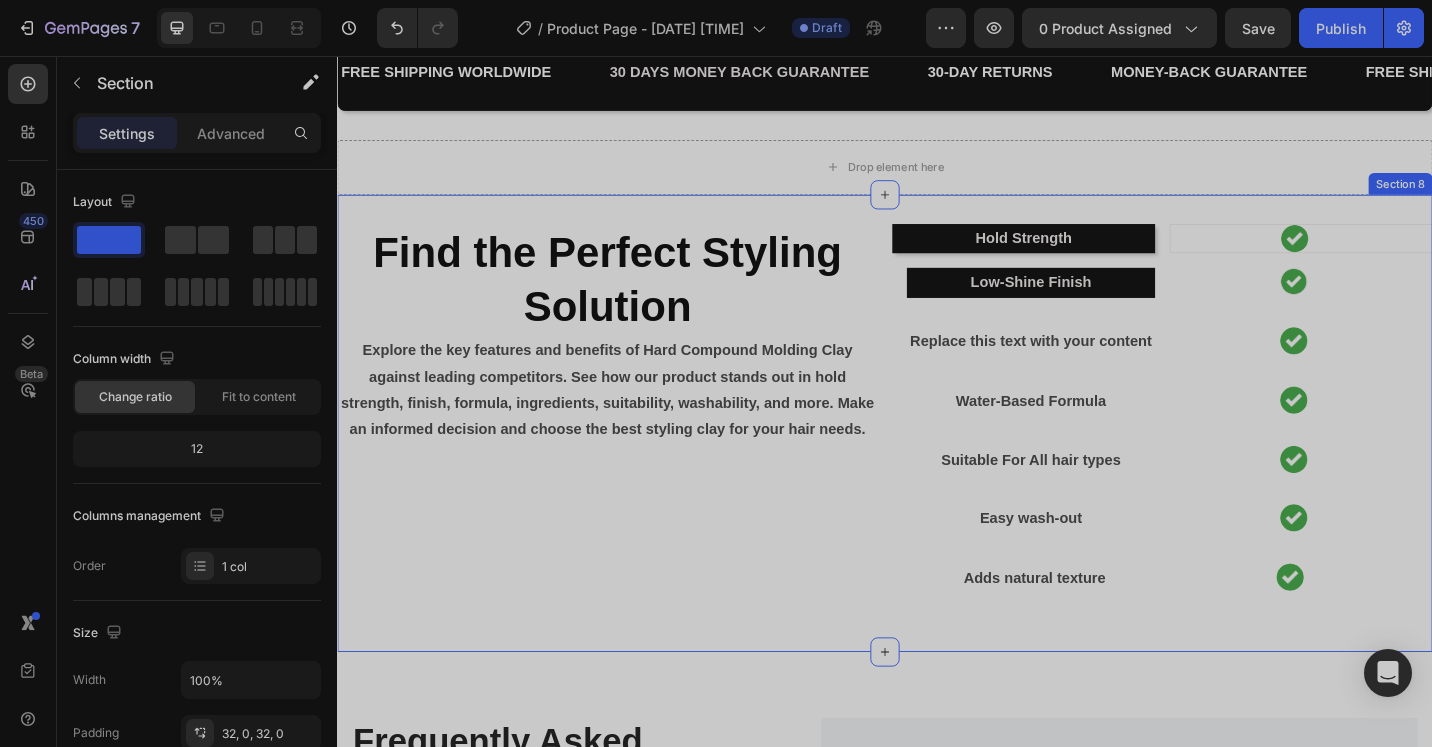click on "Find the Perfect Styling Solution Heading Explore the key features and benefits of Hard Compound Molding Clay against leading competitors. See how our product stands out in hold strength, finish, formula, ingredients, suitability, washability, and more. Make an informed decision and choose the best styling clay for your hair needs. Text Block Hold Strength Text Block Image Row Low-Shine Finish Text Block Image Row Replace this text with your content Text Block Image Row Water-Based Formula Text Block Image Row Suitable For All hair types Text Block Image Row Easy wash-out Text Block Image Row Adds natural texture  Text Block Image Row Row Section 8" at bounding box center [937, 459] 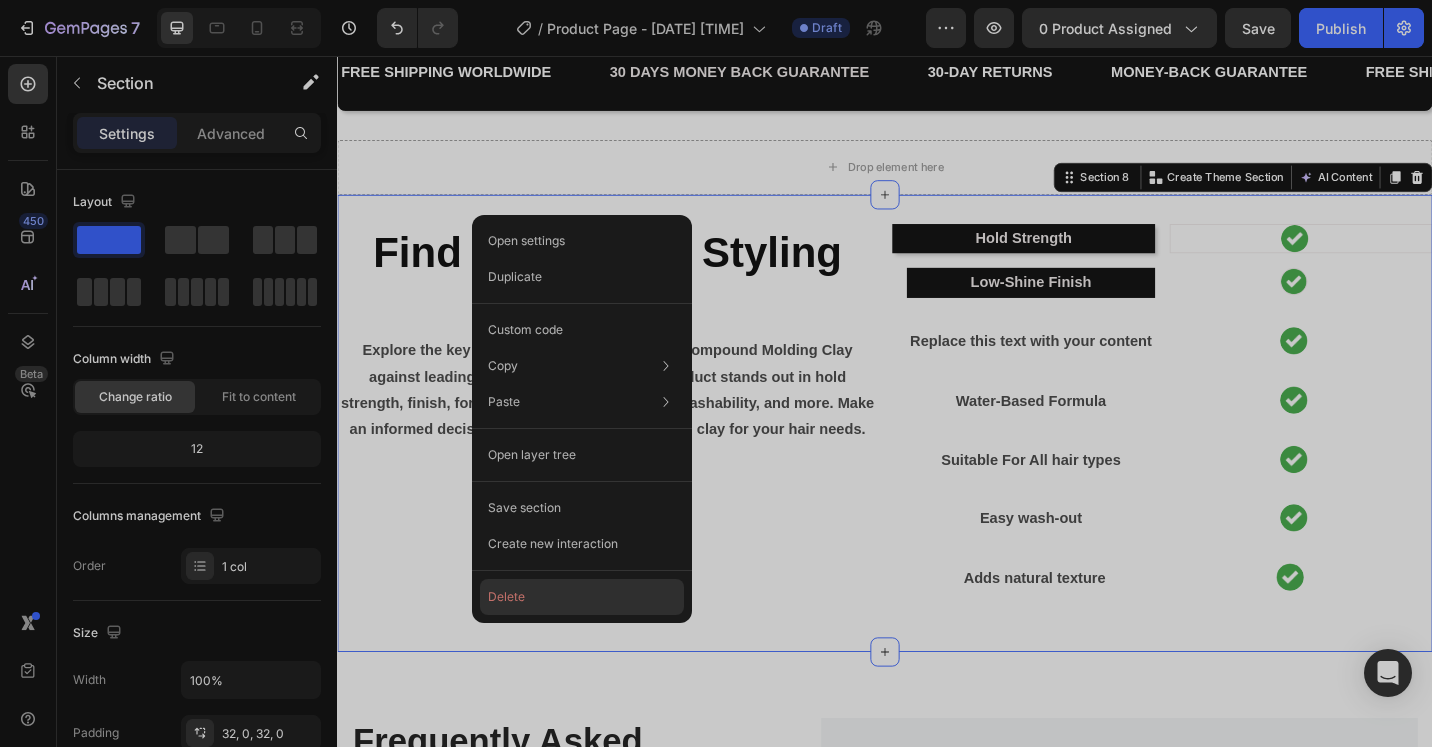 click on "Delete" 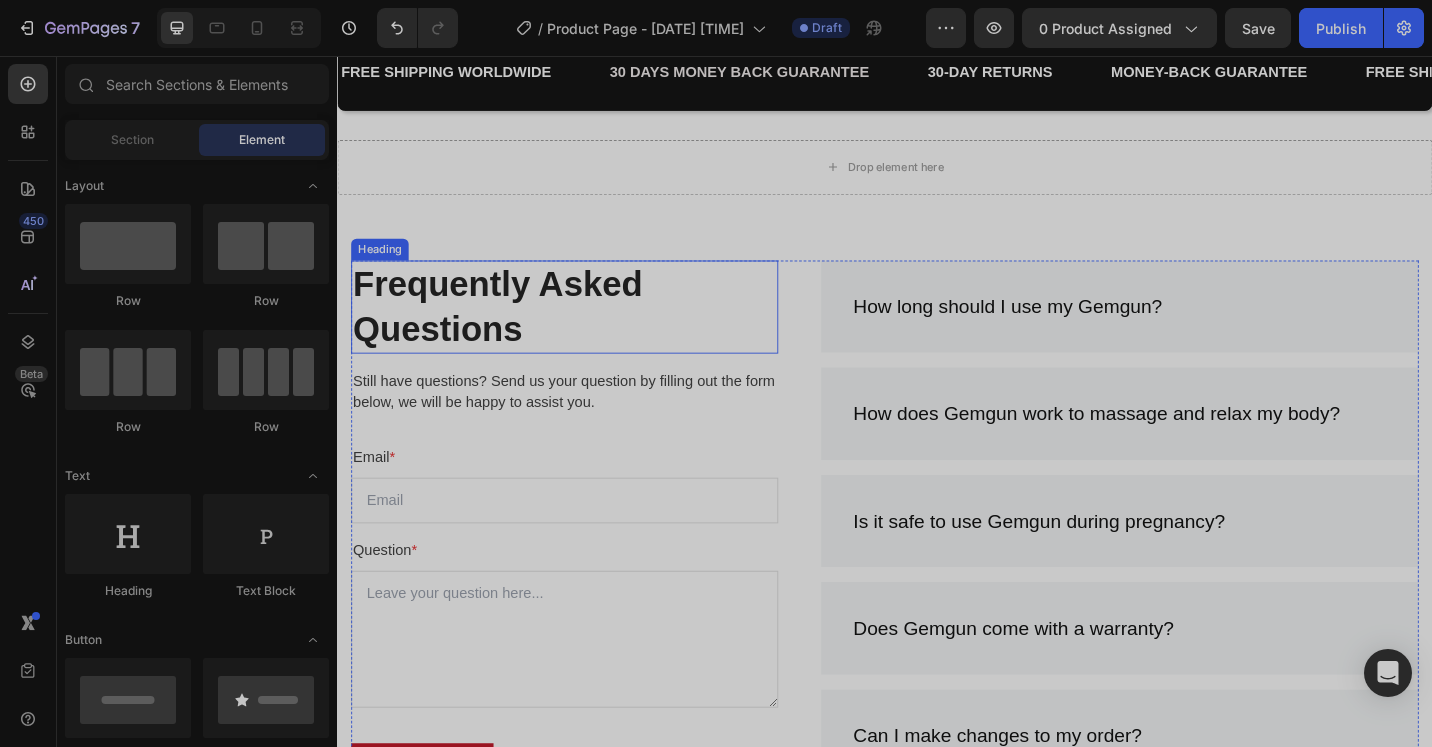 scroll, scrollTop: 1800, scrollLeft: 0, axis: vertical 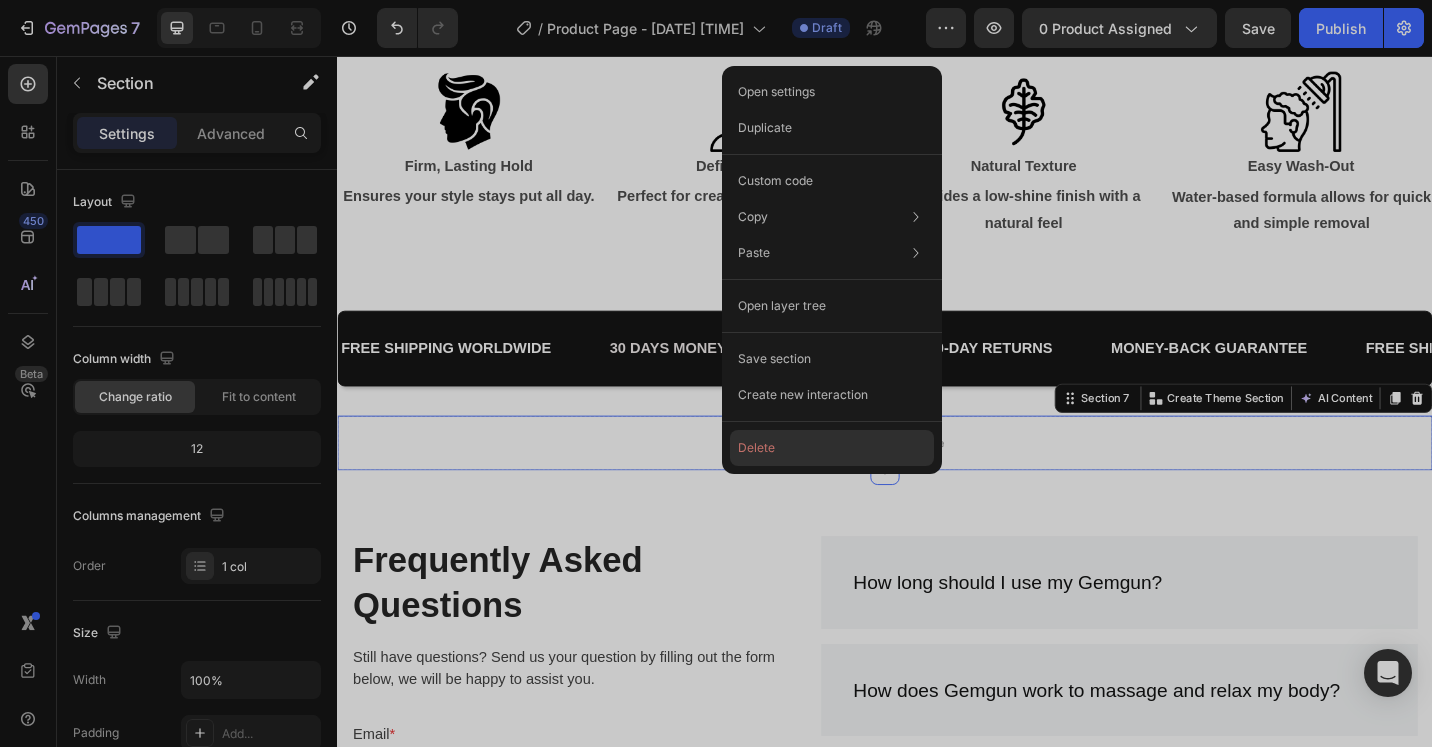 click on "Delete" 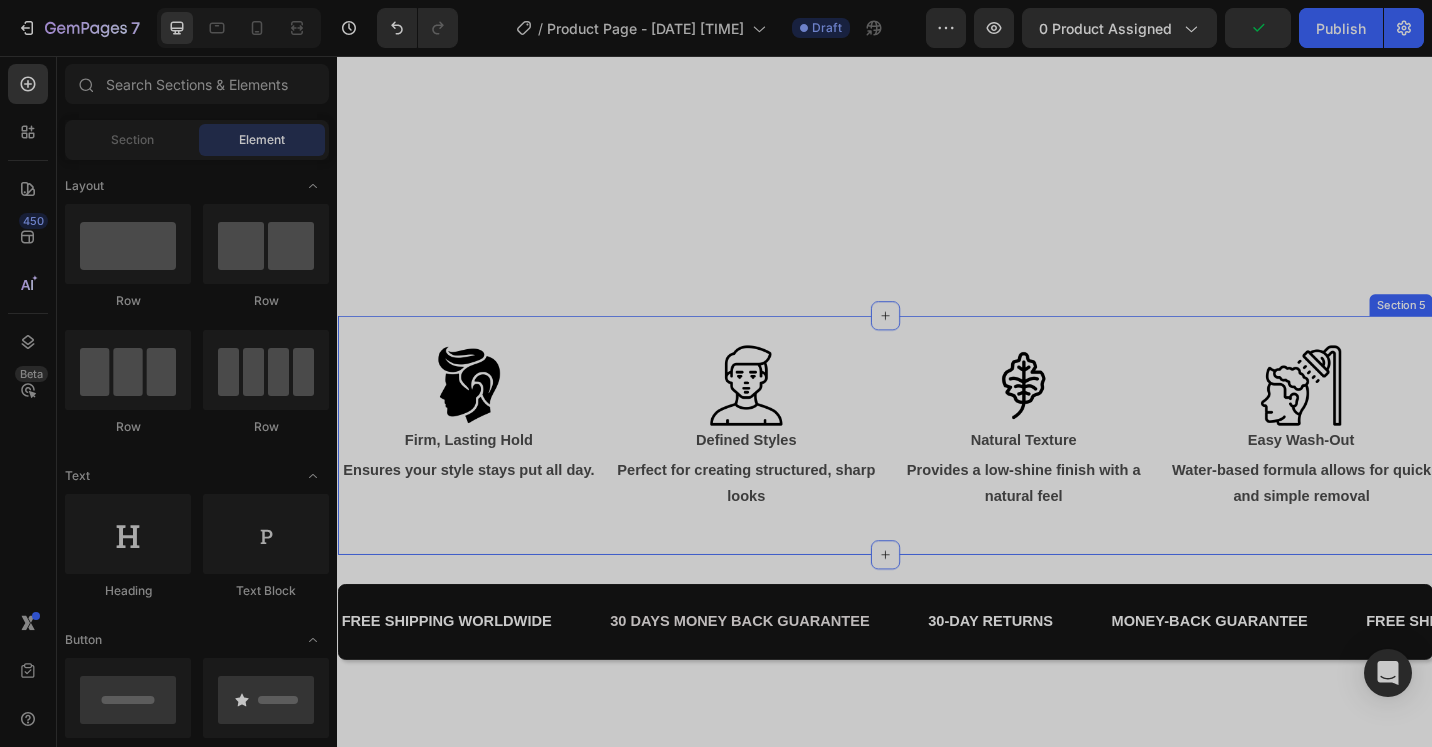 scroll, scrollTop: 1800, scrollLeft: 0, axis: vertical 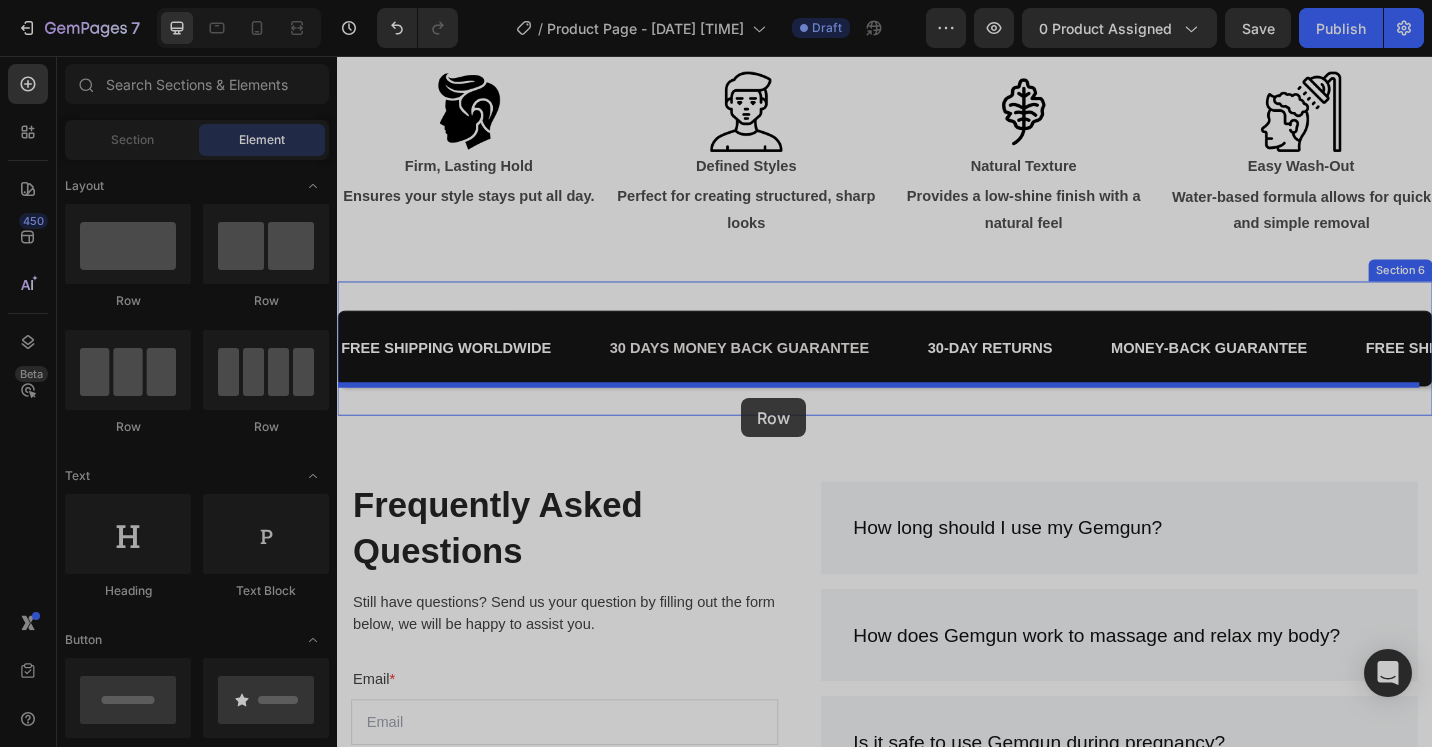 drag, startPoint x: 562, startPoint y: 316, endPoint x: 780, endPoint y: 431, distance: 246.47313 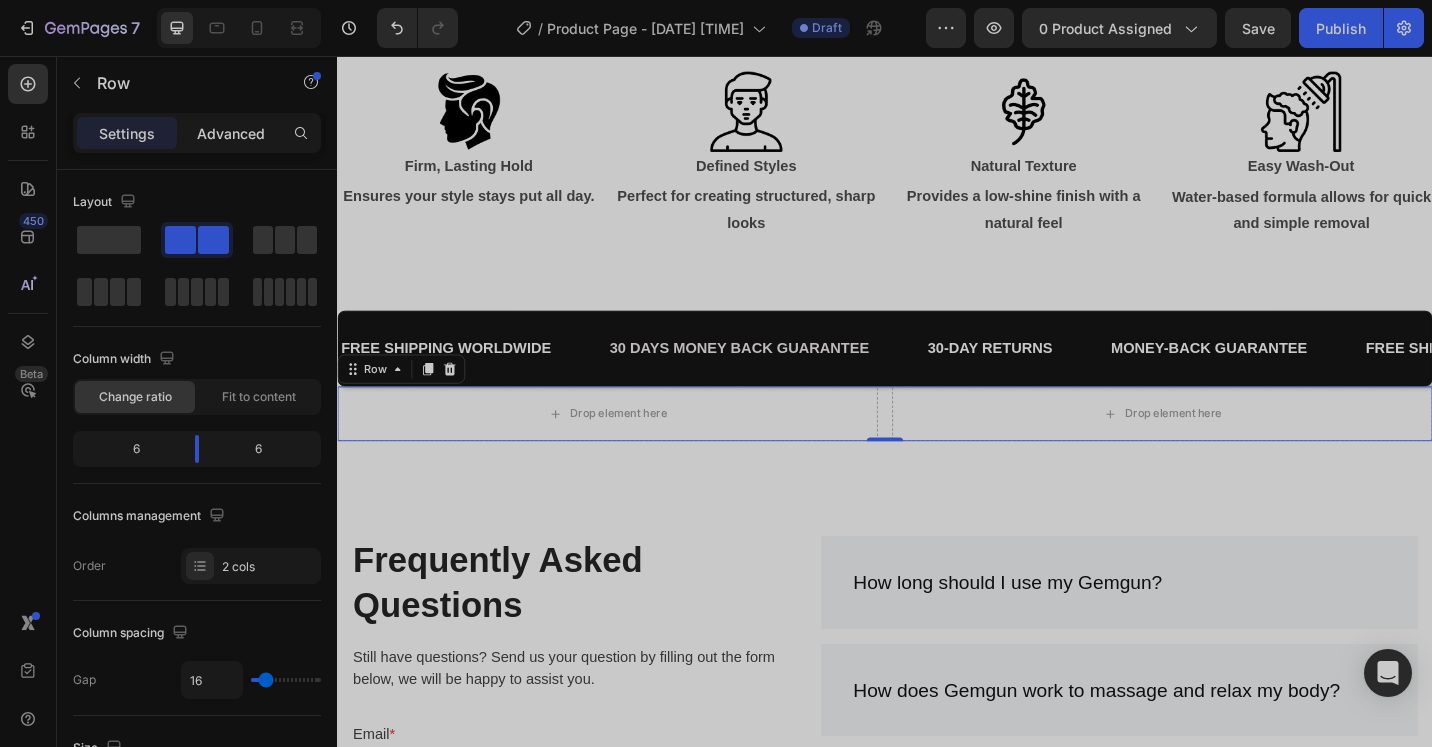 click on "Advanced" at bounding box center [231, 133] 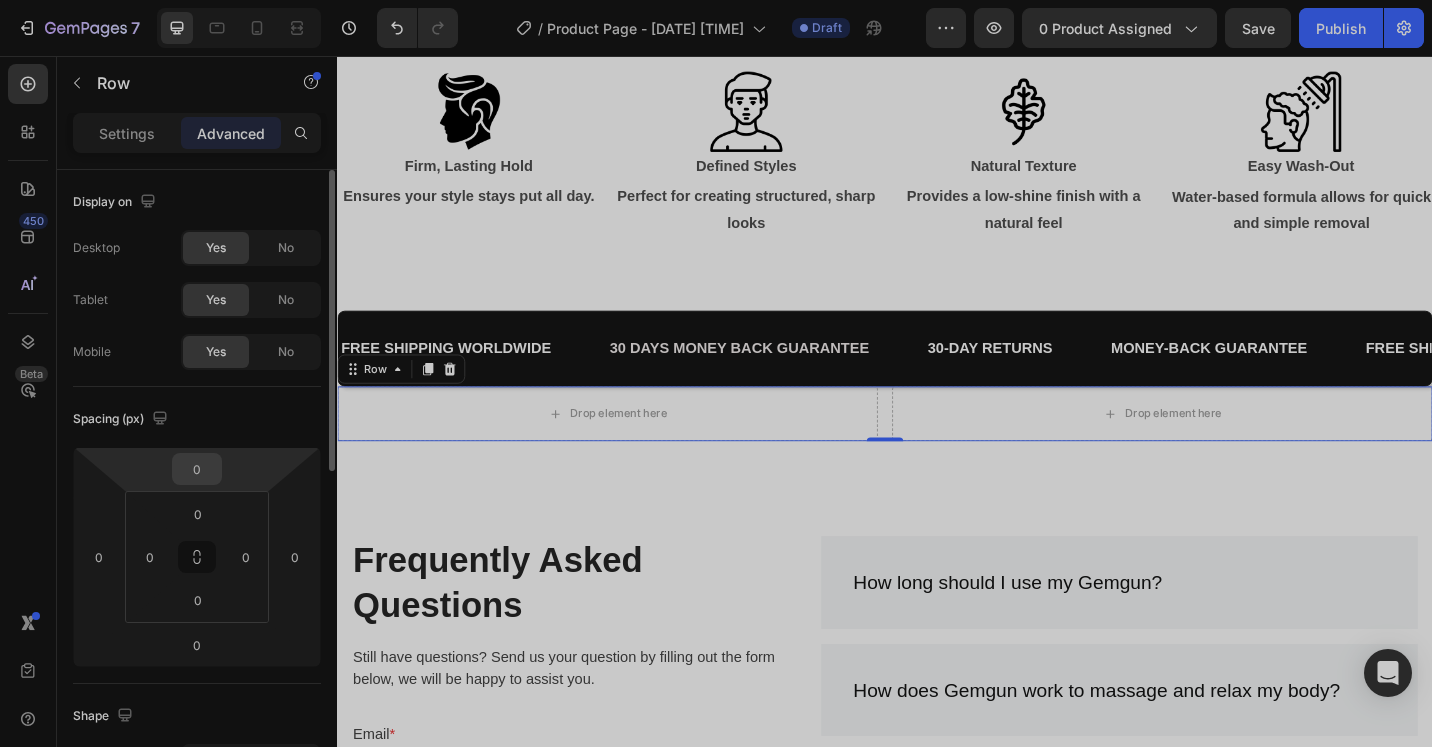 click on "0" at bounding box center (197, 469) 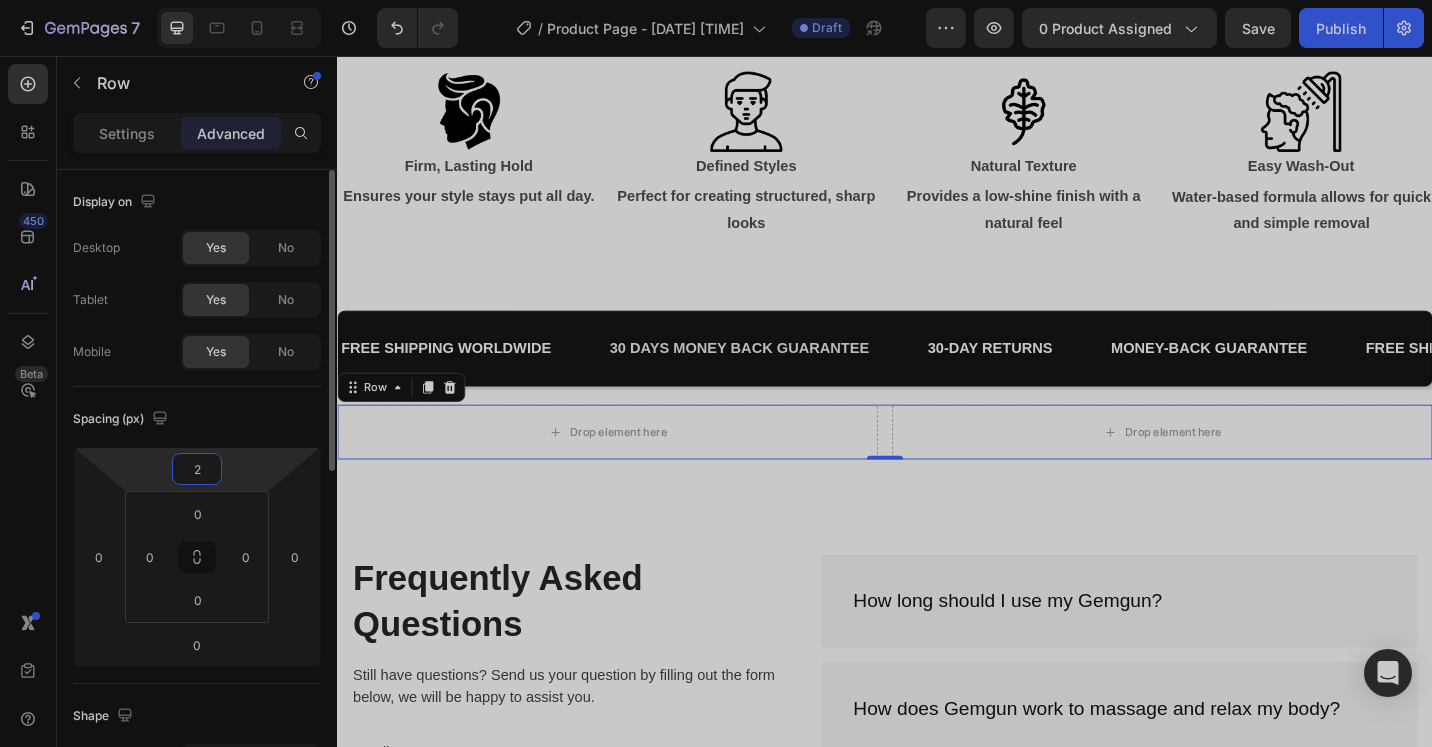 type on "20" 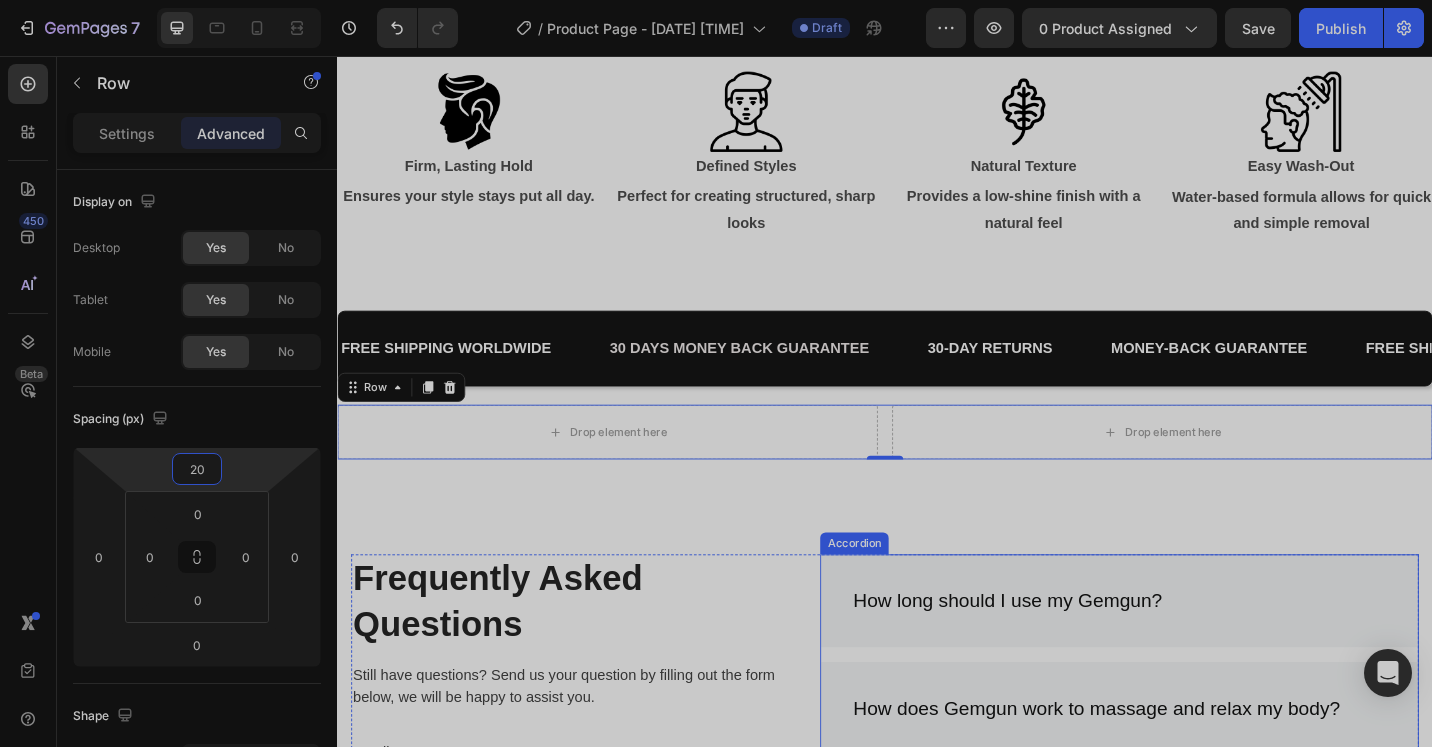 click on "How long should I use my Gemgun?" at bounding box center (1194, 653) 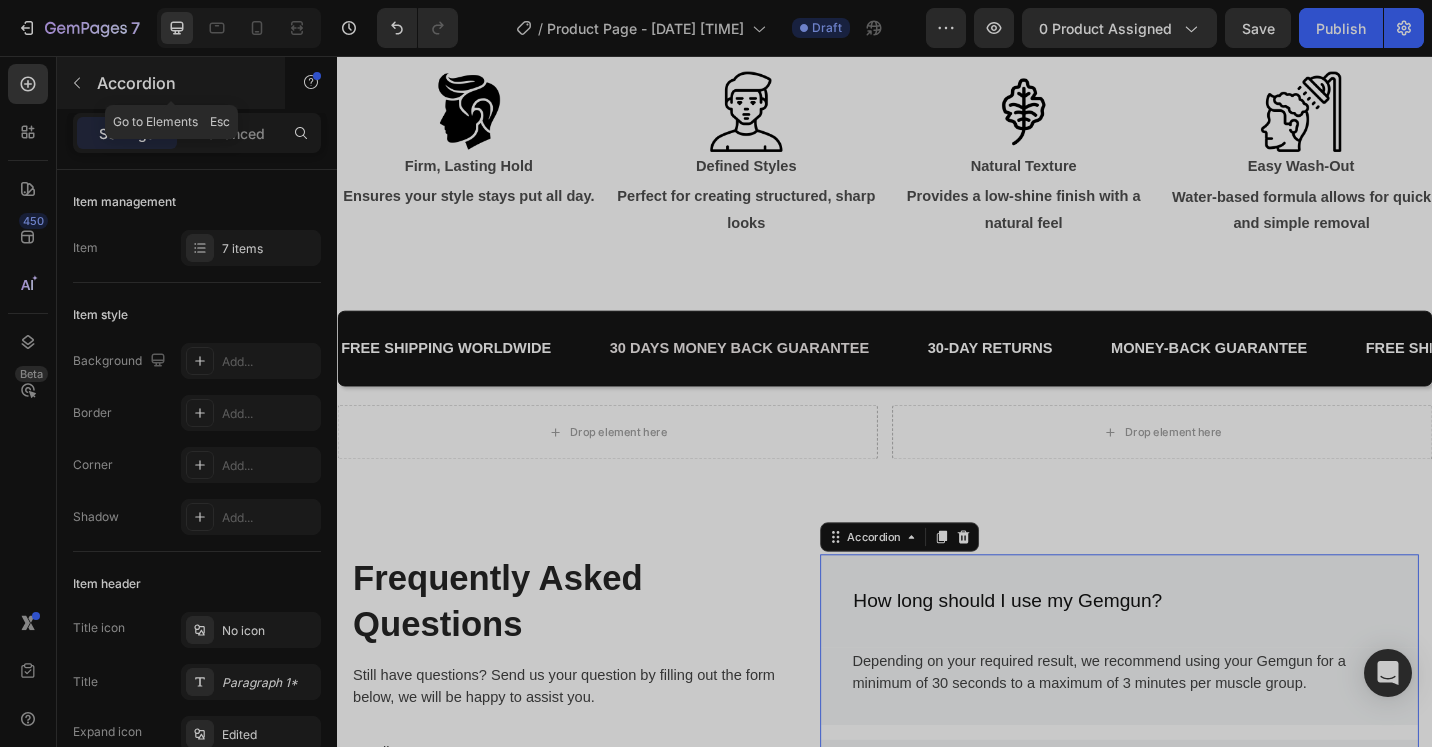 click 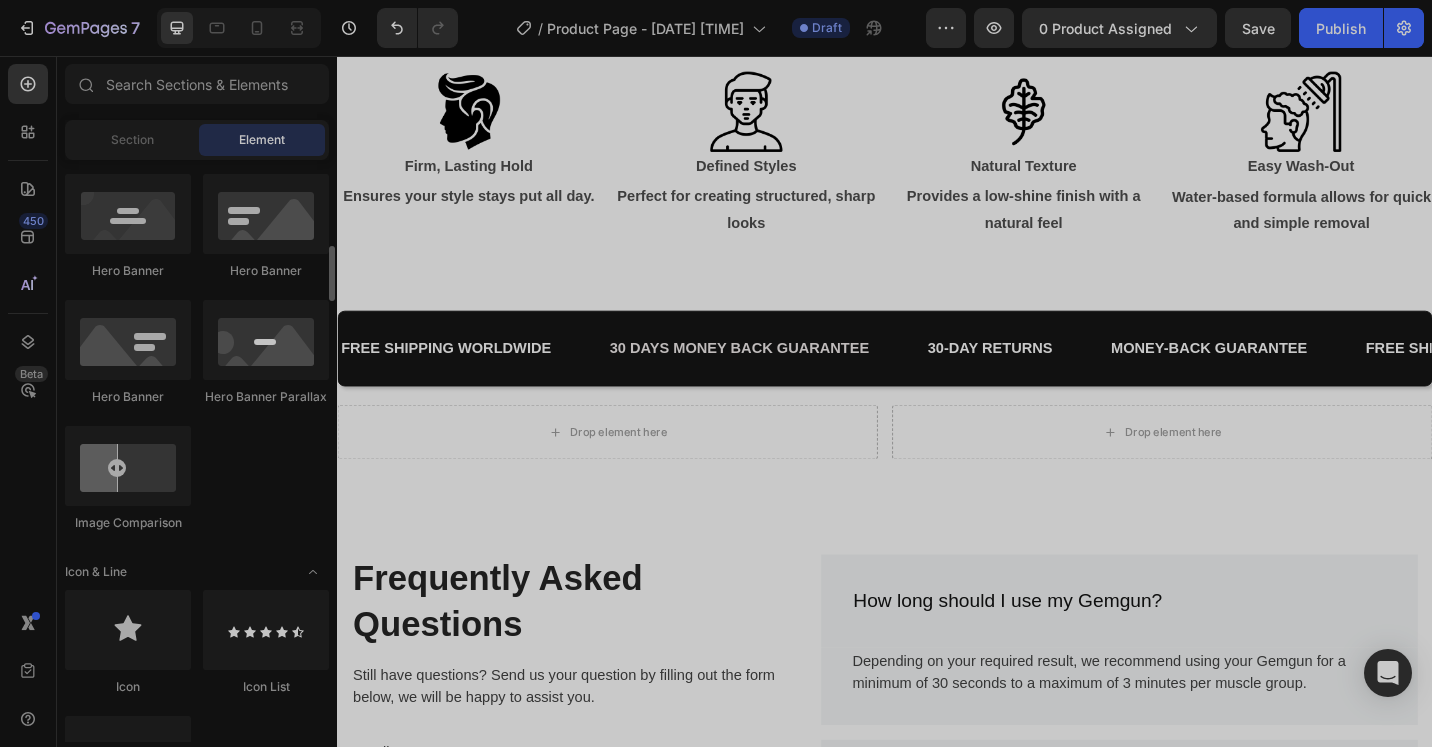 scroll, scrollTop: 600, scrollLeft: 0, axis: vertical 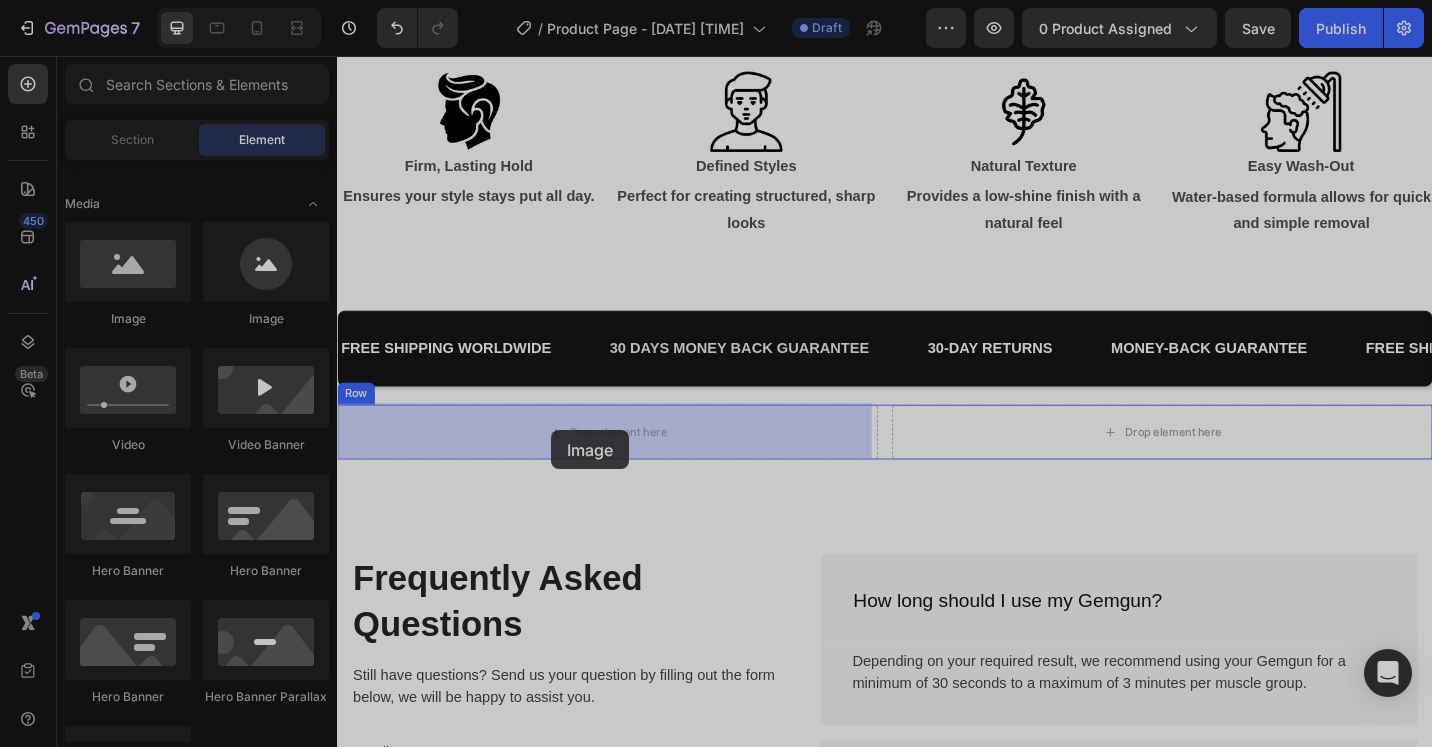 drag, startPoint x: 483, startPoint y: 344, endPoint x: 572, endPoint y: 466, distance: 151.01324 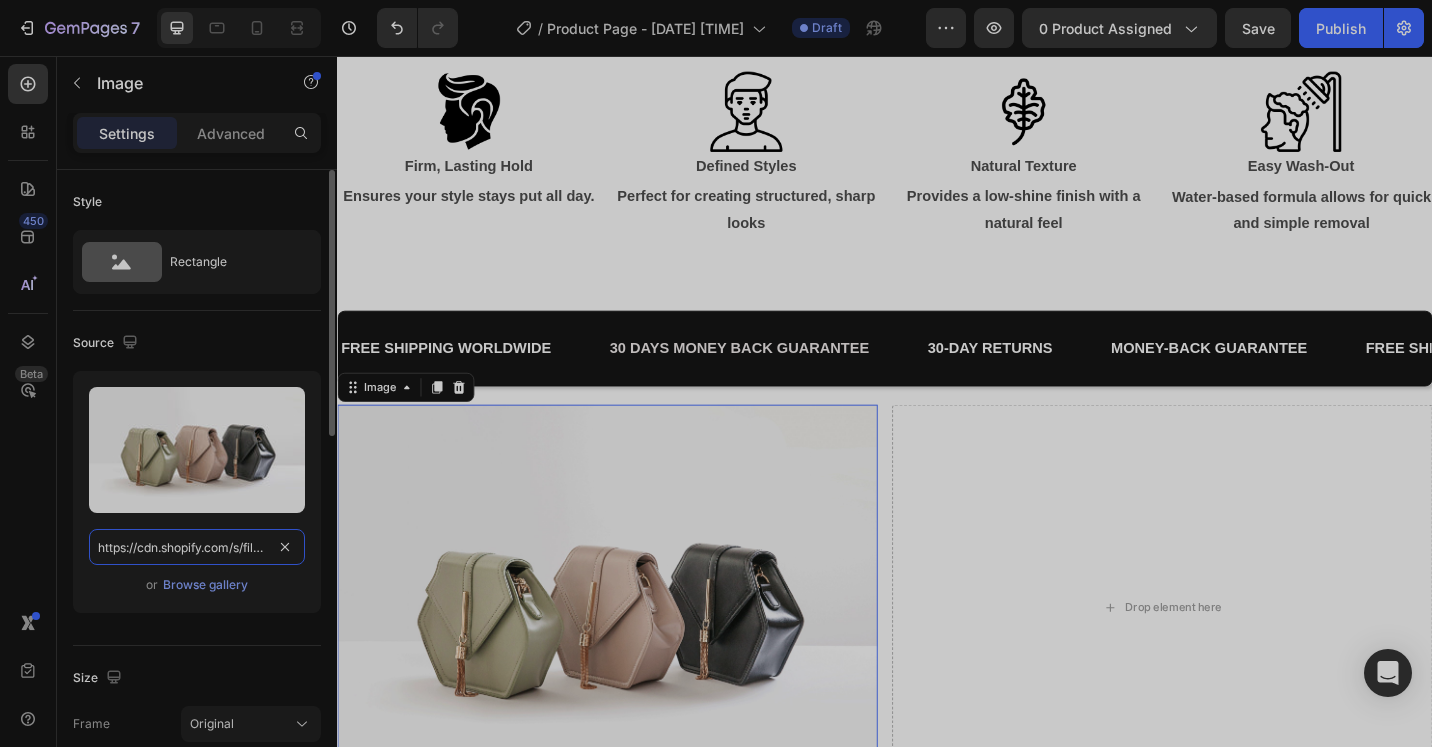 click on "https://cdn.shopify.com/s/files/1/2005/9307/files/image_demo.jpg" at bounding box center [197, 547] 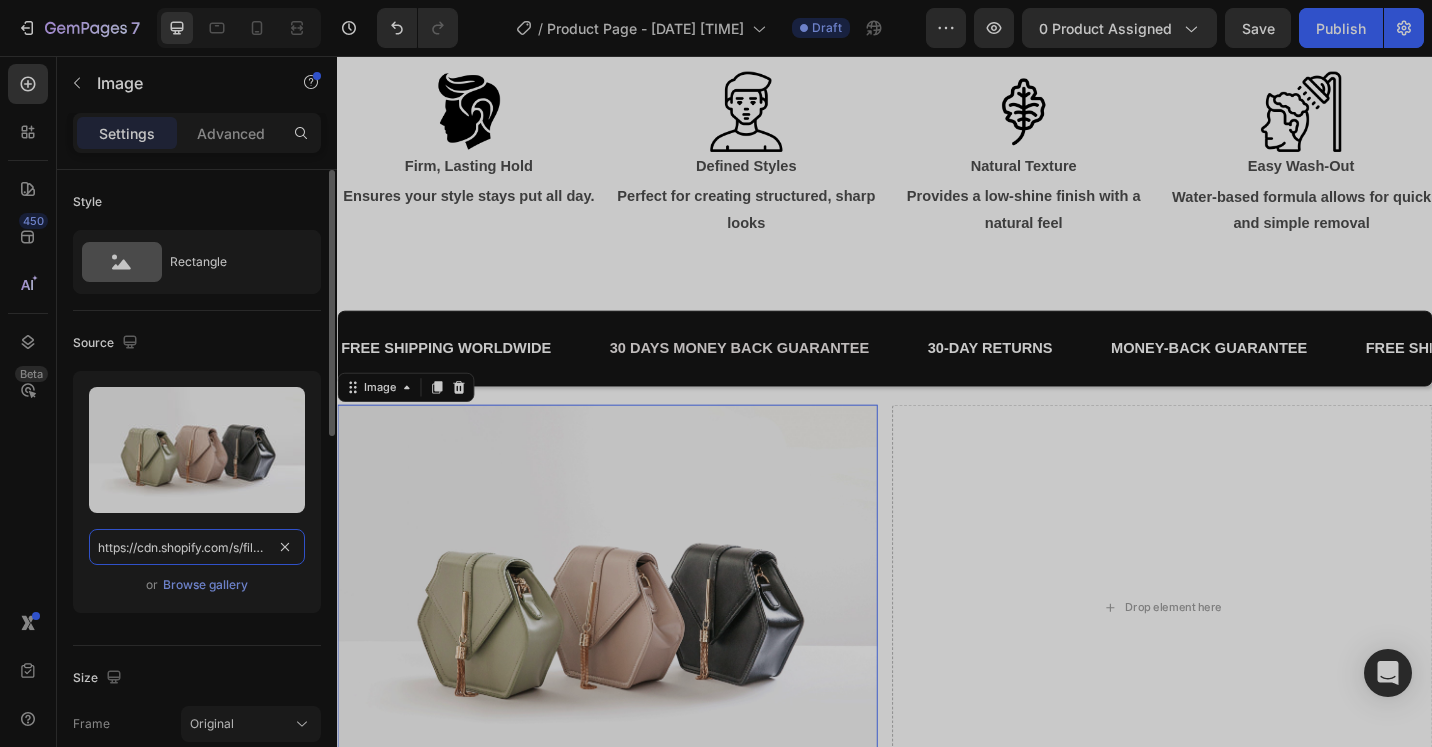 paste on "0841/0323/3836/files/EO5A5531.jpg?v=1720565411" 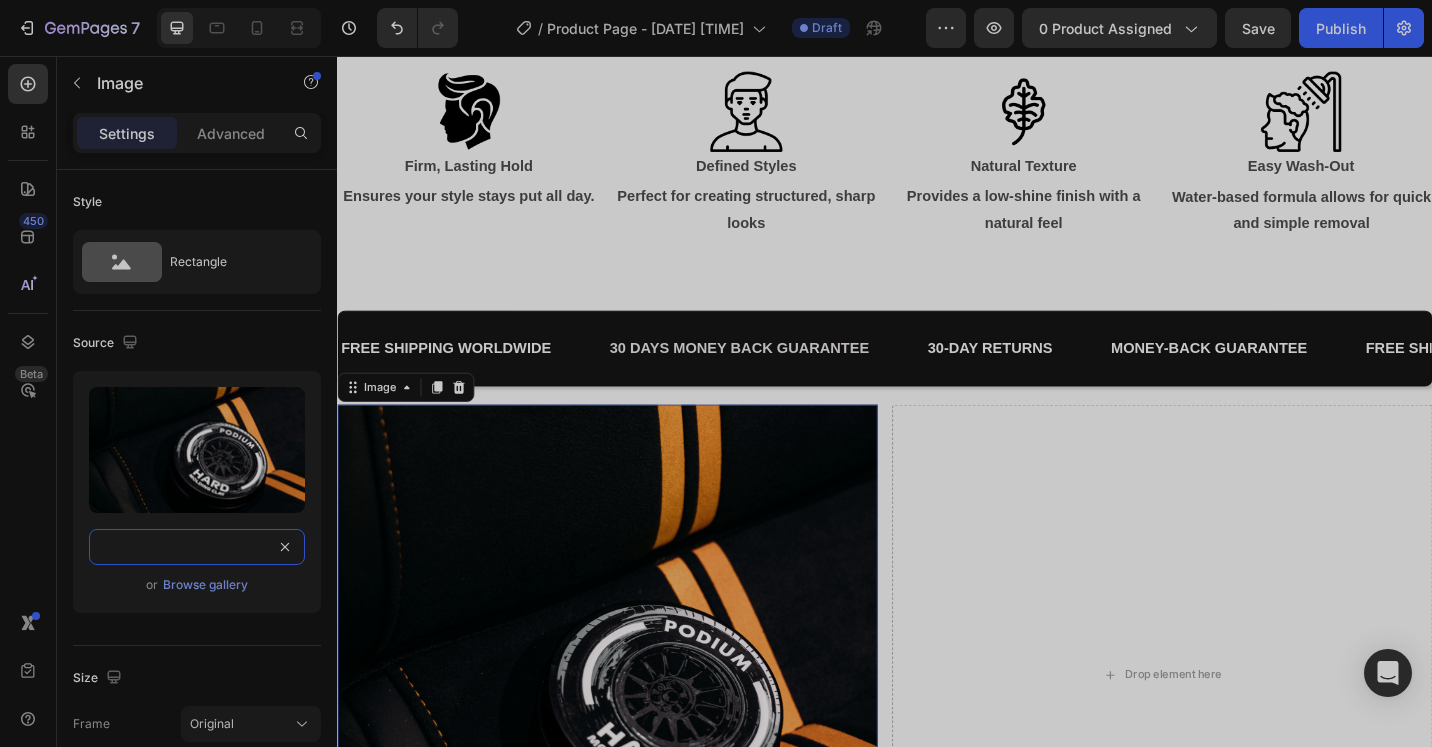 type on "https://cdn.shopify.com/s/files/1/0841/0323/3836/files/EO5A5531.jpg?v=1720565411" 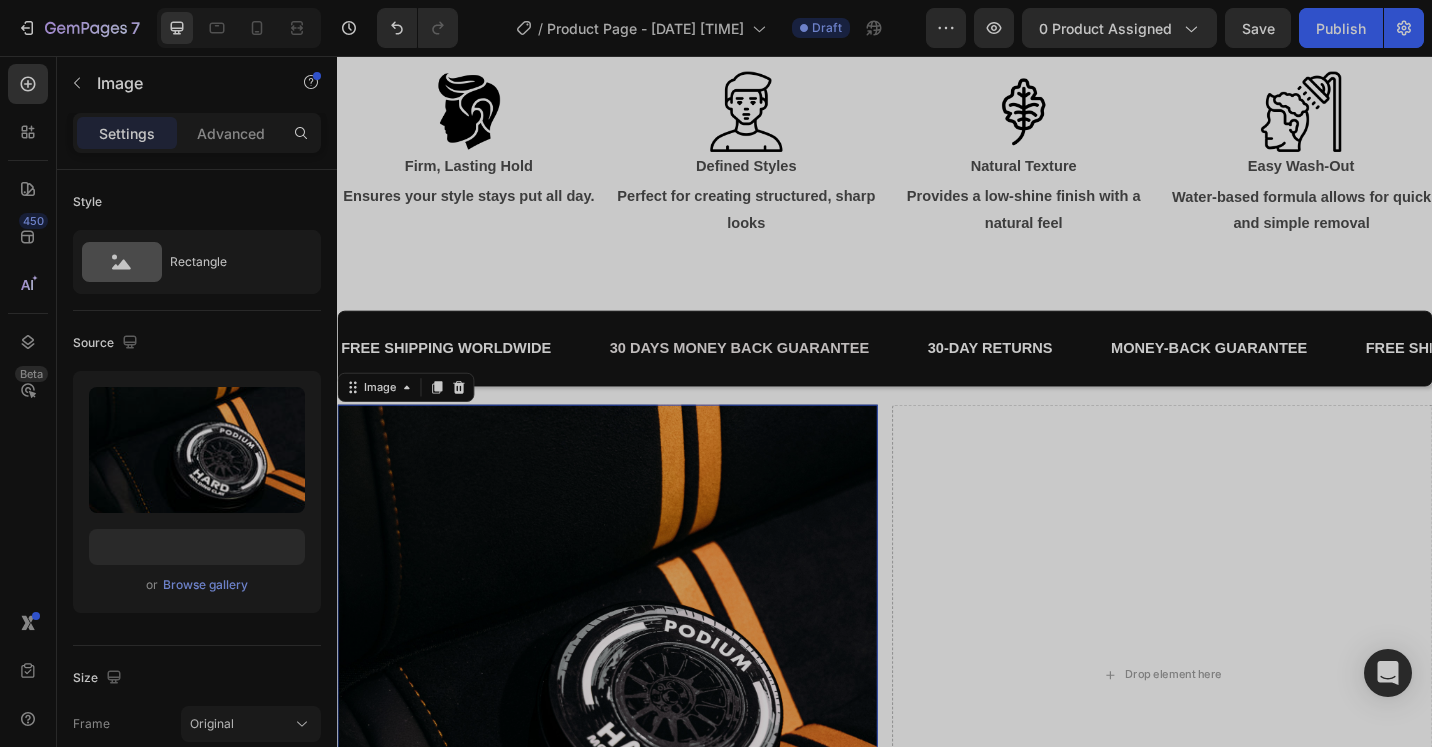 scroll, scrollTop: 0, scrollLeft: 0, axis: both 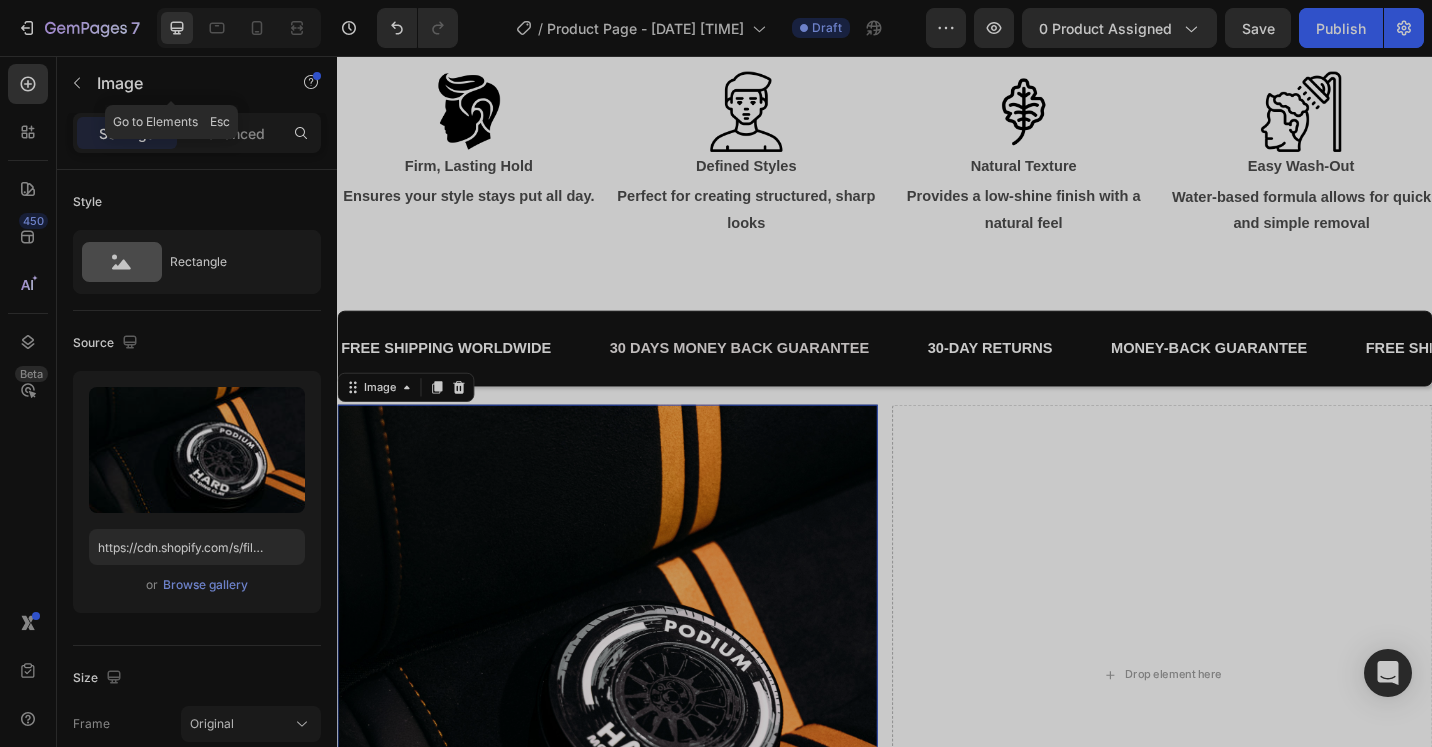 drag, startPoint x: 71, startPoint y: 73, endPoint x: 110, endPoint y: 98, distance: 46.32494 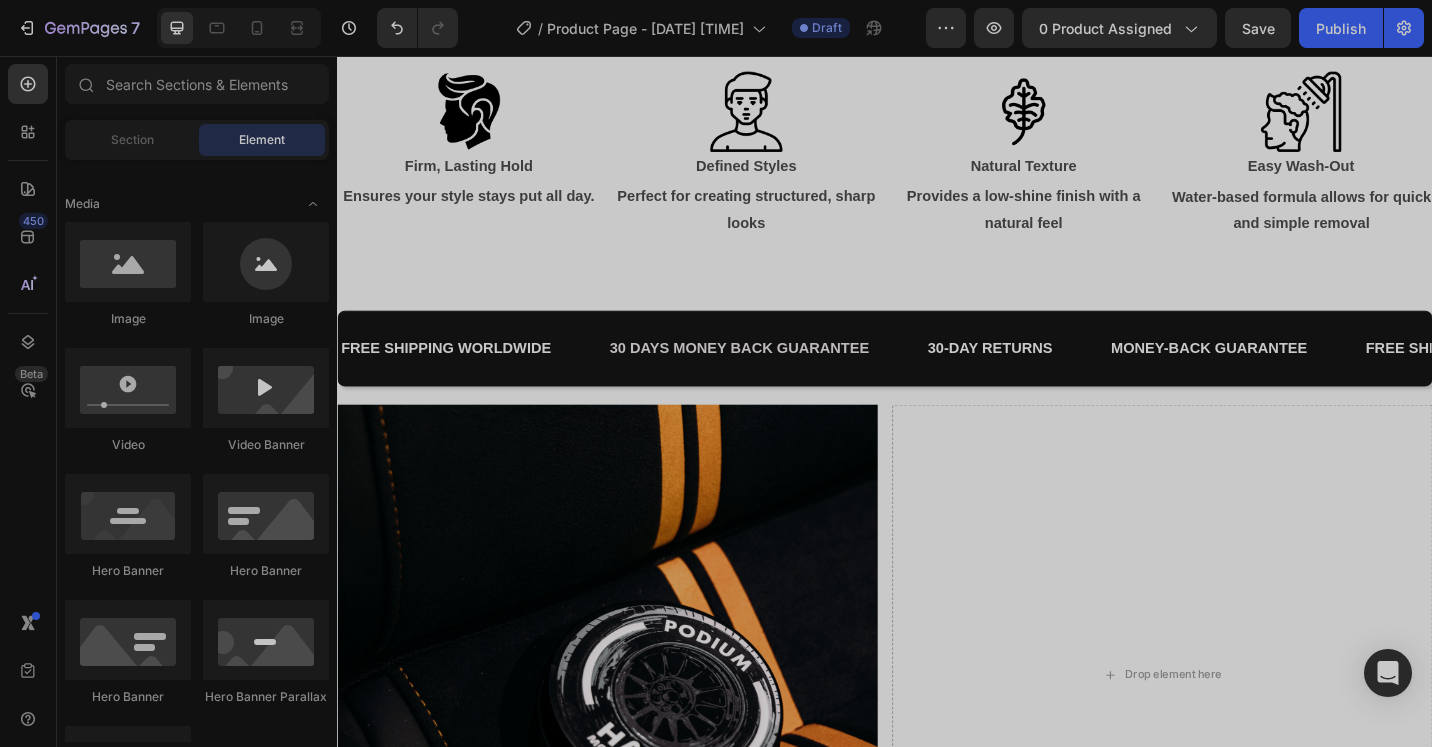 scroll, scrollTop: 0, scrollLeft: 0, axis: both 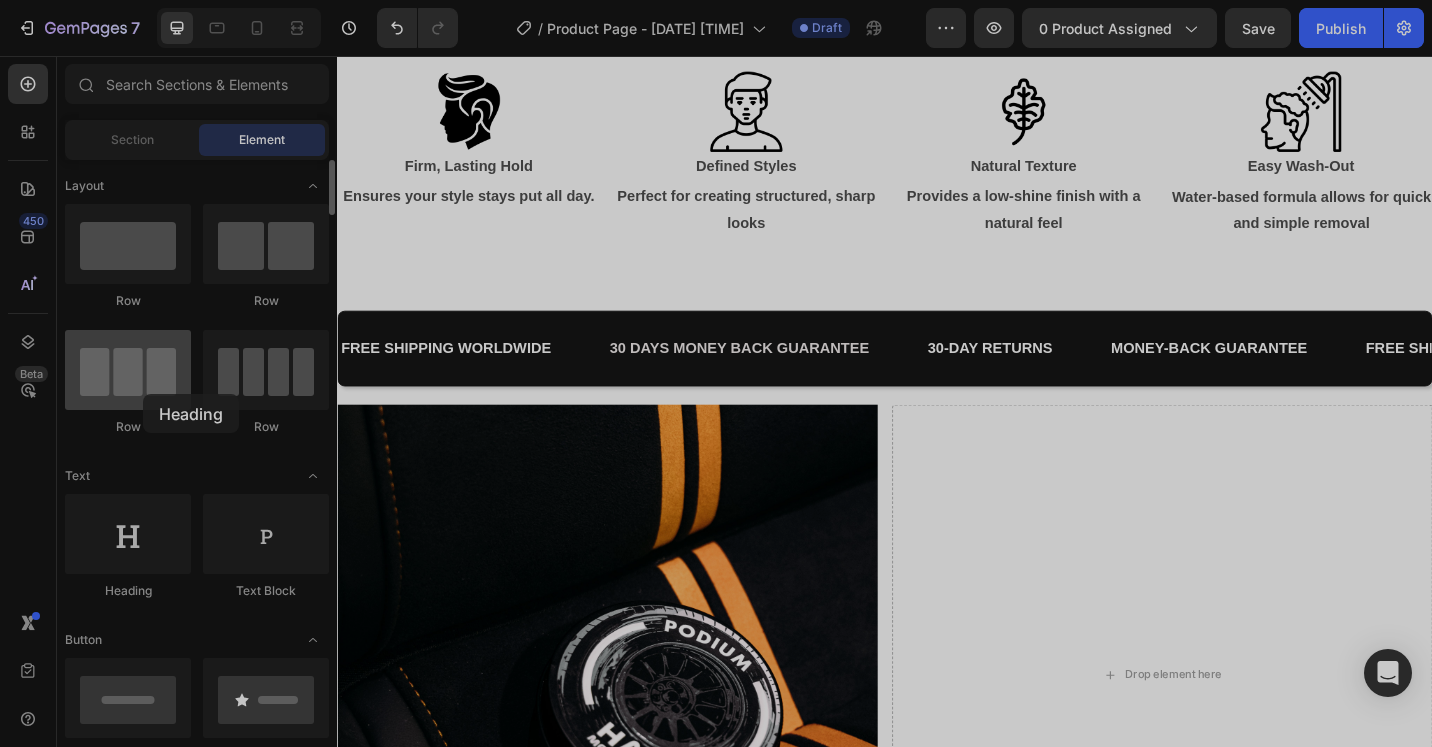 drag, startPoint x: 122, startPoint y: 545, endPoint x: 143, endPoint y: 394, distance: 152.45328 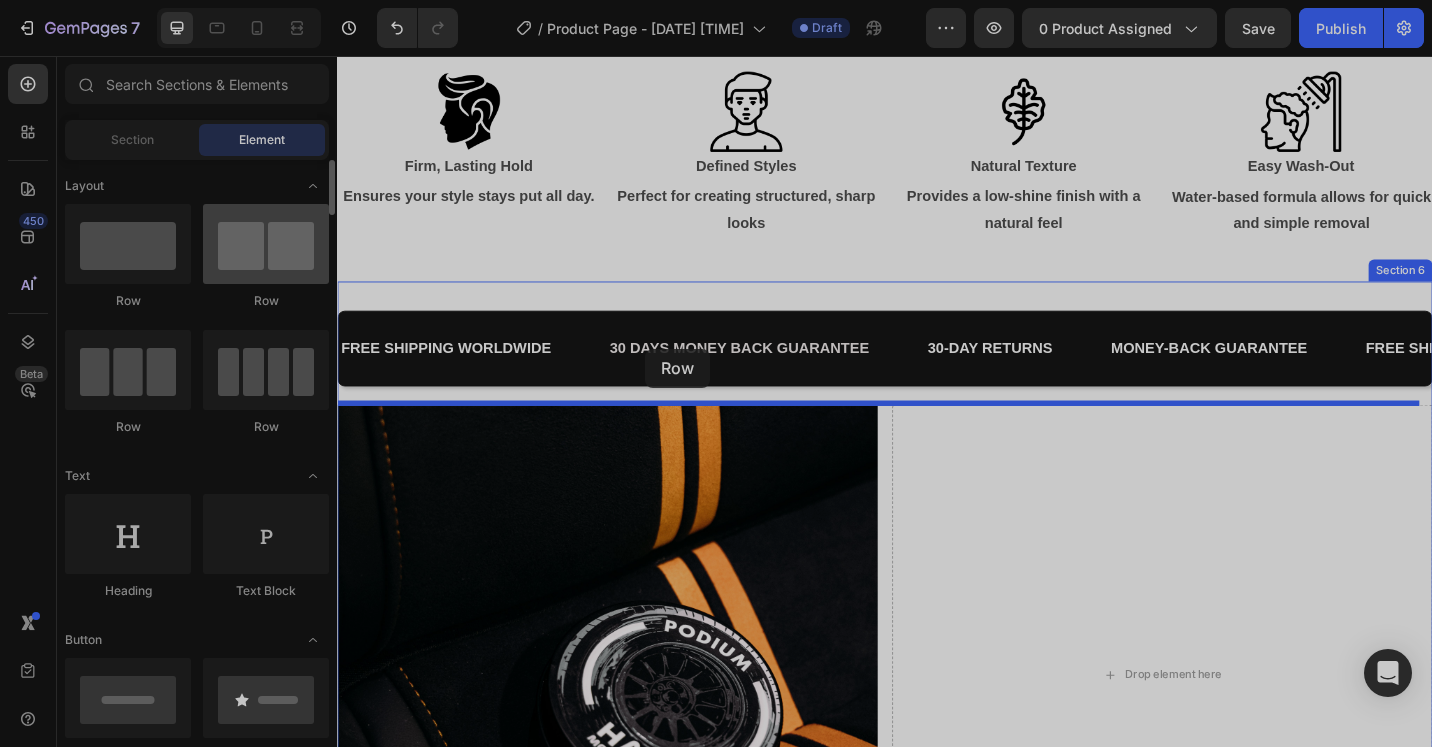 drag, startPoint x: 130, startPoint y: 263, endPoint x: 307, endPoint y: 217, distance: 182.87975 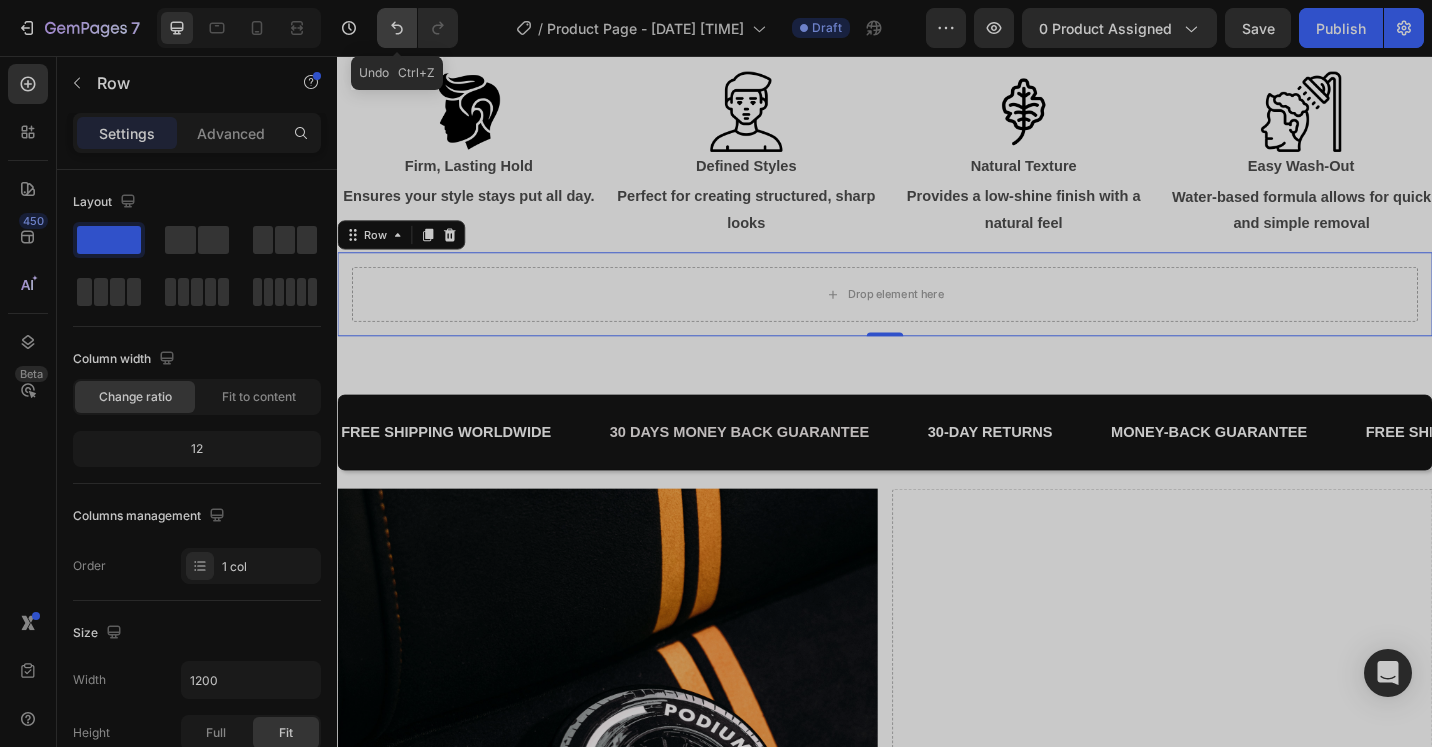 click 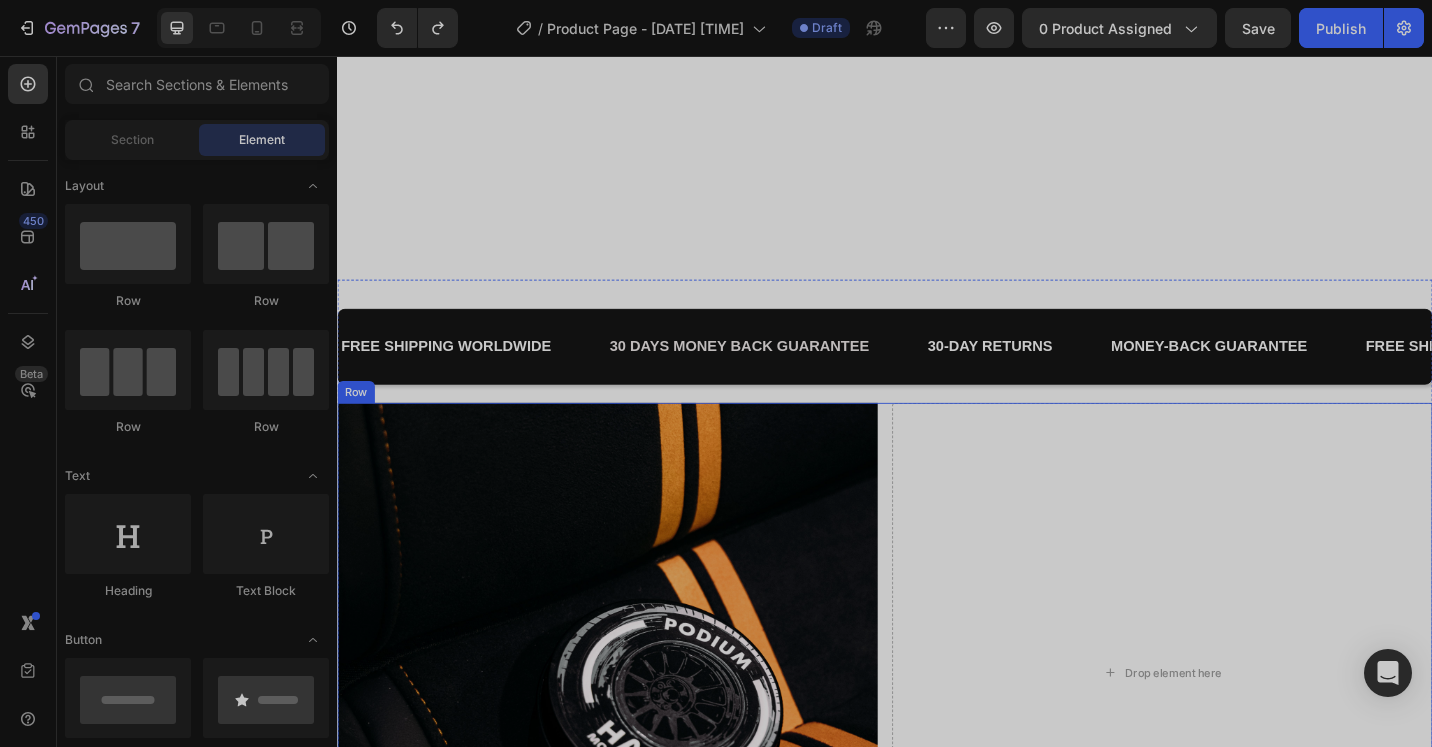 scroll, scrollTop: 2100, scrollLeft: 0, axis: vertical 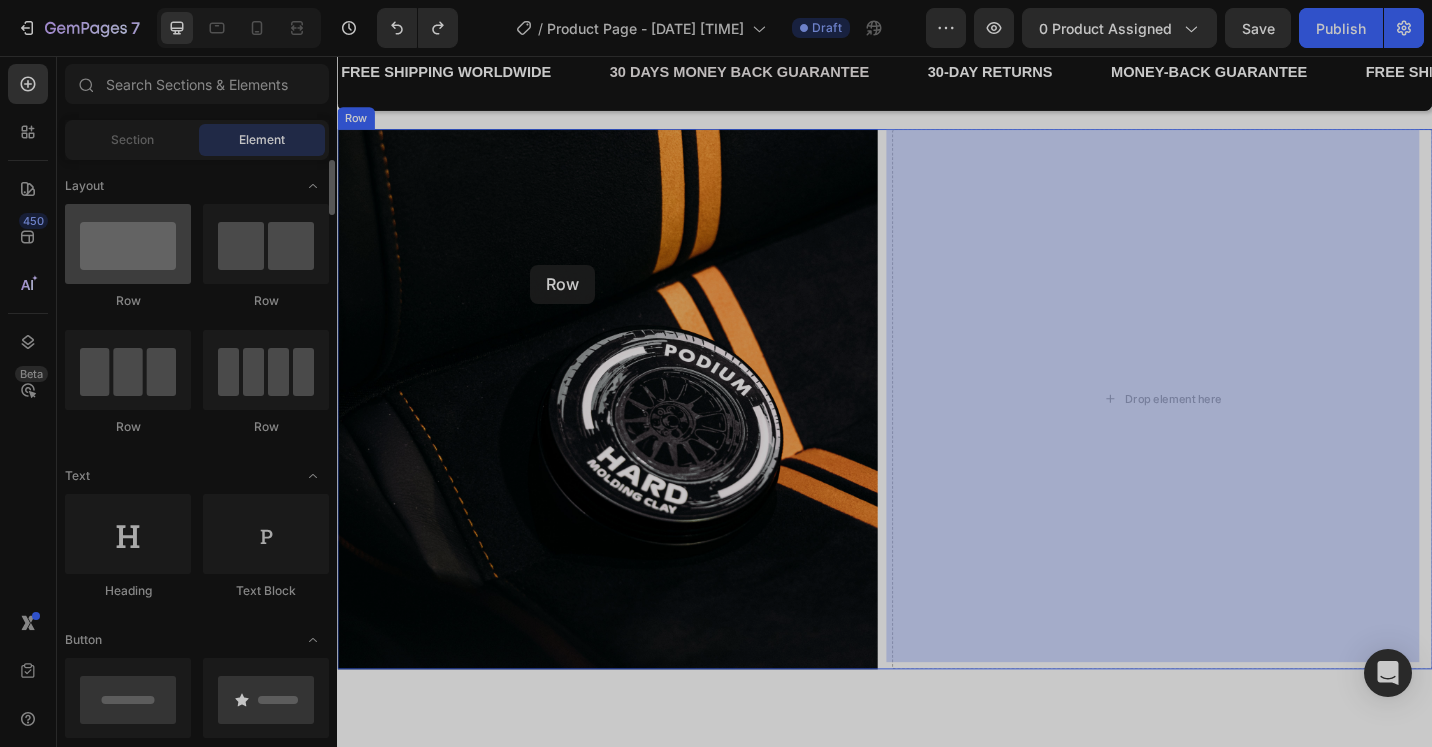 drag, startPoint x: 130, startPoint y: 255, endPoint x: 68, endPoint y: 256, distance: 62.008064 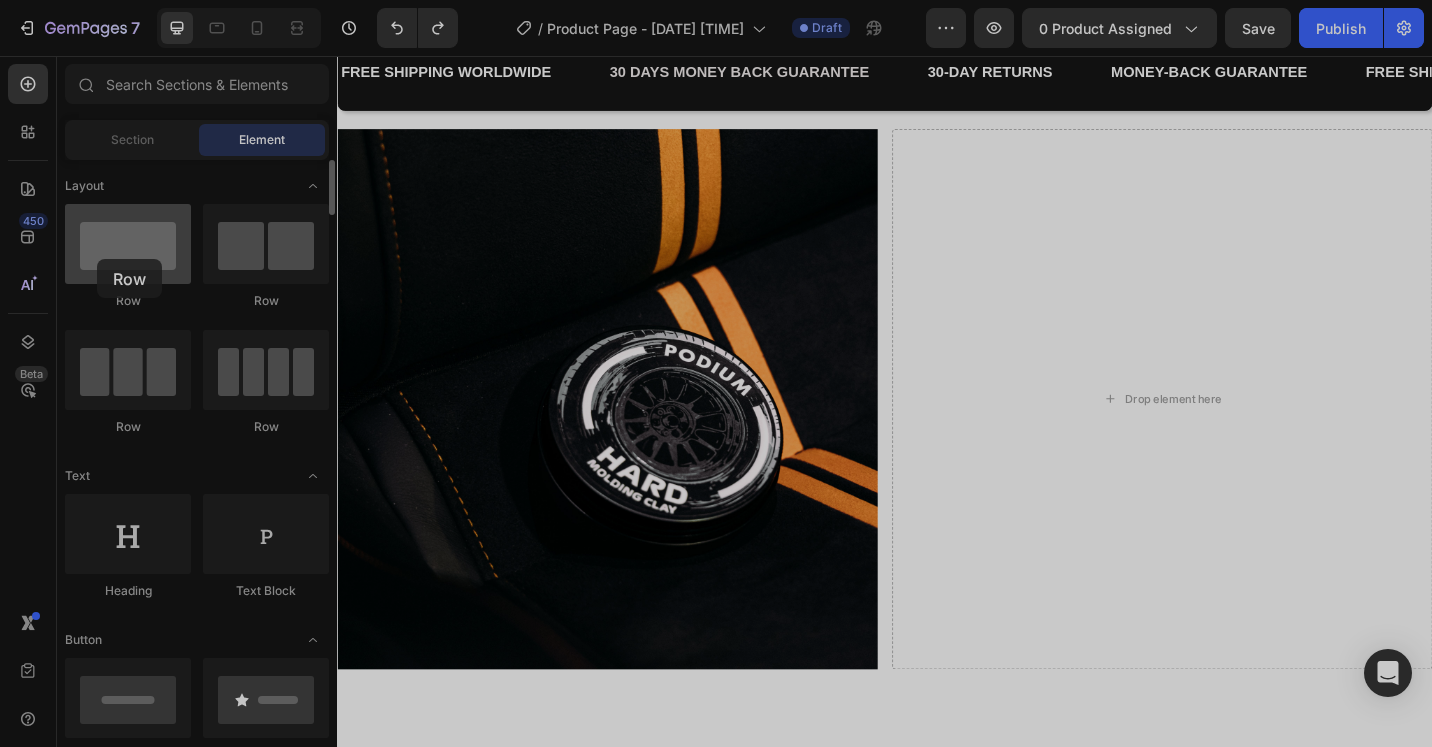 click at bounding box center (128, 244) 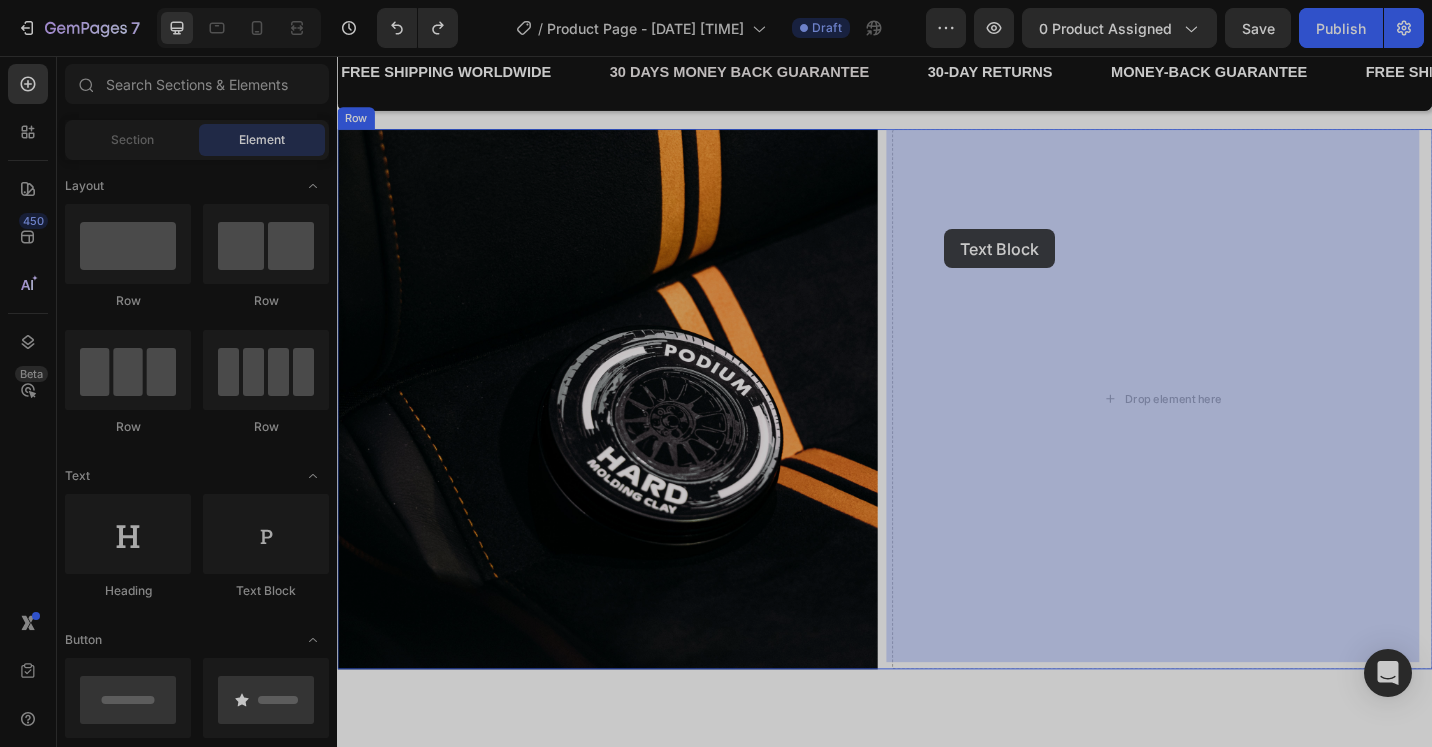 drag, startPoint x: 596, startPoint y: 611, endPoint x: 1002, endPoint y: 246, distance: 545.94965 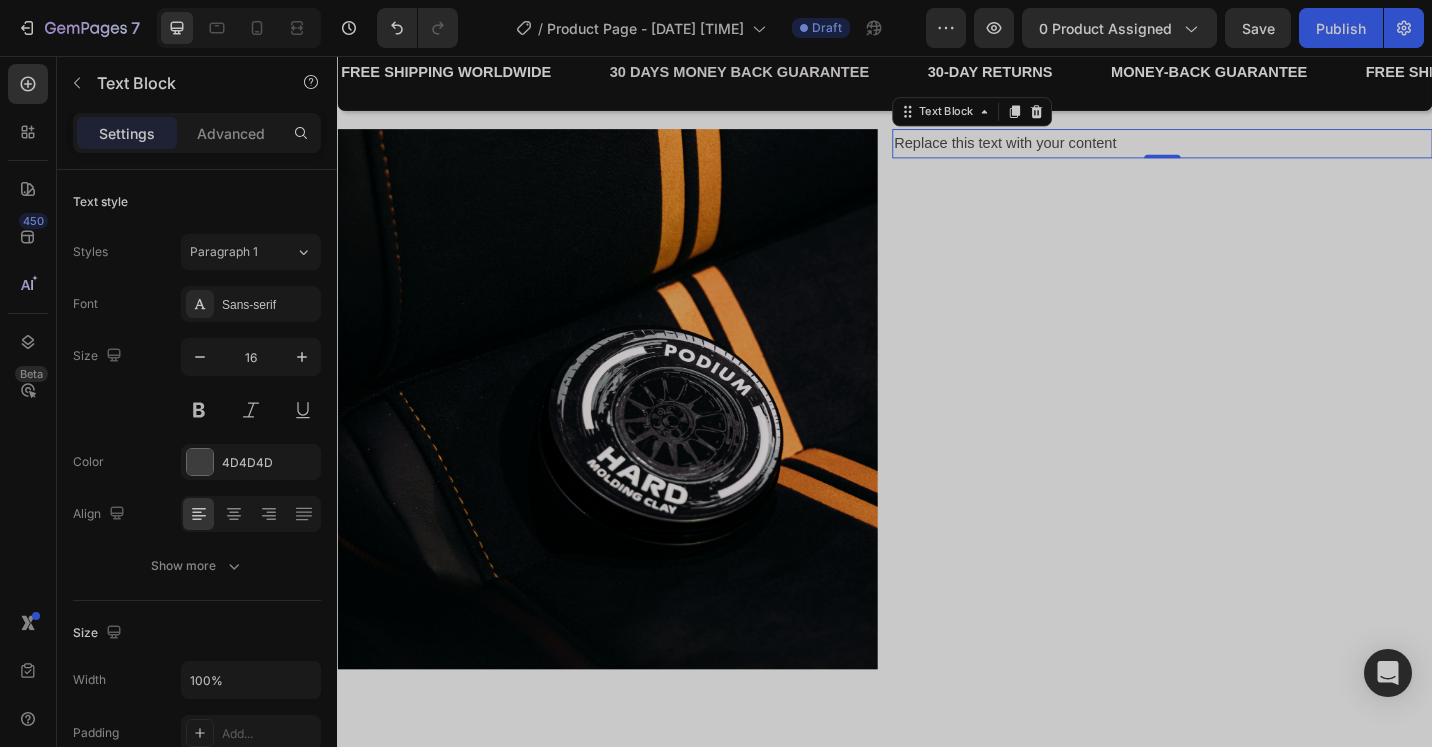 drag, startPoint x: 1084, startPoint y: 110, endPoint x: 1084, endPoint y: 123, distance: 13 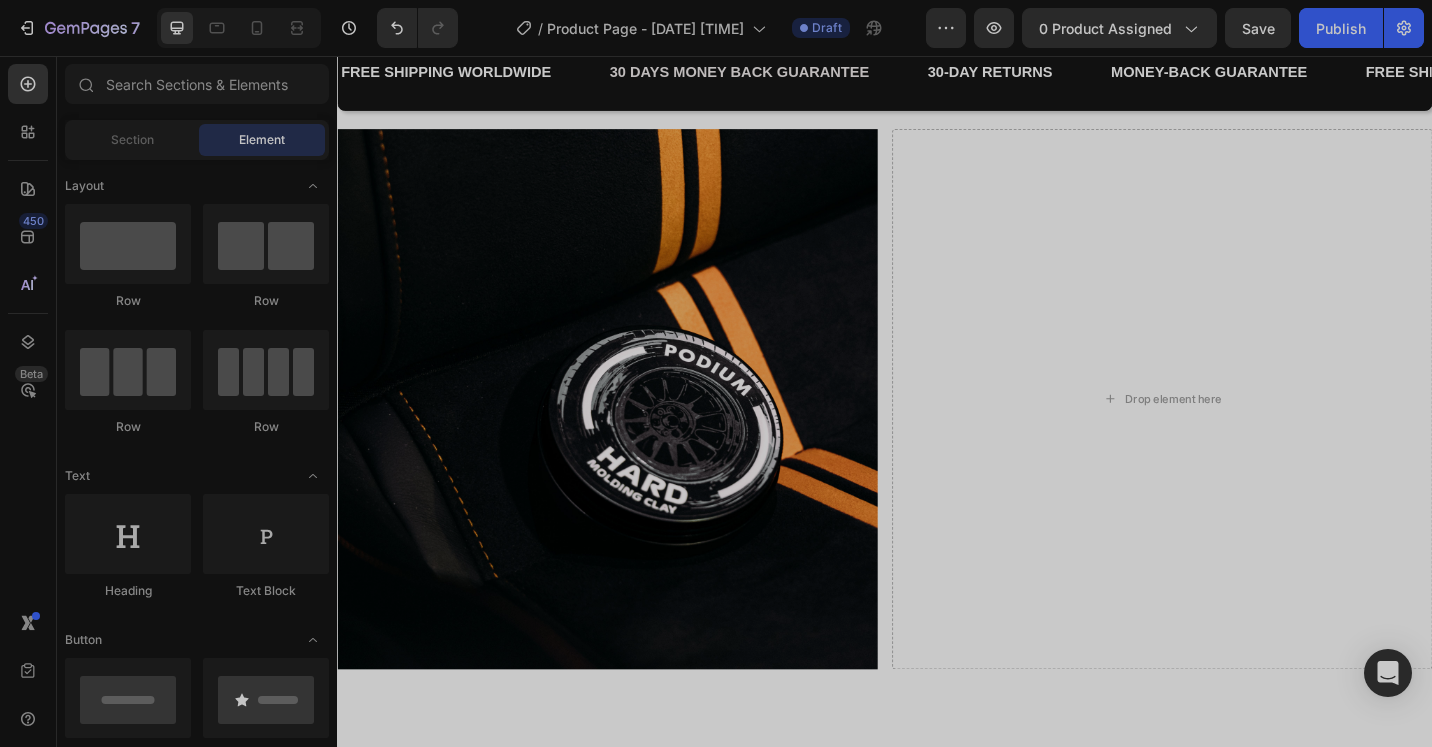 scroll, scrollTop: 1200, scrollLeft: 0, axis: vertical 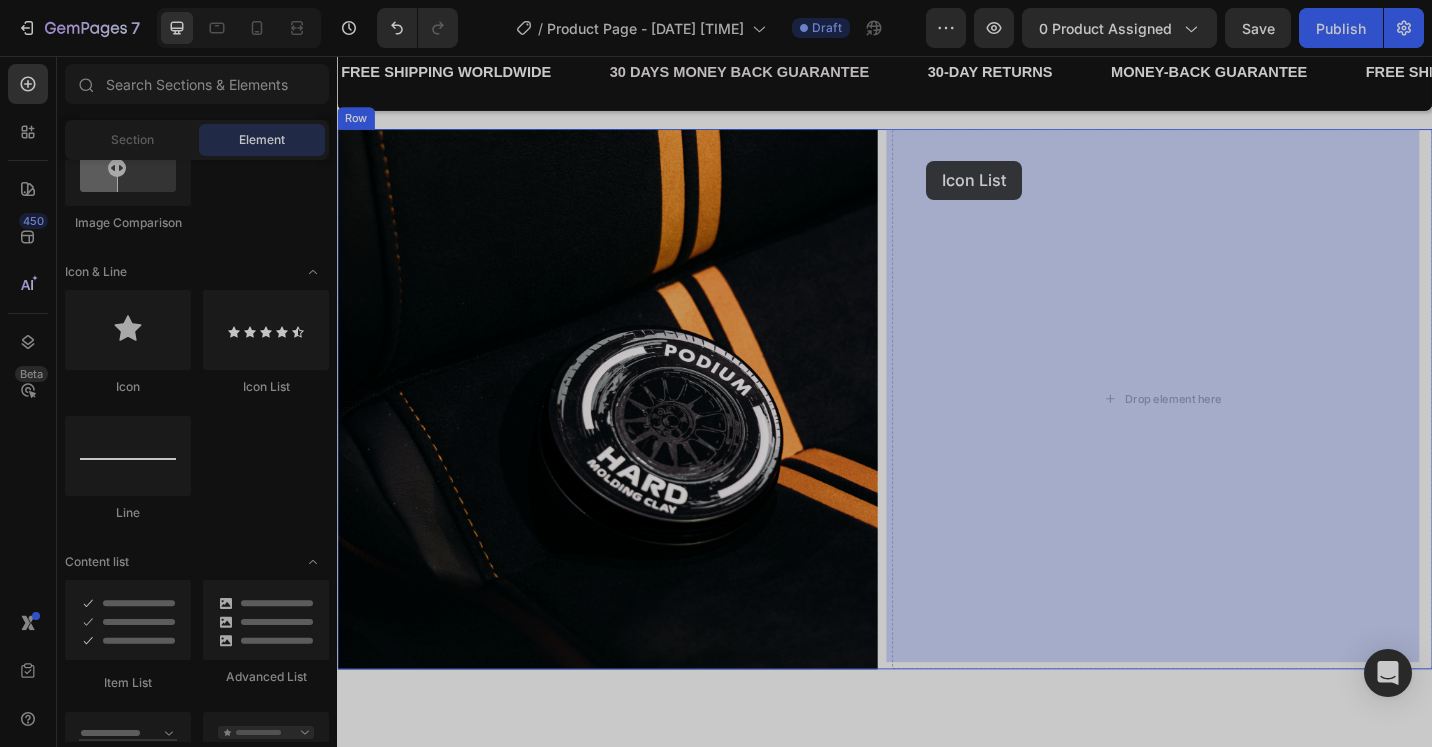 drag, startPoint x: 560, startPoint y: 408, endPoint x: 982, endPoint y: 171, distance: 483.9969 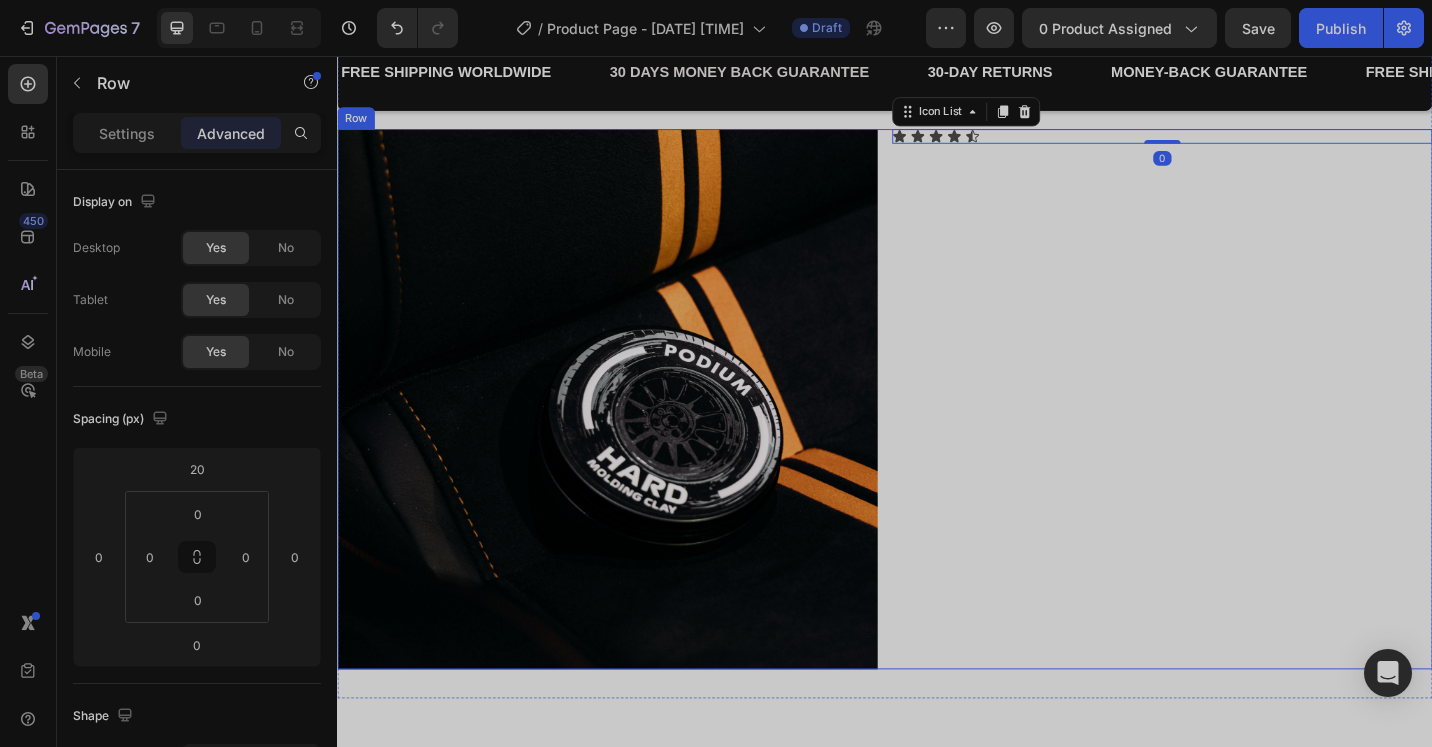 click on "Icon Icon Icon Icon Icon Icon List   0" at bounding box center (1241, 432) 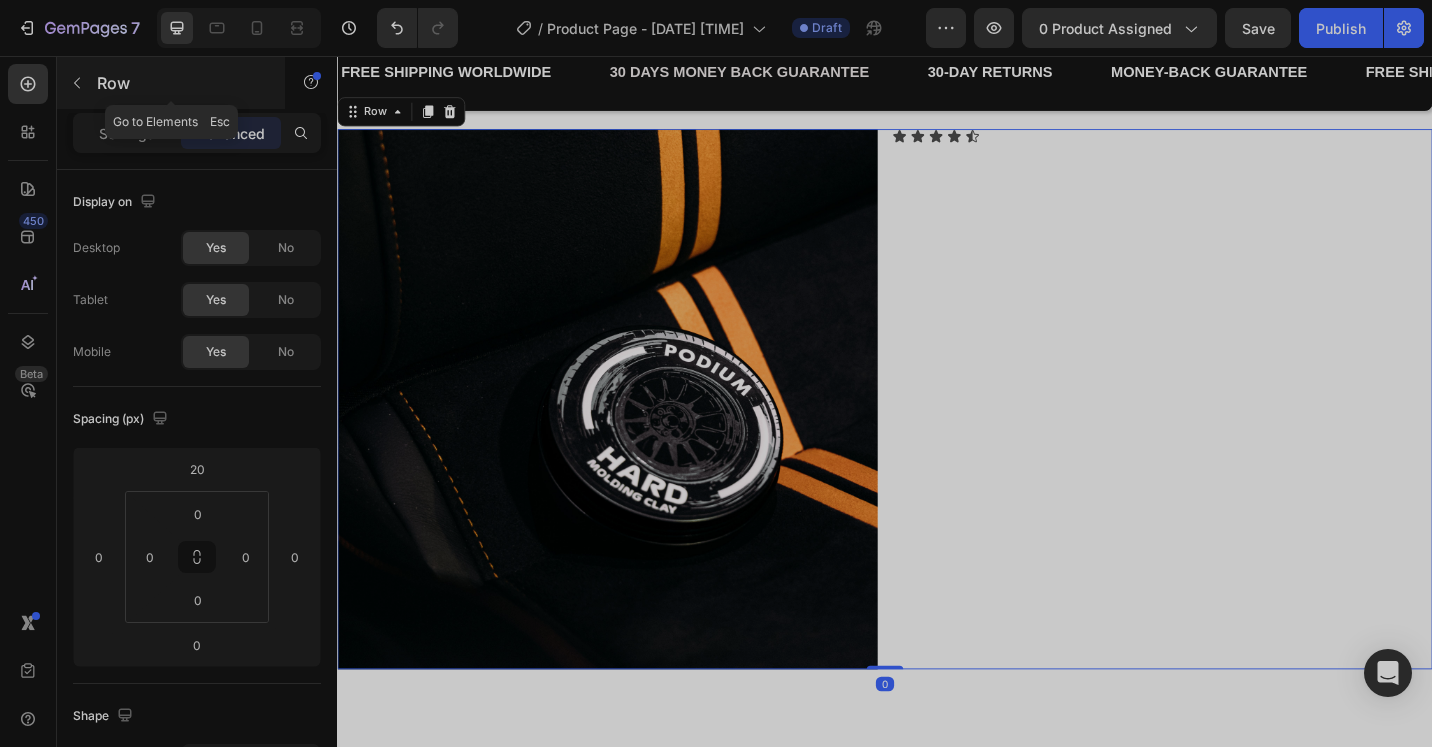 click 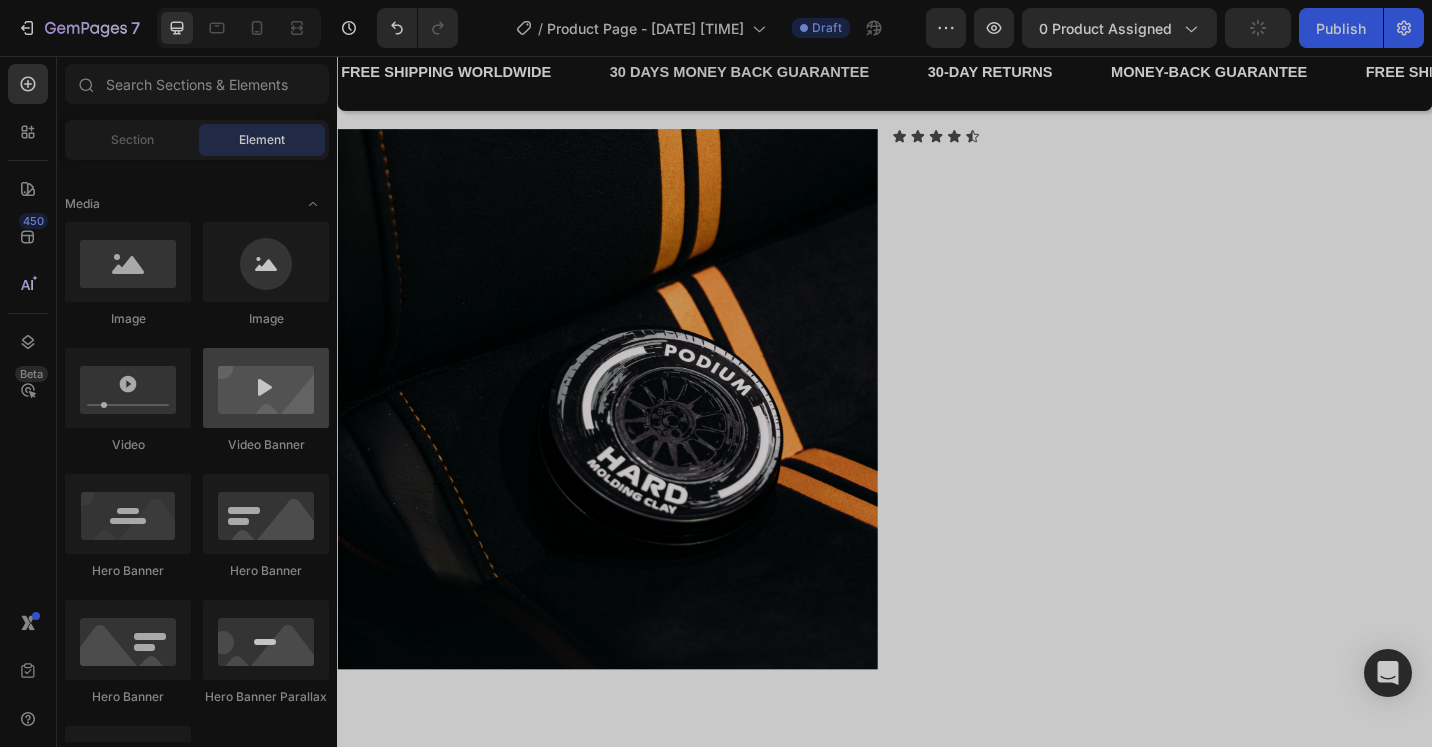 scroll, scrollTop: 0, scrollLeft: 0, axis: both 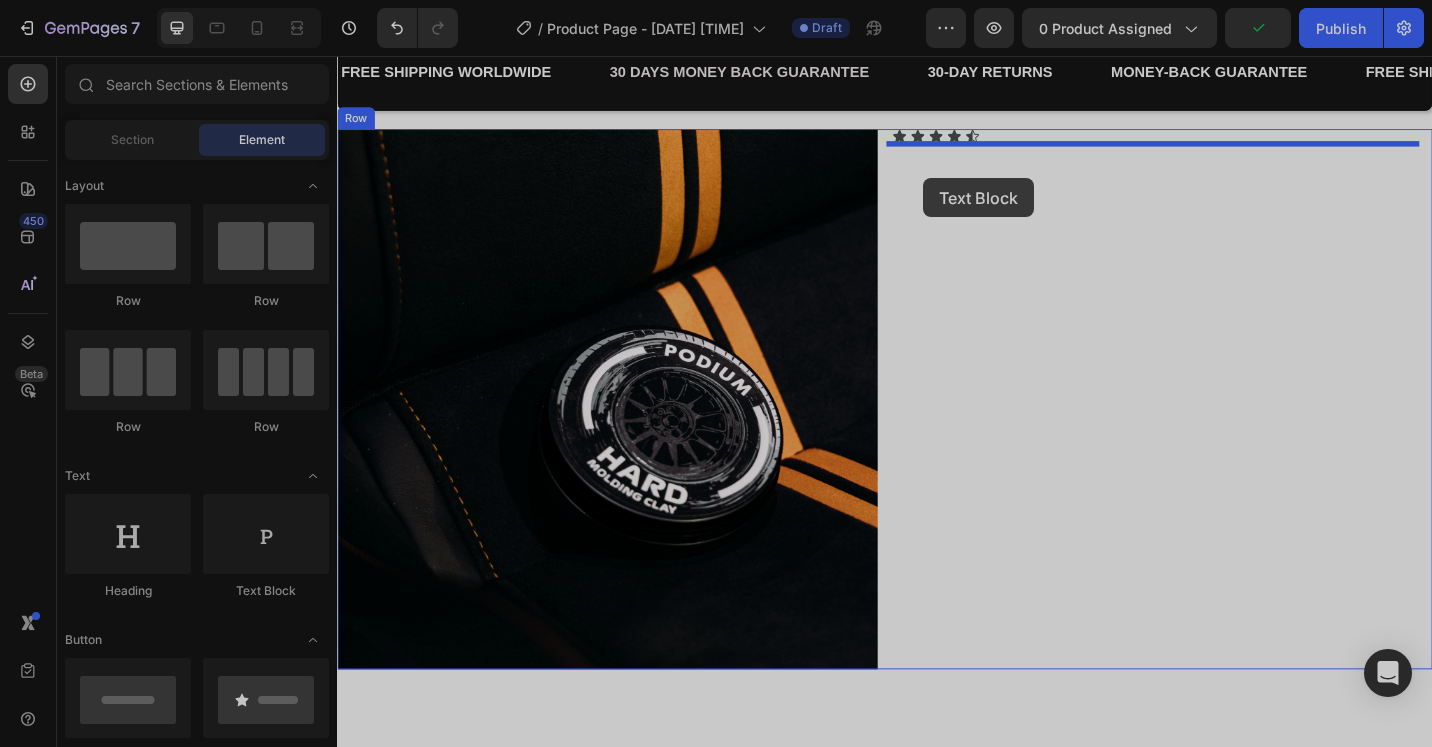 drag, startPoint x: 587, startPoint y: 599, endPoint x: 979, endPoint y: 190, distance: 566.5201 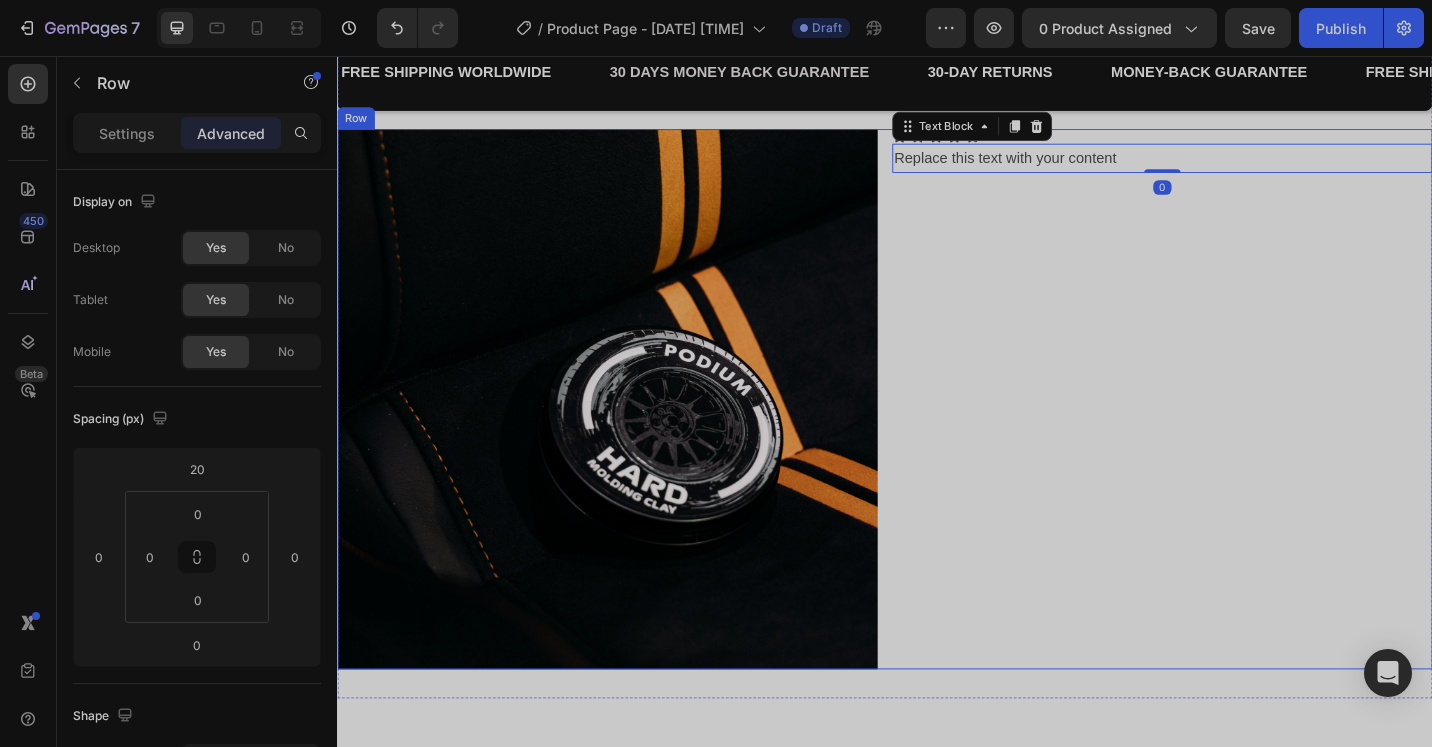 click on "Icon Icon Icon Icon Icon Icon List Replace this text with your content Text Block   0" at bounding box center [1241, 432] 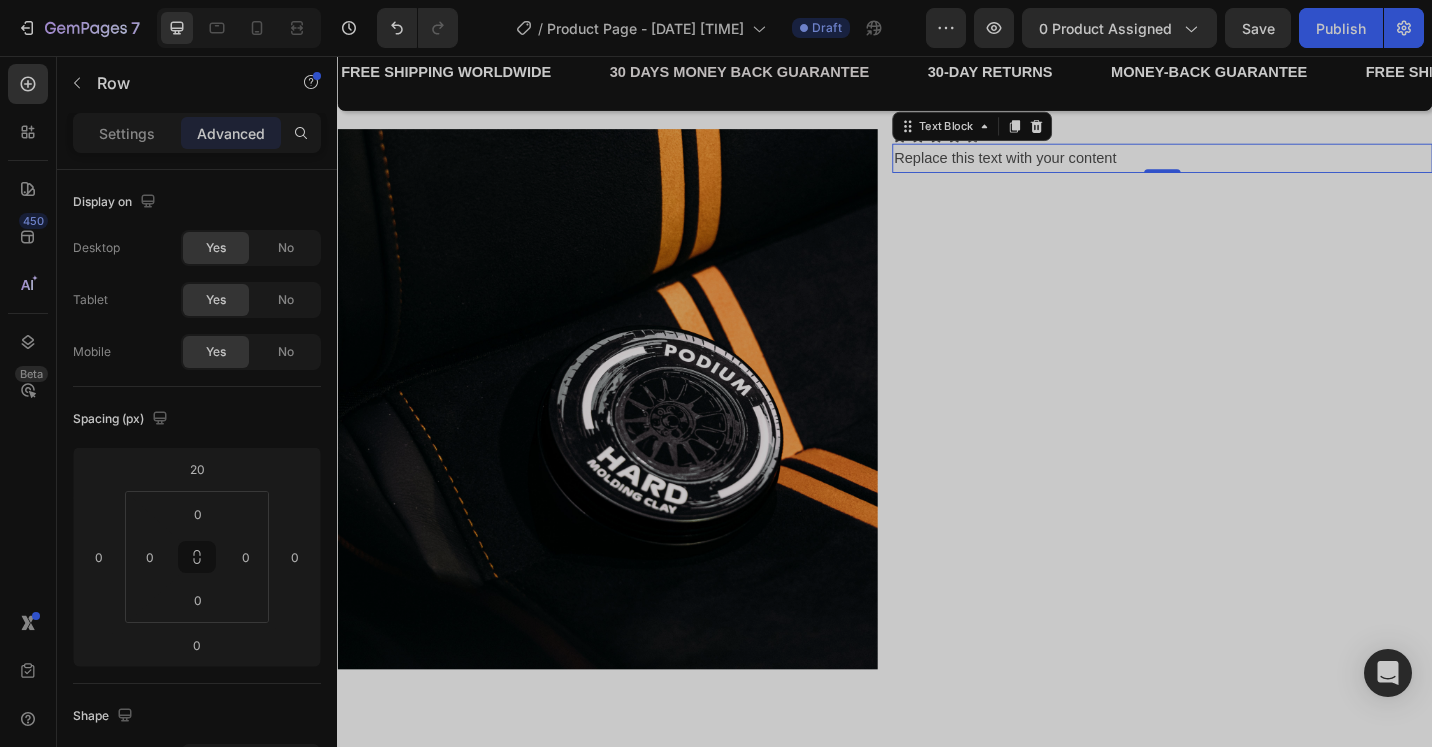 click on "Replace this text with your content" at bounding box center (1241, 168) 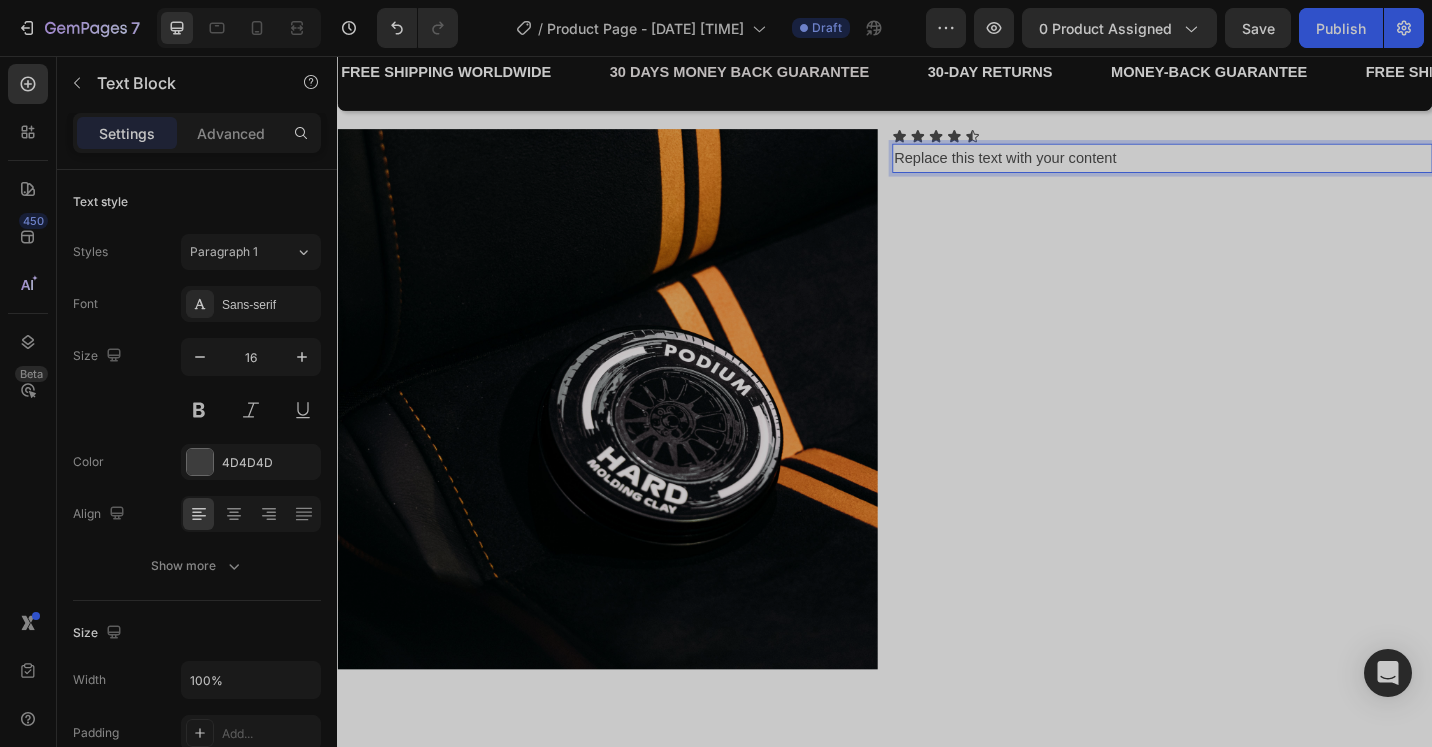 click on "Replace this text with your content" at bounding box center (1241, 168) 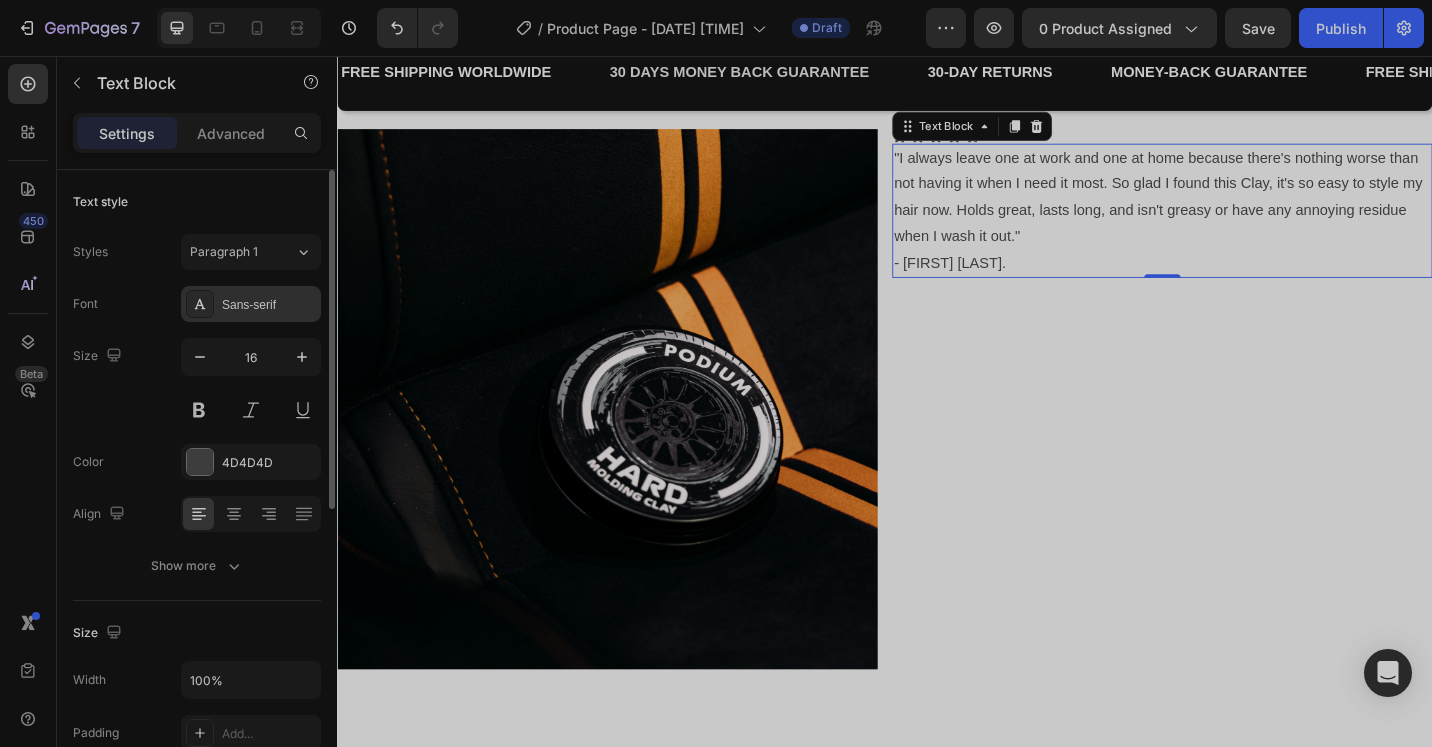 click on "Sans-serif" at bounding box center [269, 305] 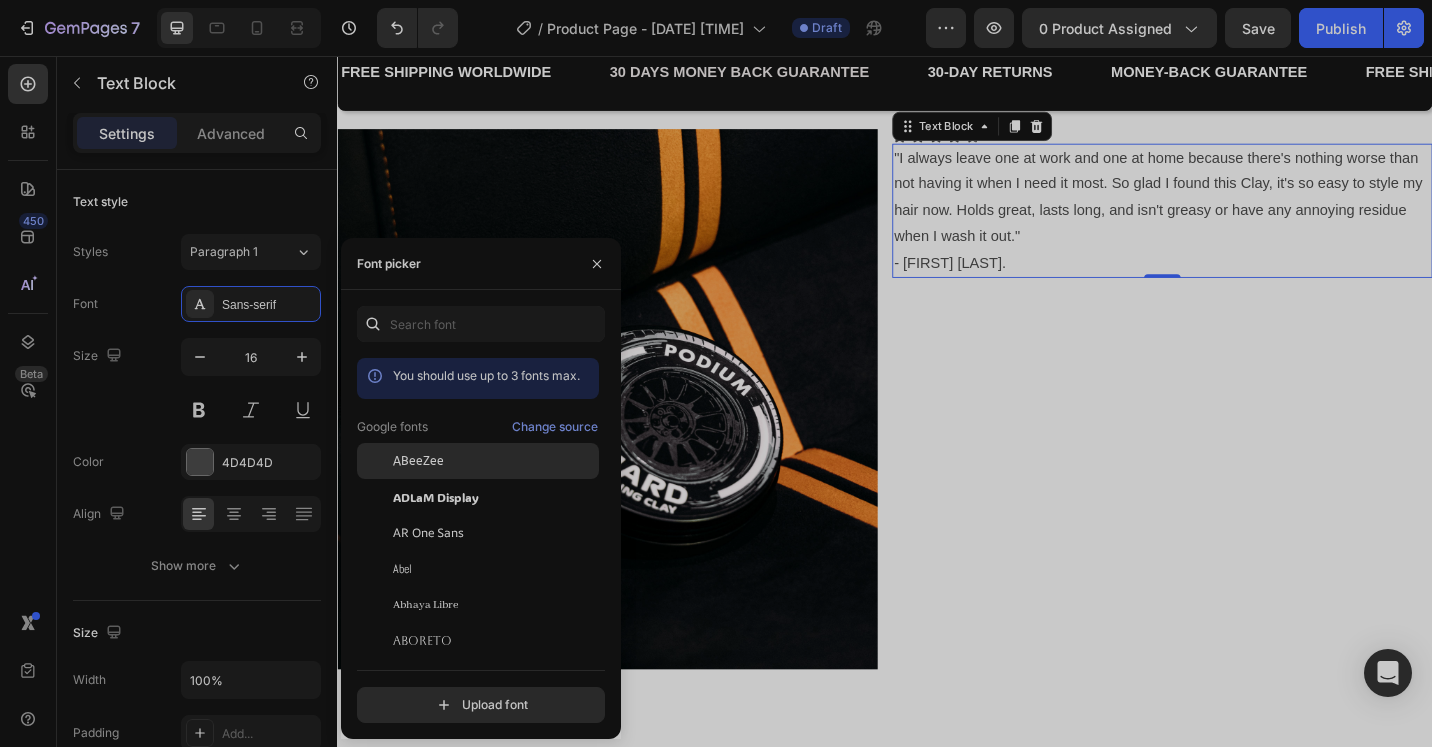 click on "ABeeZee" at bounding box center (418, 461) 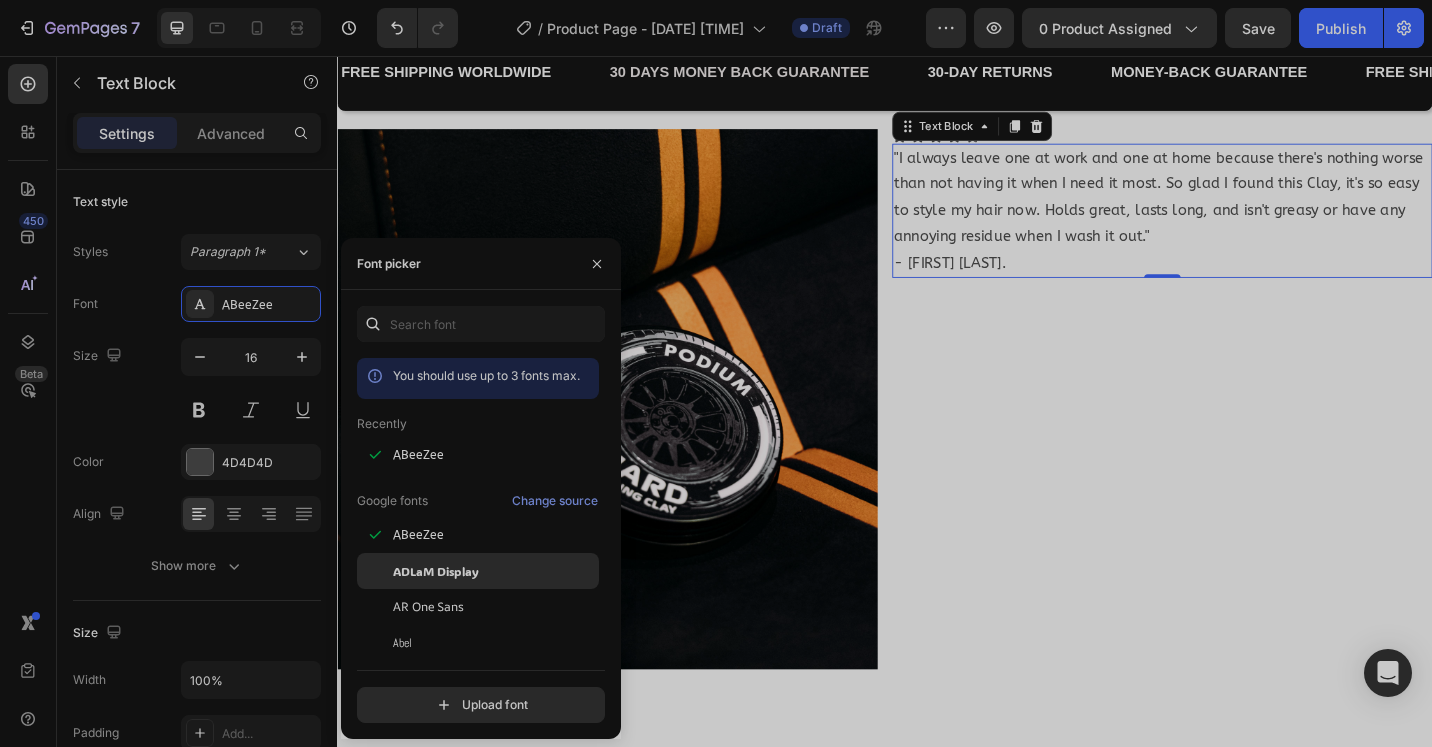 click on "ADLaM Display" at bounding box center [436, 571] 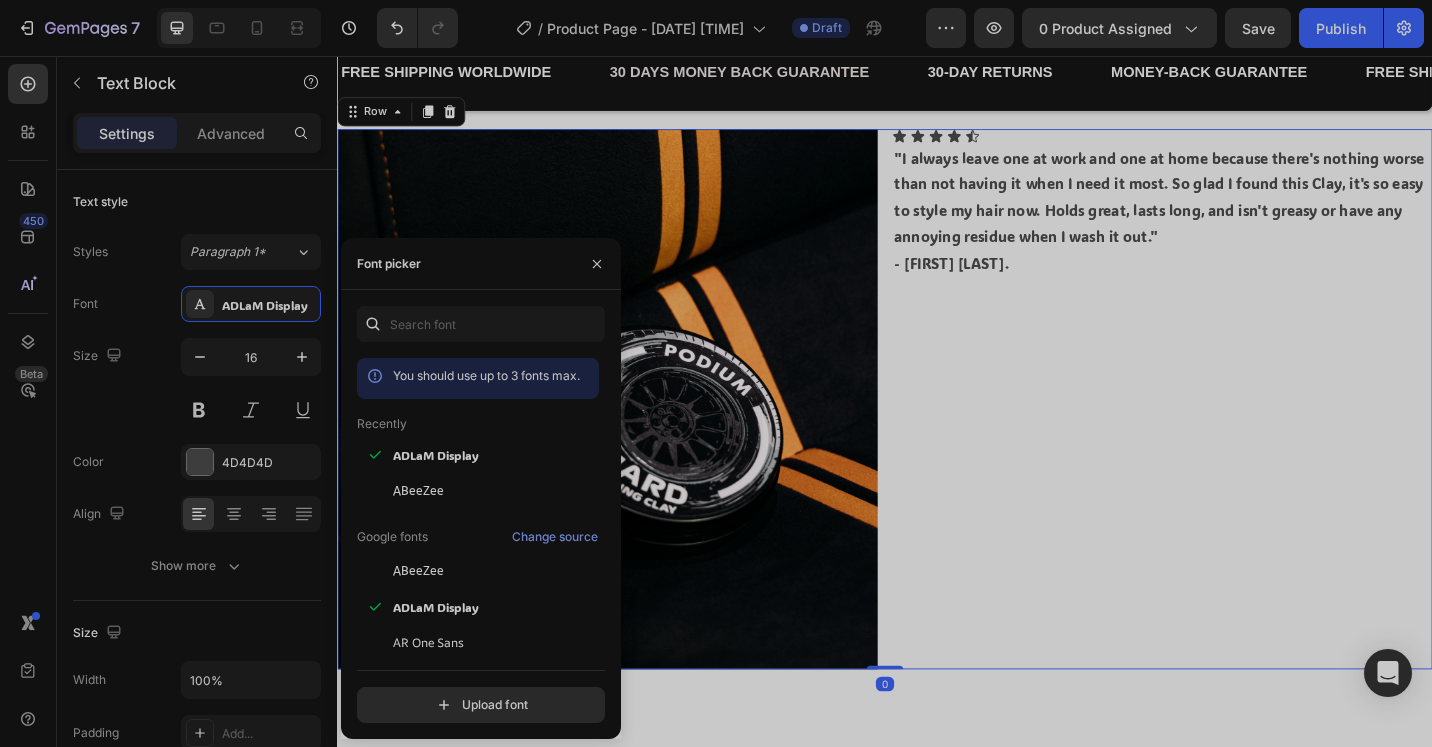click on "Icon Icon Icon Icon Icon Icon List "I always leave one at work and one at home because there's nothing worse than not having it when I need it most. So glad I found this Clay, it's so easy to style my hair now. Holds great, lasts long, and isn't greasy or have any annoying residue when I wash it out." - [FIRST] [LAST]. Text Block" at bounding box center (1241, 432) 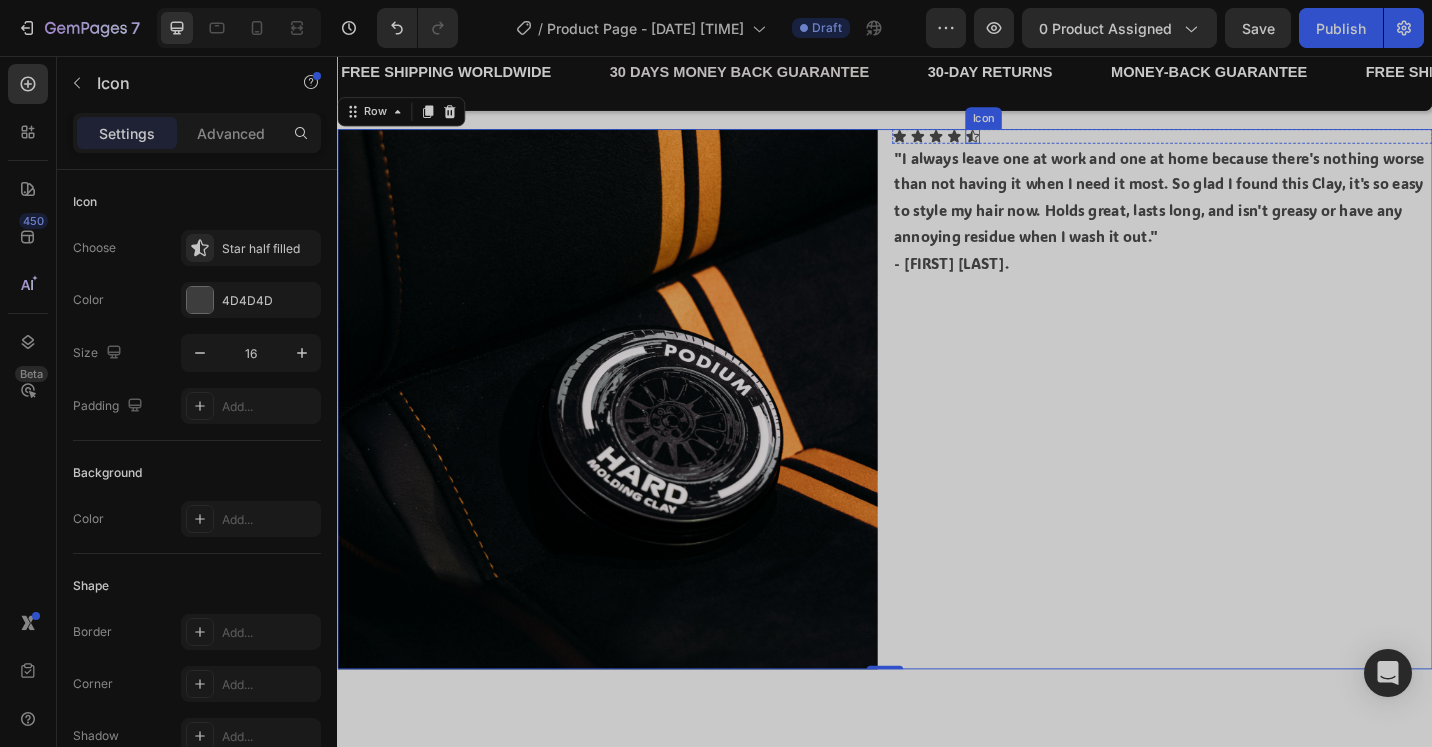 click 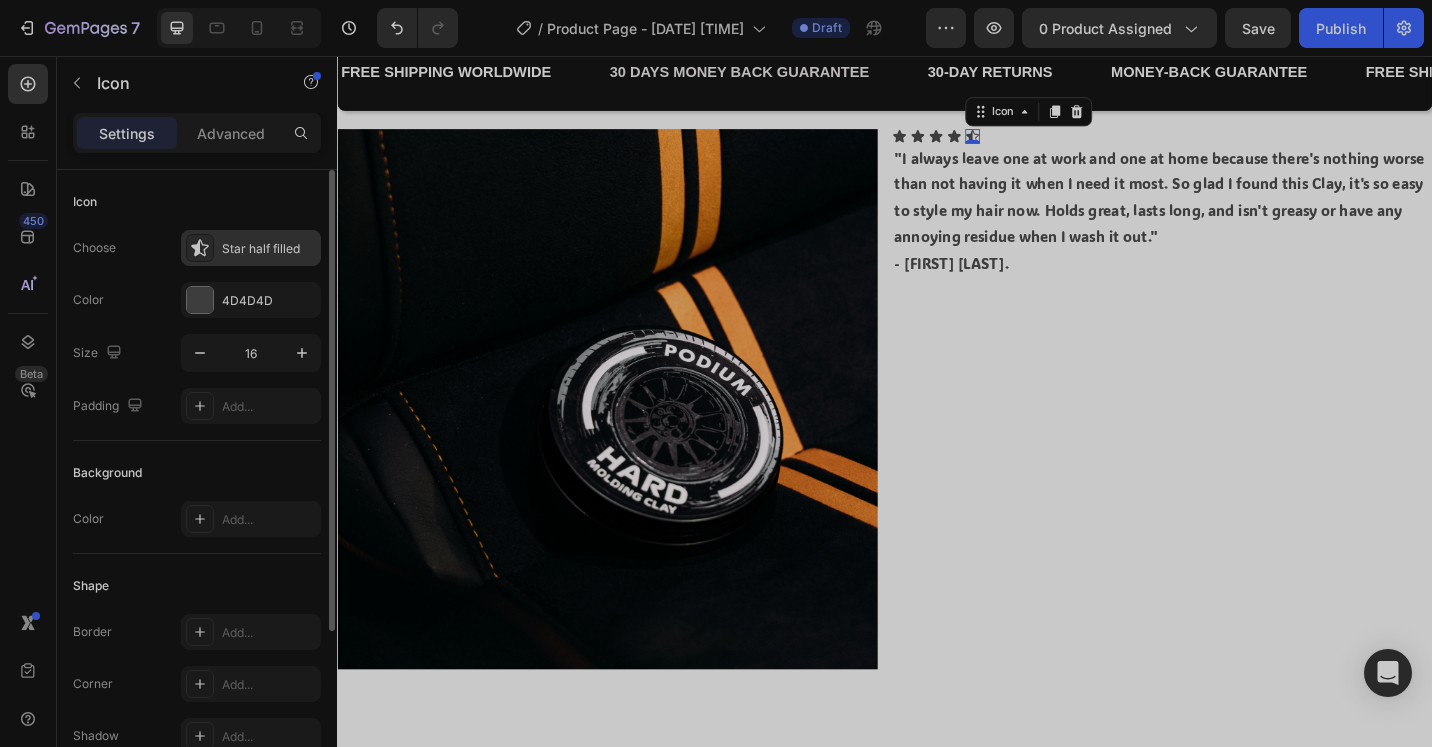 click on "Star half filled" at bounding box center [269, 249] 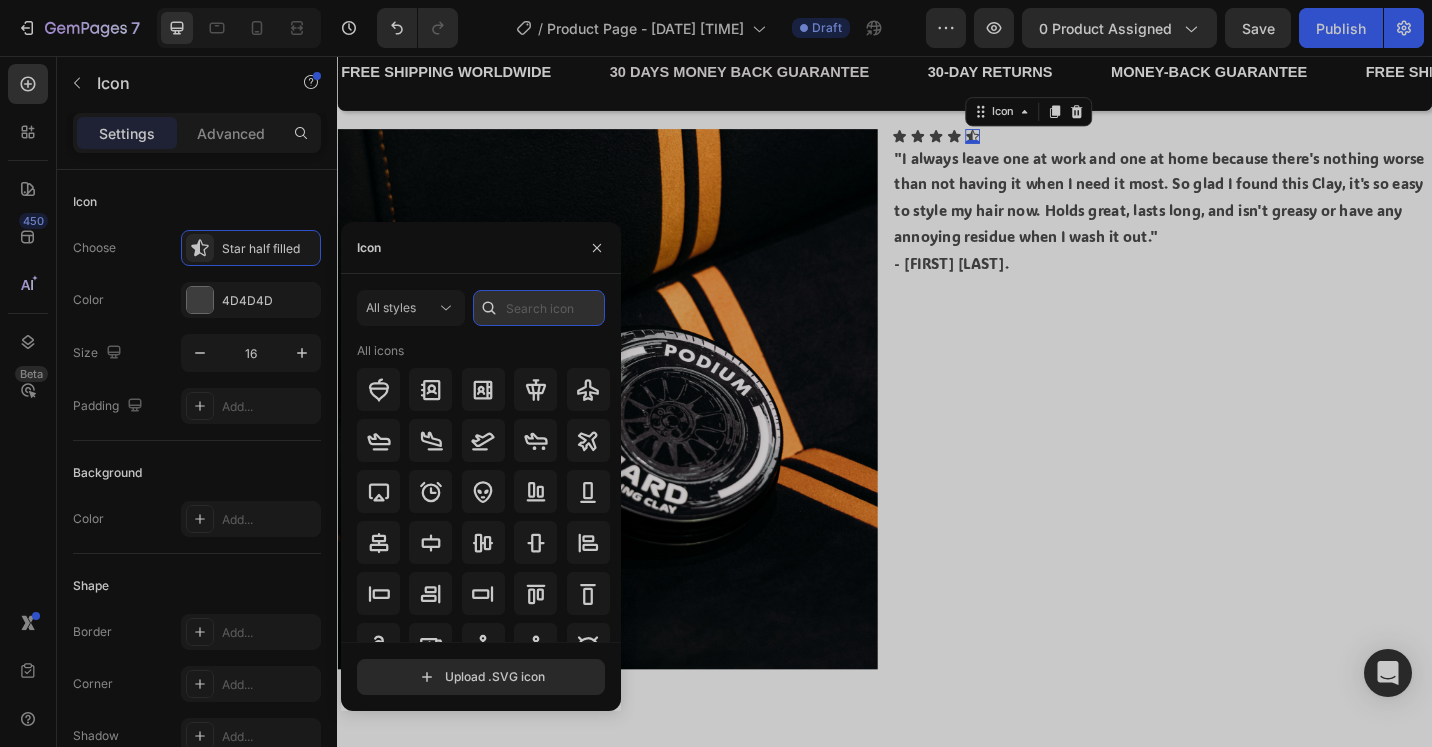 click at bounding box center (539, 308) 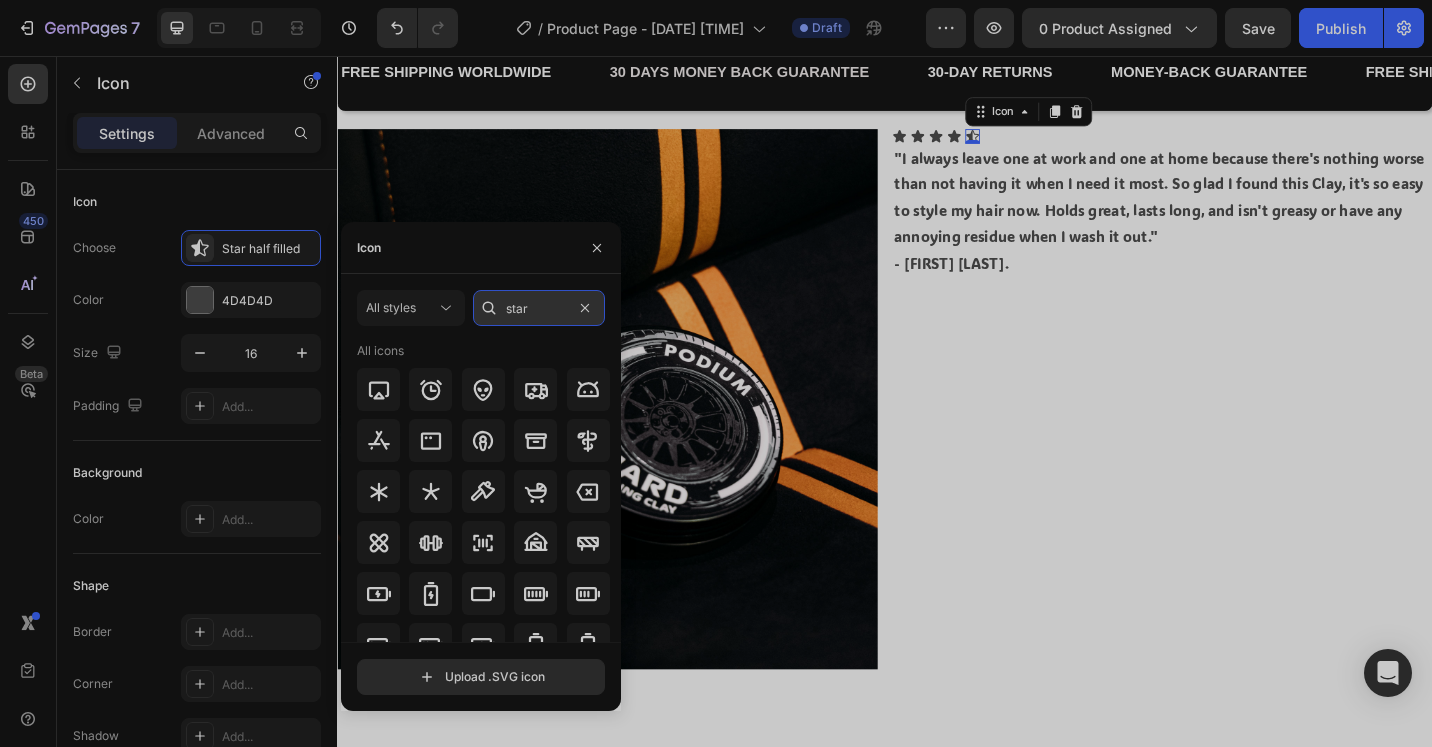 type on "star" 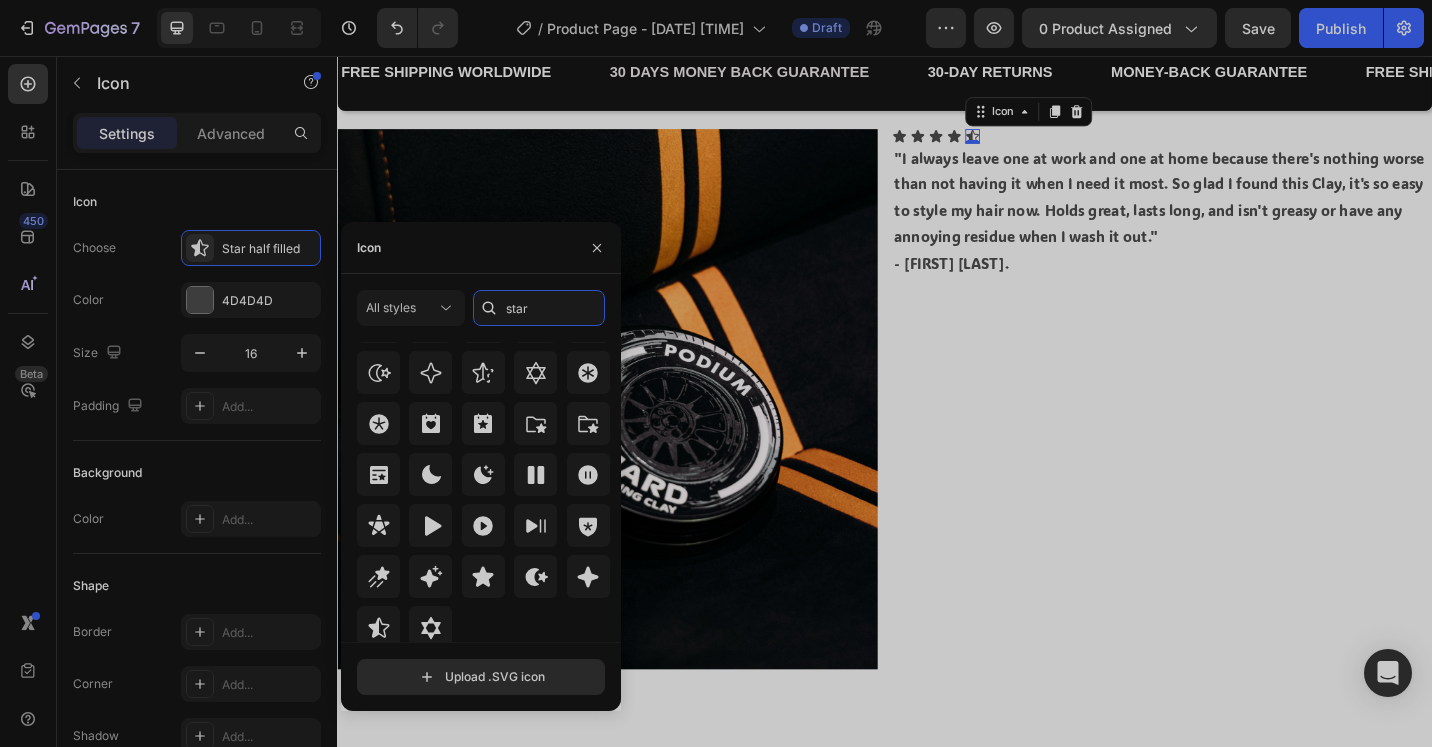 scroll, scrollTop: 607, scrollLeft: 0, axis: vertical 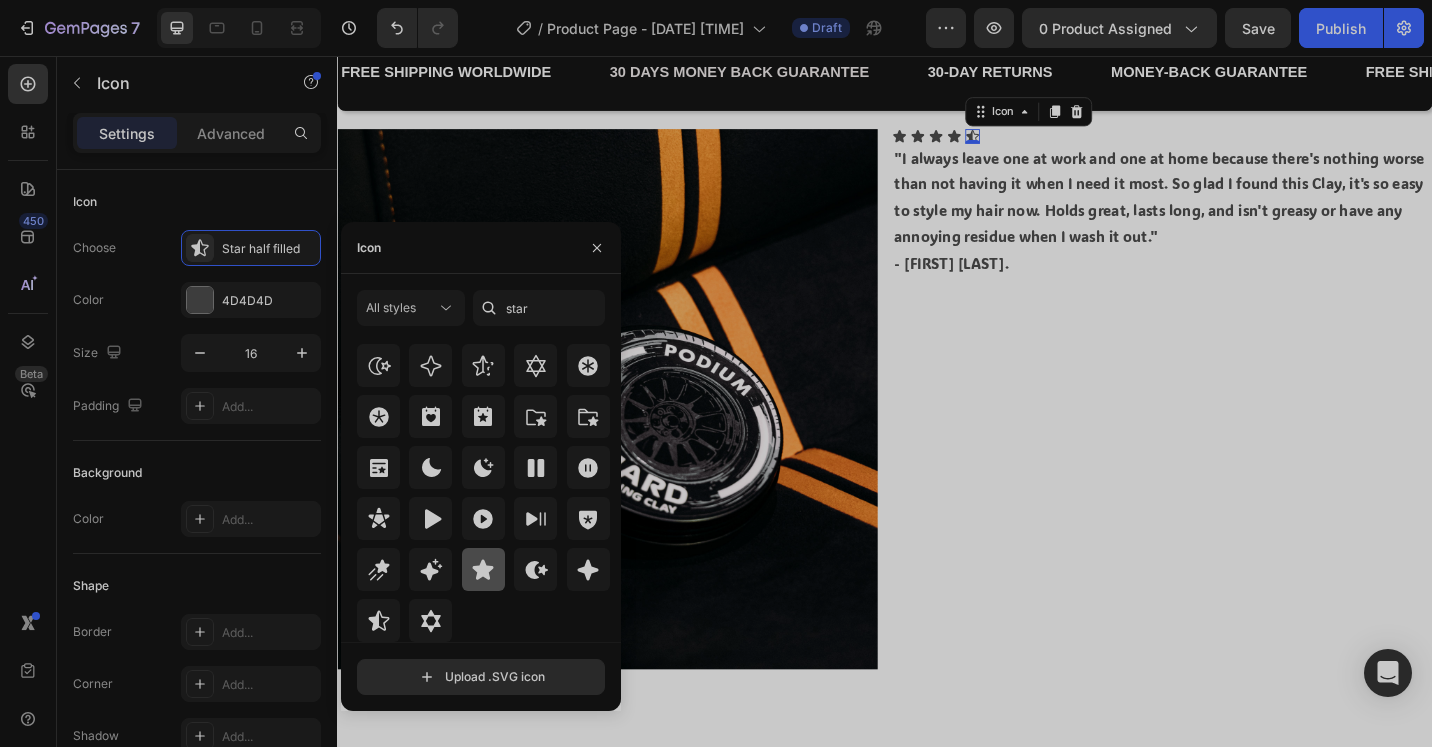 click 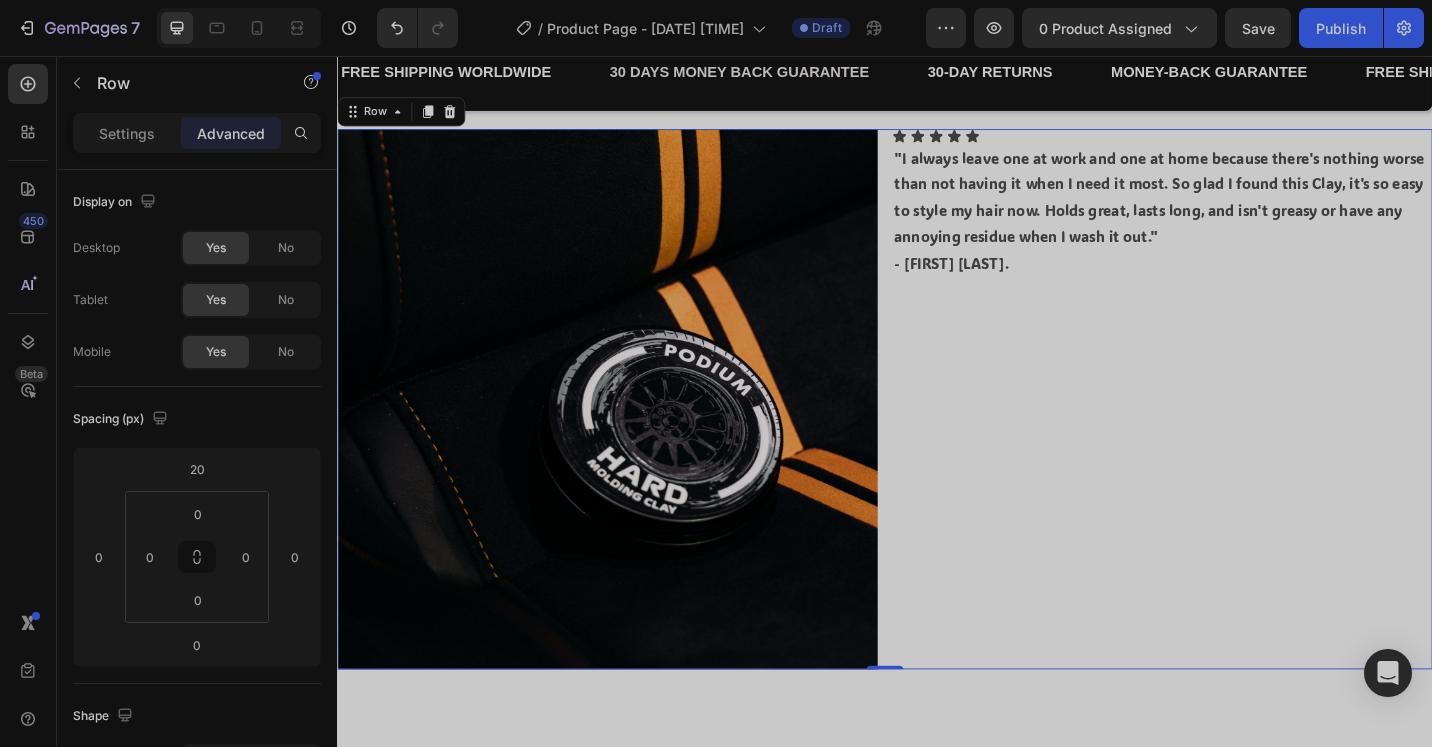 click on "Icon Icon Icon Icon
Icon Icon List "I always leave one at work and one at home because there's nothing worse than not having it when I need it most. So glad I found this Clay, it's so easy to style my hair now. Holds great, lasts long, and isn't greasy or have any annoying residue when I wash it out." - [FIRST] [LAST]. Text Block" at bounding box center (1241, 432) 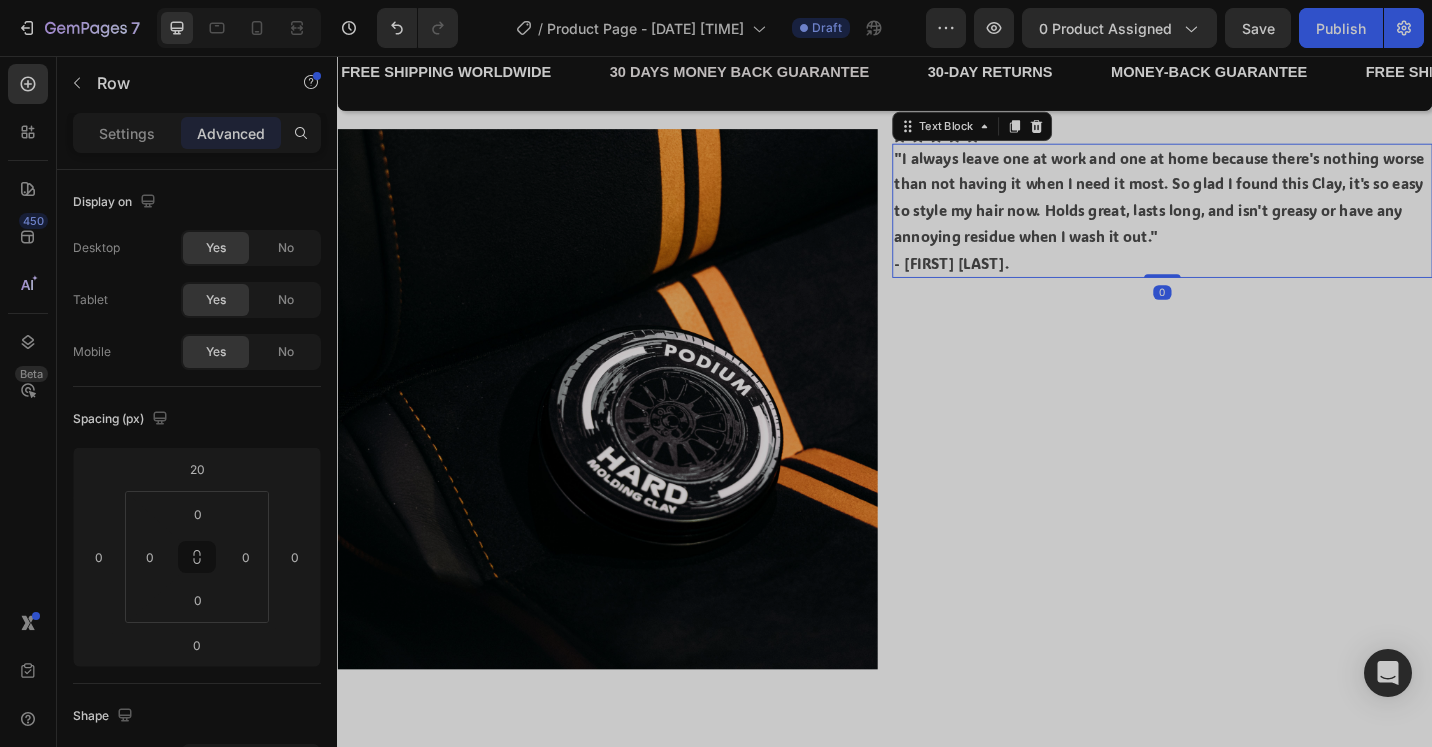 click on ""I always leave one at work and one at home because there's nothing worse than not having it when I need it most. So glad I found this Clay, it's so easy to style my hair now. Holds great, lasts long, and isn't greasy or have any annoying residue when I wash it out."" at bounding box center [1241, 211] 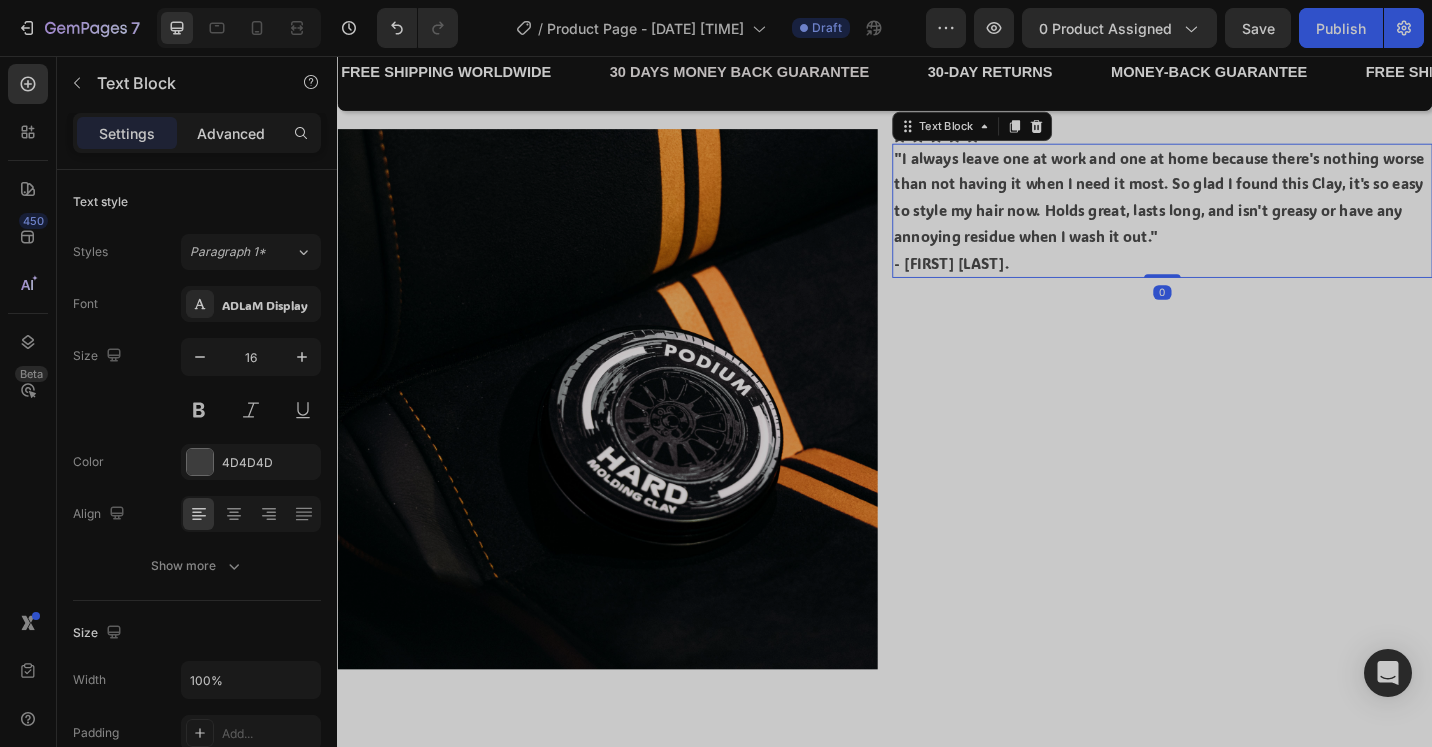 click on "Advanced" 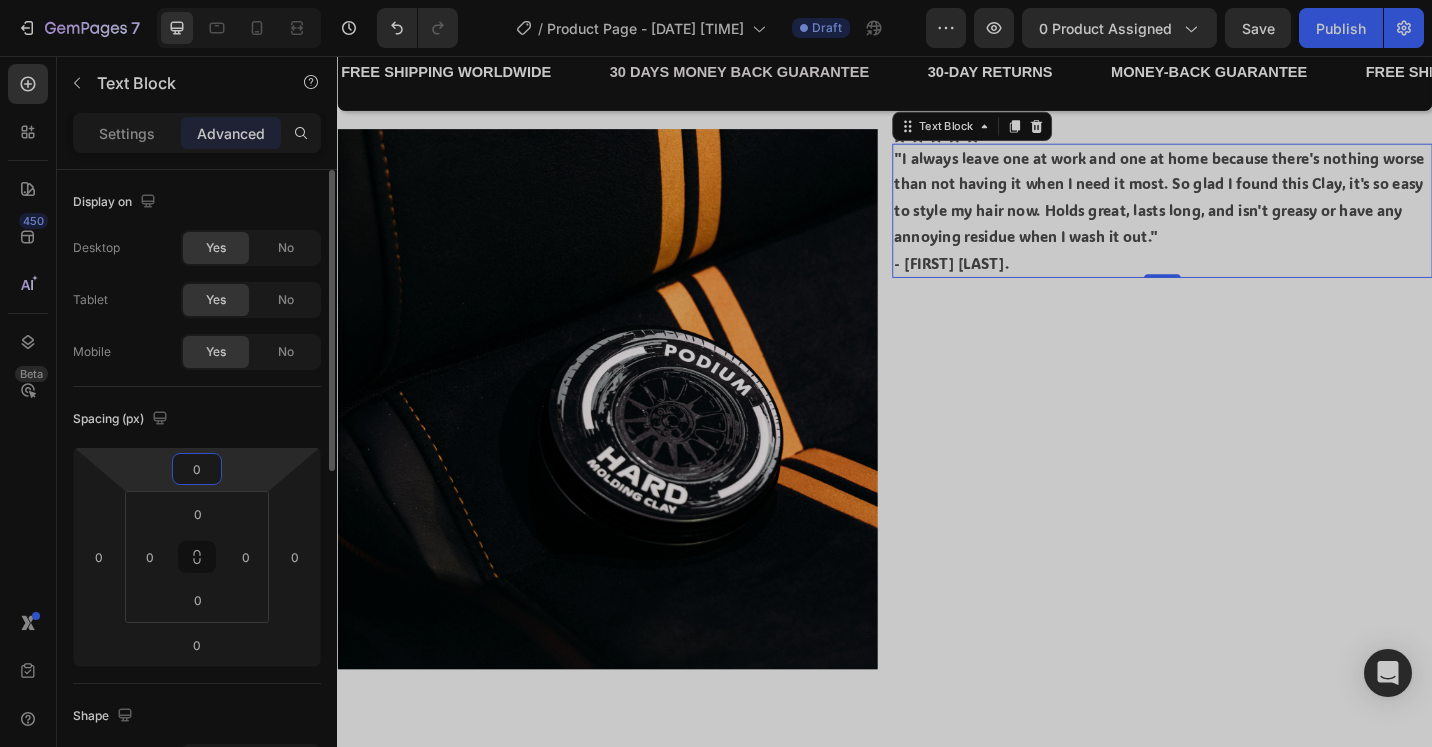 click on "0" at bounding box center (197, 469) 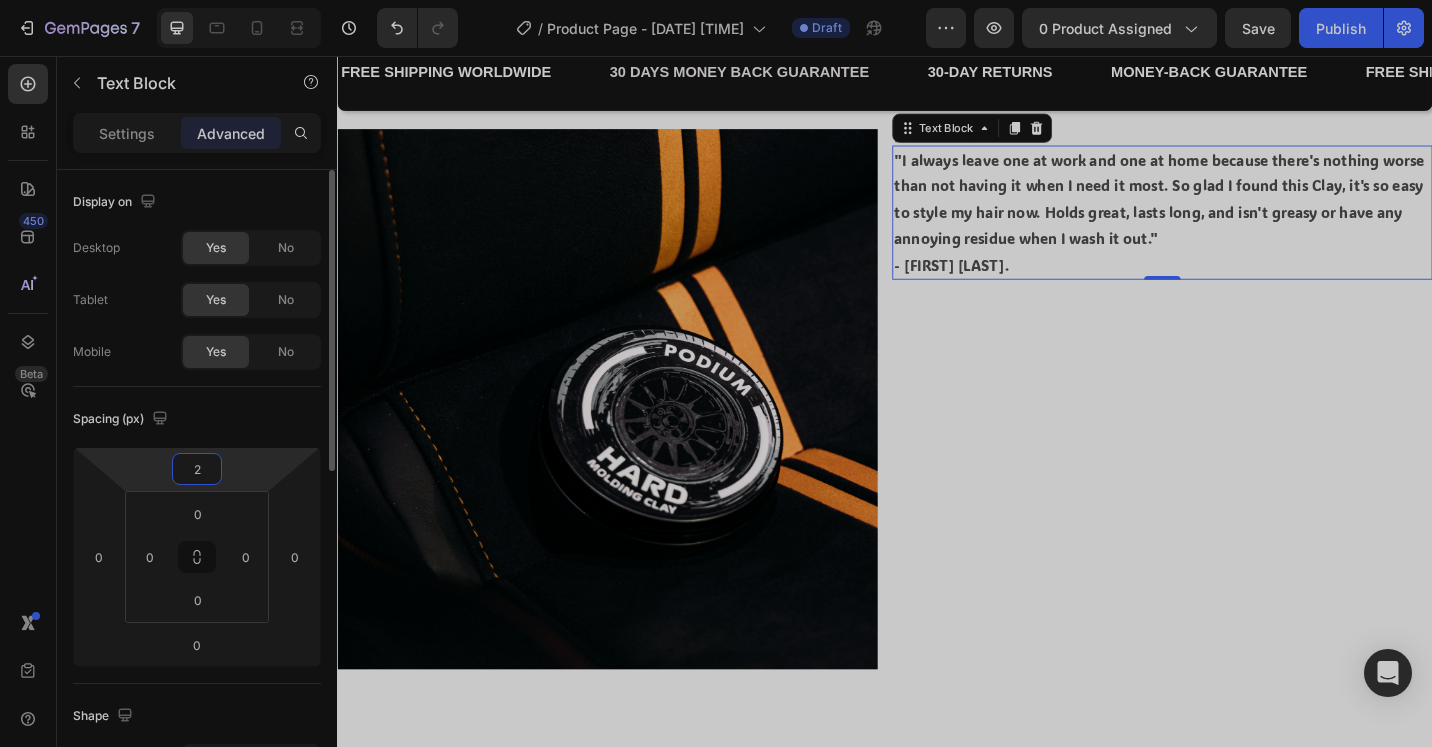 type on "20" 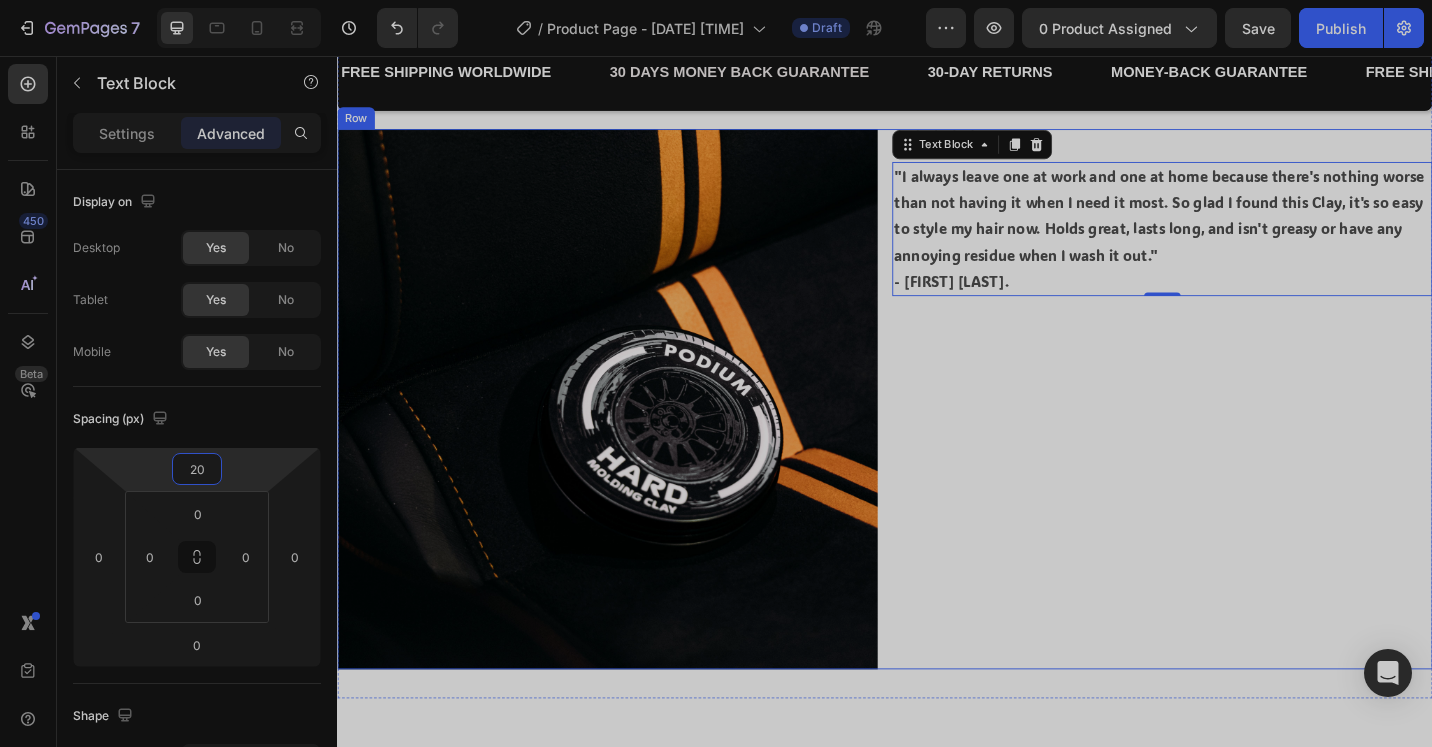 click on "Icon Icon Icon Icon
Icon Icon List "I always leave one at work and one at home because there's nothing worse than not having it when I need it most. So glad I found this Clay, it's so easy to style my hair now. Holds great, lasts long, and isn't greasy or have any annoying residue when I wash it out." - [FIRST] [LAST]. Text Block   0" at bounding box center [1241, 432] 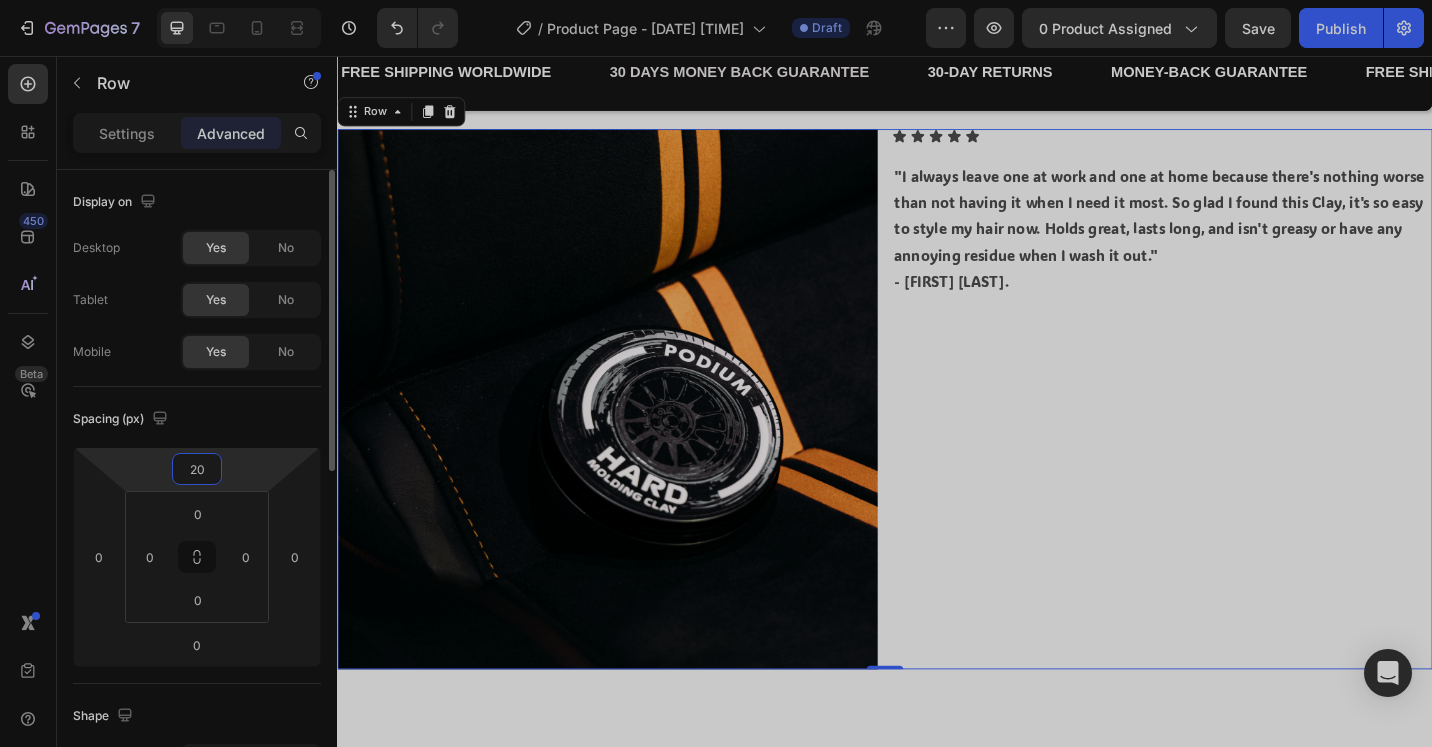 click on "20" at bounding box center [197, 469] 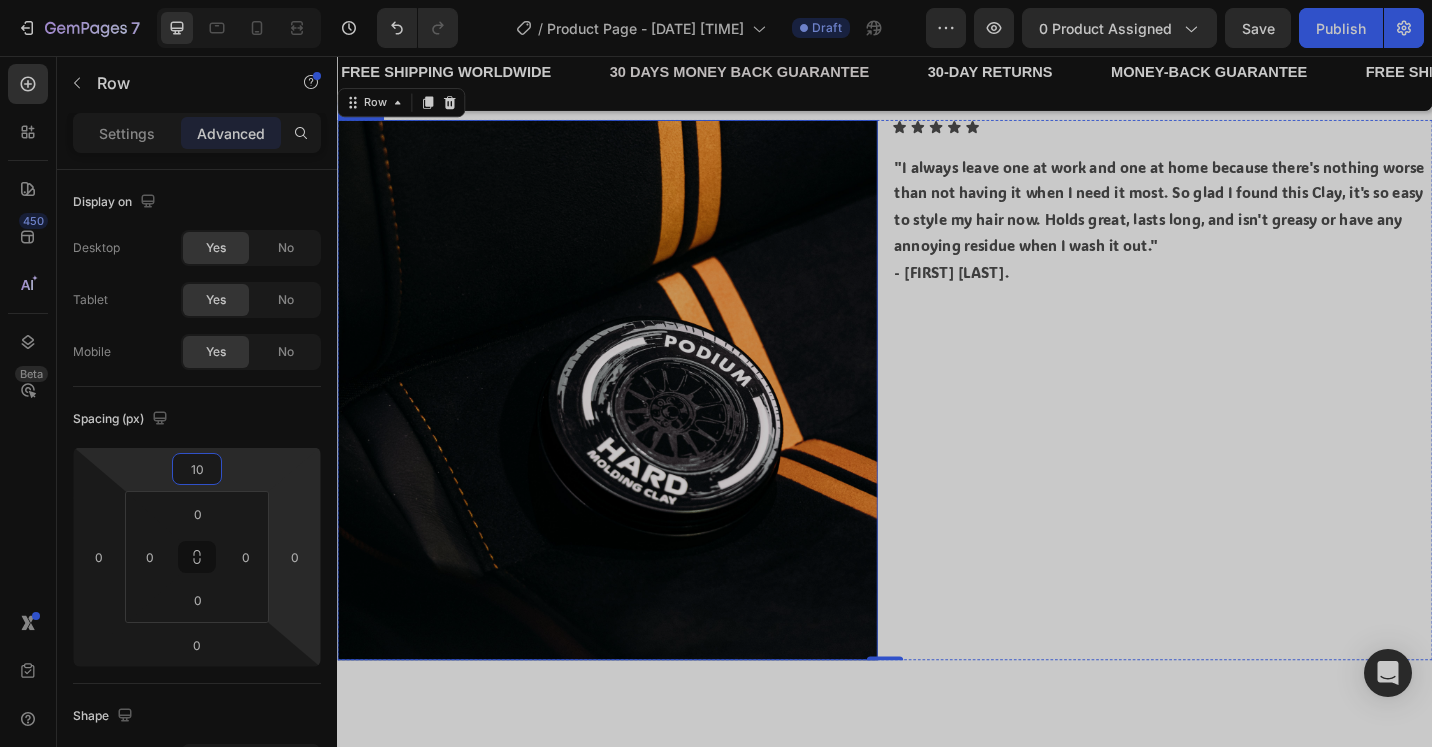 type on "1" 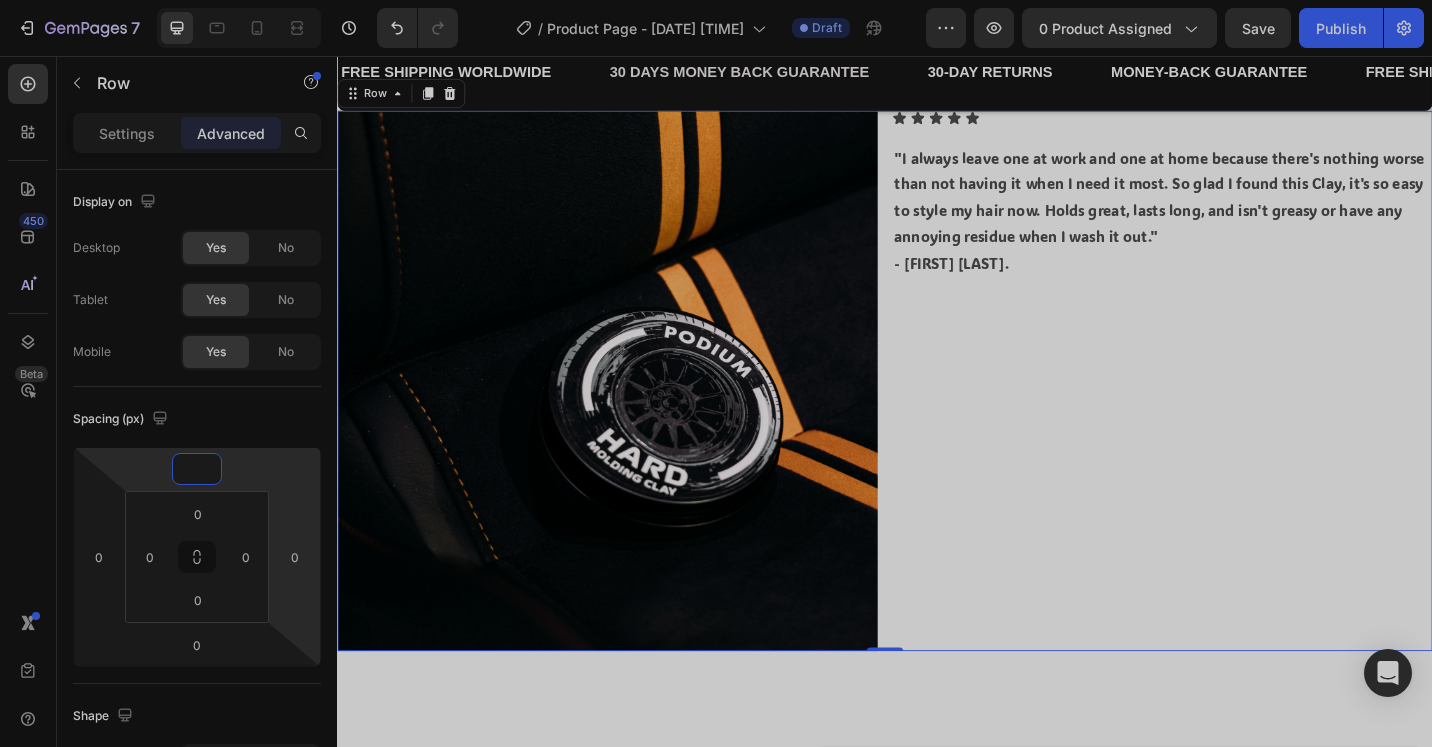 scroll, scrollTop: 1800, scrollLeft: 0, axis: vertical 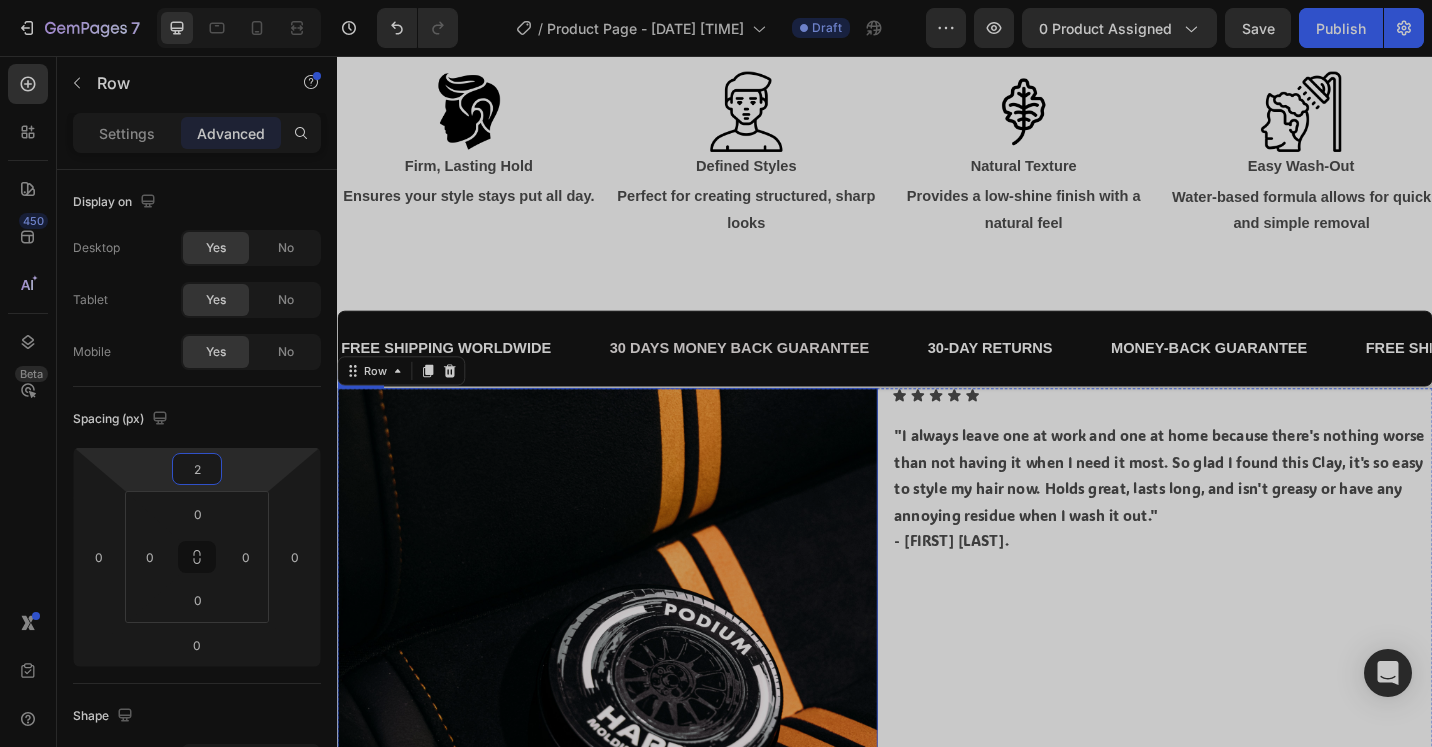 type on "20" 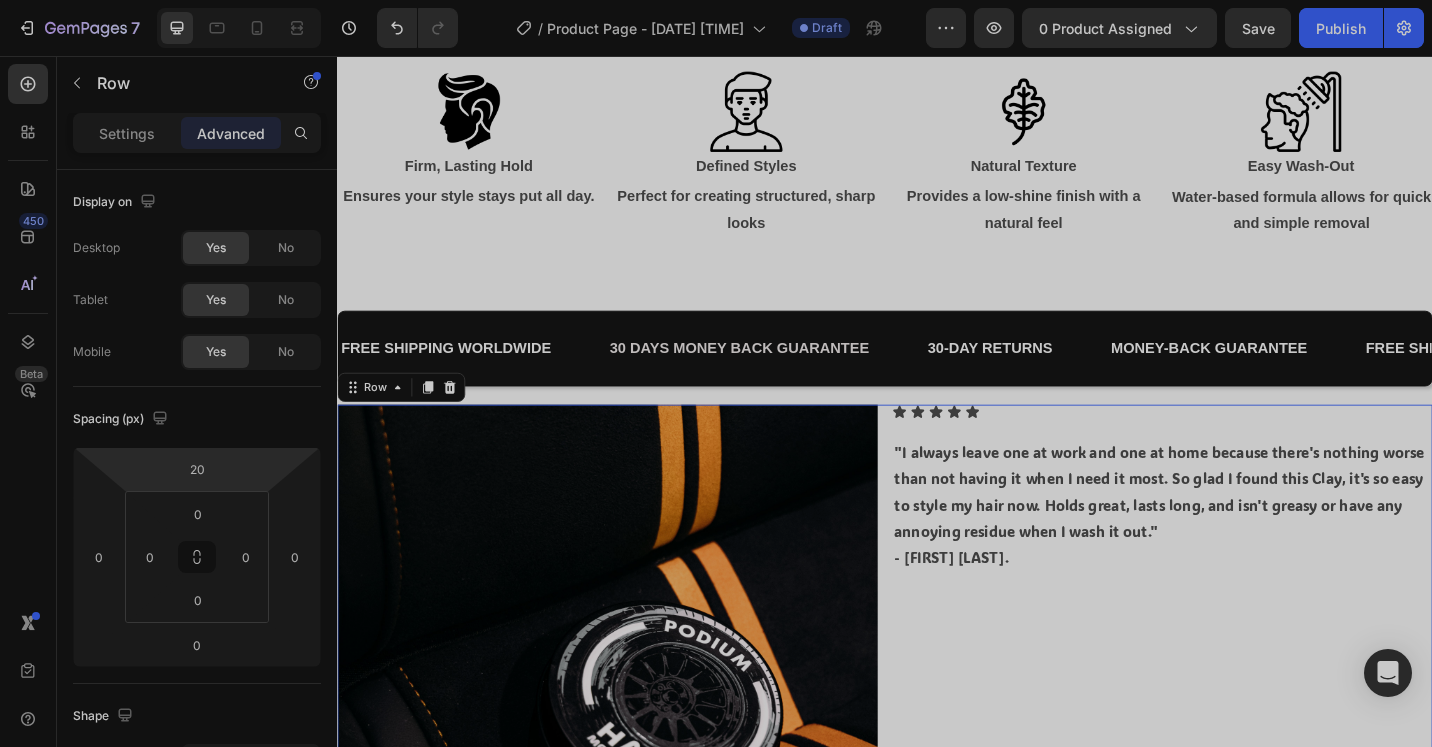 click on "Icon Icon Icon Icon
Icon Icon List "I always leave one at work and one at home because there's nothing worse than not having it when I need it most. So glad I found this Clay, it's so easy to style my hair now. Holds great, lasts long, and isn't greasy or have any annoying residue when I wash it out." - [FIRST] [LAST]. Text Block" at bounding box center (1241, 734) 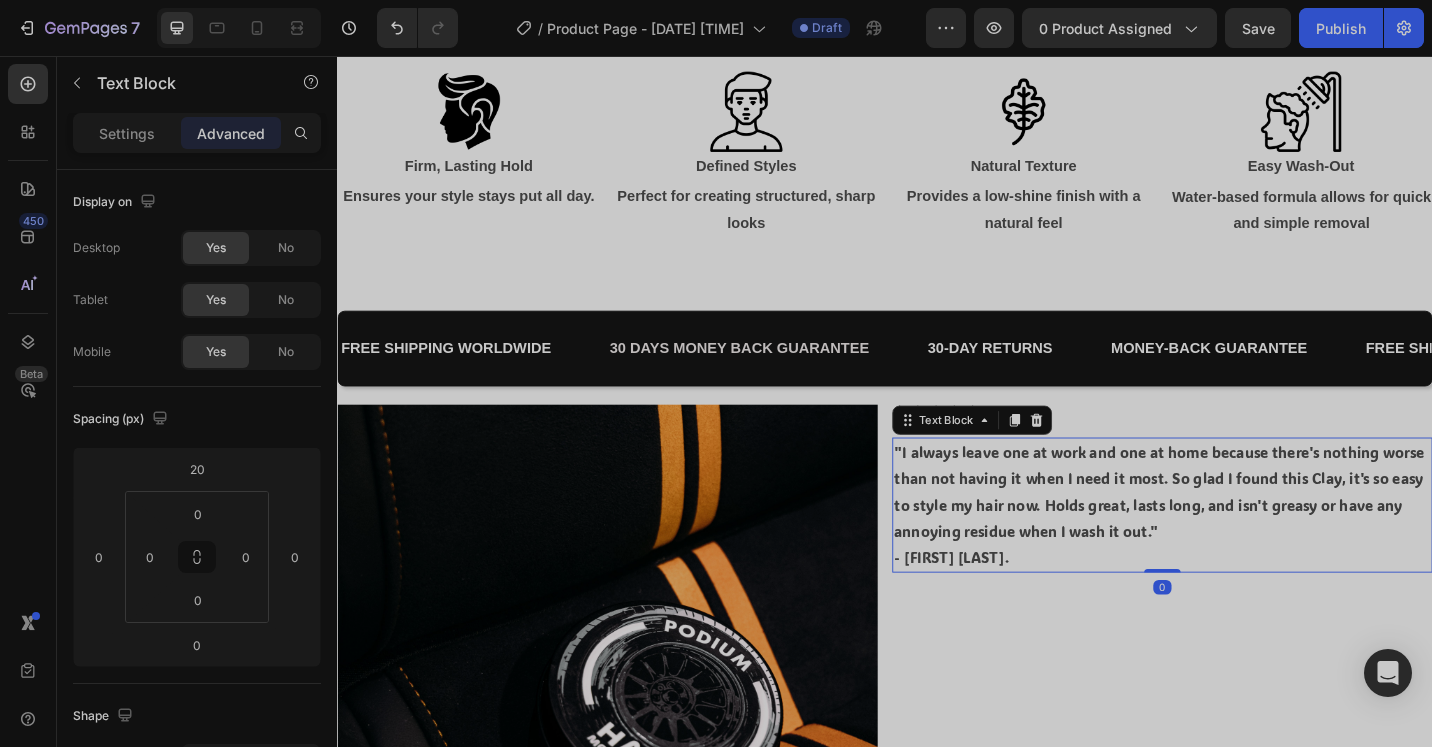 click on ""I always leave one at work and one at home because there's nothing worse than not having it when I need it most. So glad I found this Clay, it's so easy to style my hair now. Holds great, lasts long, and isn't greasy or have any annoying residue when I wash it out."" at bounding box center [1241, 533] 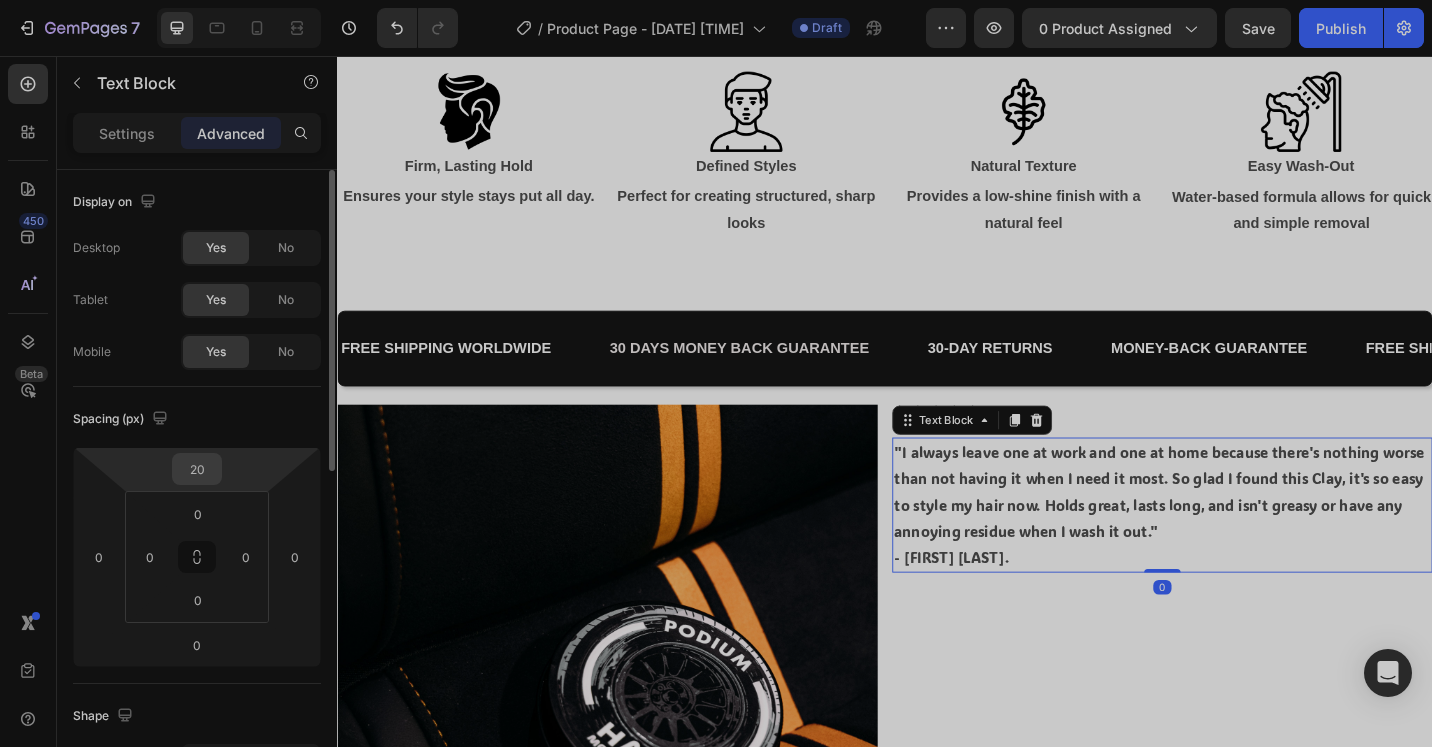click on "20" at bounding box center [197, 469] 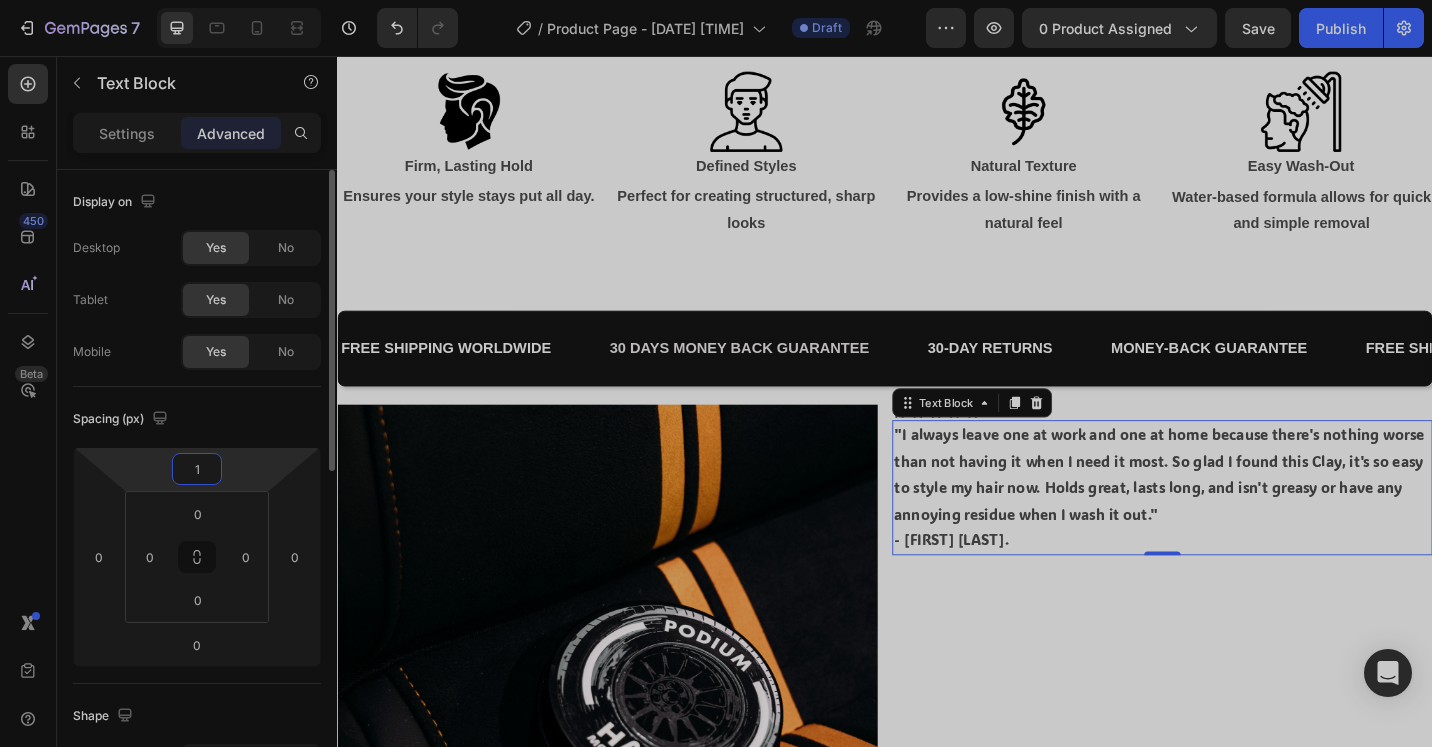 type on "10" 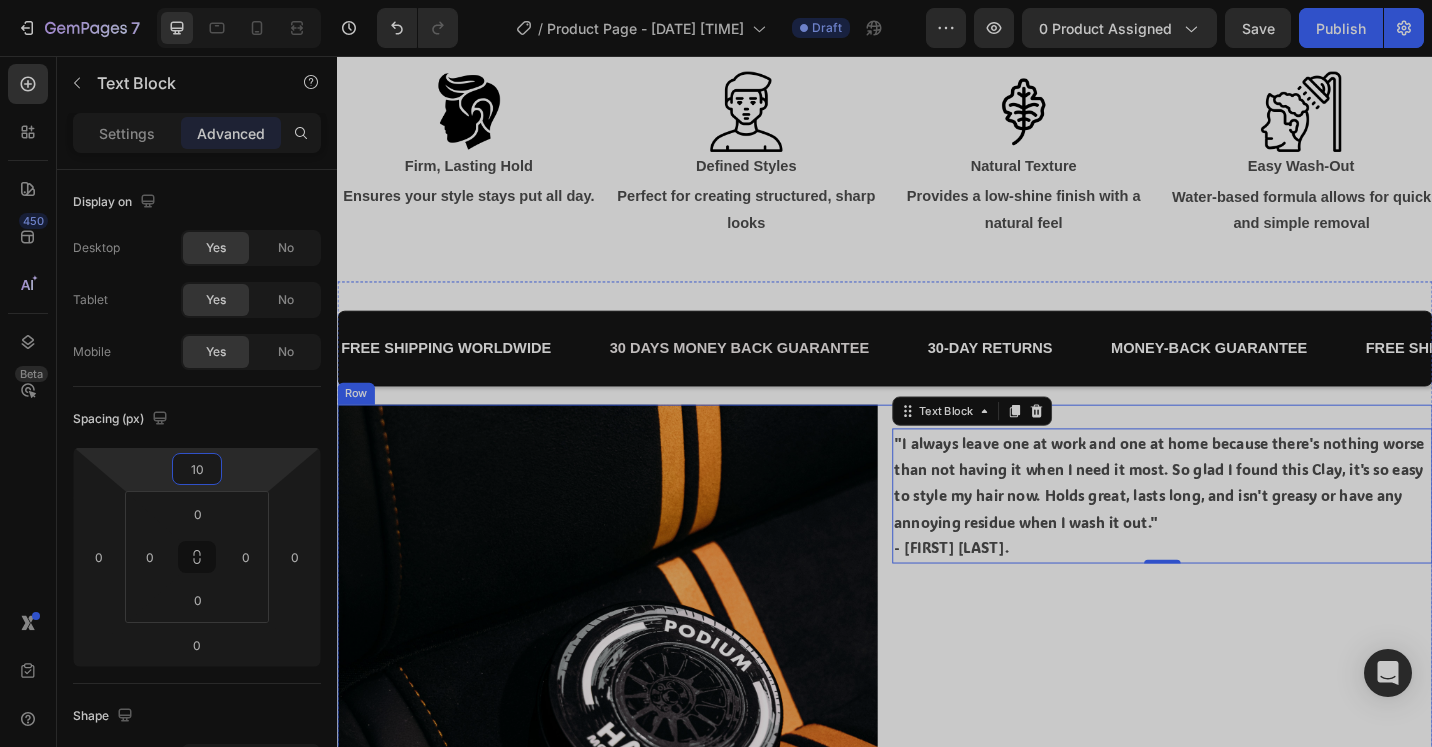 click on "Icon Icon Icon Icon
Icon Icon List "I always leave one at work and one at home because there's nothing worse than not having it when I need it most. So glad I found this Clay, it's so easy to style my hair now. Holds great, lasts long, and isn't greasy or have any annoying residue when I wash it out." - [FIRST] [LAST]. Text Block   0" at bounding box center [1241, 734] 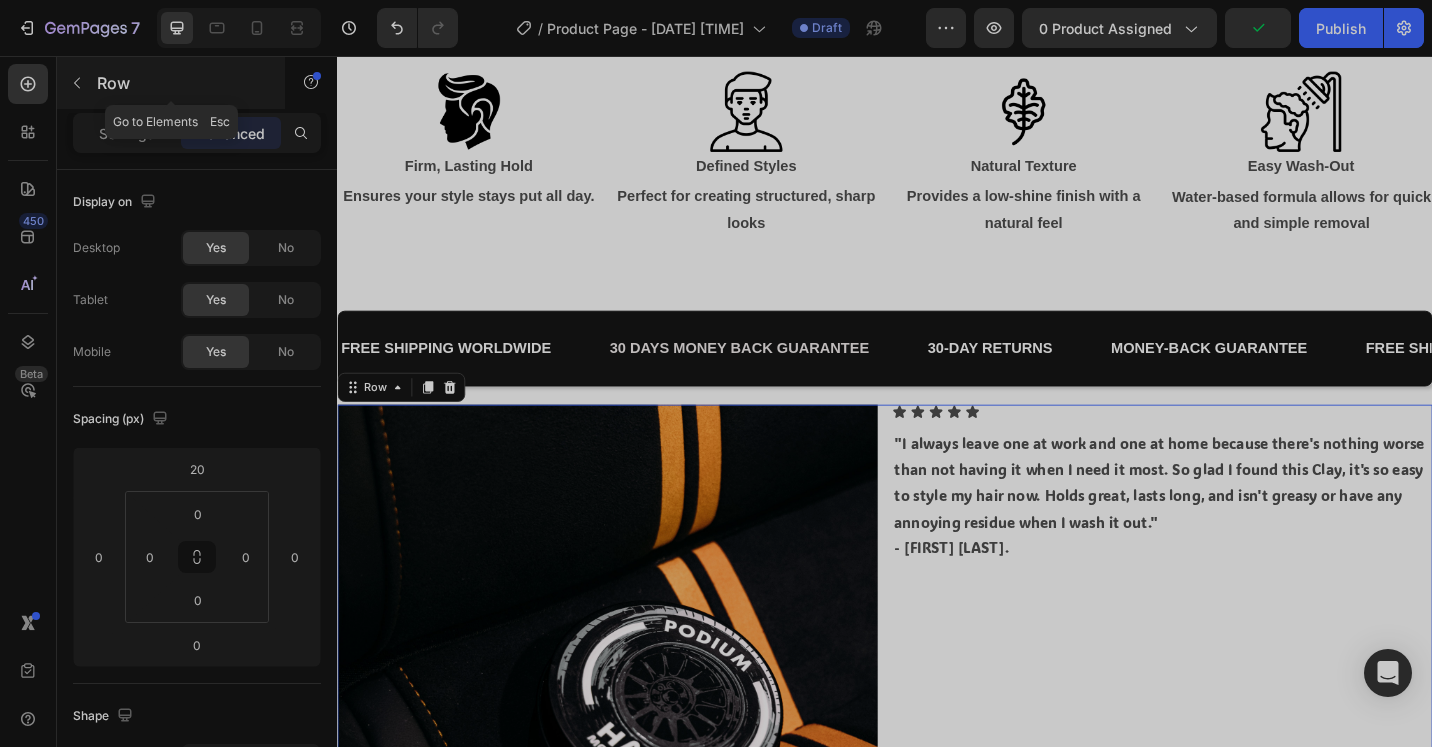 click 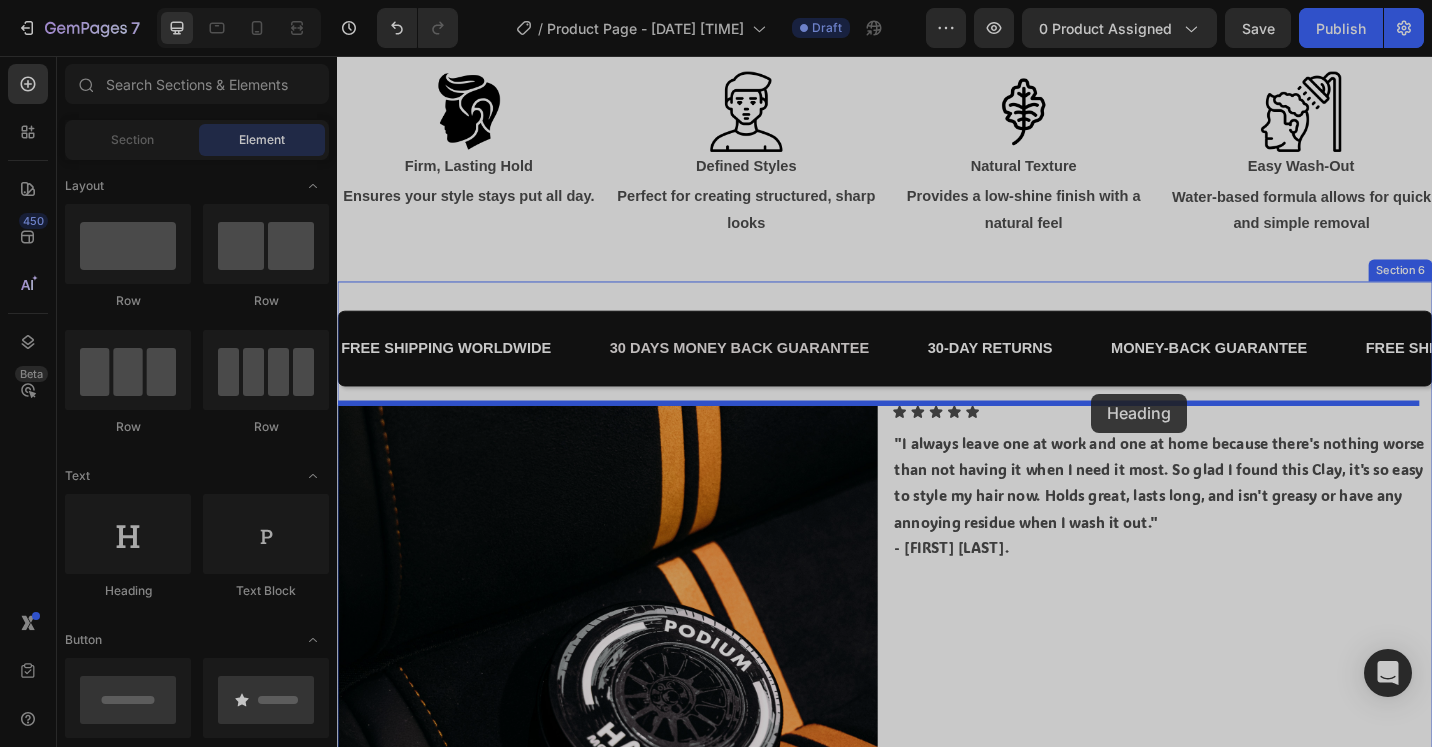 drag, startPoint x: 454, startPoint y: 593, endPoint x: 1163, endPoint y: 426, distance: 728.40234 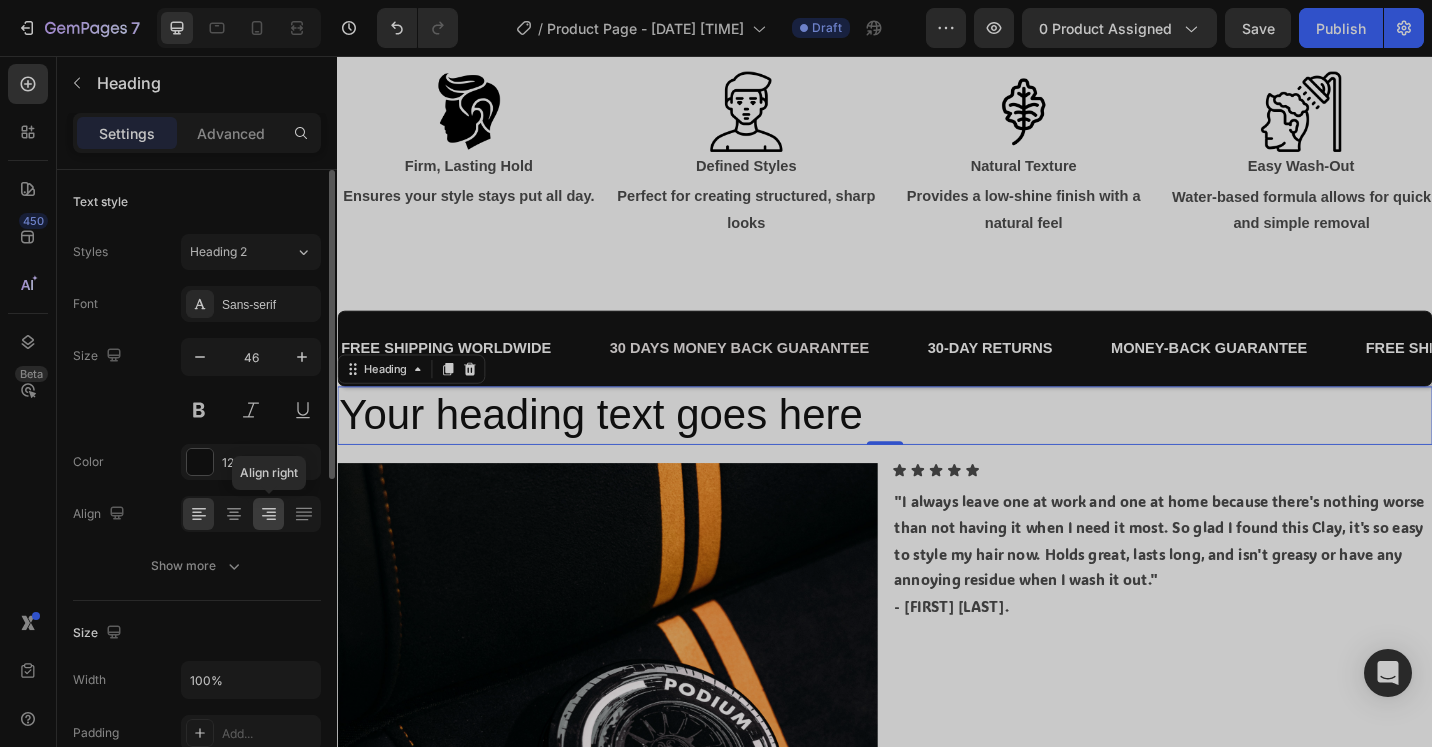 click 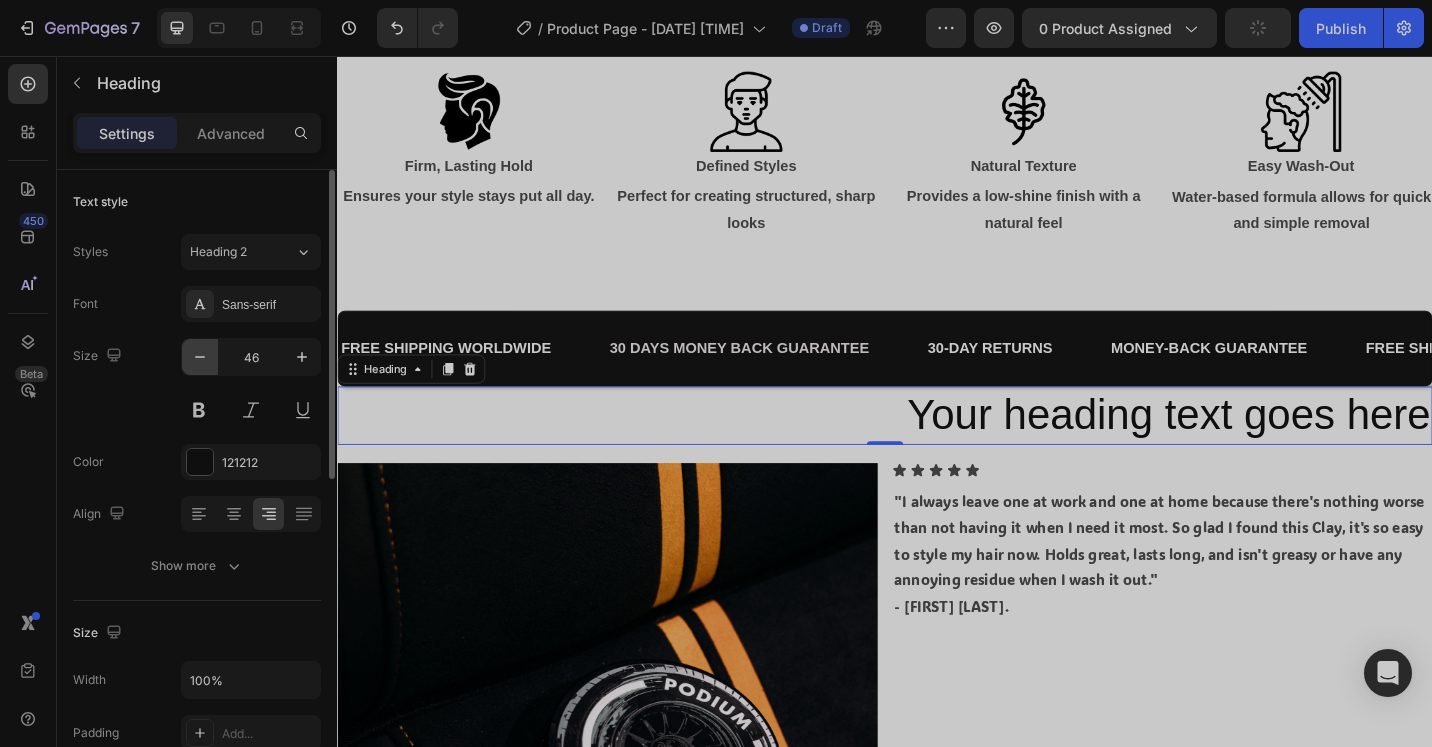 click 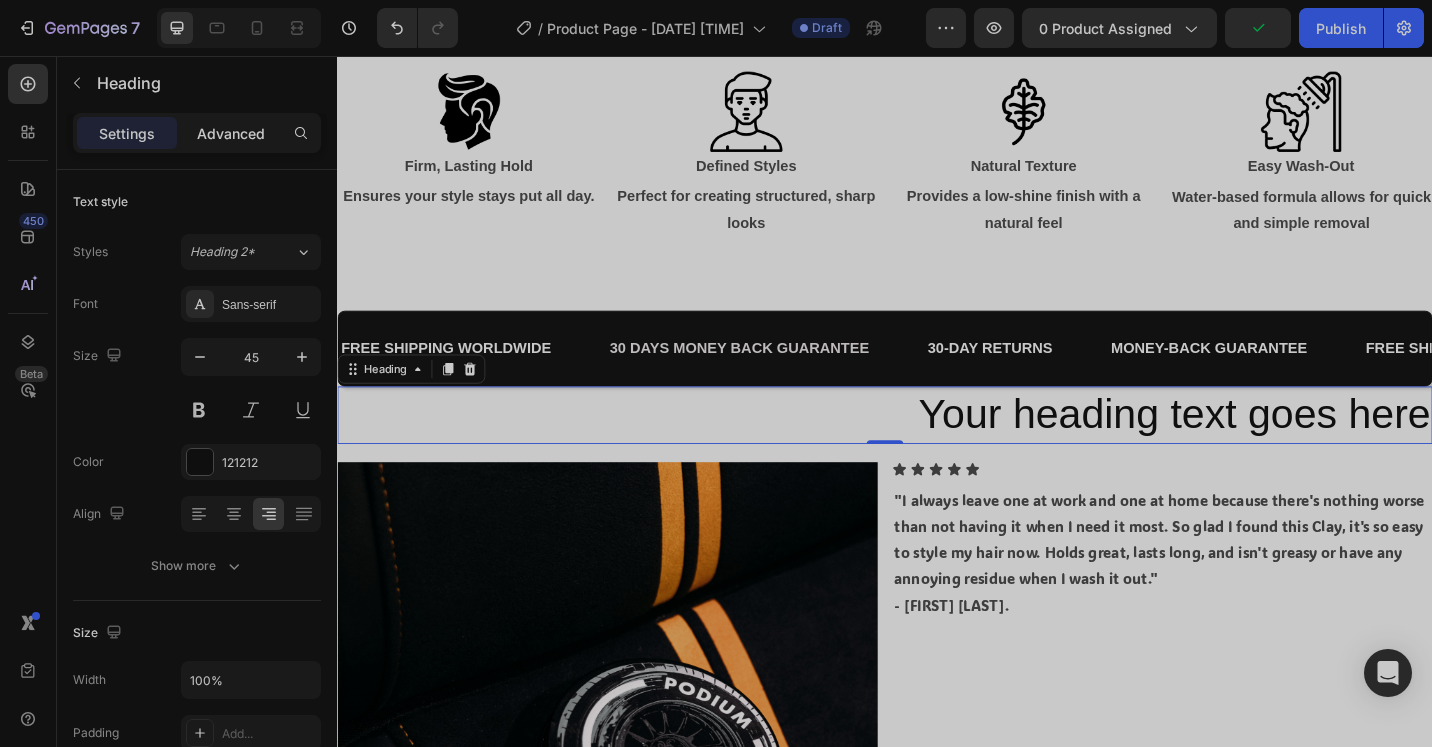 click on "Advanced" 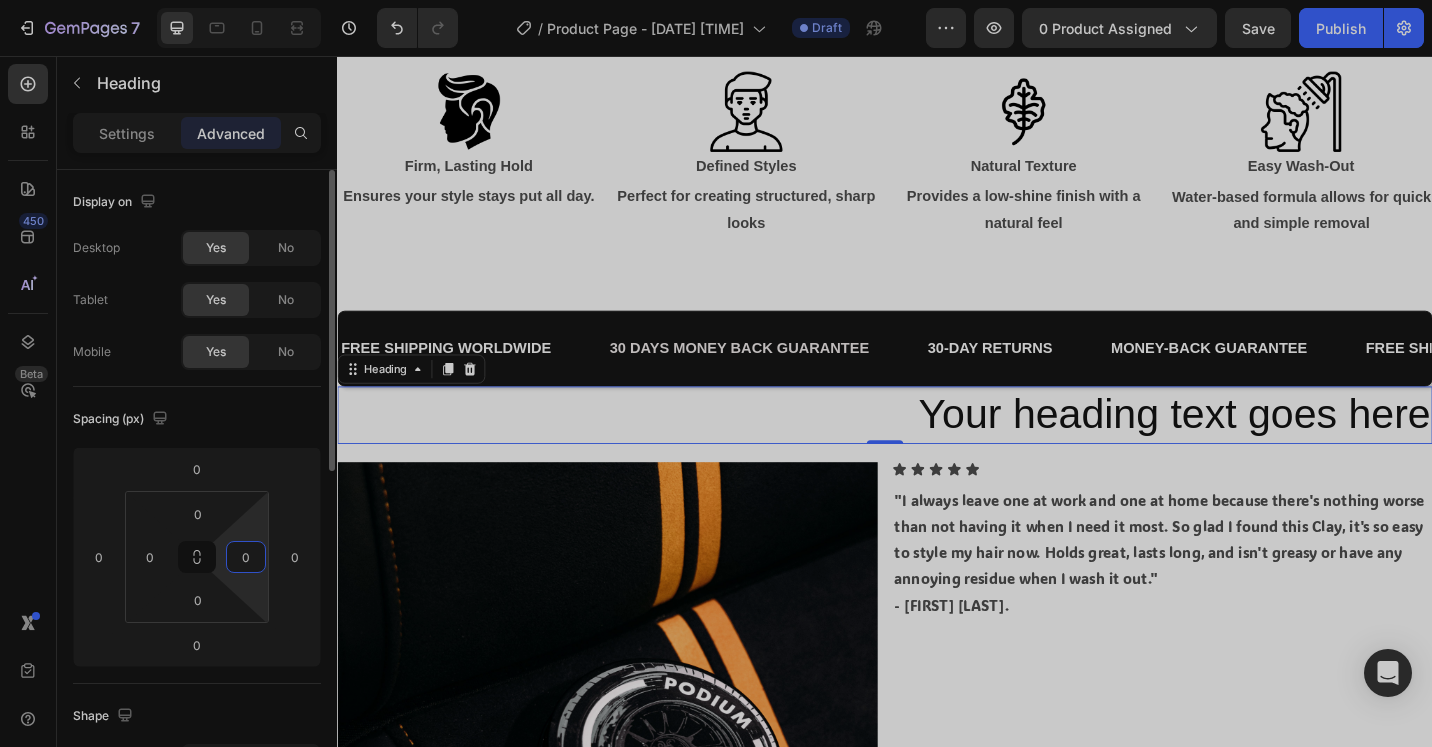 click on "0" at bounding box center (246, 557) 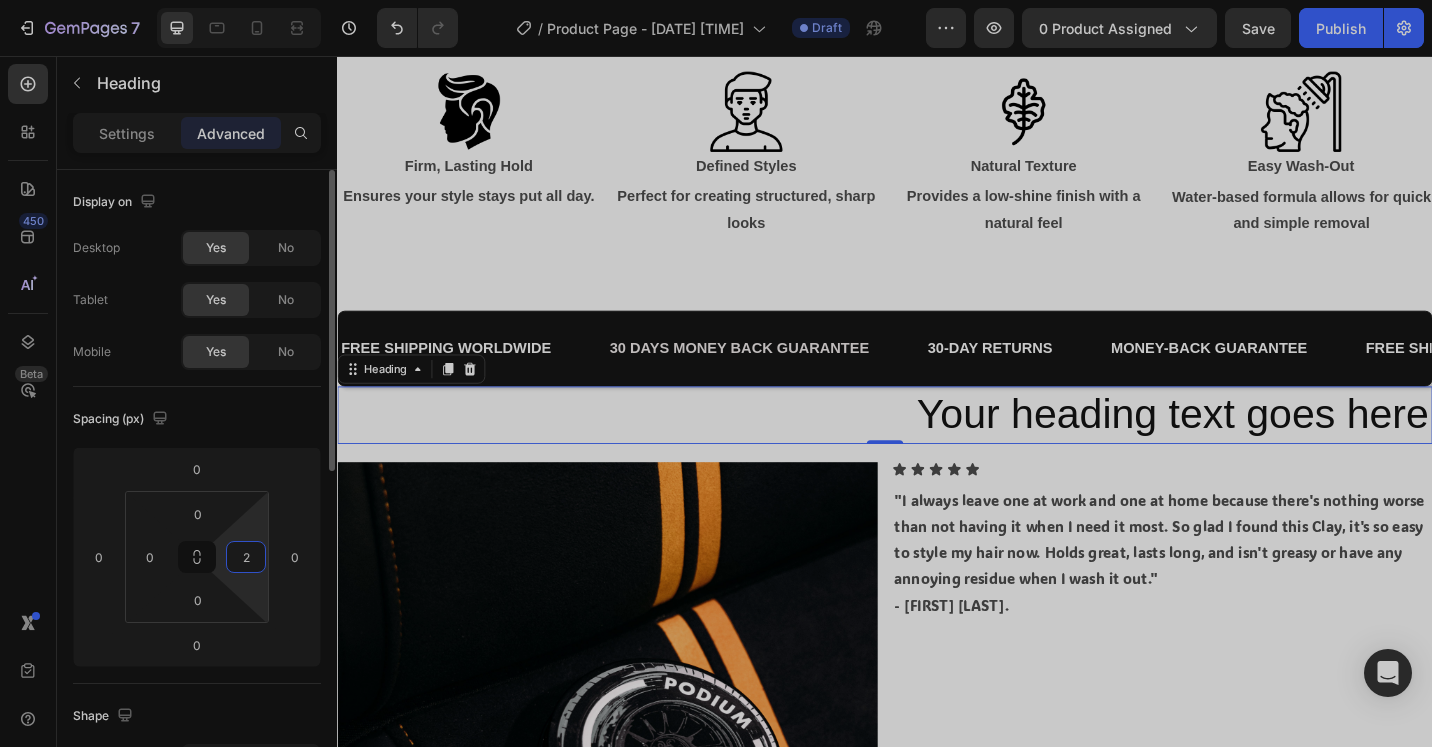type on "20" 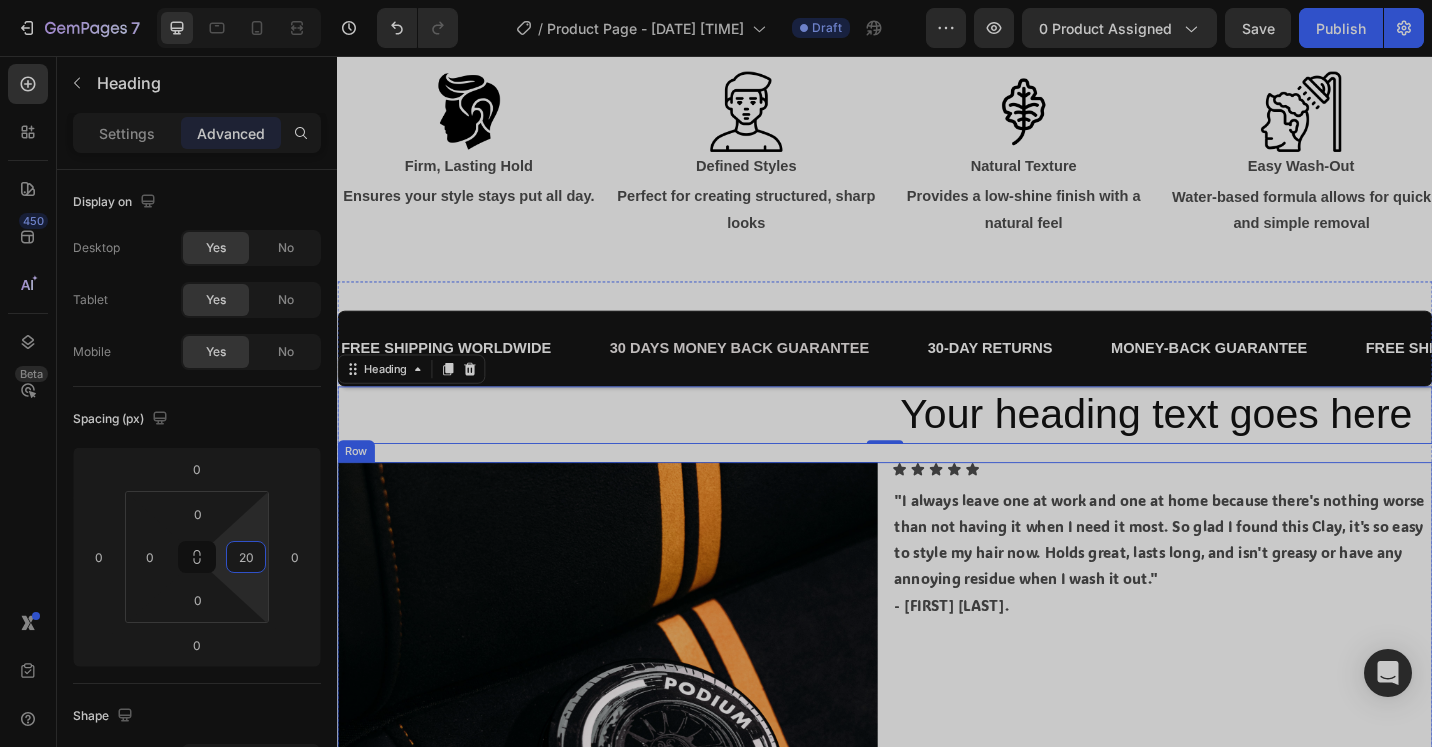 click on "Icon Icon Icon Icon
Icon Icon List "I always leave one at work and one at home because there's nothing worse than not having it when I need it most. So glad I found this Clay, it's so easy to style my hair now. Holds great, lasts long, and isn't greasy or have any annoying residue when I wash it out." - [FIRST] [LAST]. Text Block" at bounding box center [1241, 797] 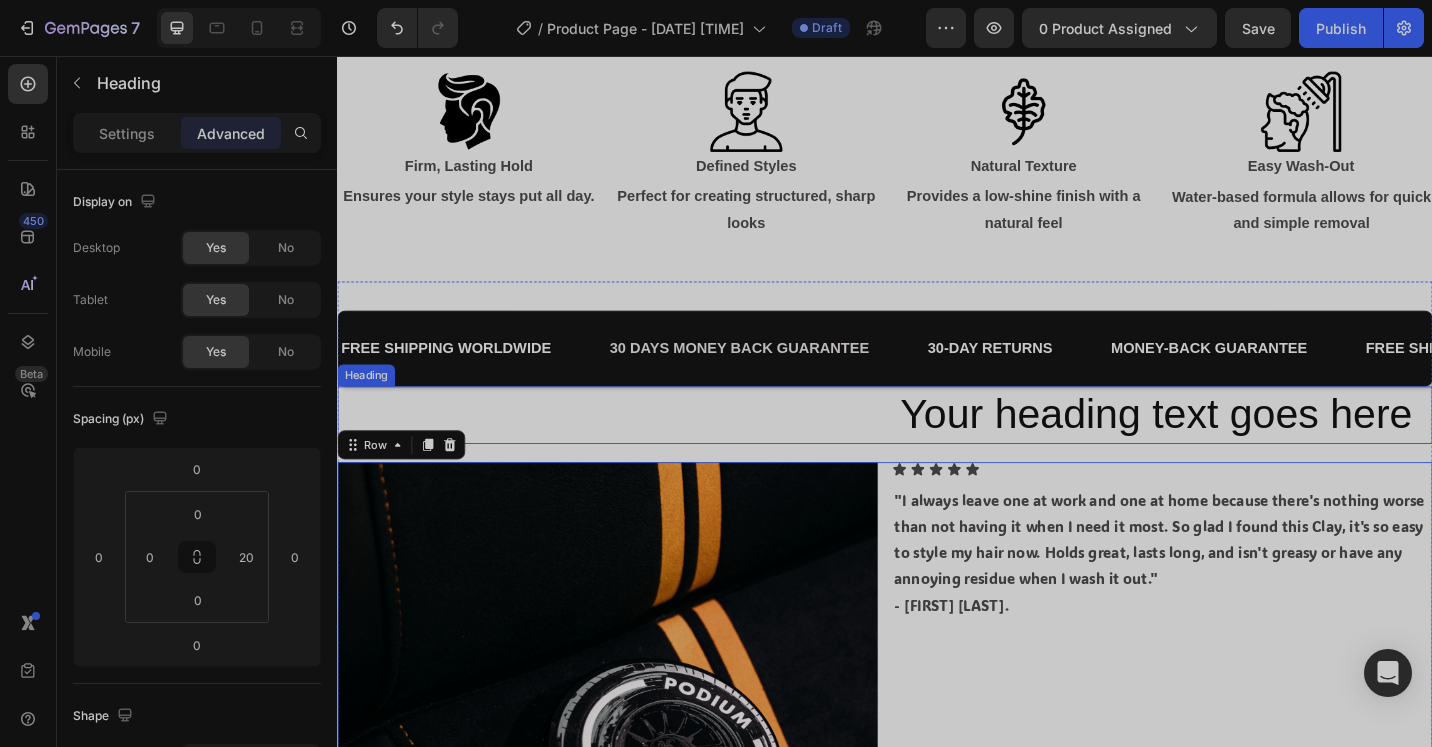 click on "Your heading text goes here" at bounding box center [927, 449] 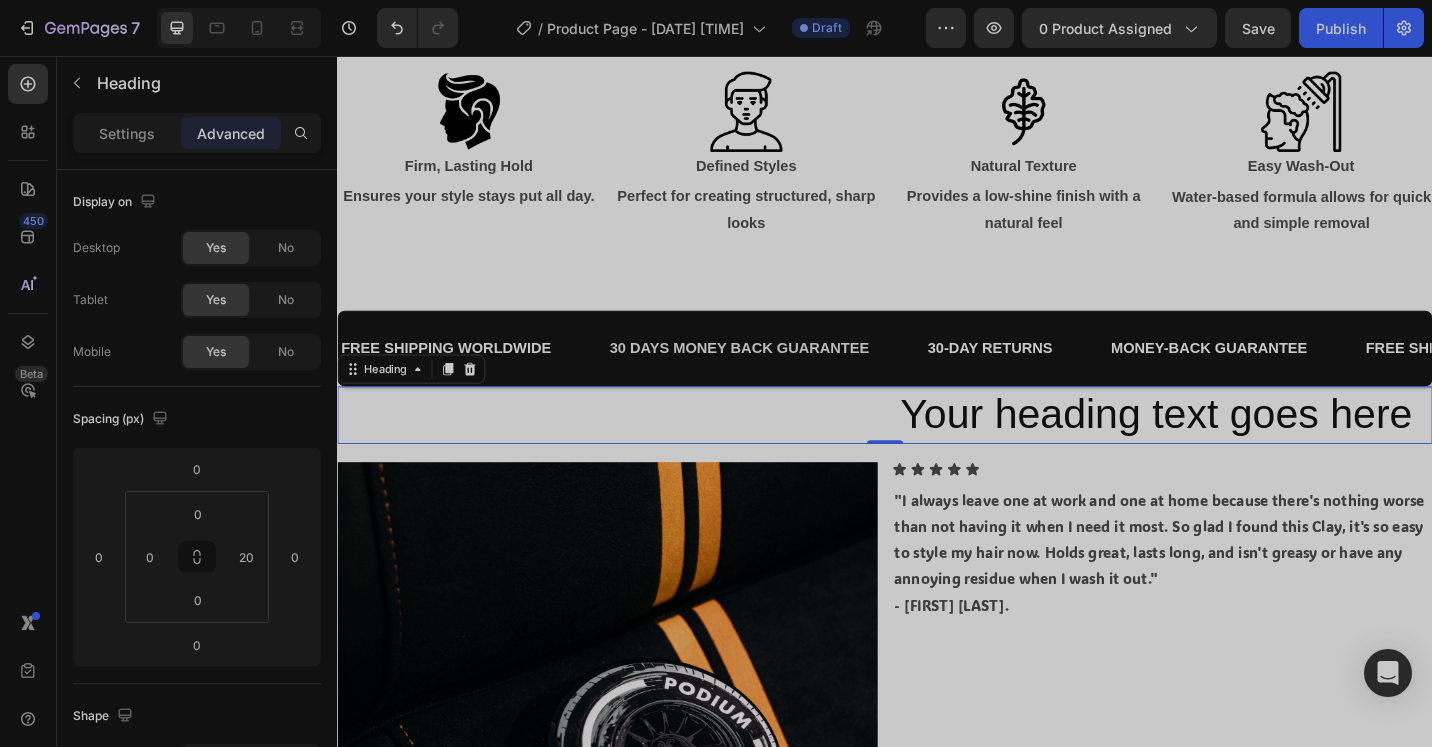 click on "Your heading text goes here Heading   0" at bounding box center [937, 449] 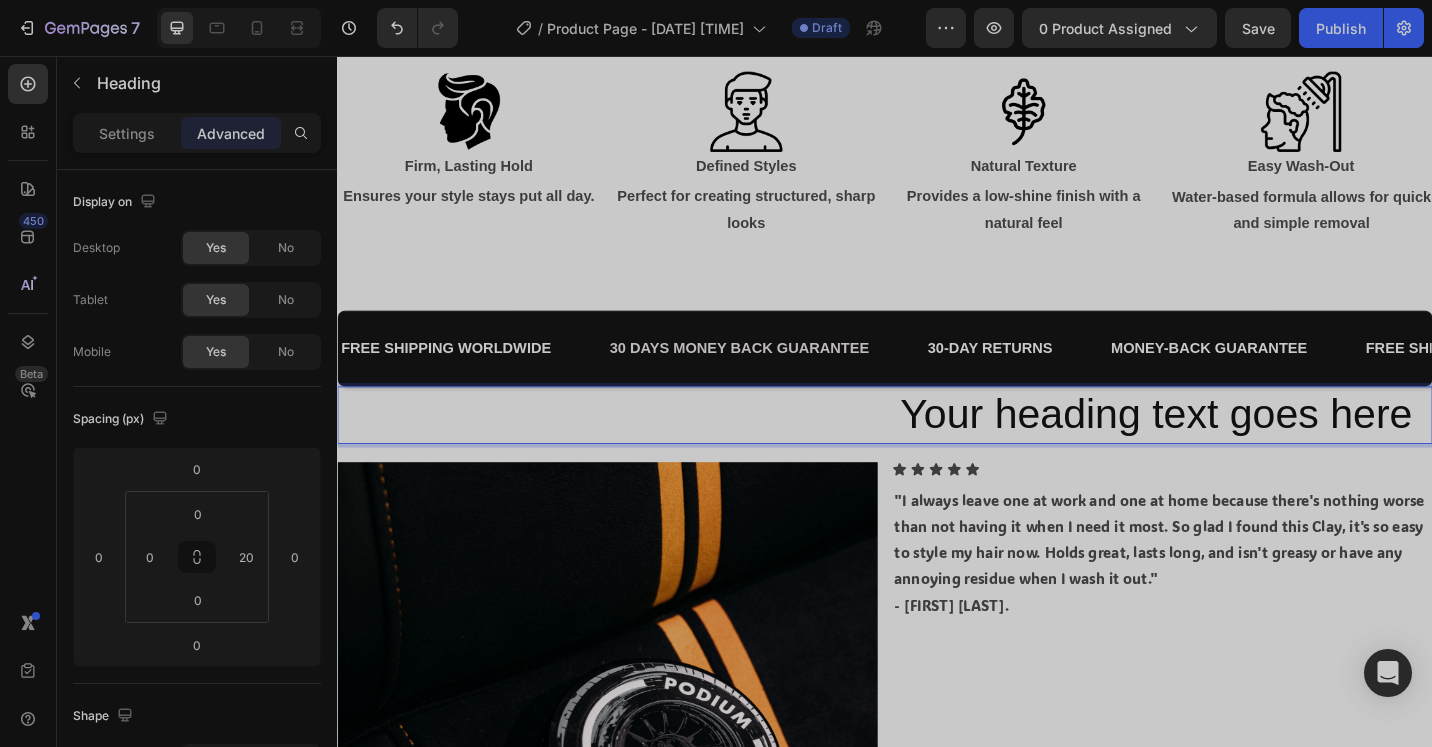 click on "Your heading text goes here Heading   0" at bounding box center [937, 449] 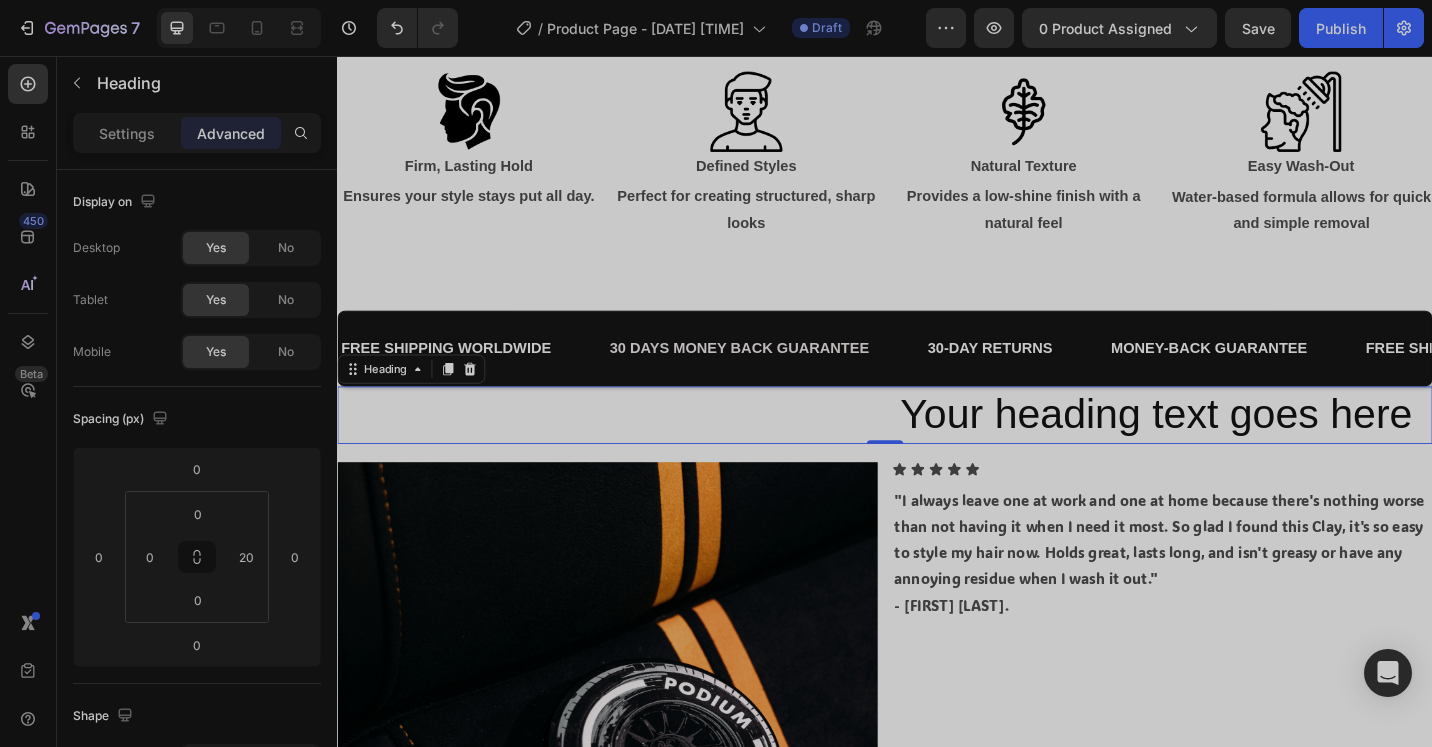 click on "Your heading text goes here Heading   0" at bounding box center [937, 449] 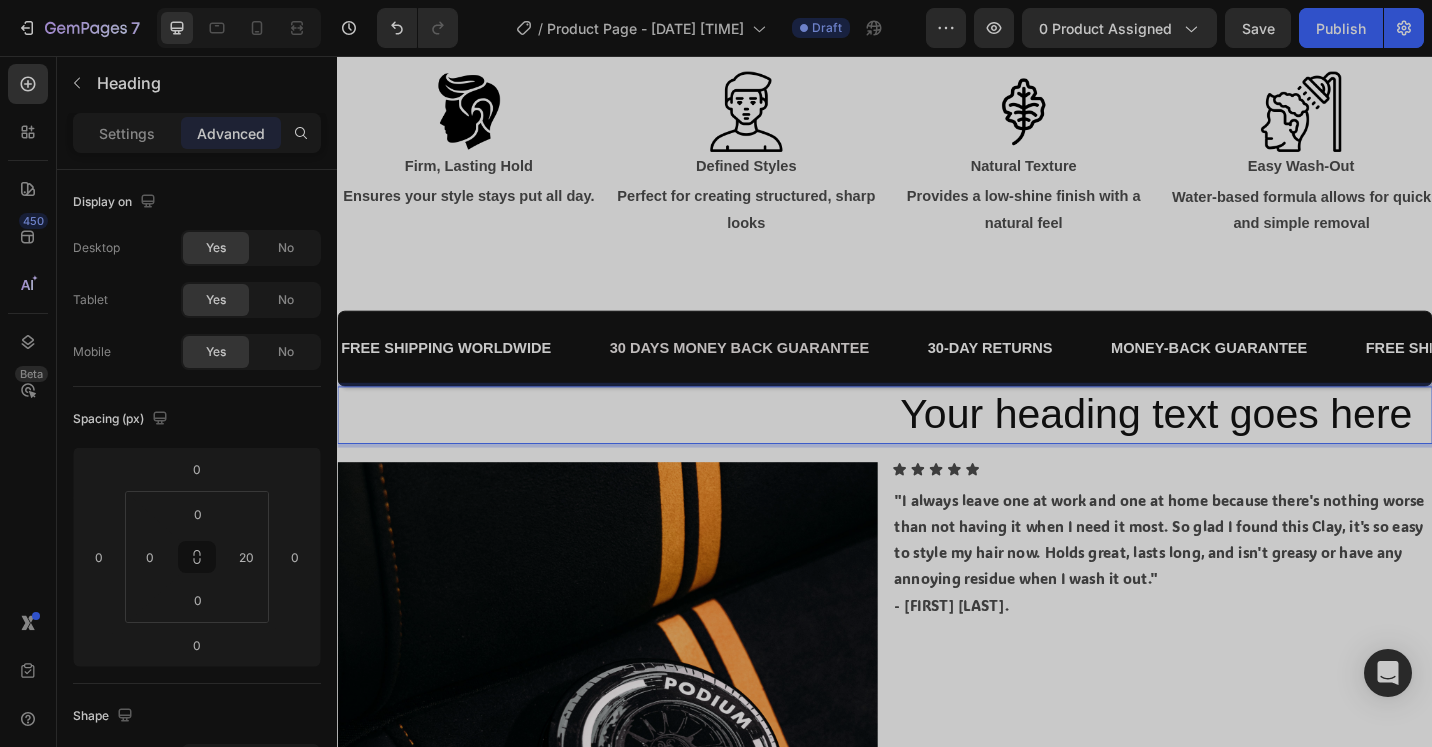drag, startPoint x: 1500, startPoint y: 443, endPoint x: 1495, endPoint y: 453, distance: 11.18034 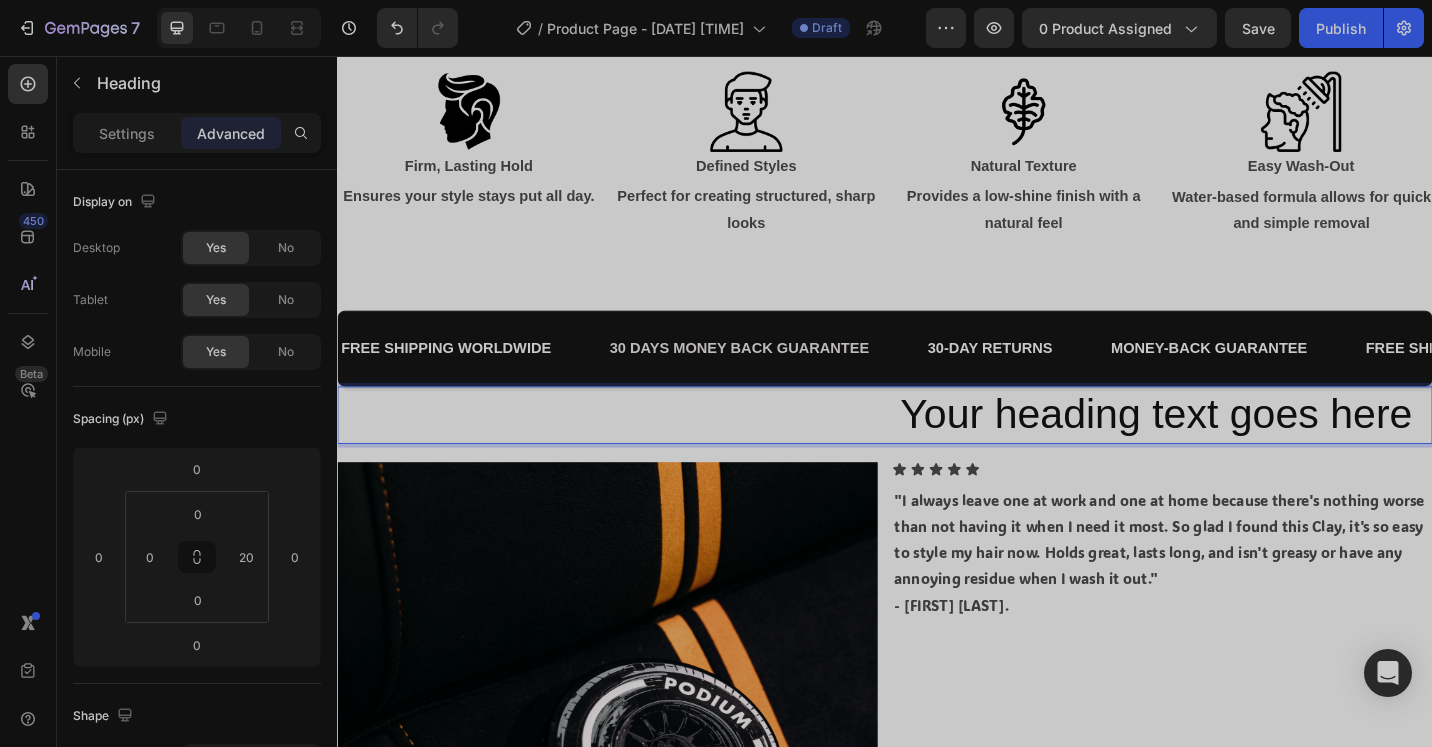 click on "Your heading text goes here" at bounding box center [927, 449] 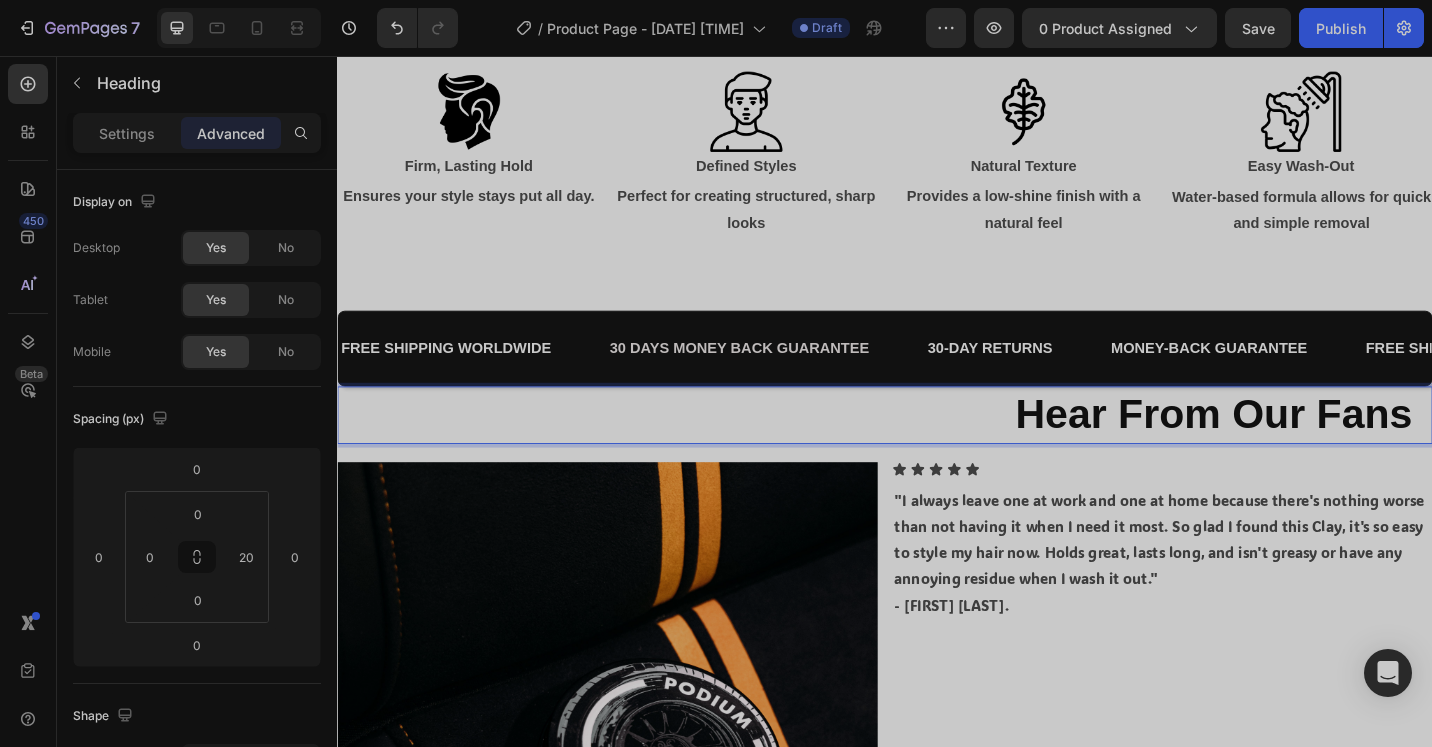 click on "Hear From Our Fans" at bounding box center [927, 449] 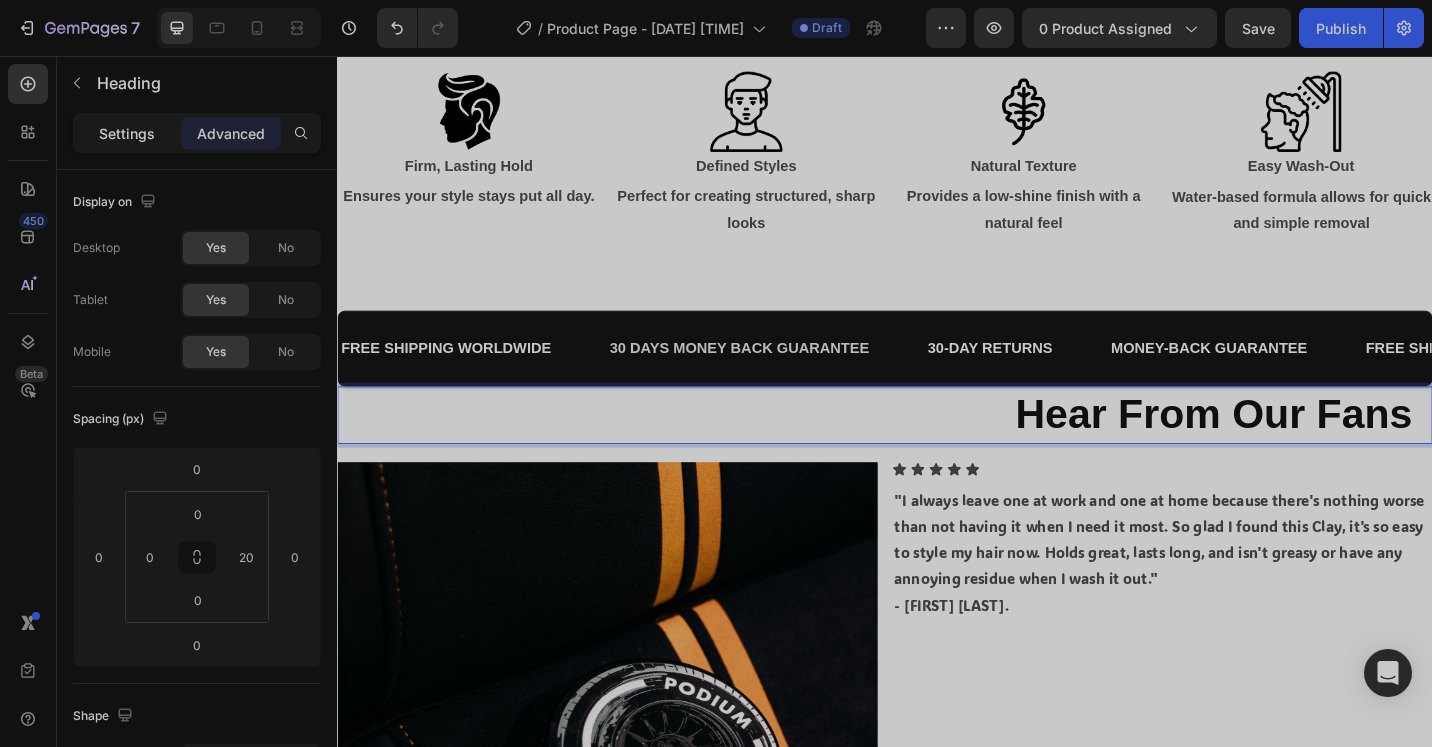 click on "Settings" at bounding box center (127, 133) 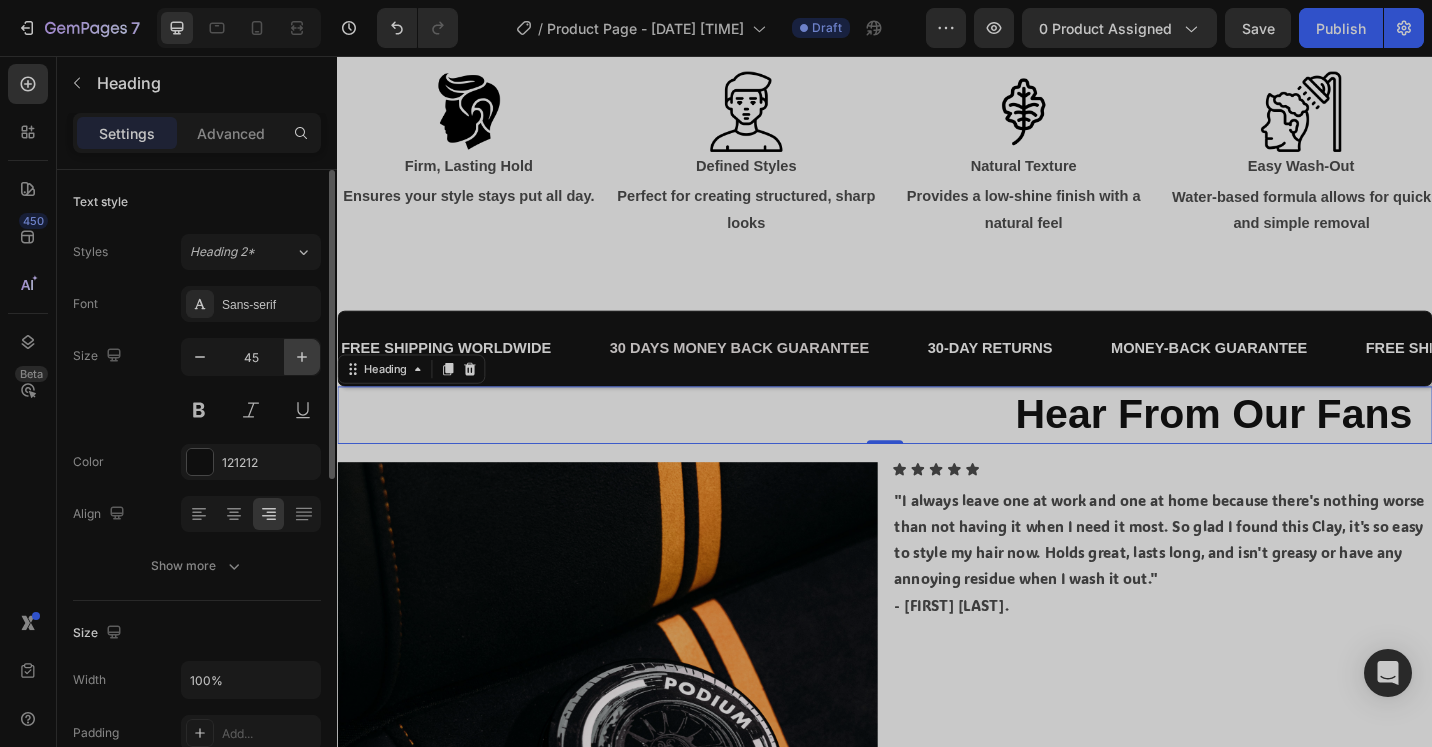 click 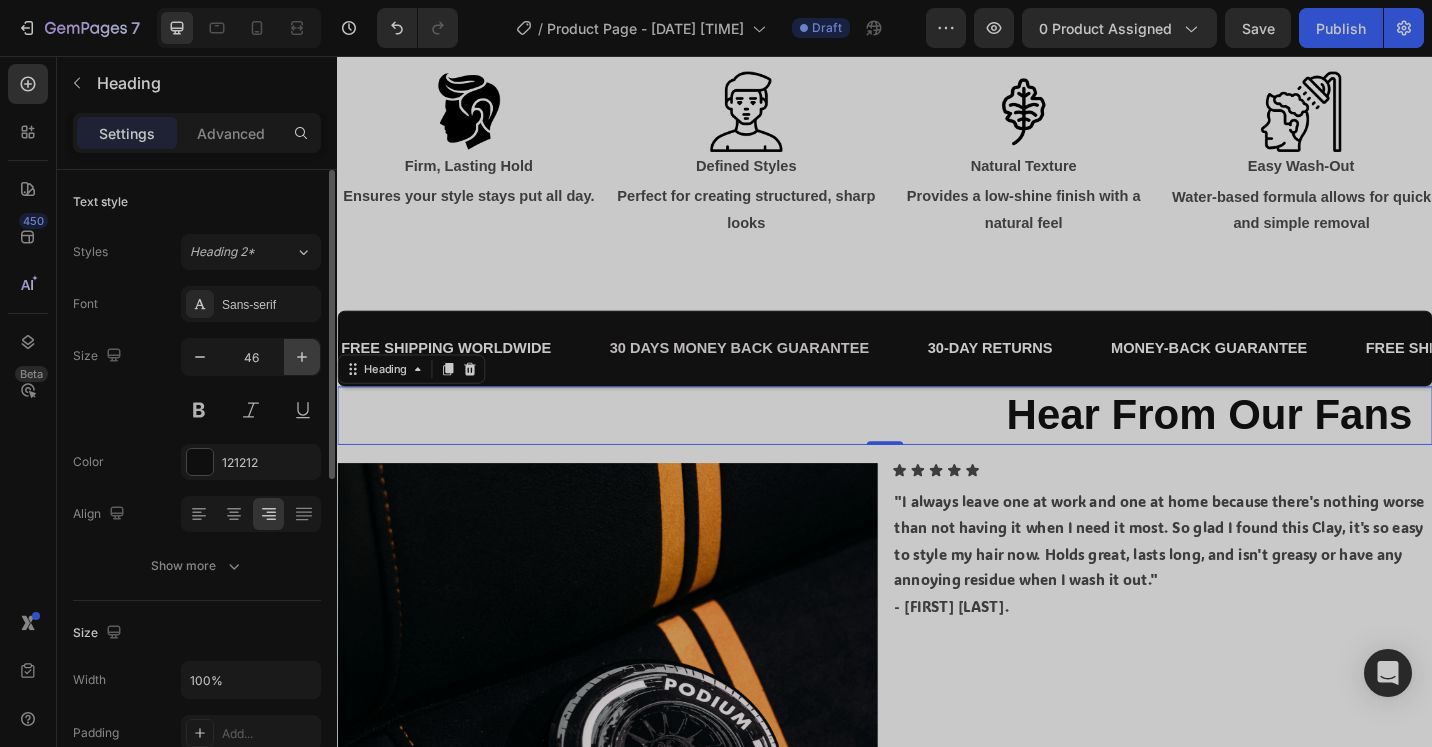click 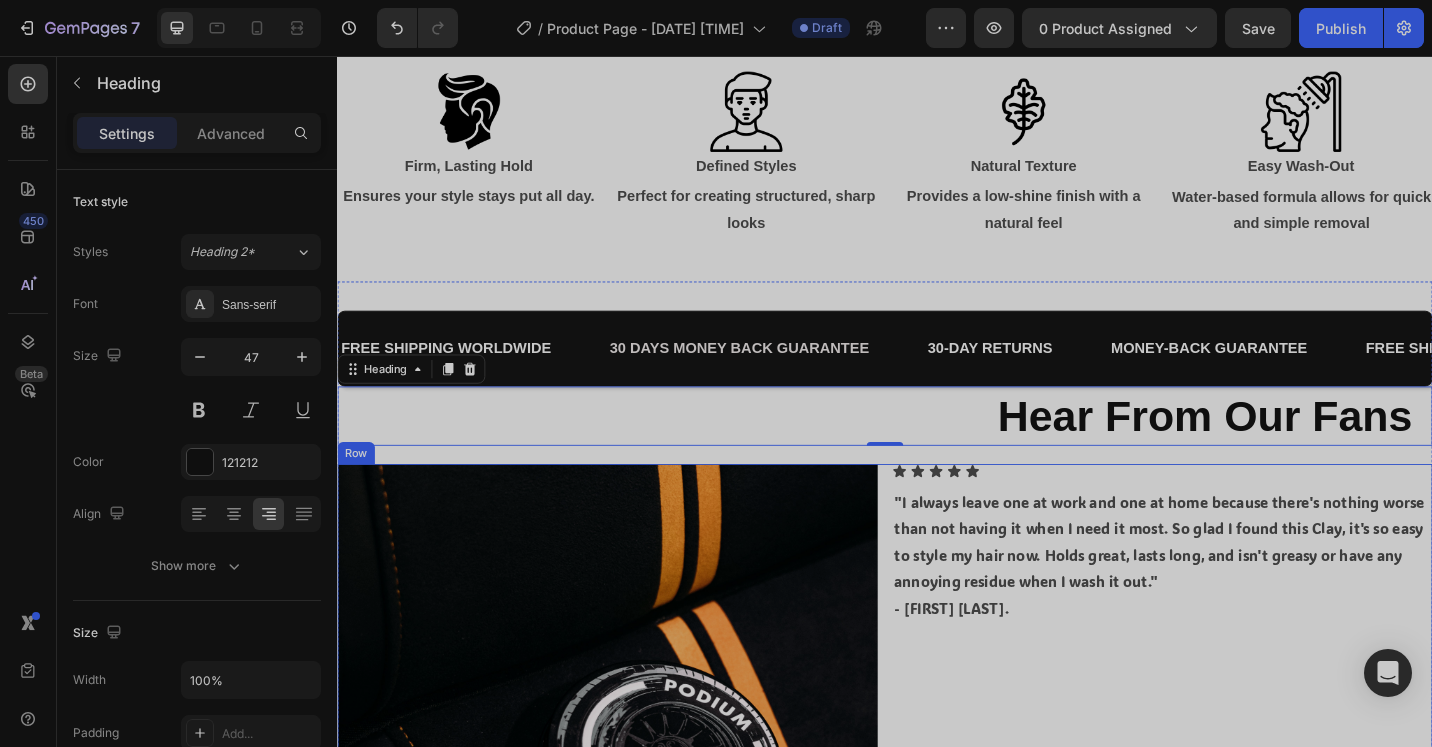 click on "Icon Icon Icon Icon
Icon Icon List "I always leave one at work and one at home because there's nothing worse than not having it when I need it most. So glad I found this Clay, it's so easy to style my hair now. Holds great, lasts long, and isn't greasy or have any annoying residue when I wash it out." - [FIRST] [LAST]. Text Block" at bounding box center [1241, 799] 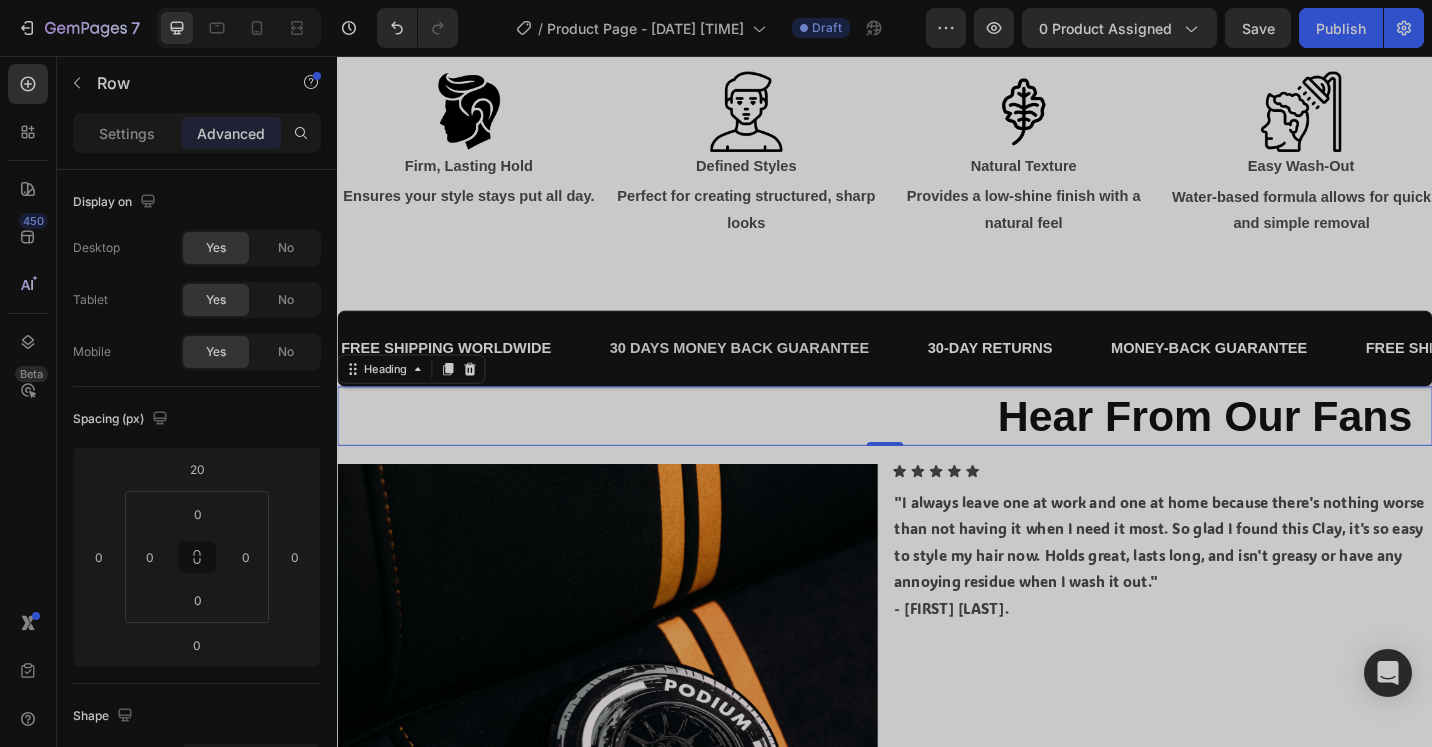 click on "Hear From Our Fans" at bounding box center [1288, 450] 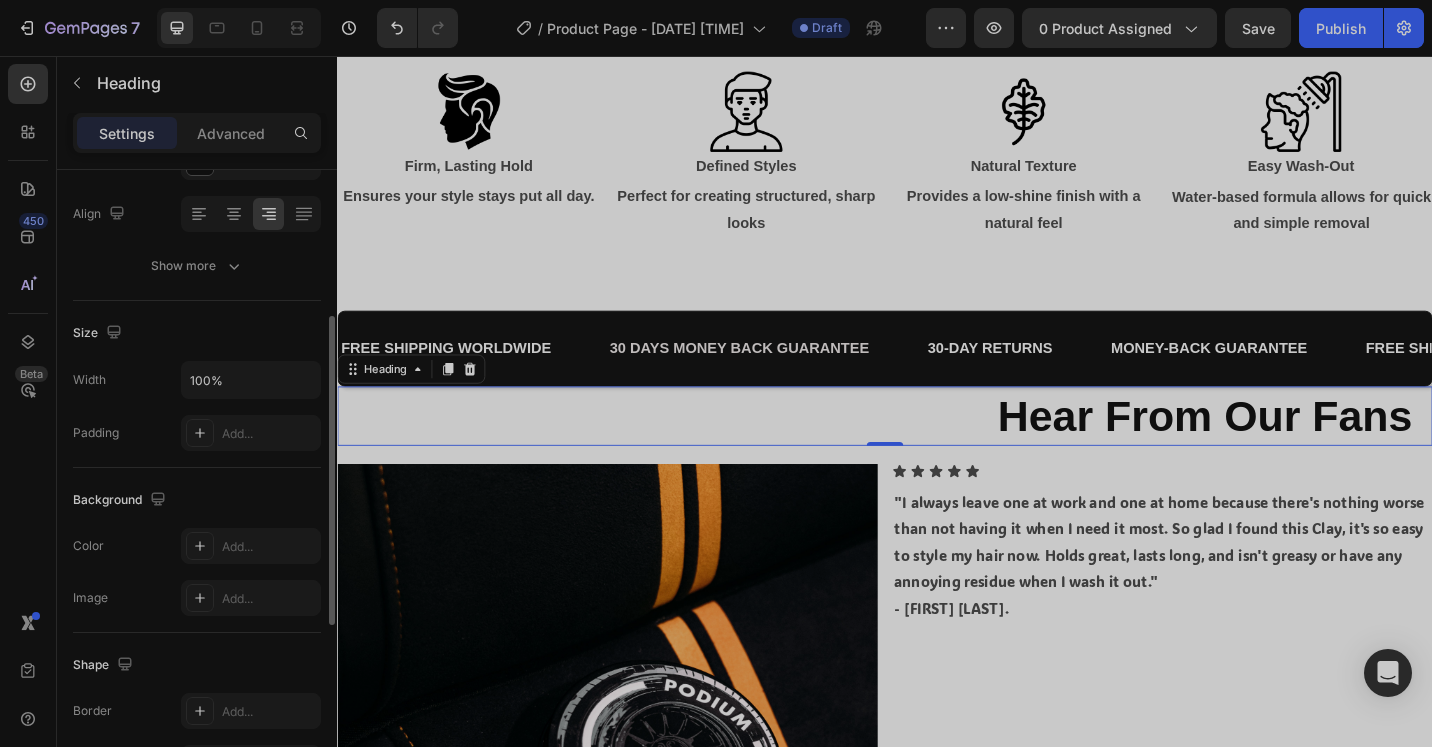 scroll, scrollTop: 664, scrollLeft: 0, axis: vertical 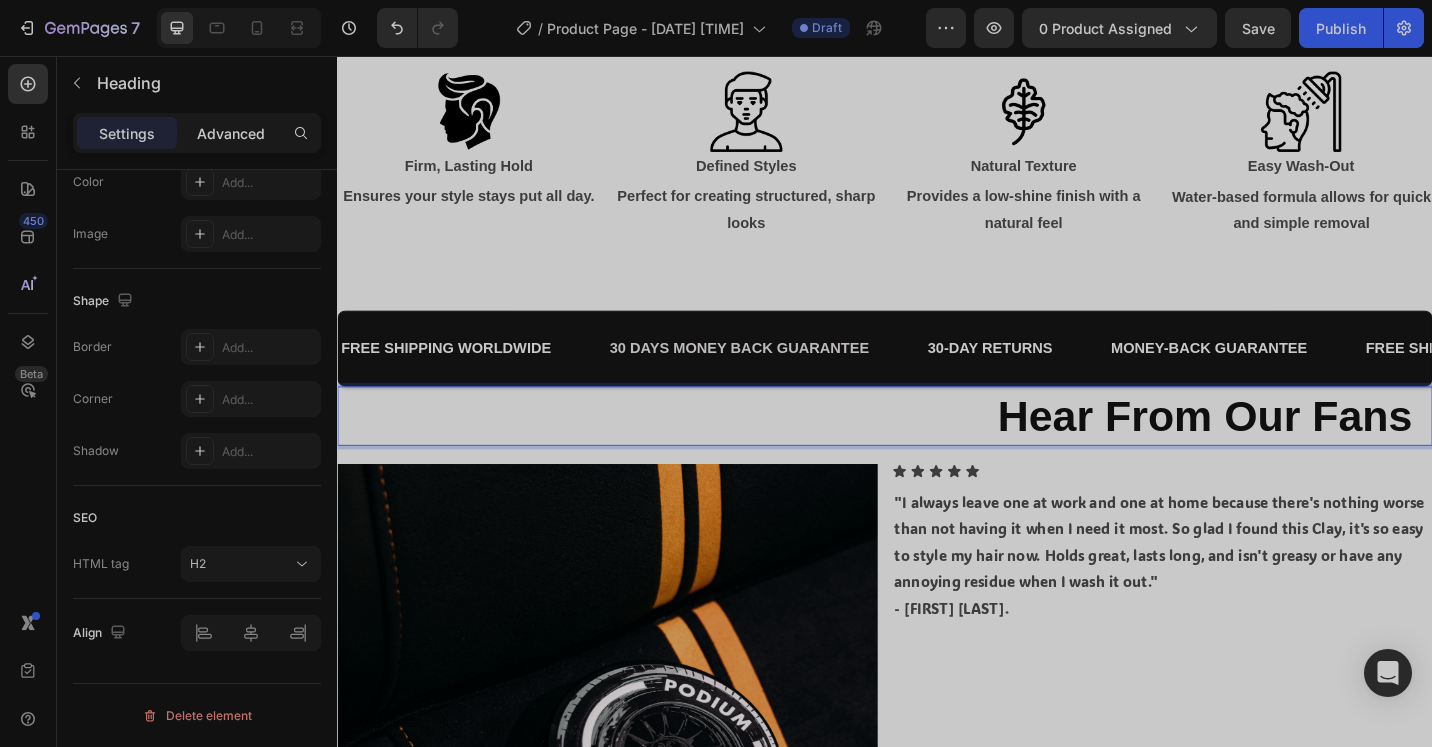 click on "Advanced" at bounding box center (231, 133) 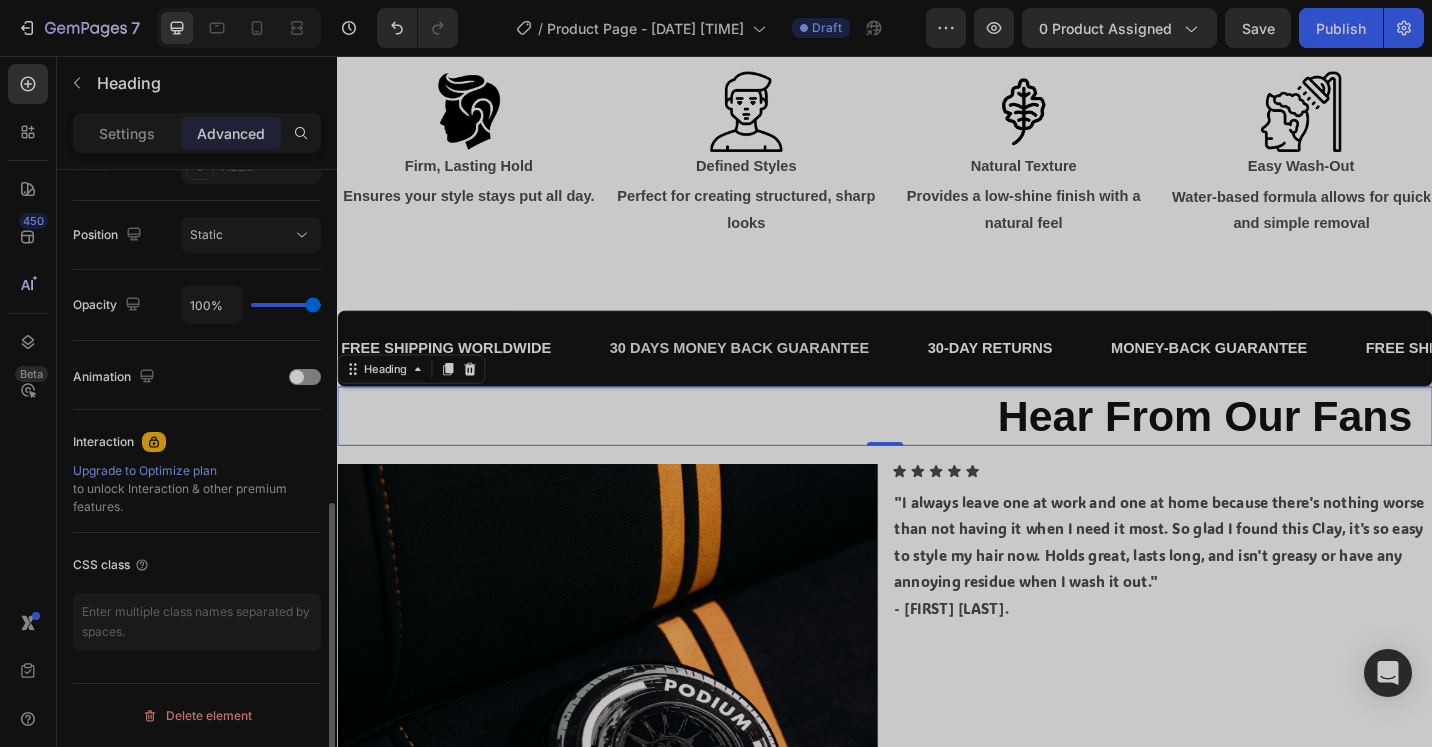 scroll, scrollTop: 0, scrollLeft: 0, axis: both 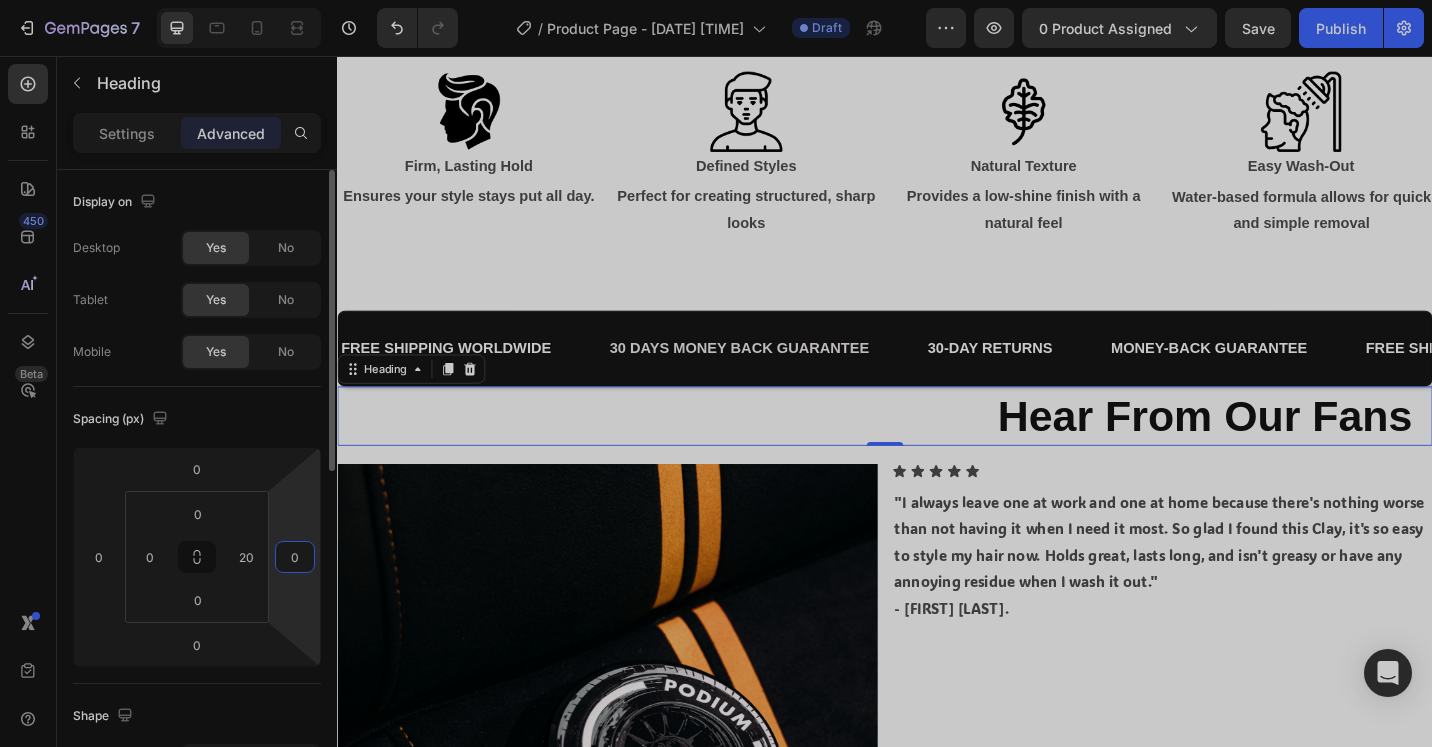 click on "0" at bounding box center (295, 557) 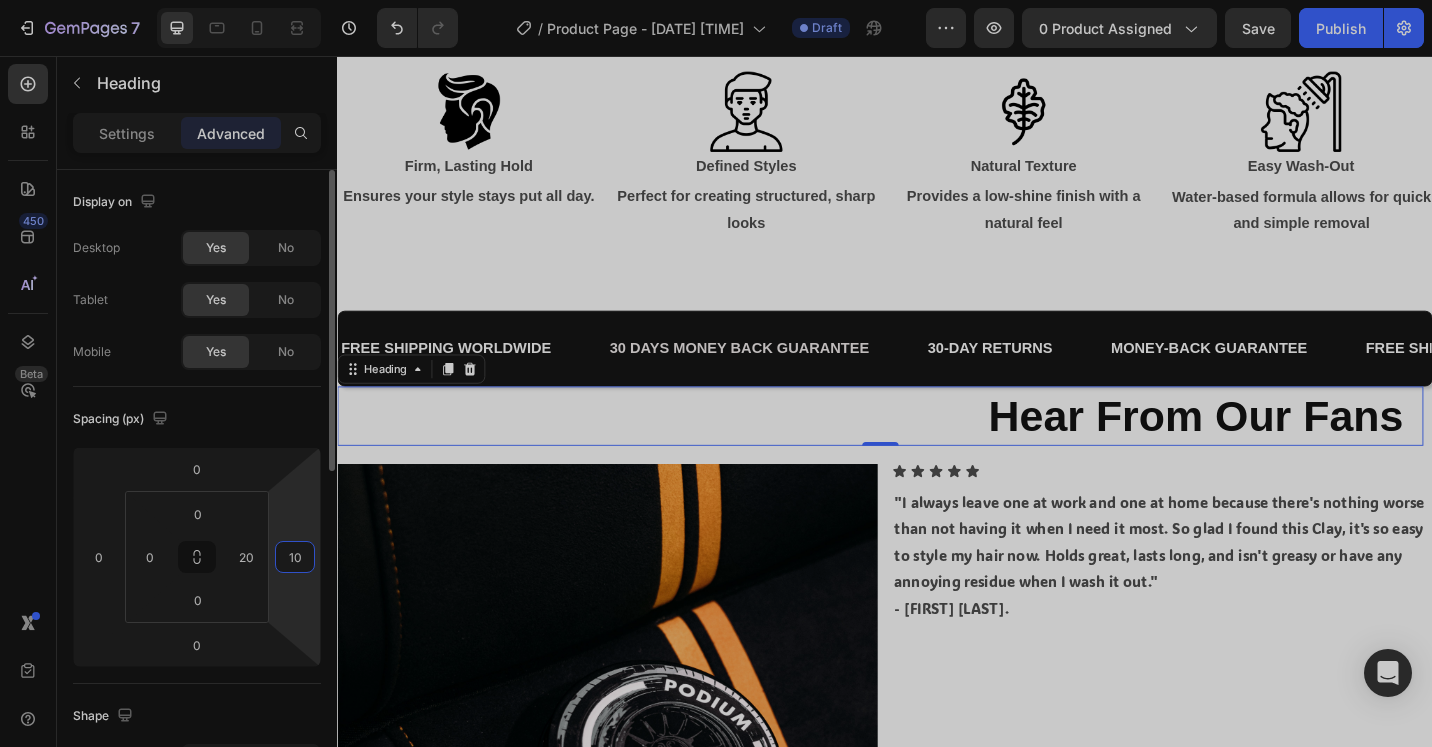 type on "1" 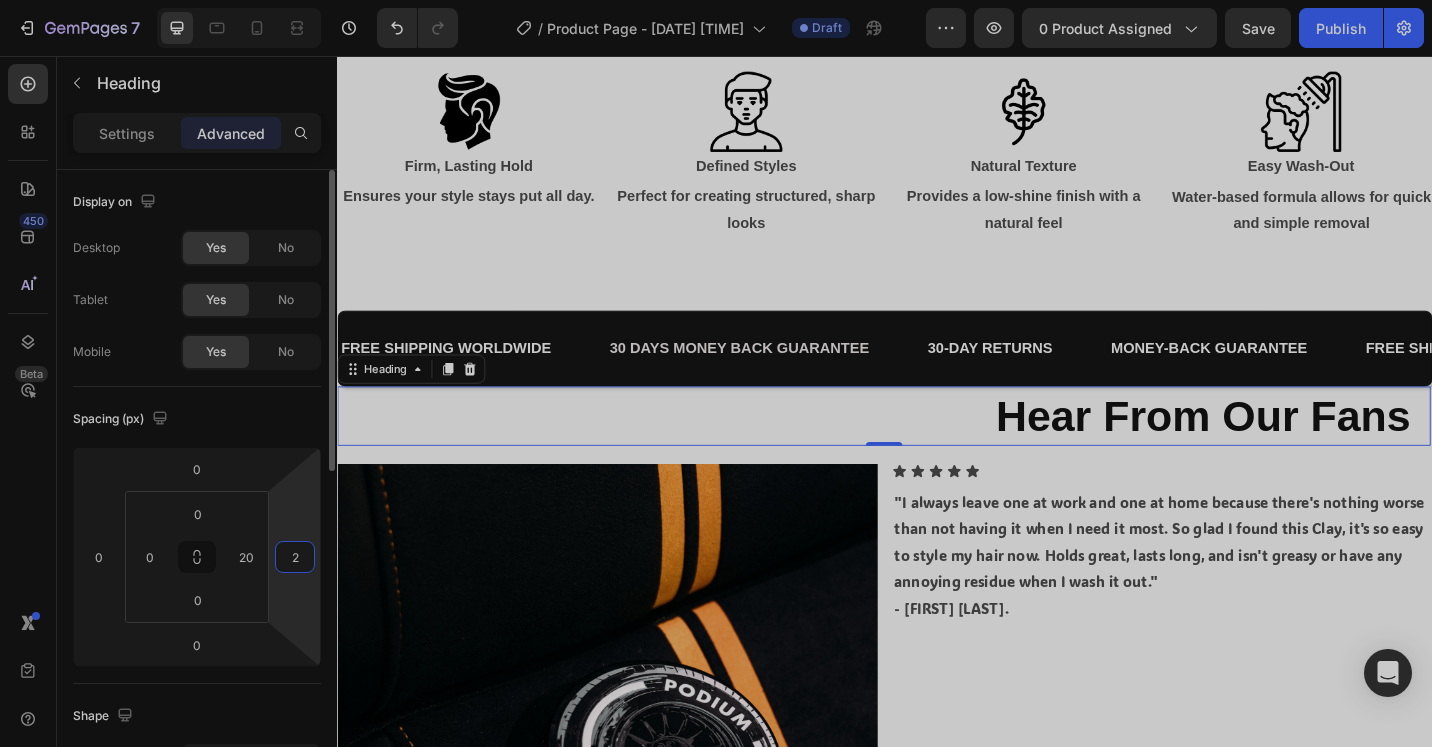 type on "20" 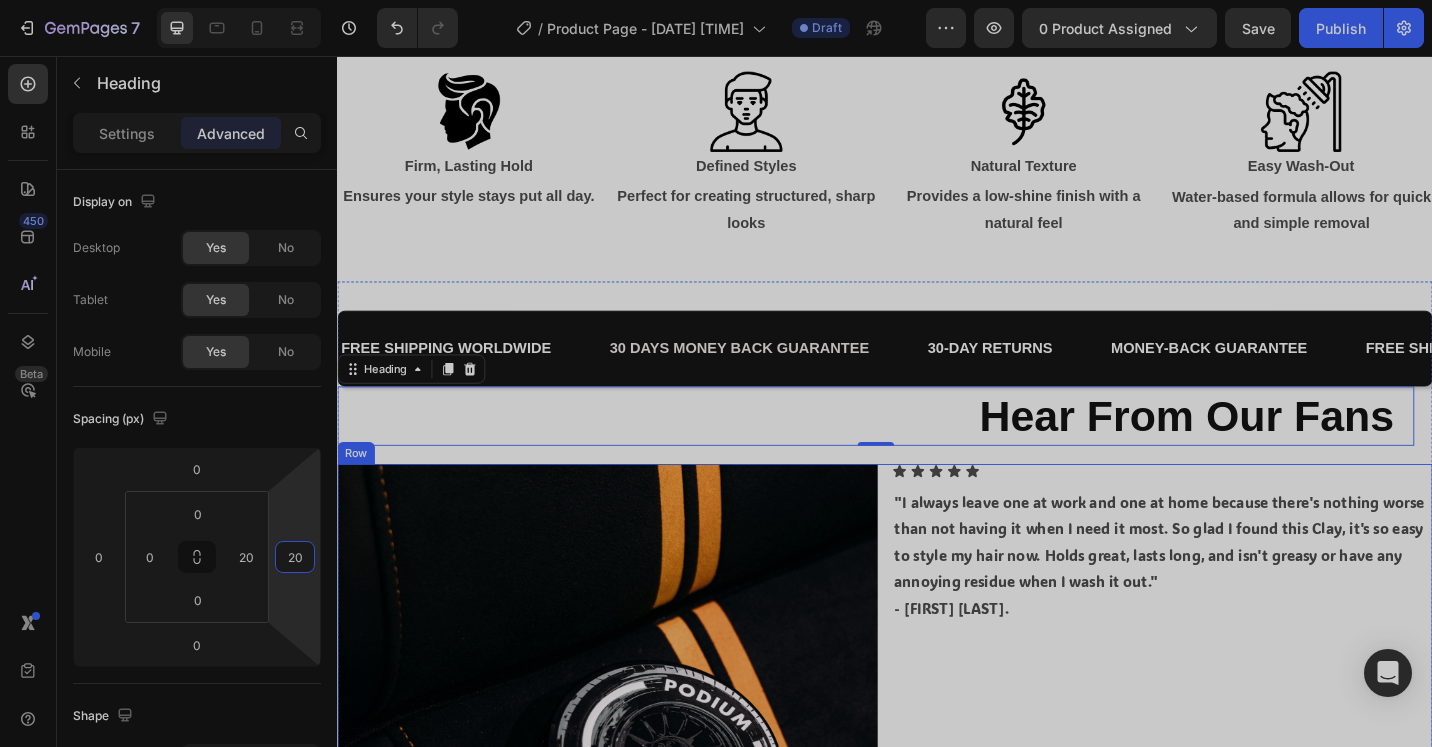 click on "Icon Icon Icon Icon
Icon Icon List "I always leave one at work and one at home because there's nothing worse than not having it when I need it most. So glad I found this Clay, it's so easy to style my hair now. Holds great, lasts long, and isn't greasy or have any annoying residue when I wash it out." - [FIRST] [LAST]. Text Block" at bounding box center (1241, 799) 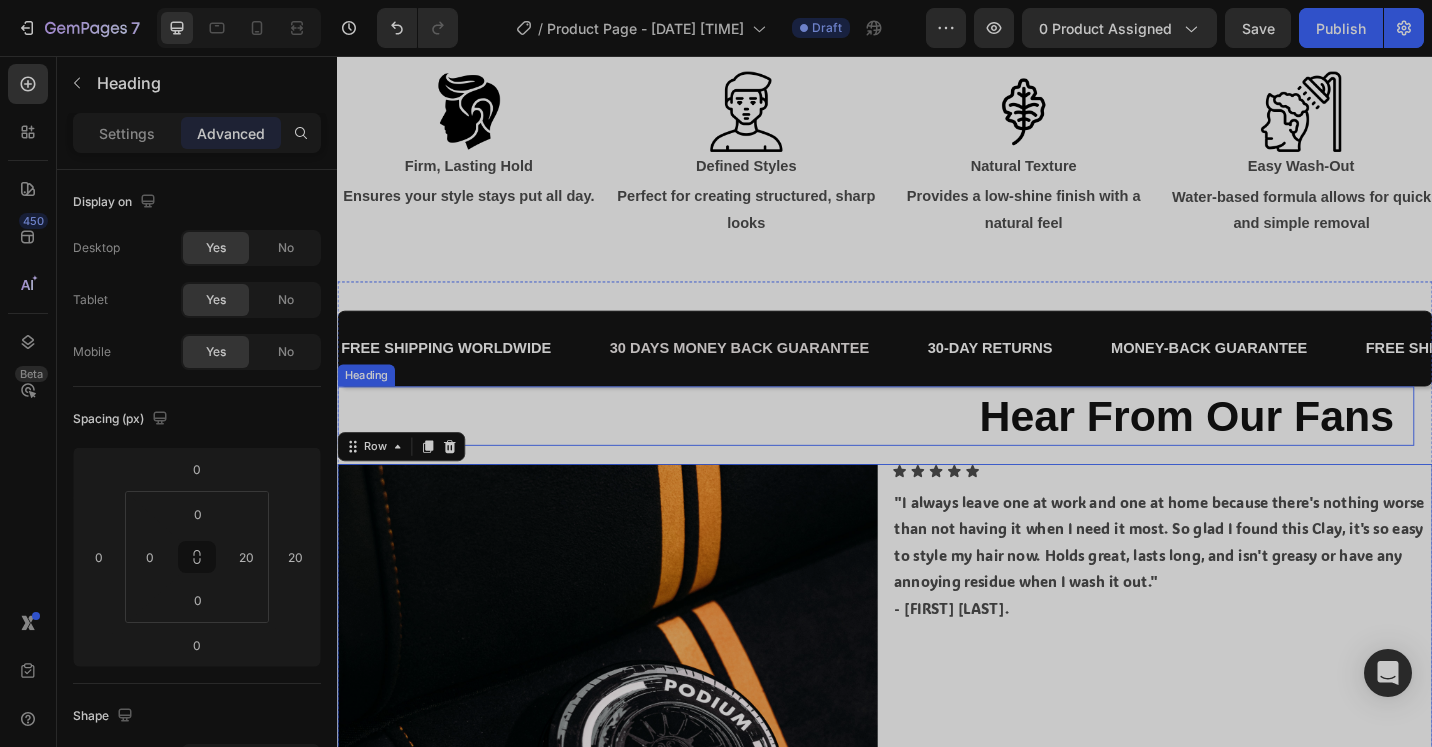 click on "Hear From Our Fans" at bounding box center (1268, 450) 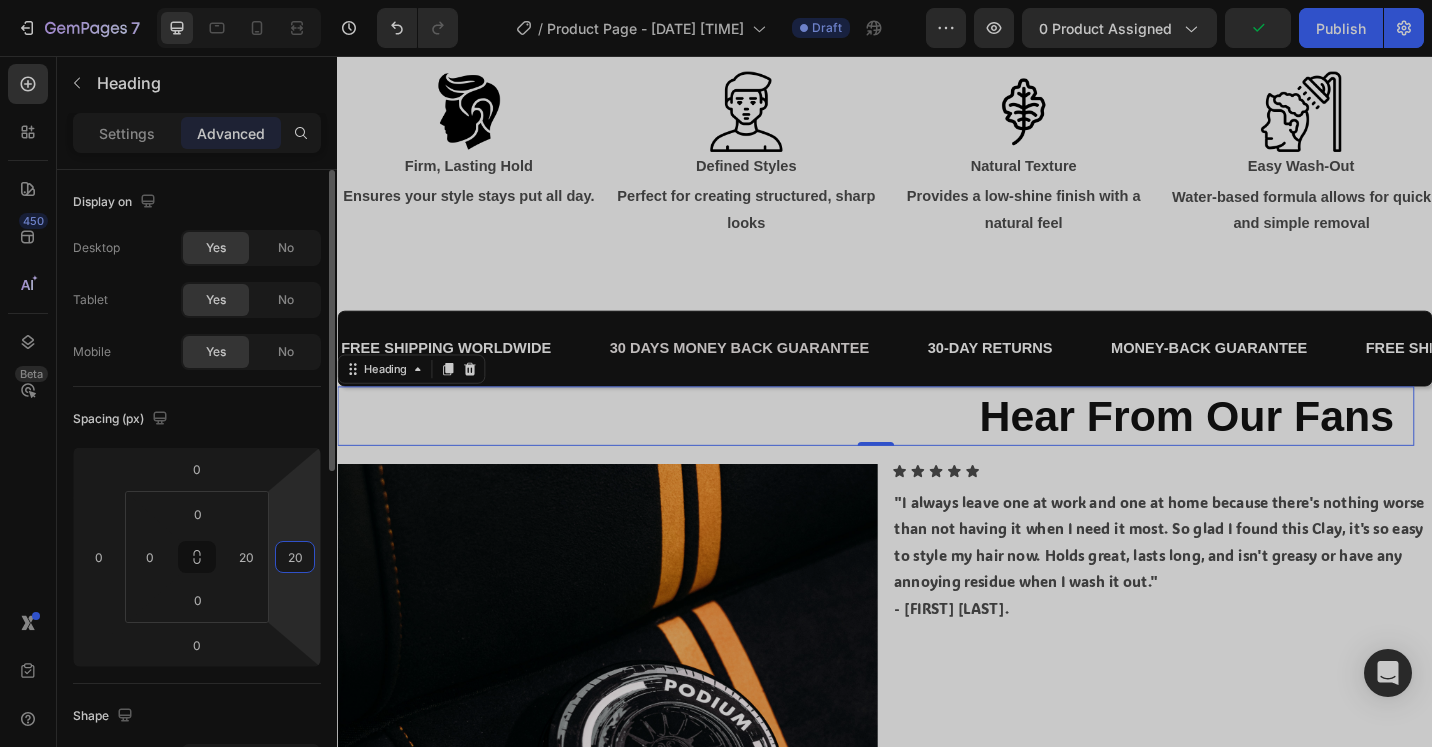 click on "20" at bounding box center [295, 557] 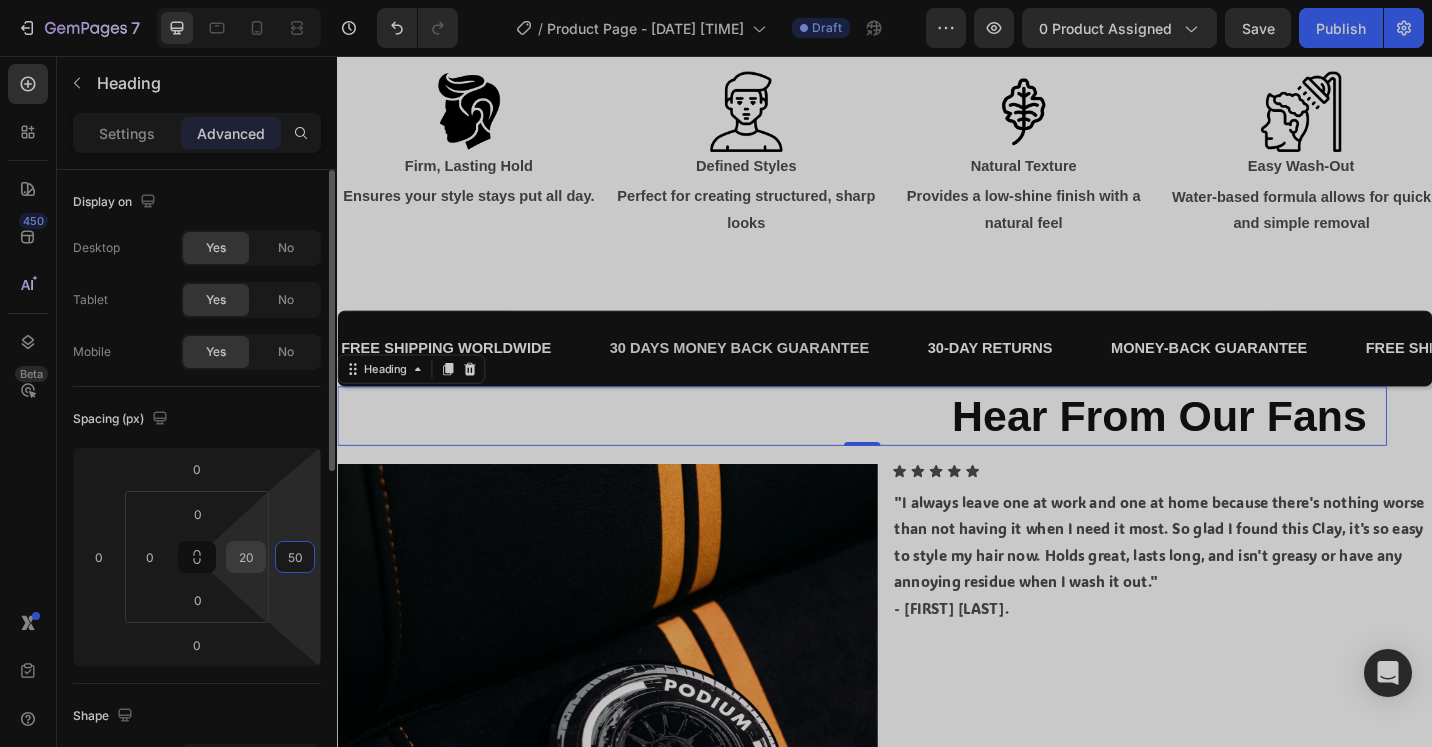 type on "50" 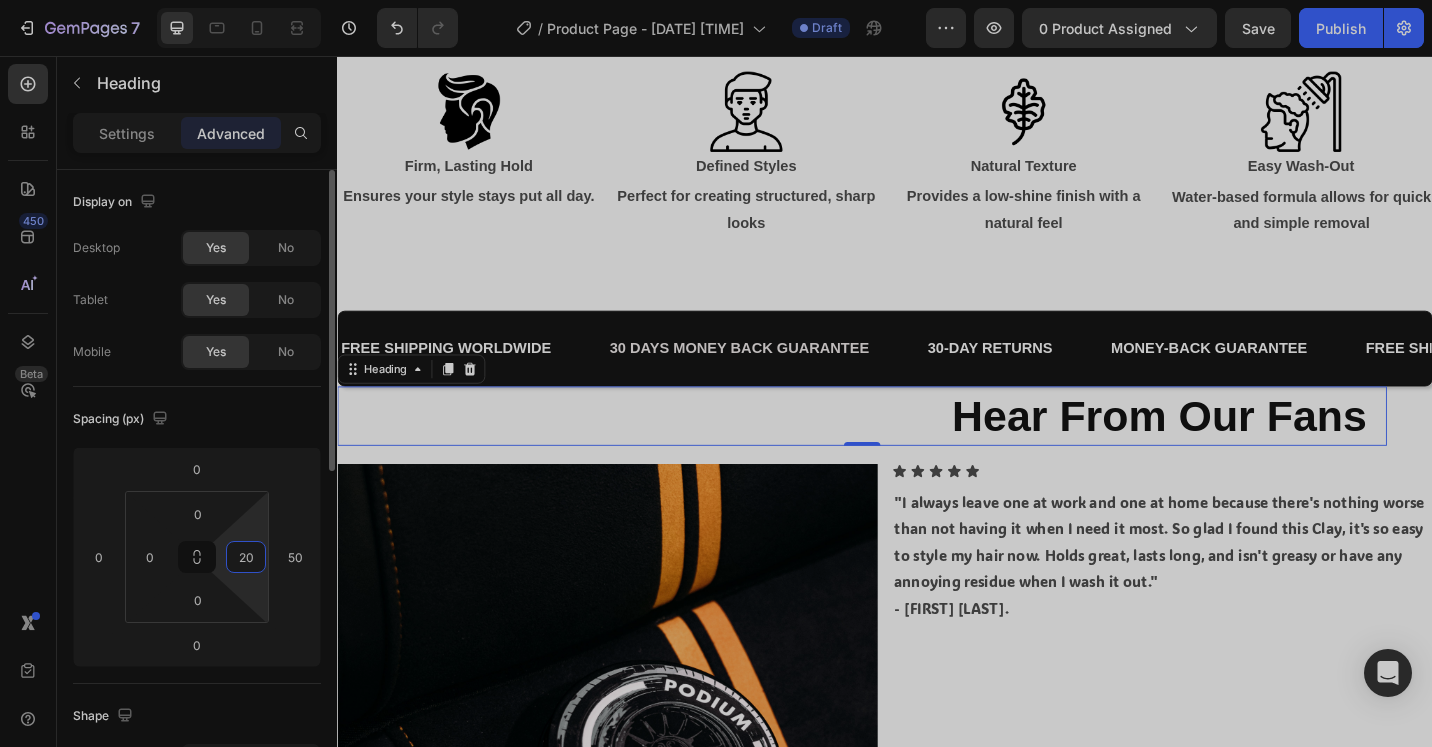 click on "20" at bounding box center [246, 557] 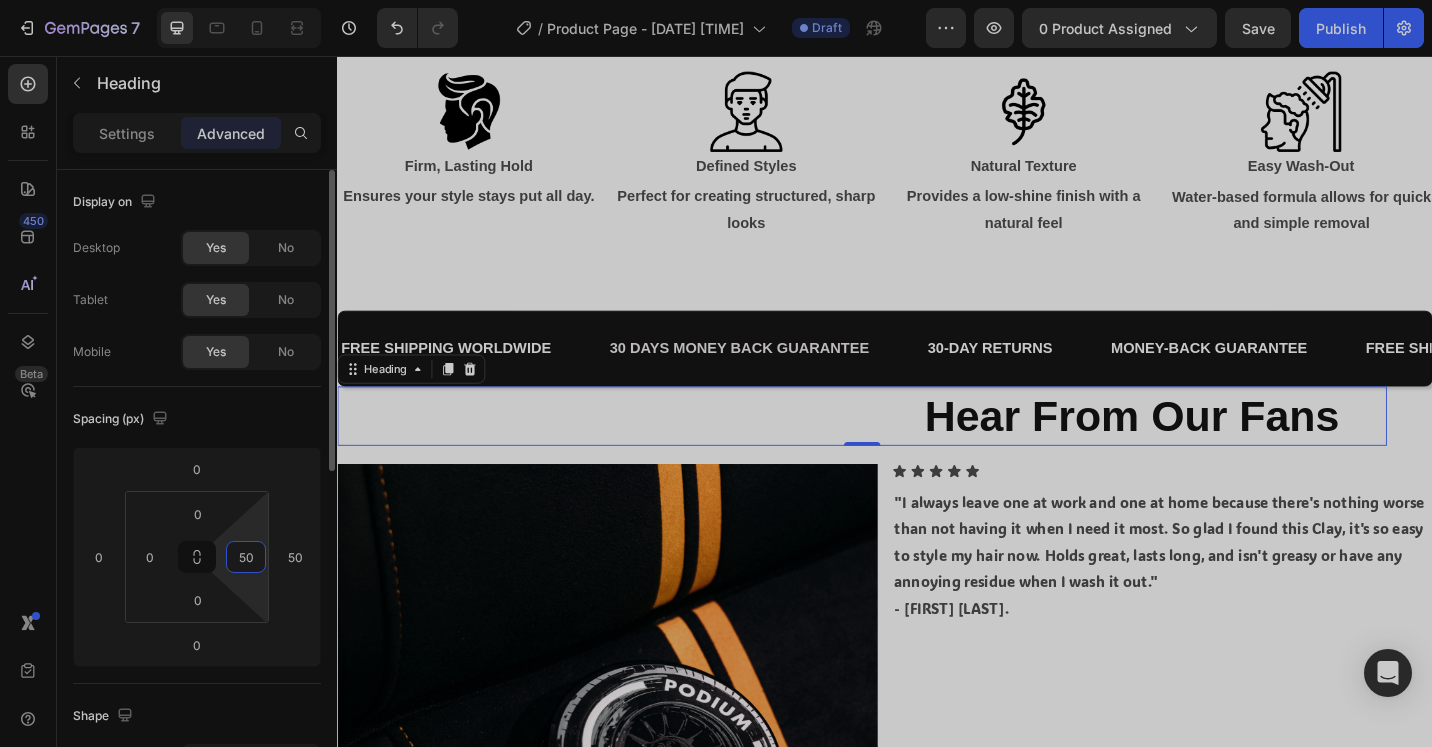 type on "5" 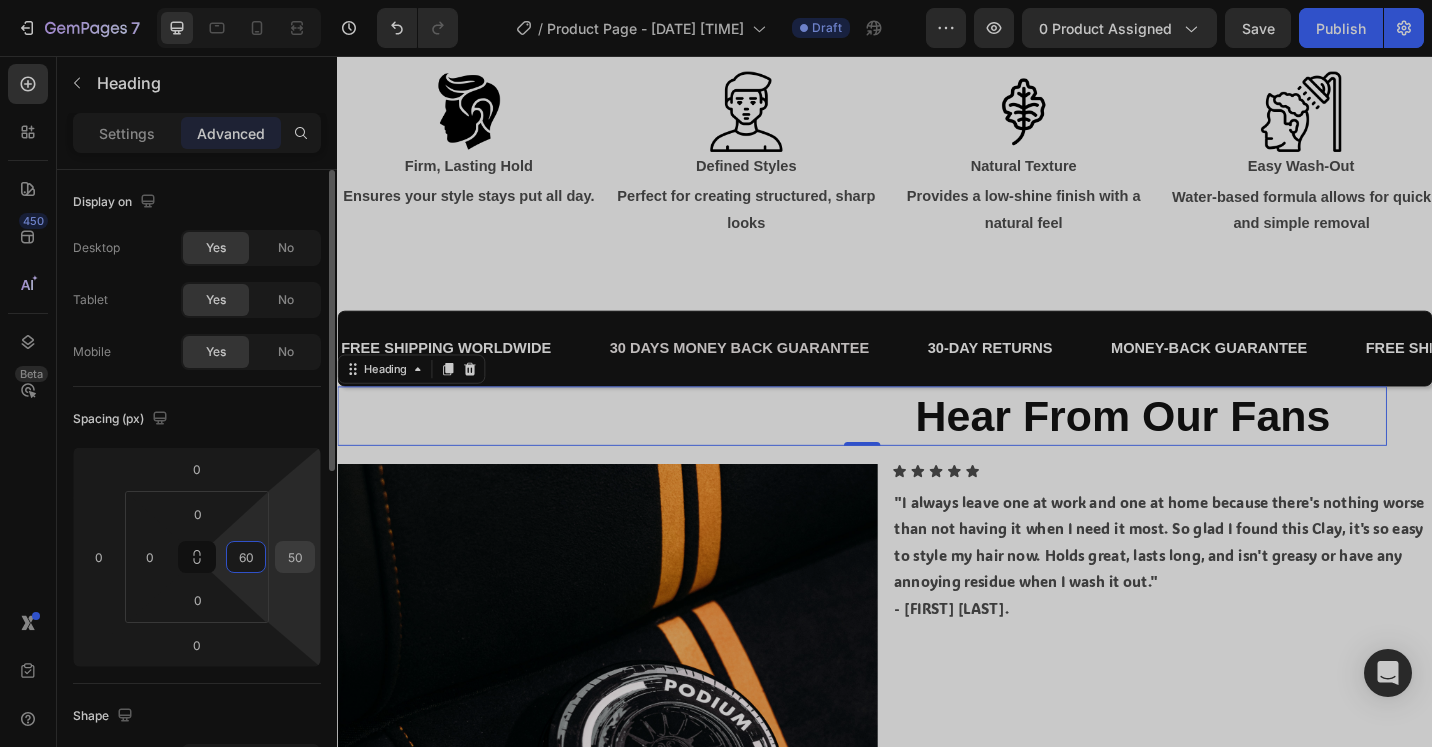 type on "60" 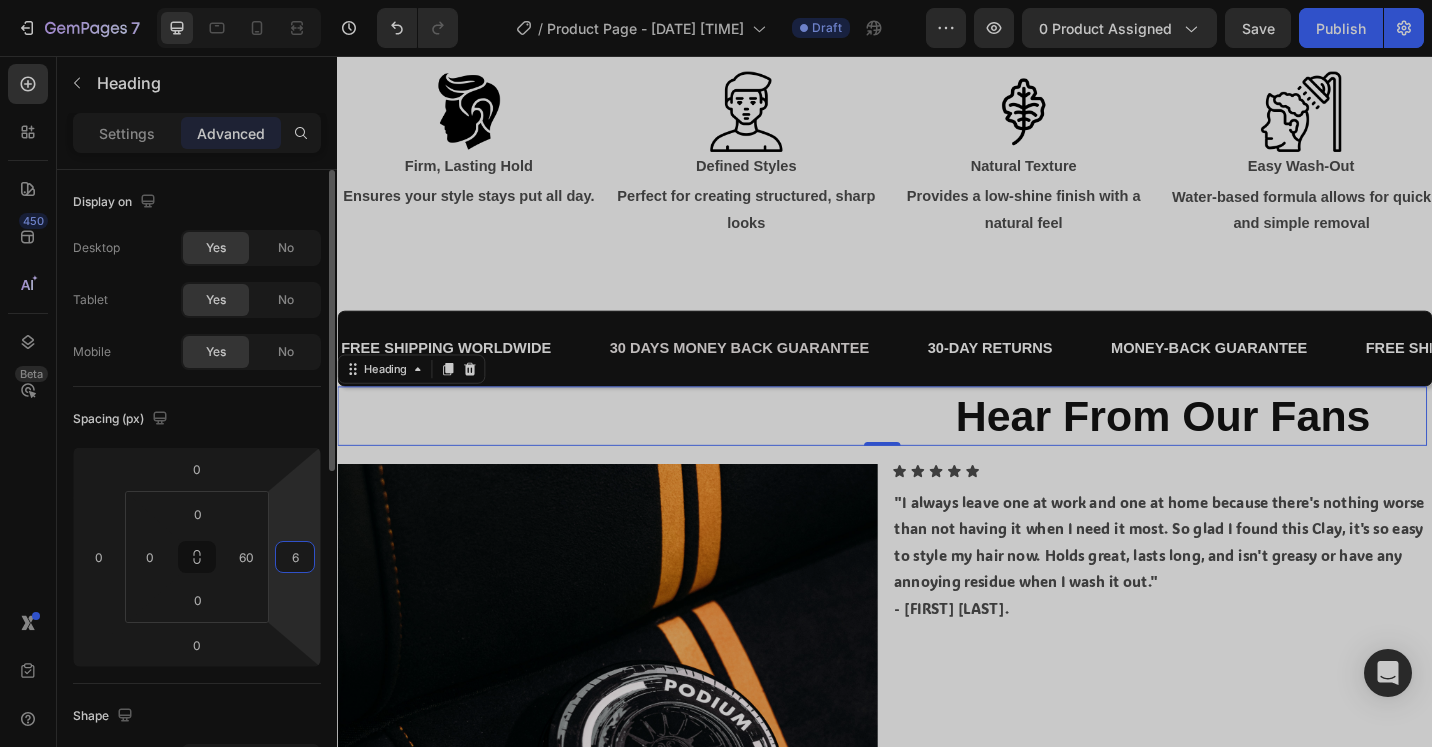 type on "60" 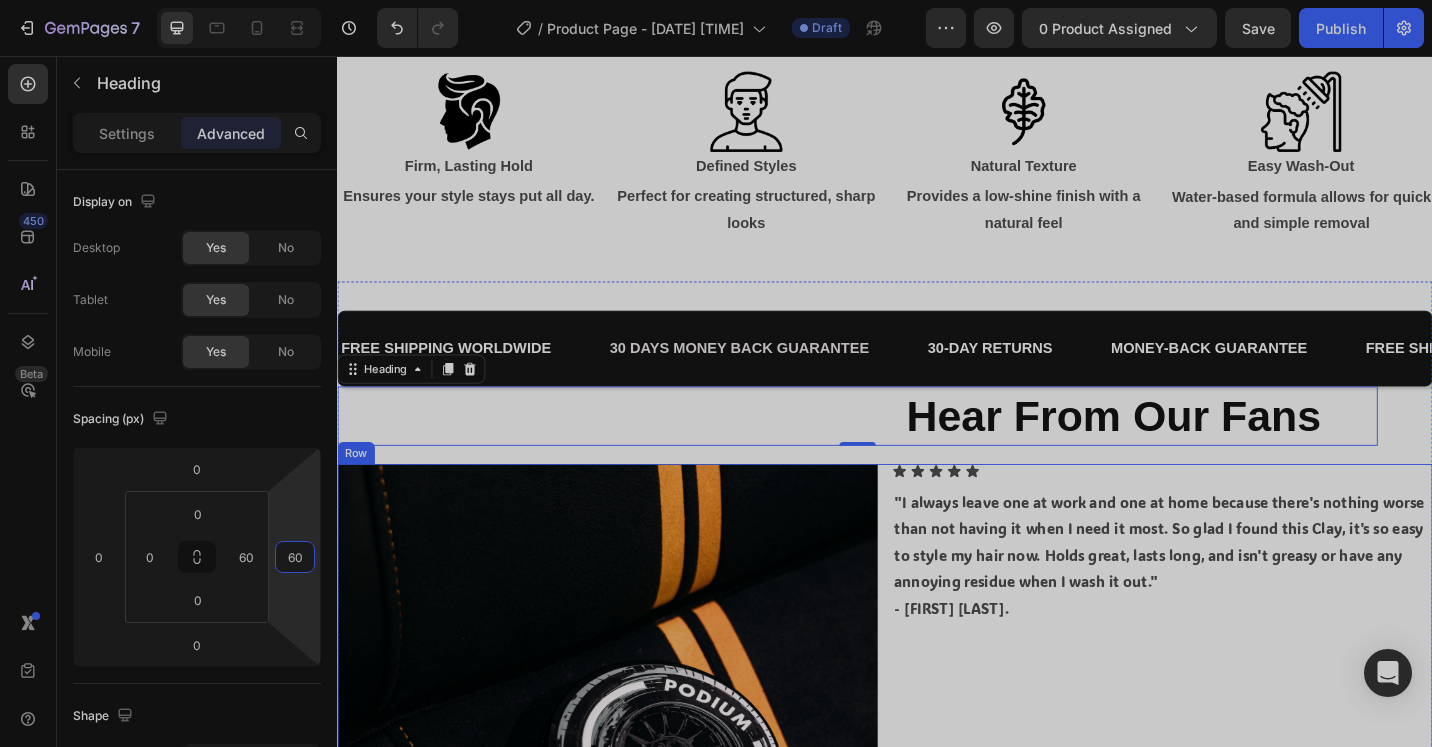 click on "Icon Icon Icon Icon
Icon Icon List "I always leave one at work and one at home because there's nothing worse than not having it when I need it most. So glad I found this Clay, it's so easy to style my hair now. Holds great, lasts long, and isn't greasy or have any annoying residue when I wash it out." - [FIRST] [LAST]. Text Block" at bounding box center (1241, 799) 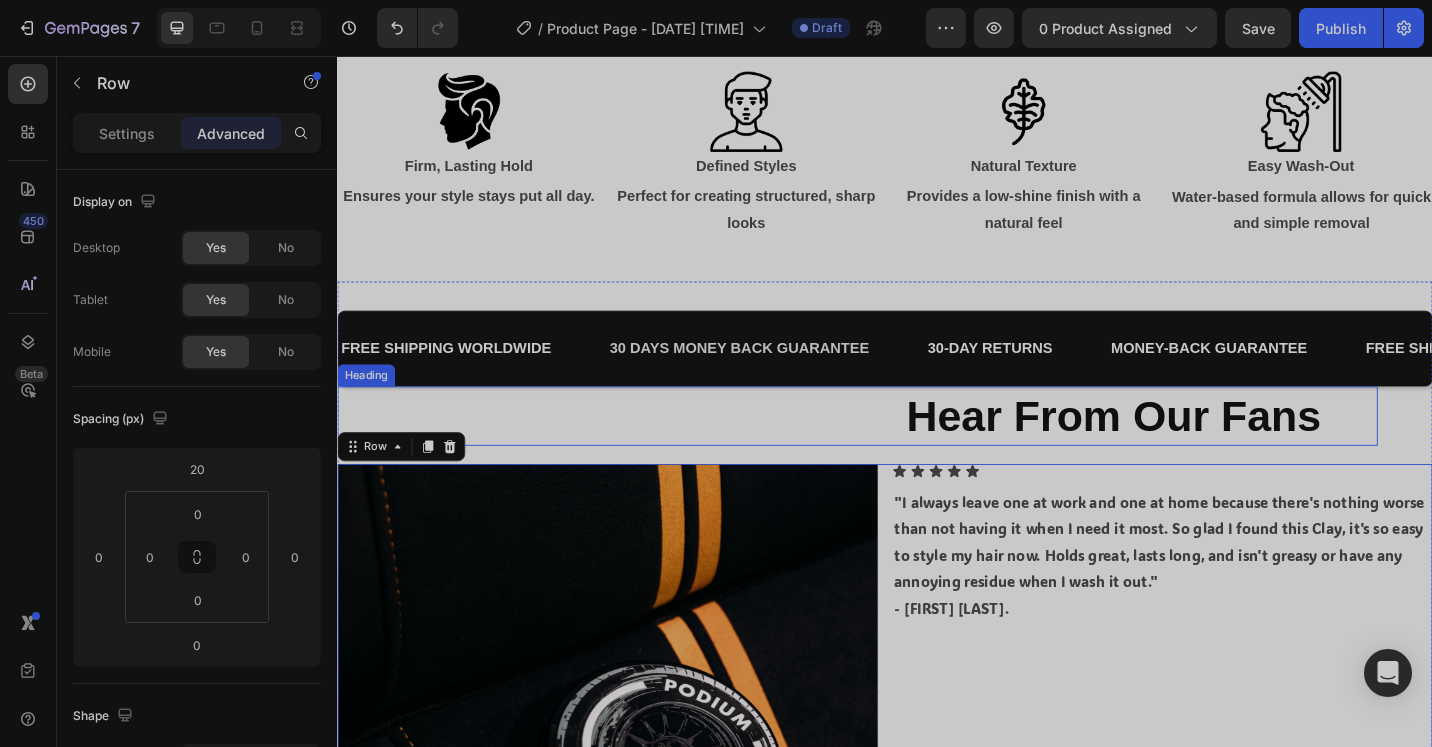 click on "Hear From Our Fans" at bounding box center [1188, 450] 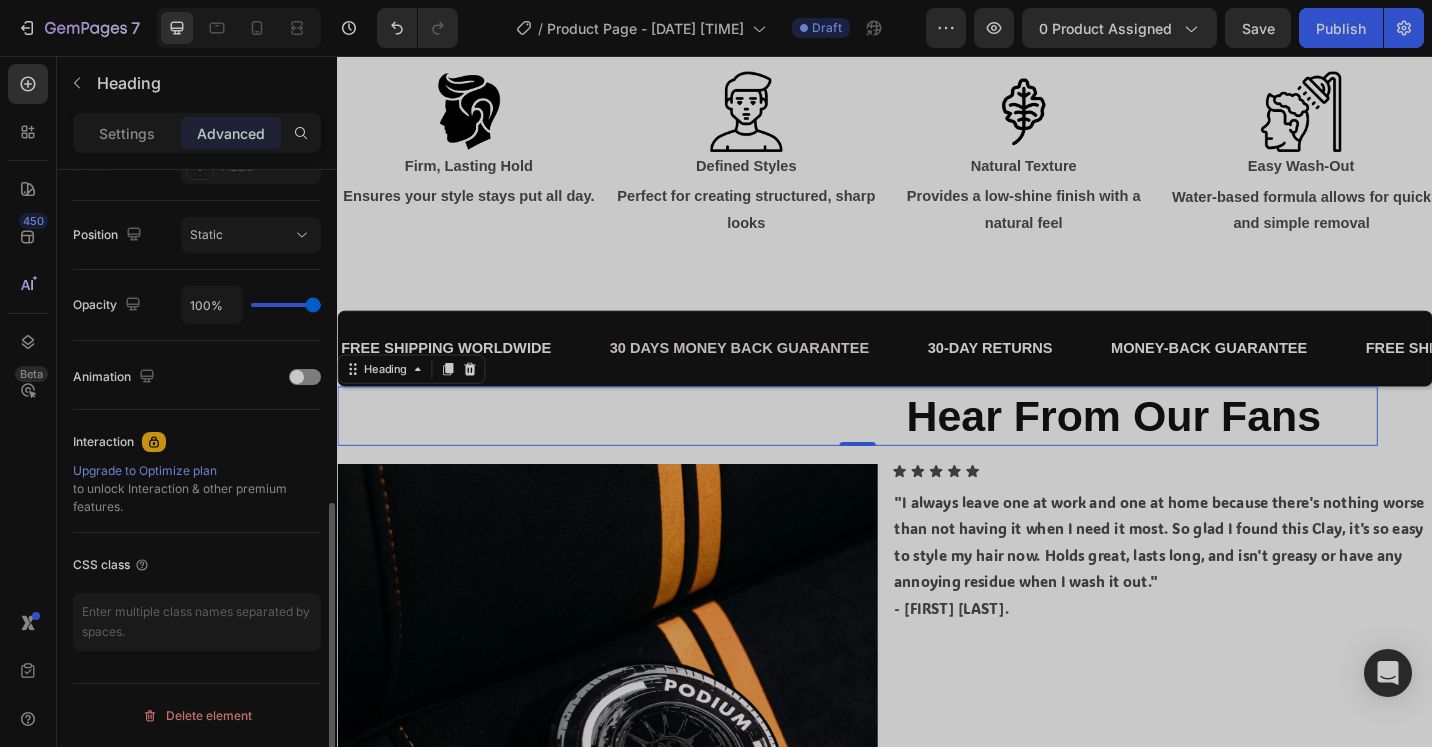scroll, scrollTop: 0, scrollLeft: 0, axis: both 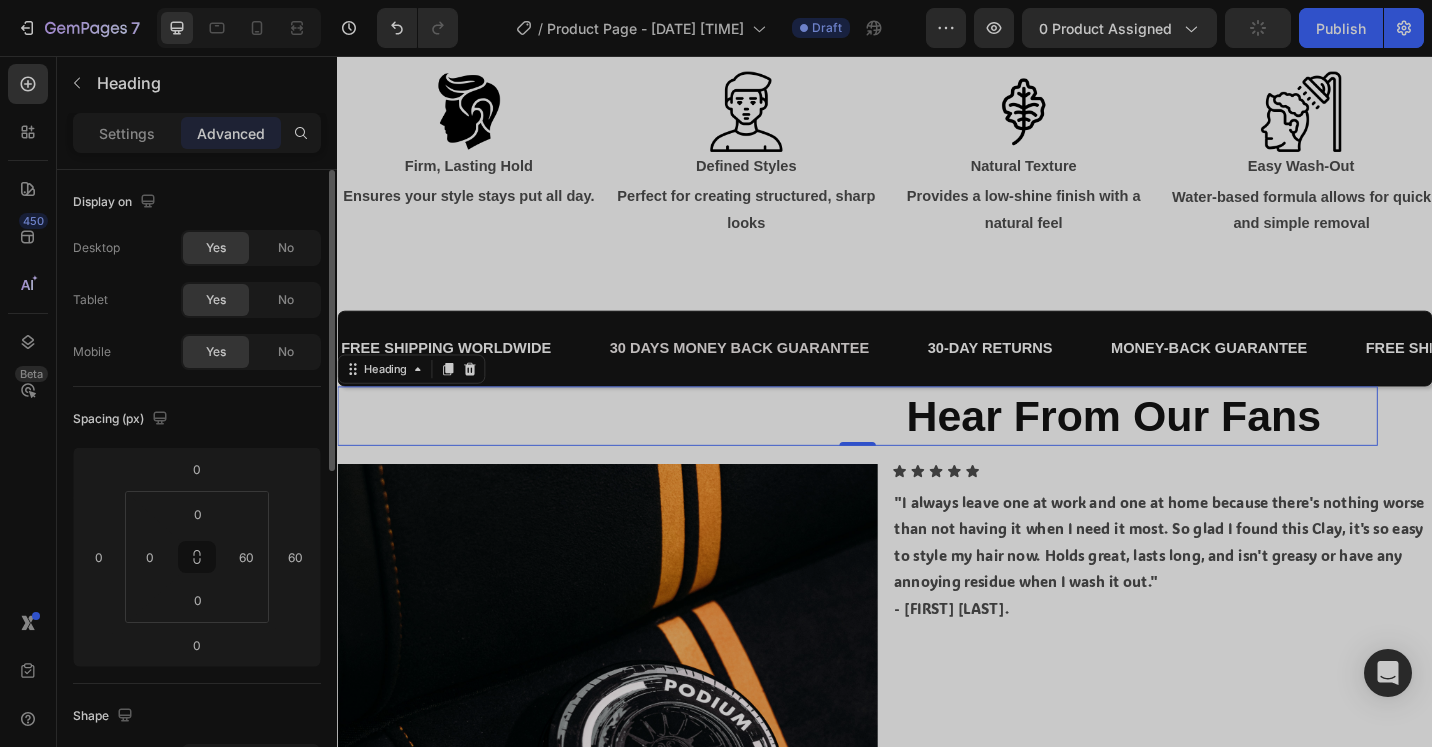 drag, startPoint x: 103, startPoint y: 126, endPoint x: 162, endPoint y: 202, distance: 96.2133 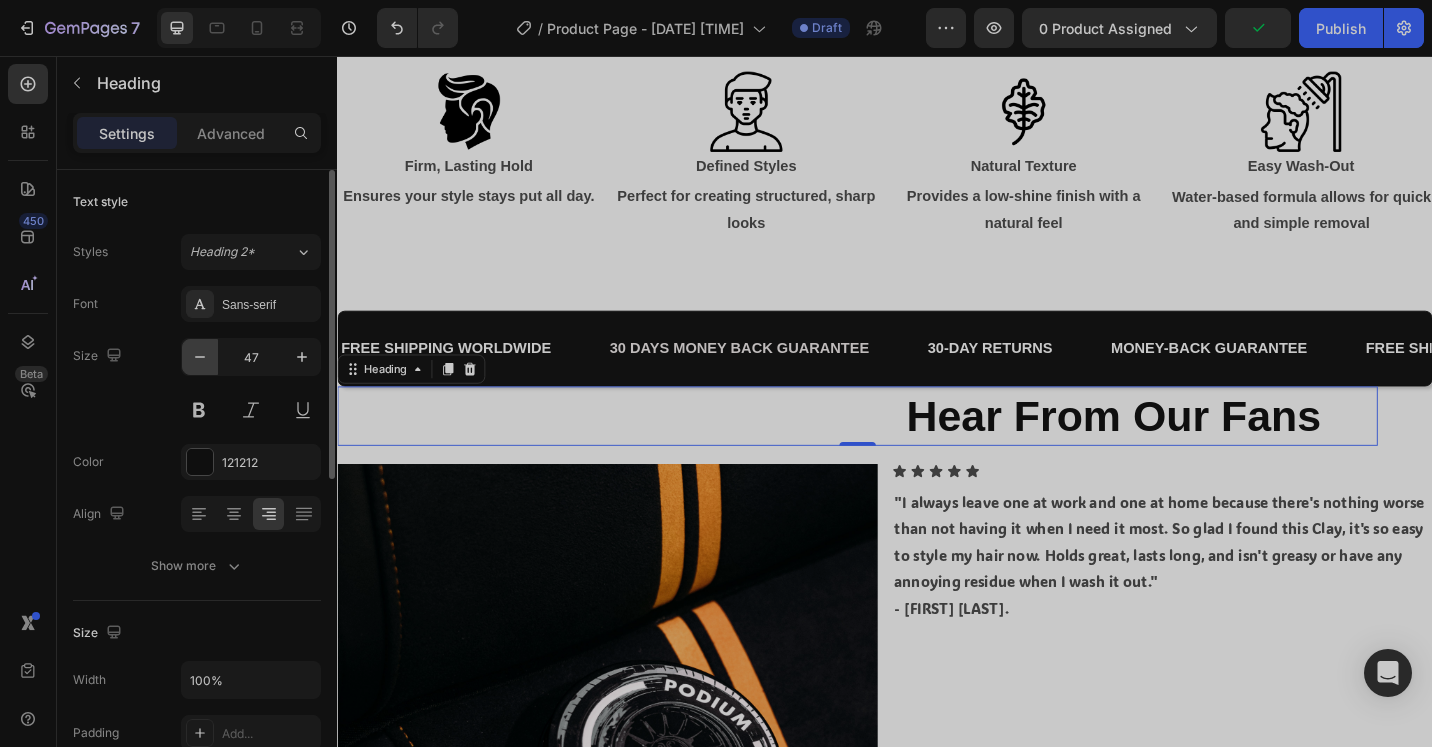click 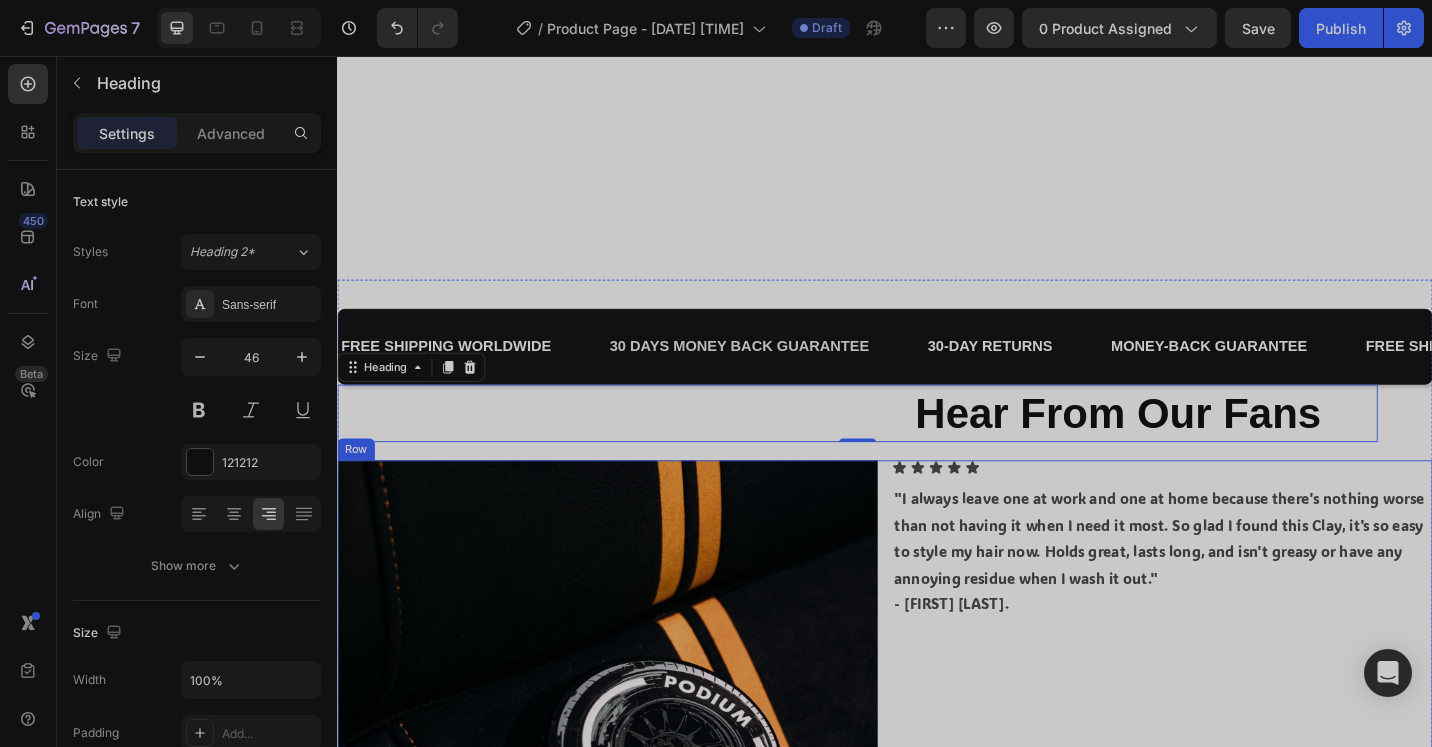 scroll, scrollTop: 2100, scrollLeft: 0, axis: vertical 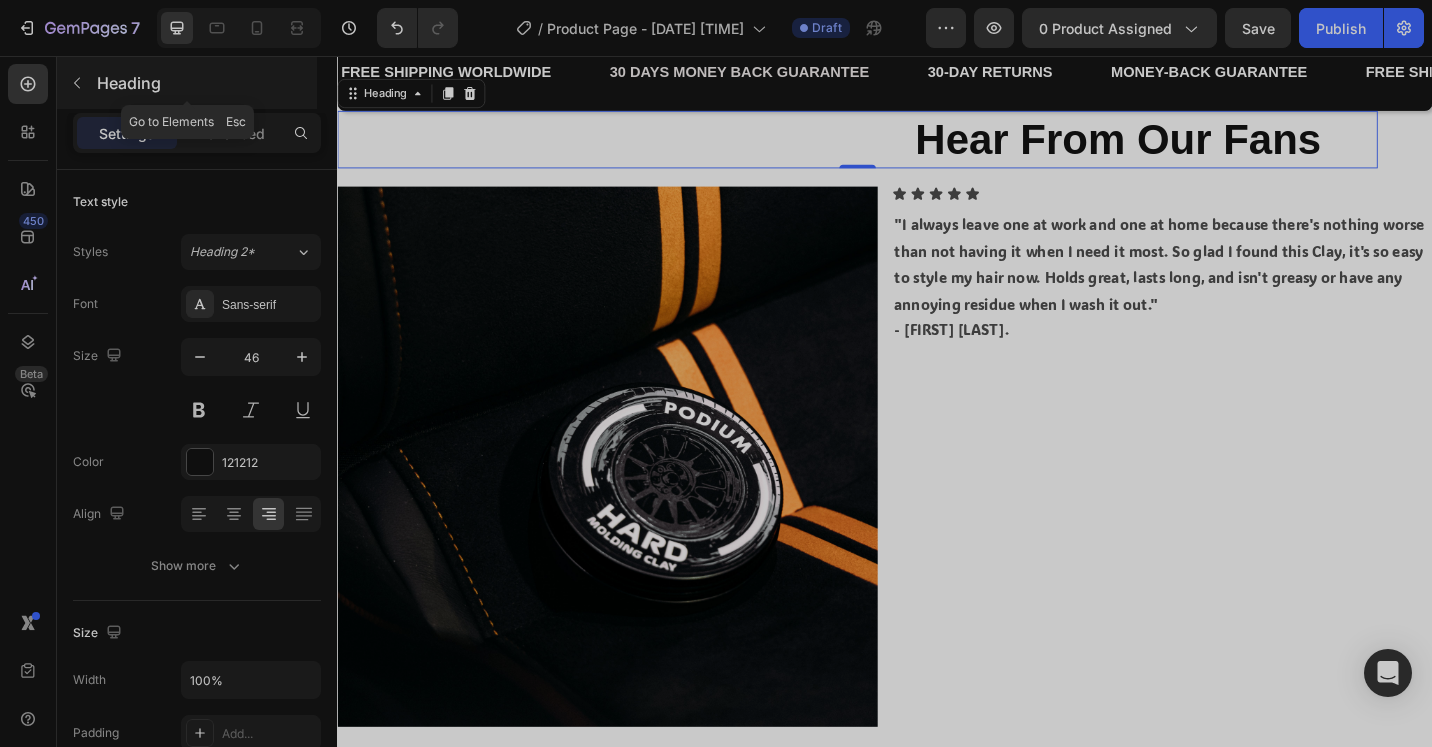 click 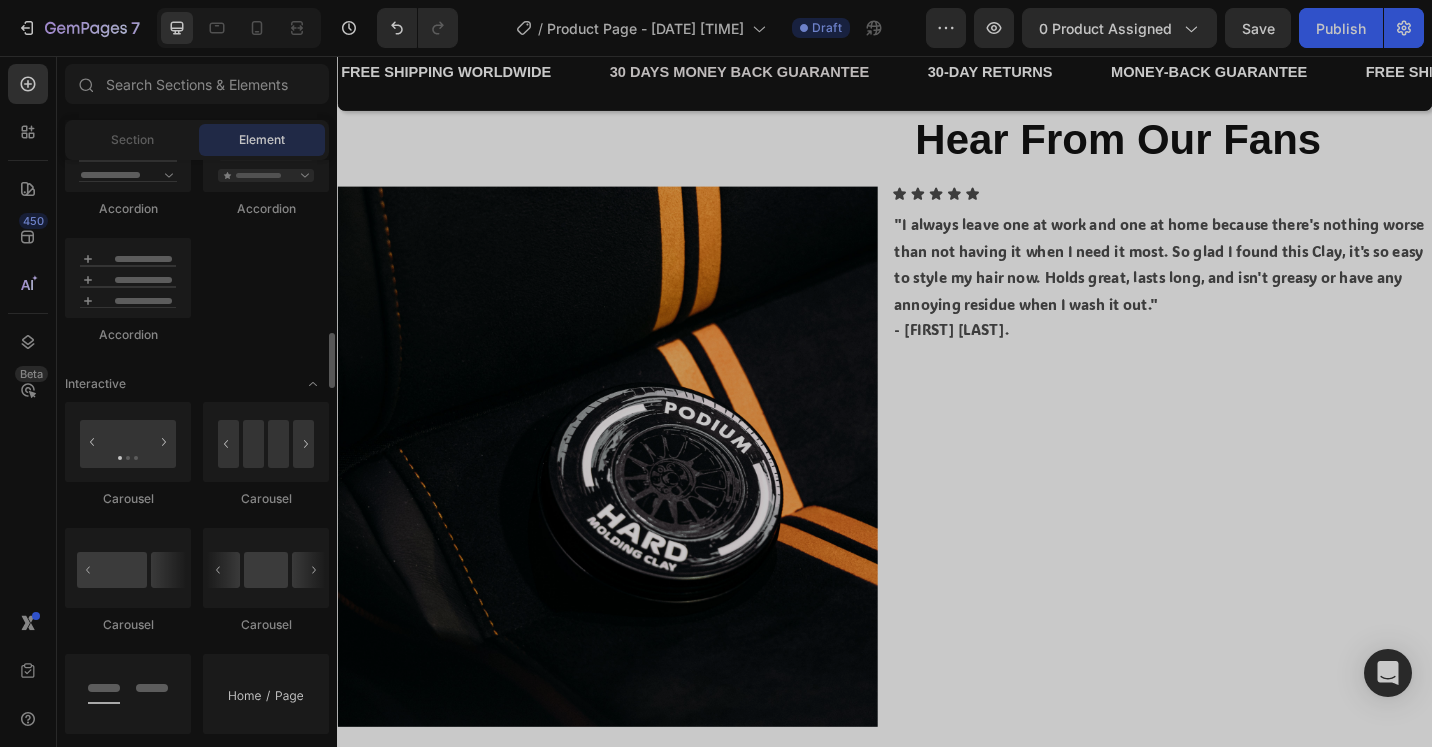 scroll, scrollTop: 1200, scrollLeft: 0, axis: vertical 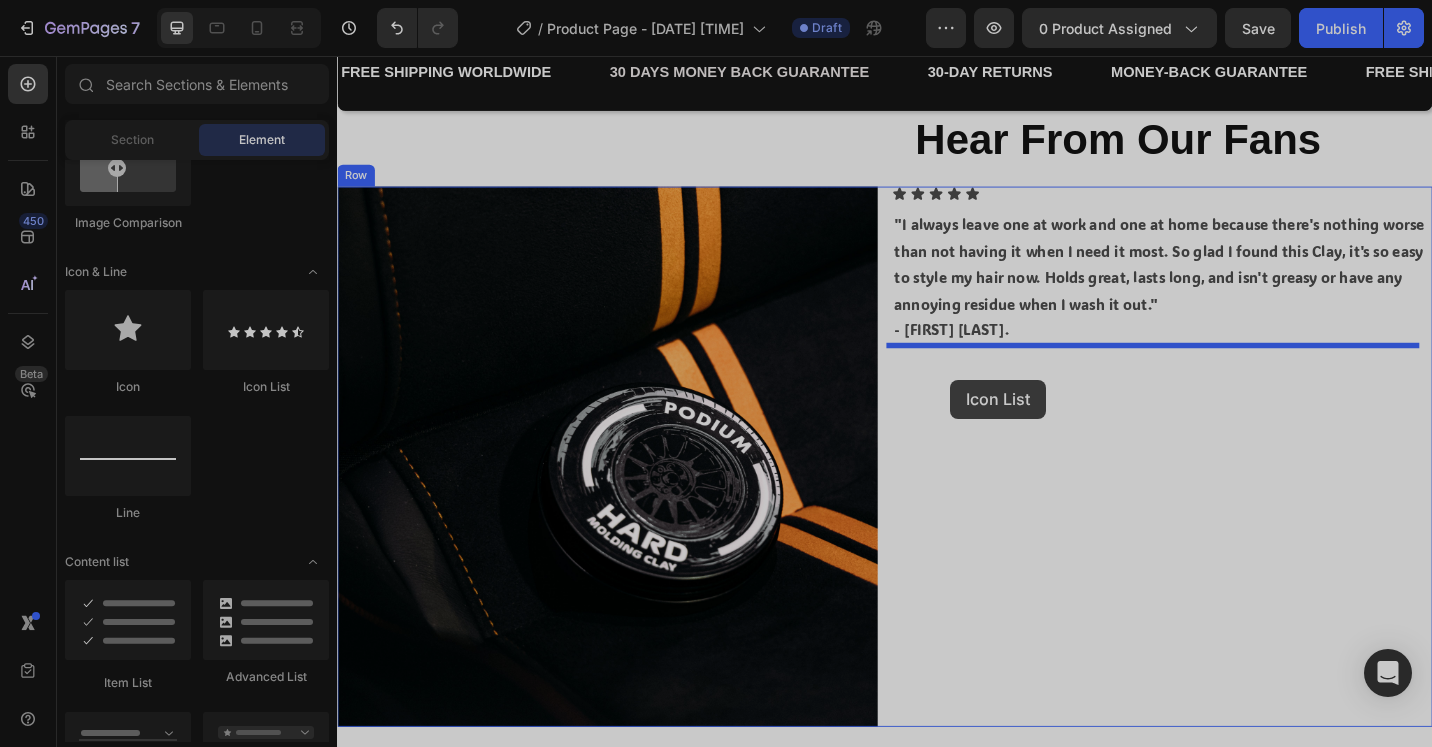 drag, startPoint x: 565, startPoint y: 399, endPoint x: 1009, endPoint y: 411, distance: 444.16214 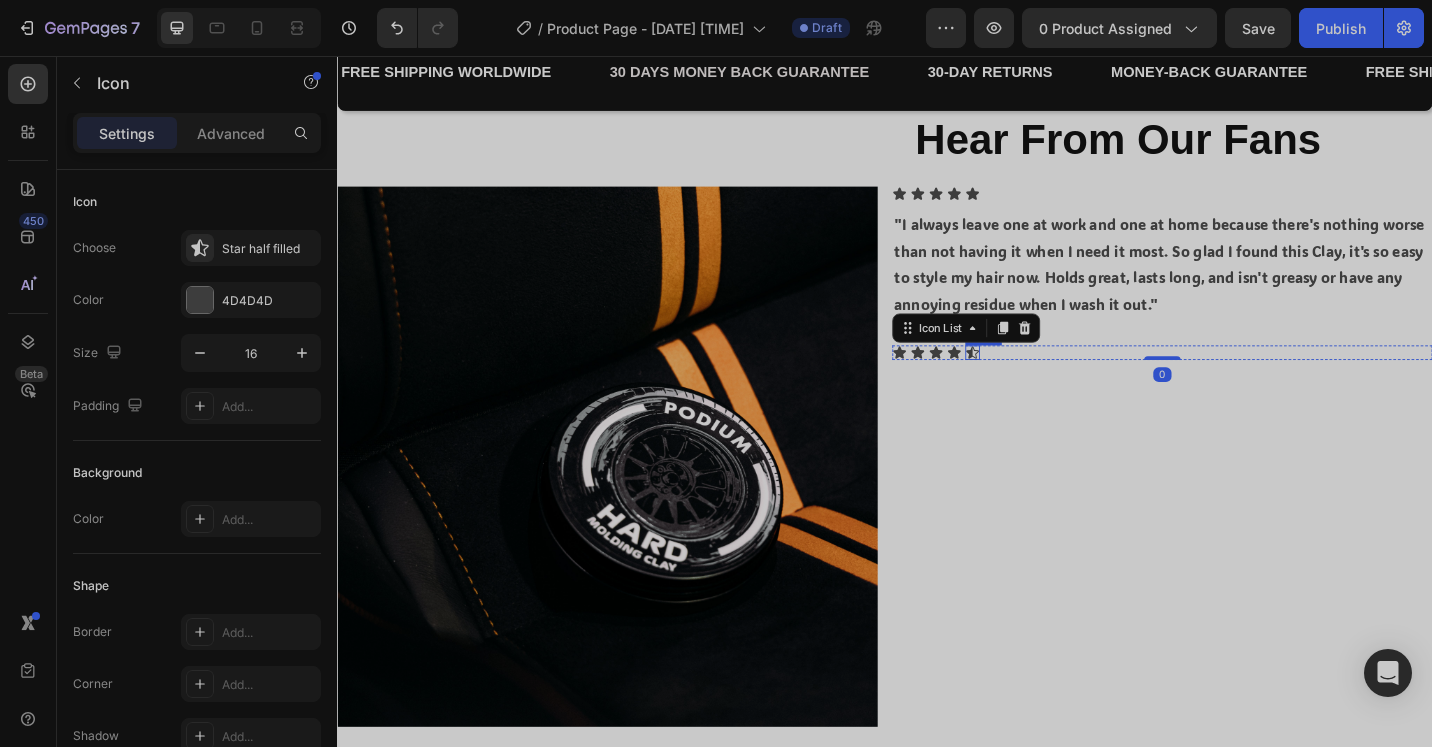 click on "Icon" at bounding box center (1033, 381) 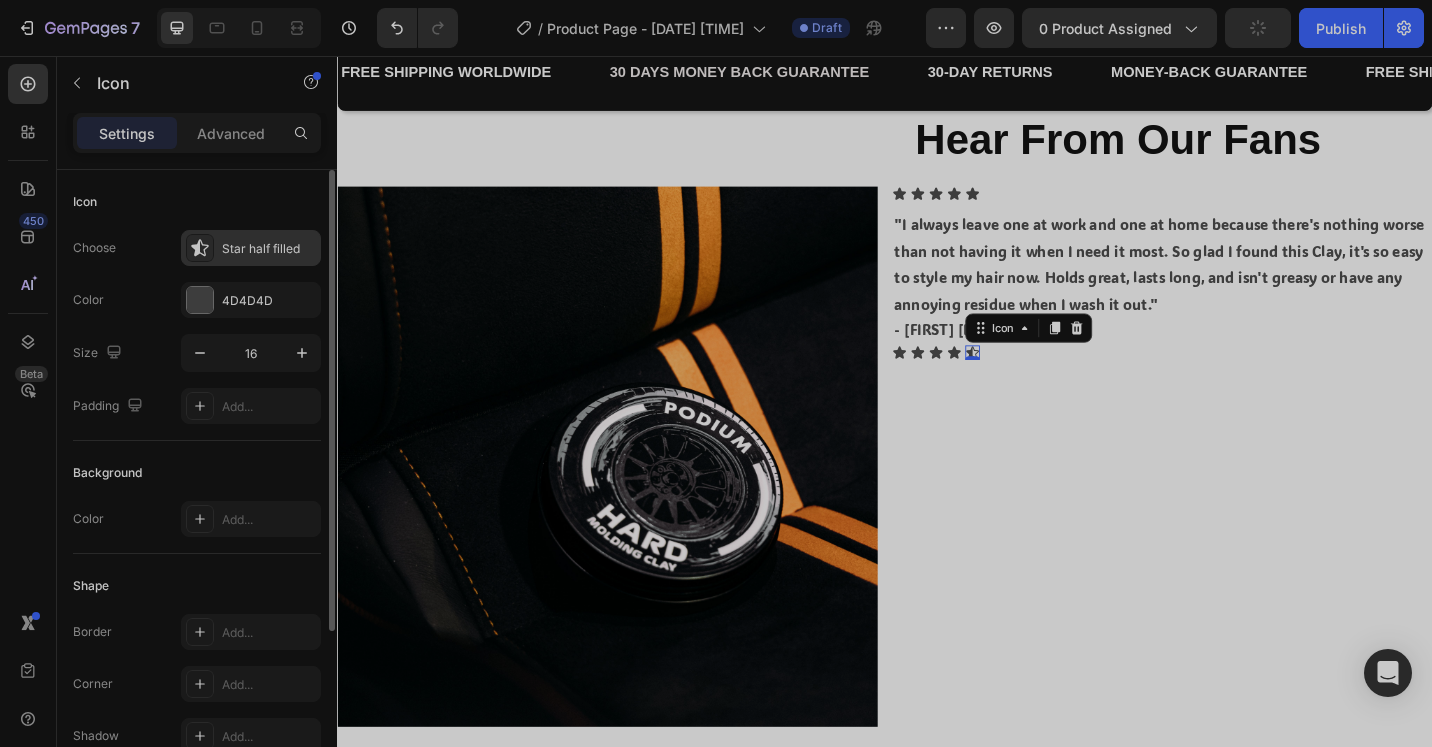 click on "Star half filled" at bounding box center [269, 249] 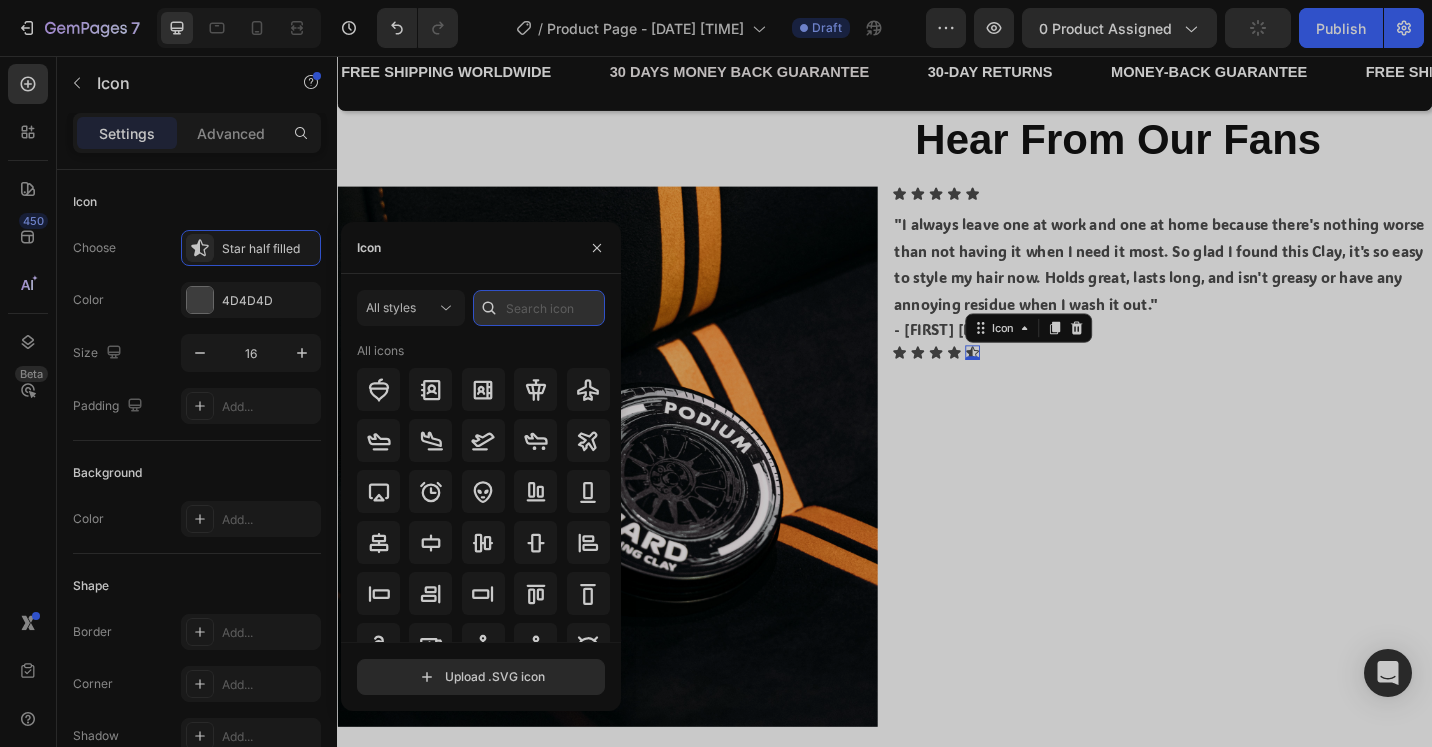 click at bounding box center (539, 308) 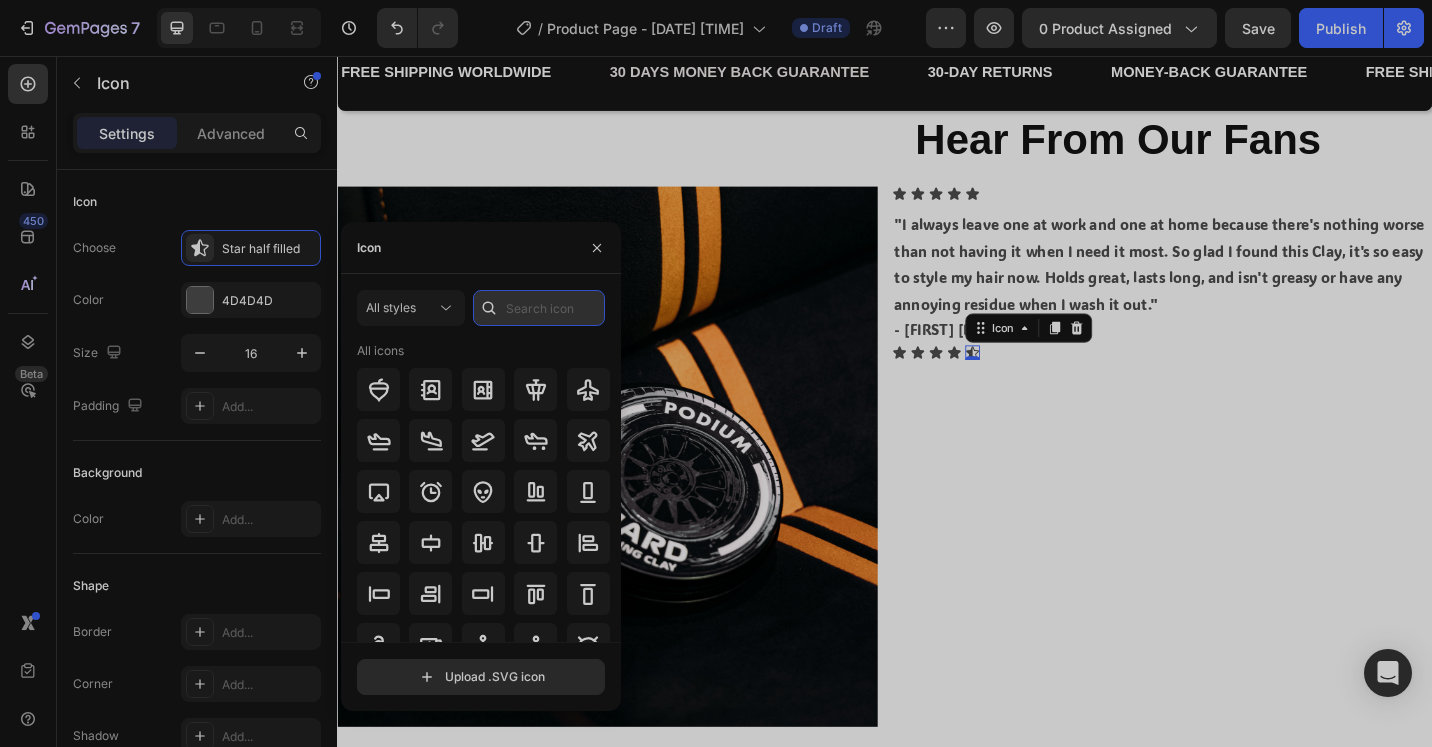 type on "a" 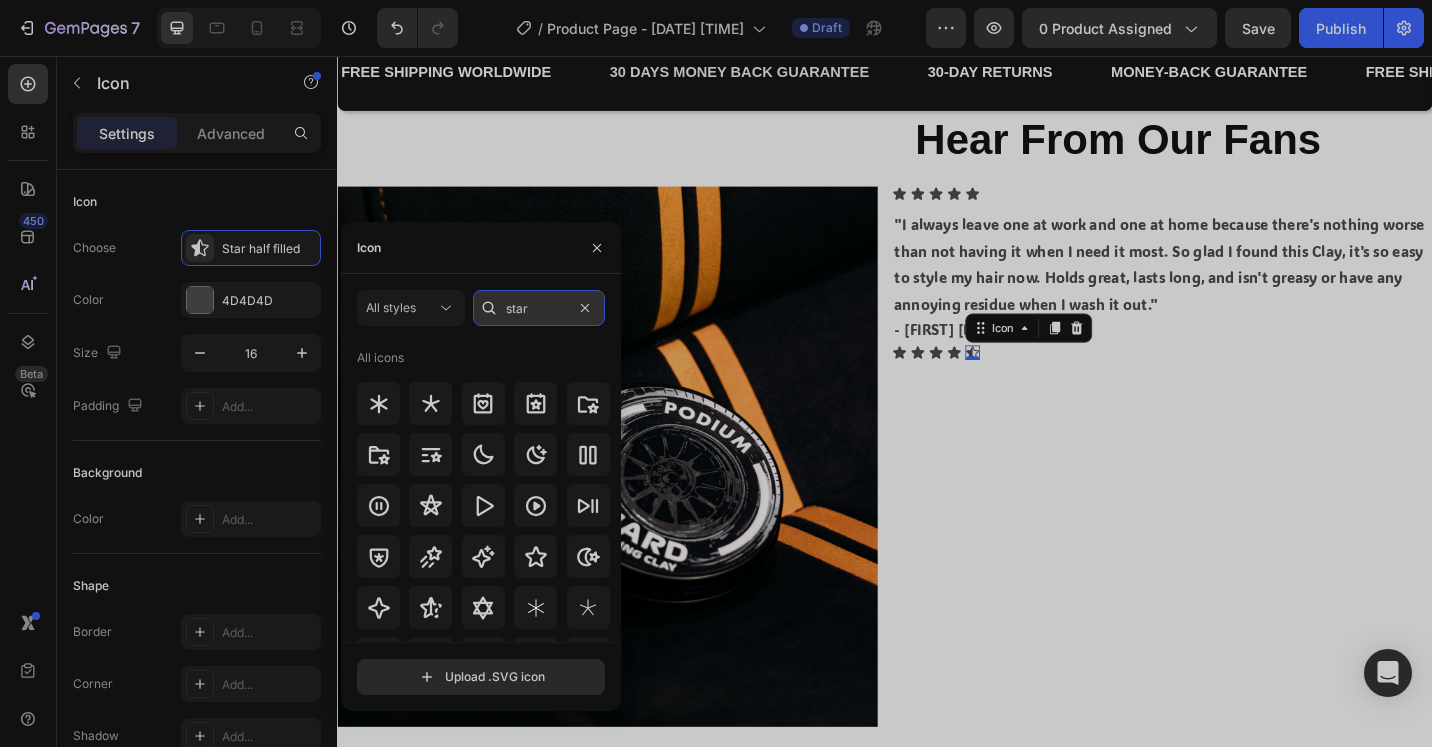 type on "star" 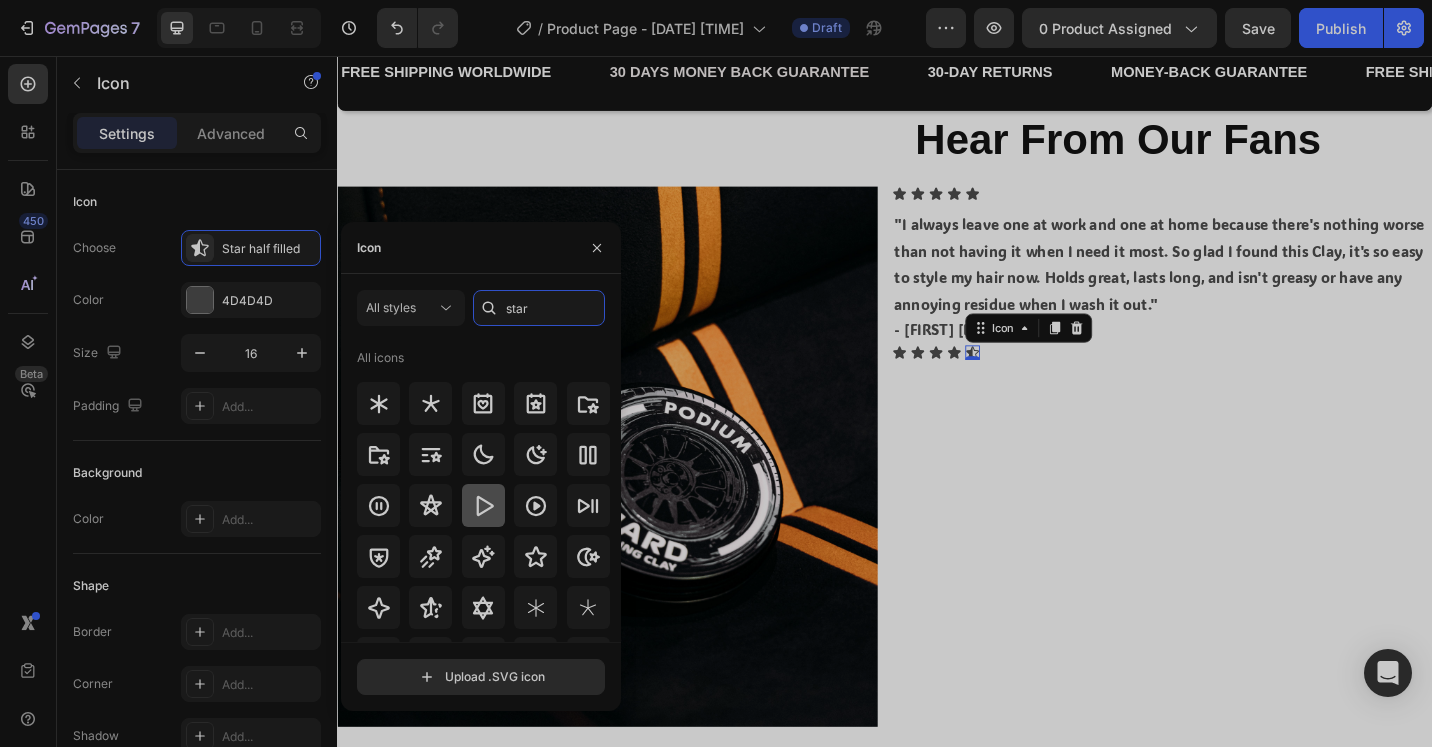 scroll, scrollTop: 607, scrollLeft: 0, axis: vertical 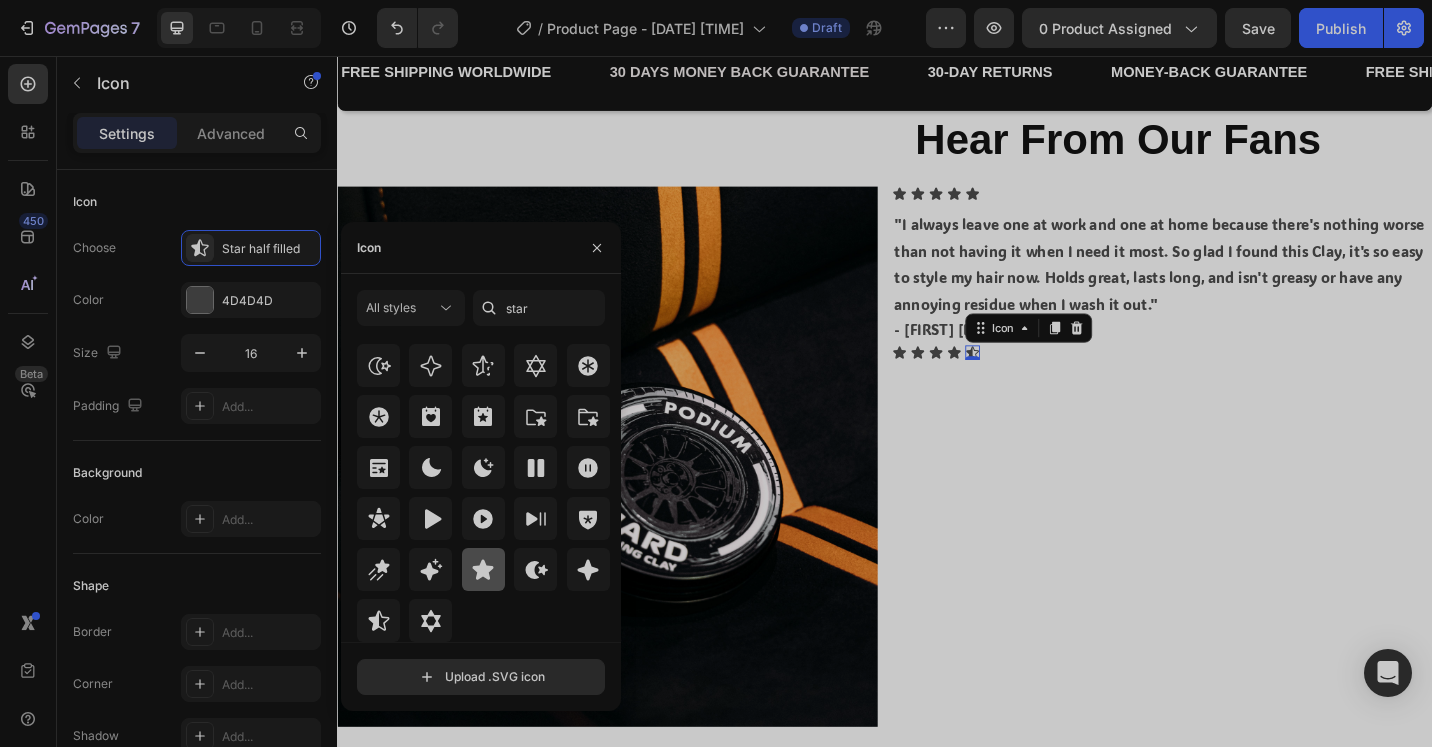 click 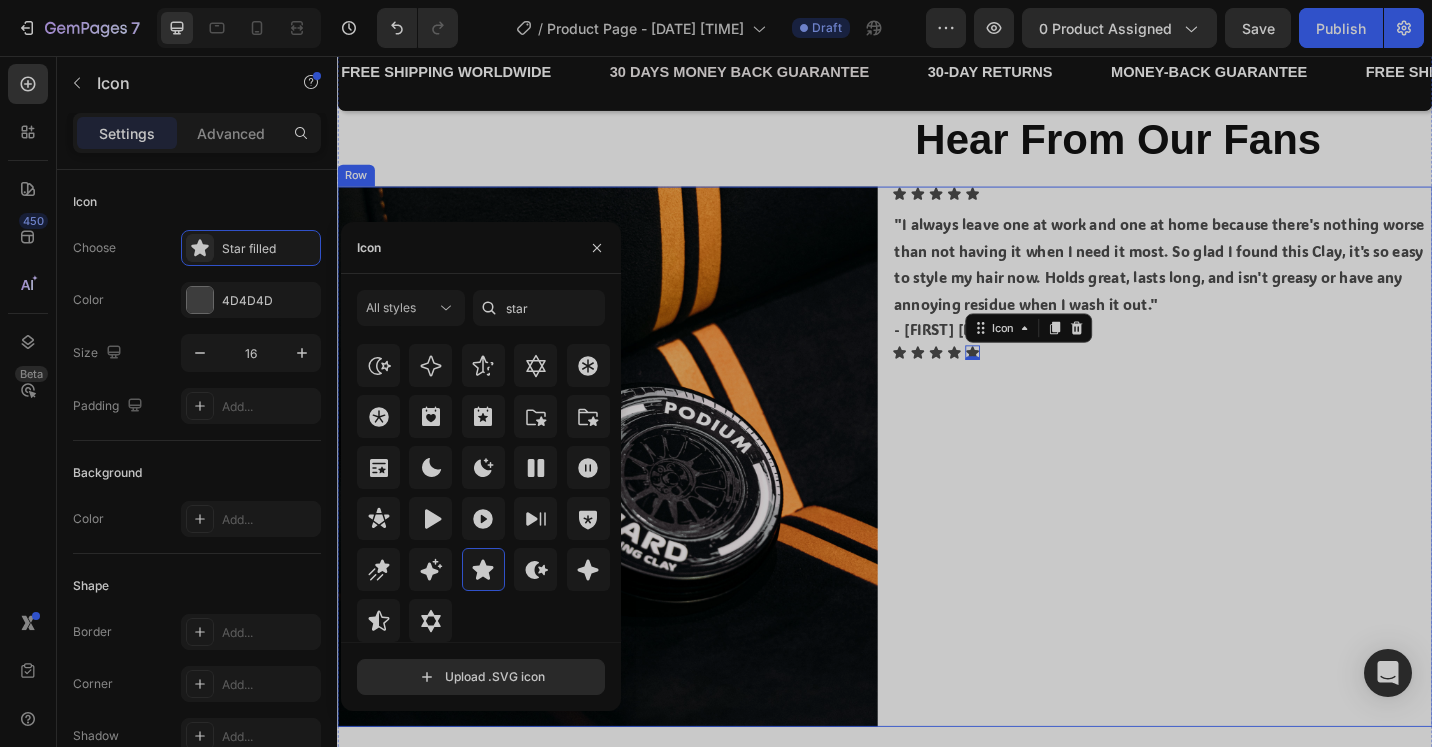 click on "Icon Icon Icon Icon
Icon Icon List "I always leave one at work and one at home because there's nothing worse than not having it when I need it most. So glad I found this Clay, it's so easy to style my hair now. Holds great, lasts long, and isn't greasy or have any annoying residue when I wash it out." - [FIRST] [LAST]. Text Block Icon Icon Icon Icon
Icon   0 Icon List" at bounding box center [1241, 495] 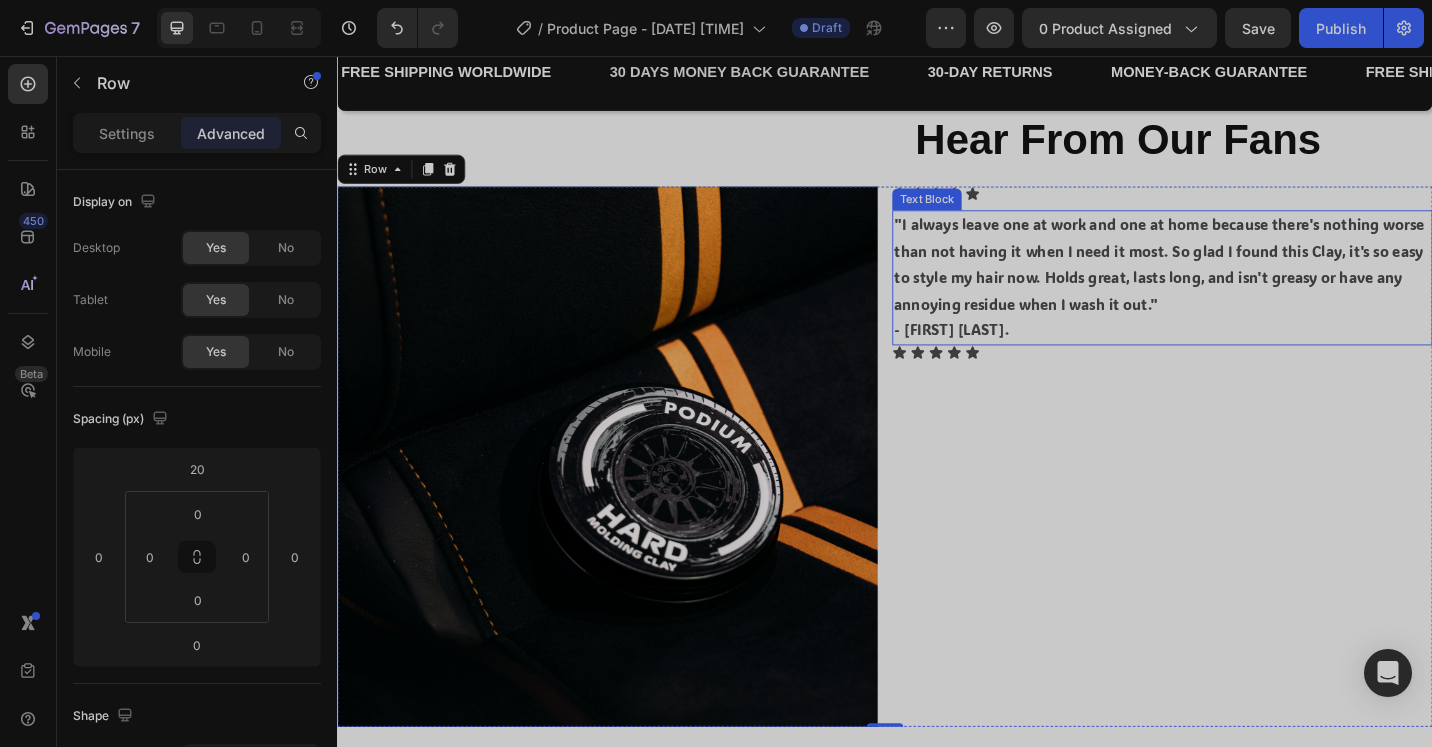 click on ""I always leave one at work and one at home because there's nothing worse than not having it when I need it most. So glad I found this Clay, it's so easy to style my hair now. Holds great, lasts long, and isn't greasy or have any annoying residue when I wash it out."" at bounding box center (1241, 284) 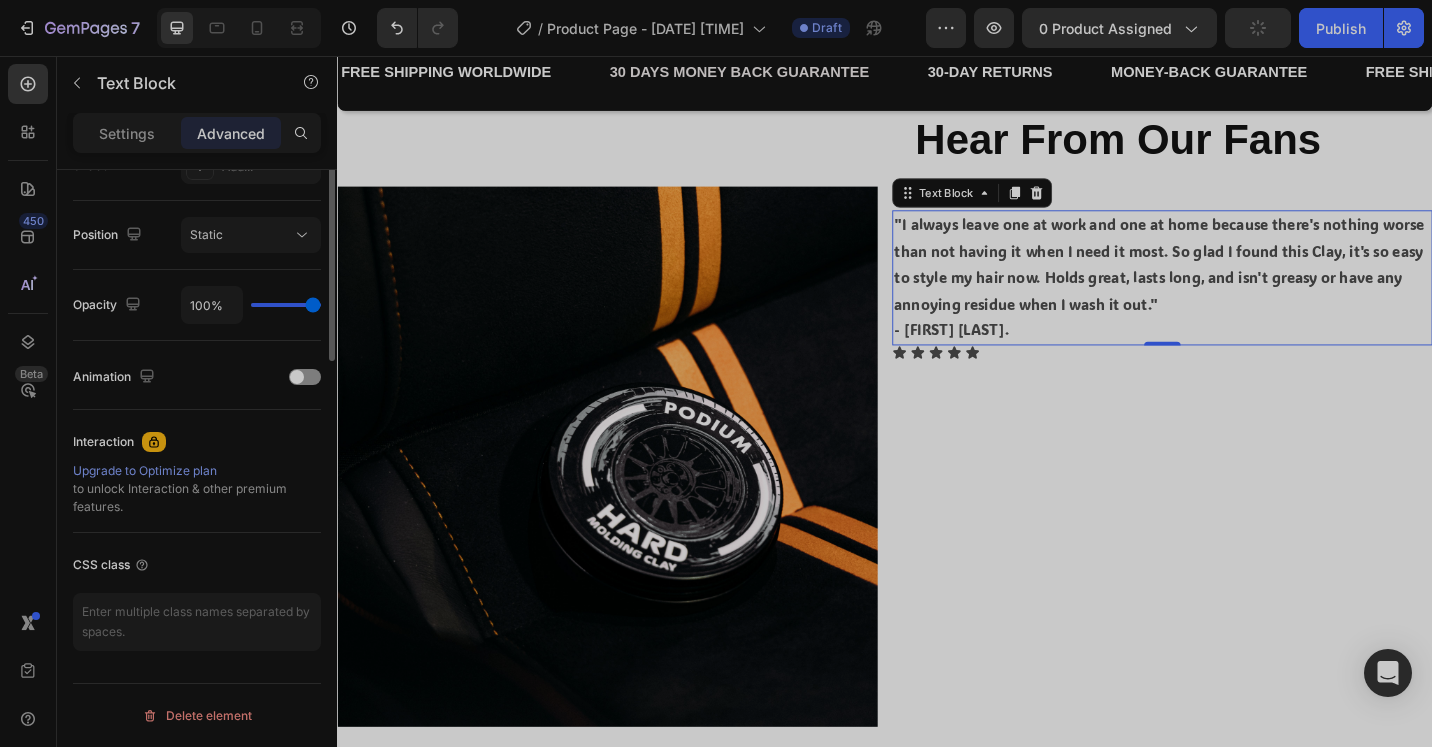 scroll, scrollTop: 400, scrollLeft: 0, axis: vertical 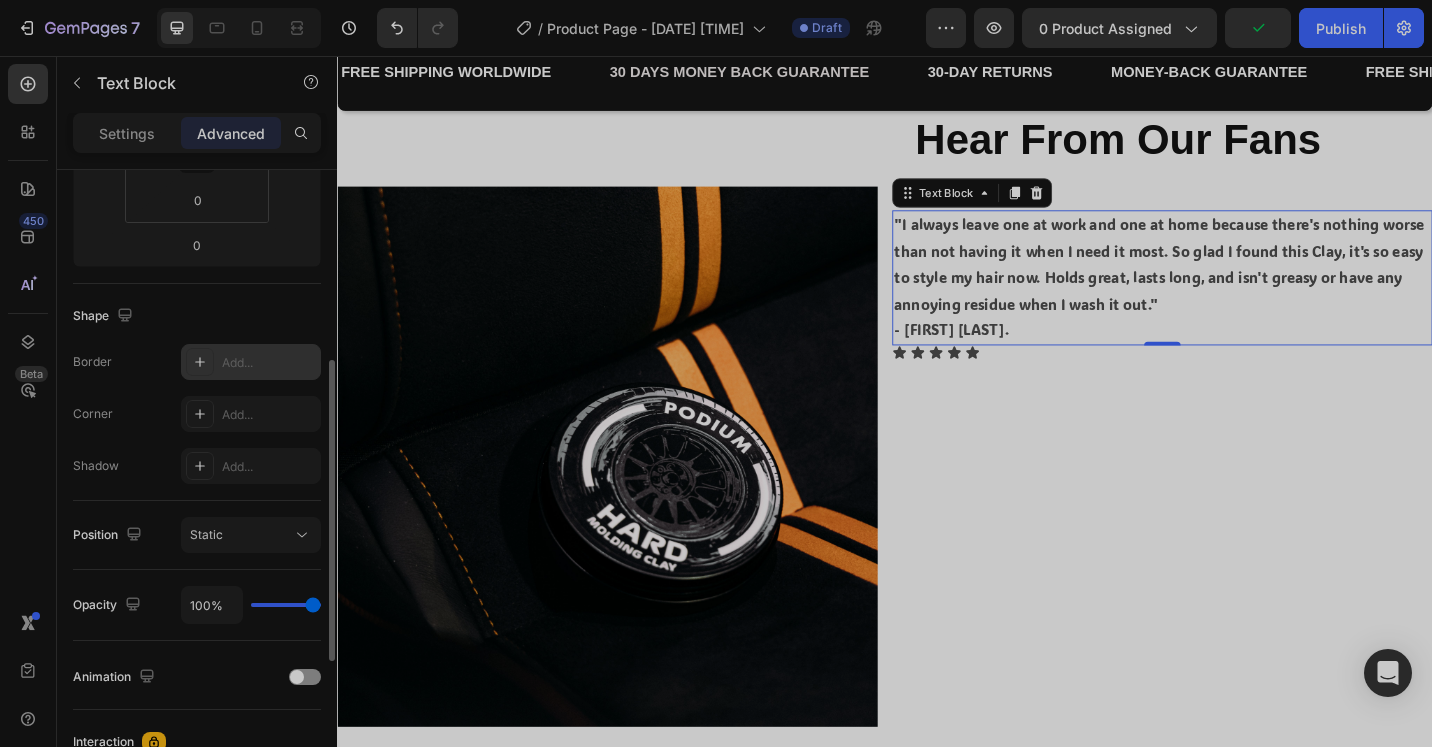 click on "Add..." at bounding box center [269, 363] 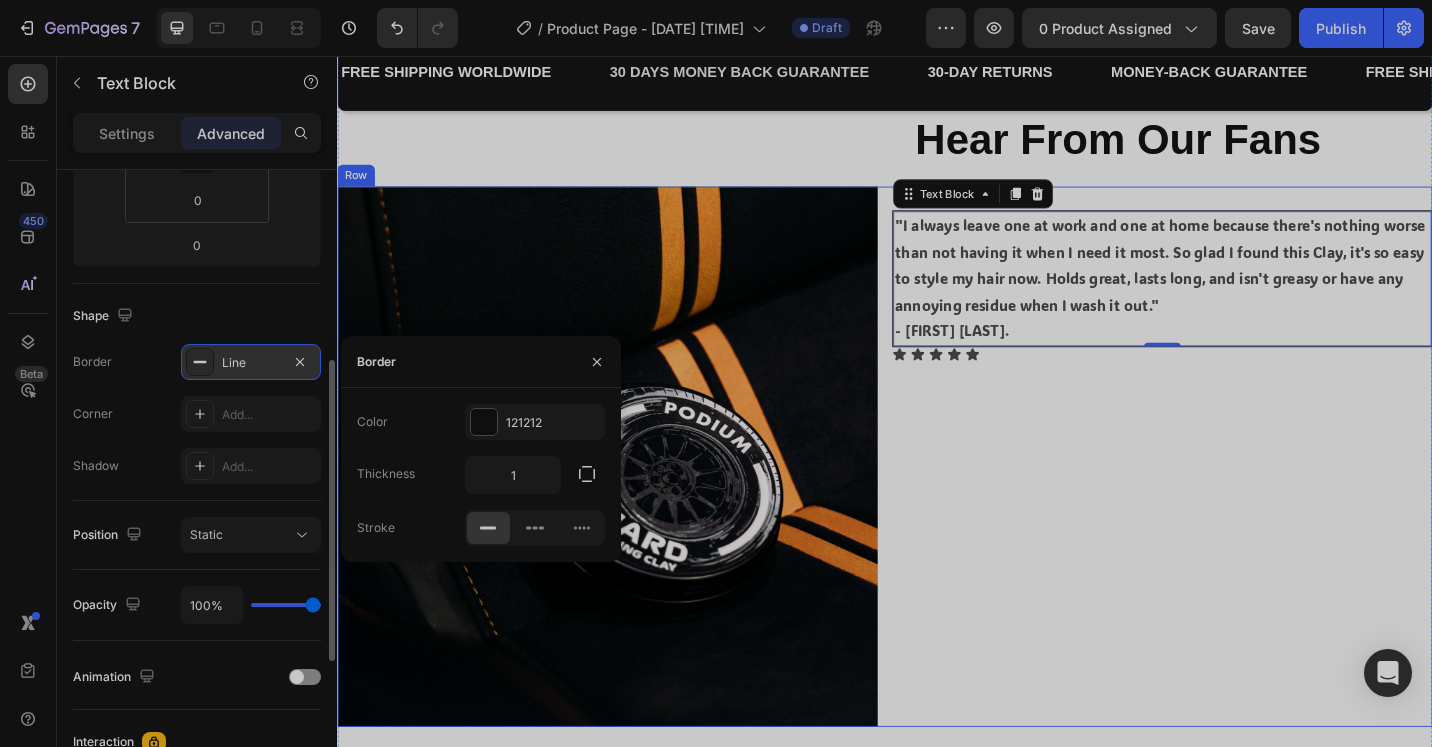 click on "Icon Icon Icon Icon
Icon Icon List "I always leave one at work and one at home because there's nothing worse than not having it when I need it most. So glad I found this Clay, it's so easy to style my hair now. Holds great, lasts long, and isn't greasy or have any annoying residue when I wash it out." - [FIRST] [LAST]. Text Block   0 Icon Icon Icon Icon
Icon Icon List" at bounding box center (1241, 495) 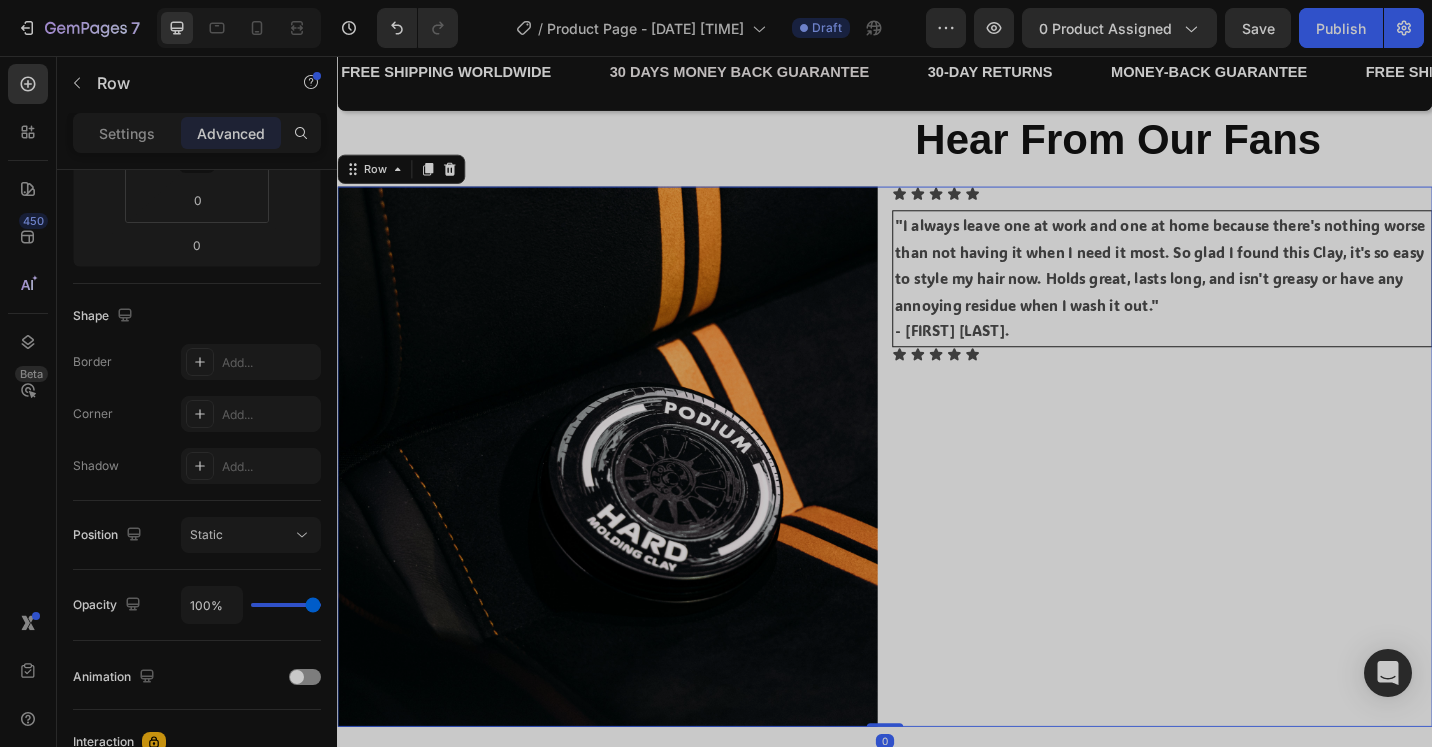 scroll, scrollTop: 0, scrollLeft: 0, axis: both 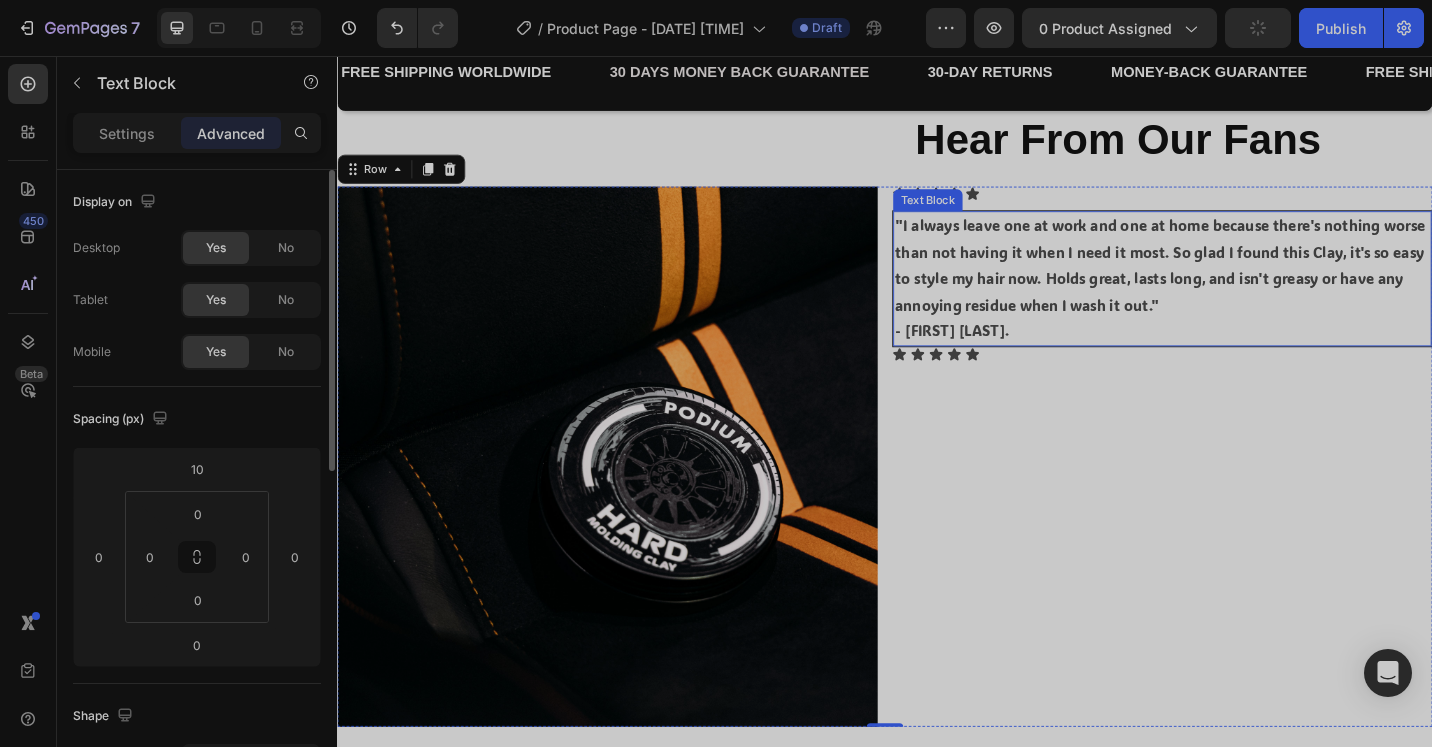 click on "- [FIRST] [LAST]." at bounding box center (1241, 357) 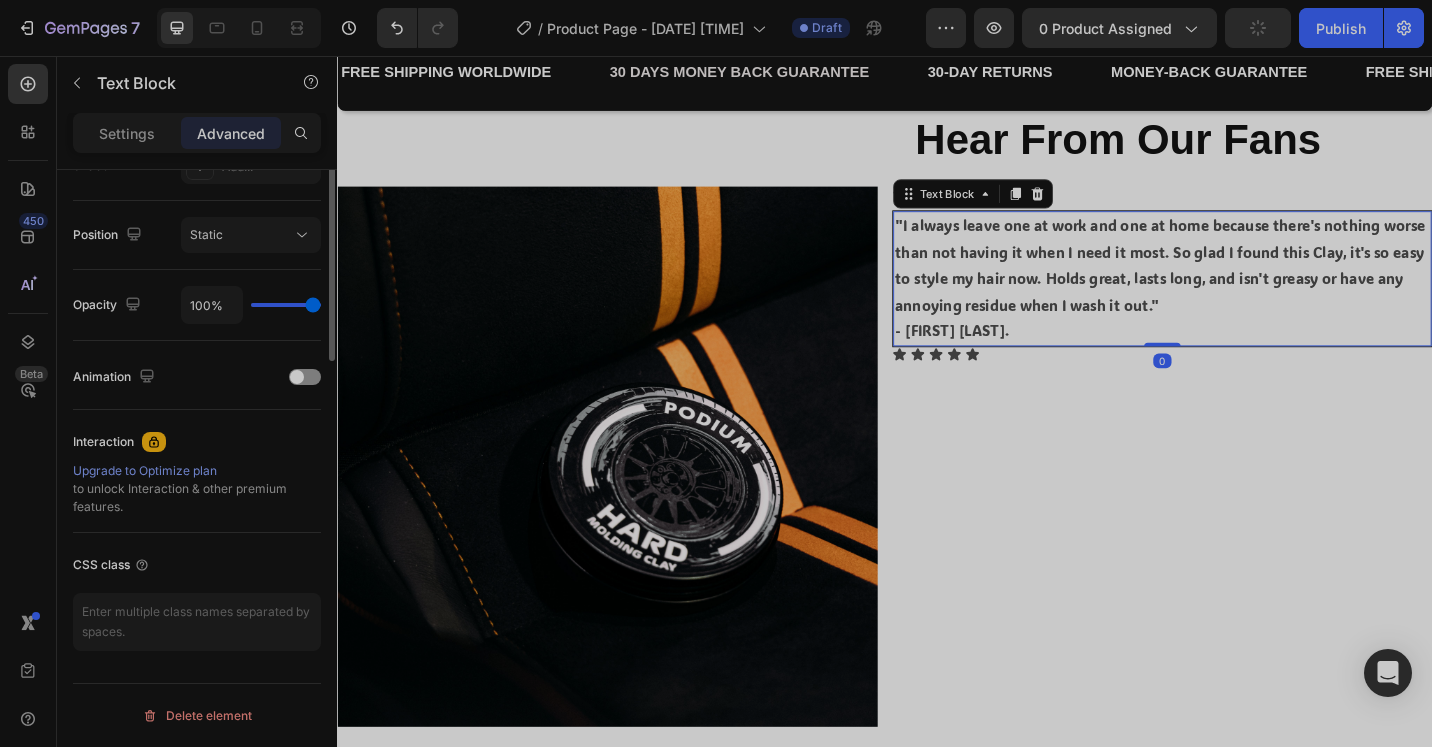 scroll, scrollTop: 400, scrollLeft: 0, axis: vertical 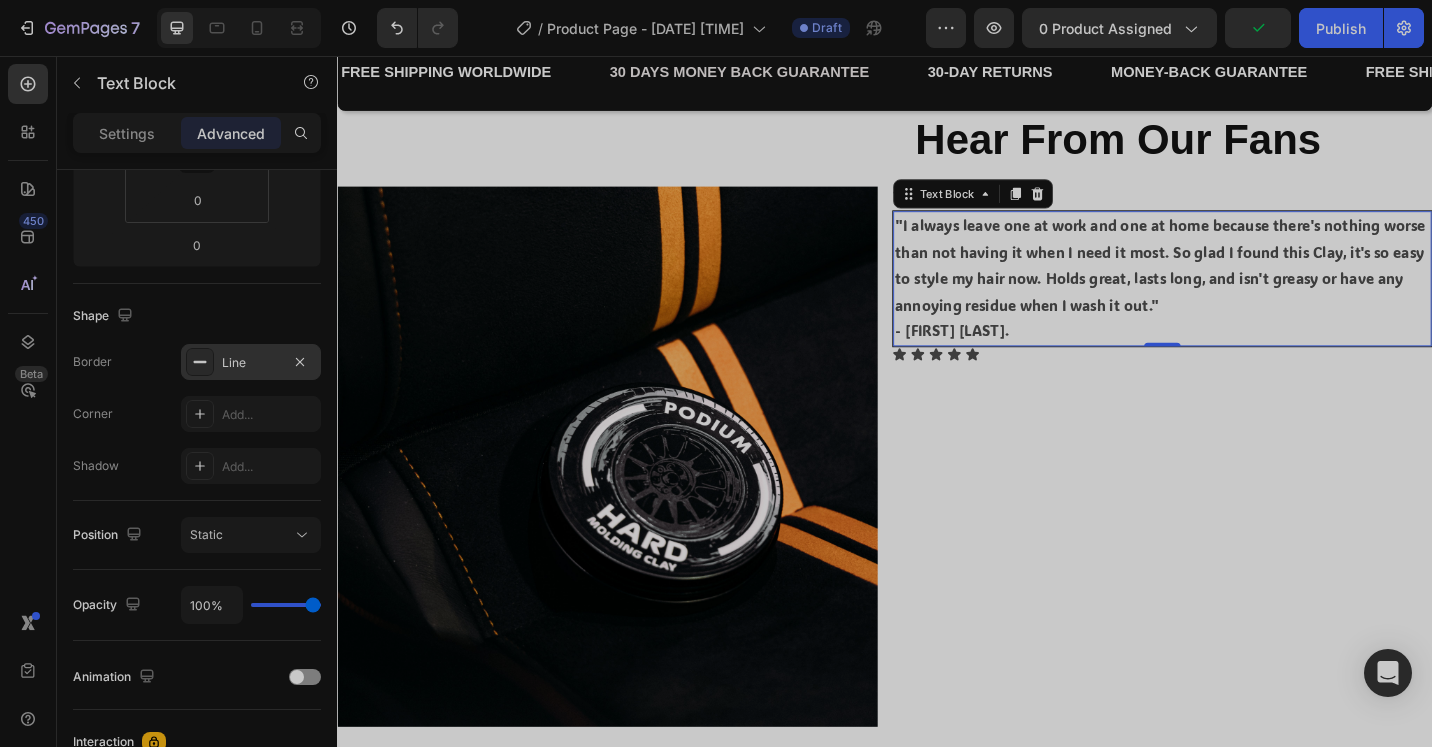 click on "Line" at bounding box center (251, 363) 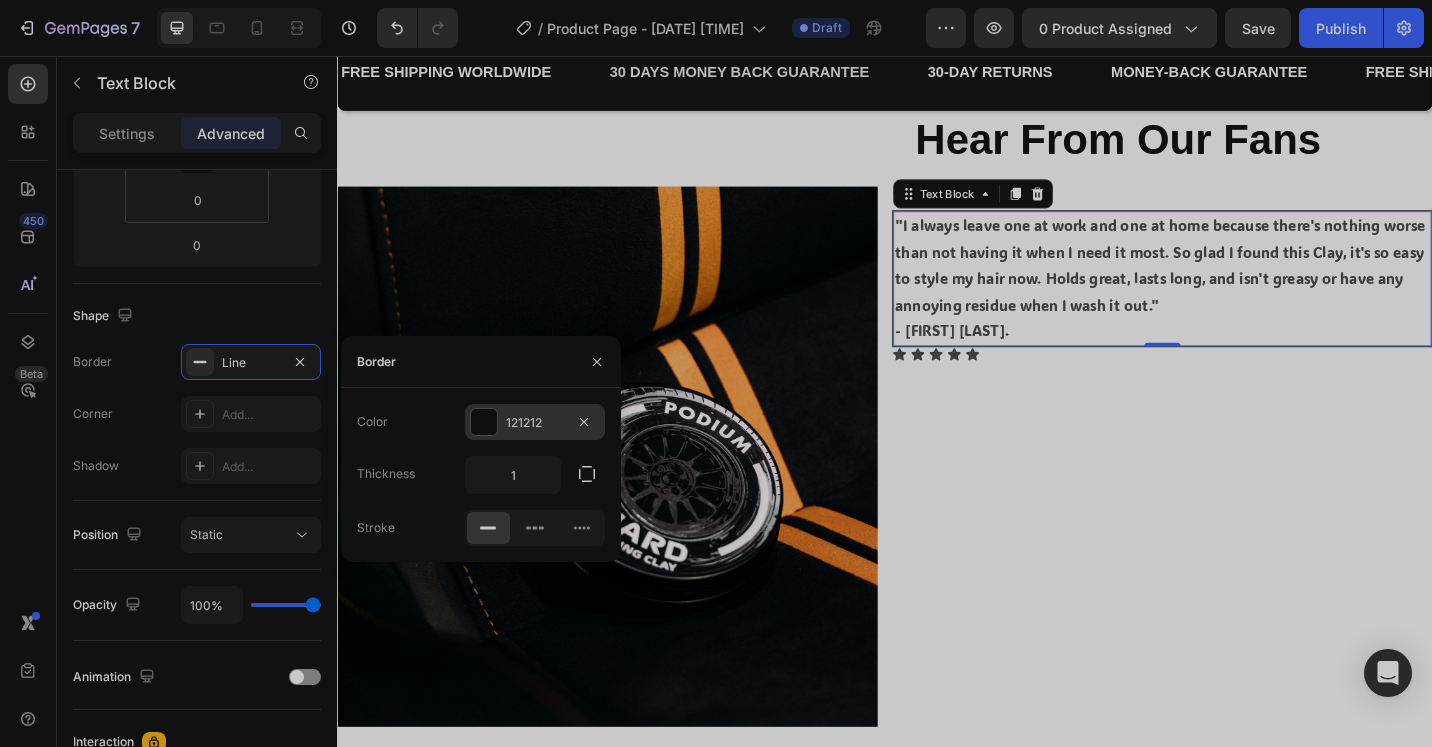 click at bounding box center (484, 422) 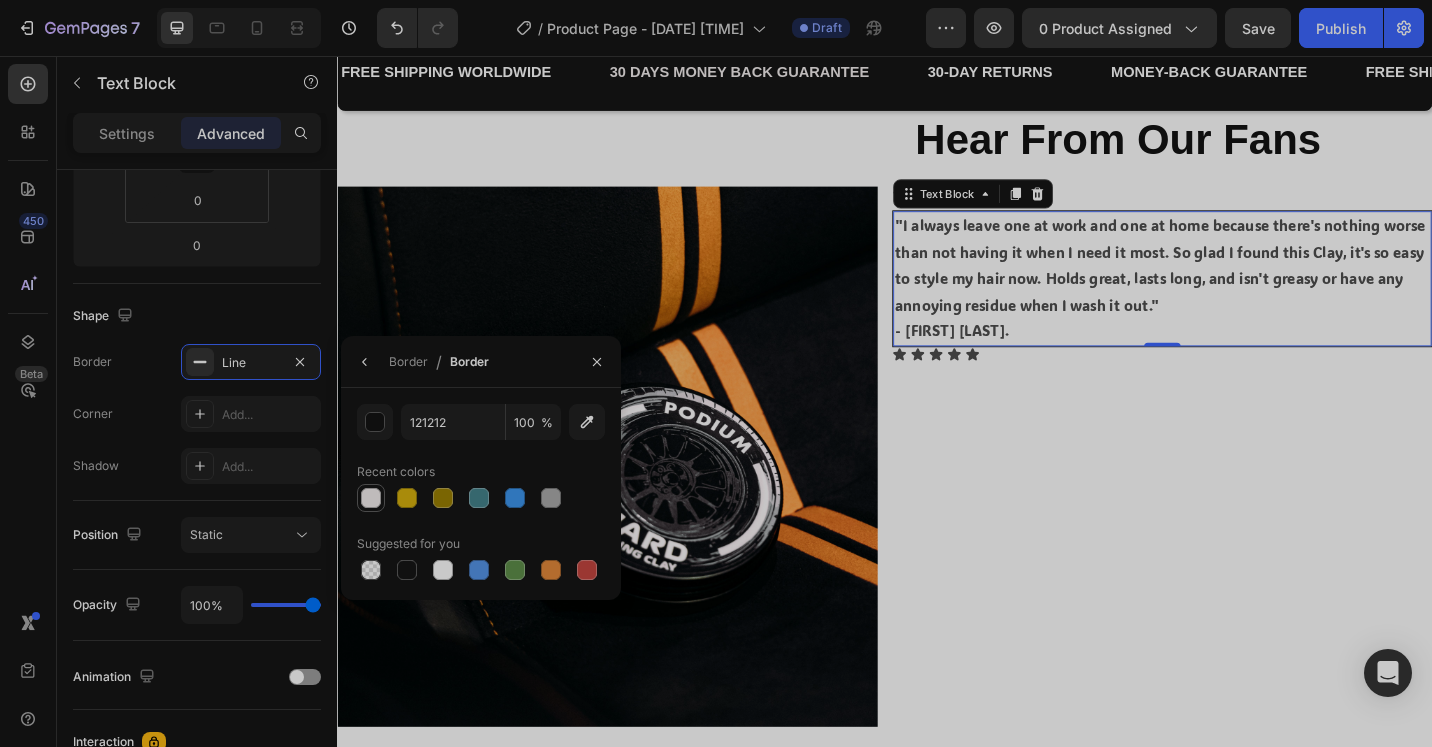 click at bounding box center (371, 498) 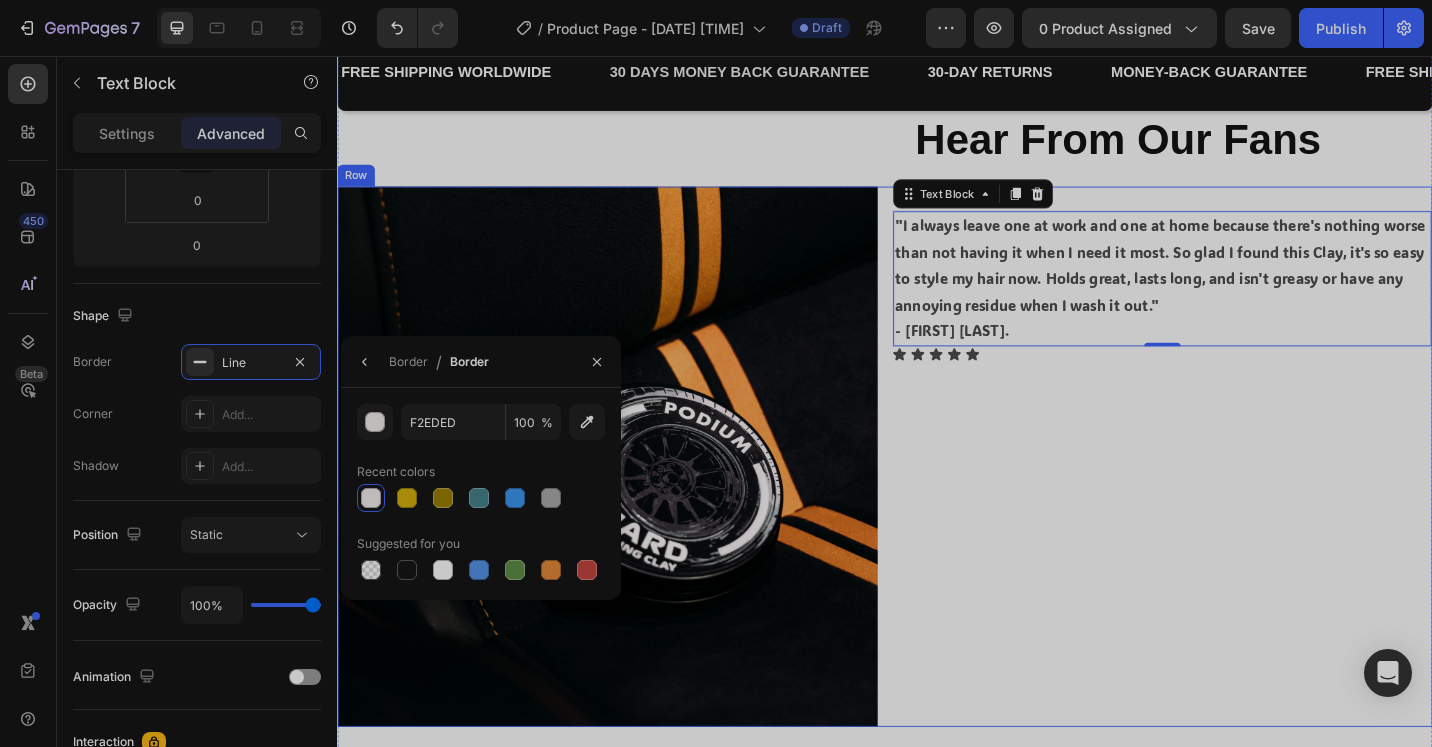 click on "Icon Icon Icon Icon
Icon Icon List "I always leave one at work and one at home because there's nothing worse than not having it when I need it most. So glad I found this Clay, it's so easy to style my hair now. Holds great, lasts long, and isn't greasy or have any annoying residue when I wash it out." - [FIRST] [LAST]. Text Block   0 Icon Icon Icon Icon
Icon Icon List" at bounding box center (1241, 495) 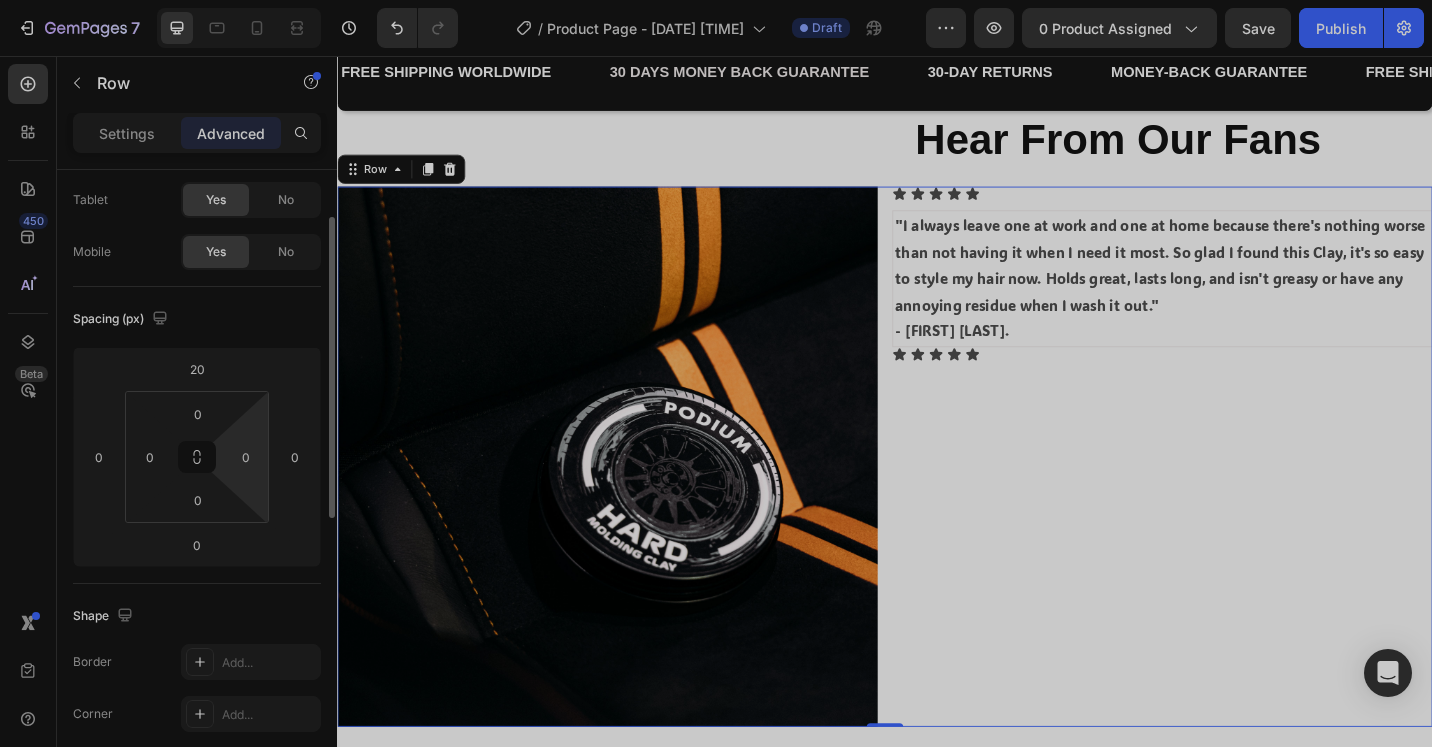scroll, scrollTop: 400, scrollLeft: 0, axis: vertical 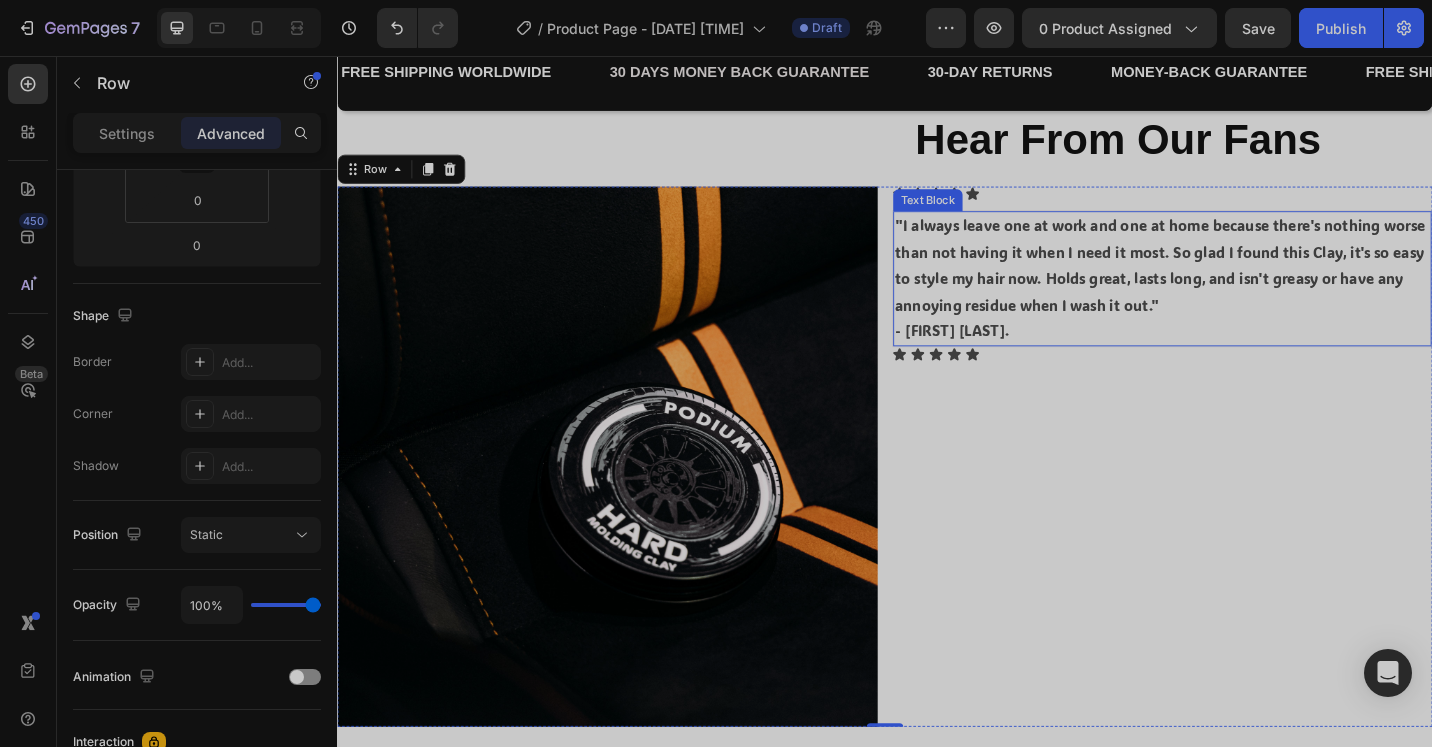 click on ""I always leave one at work and one at home because there's nothing worse than not having it when I need it most. So glad I found this Clay, it's so easy to style my hair now. Holds great, lasts long, and isn't greasy or have any annoying residue when I wash it out."" at bounding box center [1241, 285] 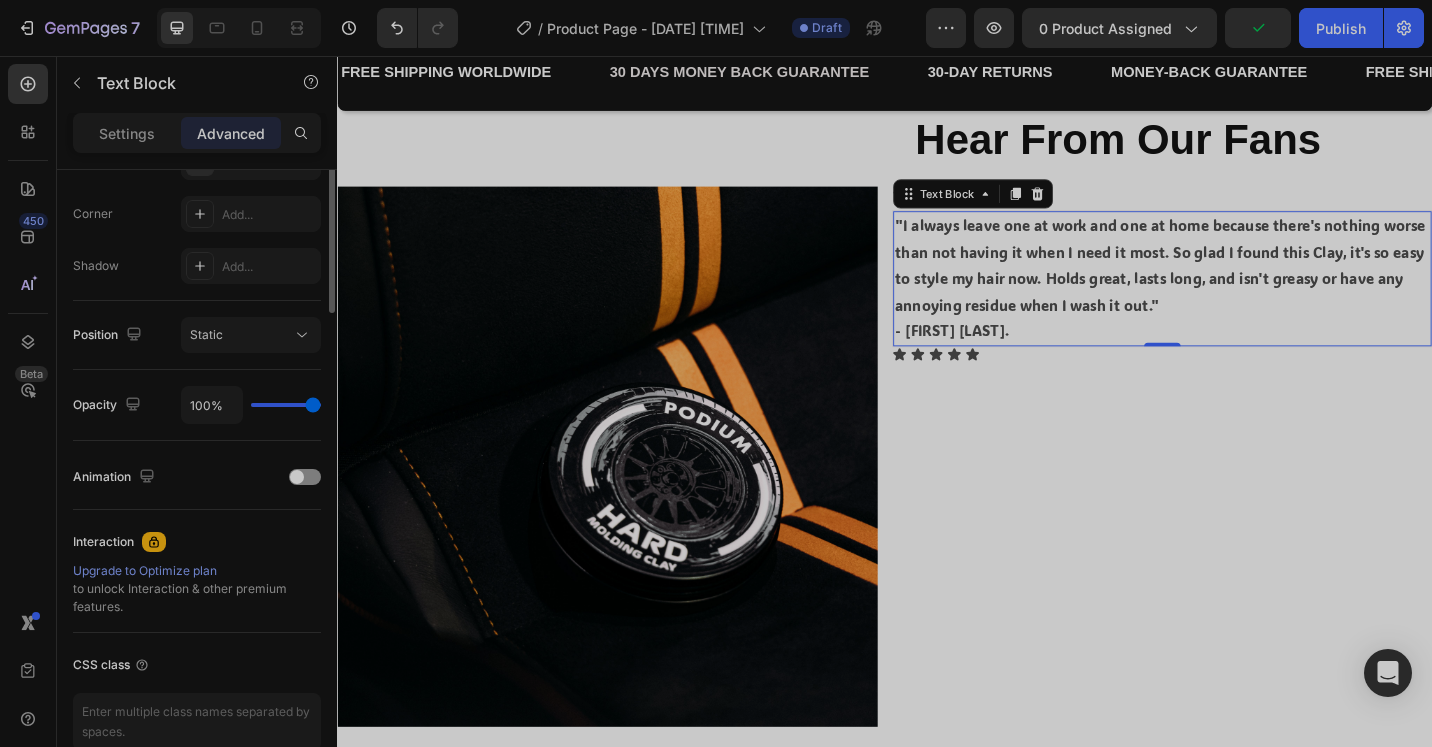 scroll, scrollTop: 300, scrollLeft: 0, axis: vertical 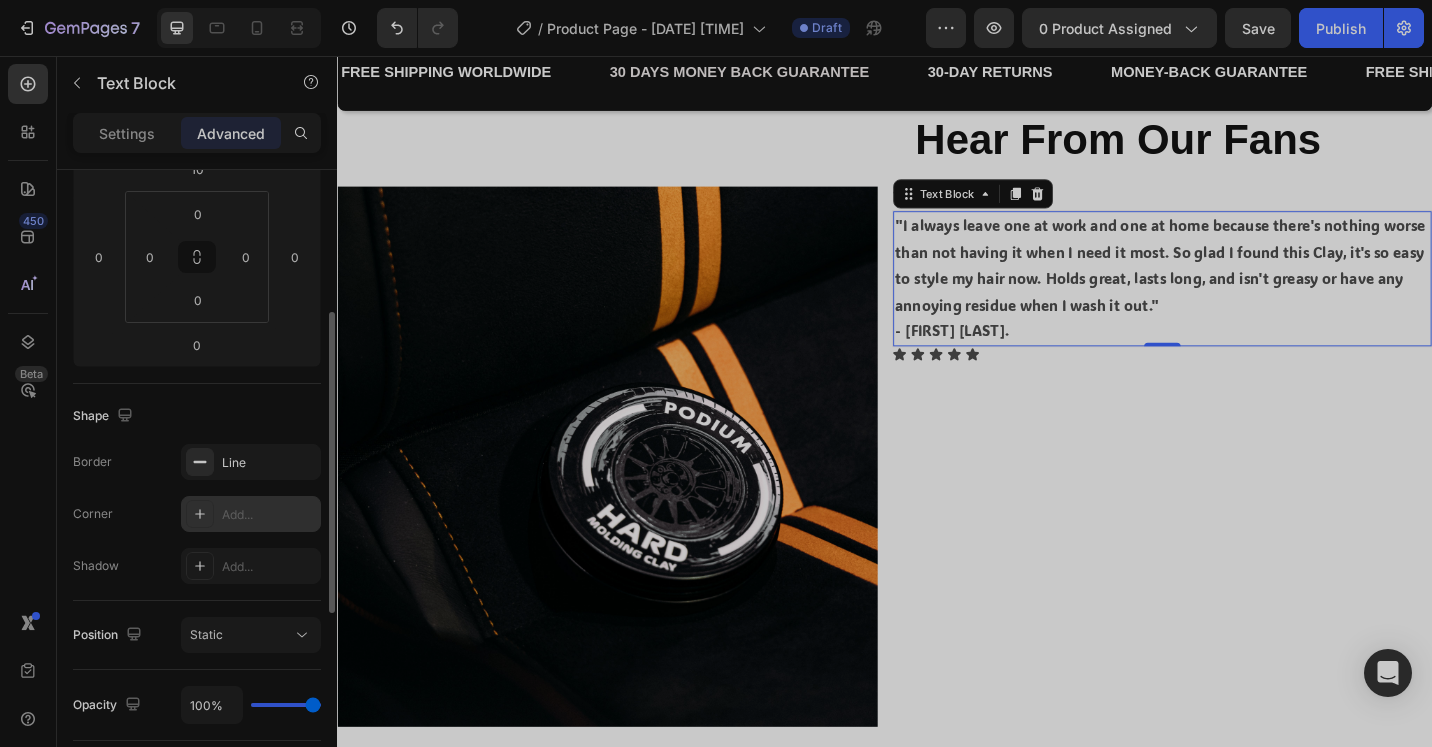 click at bounding box center [200, 514] 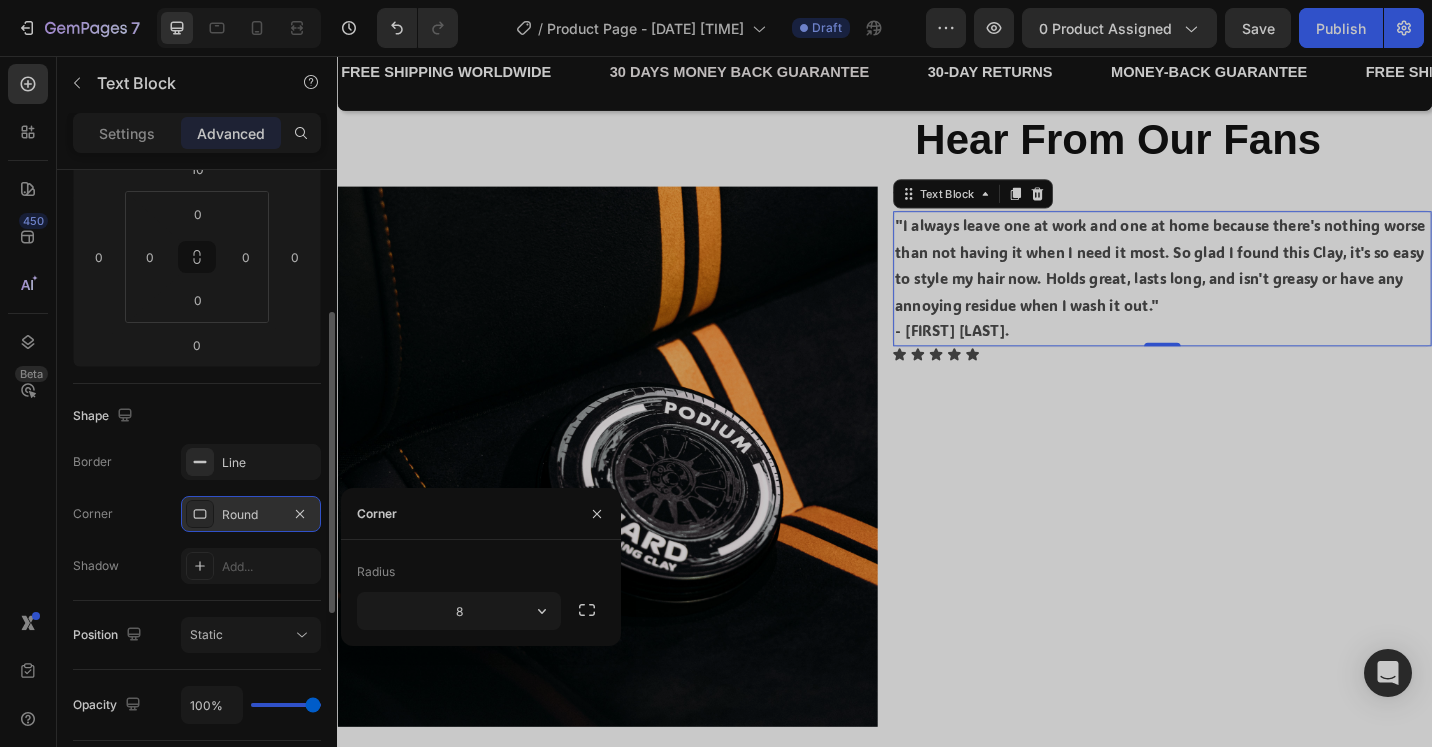 click 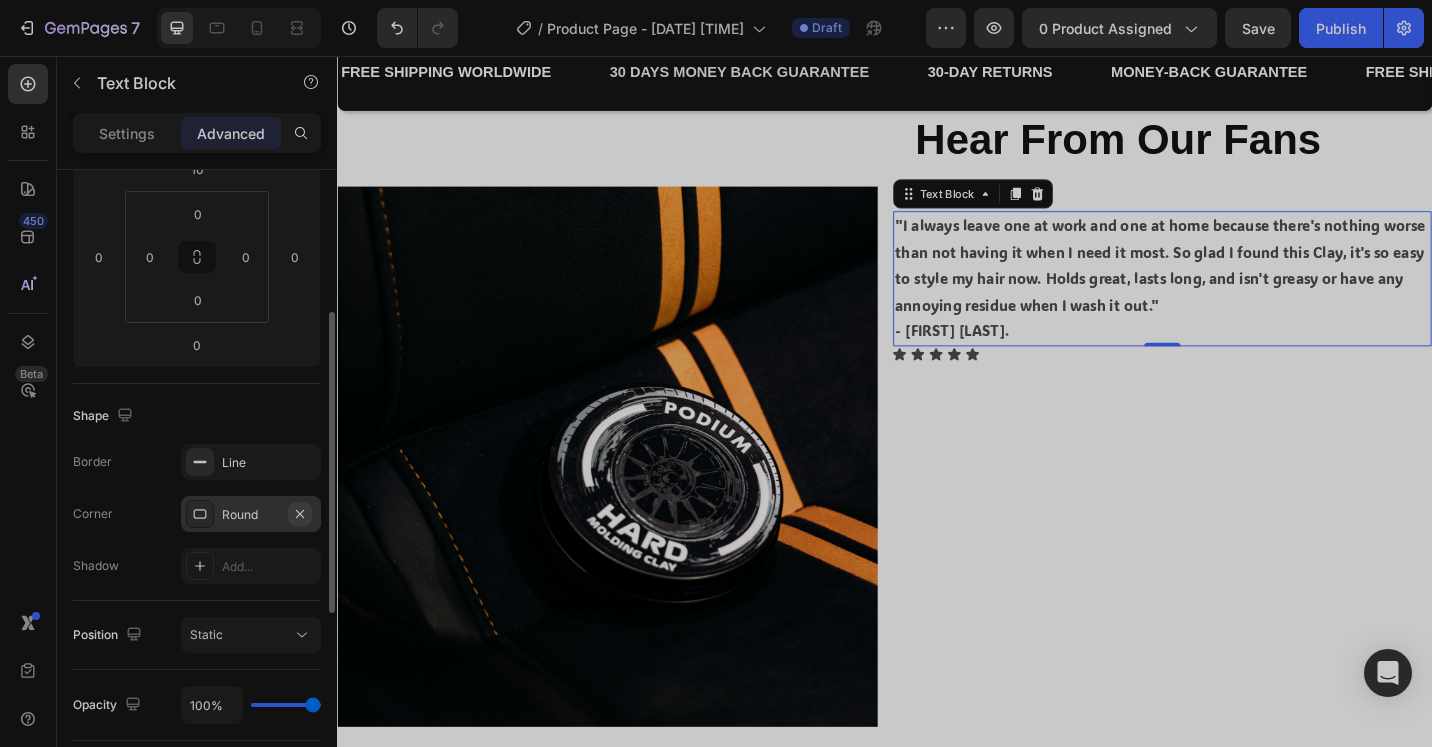 click 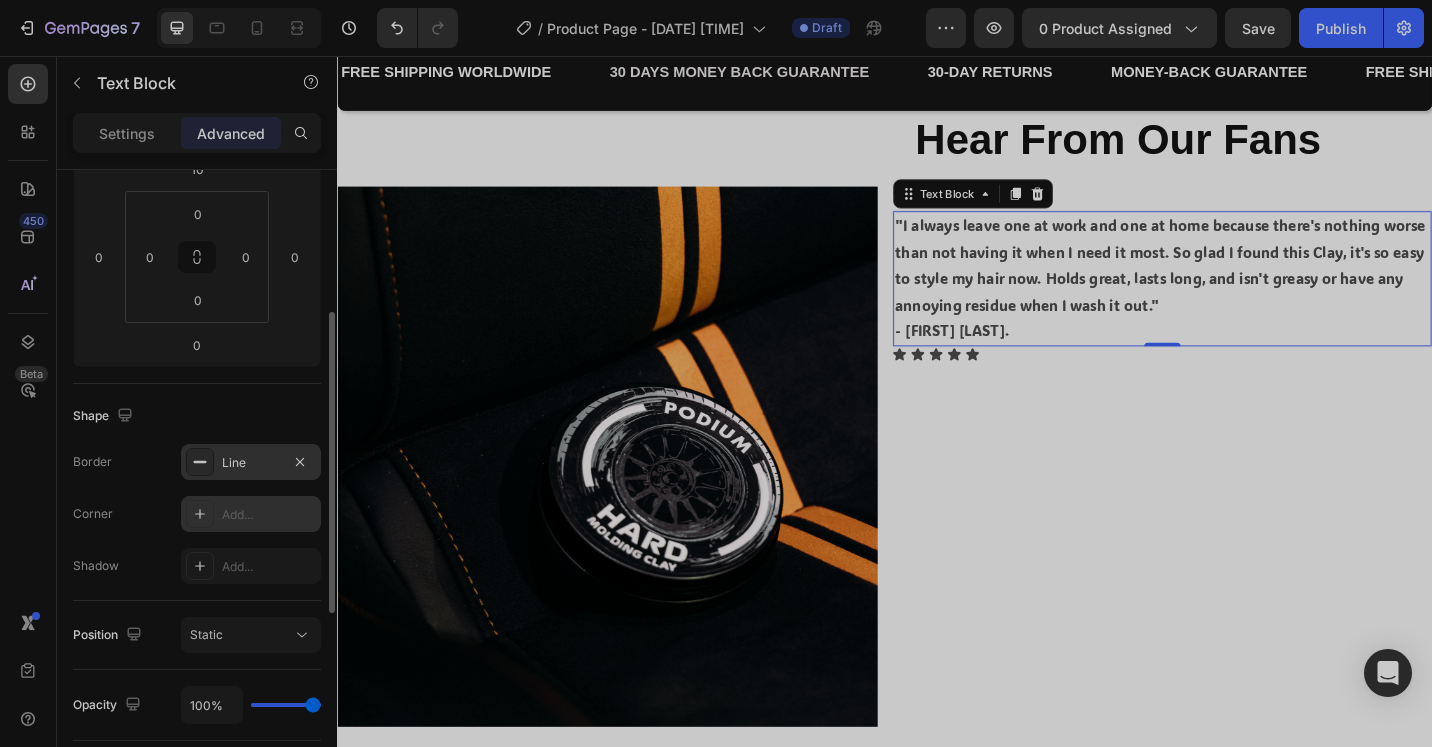 click on "Line" at bounding box center (251, 463) 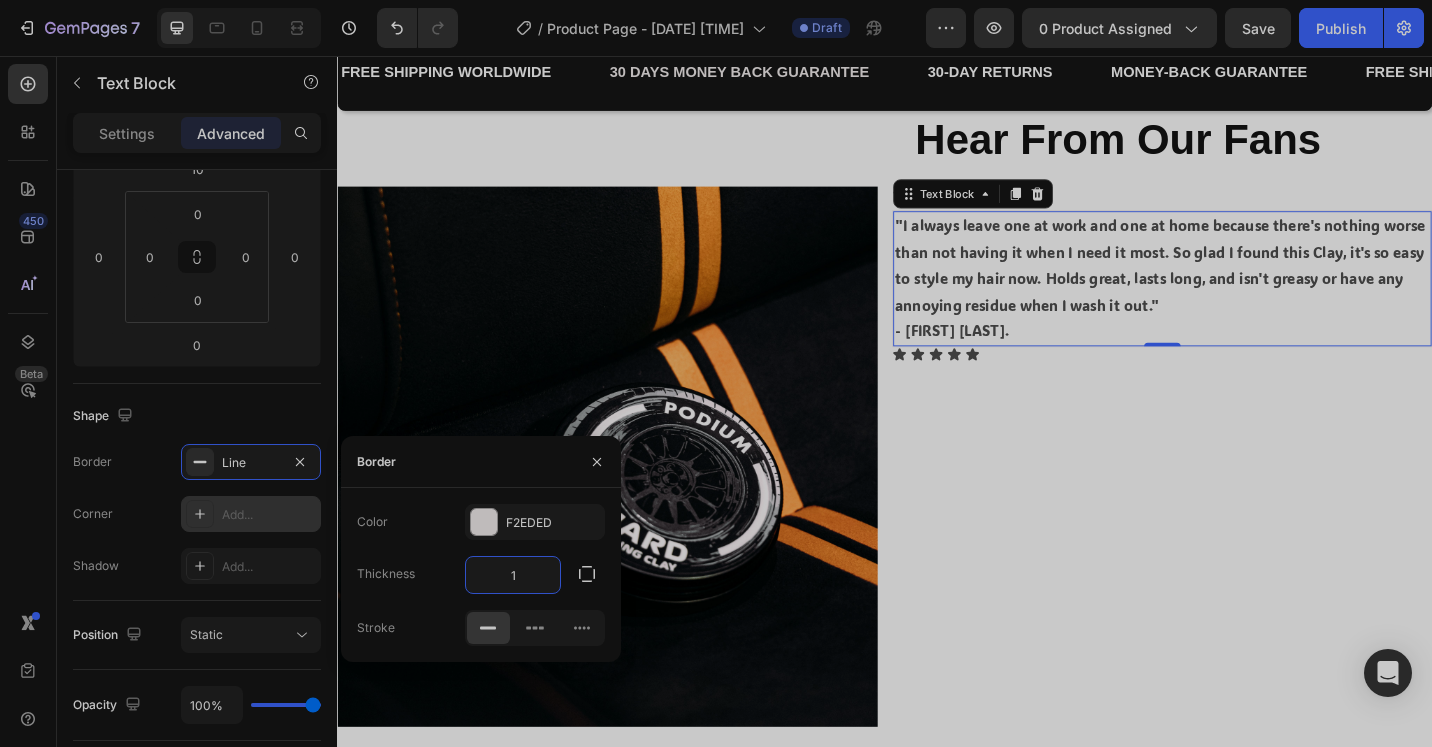 click on "1" at bounding box center (513, 575) 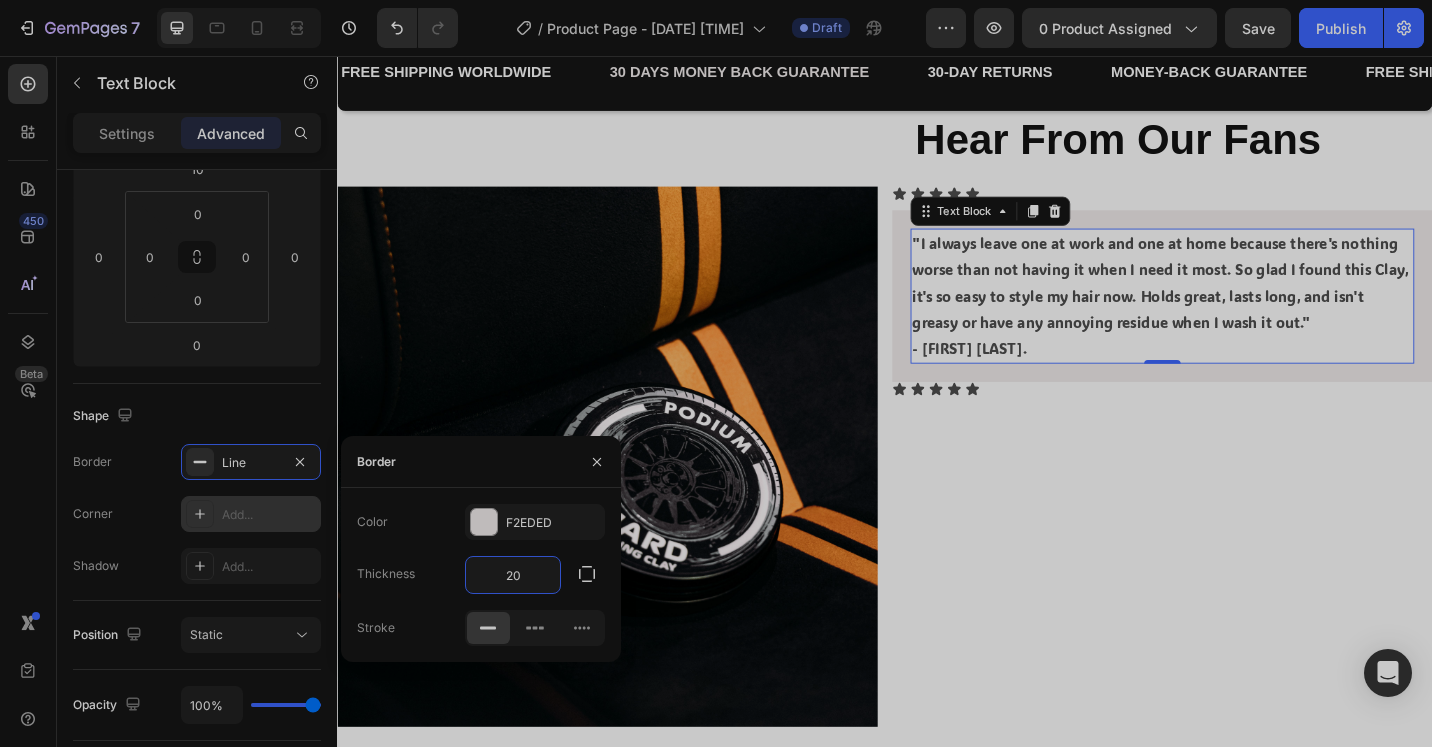 type on "2" 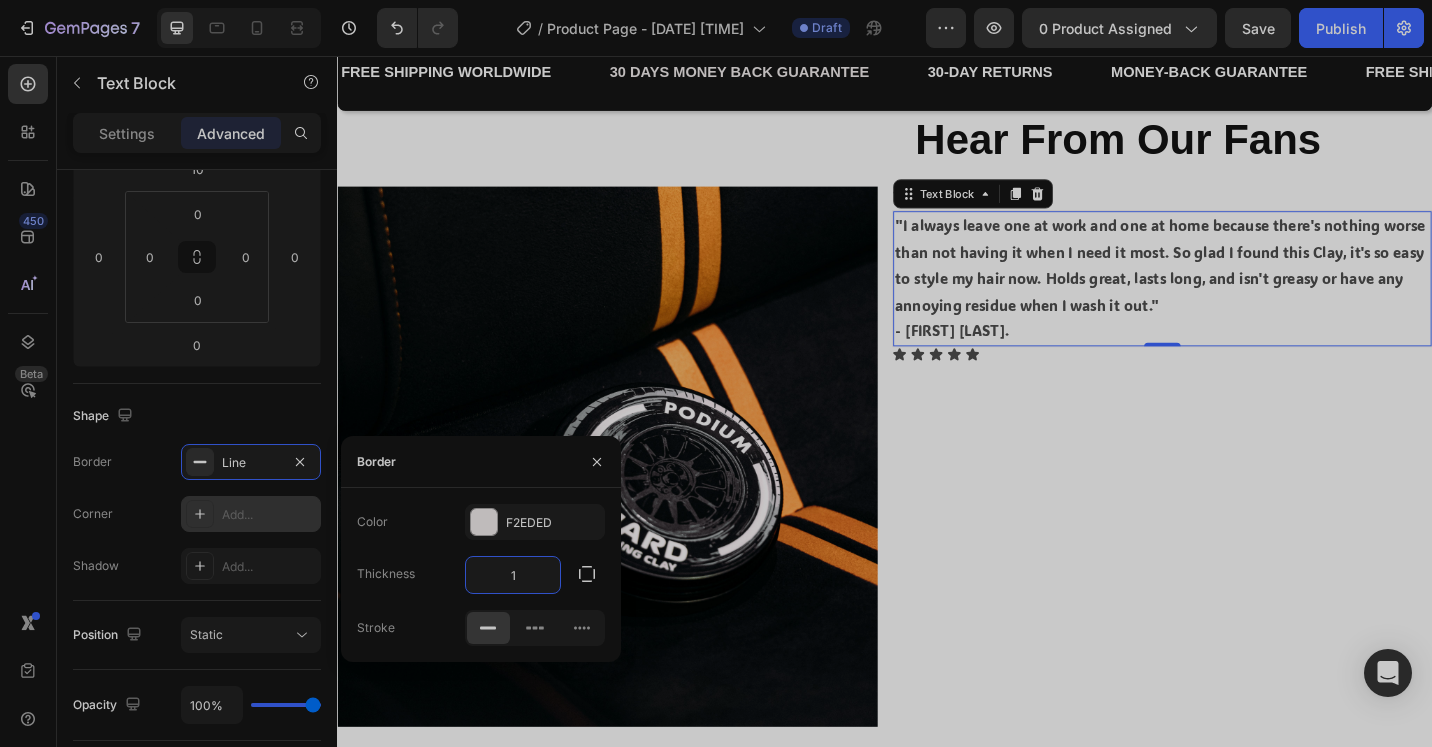 type on "10" 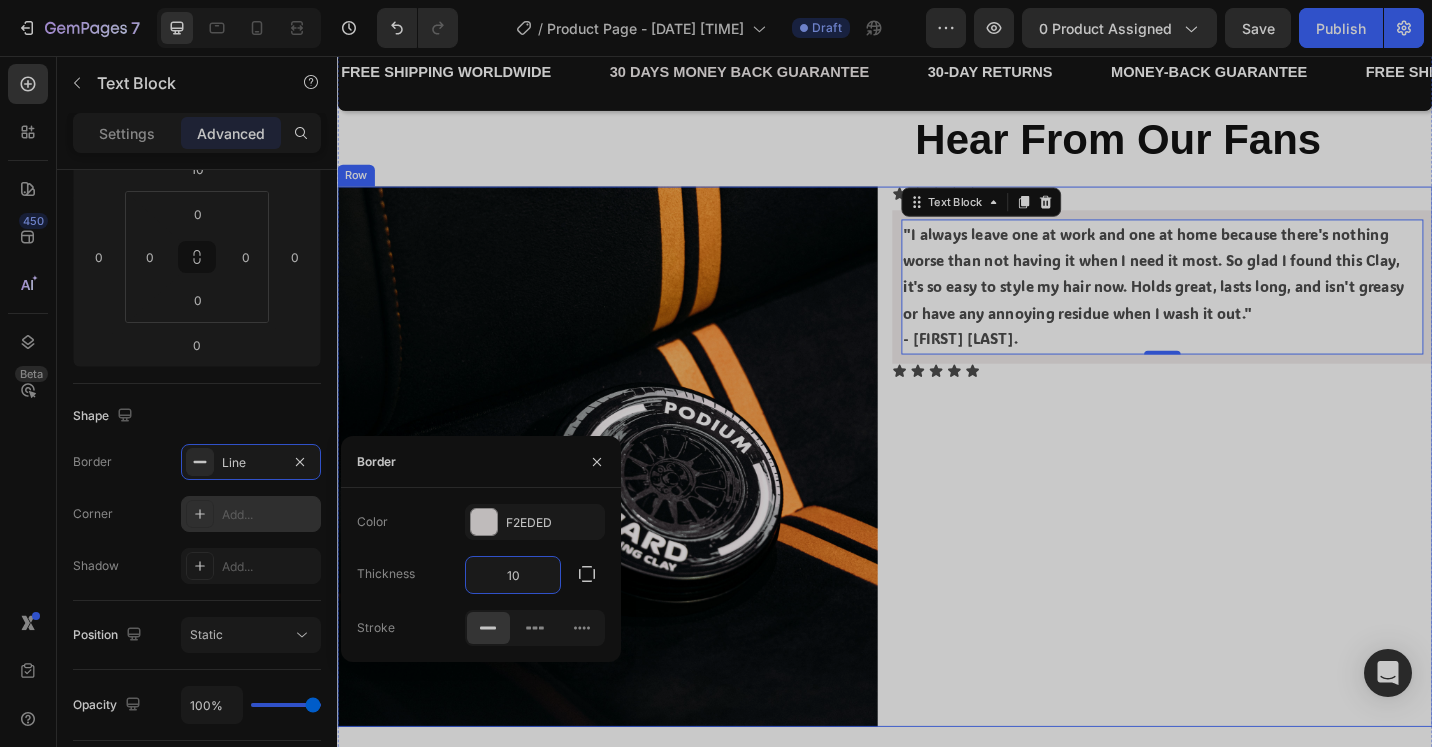click on "Icon Icon Icon Icon
Icon Icon List "I always leave one at work and one at home because there's nothing worse than not having it when I need it most. So glad I found this Clay, it's so easy to style my hair now. Holds great, lasts long, and isn't greasy or have any annoying residue when I wash it out." - [FIRST] [LAST]. Text Block   0 Icon Icon Icon Icon
Icon Icon List" at bounding box center (1241, 495) 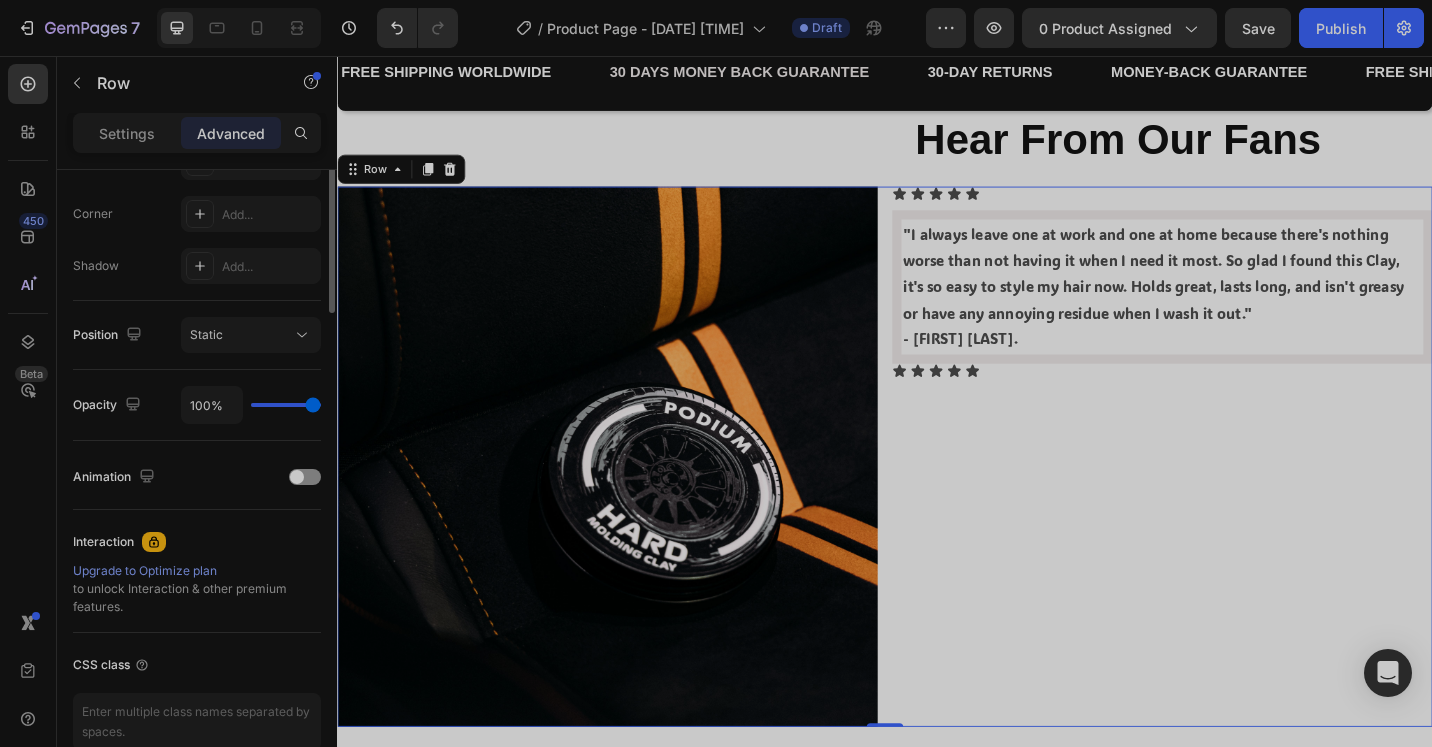 scroll, scrollTop: 0, scrollLeft: 0, axis: both 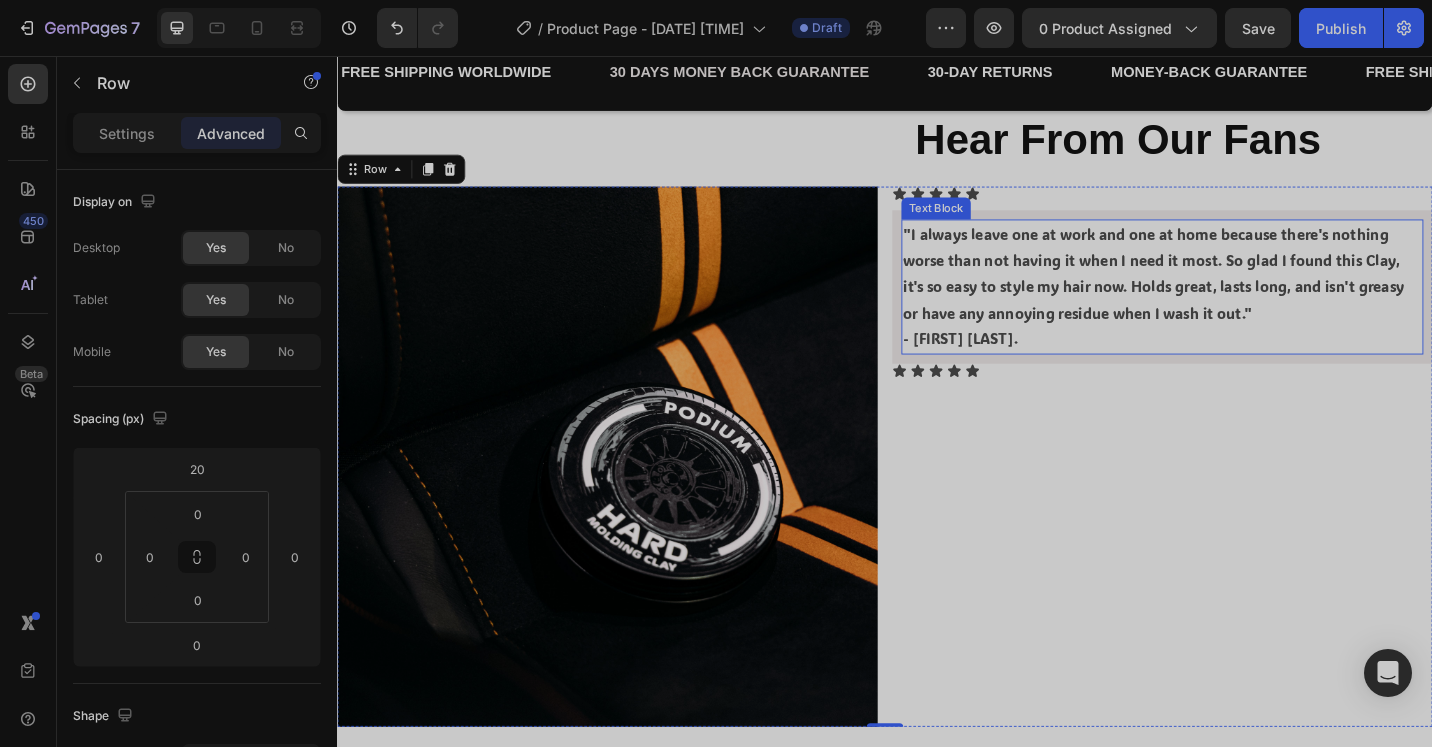 click on "- [FIRST] [LAST]." at bounding box center (1241, 366) 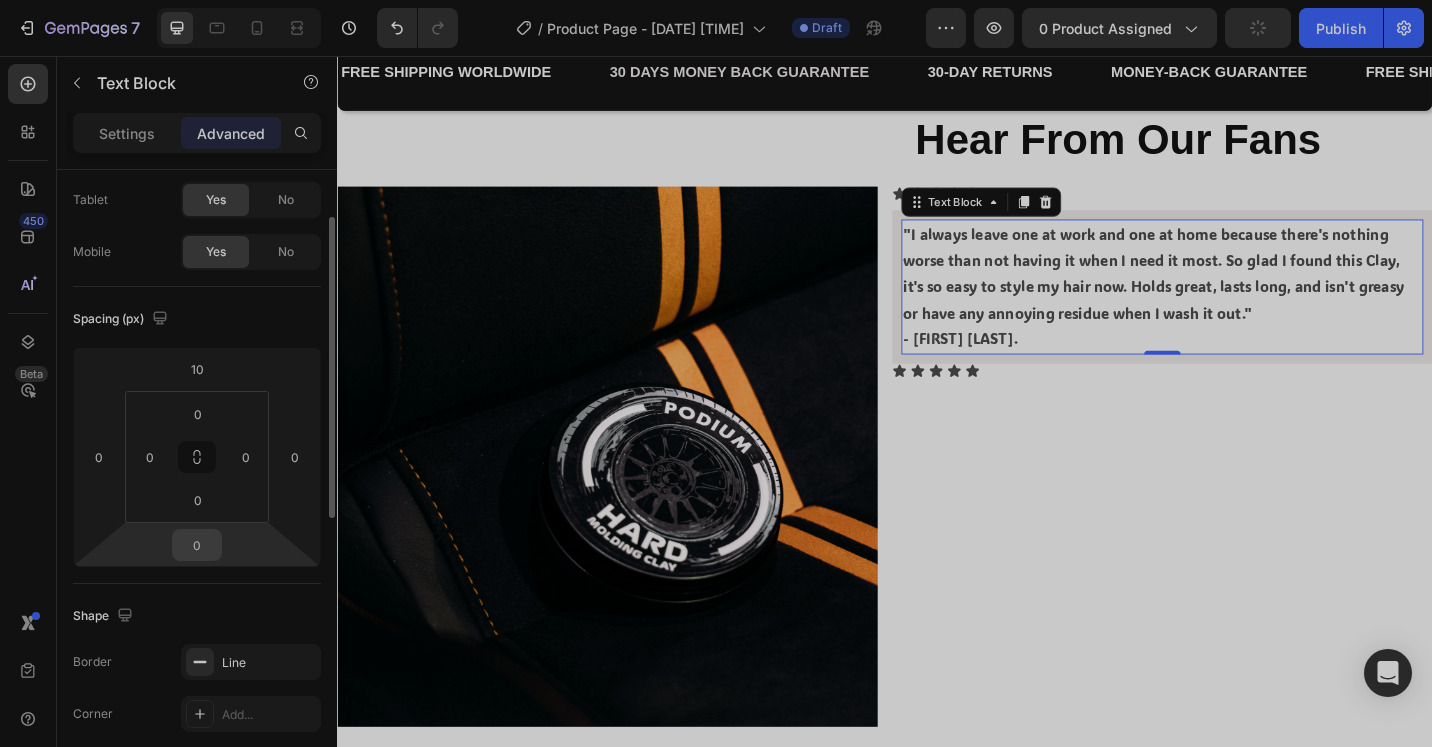 scroll, scrollTop: 400, scrollLeft: 0, axis: vertical 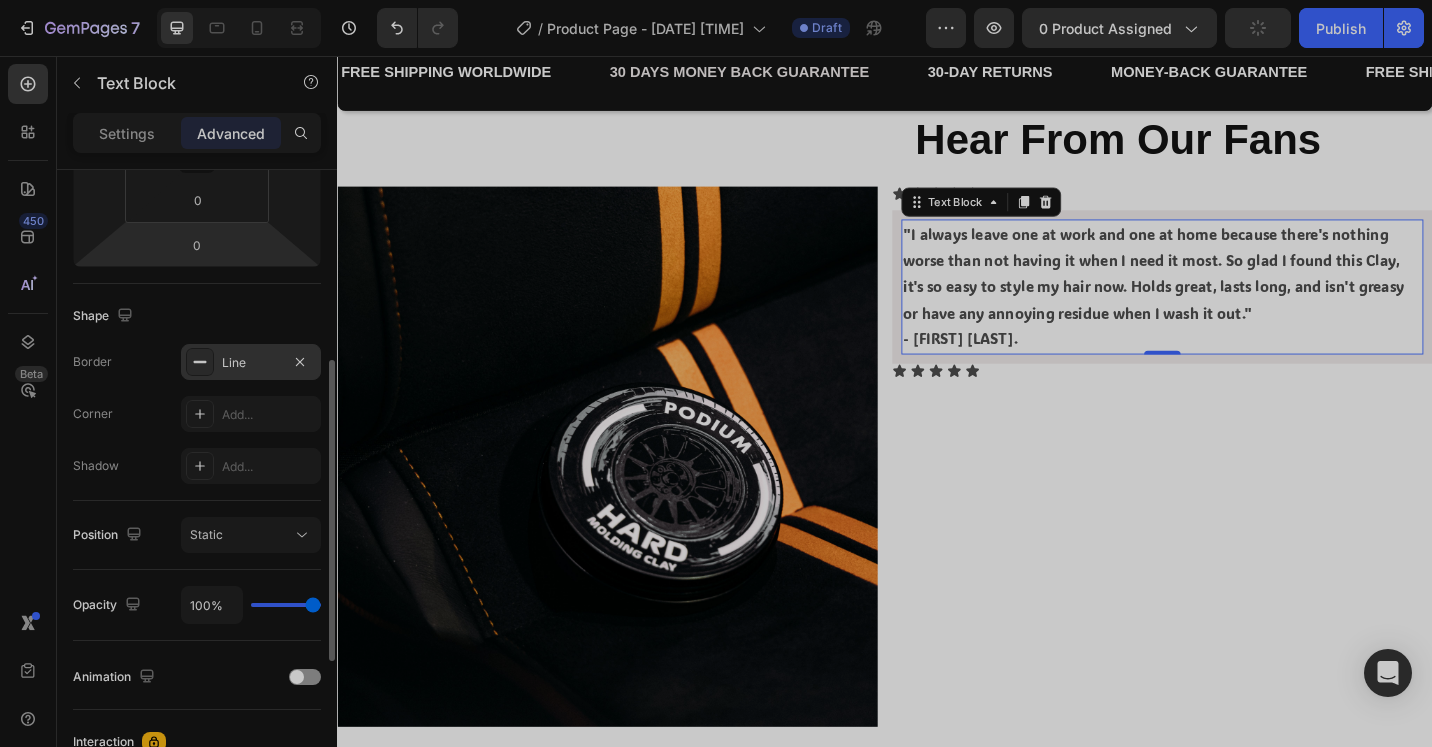 click on "Line" at bounding box center [251, 363] 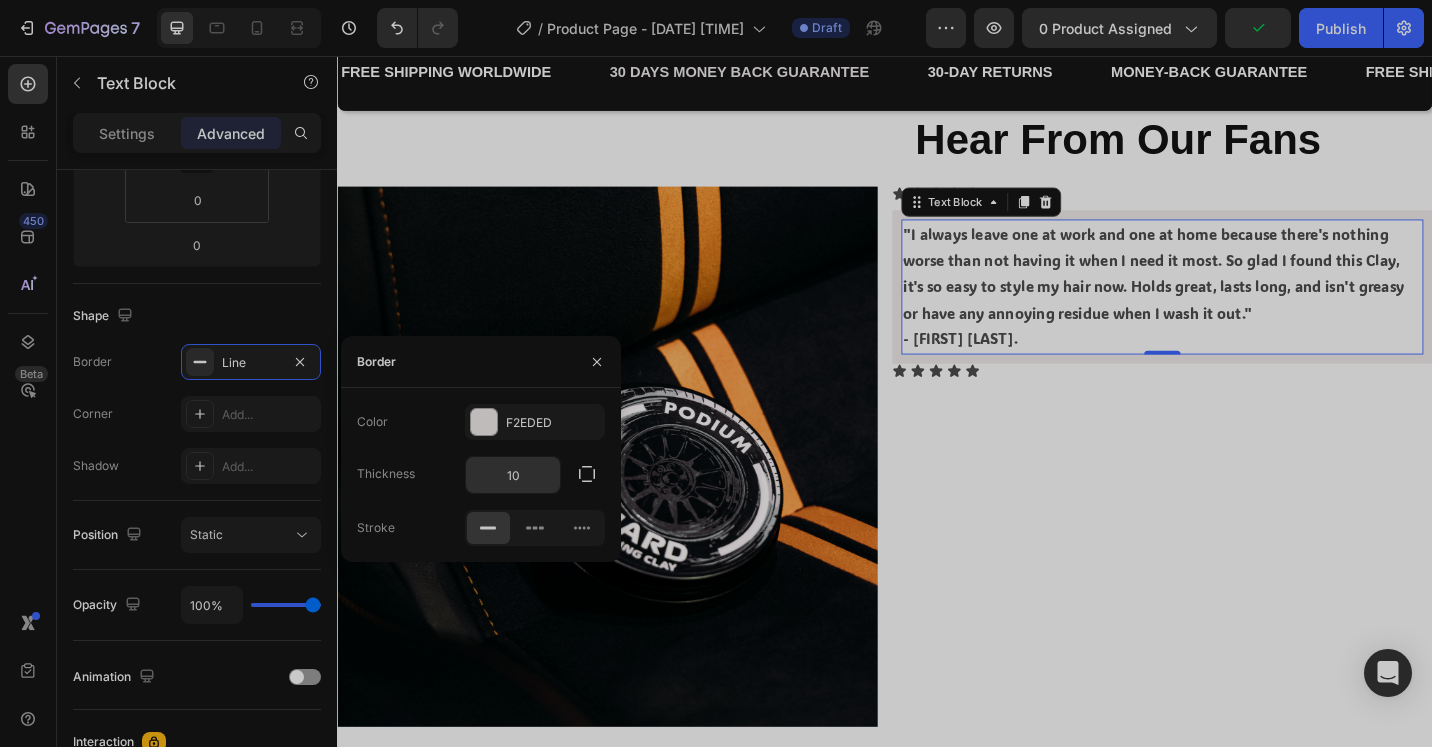 click on "10" at bounding box center [513, 475] 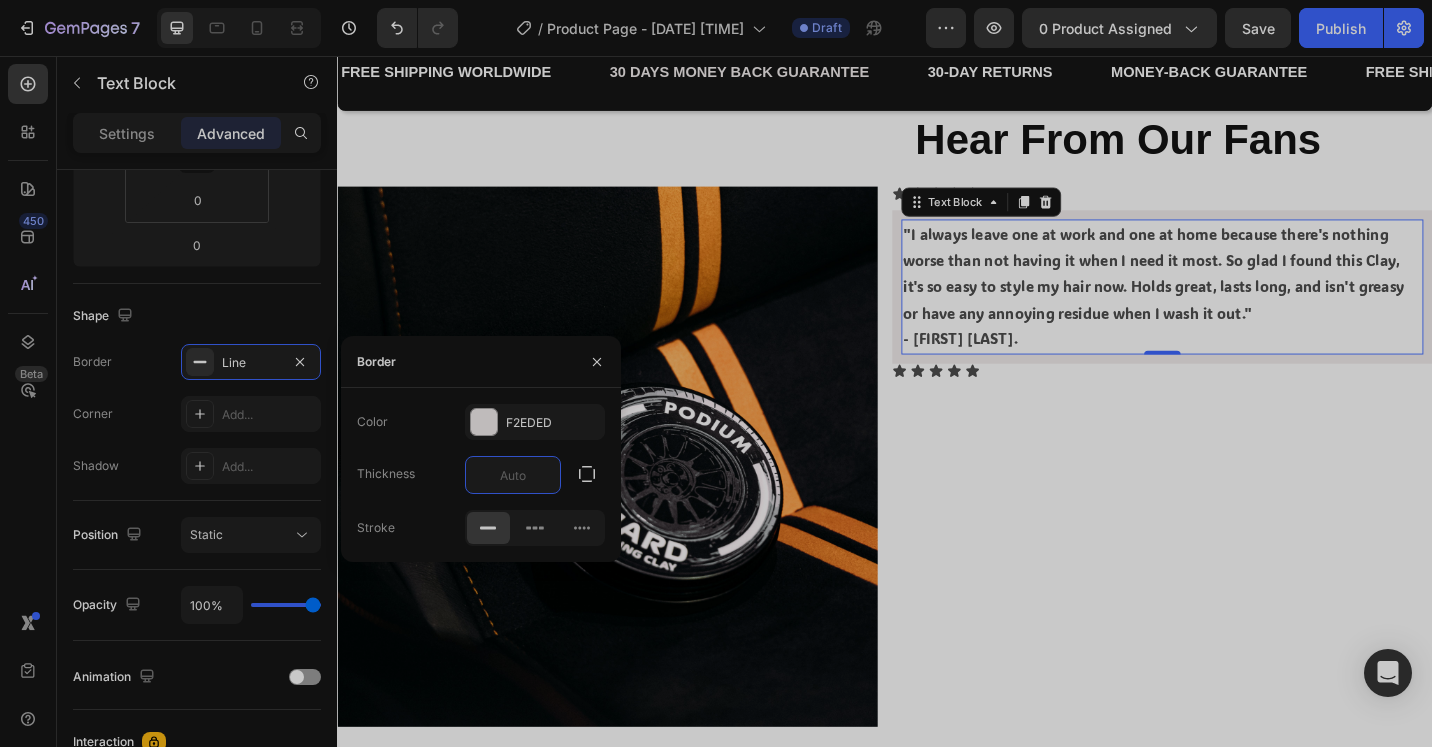 type on "5" 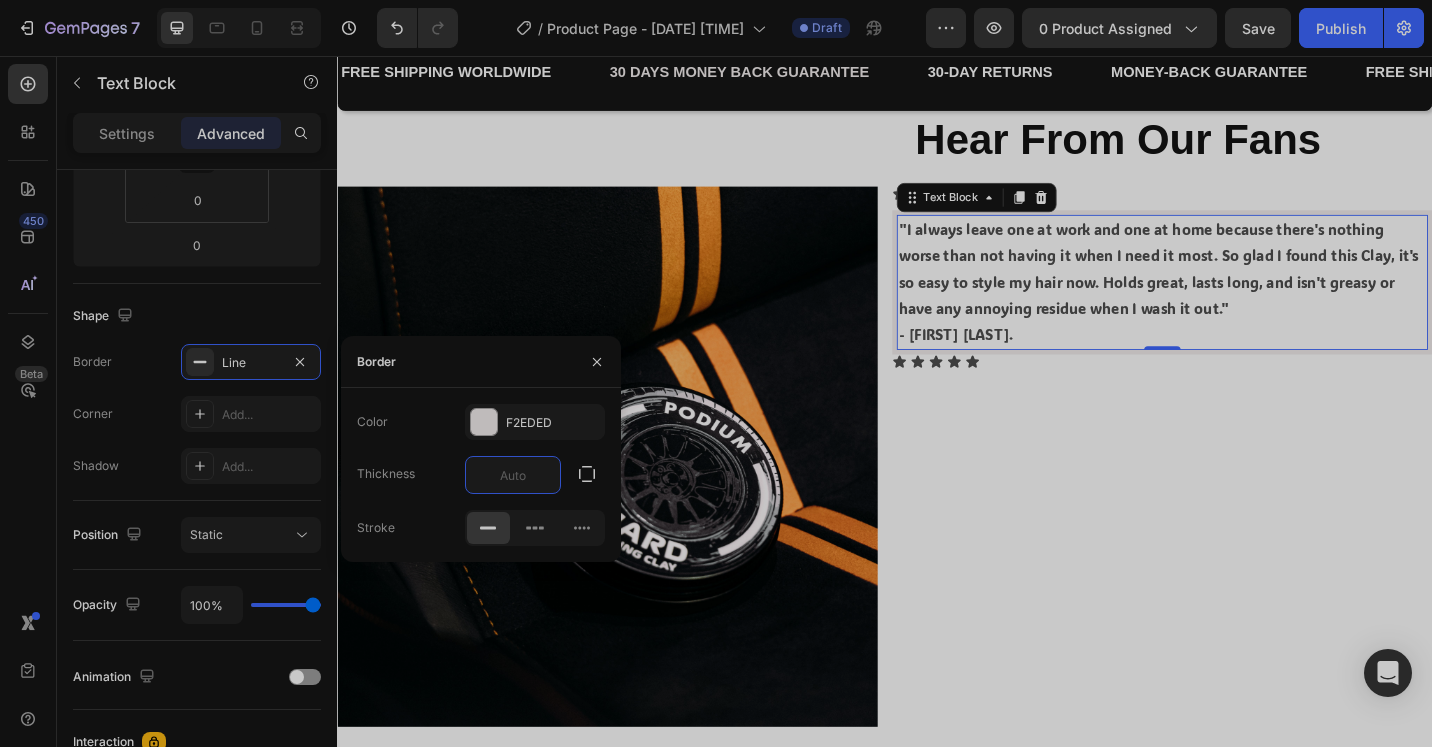 type on "9" 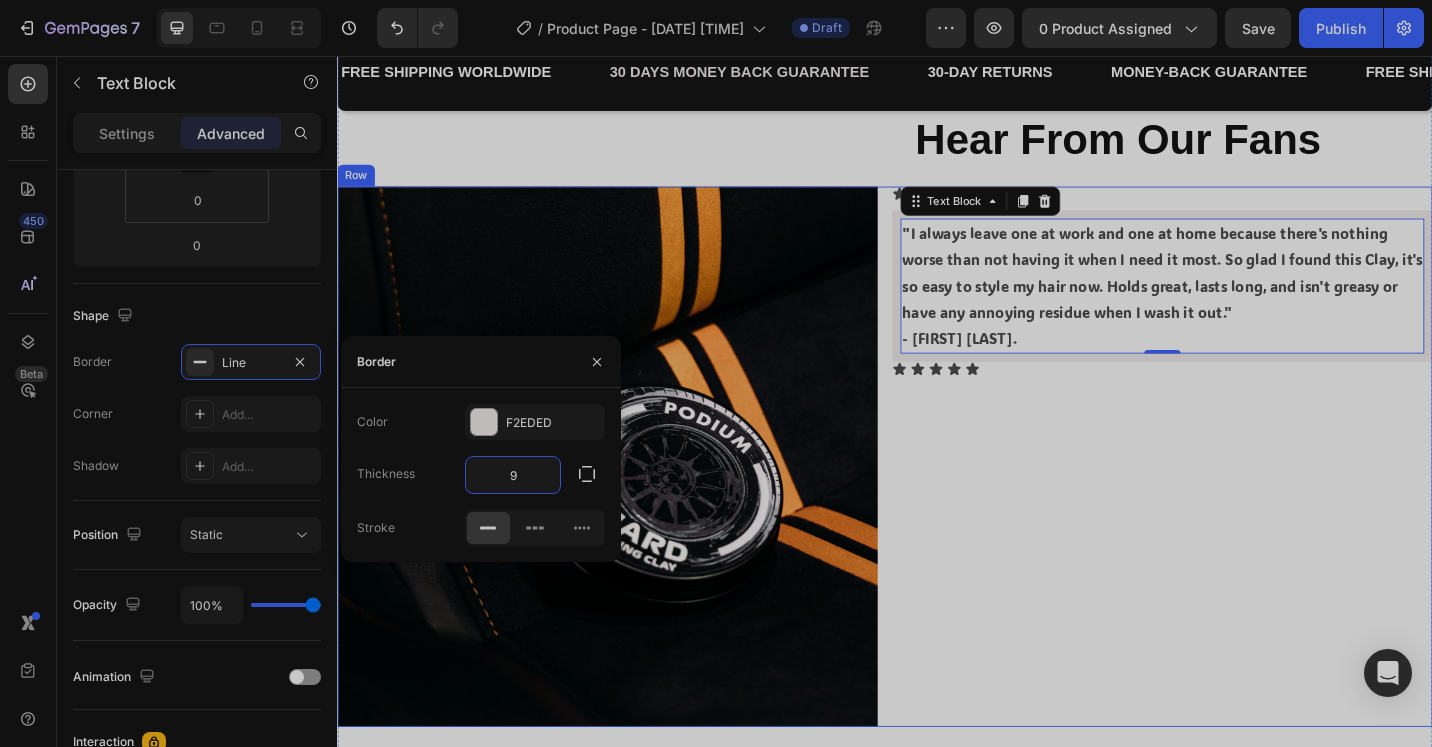 drag, startPoint x: 1083, startPoint y: 537, endPoint x: 1087, endPoint y: 548, distance: 11.7046995 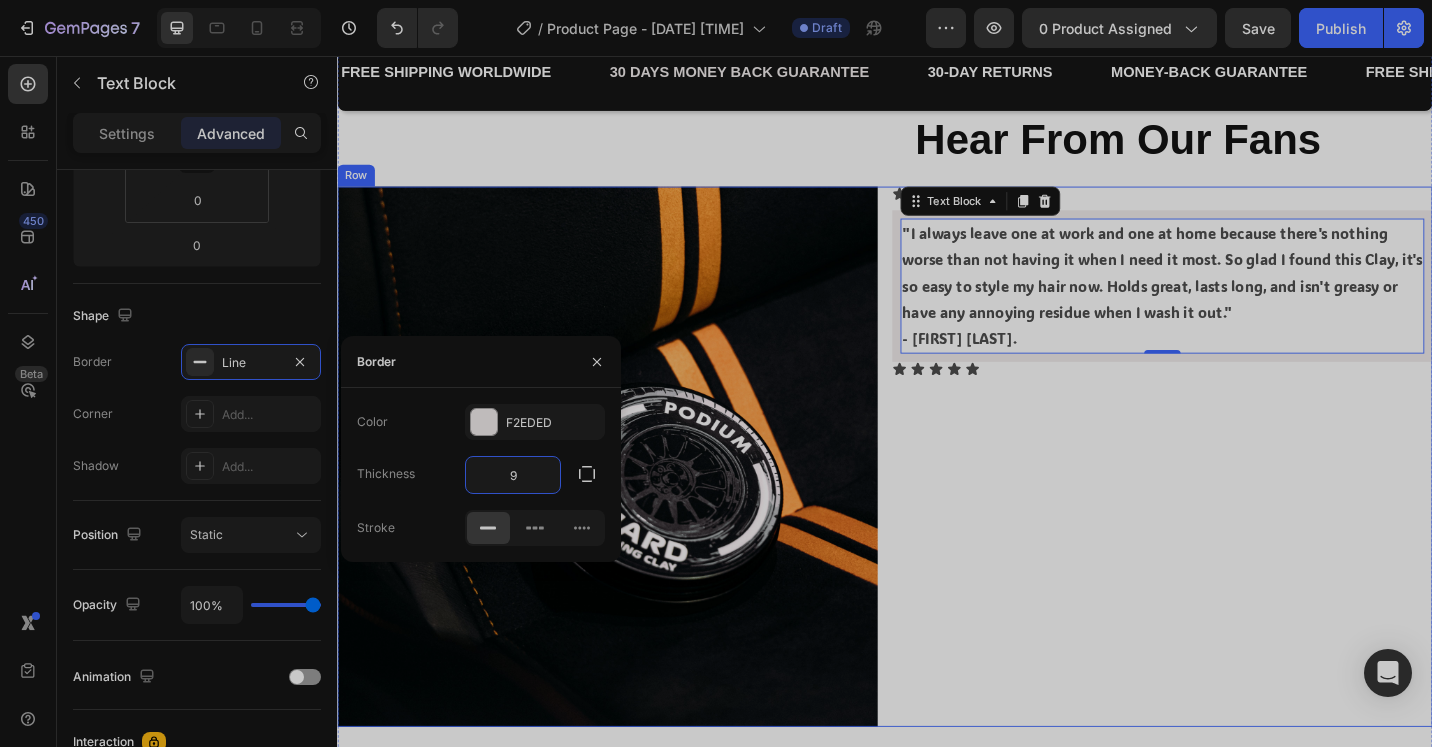 click on "Icon Icon Icon Icon
Icon Icon List "I always leave one at work and one at home because there's nothing worse than not having it when I need it most. So glad I found this Clay, it's so easy to style my hair now. Holds great, lasts long, and isn't greasy or have any annoying residue when I wash it out." - [FIRST] [LAST]. Text Block   0 Icon Icon Icon Icon
Icon Icon List" at bounding box center [1241, 495] 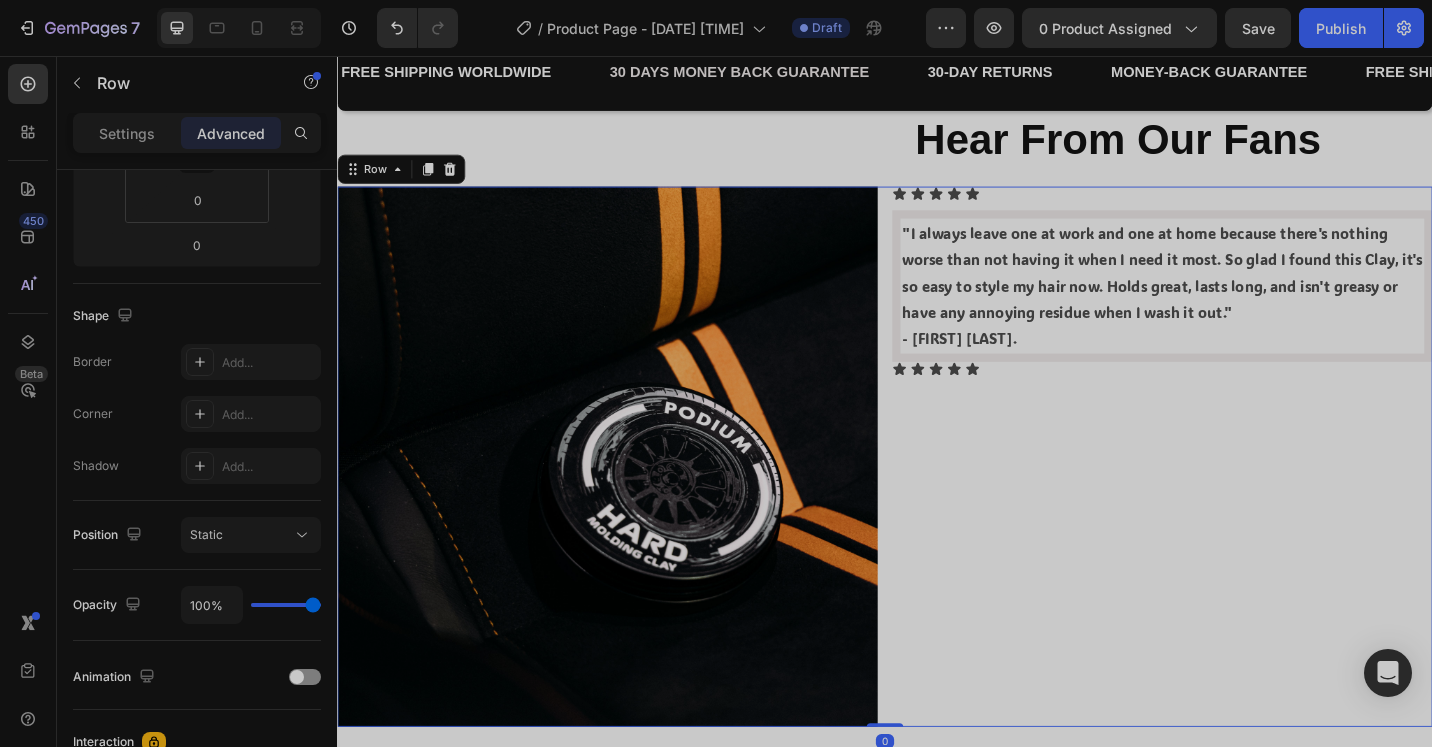 scroll, scrollTop: 0, scrollLeft: 0, axis: both 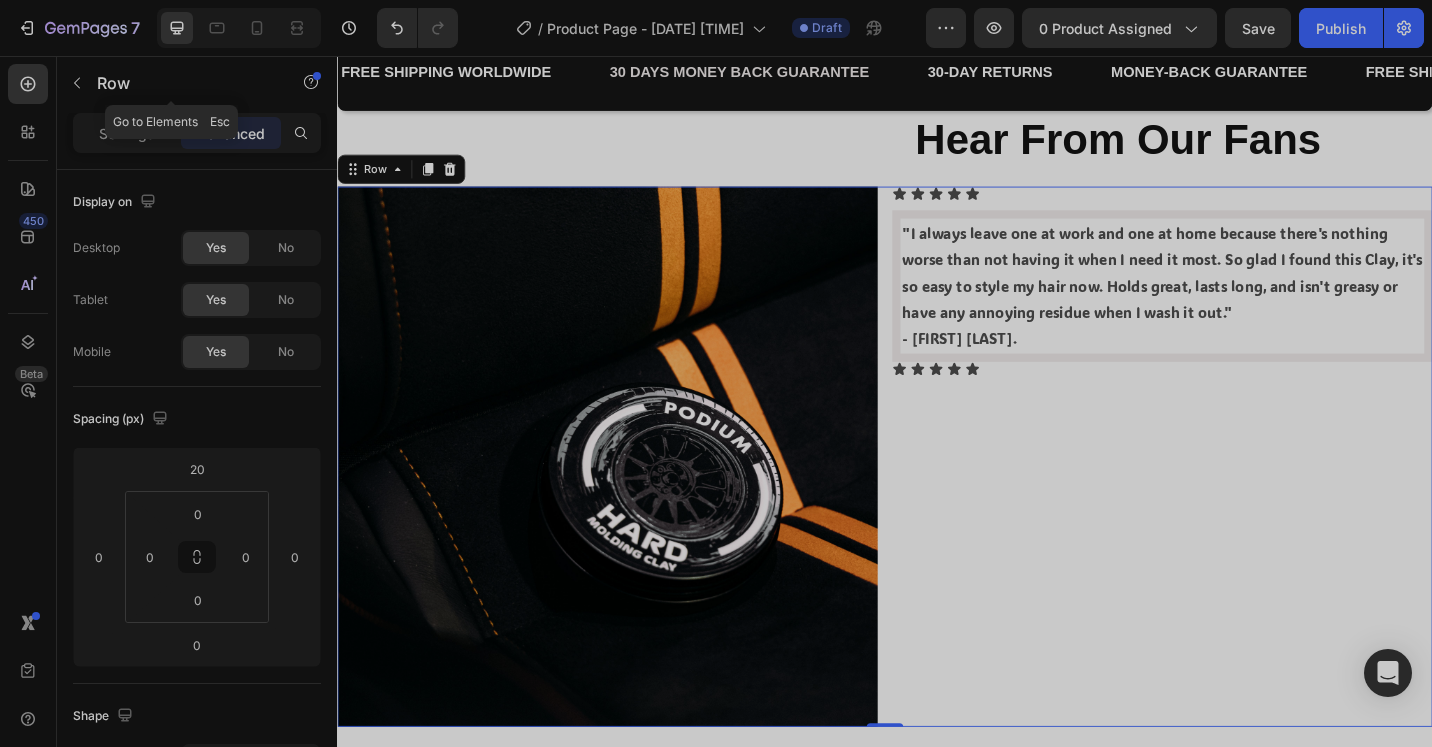 click at bounding box center [77, 83] 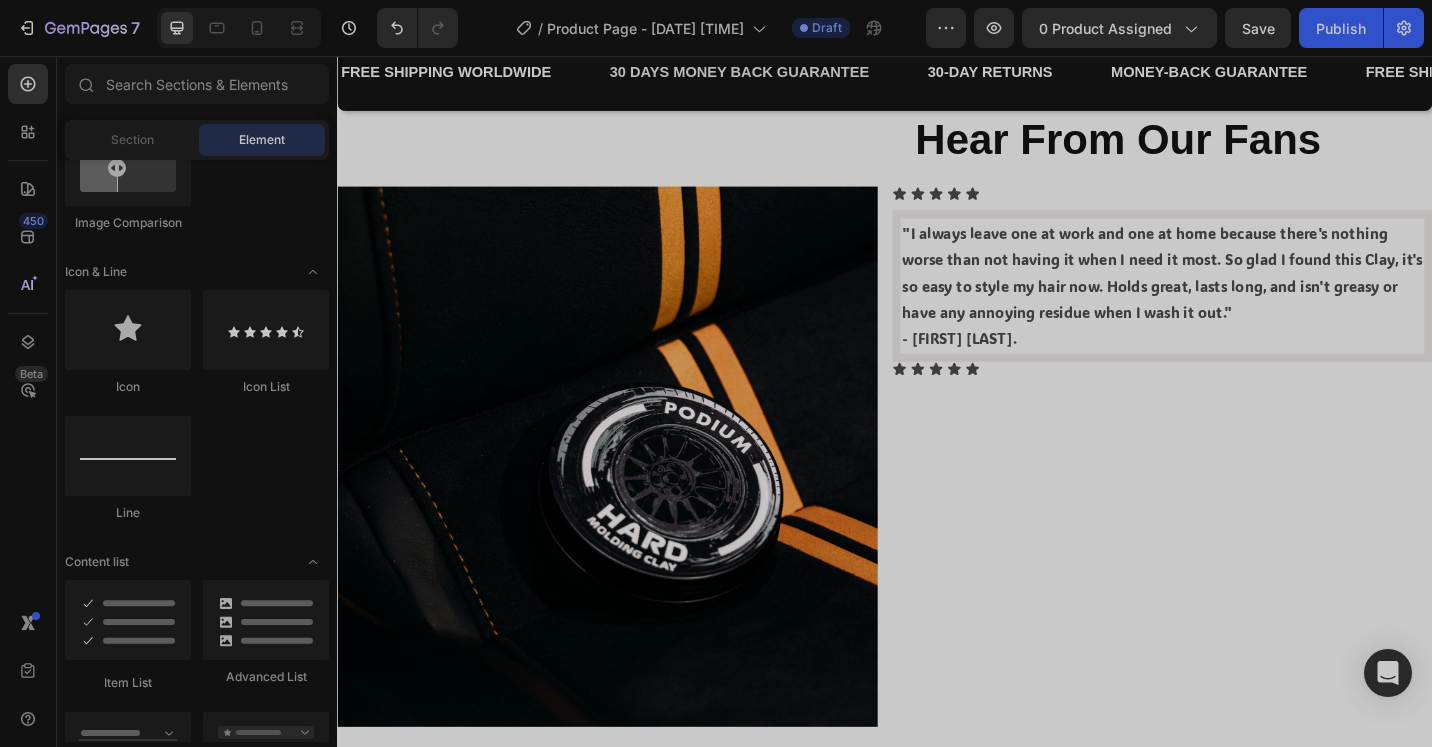 scroll, scrollTop: 300, scrollLeft: 0, axis: vertical 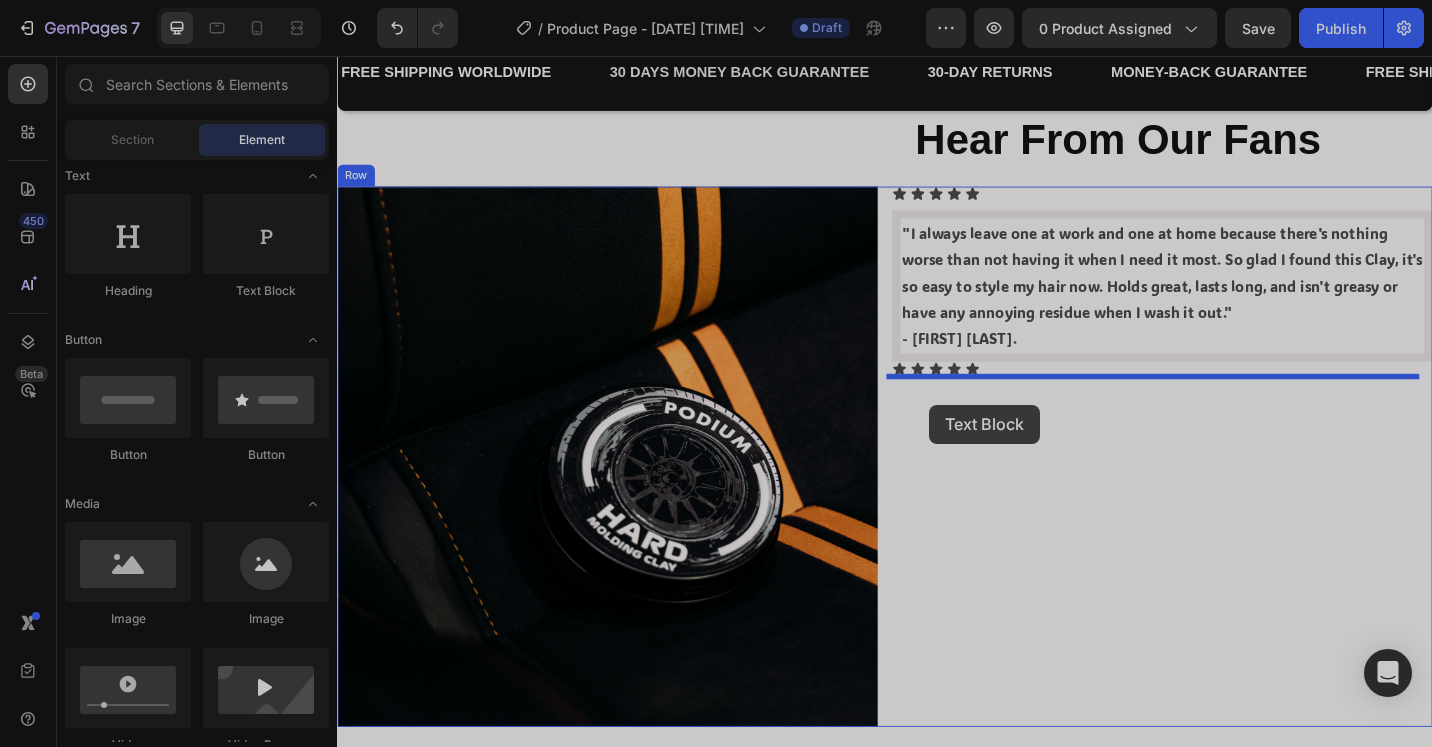 drag, startPoint x: 585, startPoint y: 298, endPoint x: 986, endPoint y: 438, distance: 424.7364 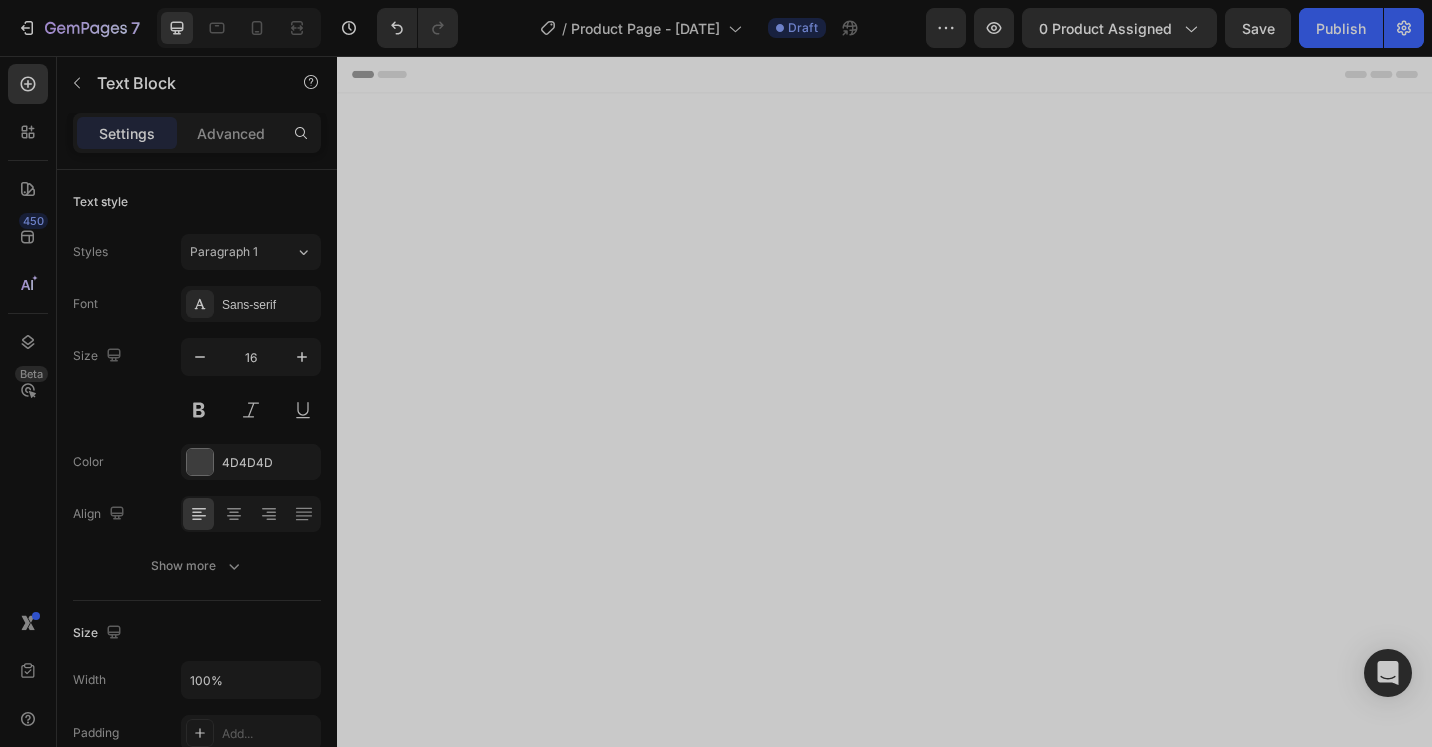 scroll, scrollTop: 2100, scrollLeft: 0, axis: vertical 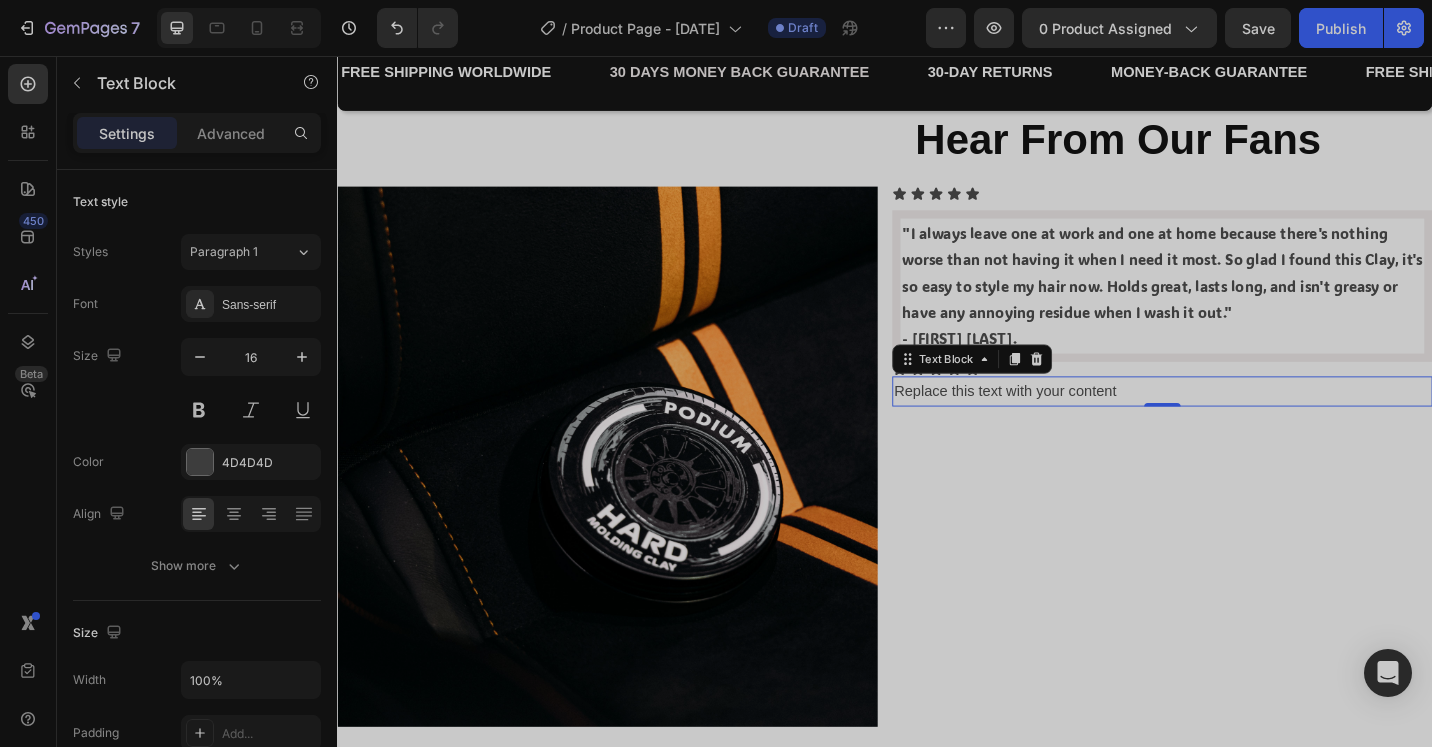 click on "Replace this text with your content" at bounding box center [1241, 423] 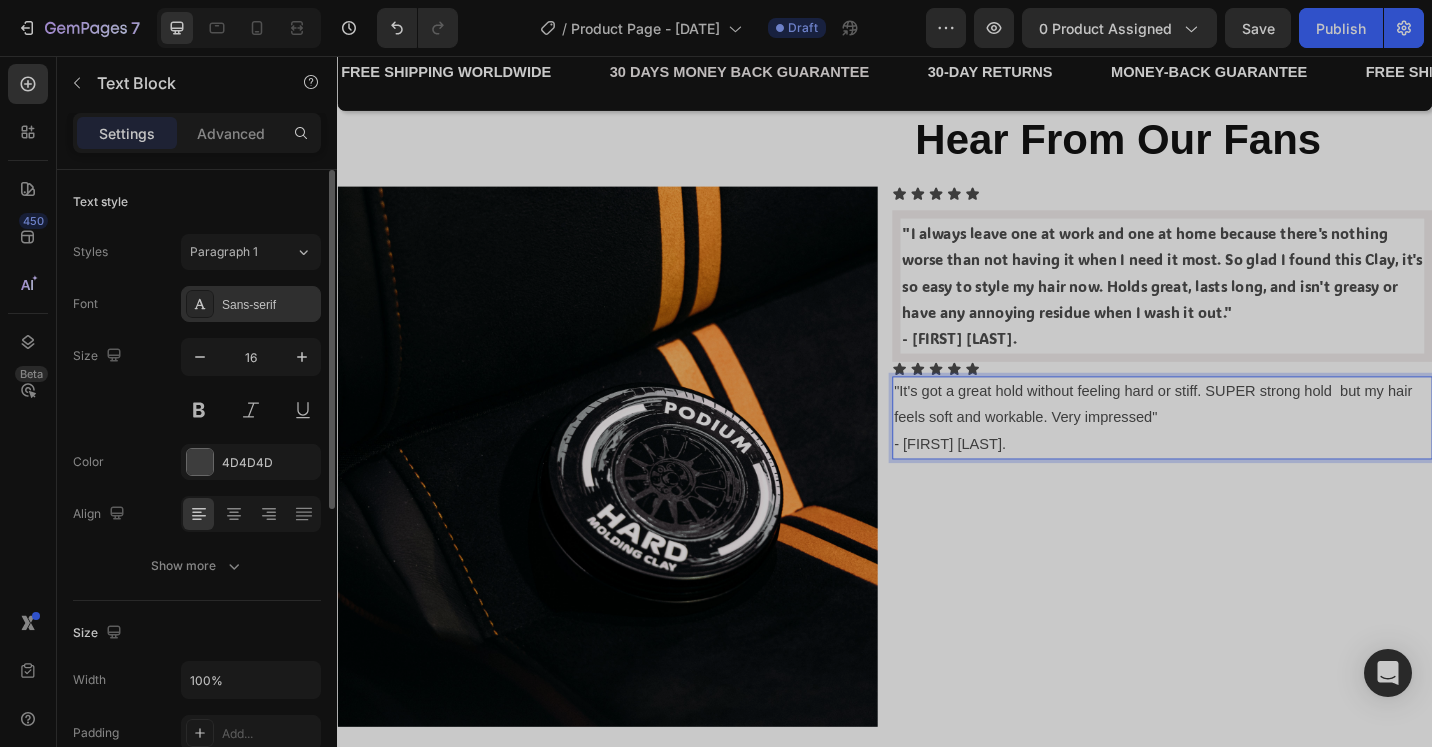 click on "Sans-serif" at bounding box center (251, 304) 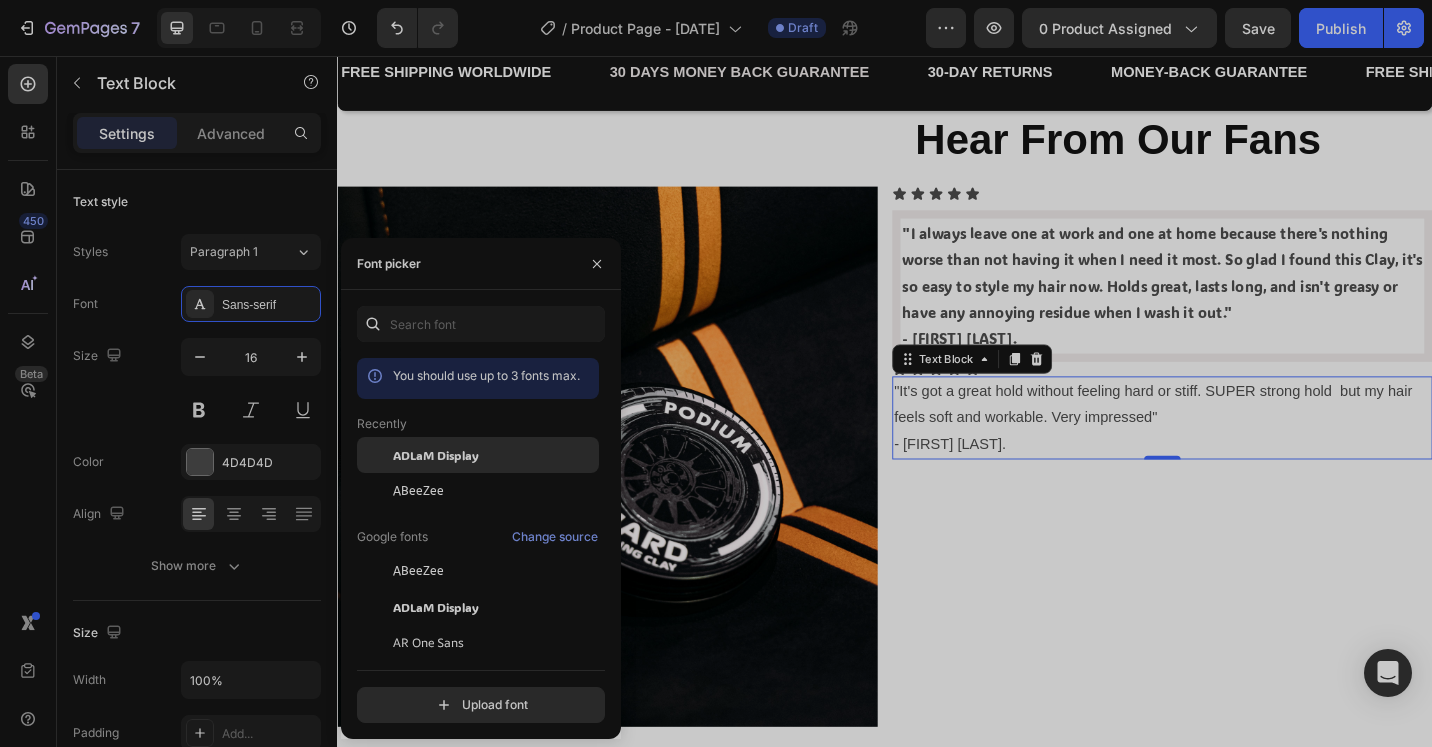 click on "ADLaM Display" at bounding box center (436, 455) 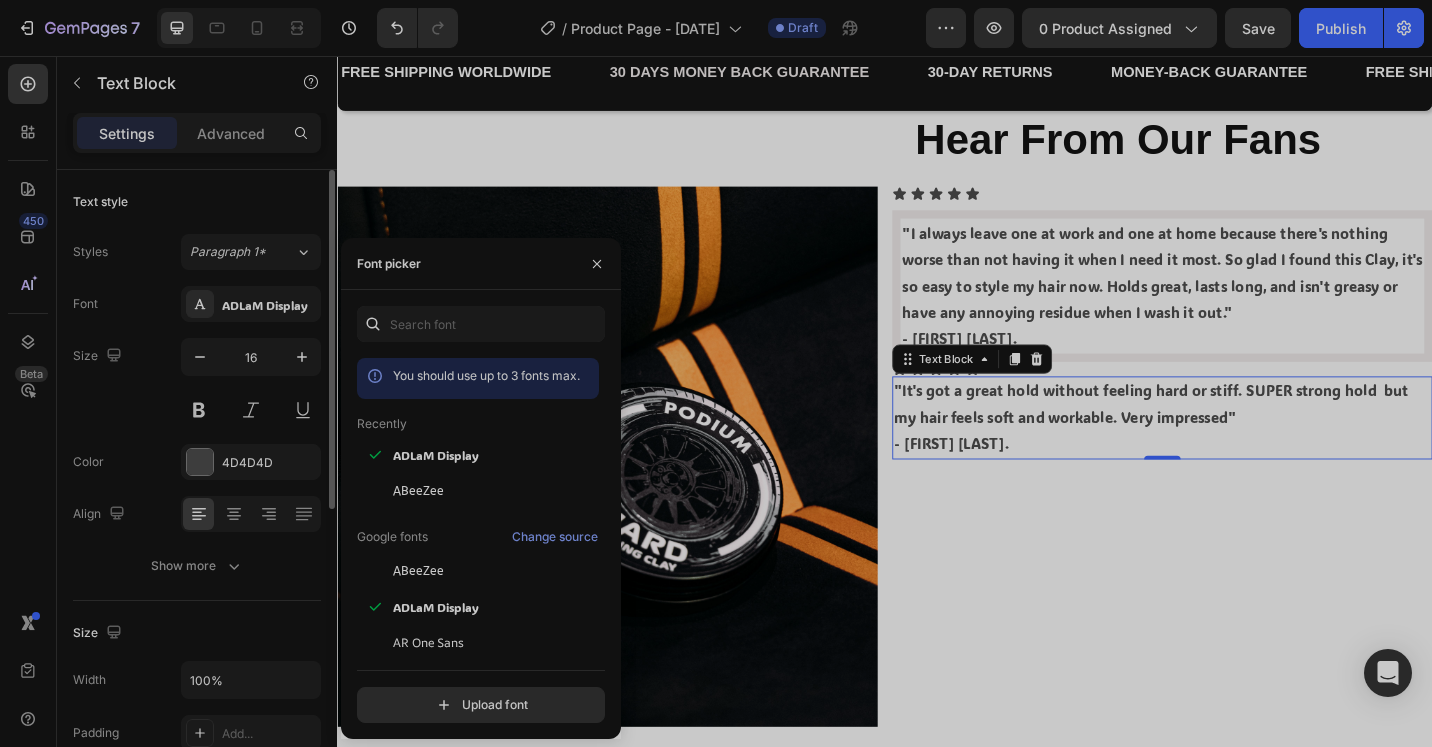 drag, startPoint x: 208, startPoint y: 124, endPoint x: 236, endPoint y: 221, distance: 100.96039 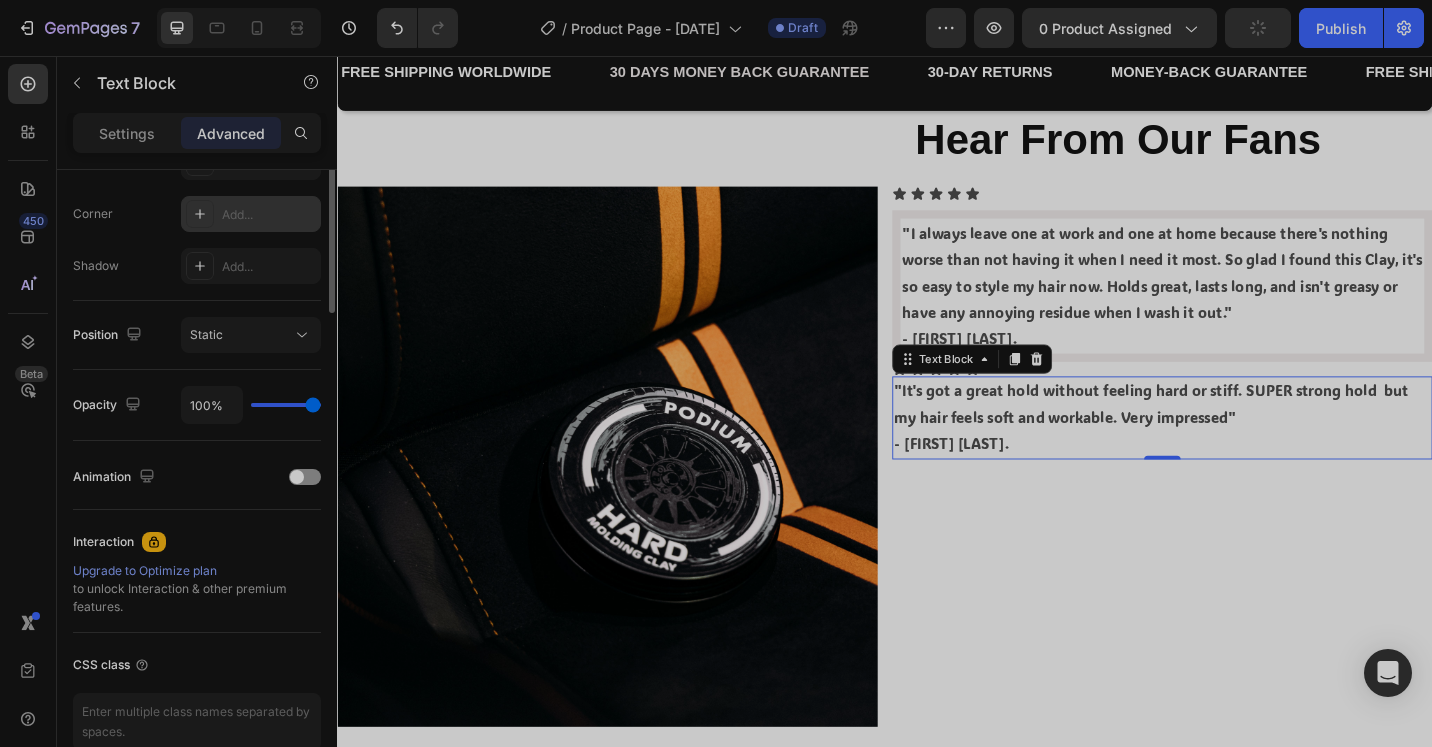 scroll, scrollTop: 300, scrollLeft: 0, axis: vertical 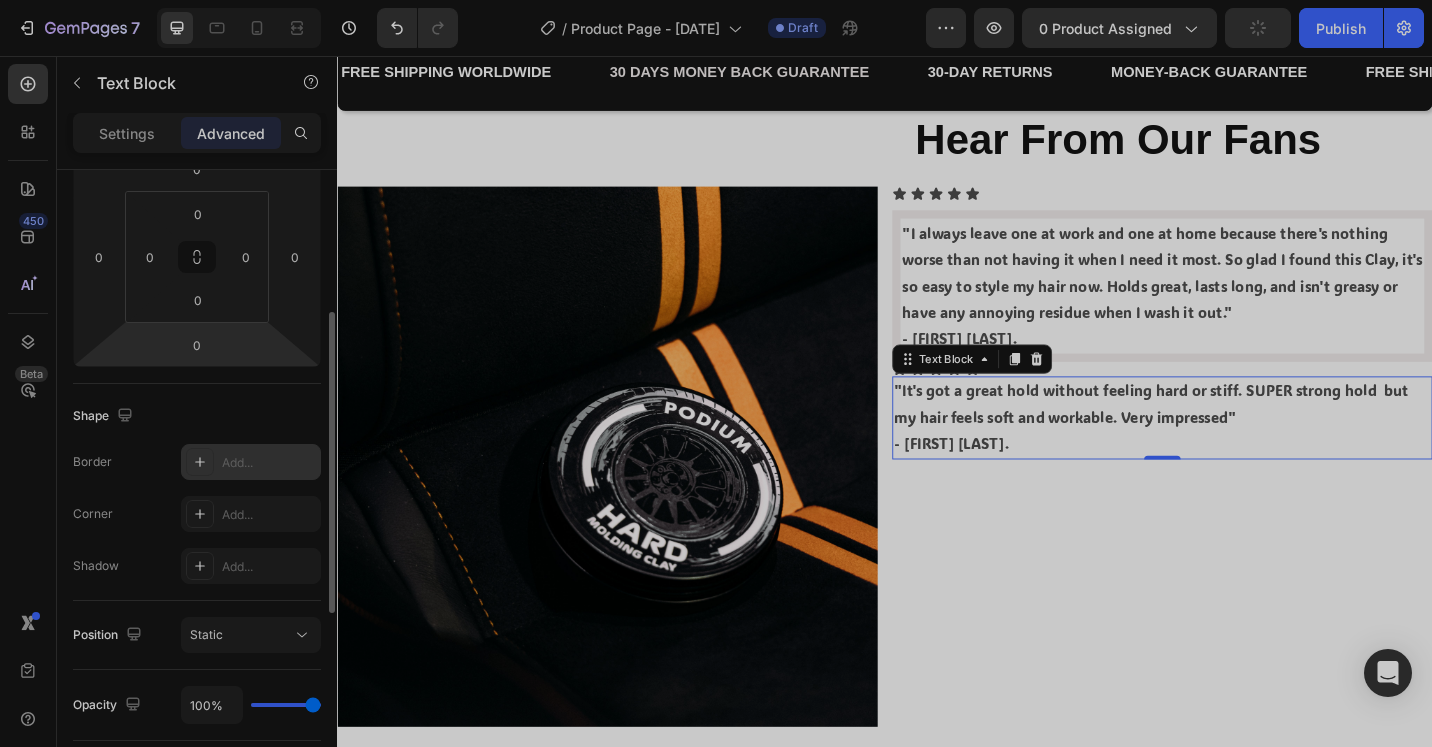 drag, startPoint x: 200, startPoint y: 450, endPoint x: 220, endPoint y: 453, distance: 20.22375 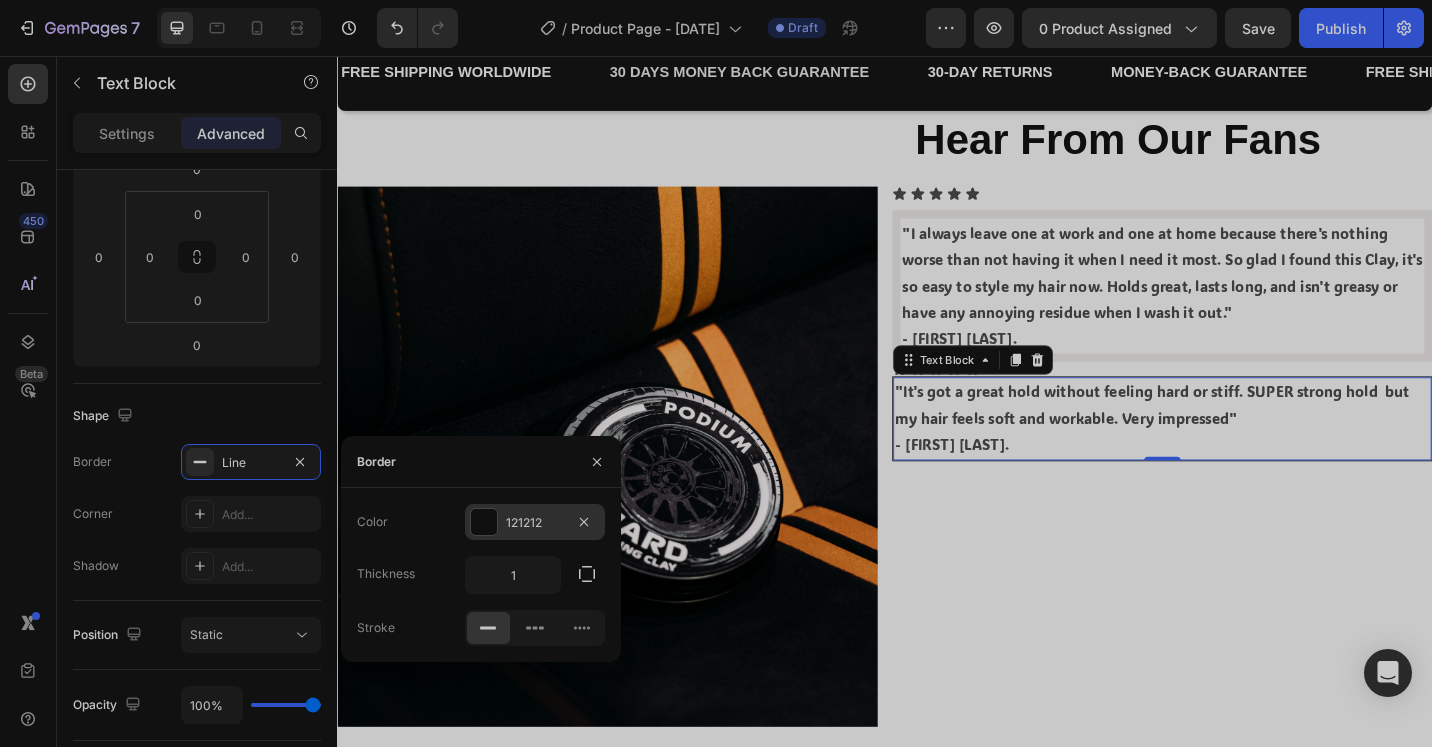click at bounding box center [484, 522] 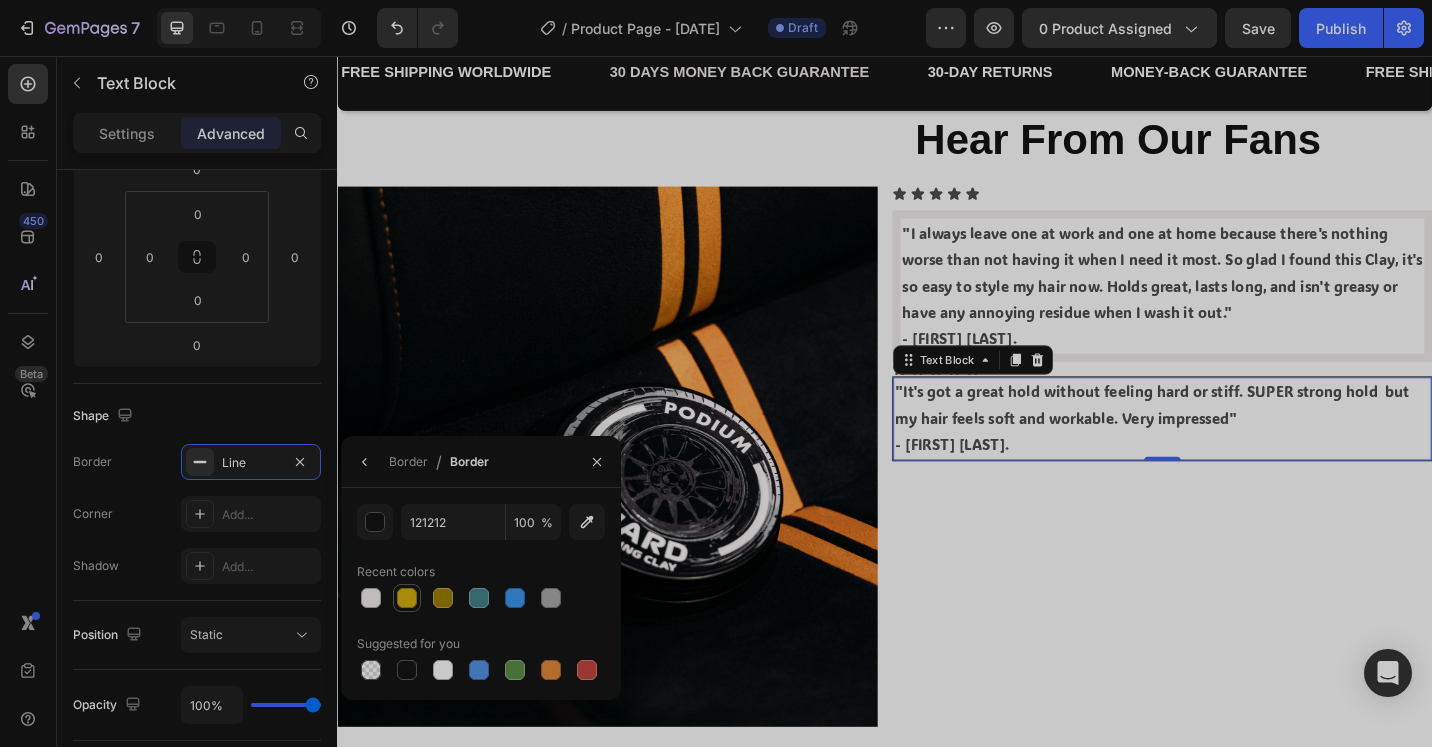 drag, startPoint x: 364, startPoint y: 590, endPoint x: 403, endPoint y: 584, distance: 39.45884 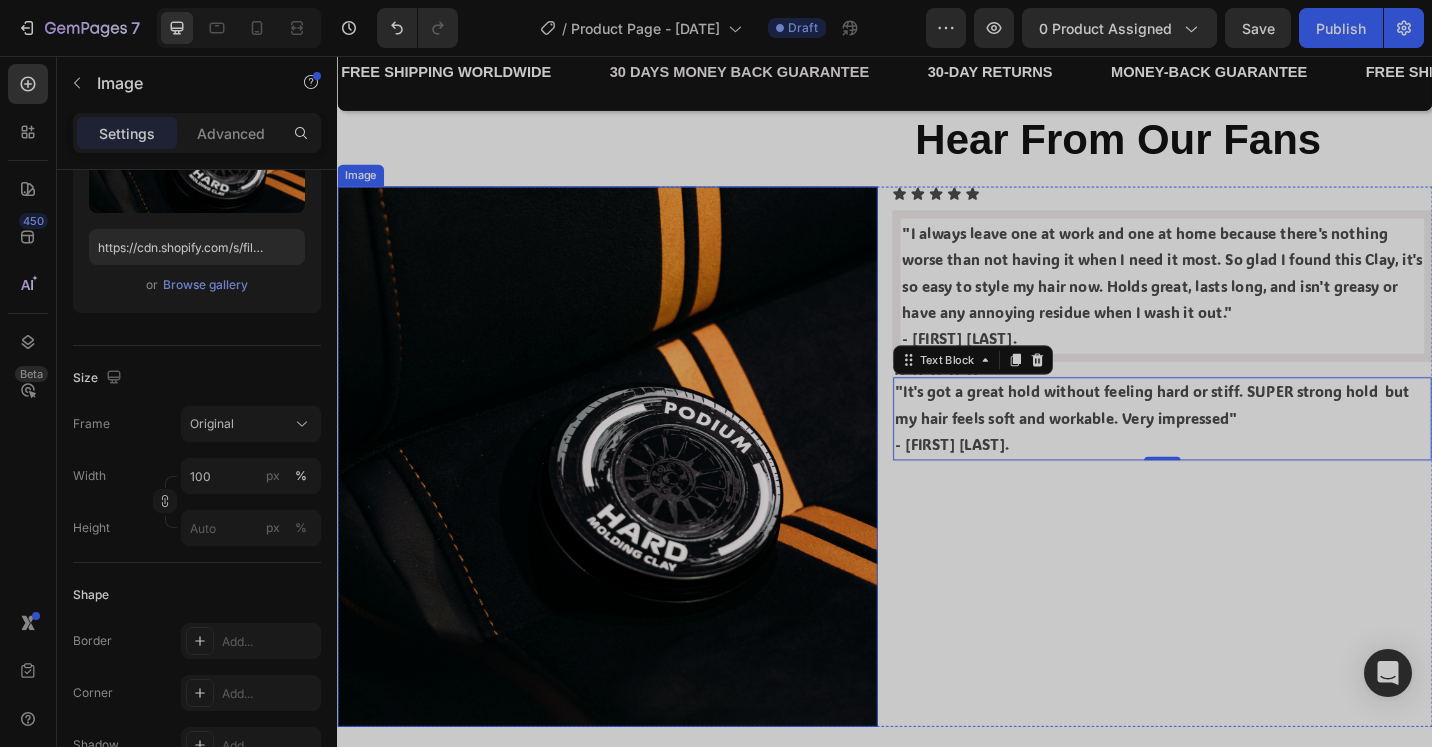 click at bounding box center [633, 495] 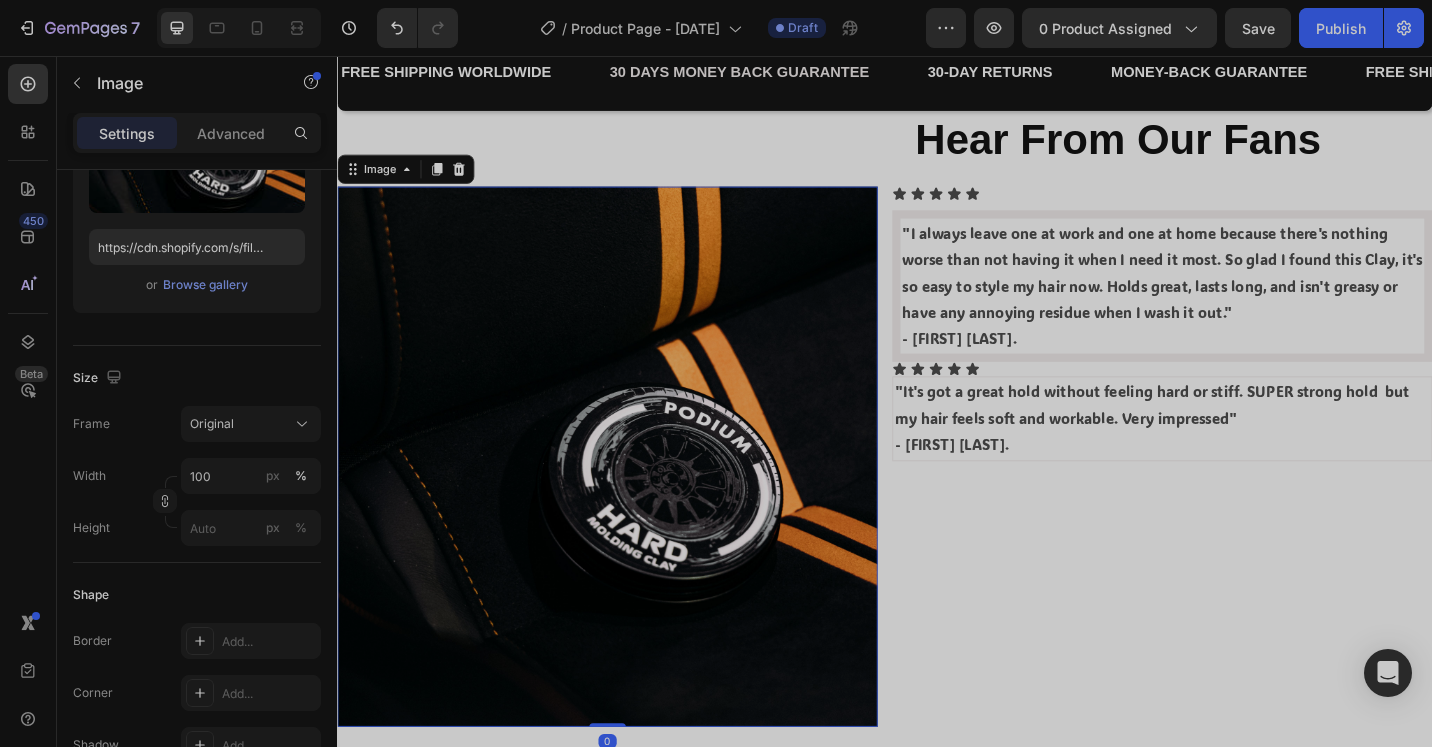 scroll, scrollTop: 0, scrollLeft: 0, axis: both 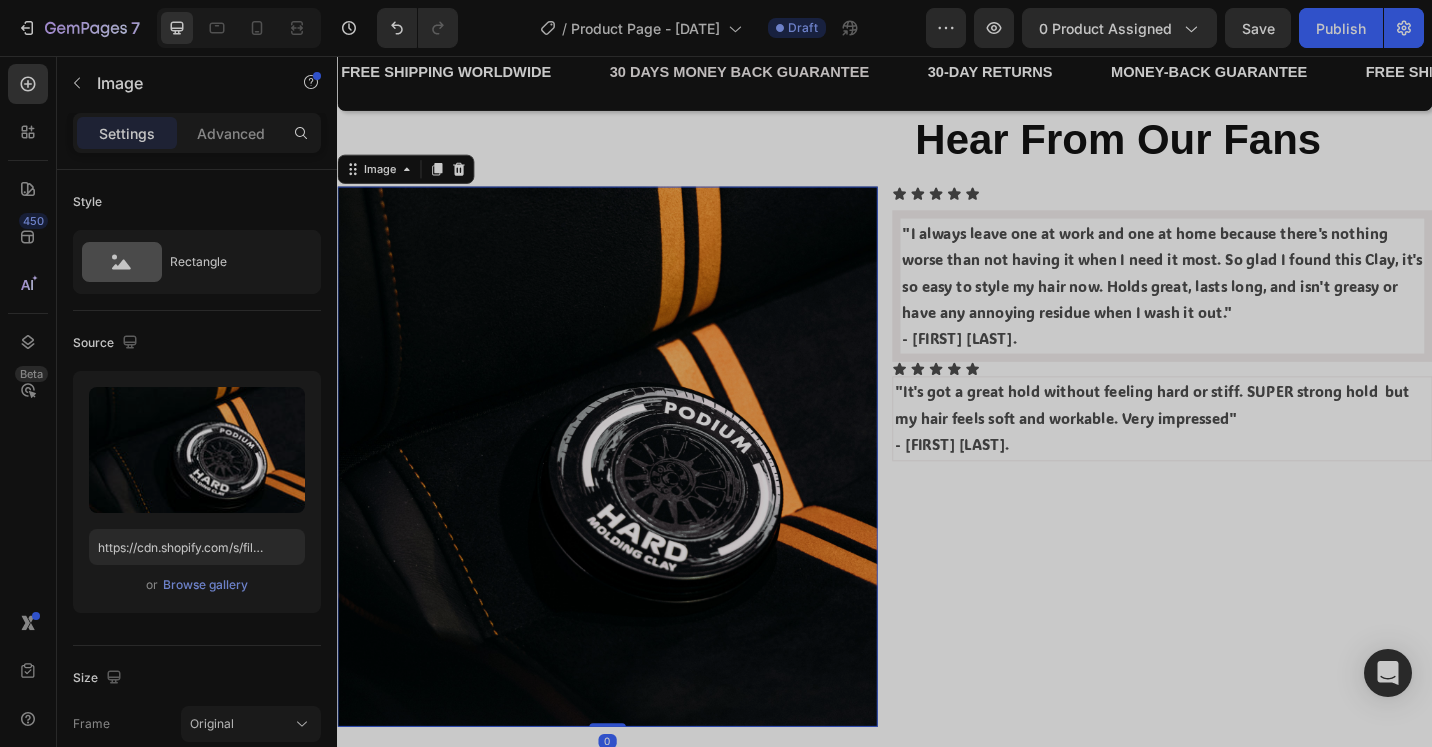 click on "Advanced" at bounding box center [231, 133] 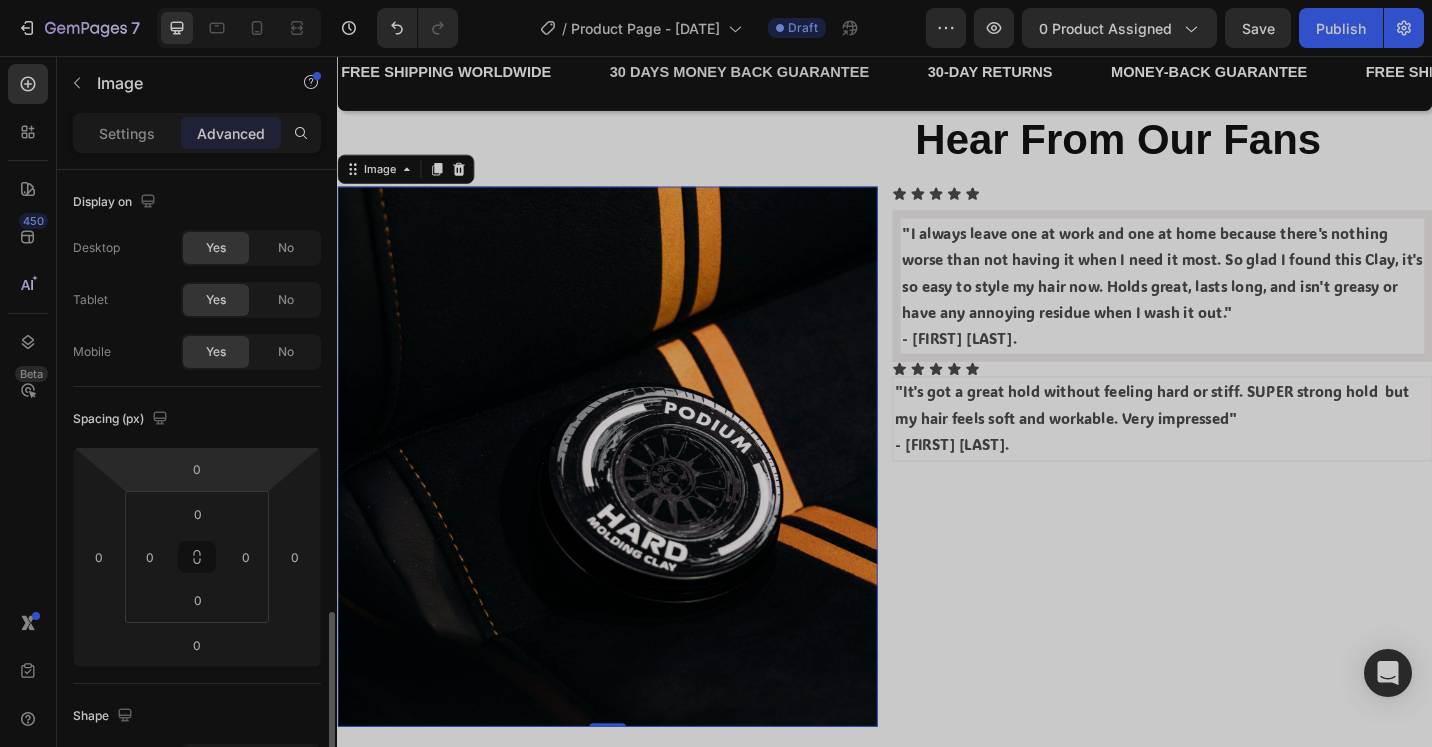 scroll, scrollTop: 300, scrollLeft: 0, axis: vertical 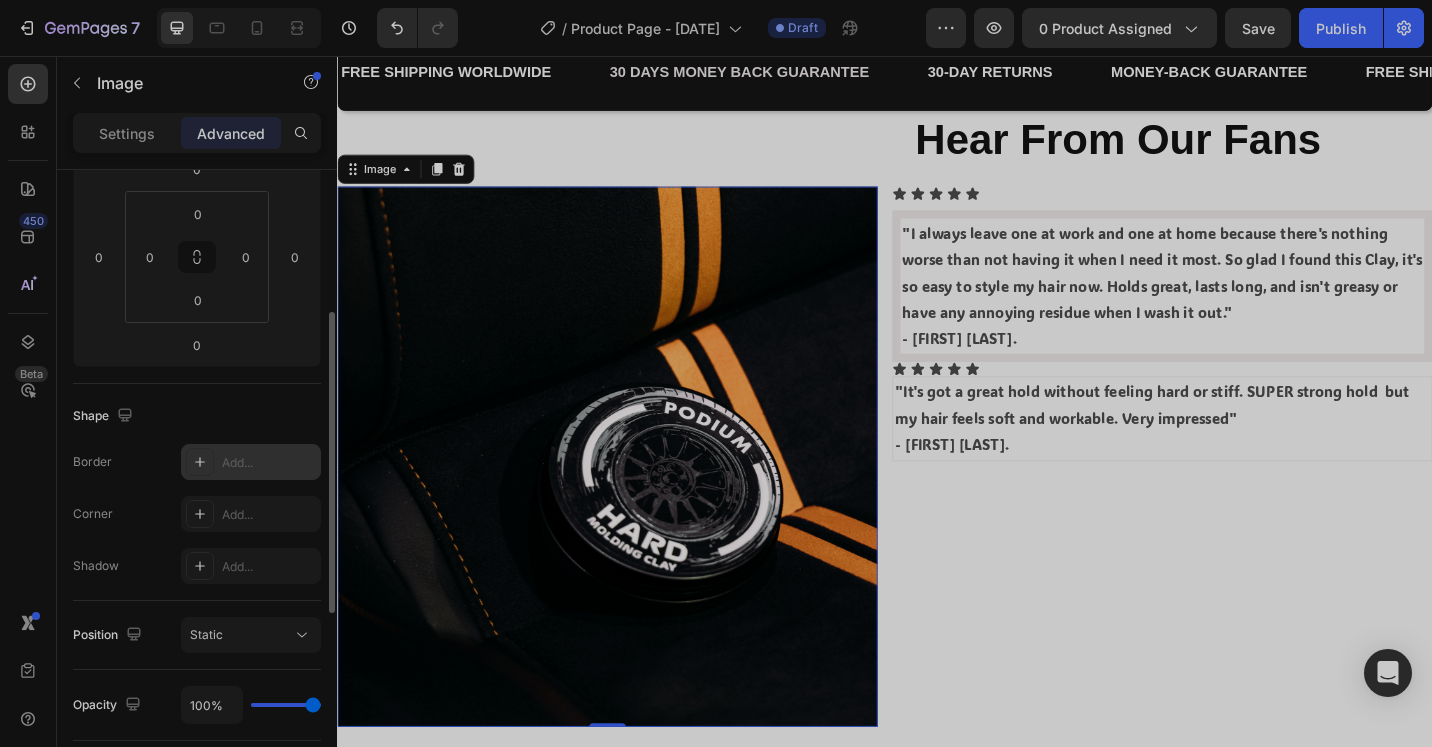 click on "Add..." at bounding box center (269, 463) 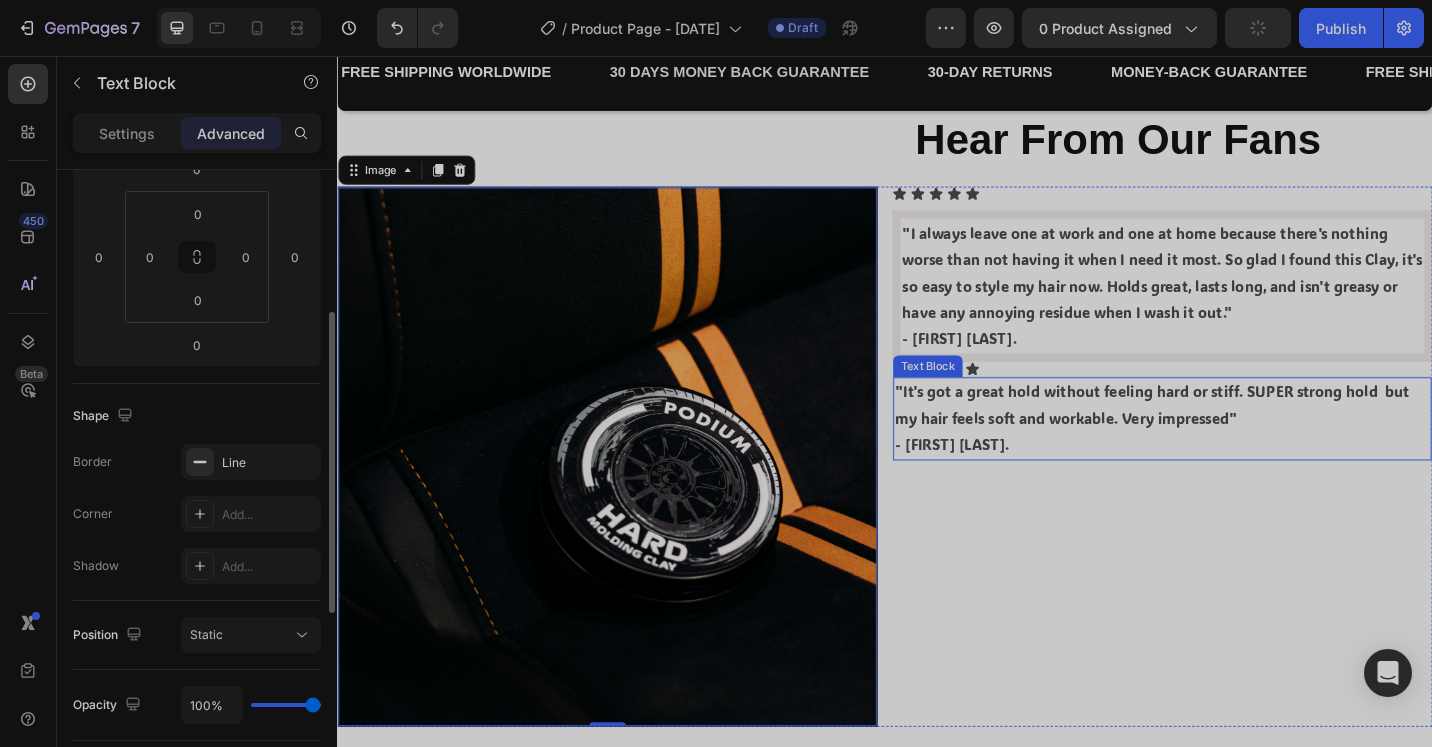 click on ""It's got a great hold without feeling hard or stiff. SUPER strong hold  but my hair feels soft and workable. Very impressed"" at bounding box center (1241, 439) 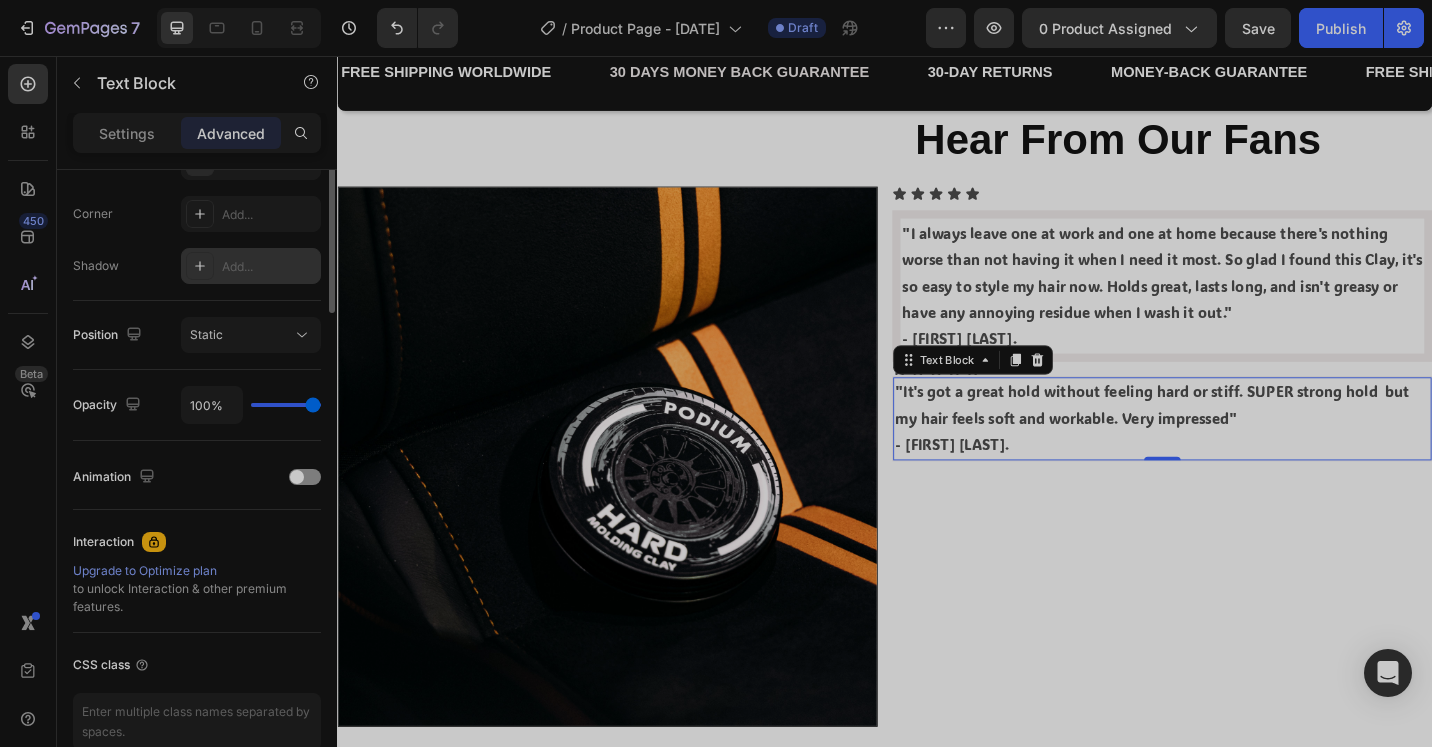 scroll, scrollTop: 300, scrollLeft: 0, axis: vertical 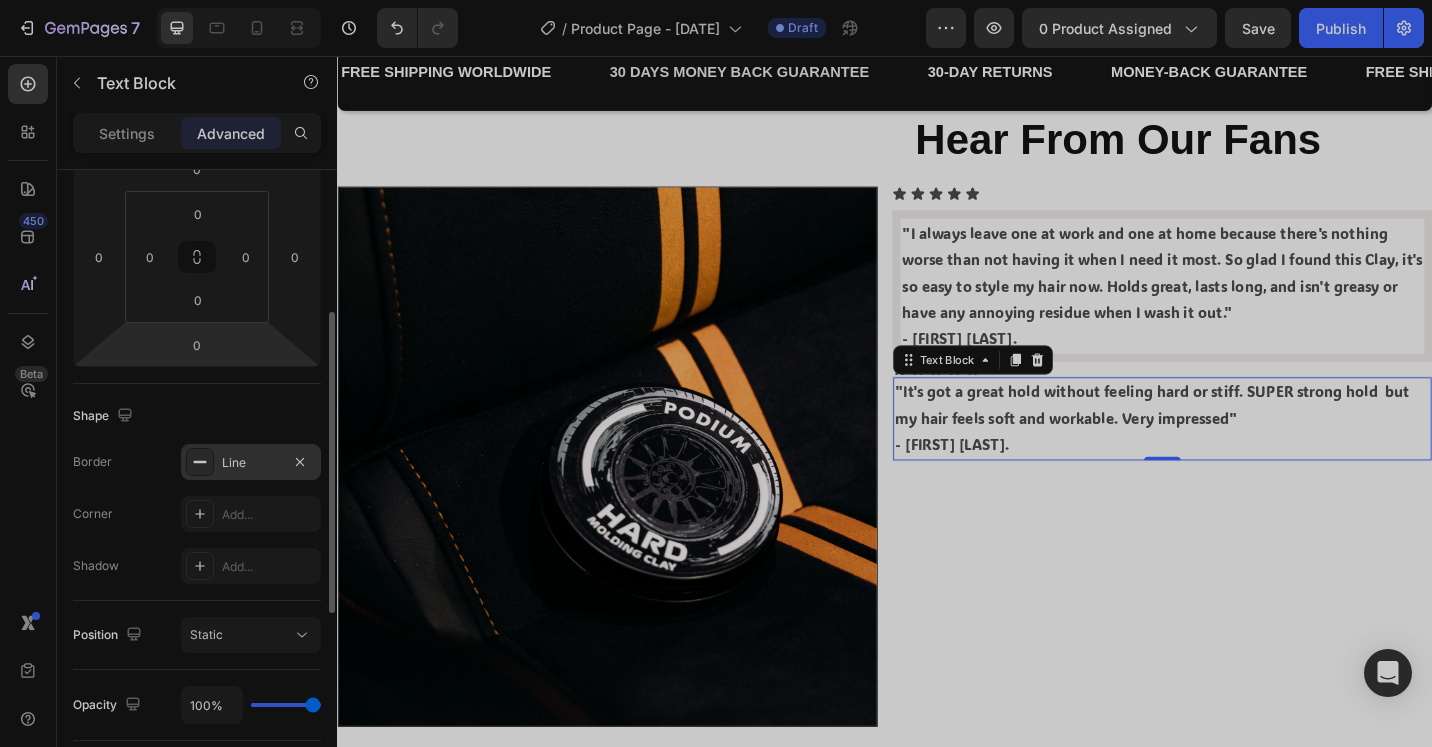 click on "Line" at bounding box center (251, 463) 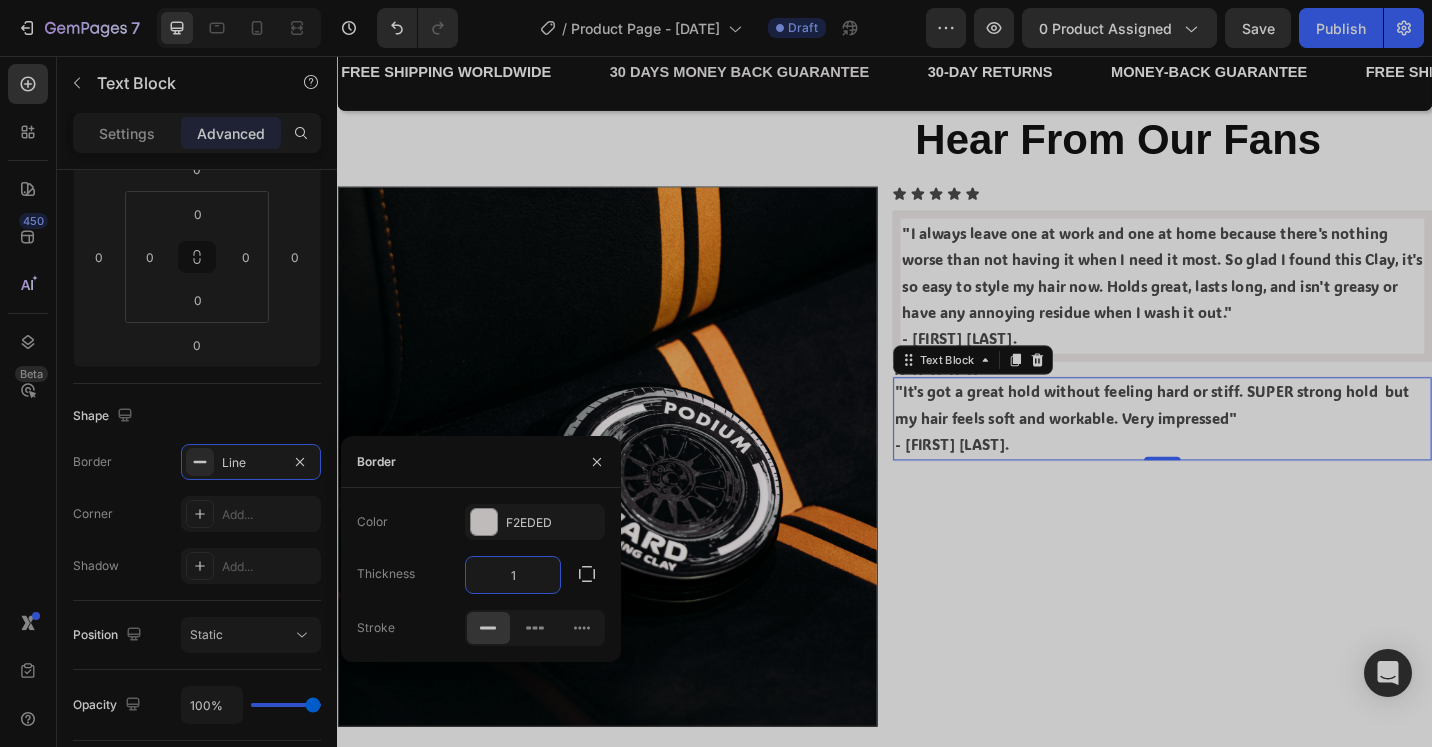 click on "1" at bounding box center [513, 575] 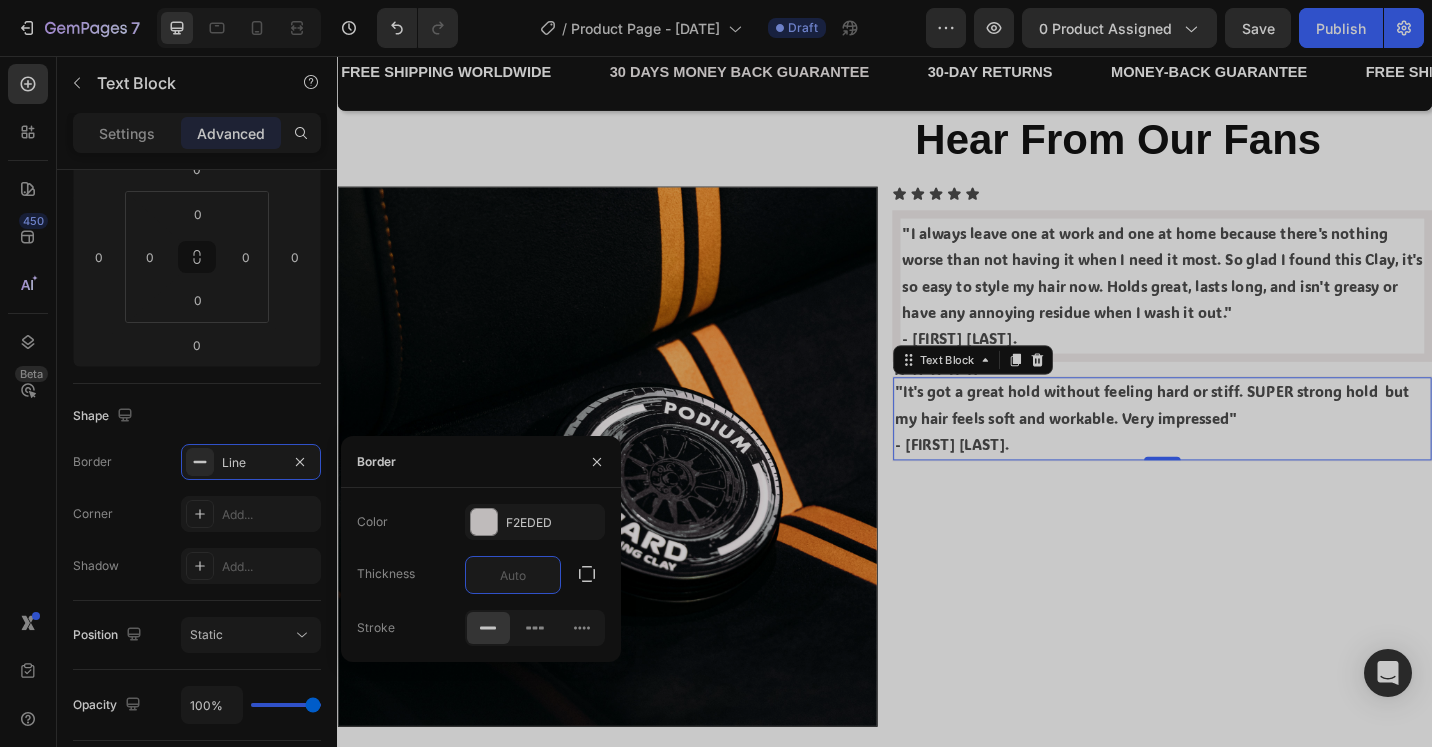 type on "9" 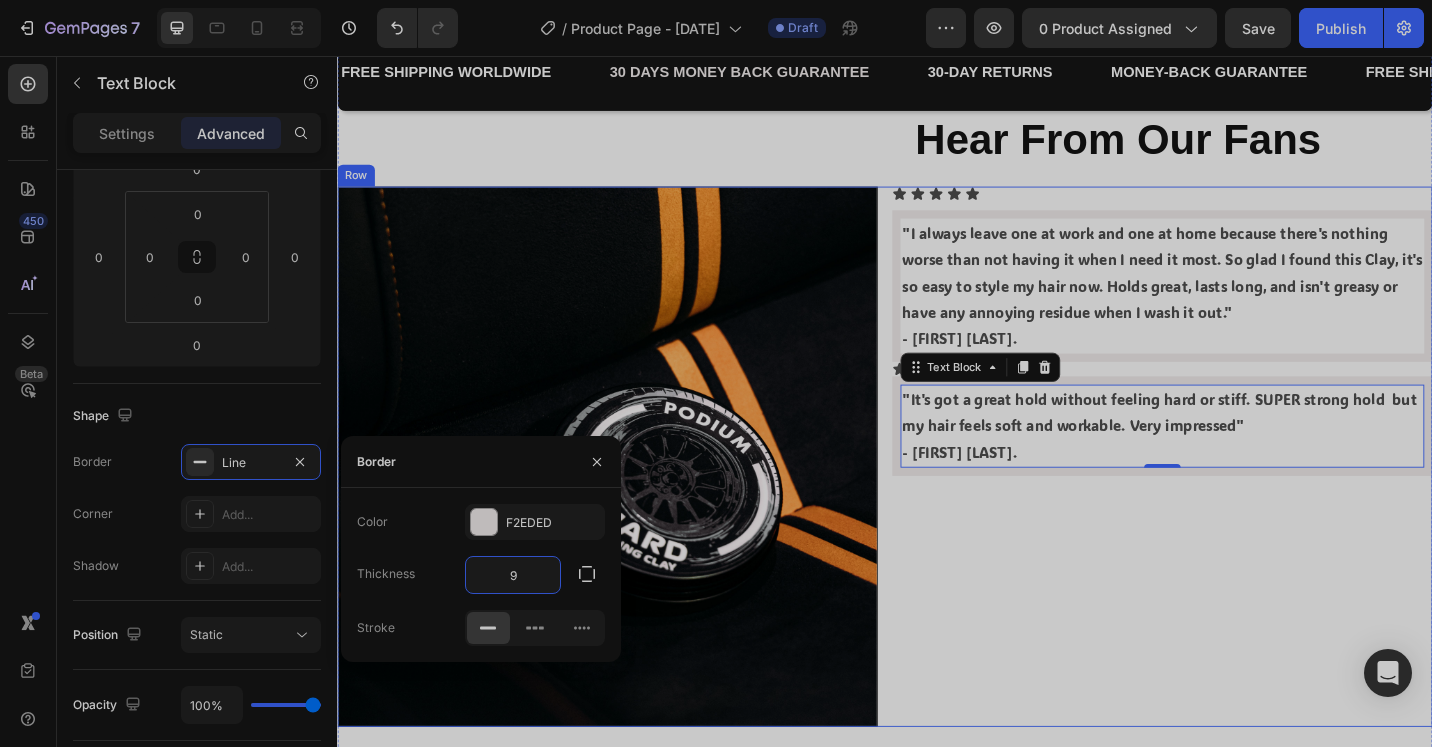 click on "Icon Icon Icon Icon
Icon Icon List "I always leave one at work and one at home because there's nothing worse than not having it when I need it most. So glad I found this Clay, it's so easy to style my hair now. Holds great, lasts long, and isn't greasy or have any annoying residue when I wash it out." - Charlie S. Text Block Icon Icon Icon Icon
Icon Icon List "It's got a great hold without feeling hard or stiff. SUPER strong hold  but my hair feels soft and workable. Very impressed" - Adam T. Text Block   0" at bounding box center (1241, 495) 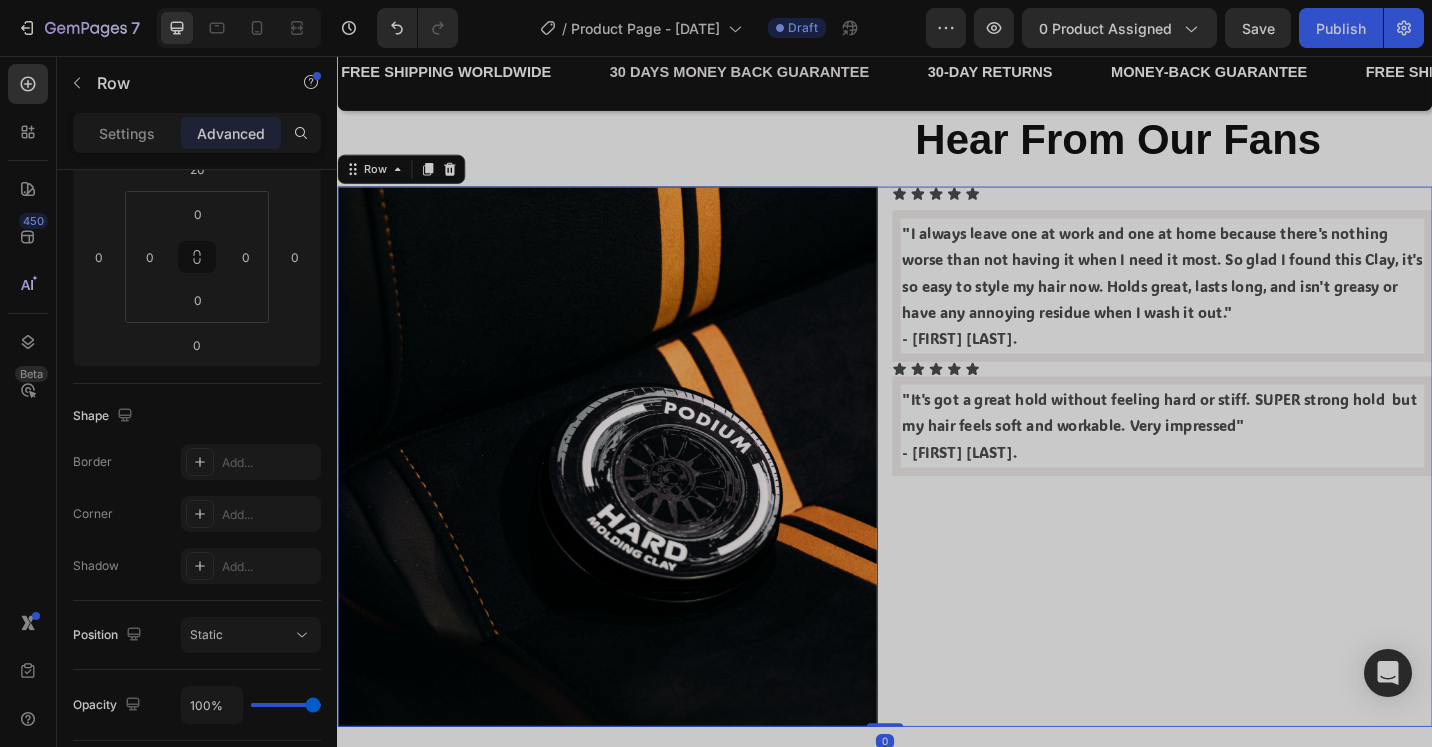 scroll, scrollTop: 0, scrollLeft: 0, axis: both 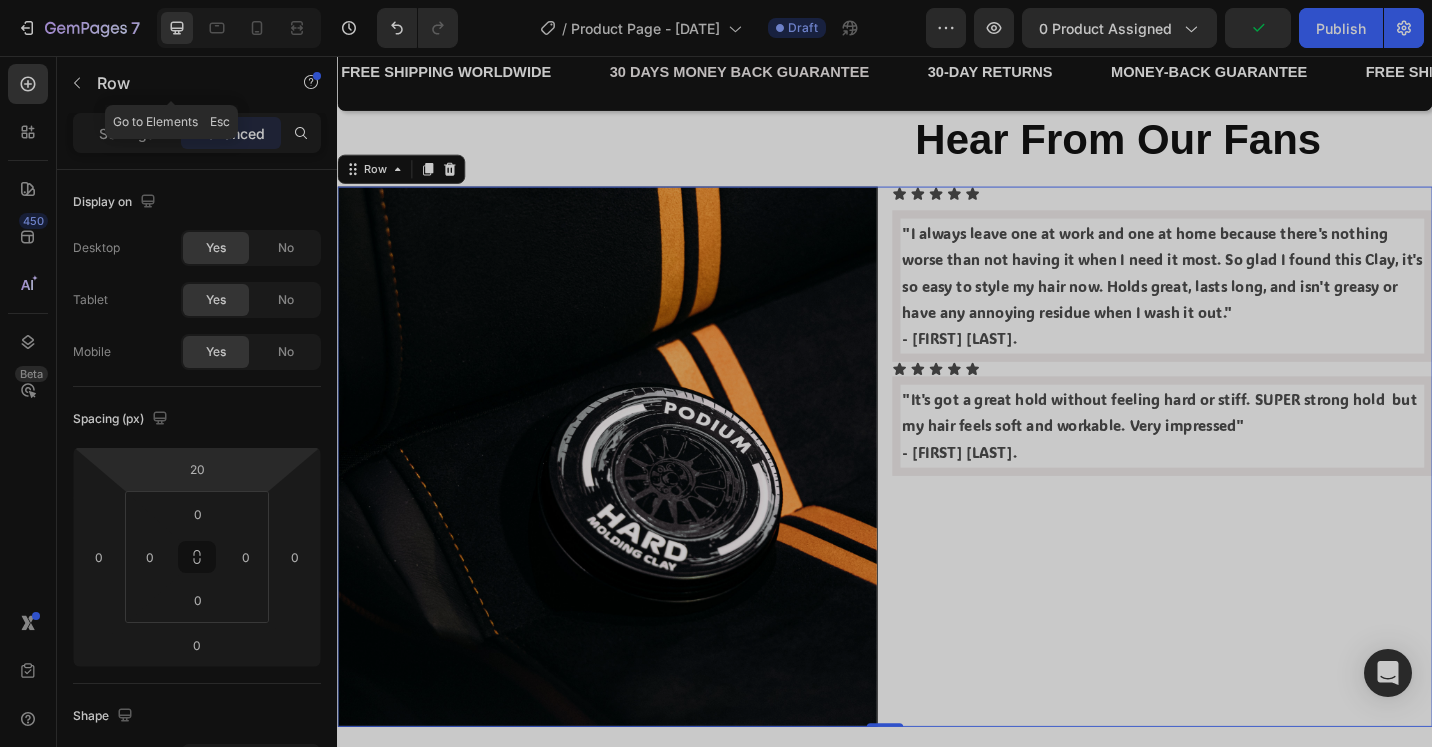 click on "Row" at bounding box center (171, 83) 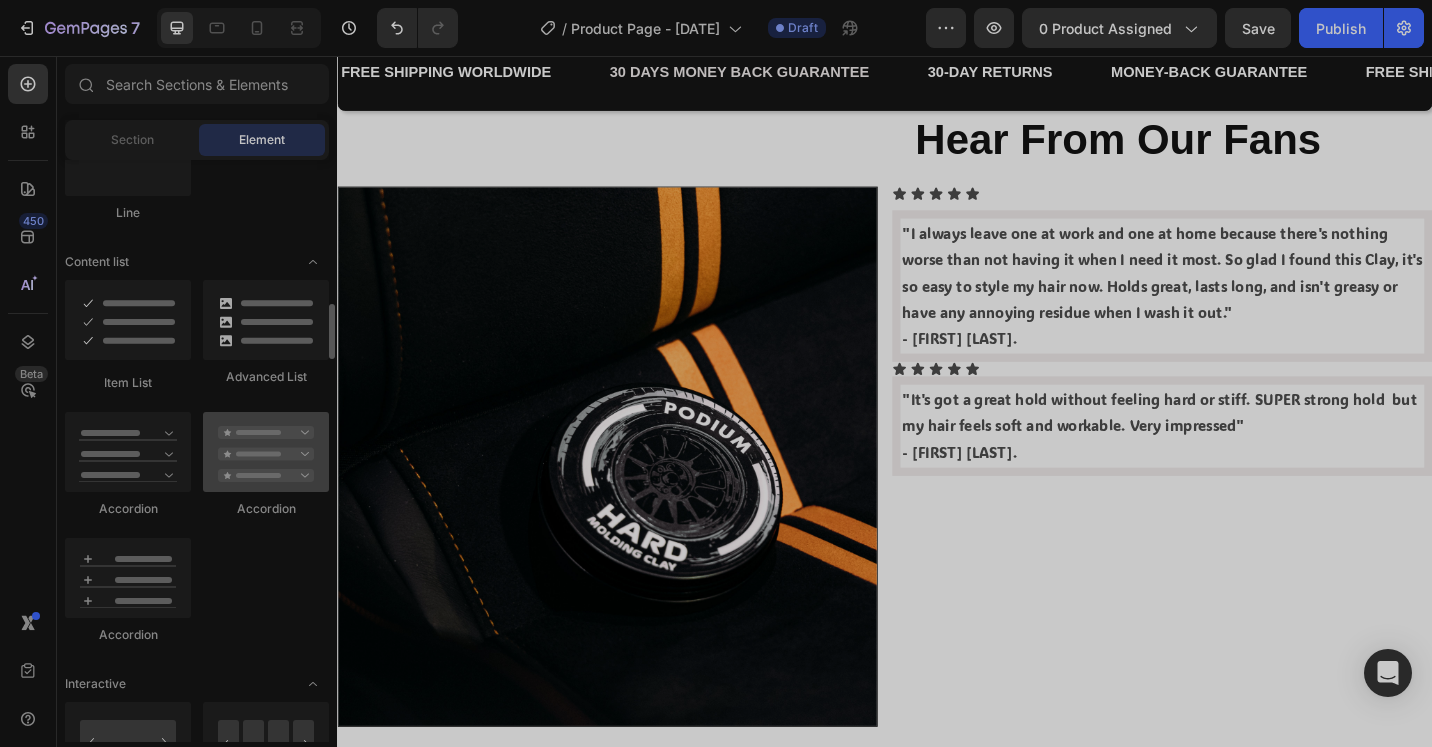 scroll, scrollTop: 900, scrollLeft: 0, axis: vertical 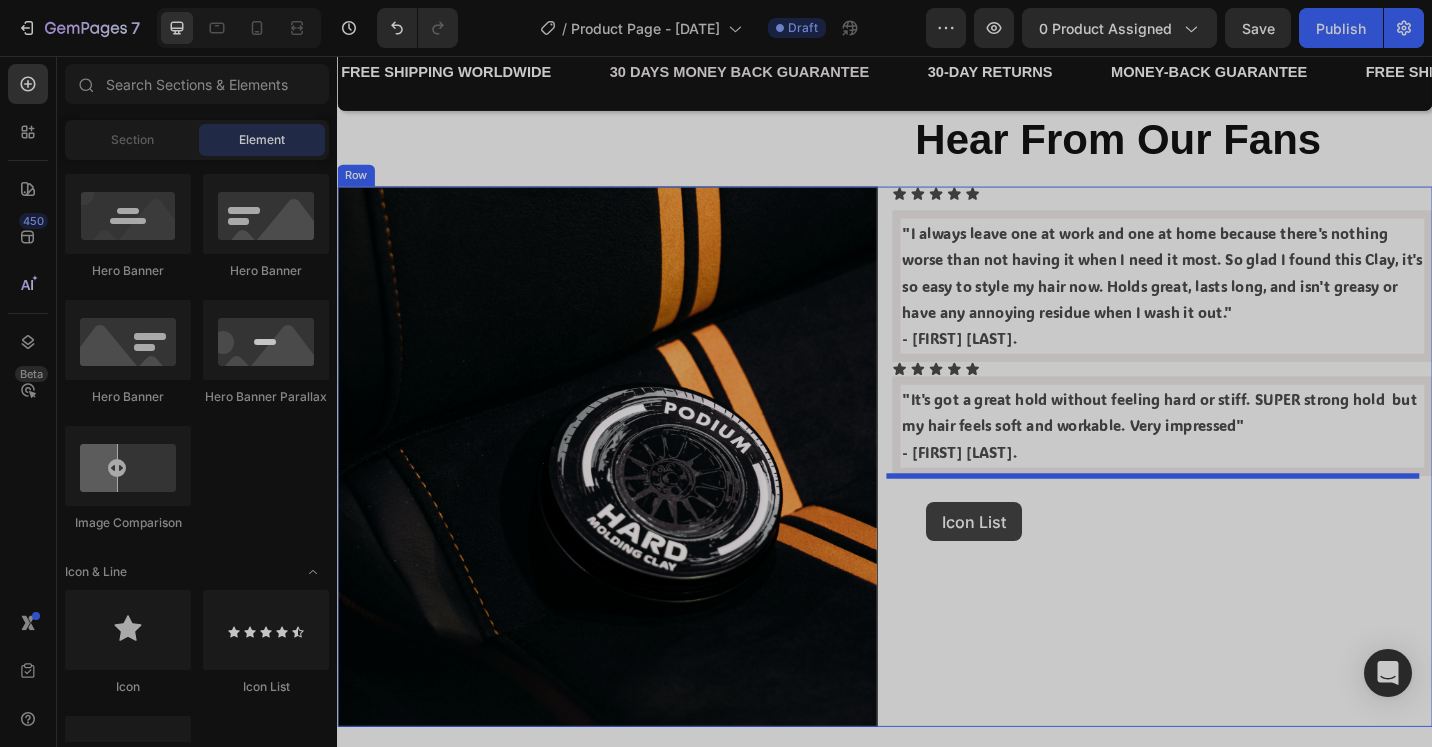drag, startPoint x: 577, startPoint y: 691, endPoint x: 982, endPoint y: 545, distance: 430.51248 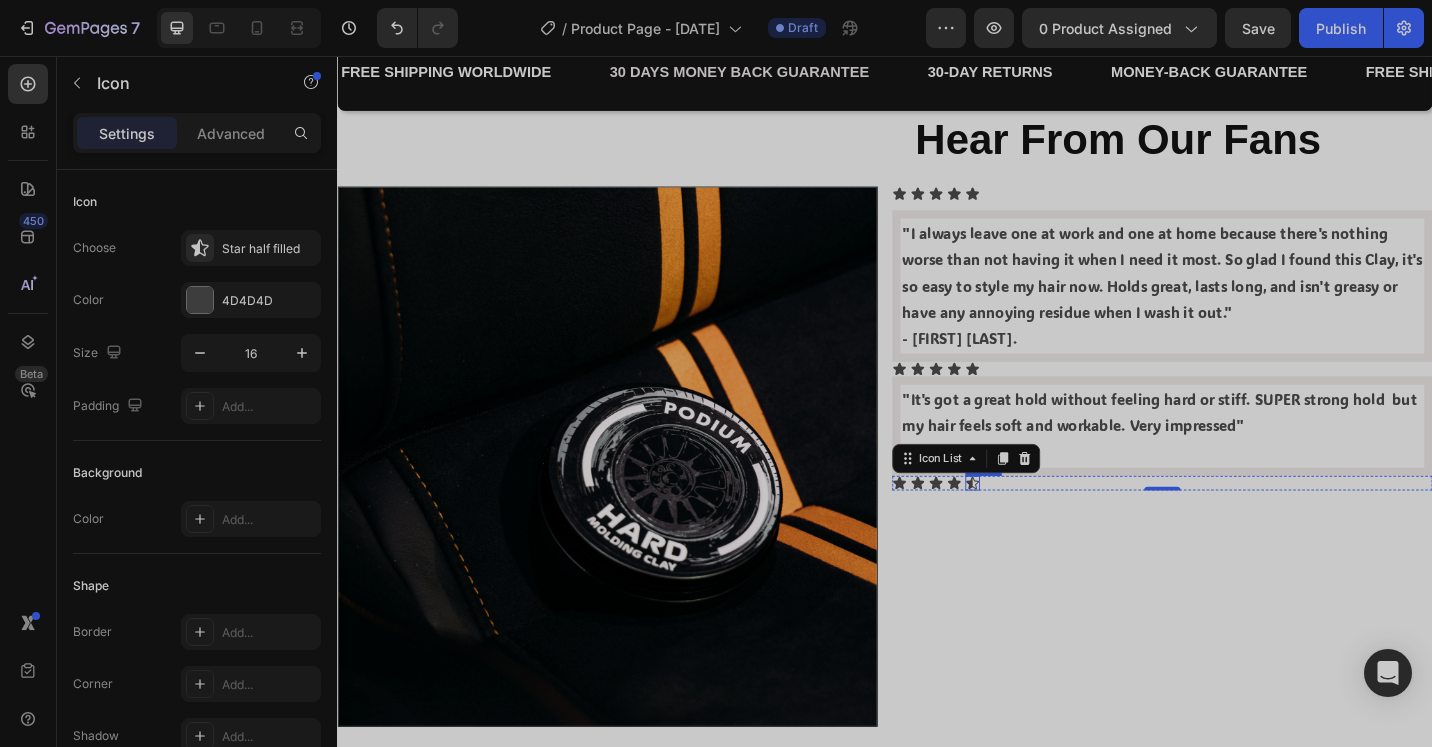 click on "Icon" at bounding box center [1033, 524] 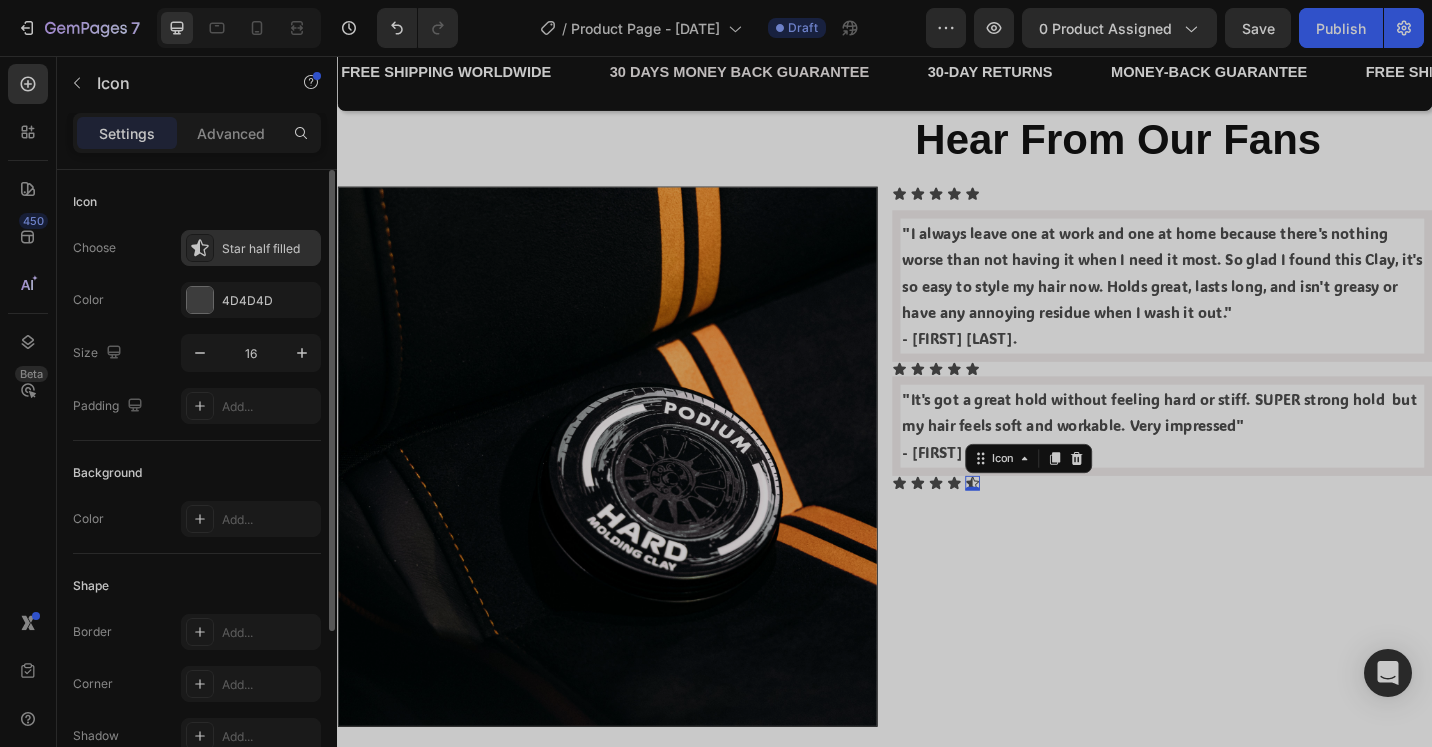 drag, startPoint x: 224, startPoint y: 246, endPoint x: 238, endPoint y: 246, distance: 14 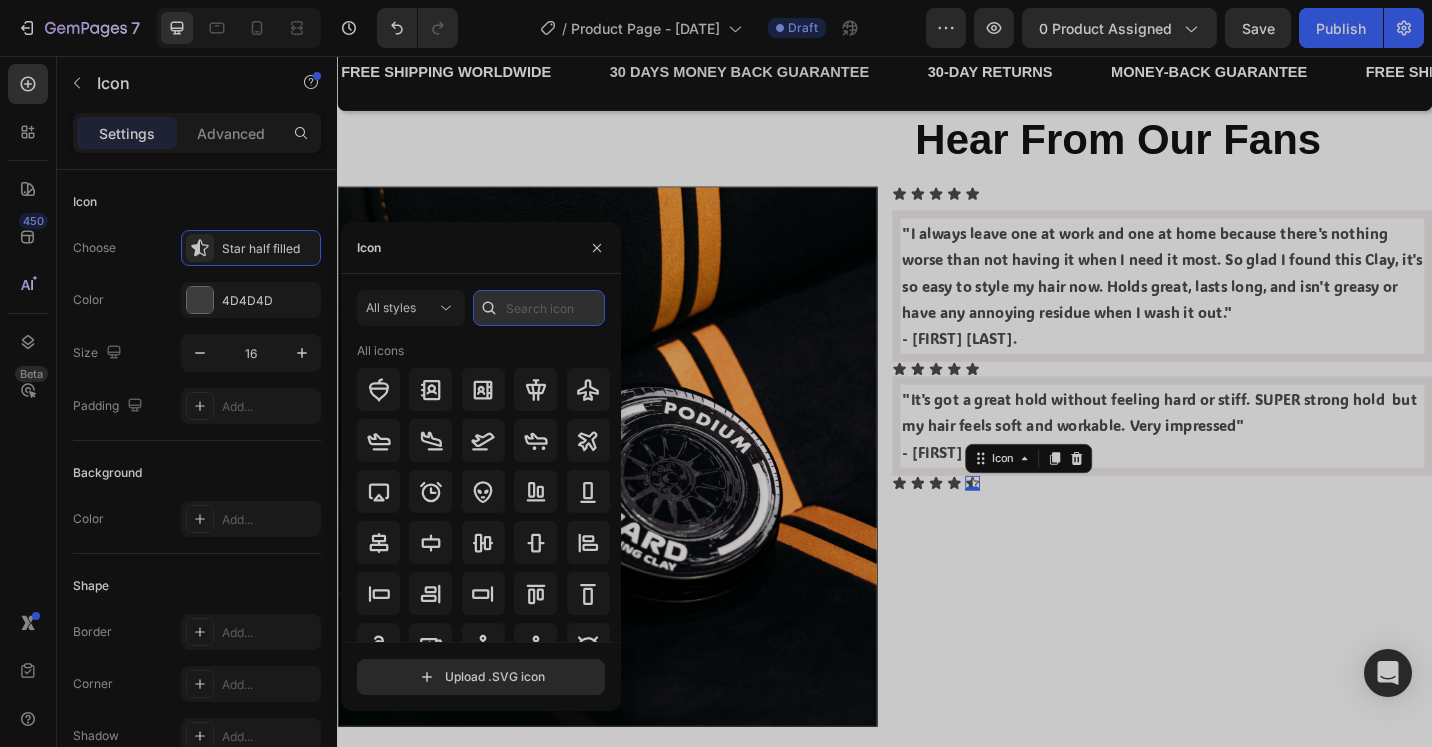 click at bounding box center (539, 308) 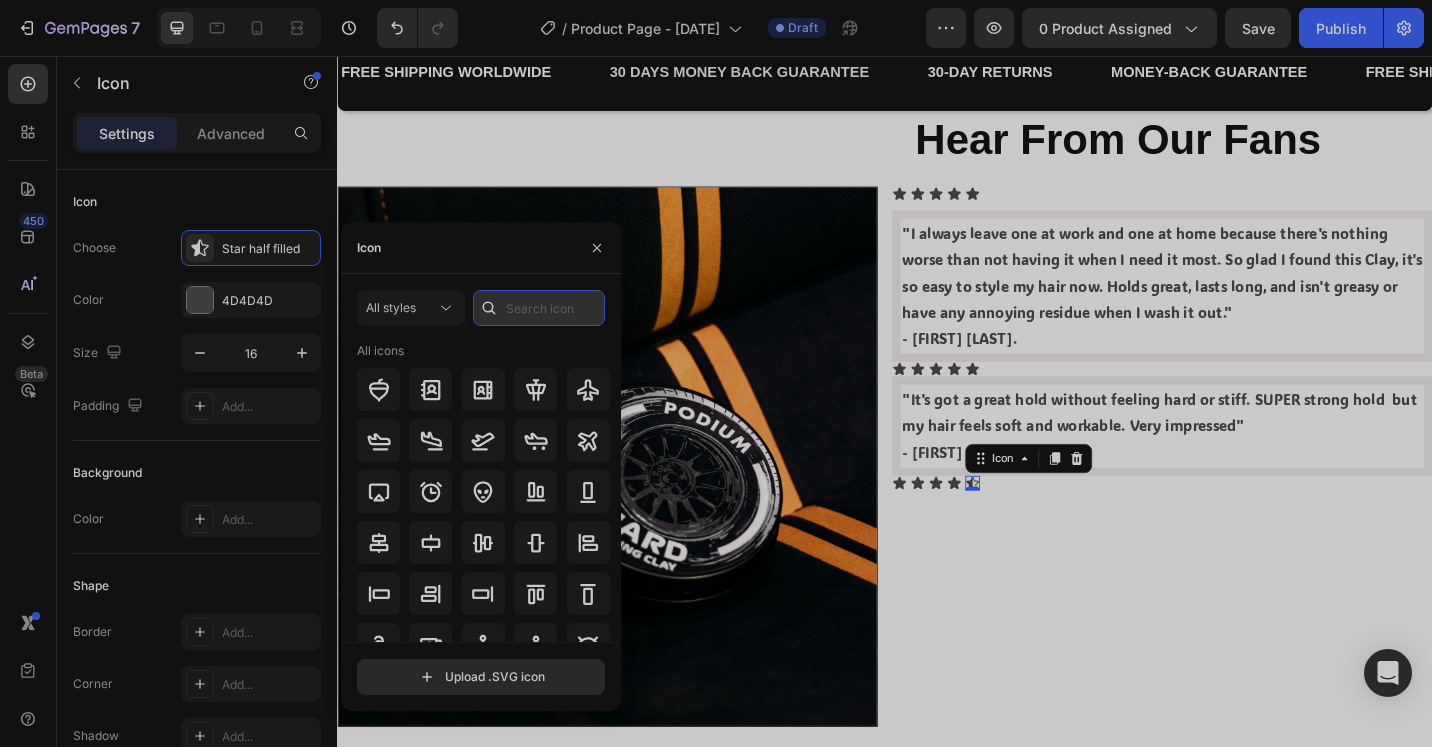 type on "a" 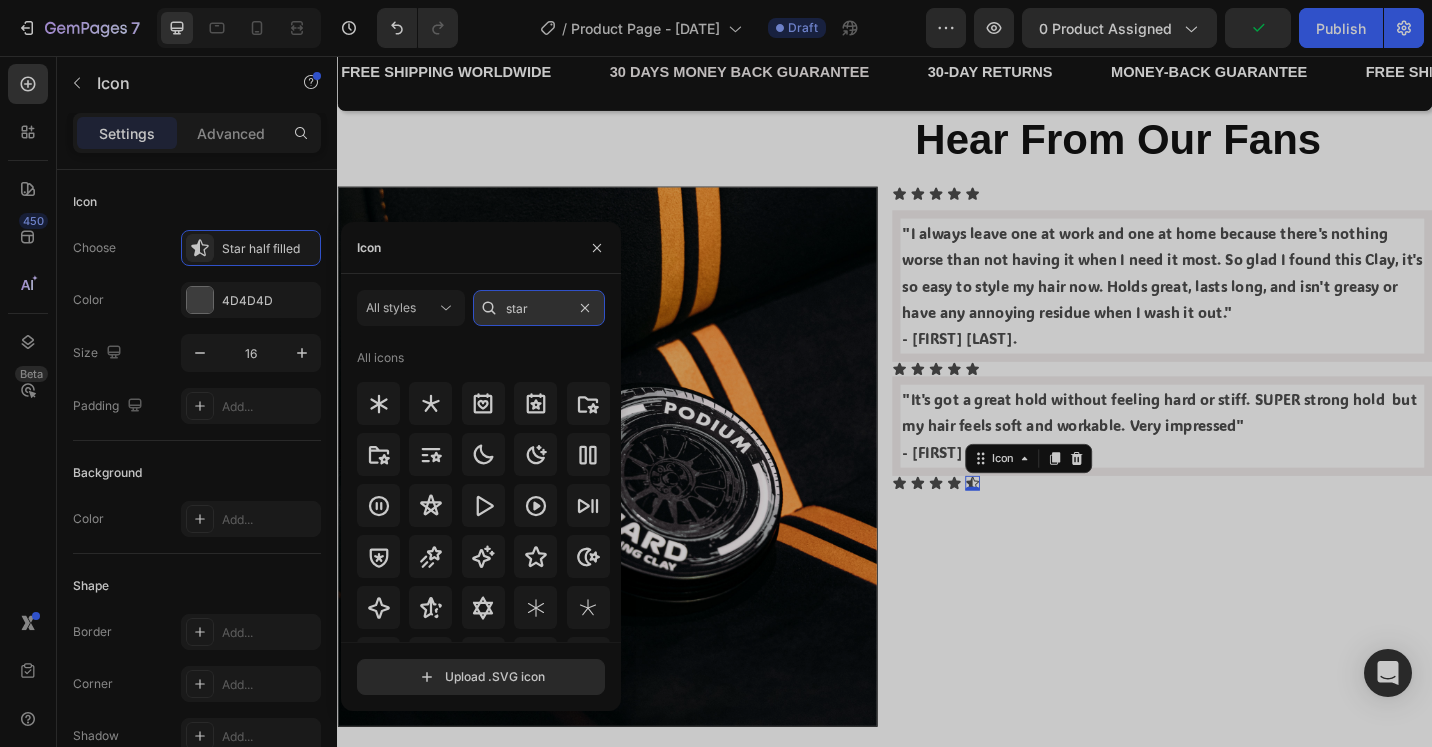 type on "star" 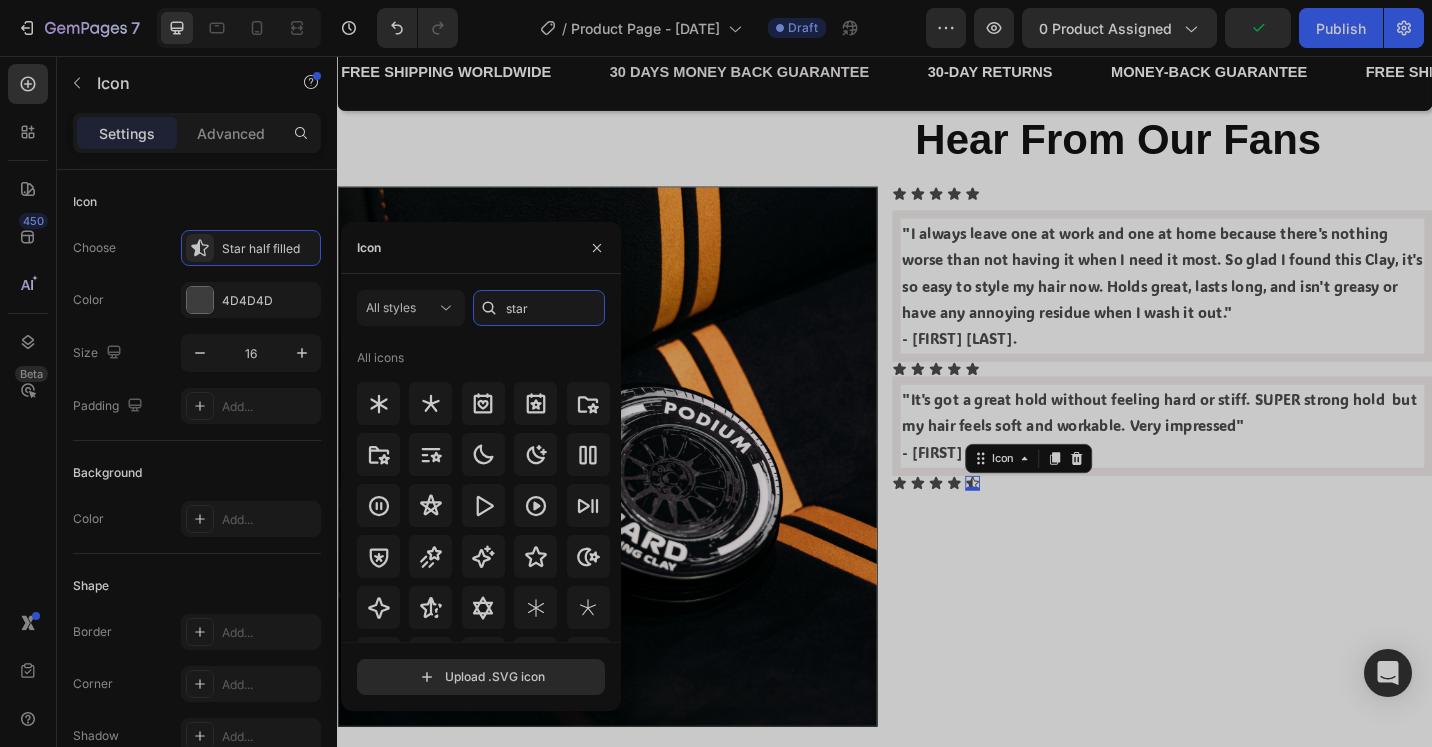 scroll, scrollTop: 607, scrollLeft: 0, axis: vertical 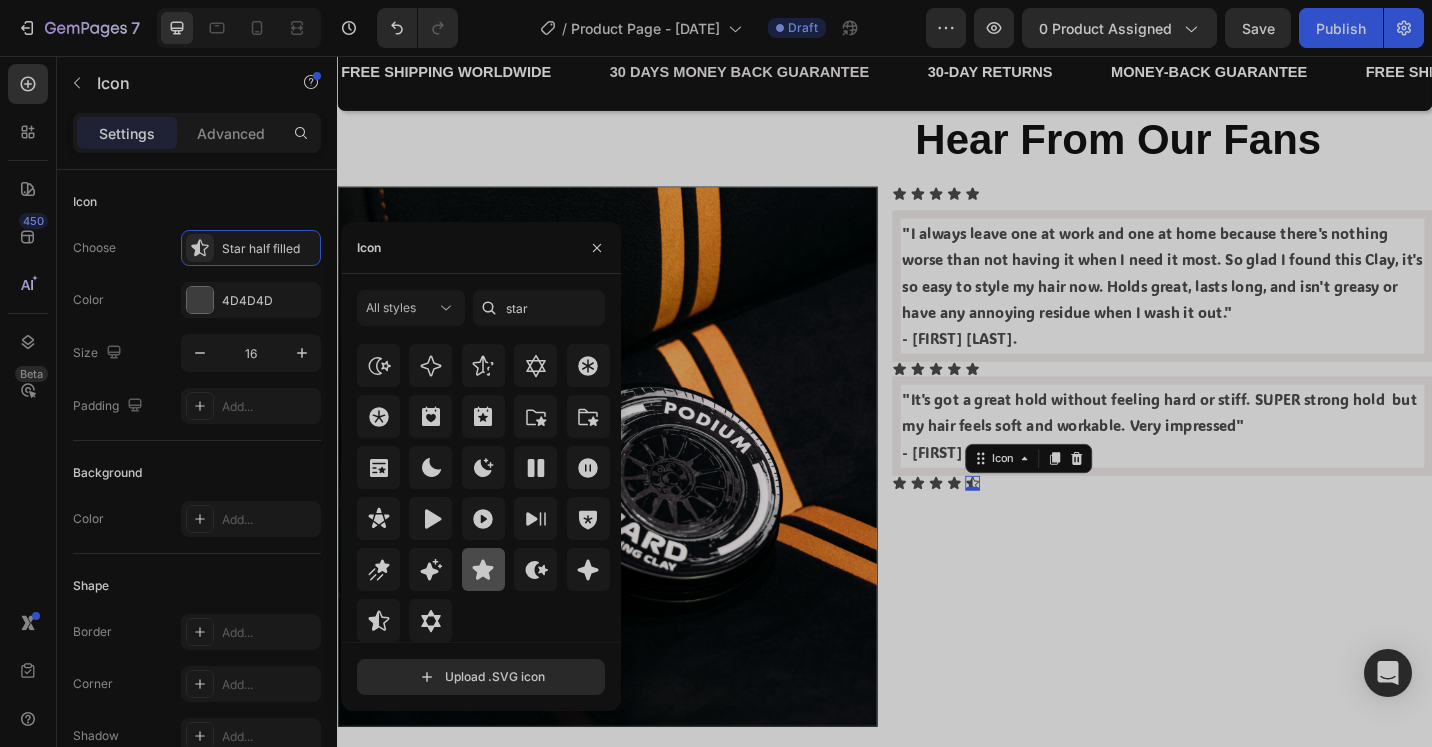 click 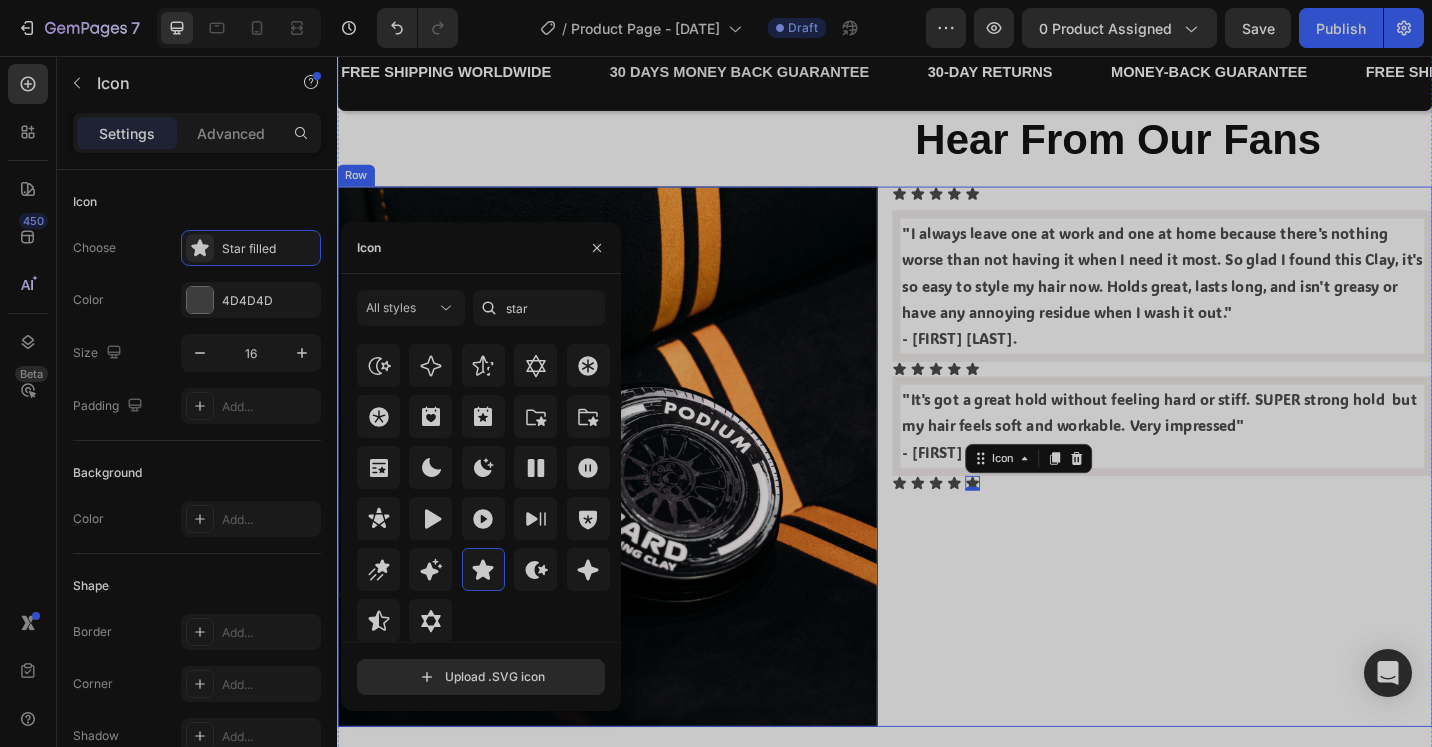 click on "Icon Icon Icon Icon
Icon Icon List "I always leave one at work and one at home because there's nothing worse than not having it when I need it most. So glad I found this Clay, it's so easy to style my hair now. Holds great, lasts long, and isn't greasy or have any annoying residue when I wash it out." - Charlie S. Text Block Icon Icon Icon Icon
Icon Icon List "It's got a great hold without feeling hard or stiff. SUPER strong hold  but my hair feels soft and workable. Very impressed" - Adam T. Text Block Icon Icon Icon Icon
Icon   0 Icon List" at bounding box center (1241, 495) 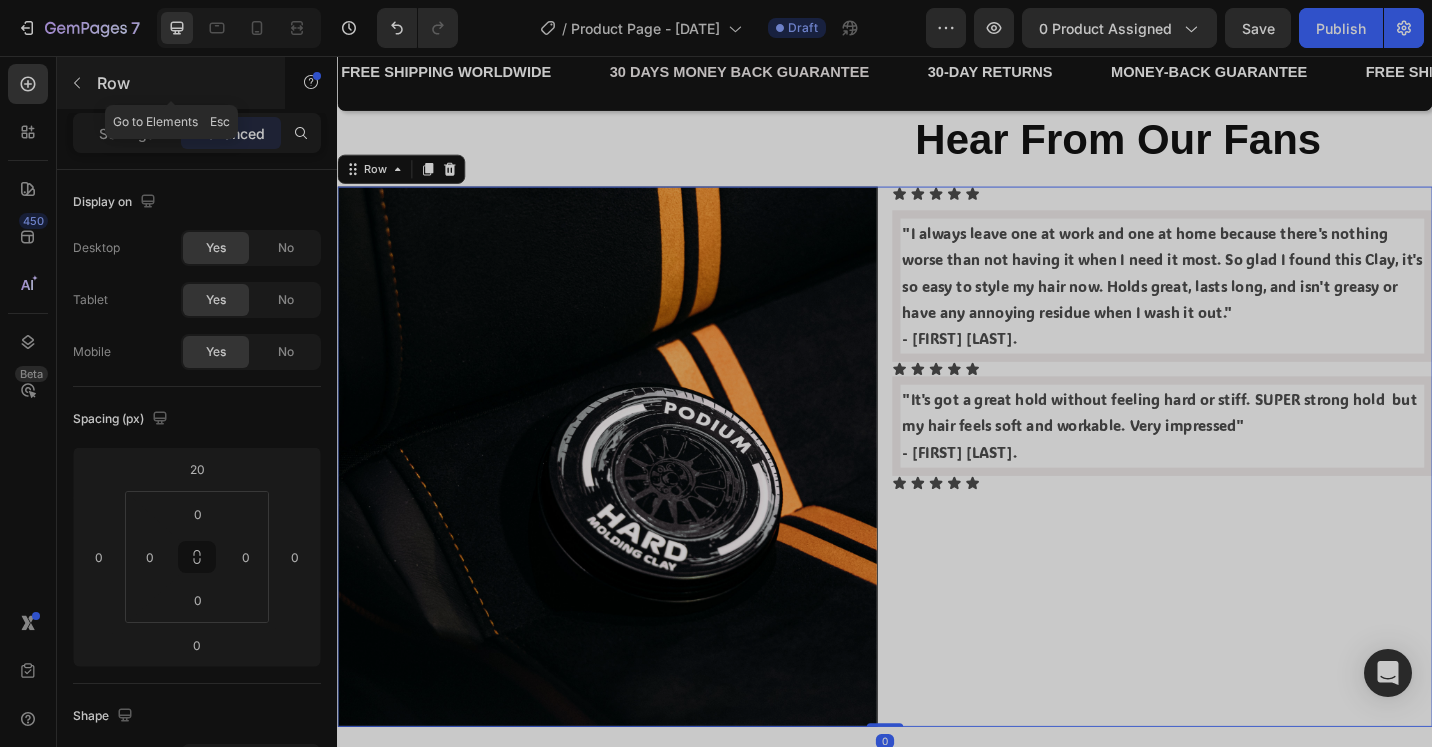 click at bounding box center (77, 83) 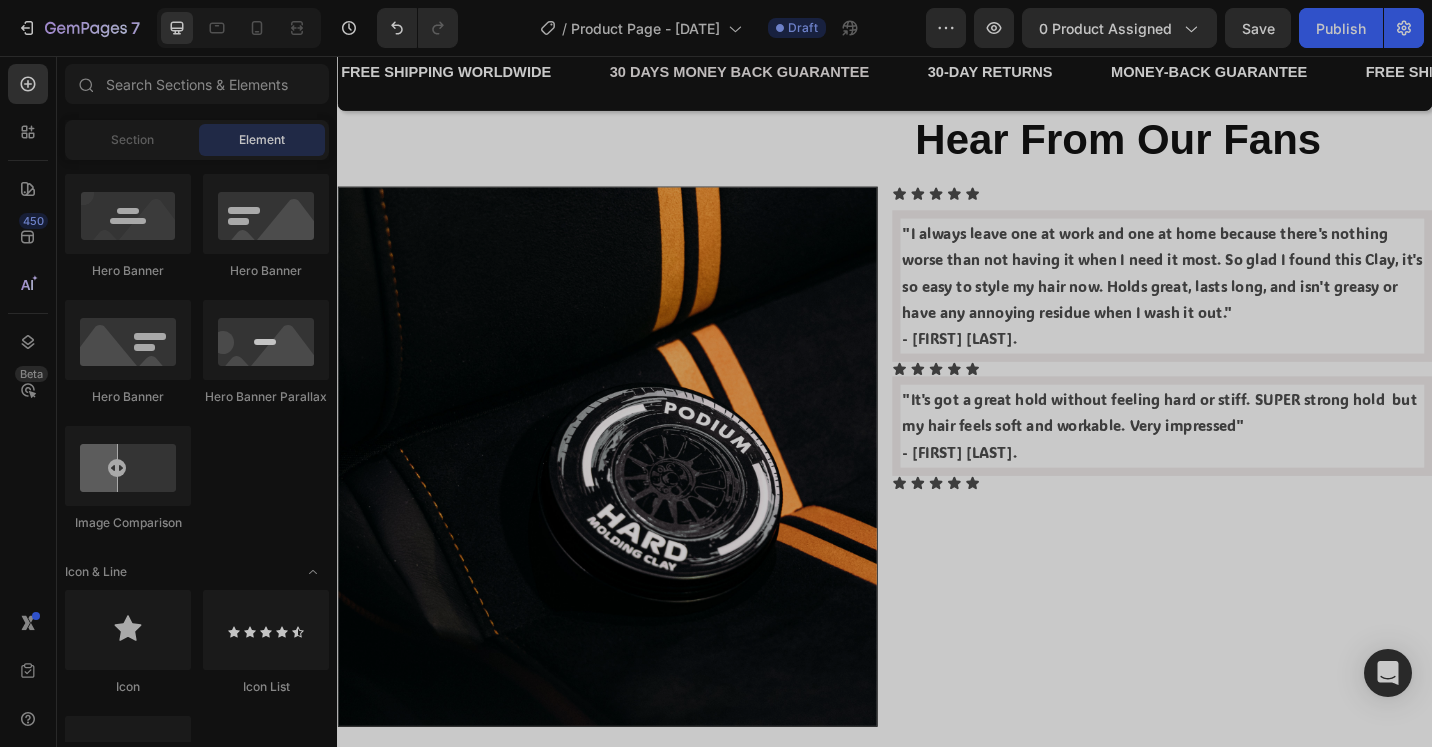 scroll, scrollTop: 300, scrollLeft: 0, axis: vertical 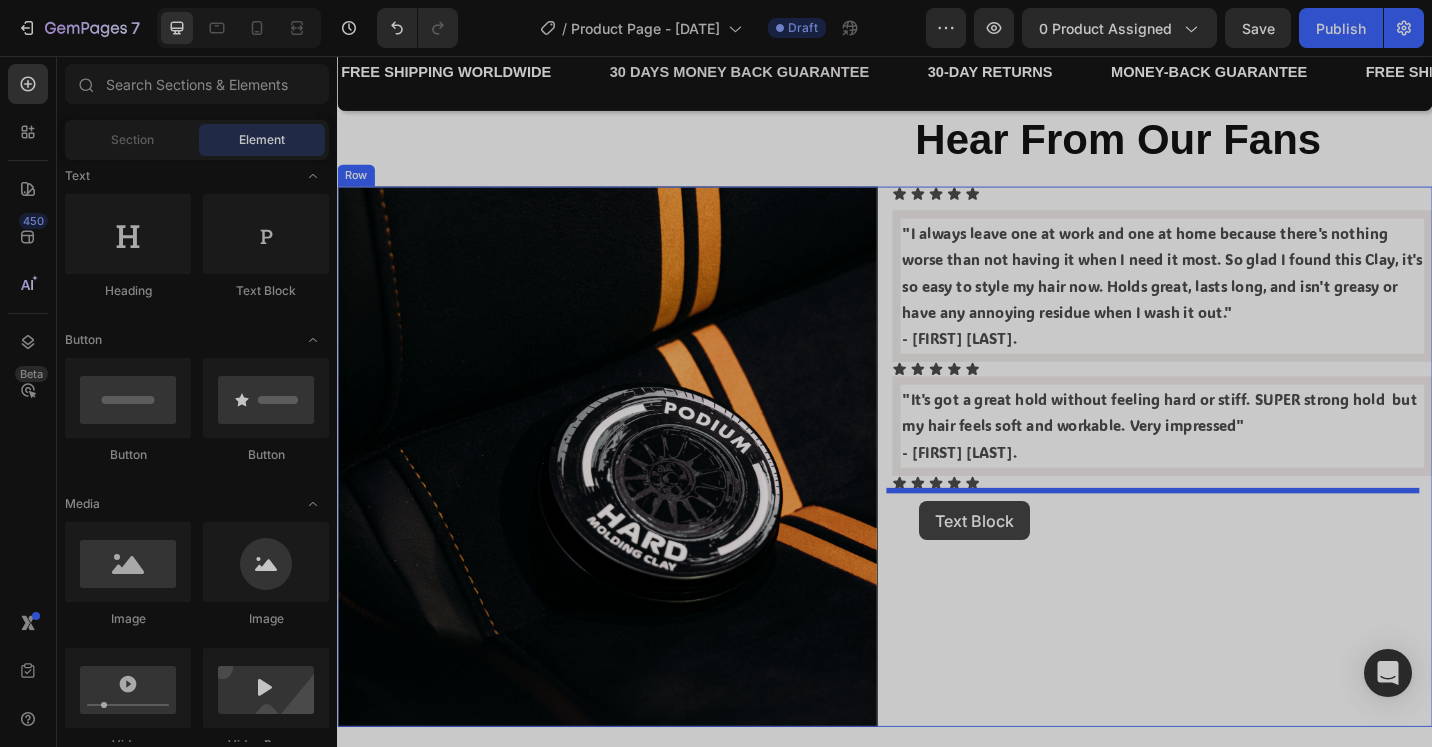 drag, startPoint x: 580, startPoint y: 285, endPoint x: 975, endPoint y: 544, distance: 472.34097 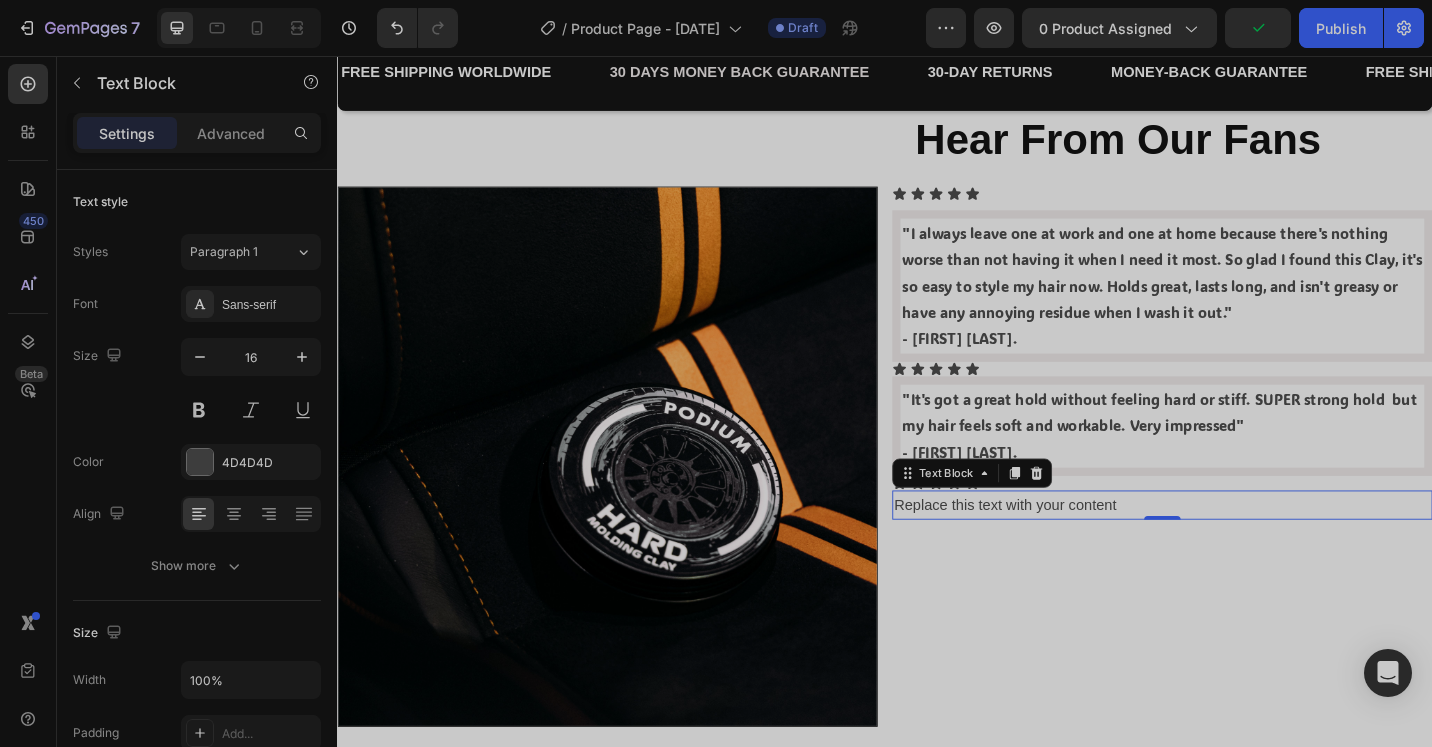 click on "Replace this text with your content" at bounding box center [1241, 548] 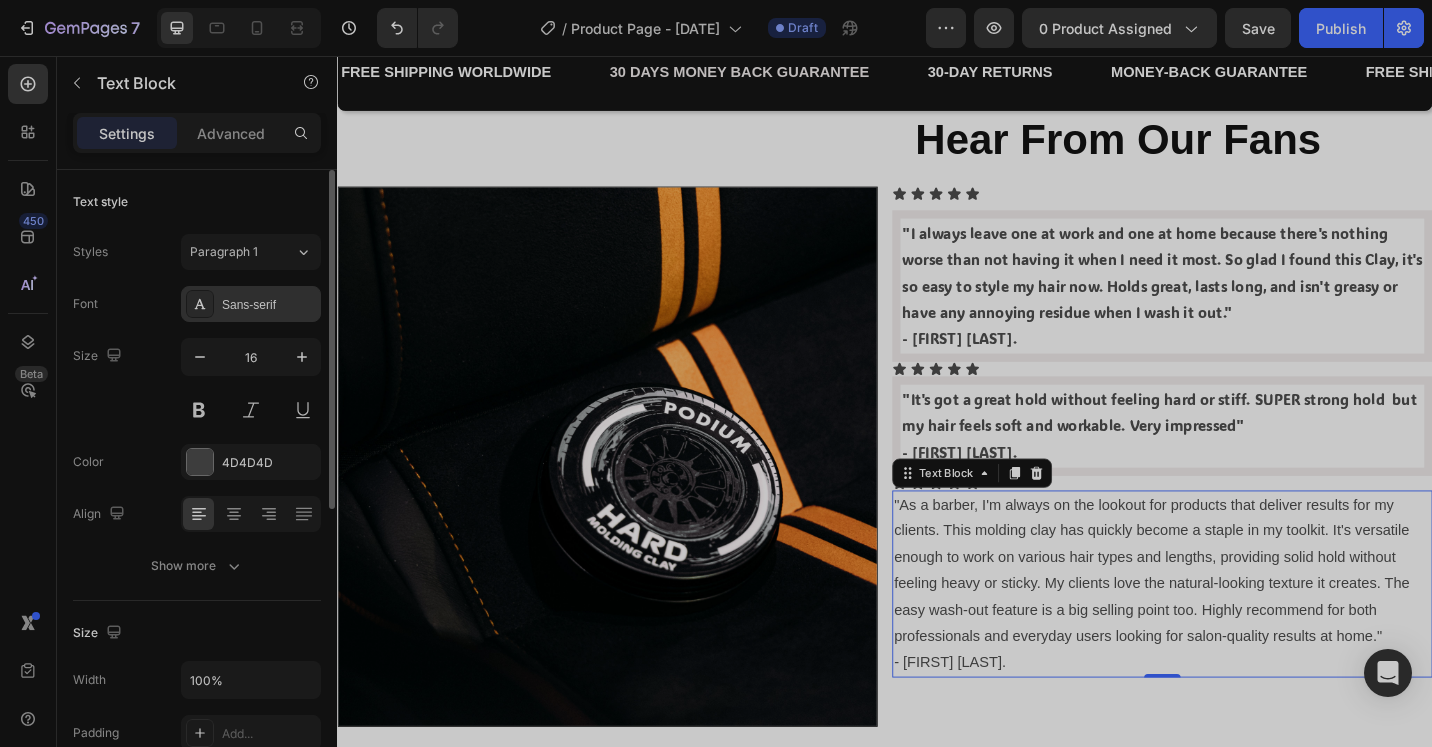click on "Sans-serif" at bounding box center (269, 305) 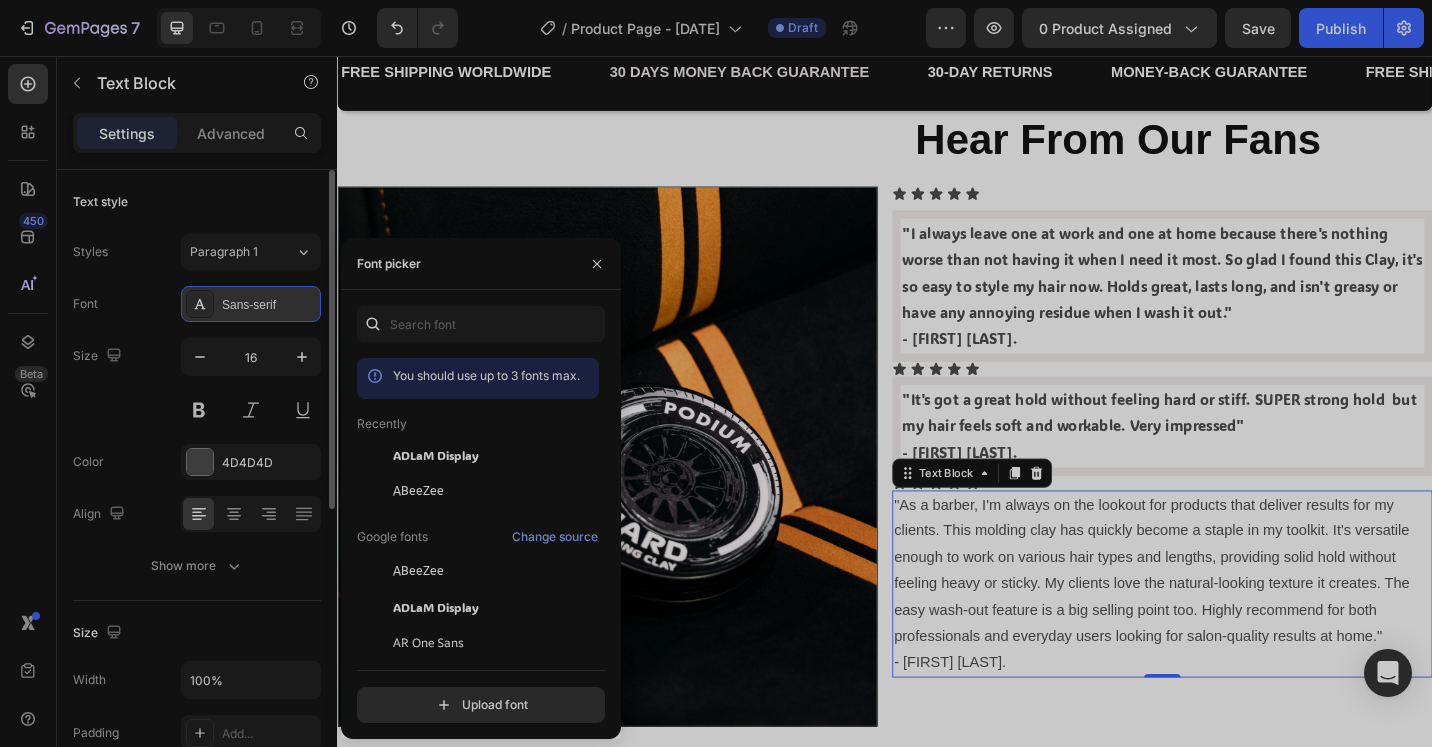click on "Sans-serif" at bounding box center (269, 305) 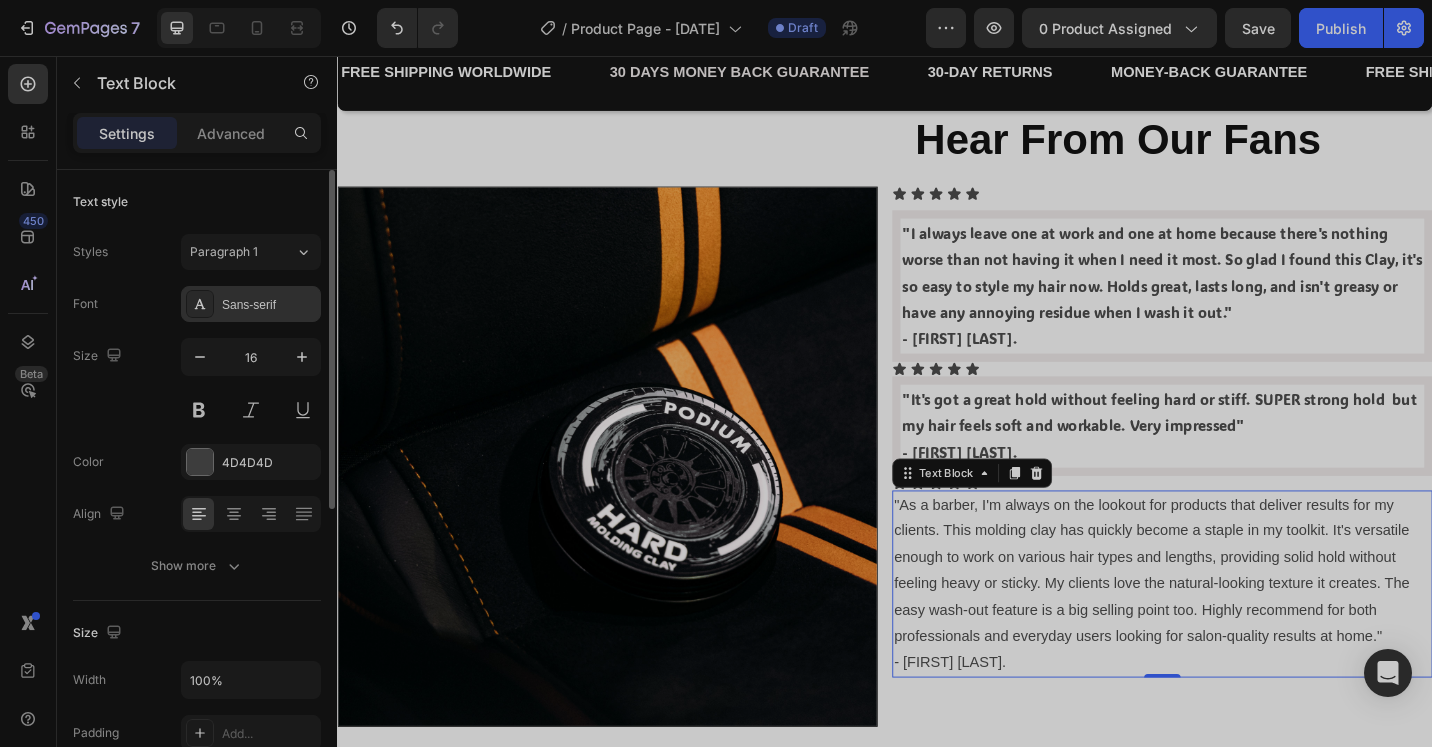 click on "Sans-serif" at bounding box center [269, 305] 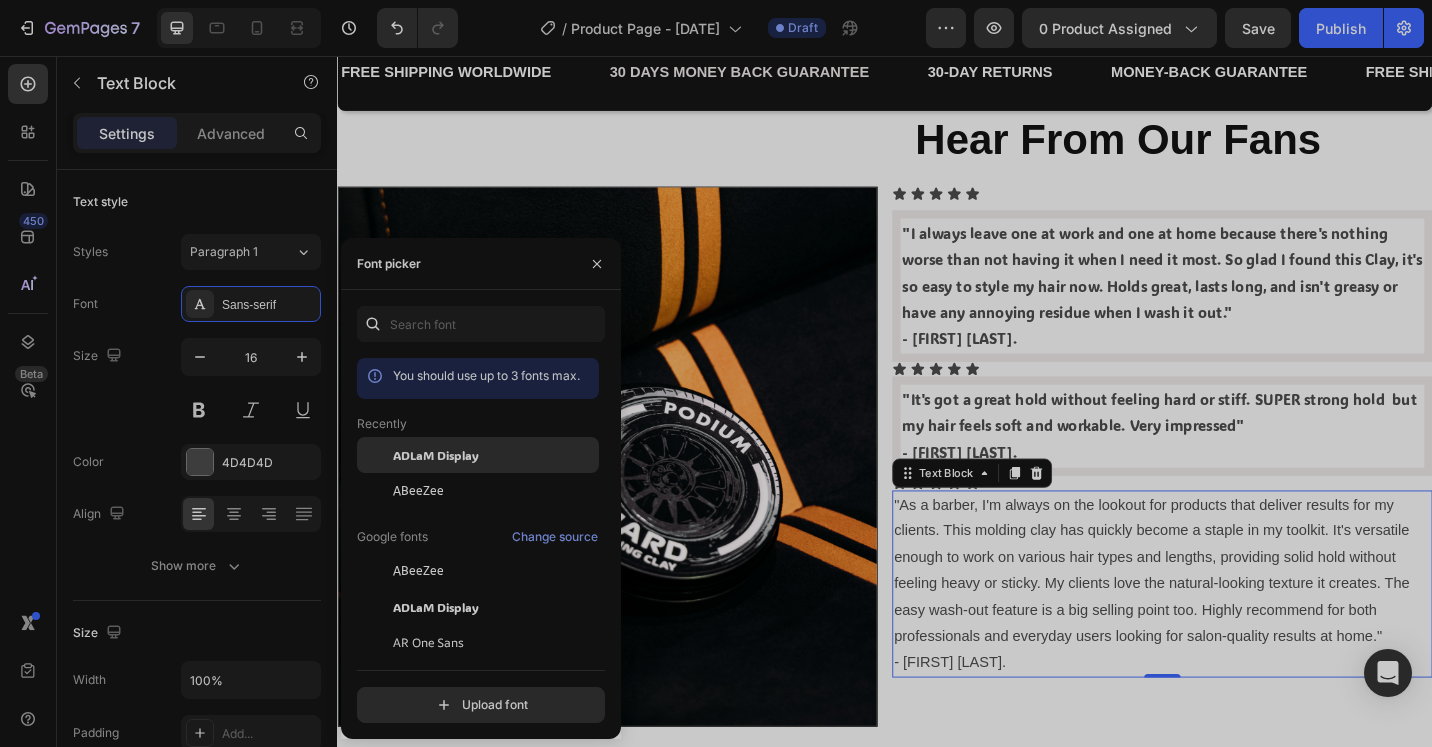 click on "ADLaM Display" 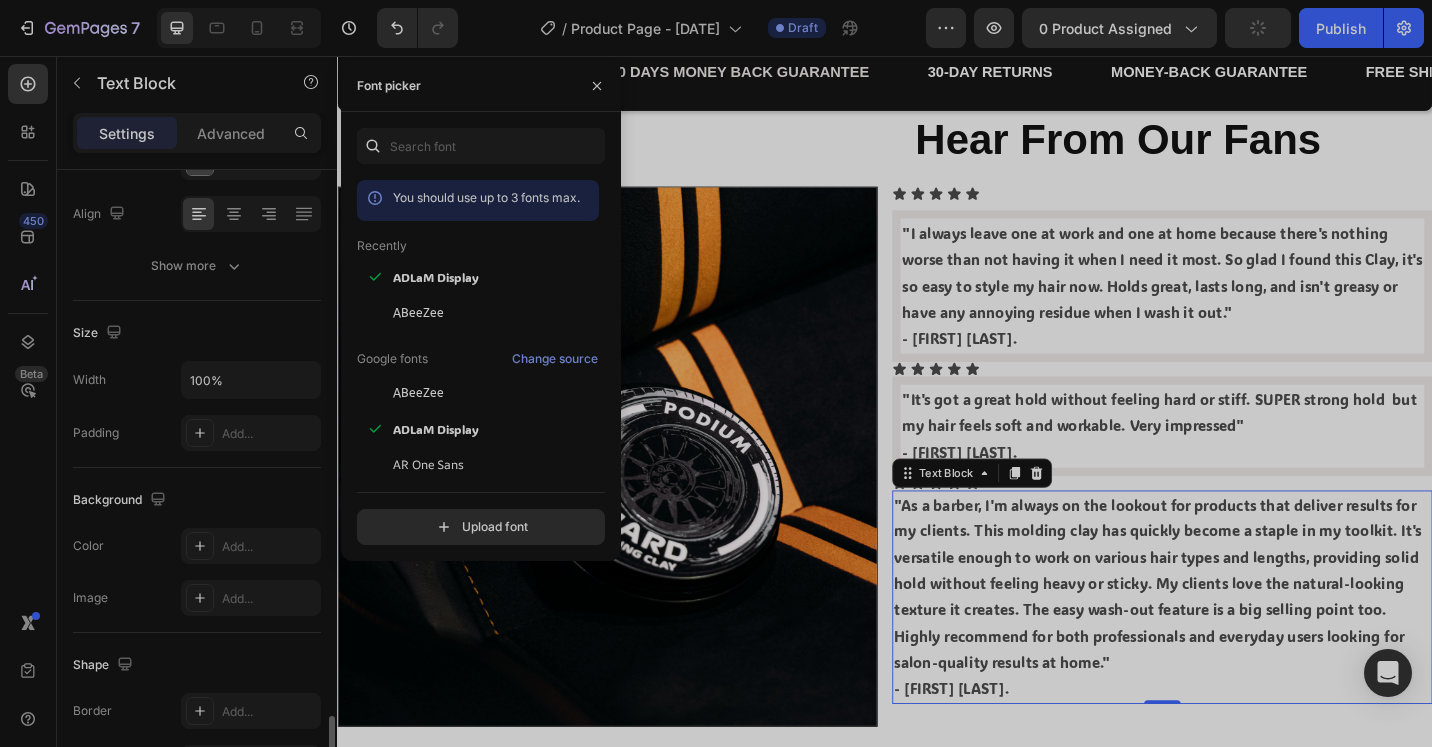 scroll, scrollTop: 551, scrollLeft: 0, axis: vertical 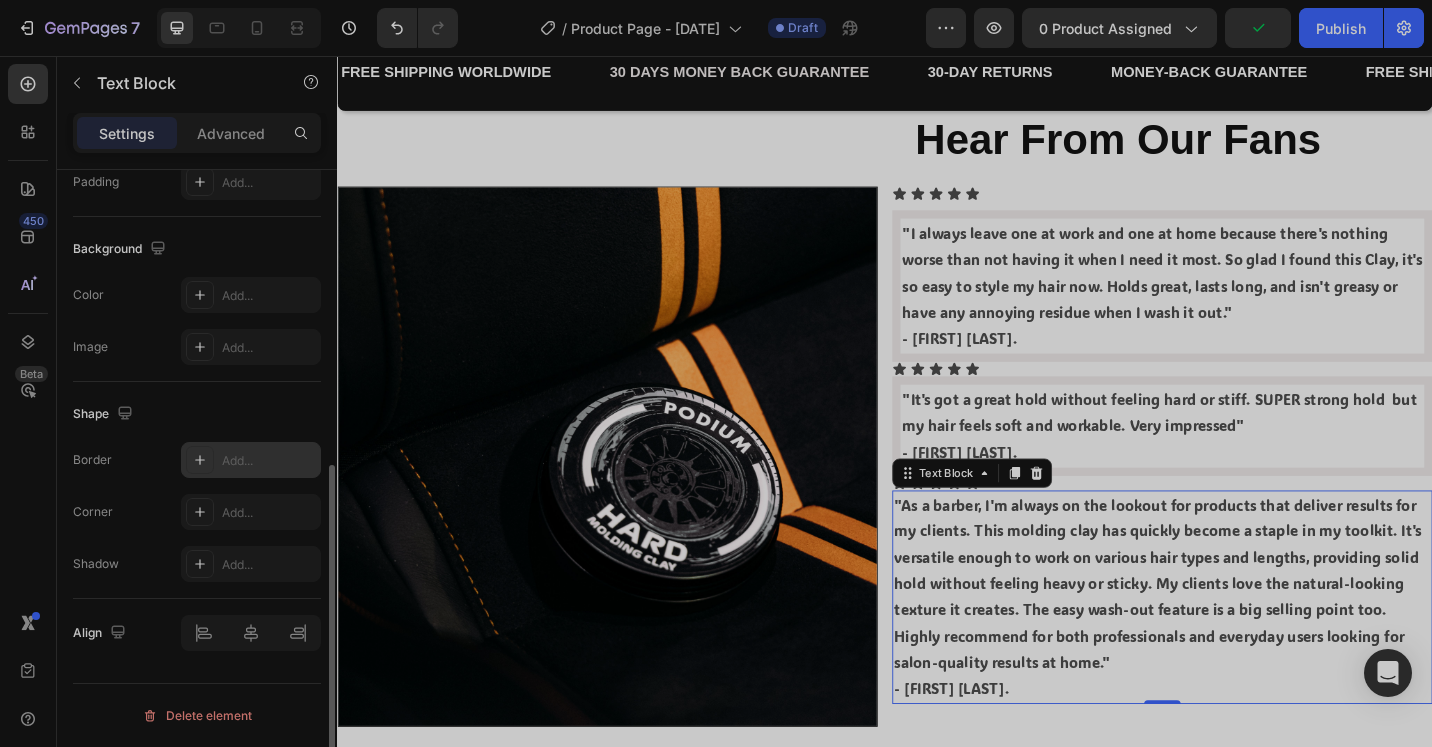 click 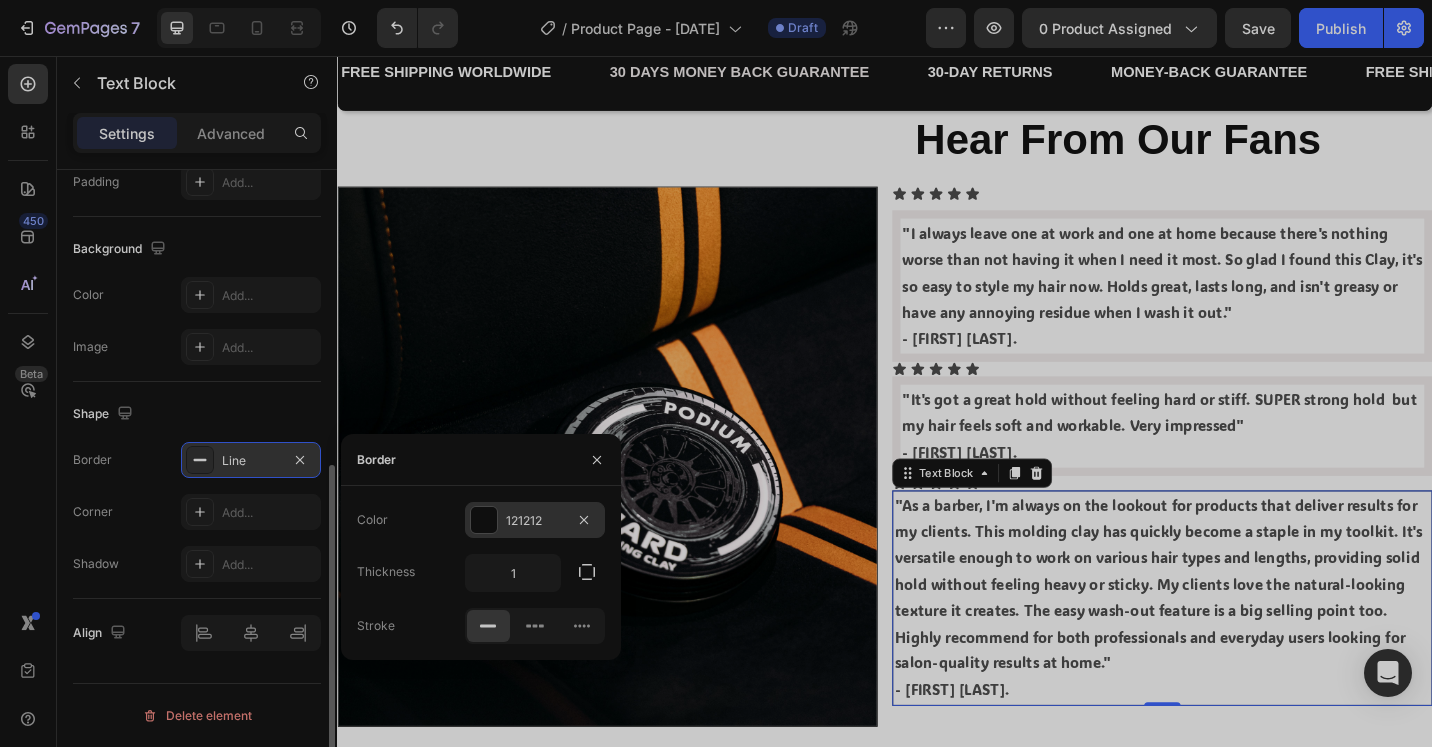 click on "121212" at bounding box center [535, 520] 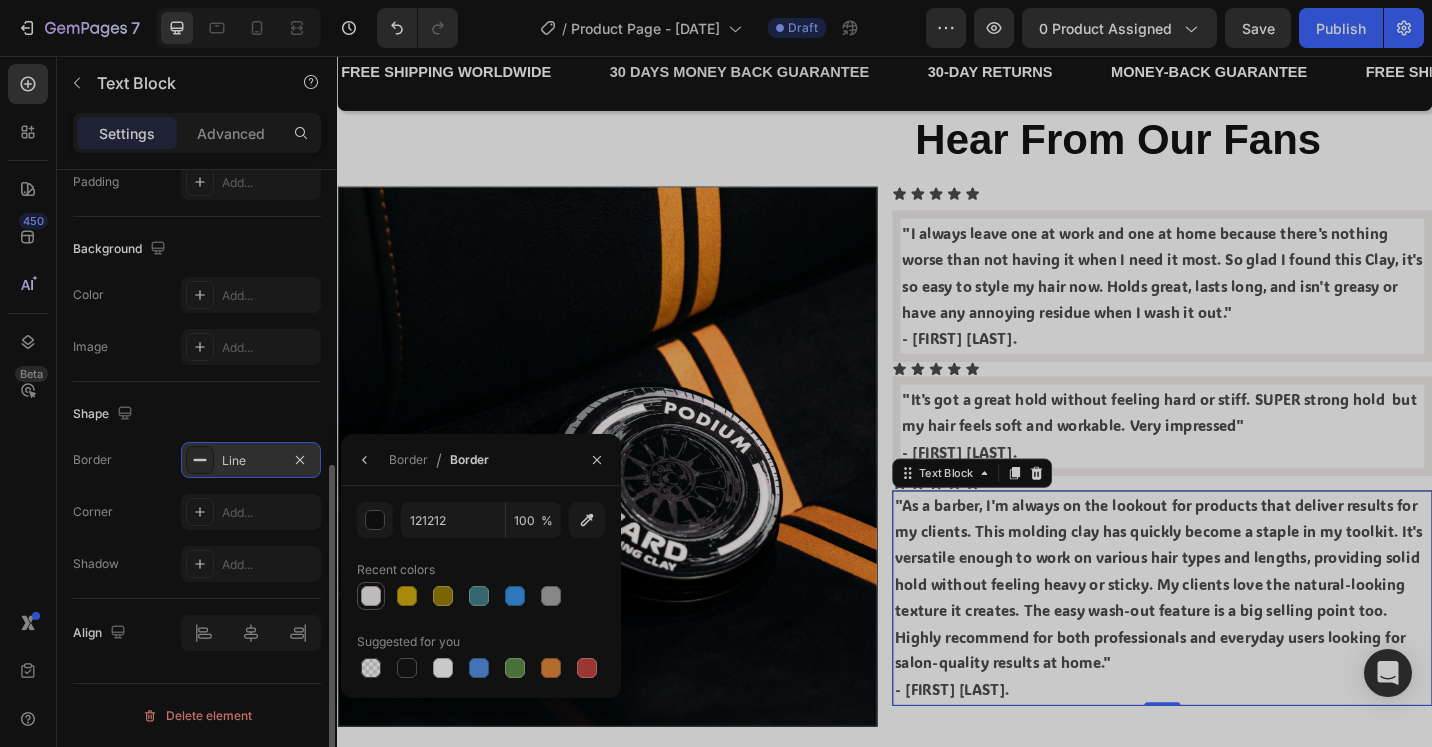 click at bounding box center (371, 596) 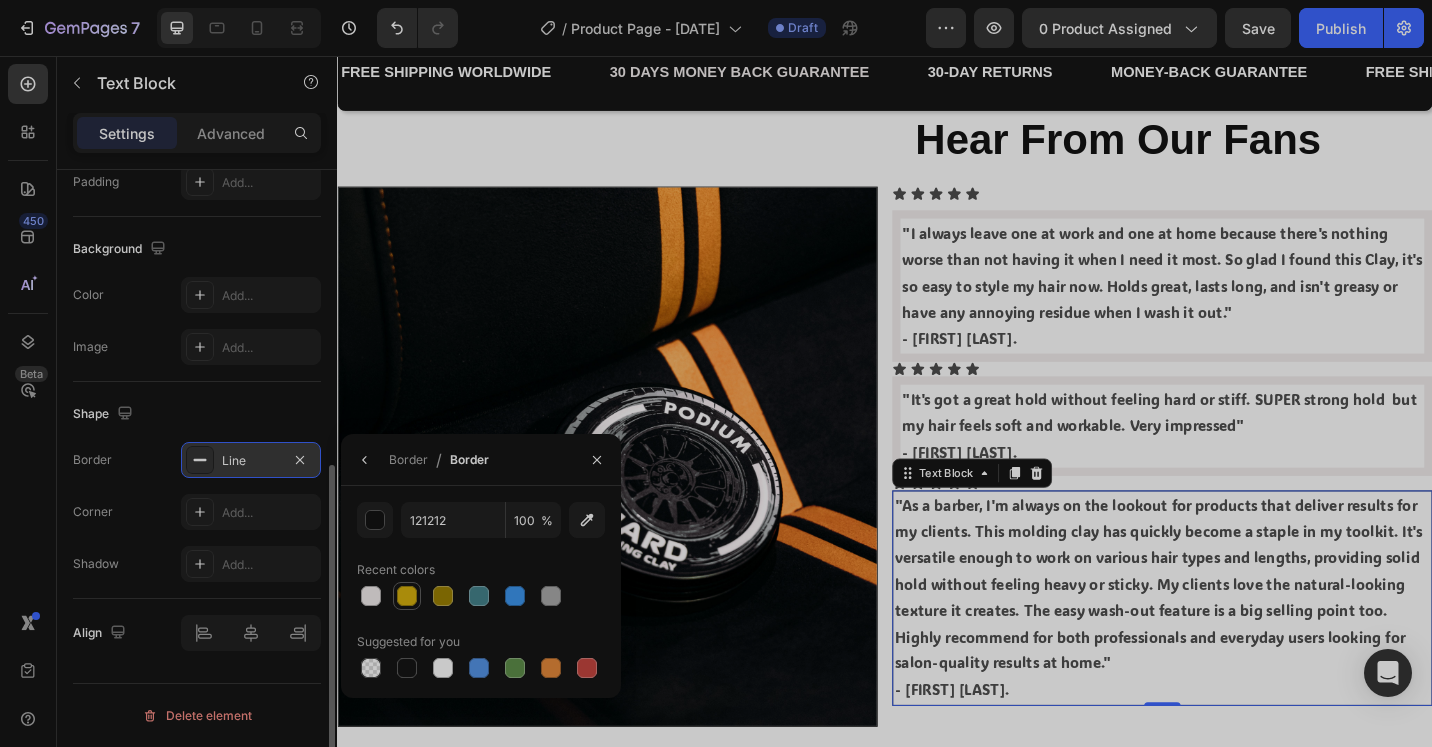 type on "F2EDED" 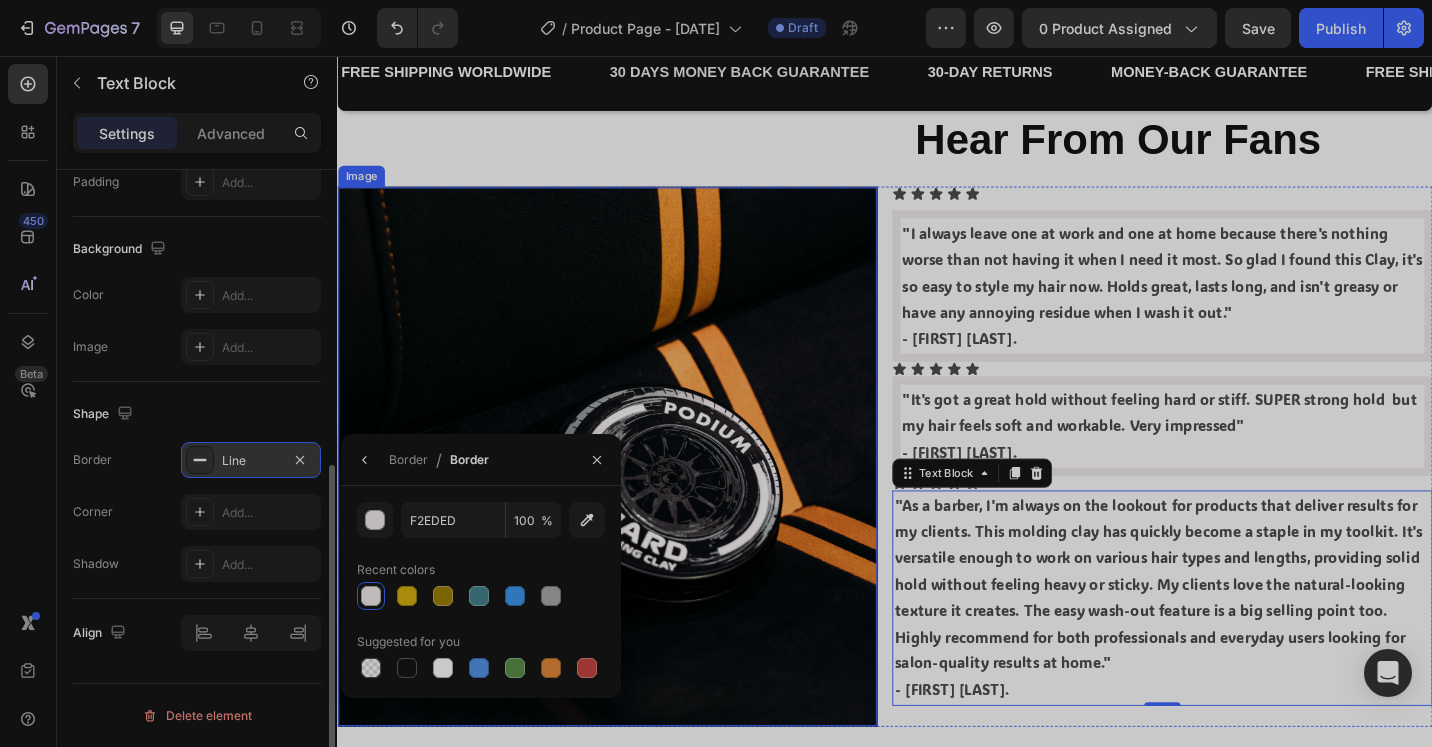 click at bounding box center (633, 495) 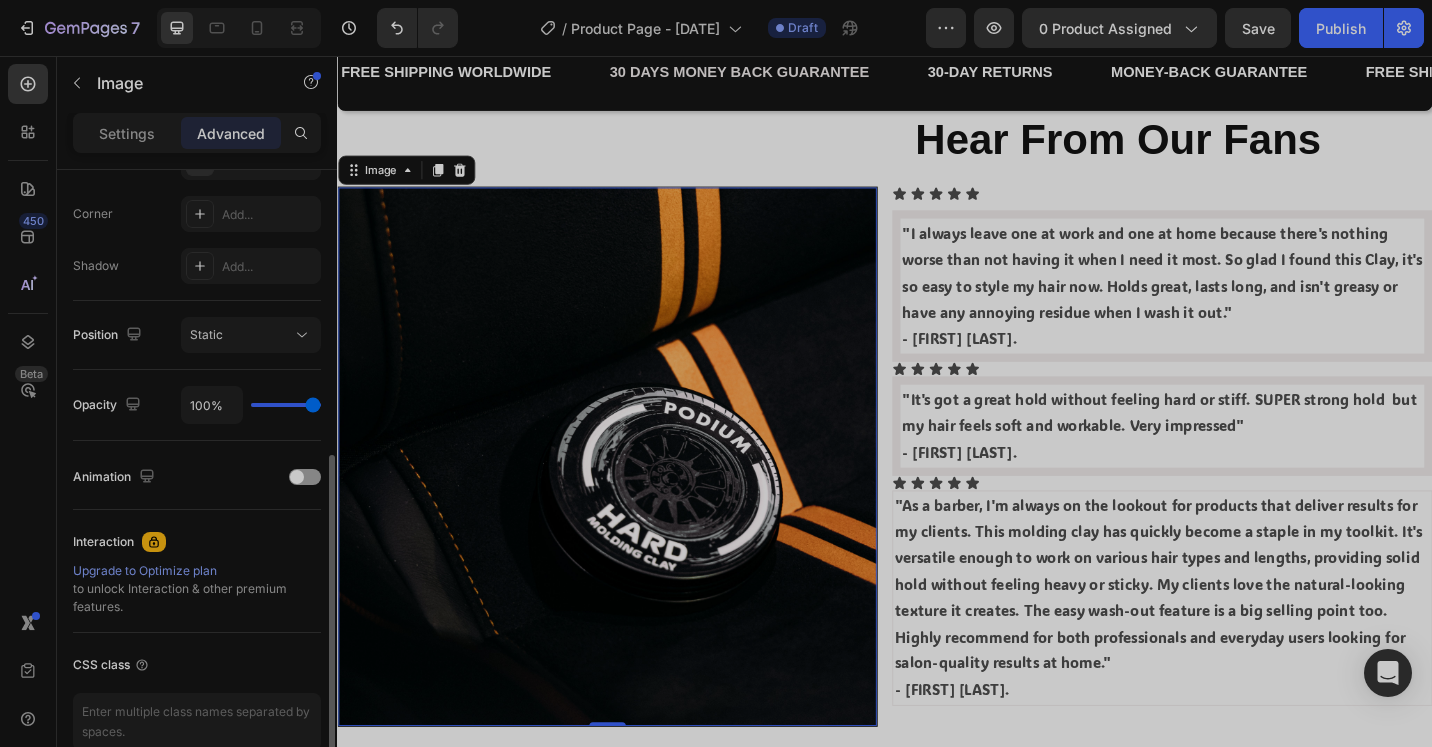 scroll, scrollTop: 300, scrollLeft: 0, axis: vertical 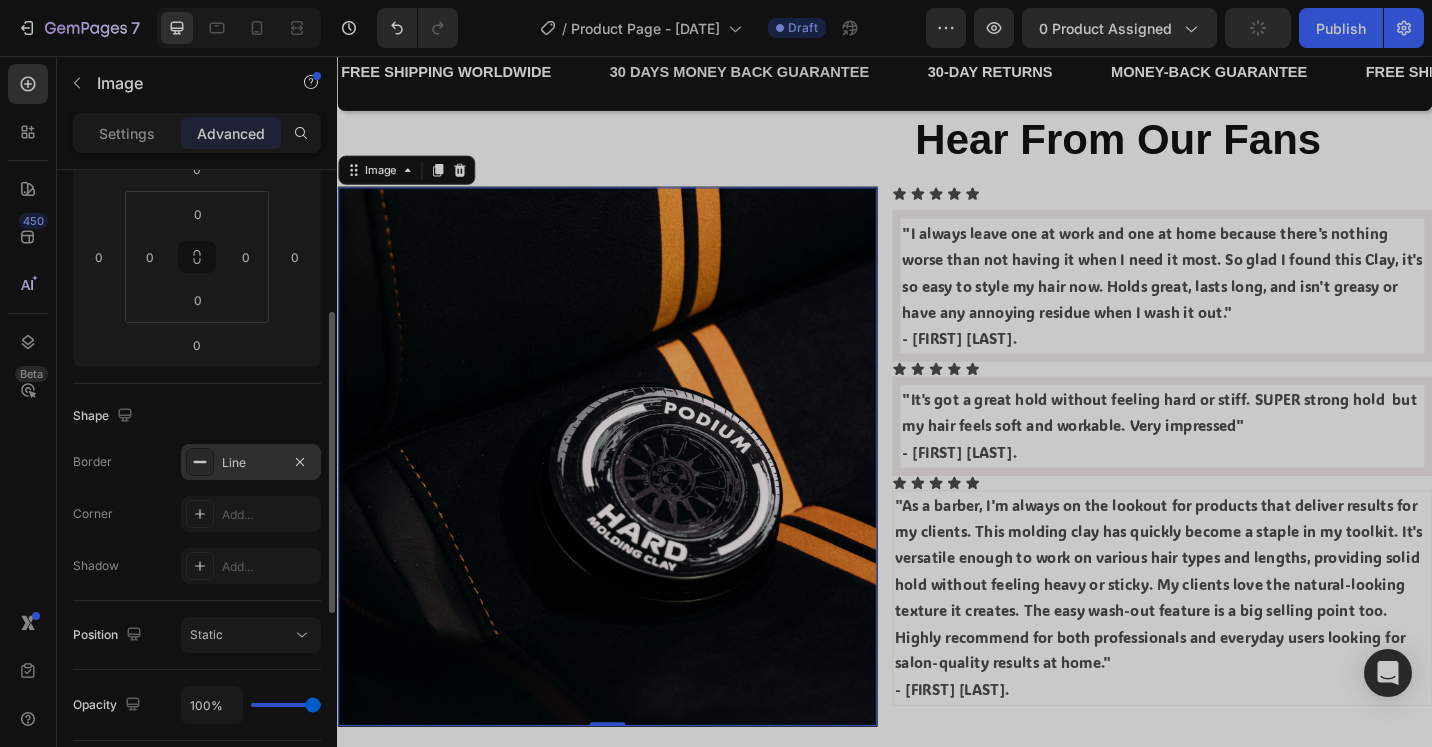 click on "Line" at bounding box center [251, 463] 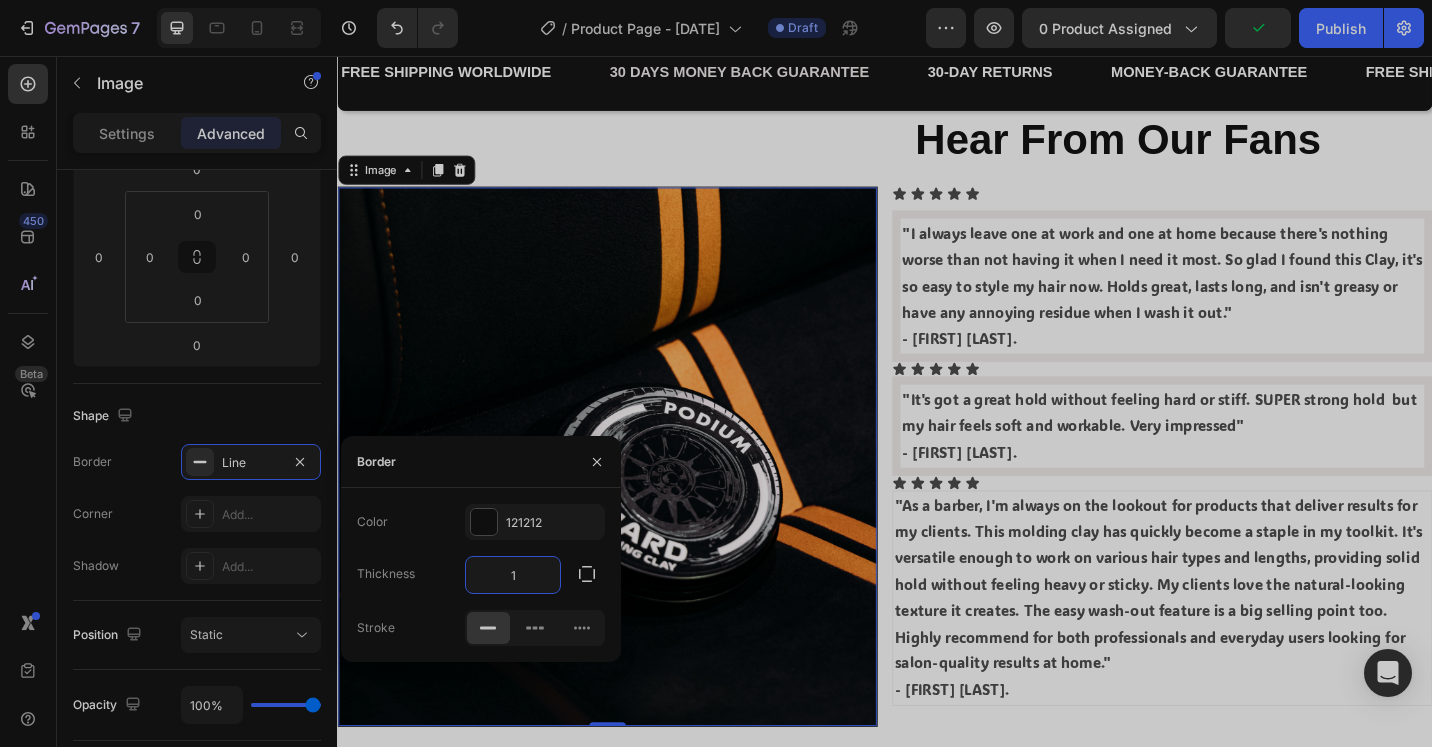 click on "1" at bounding box center [513, 575] 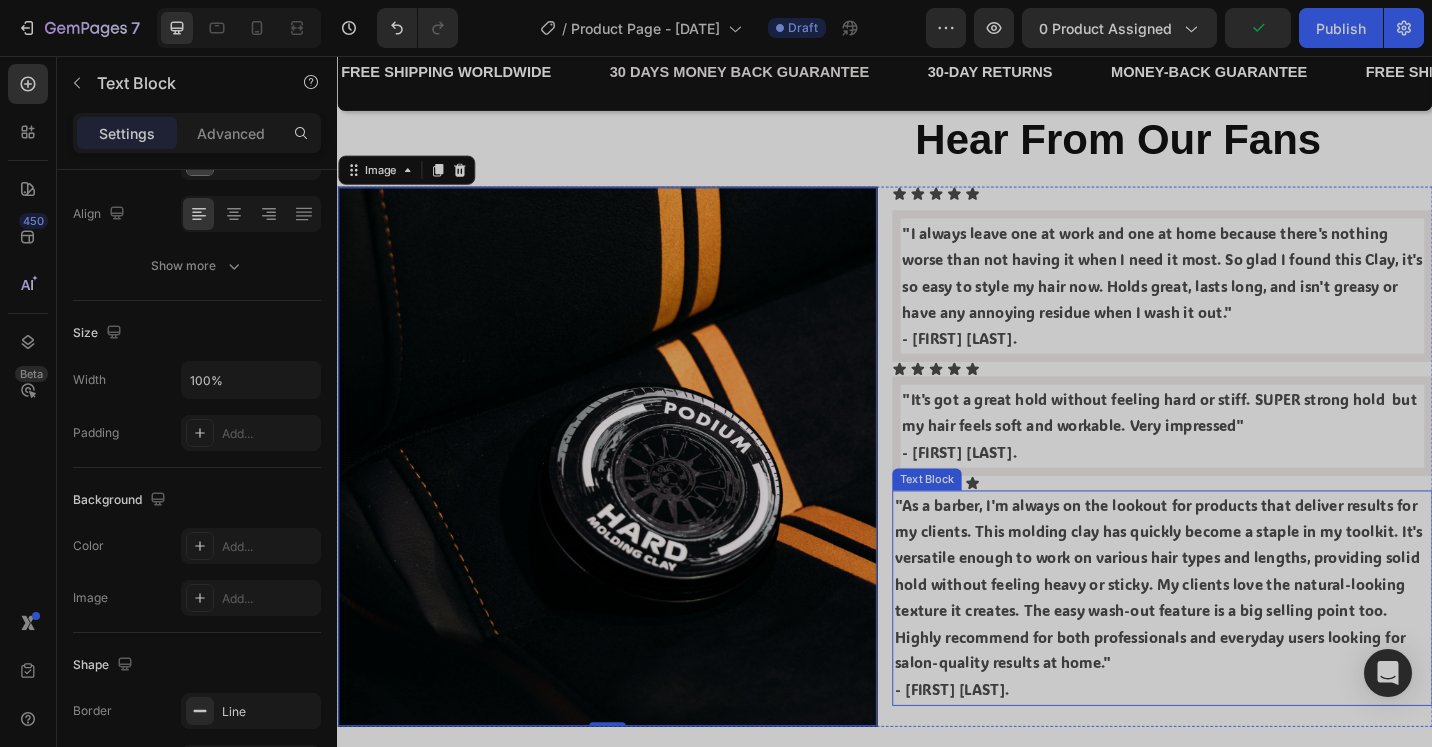 click on ""As a barber, I'm always on the lookout for products that deliver results for my clients. This molding clay has quickly become a staple in my toolkit. It's versatile enough to work on various hair types and lengths, providing solid hold without feeling heavy or sticky. My clients love the natural-looking texture it creates. The easy wash-out feature is a big selling point too. Highly recommend for both professionals and everyday users looking for salon-quality results at home."" at bounding box center [1241, 636] 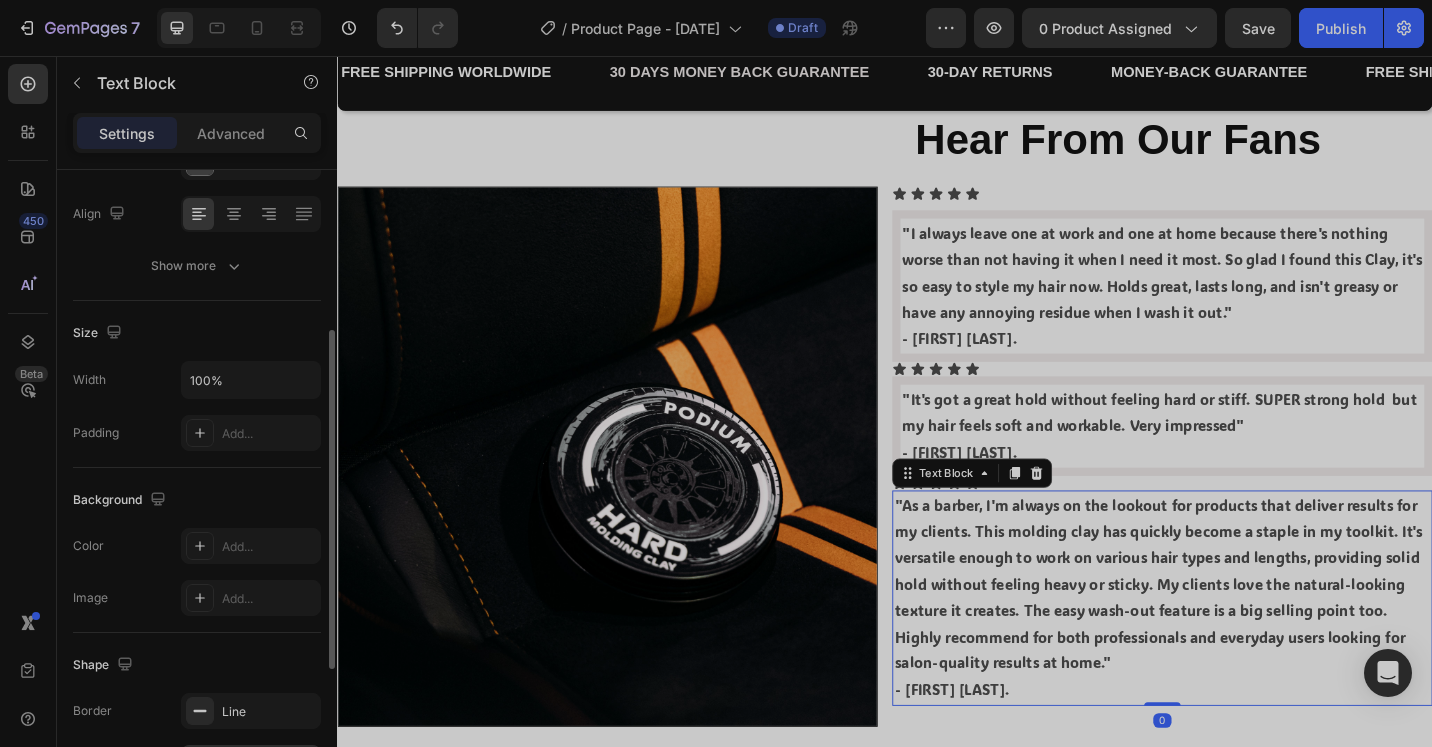 scroll, scrollTop: 551, scrollLeft: 0, axis: vertical 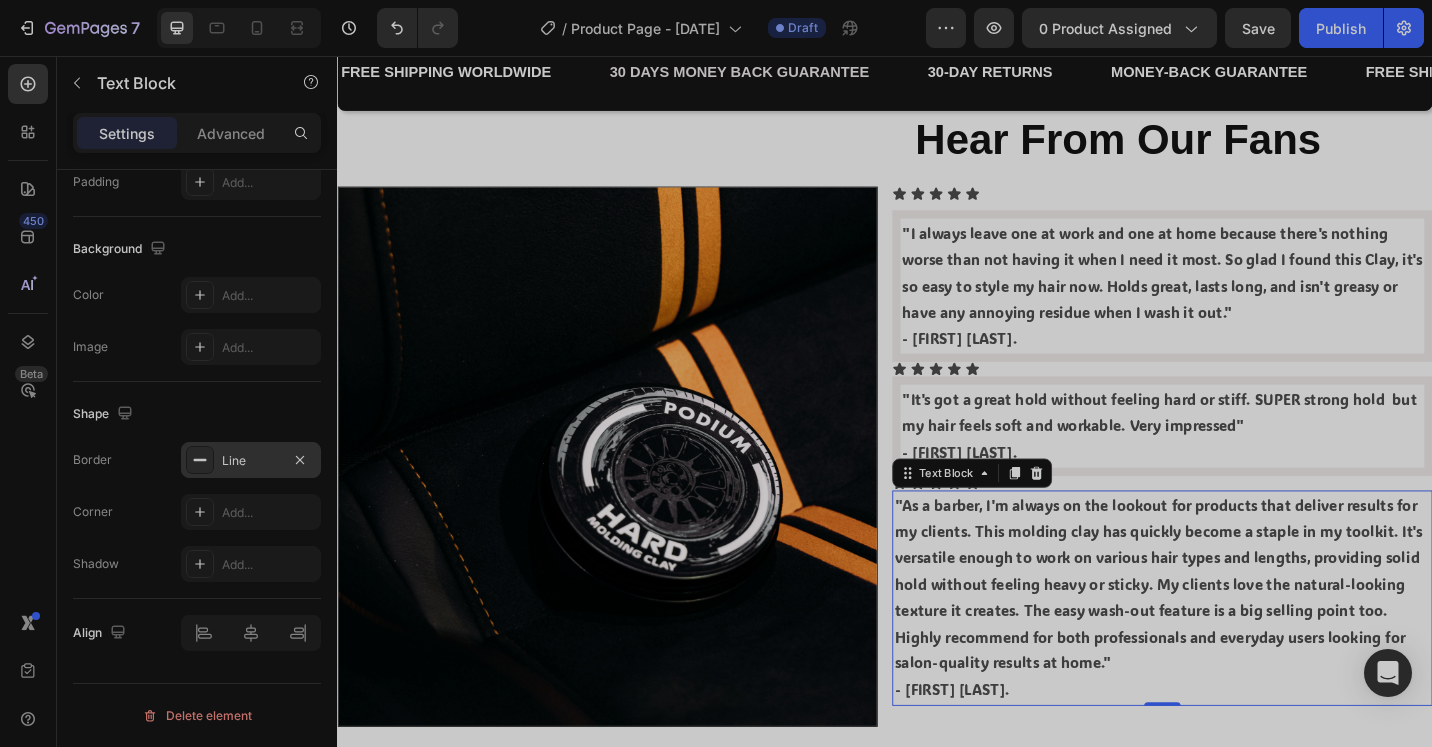 click on "Line" at bounding box center (251, 460) 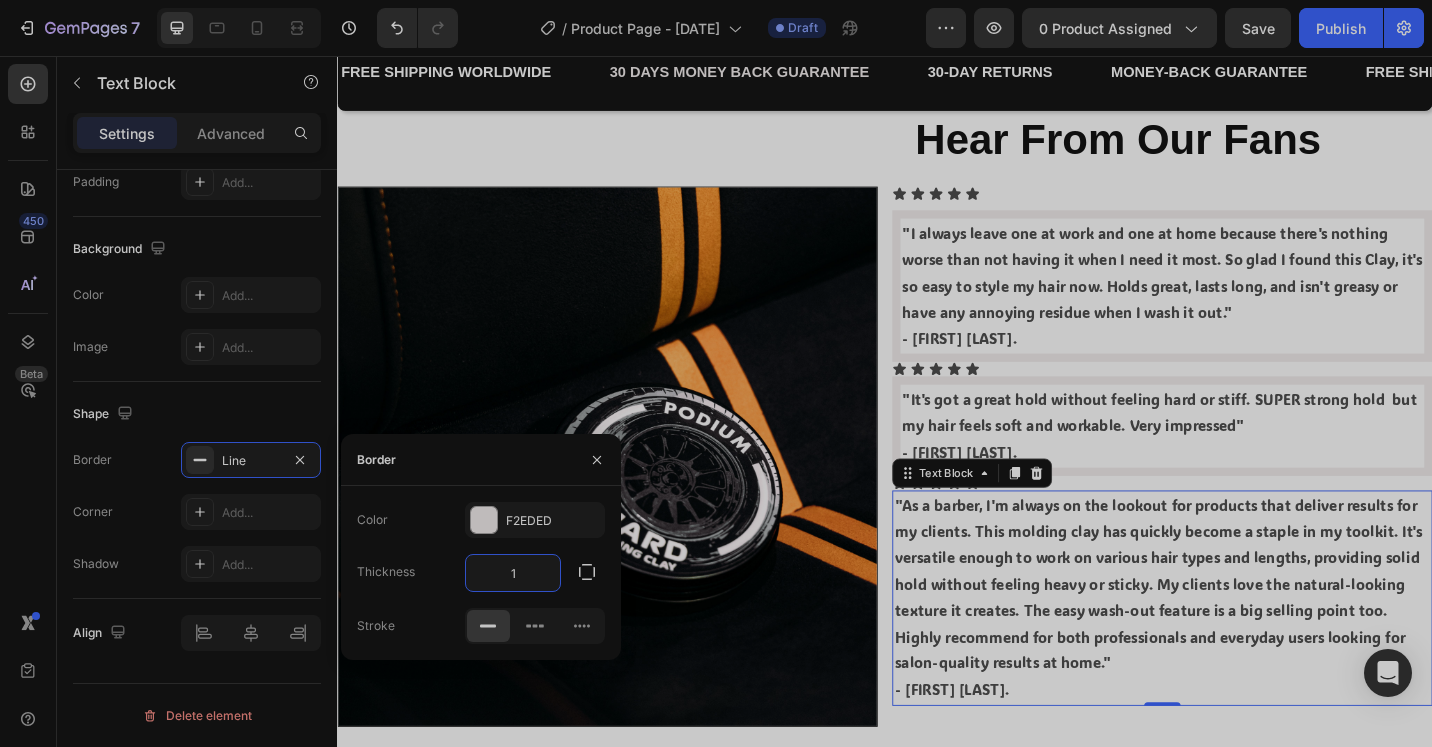 click on "1" at bounding box center (513, 573) 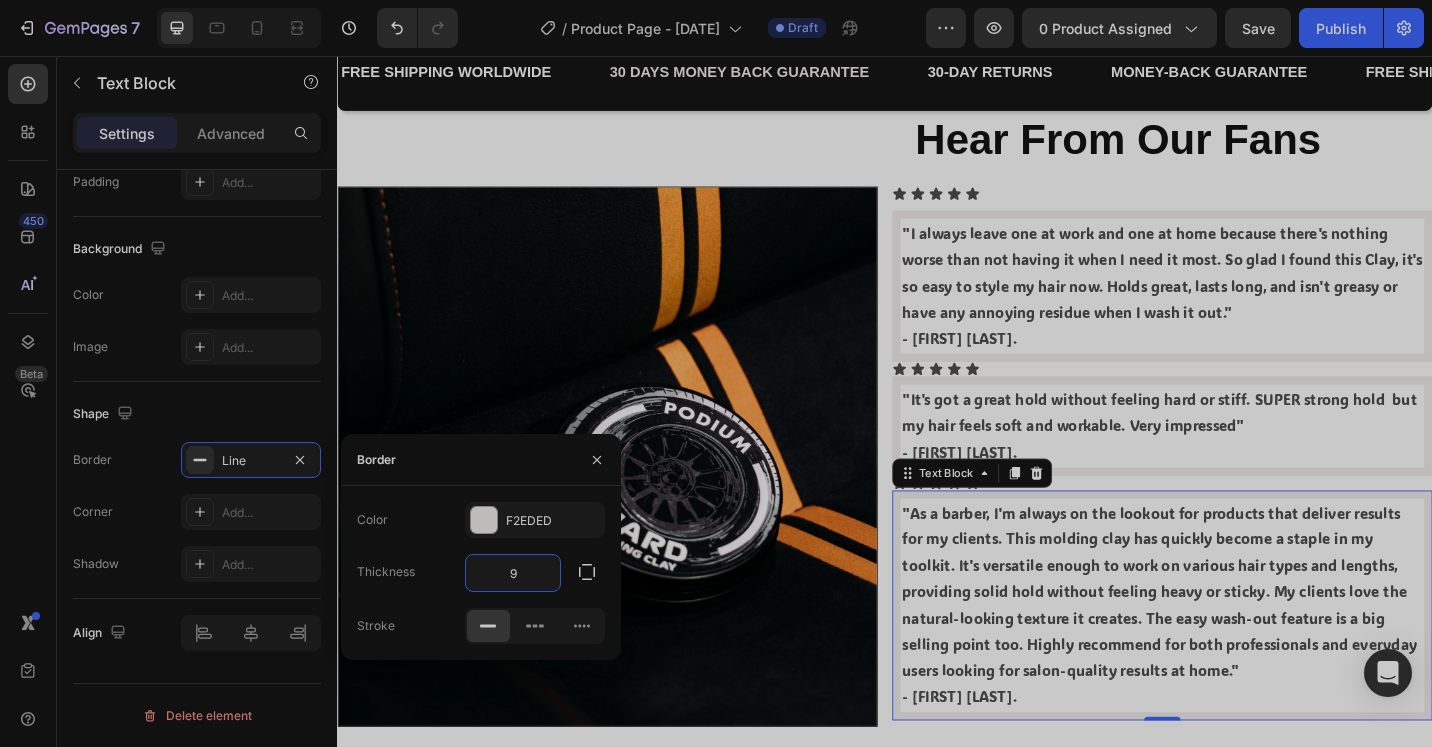 type on "9" 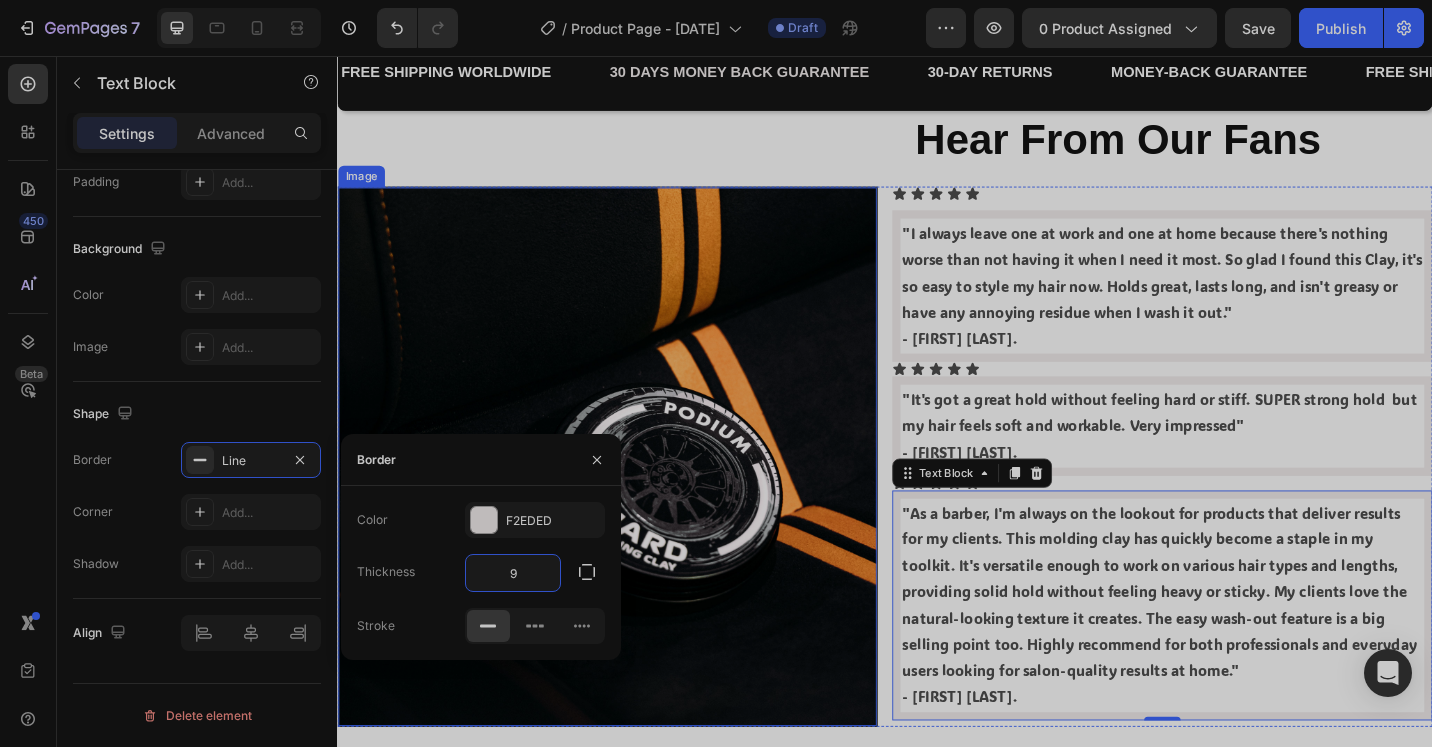 scroll, scrollTop: 2400, scrollLeft: 0, axis: vertical 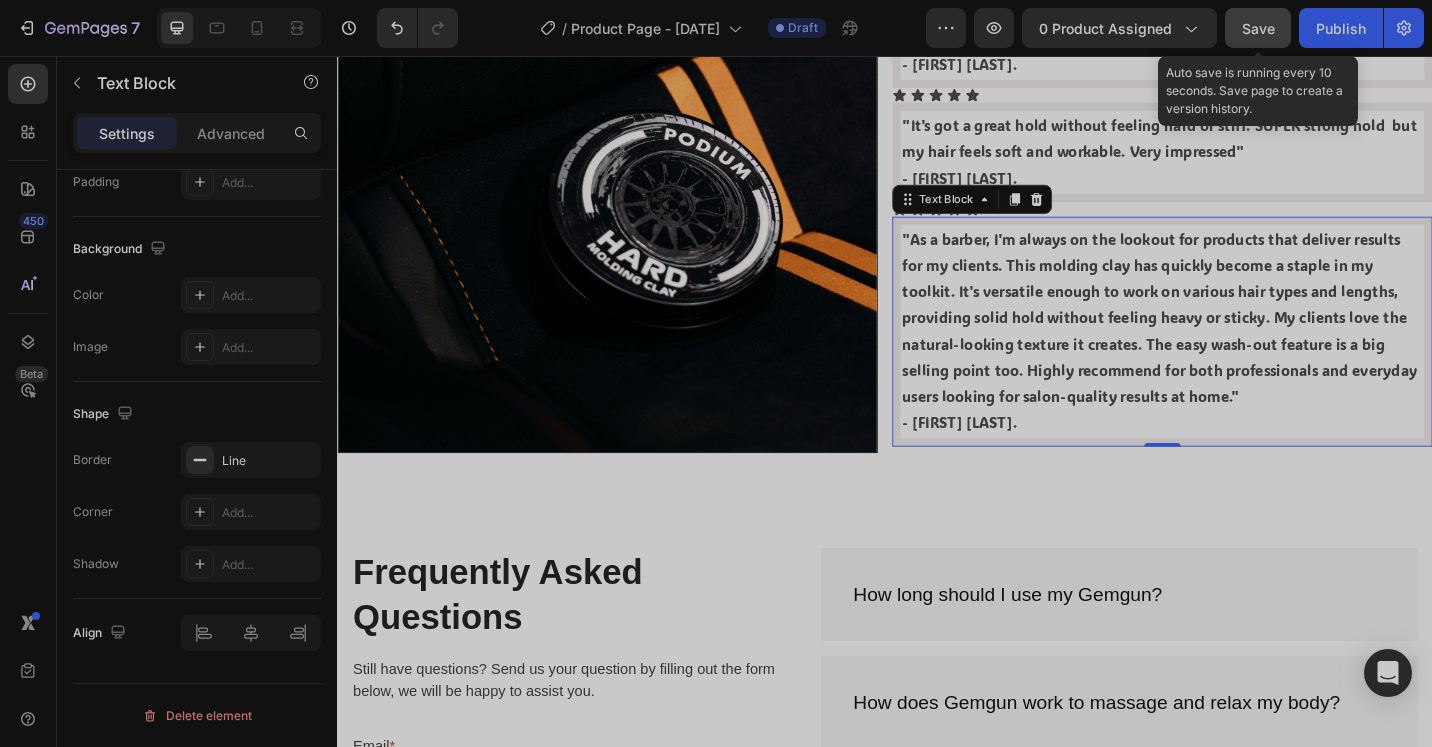 click on "Save" at bounding box center [1258, 28] 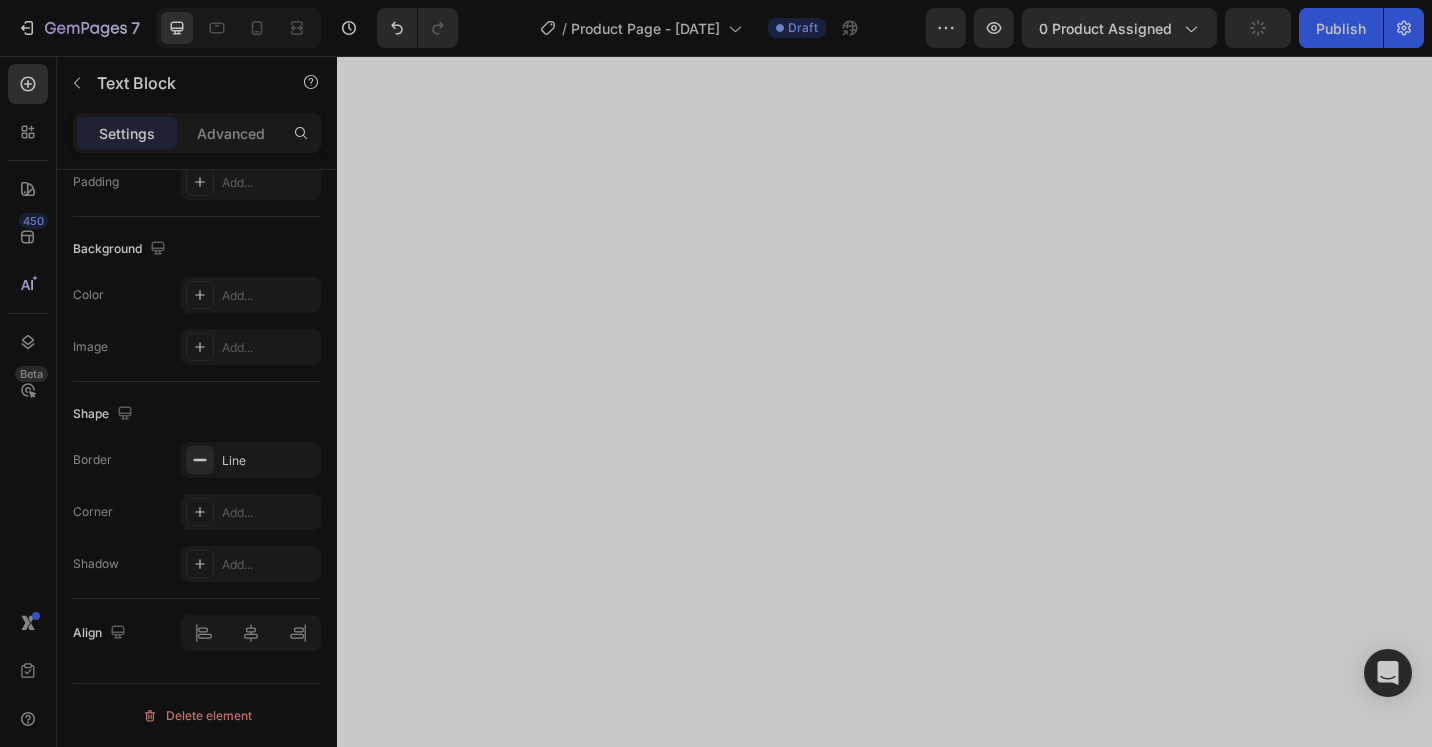 scroll, scrollTop: 0, scrollLeft: 0, axis: both 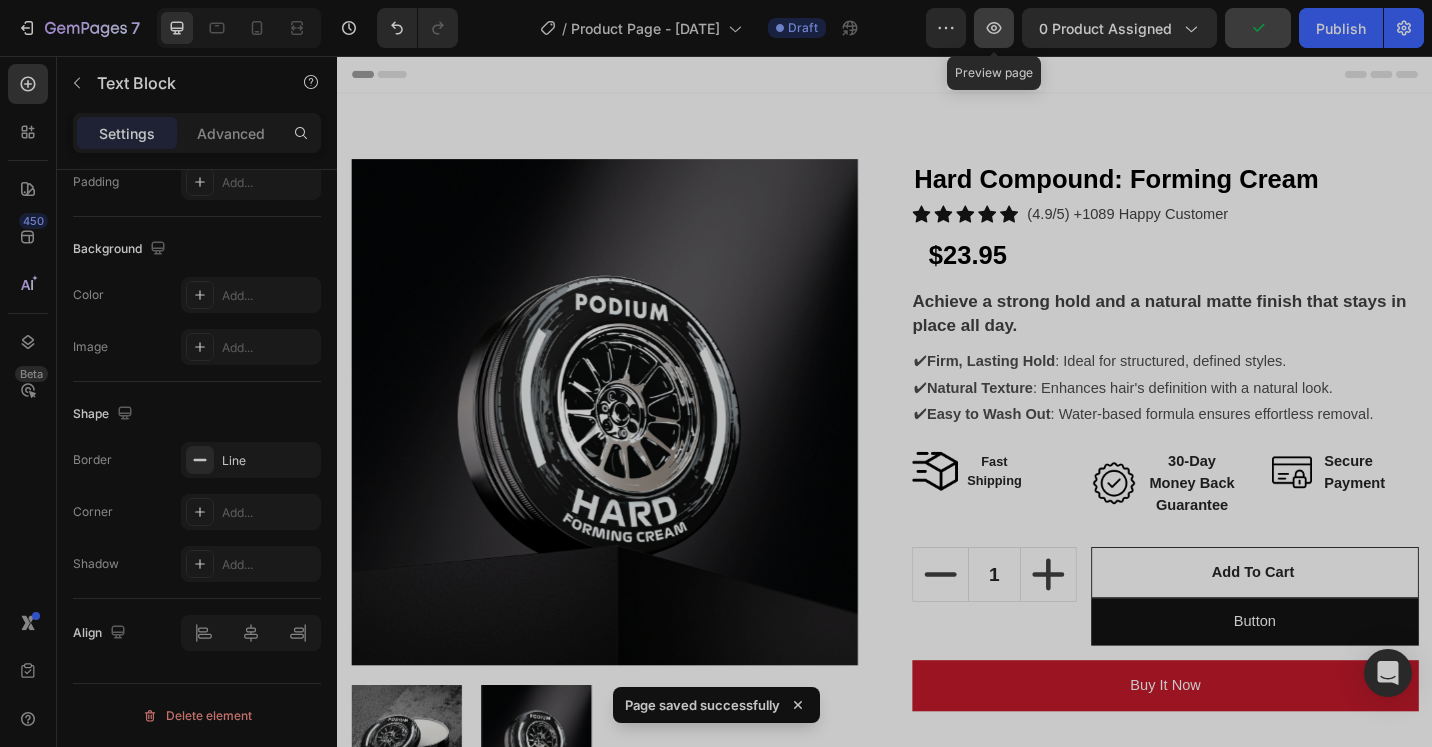 click 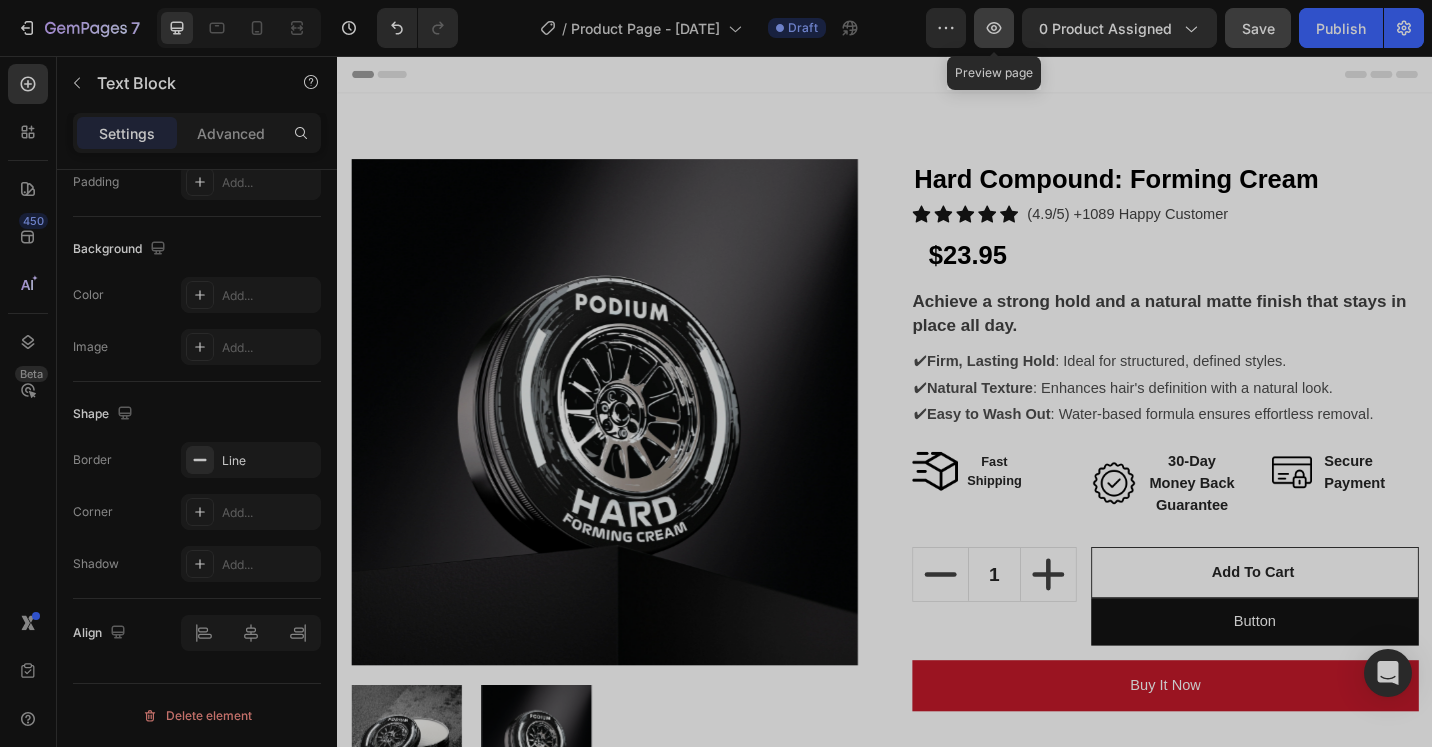 click 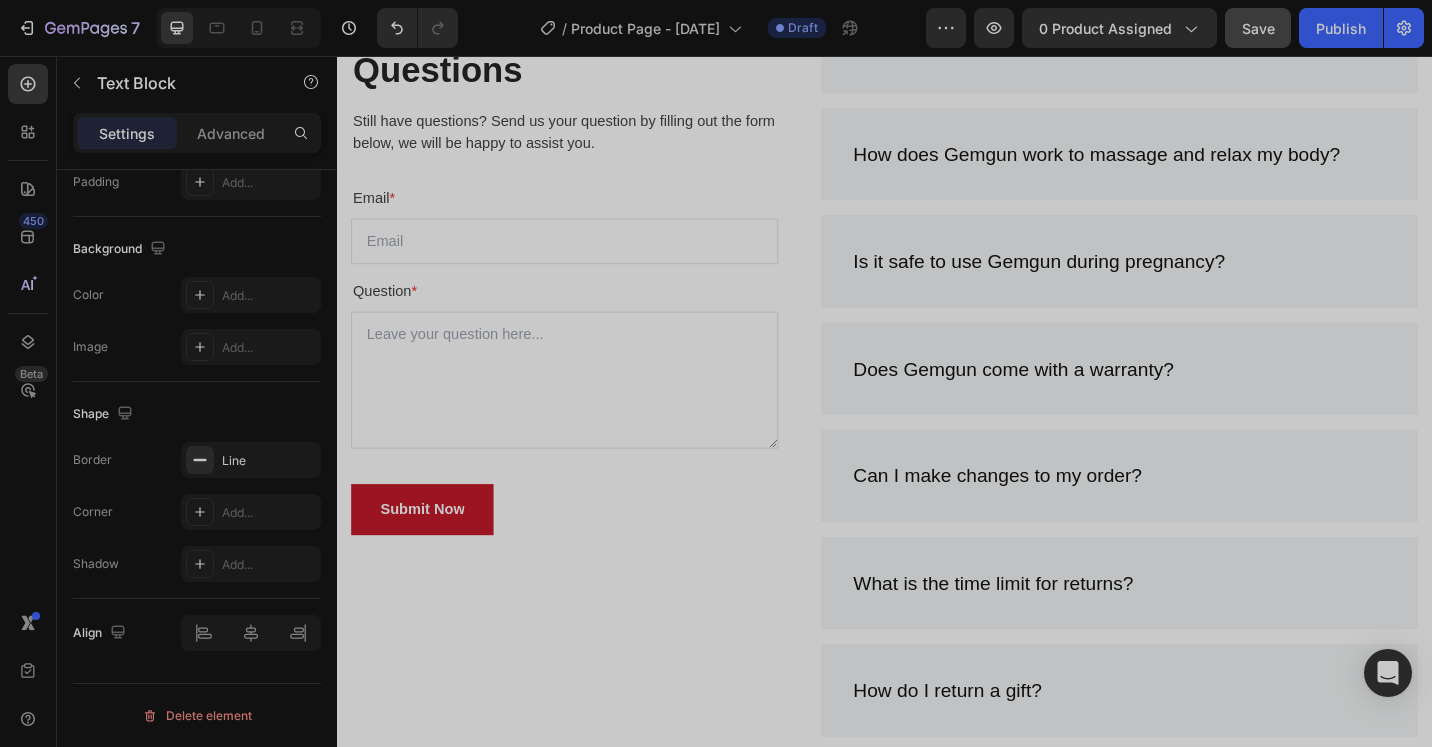 scroll, scrollTop: 2100, scrollLeft: 0, axis: vertical 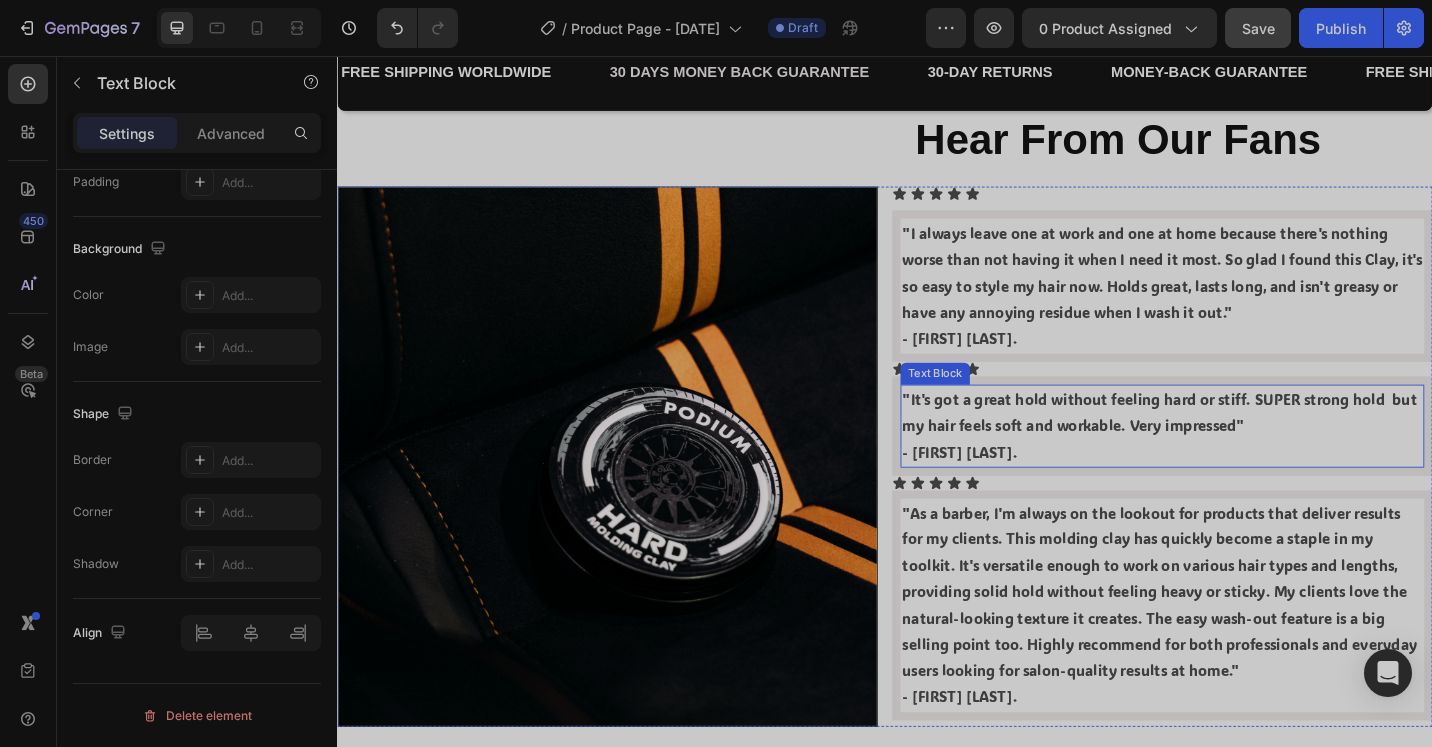 click on ""It's got a great hold without feeling hard or stiff. SUPER strong hold  but my hair feels soft and workable. Very impressed" - Adam T. Text Block" at bounding box center (1241, 461) 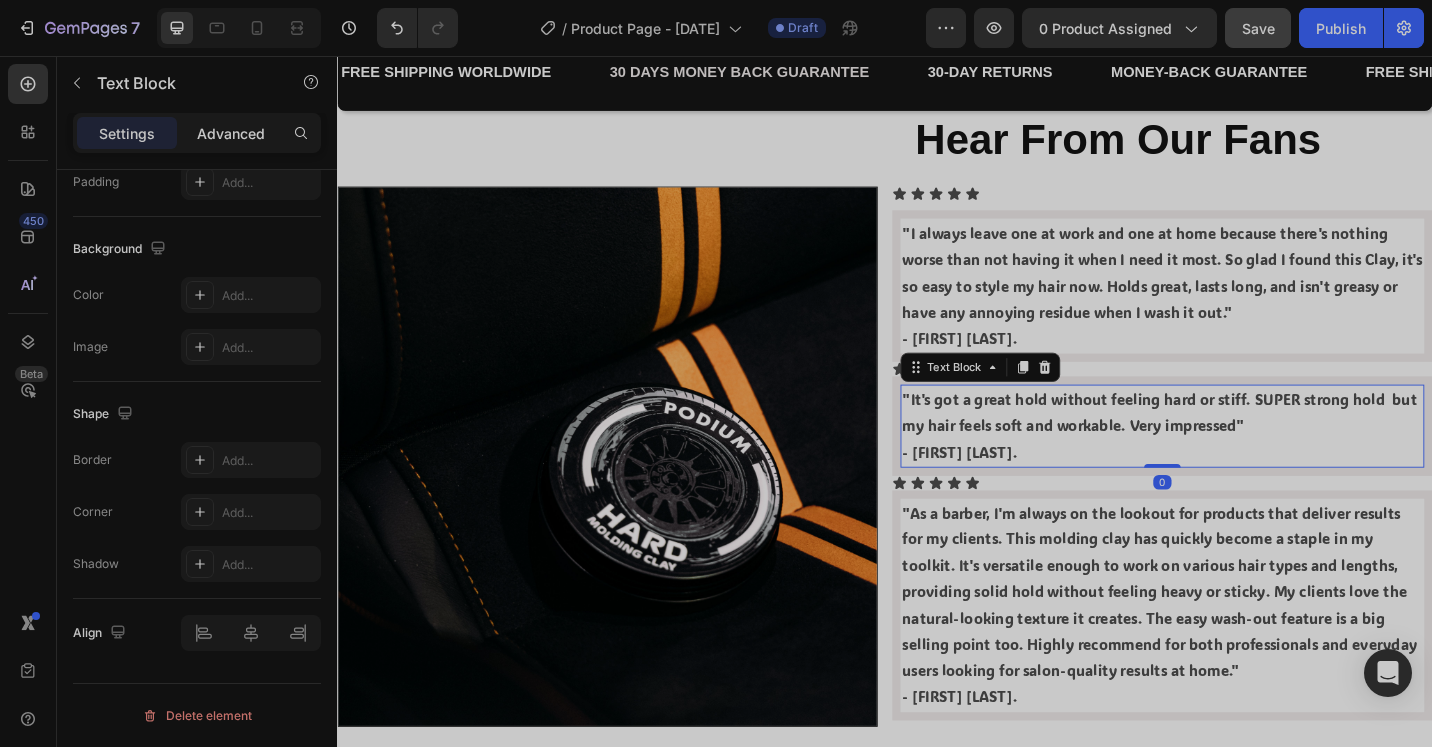 click on "Advanced" 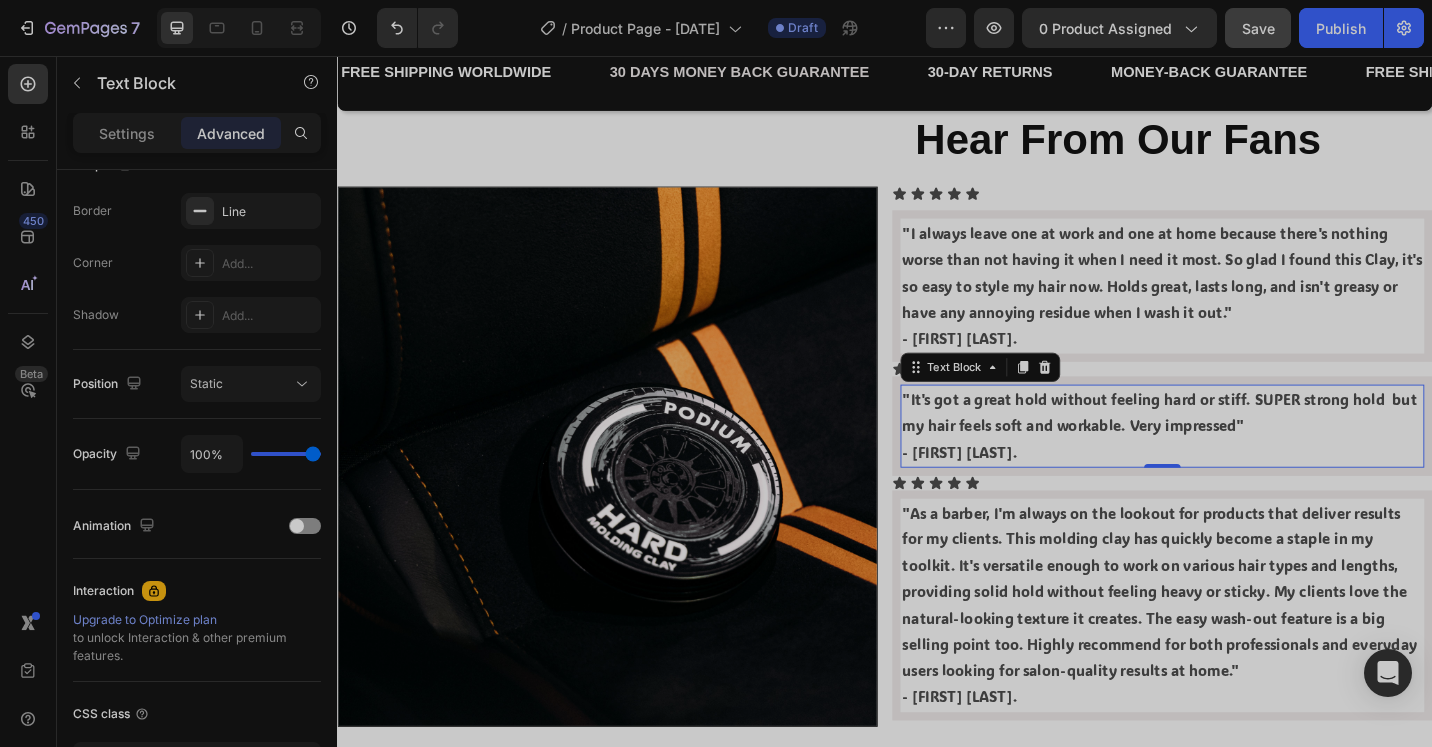 scroll, scrollTop: 0, scrollLeft: 0, axis: both 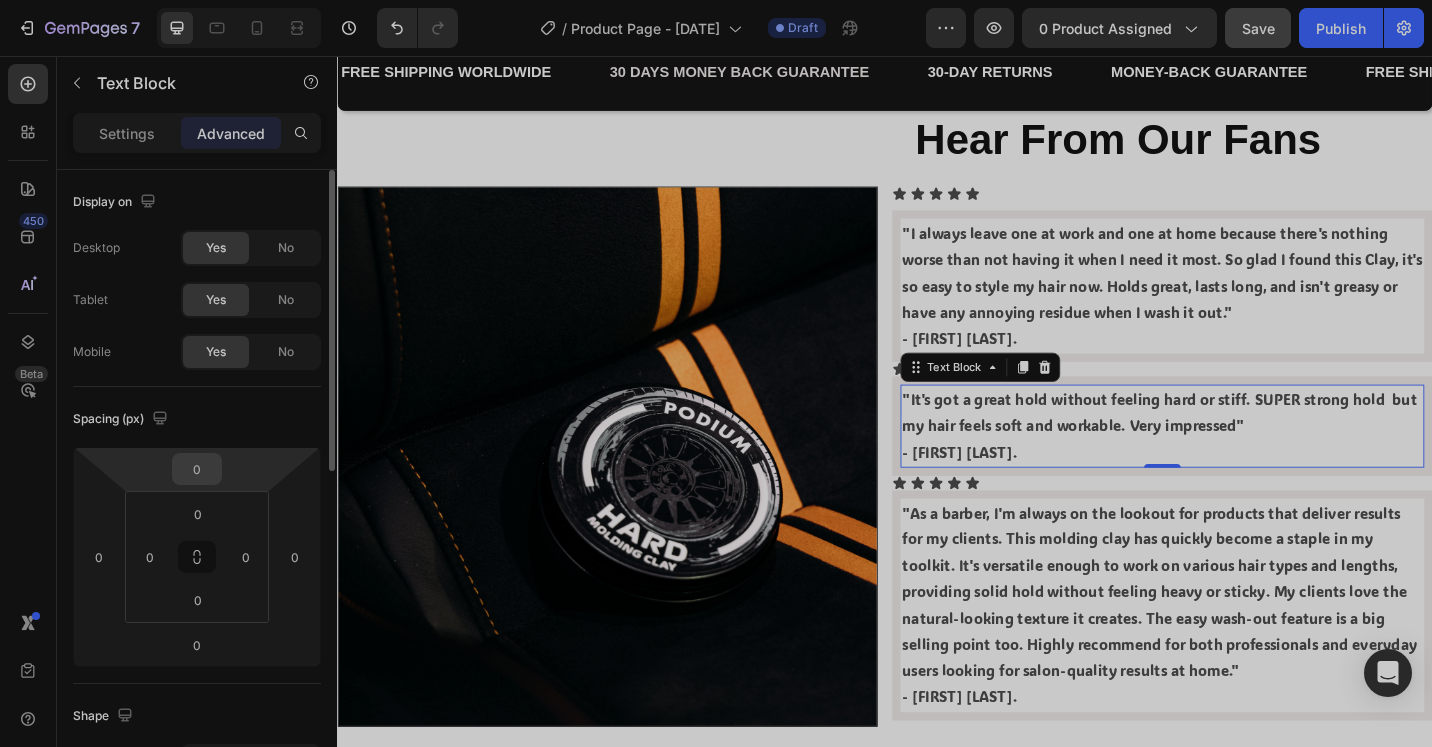 click on "0" at bounding box center [197, 469] 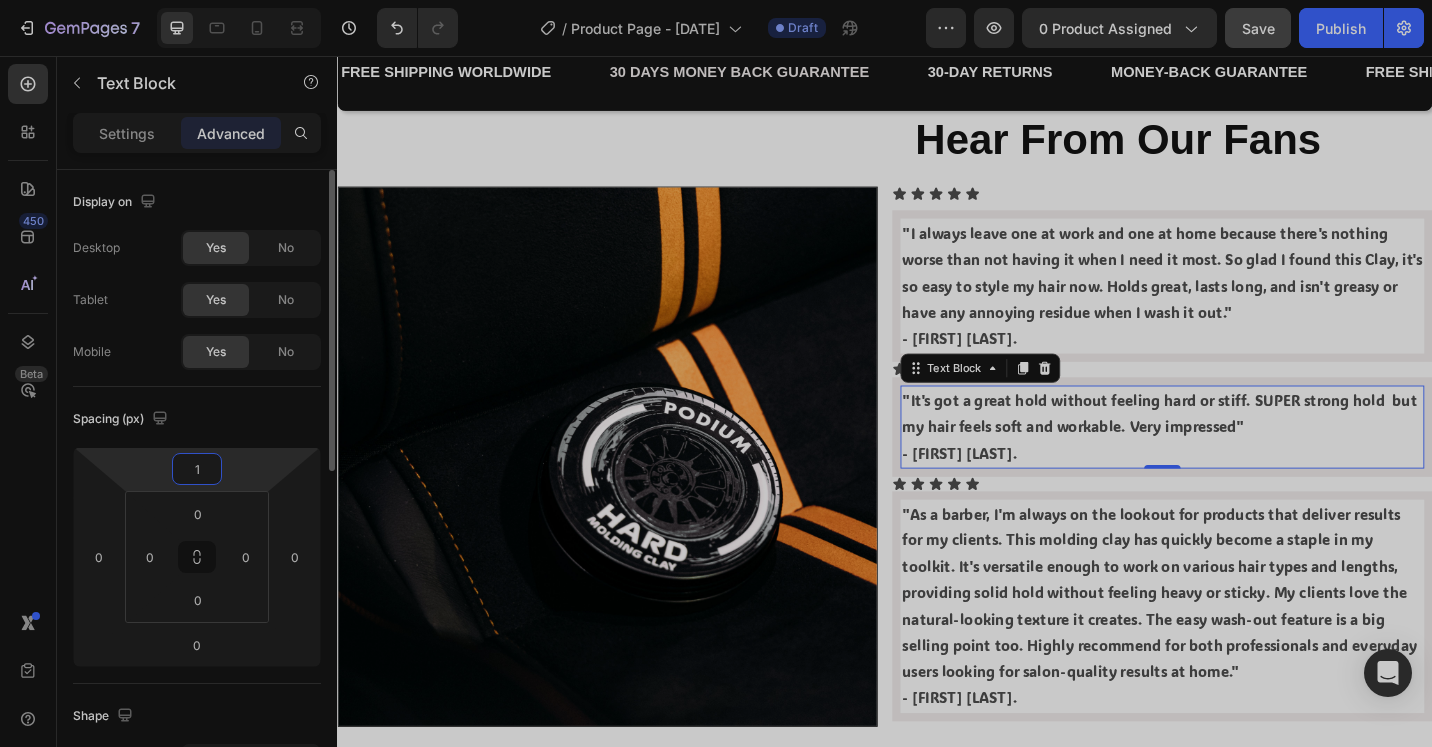 type on "10" 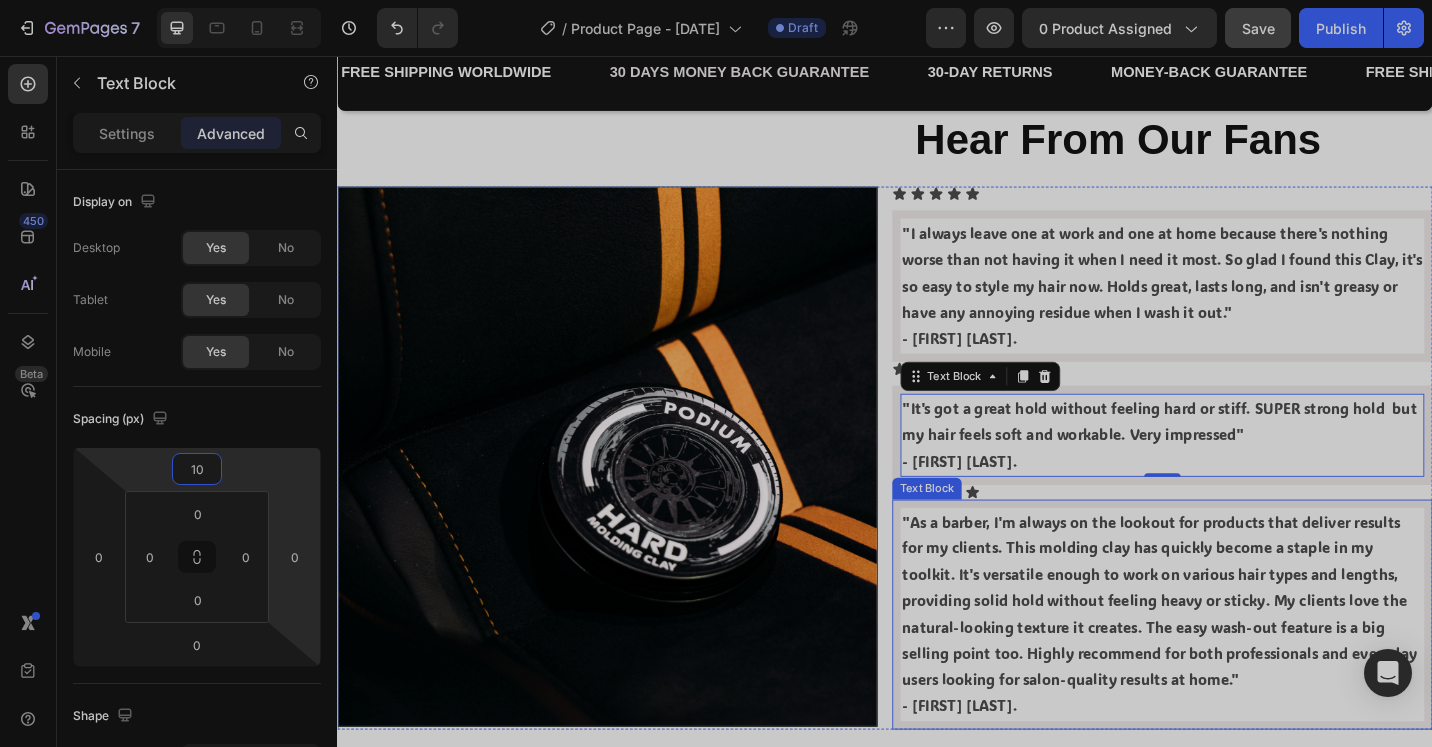 click on ""As a barber, I'm always on the lookout for products that deliver results for my clients. This molding clay has quickly become a staple in my toolkit. It's versatile enough to work on various hair types and lengths, providing solid hold without feeling heavy or sticky. My clients love the natural-looking texture it creates. The easy wash-out feature is a big selling point too. Highly recommend for both professionals and everyday users looking for salon-quality results at home."" at bounding box center [1241, 654] 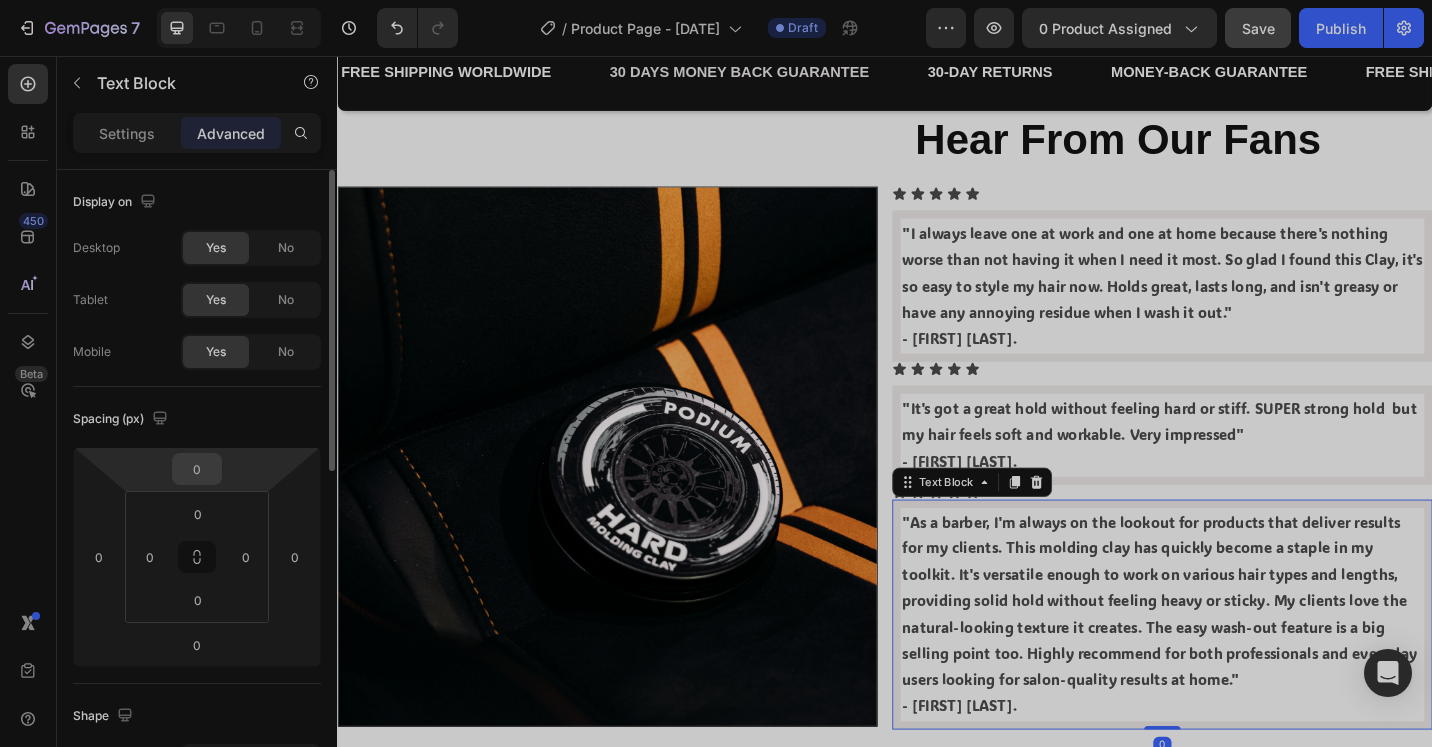click on "0" at bounding box center (197, 469) 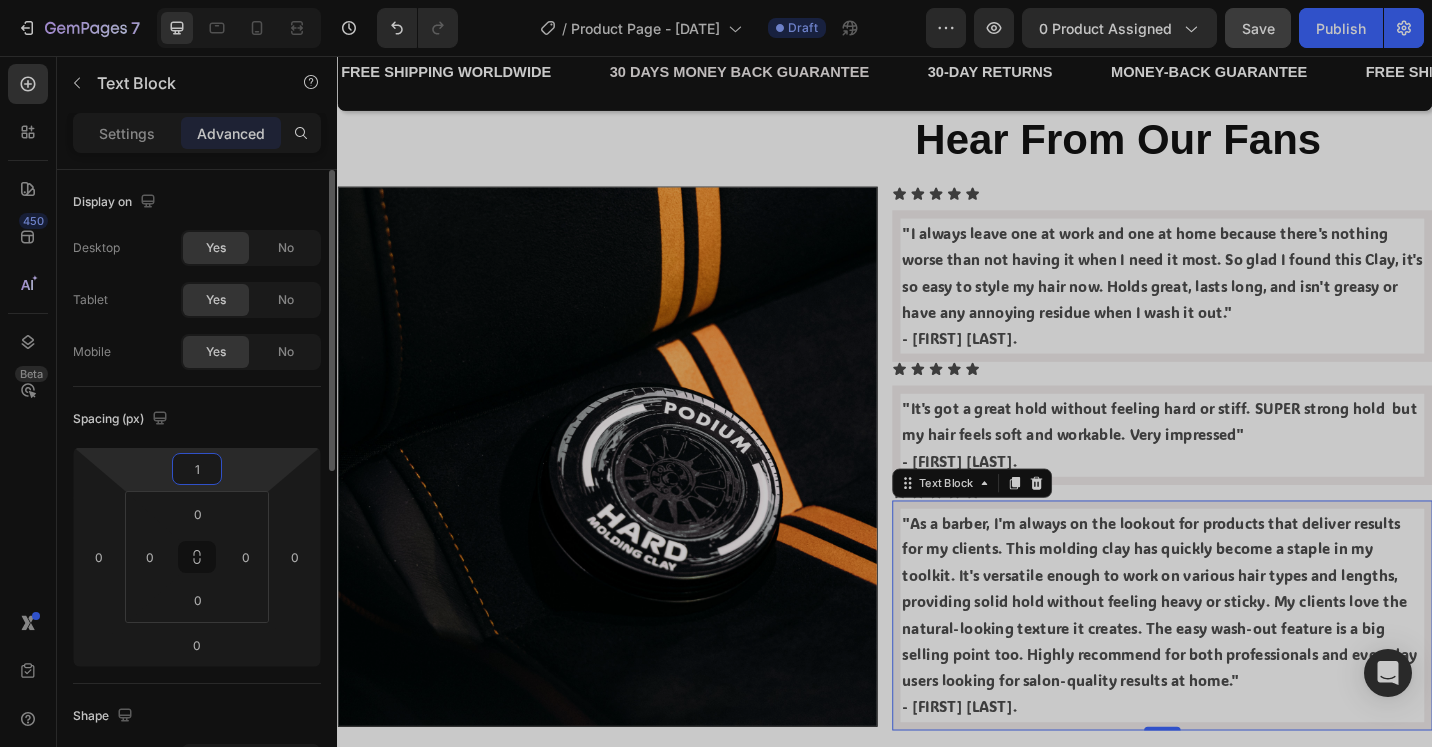 type on "10" 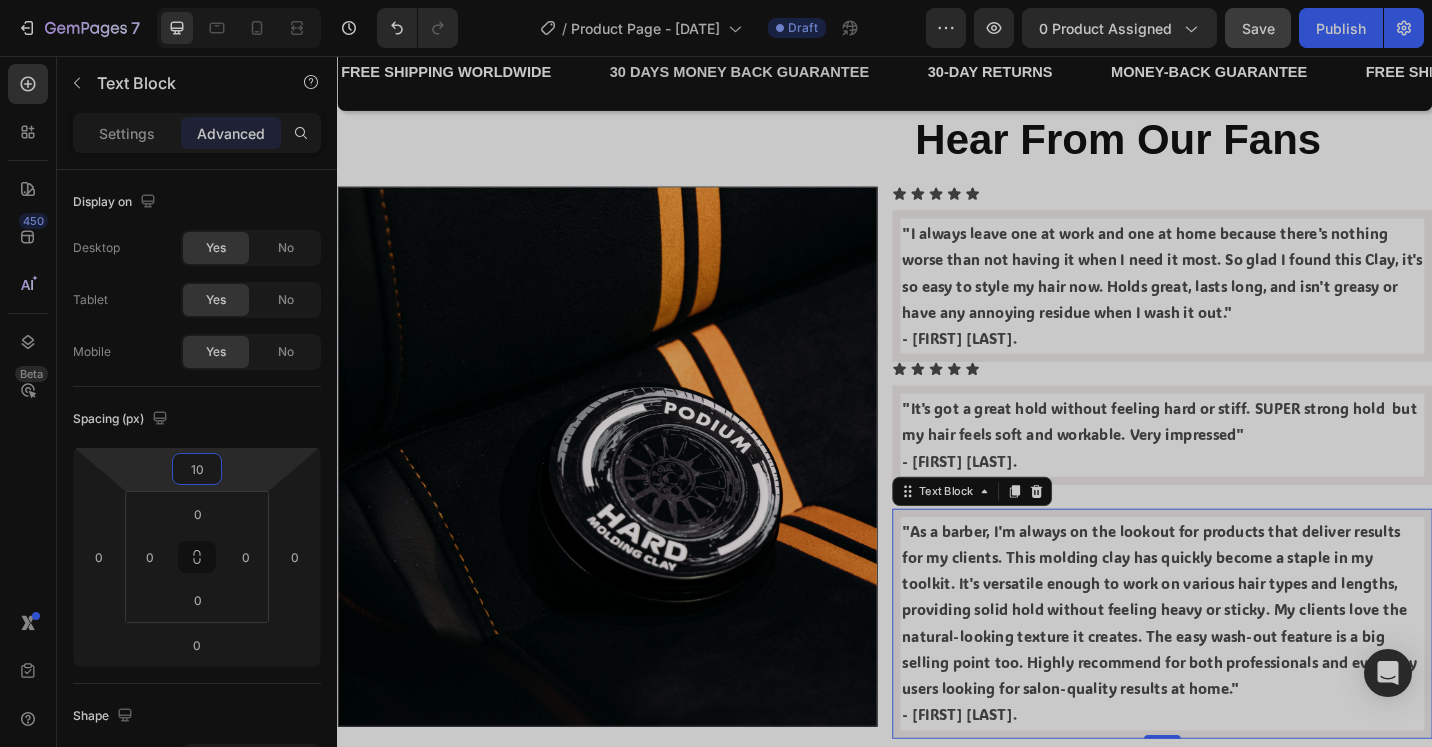 scroll, scrollTop: 2400, scrollLeft: 0, axis: vertical 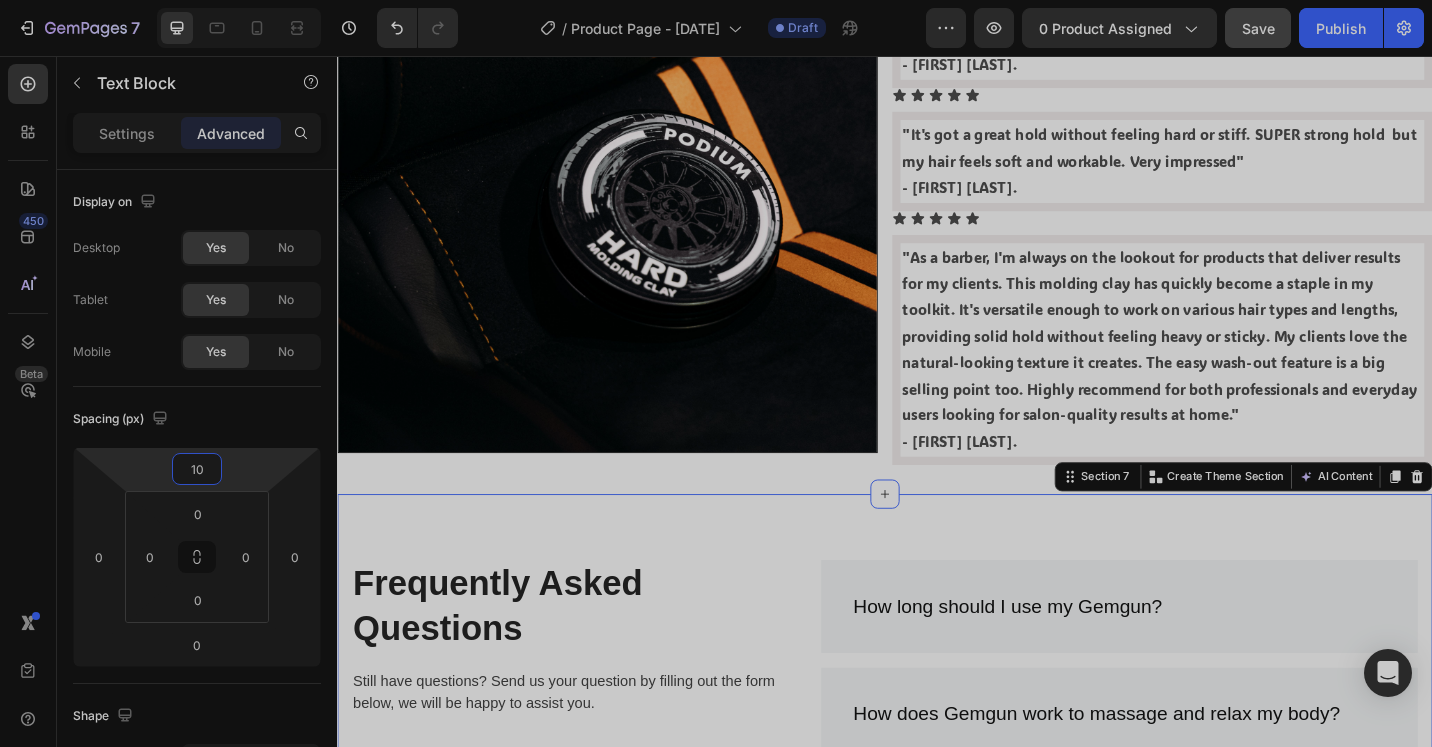 click on "Frequently Asked Questions Heading Still have questions? Send us your question by filling out the form below, we will be happy to assist you. Text block Email  * Text block Email Field Question  * Text block Text Area Submit Now Submit Button Contact Form How long should I use my Gemgun? How does Gemgun work to massage and relax my body? Is it safe to use Gemgun during pregnancy? Does Gemgun come with a warranty? Can I make changes to my order? What is the time limit for returns? How do I return a gift? Accordion Row Section 7   You can create reusable sections Create Theme Section AI Content Write with GemAI What would you like to describe here? Tone and Voice Persuasive Product Show more Generate" at bounding box center [937, 1011] 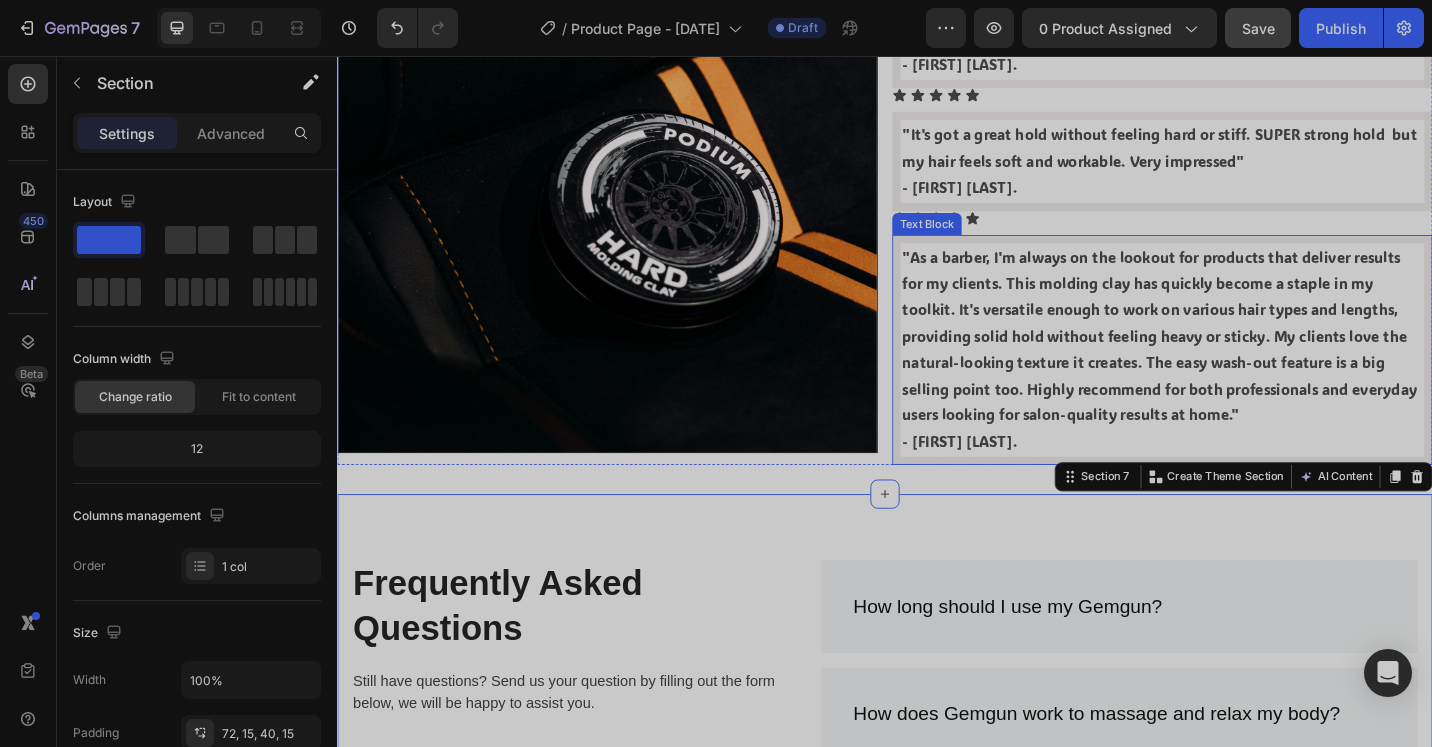scroll, scrollTop: 2100, scrollLeft: 0, axis: vertical 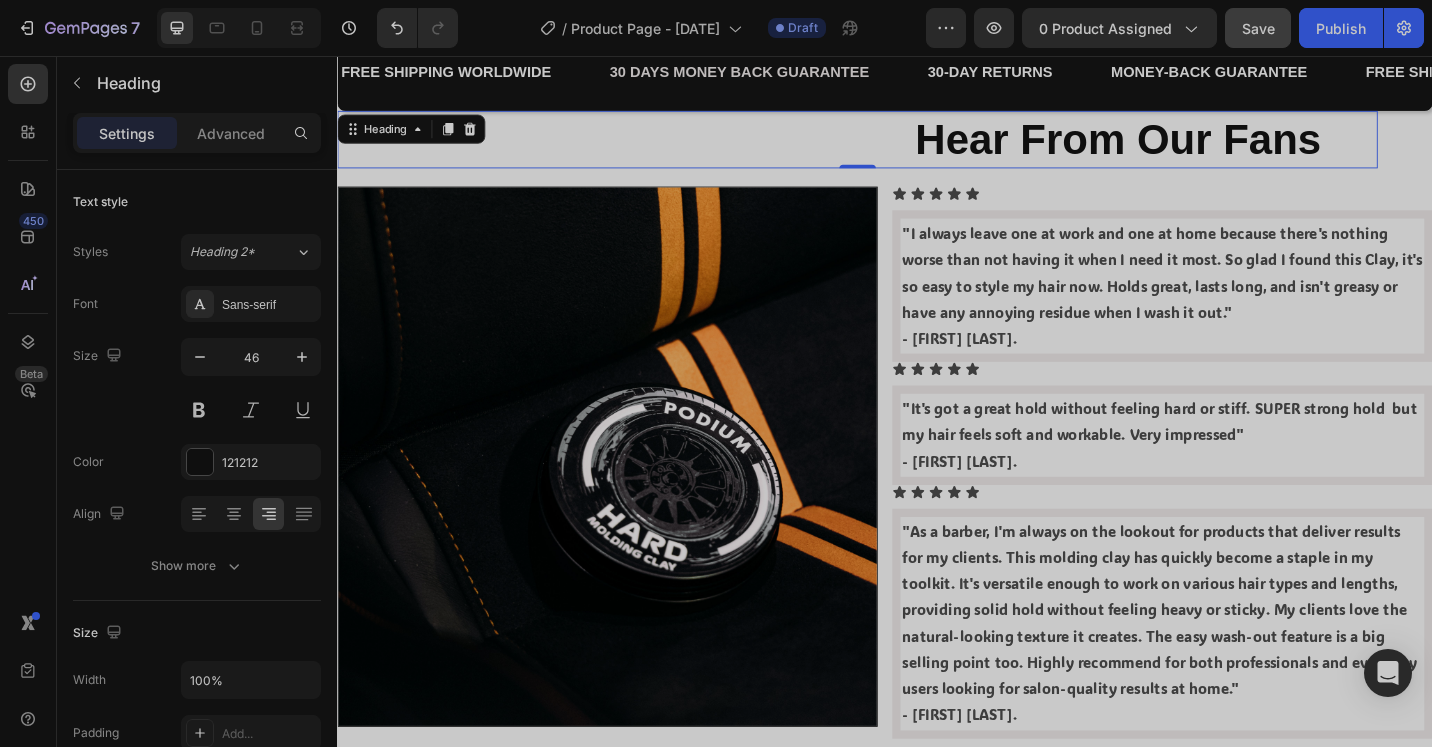 click on "Hear From Our Fans" at bounding box center (1192, 147) 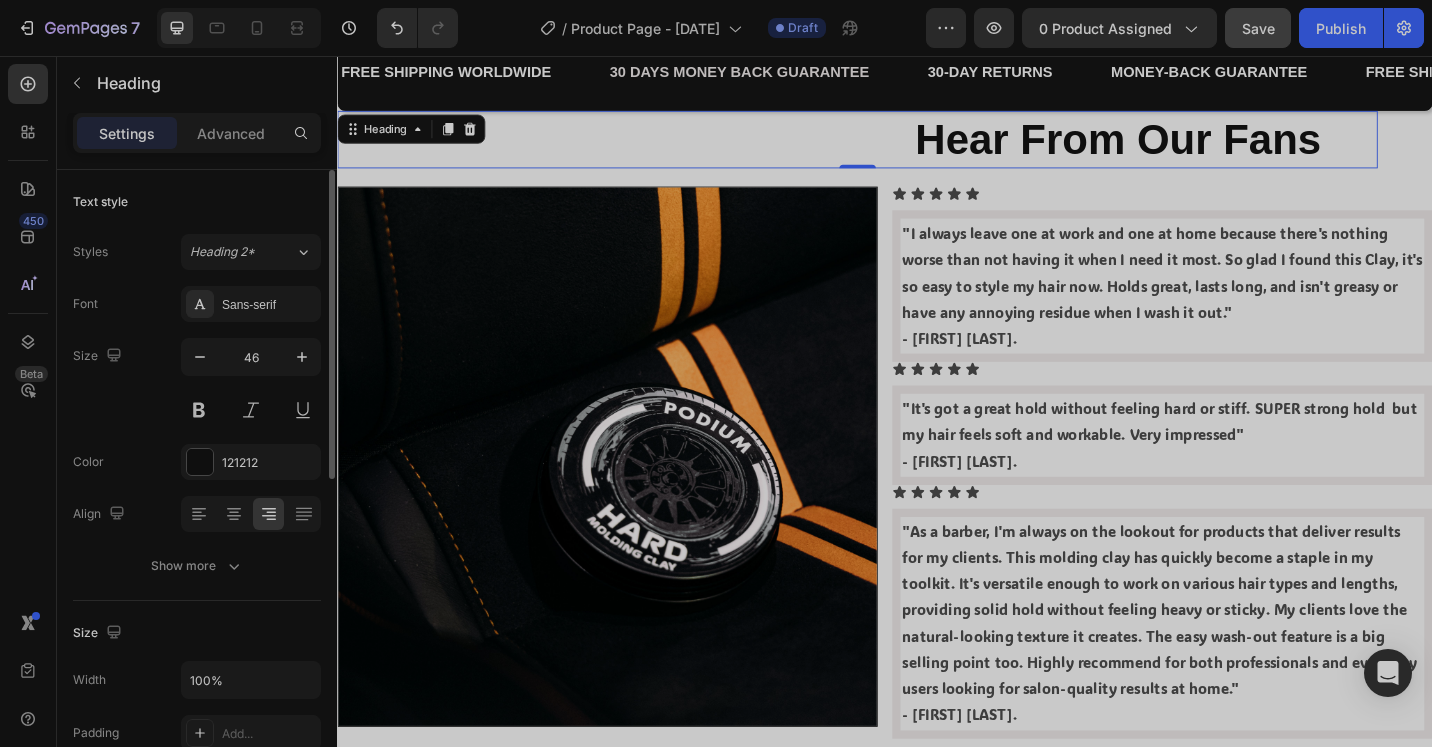 scroll, scrollTop: 600, scrollLeft: 0, axis: vertical 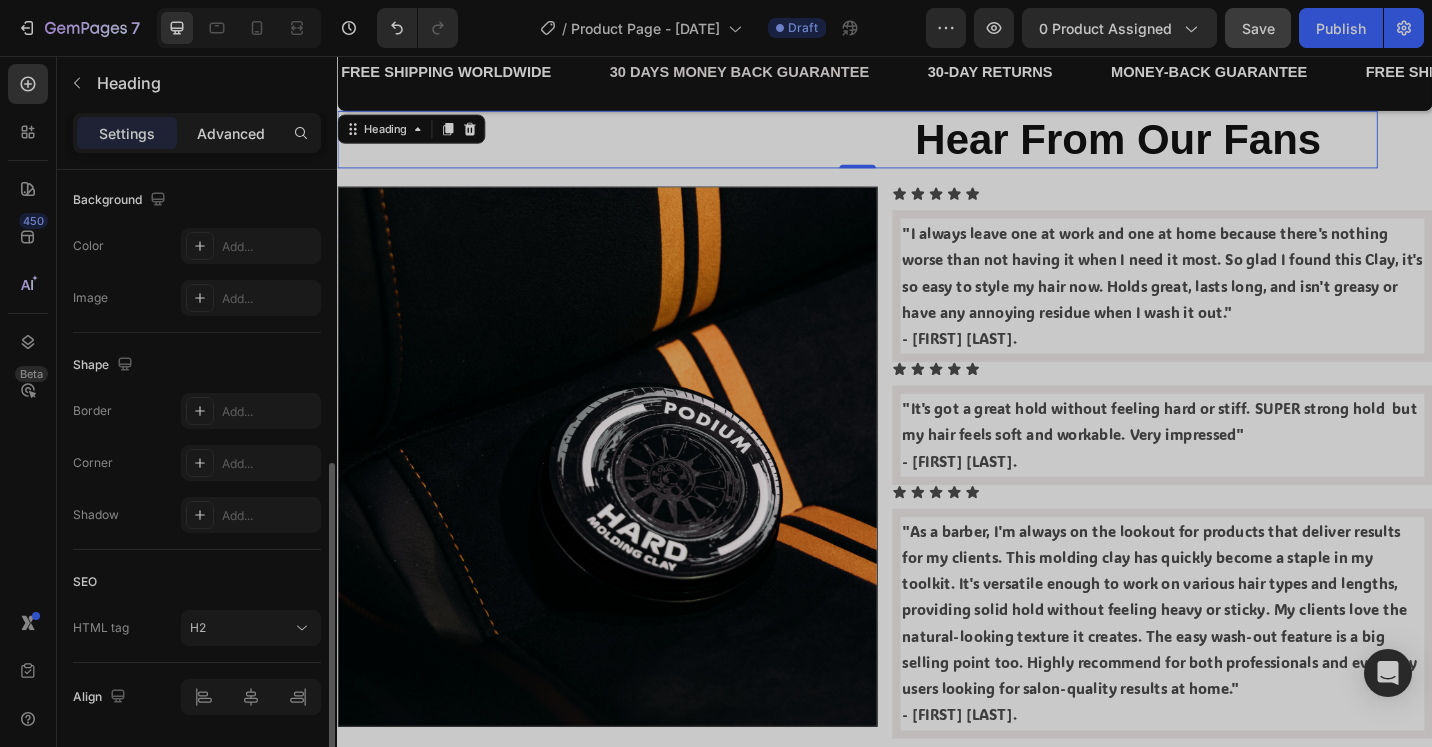click on "Advanced" at bounding box center [231, 133] 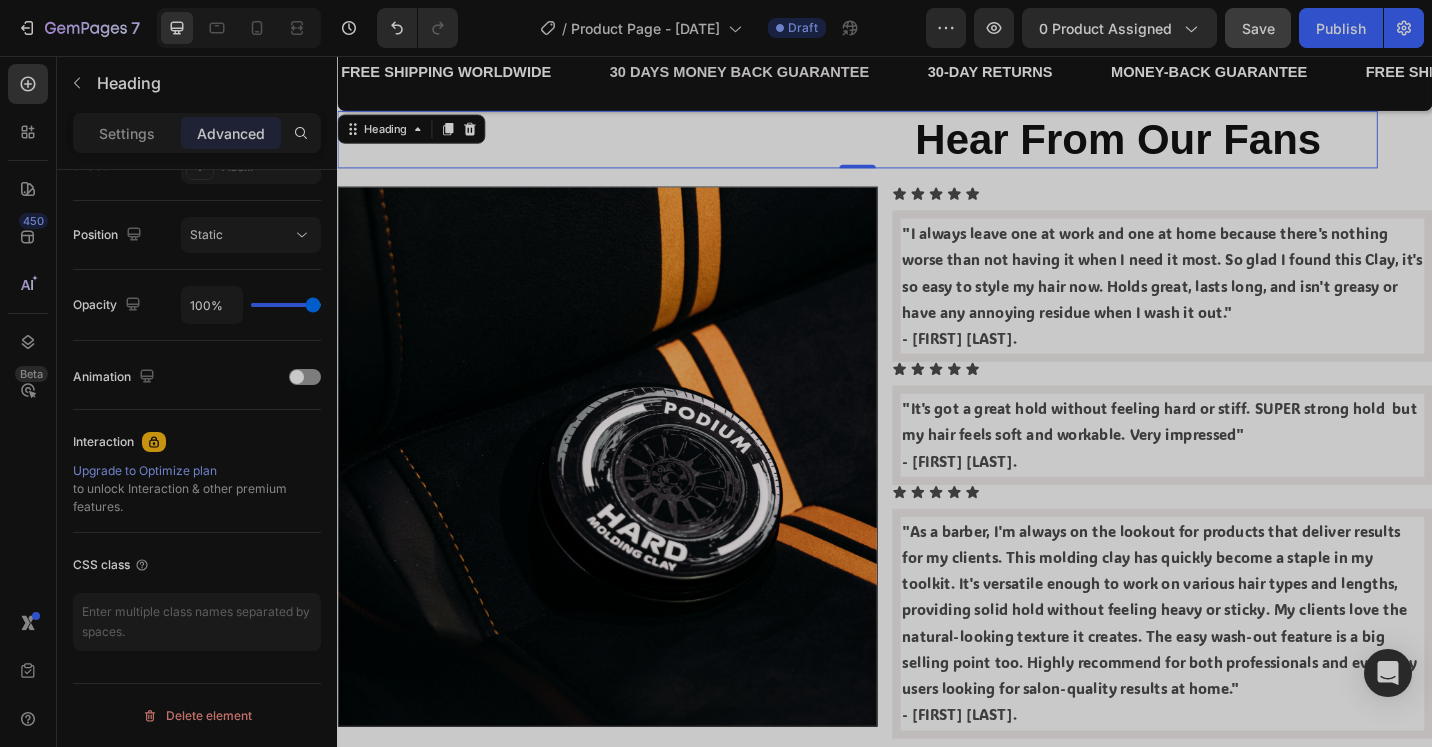scroll, scrollTop: 0, scrollLeft: 0, axis: both 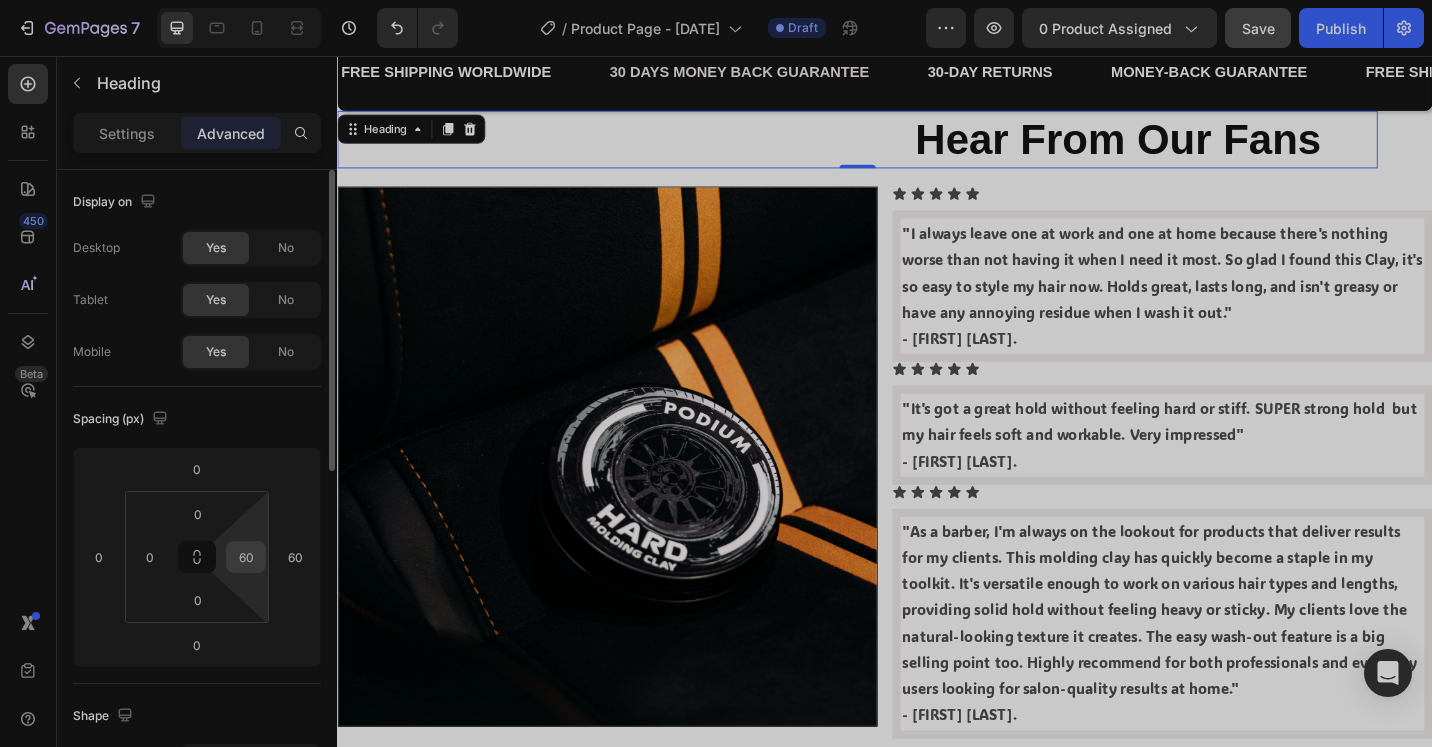 click on "60" at bounding box center [246, 557] 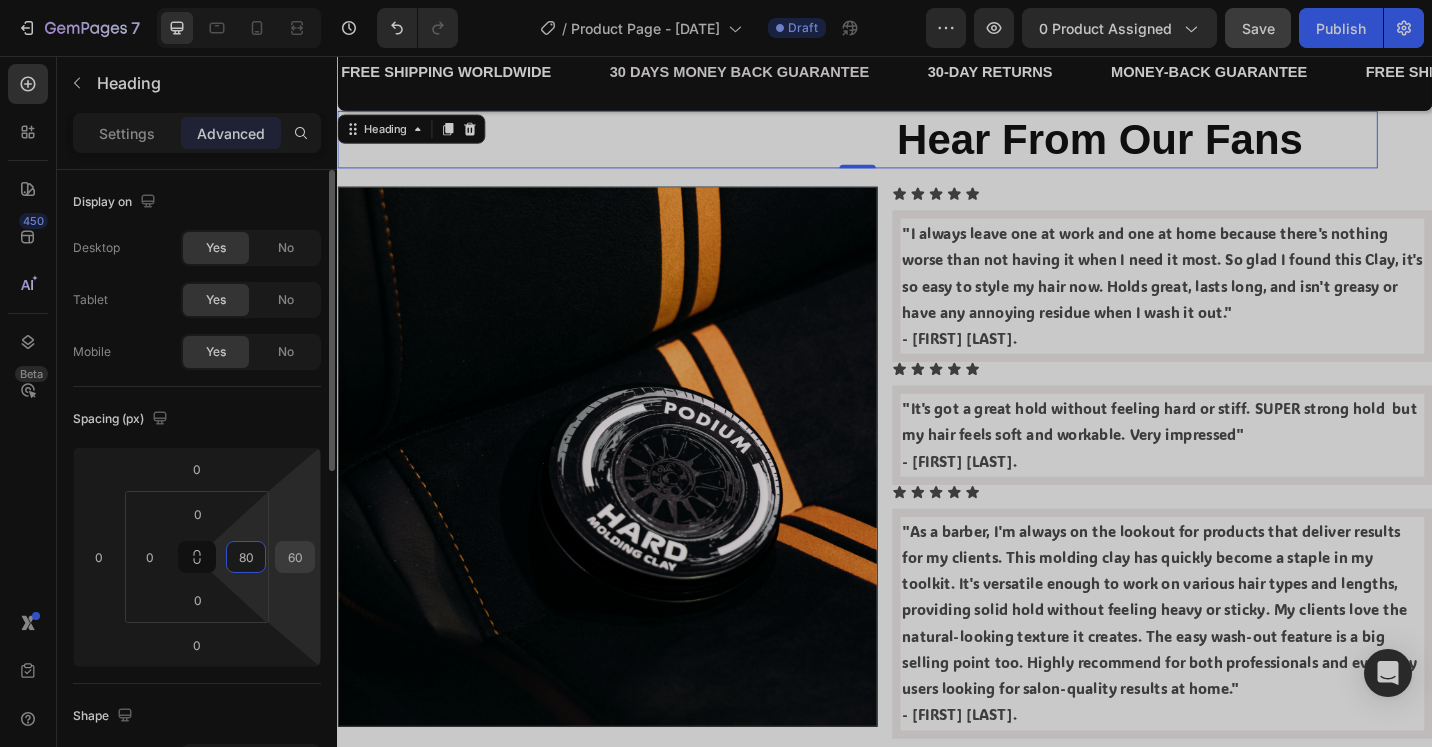 type on "80" 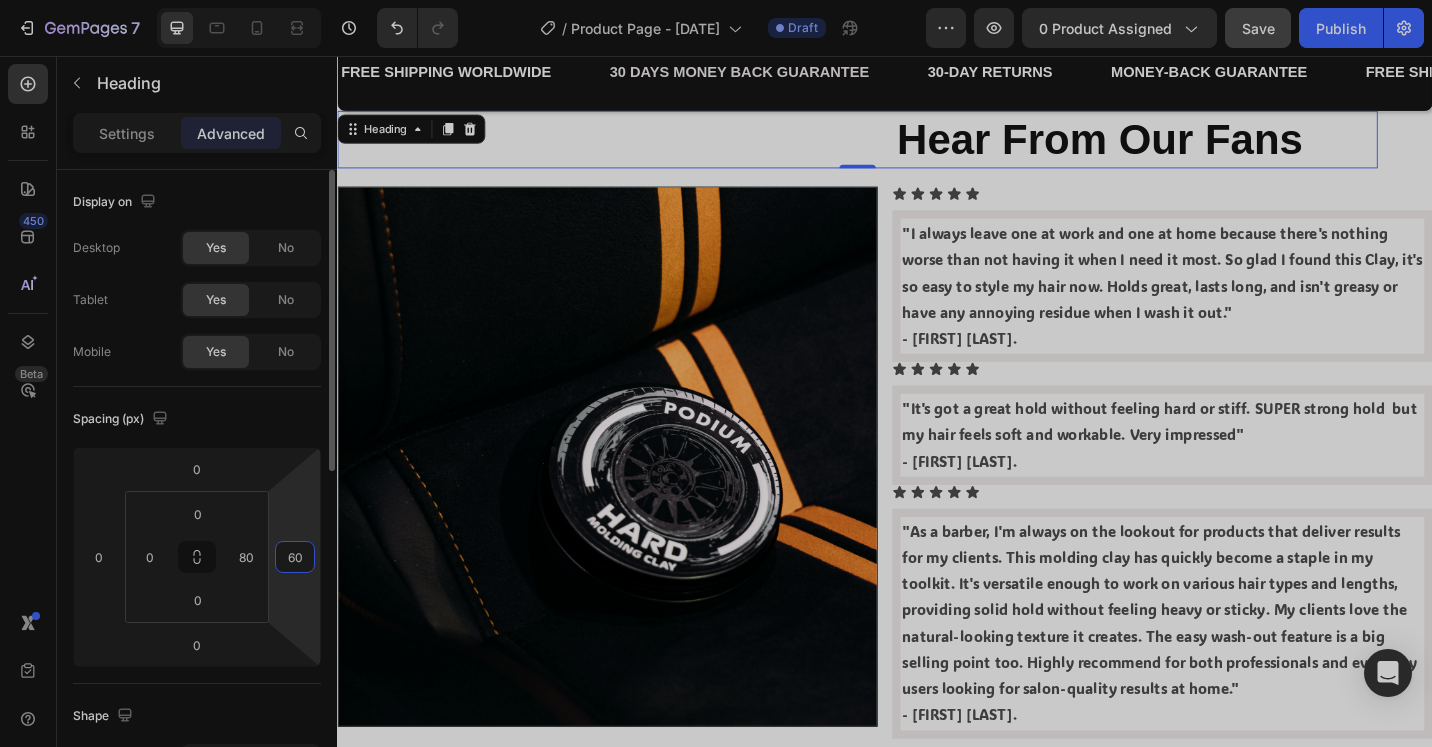 click on "60" at bounding box center (295, 557) 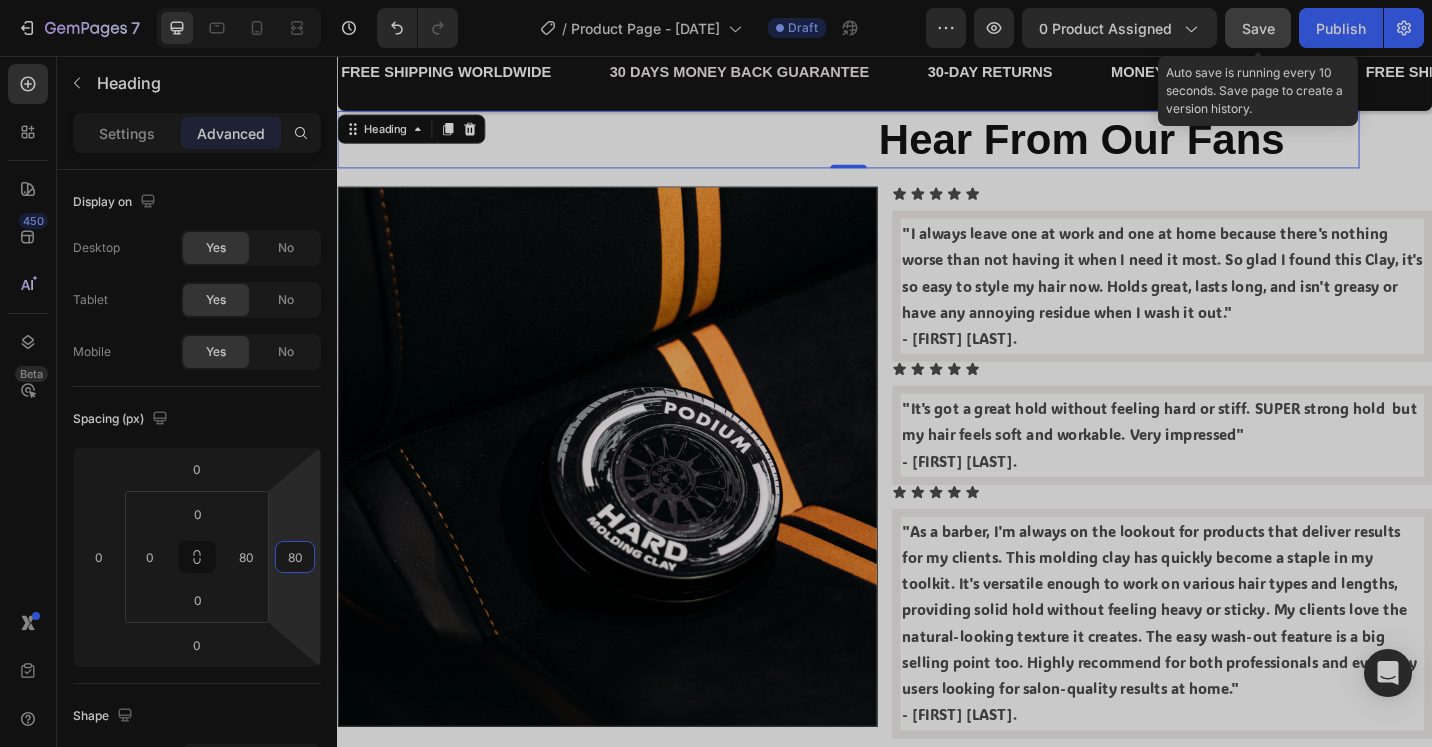 type on "80" 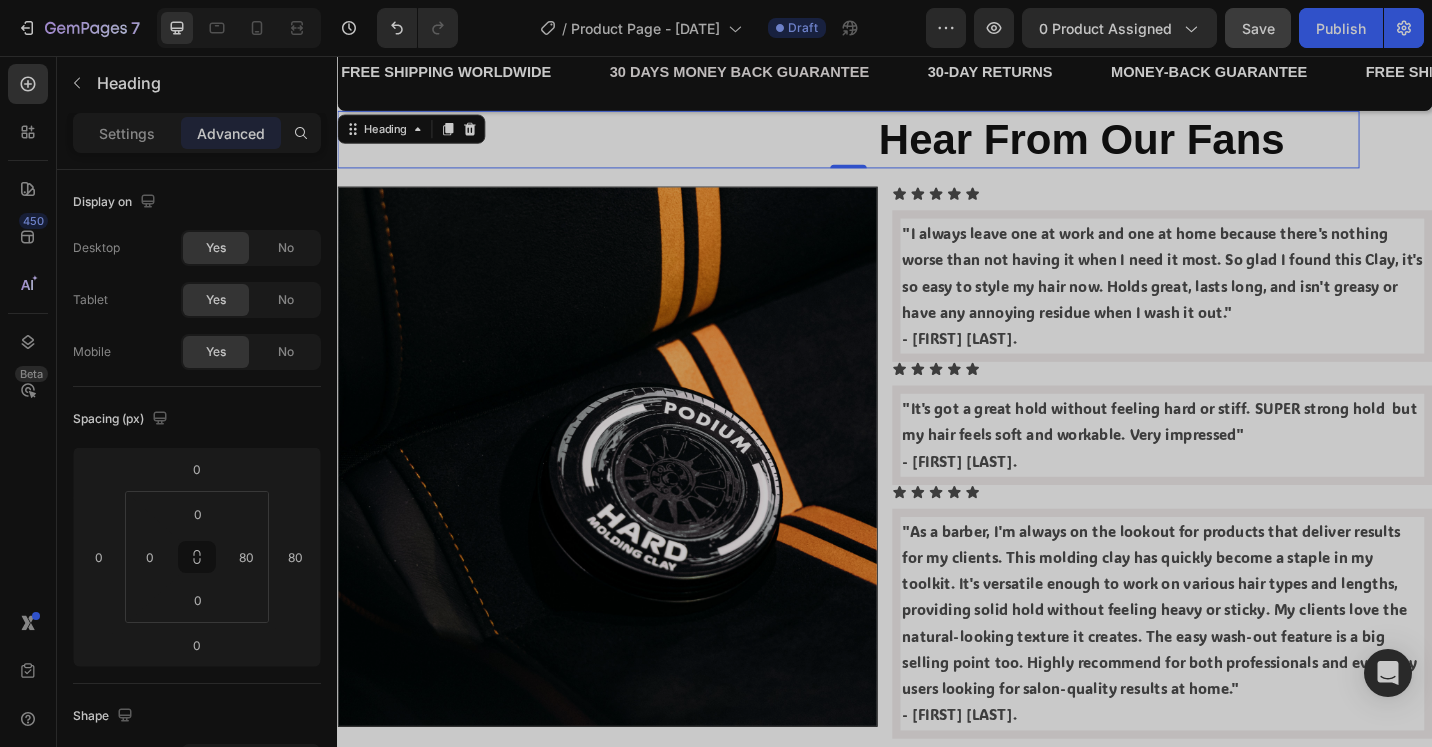 drag, startPoint x: 471, startPoint y: 127, endPoint x: 480, endPoint y: 132, distance: 10.29563 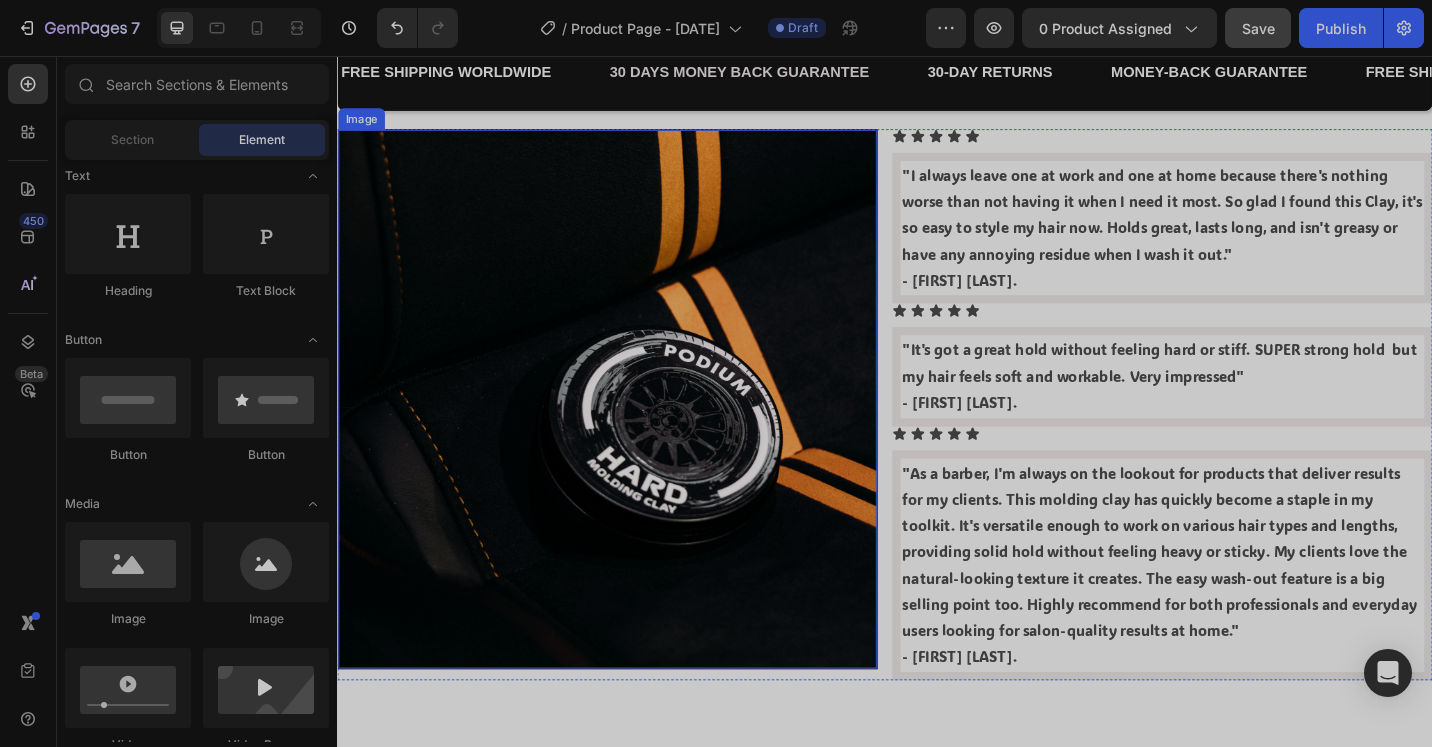 scroll, scrollTop: 1800, scrollLeft: 0, axis: vertical 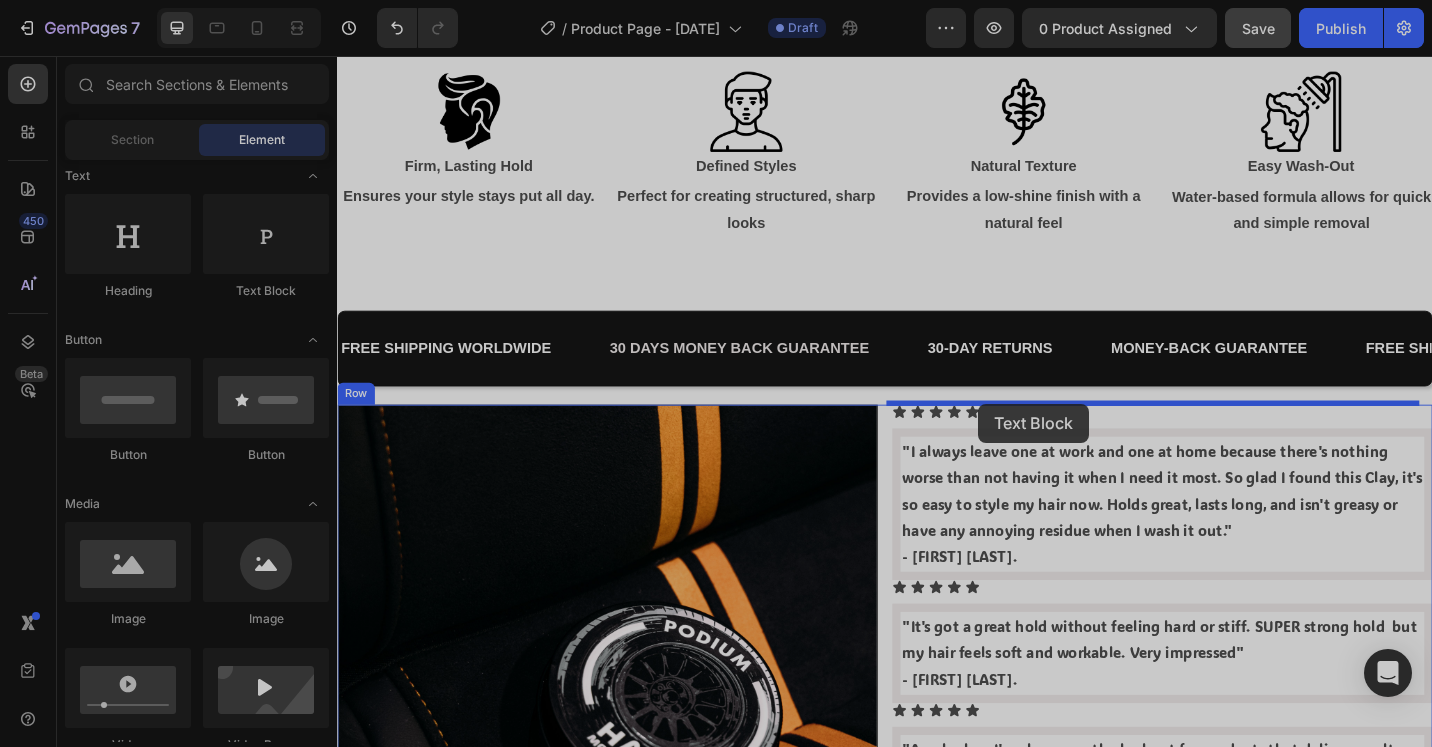 drag, startPoint x: 595, startPoint y: 311, endPoint x: 1039, endPoint y: 437, distance: 461.53223 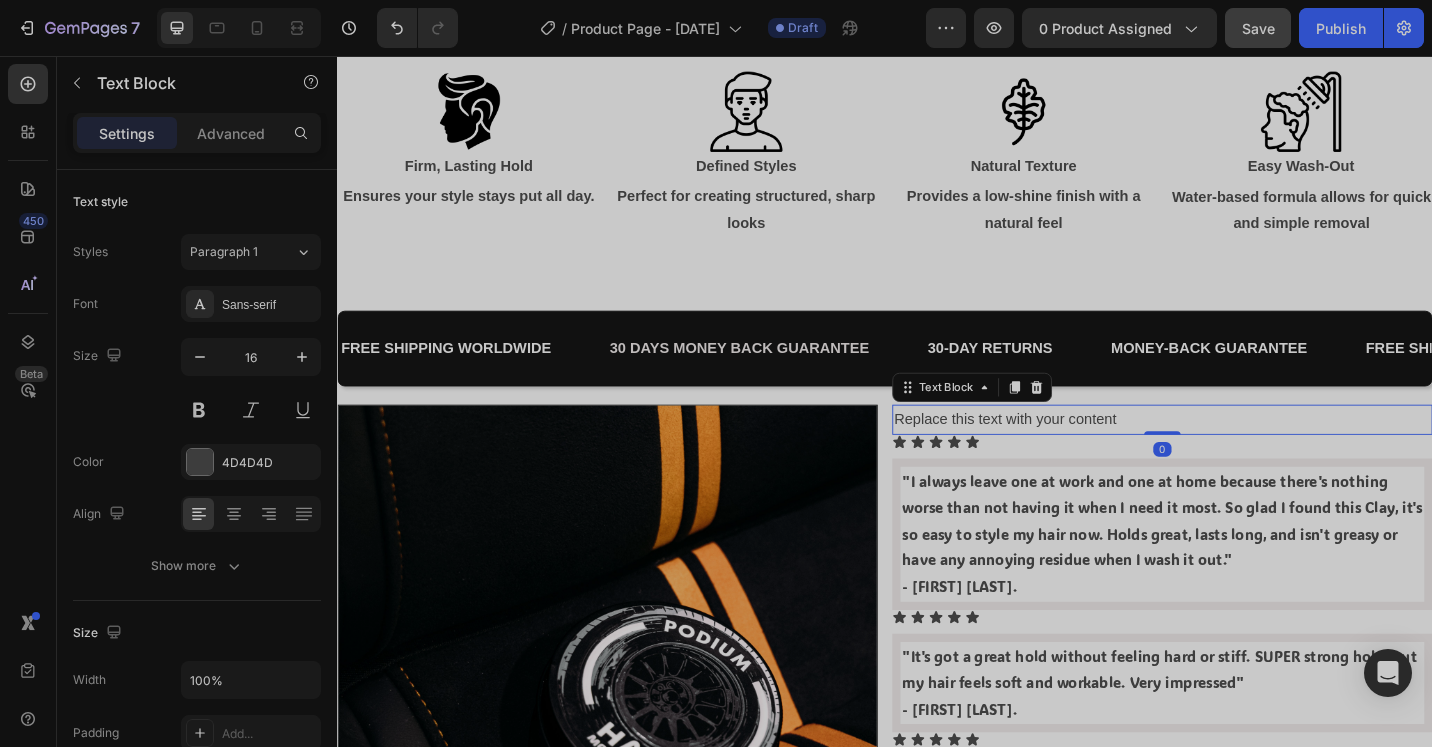 click on "Replace this text with your content" at bounding box center (1241, 454) 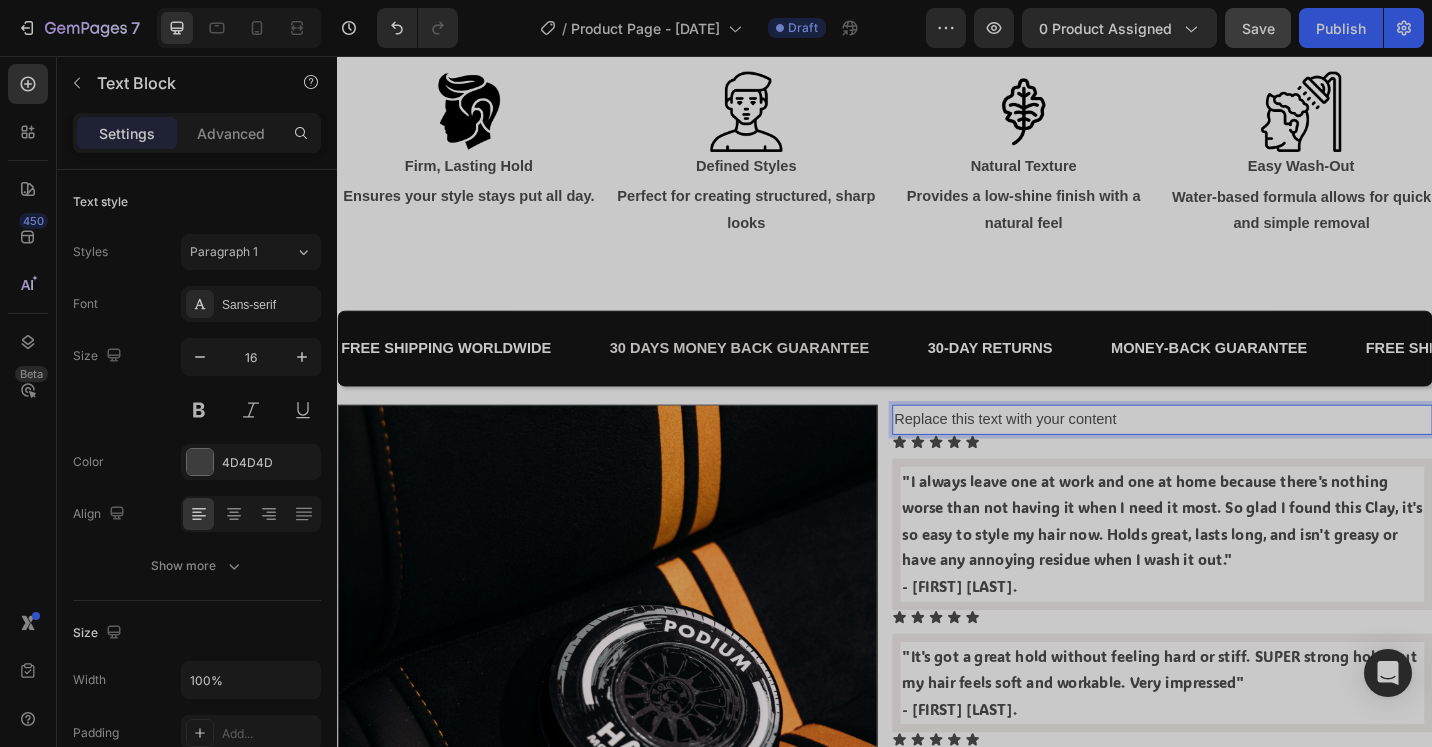 click on "Replace this text with your content" at bounding box center [1241, 454] 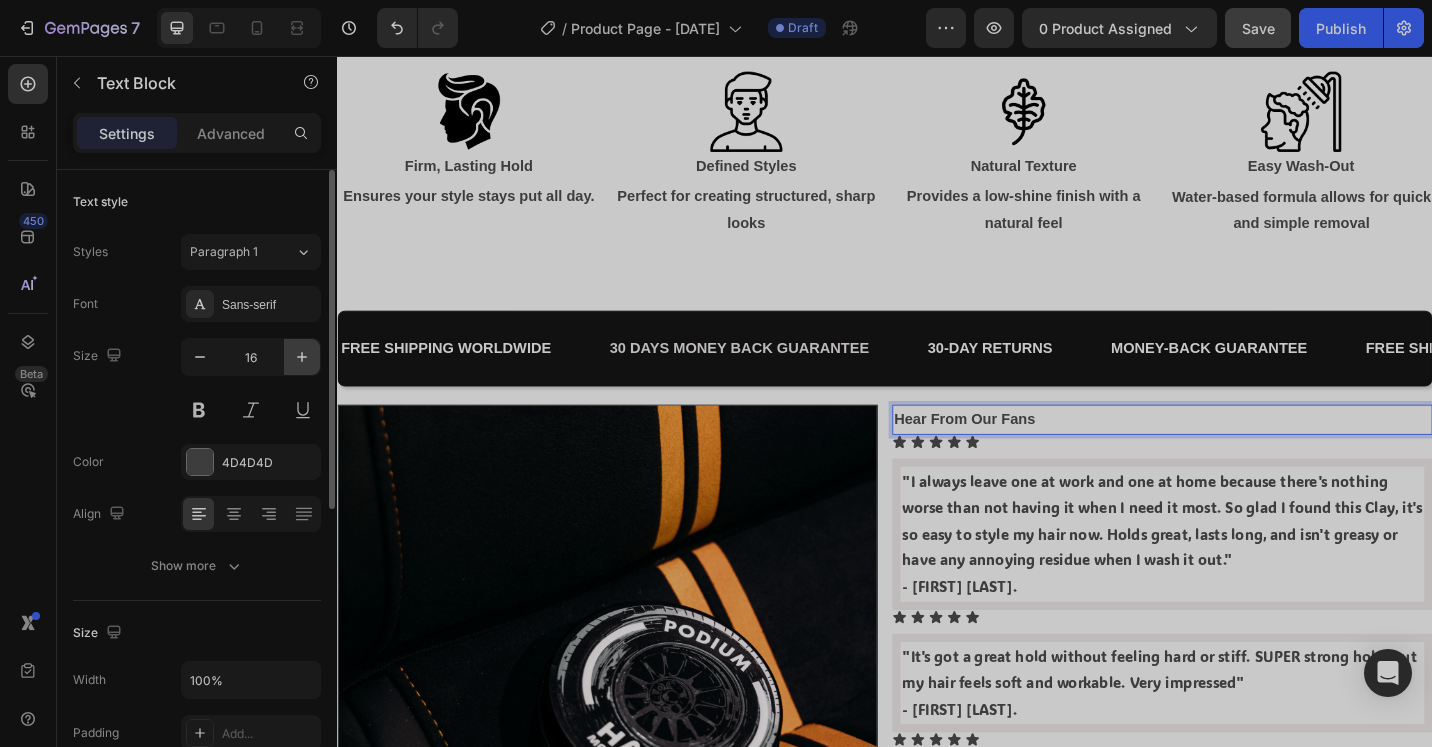 click at bounding box center (302, 357) 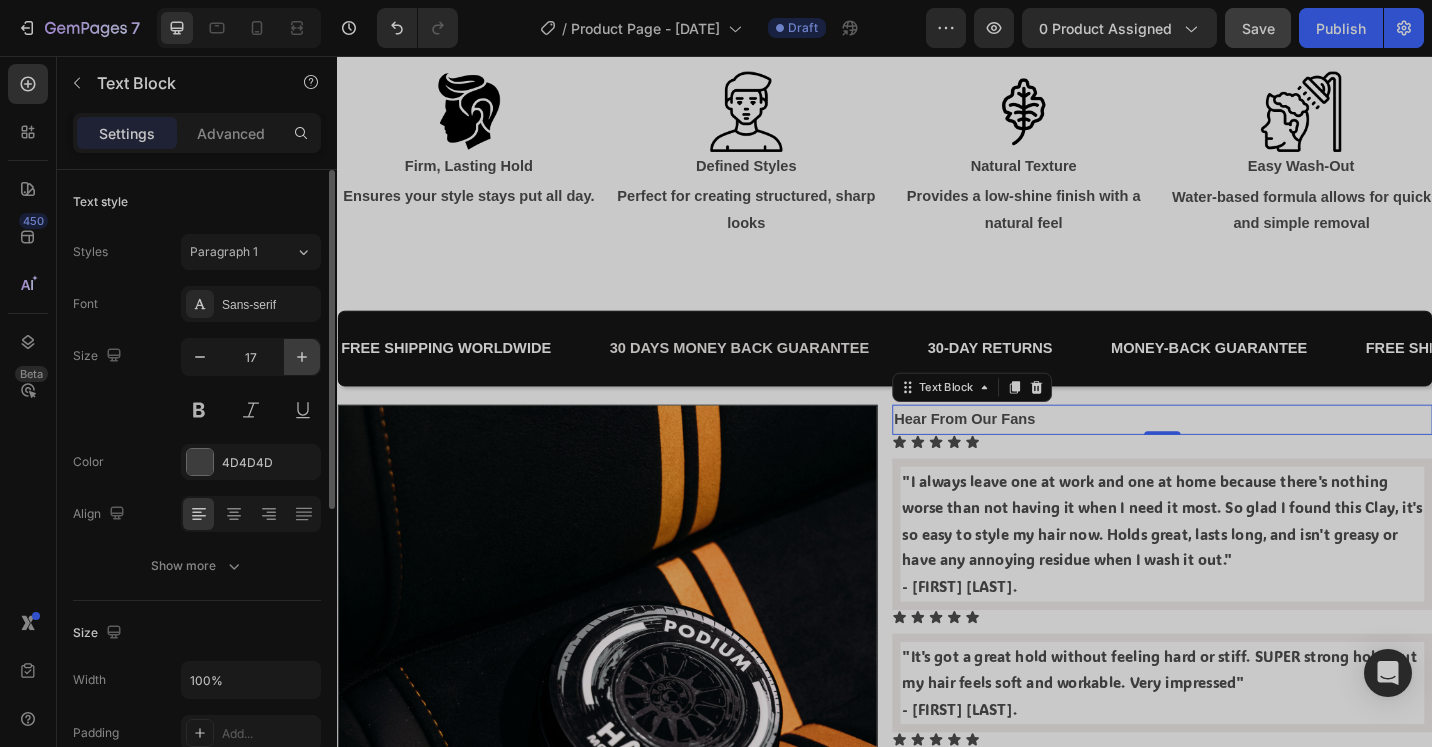 click at bounding box center (302, 357) 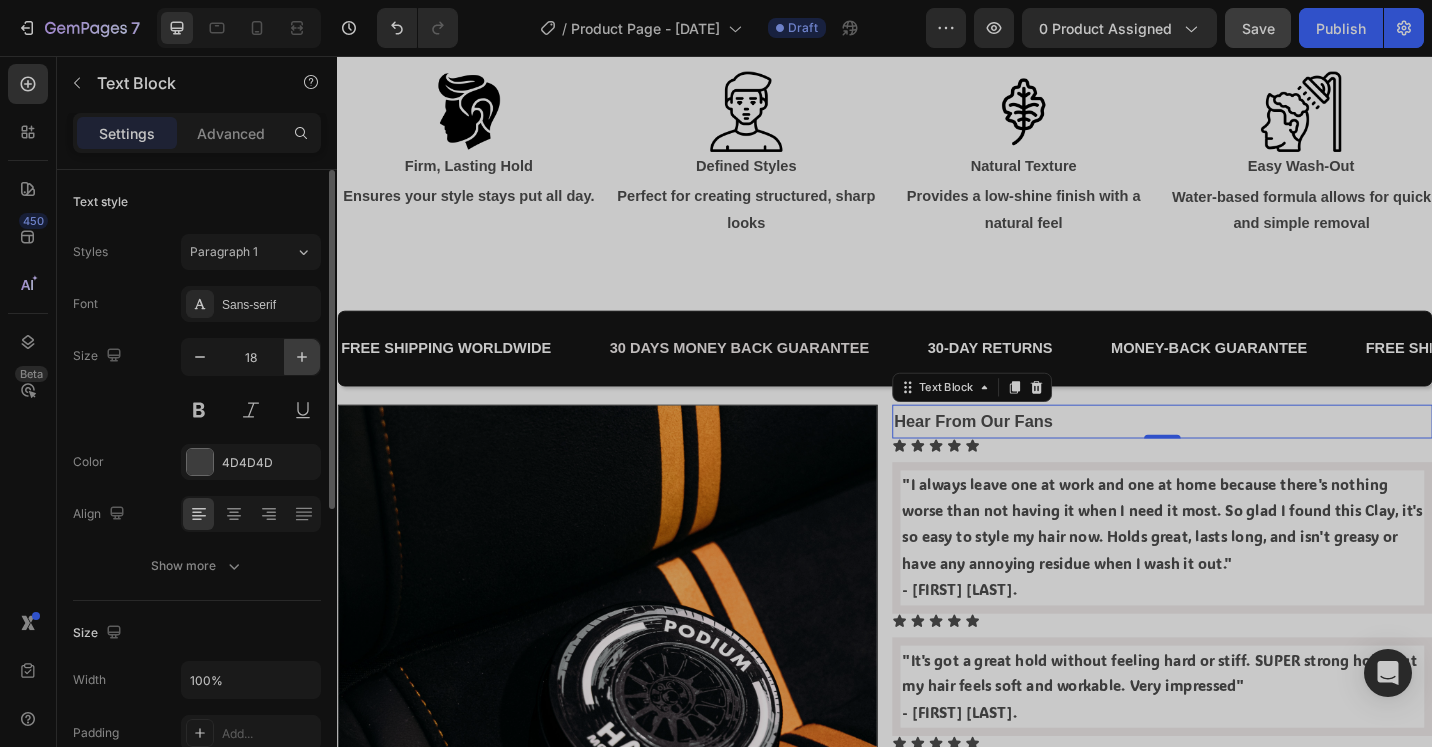 click at bounding box center (302, 357) 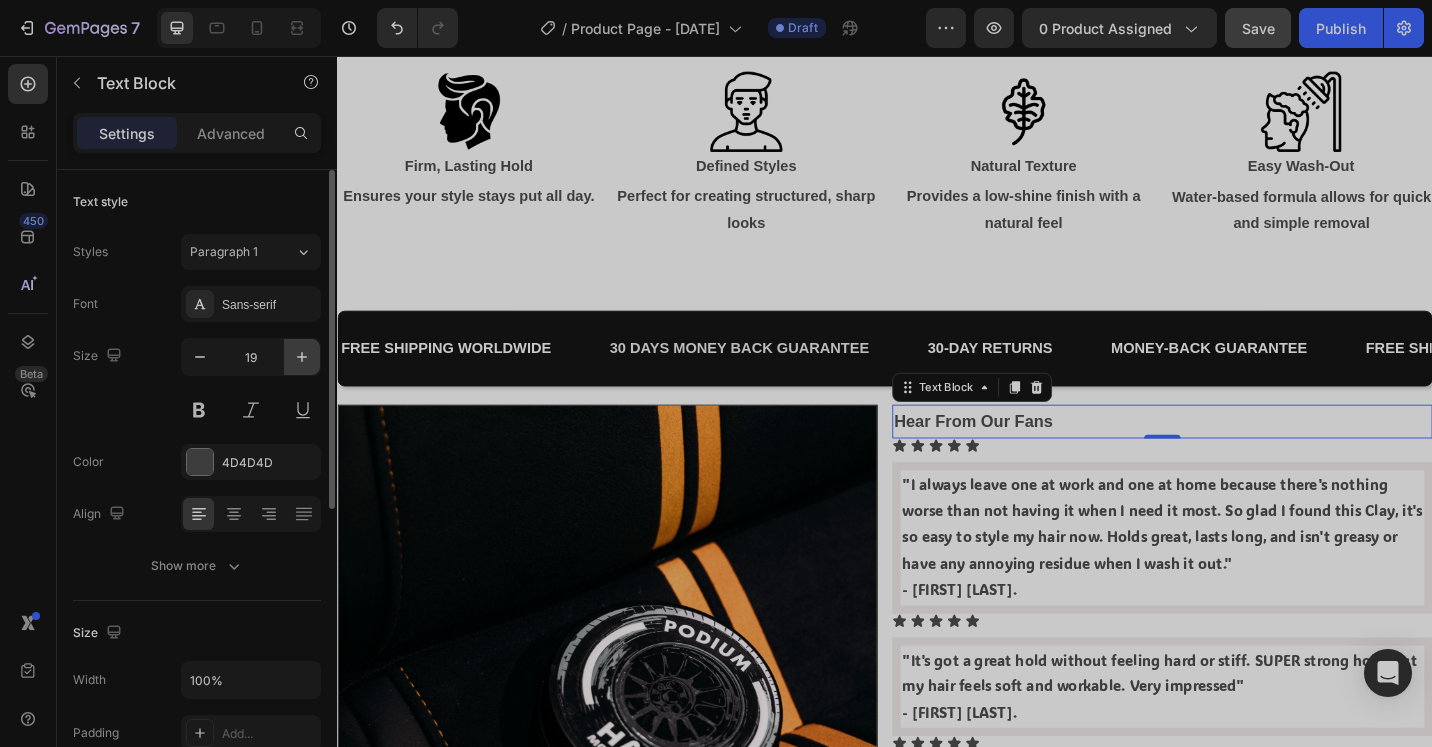 click at bounding box center [302, 357] 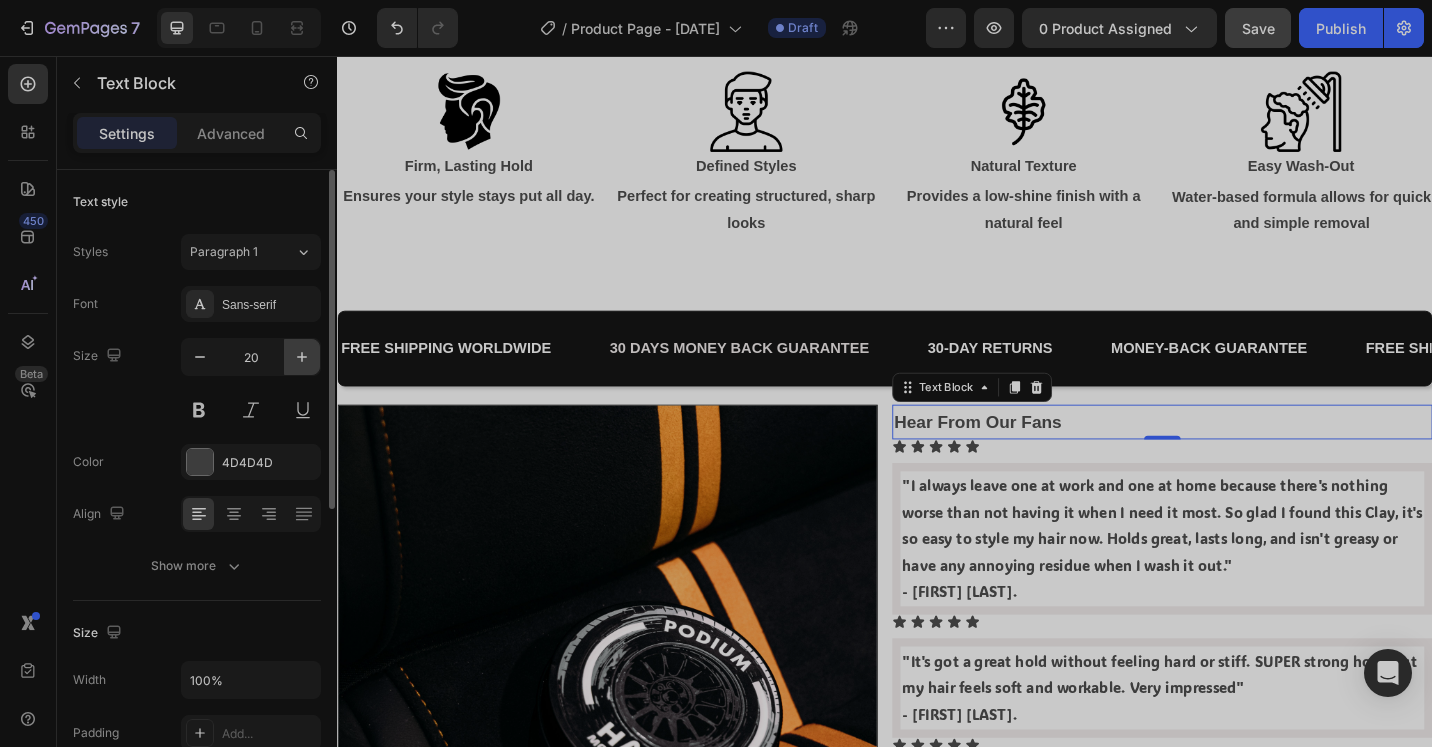 click at bounding box center (302, 357) 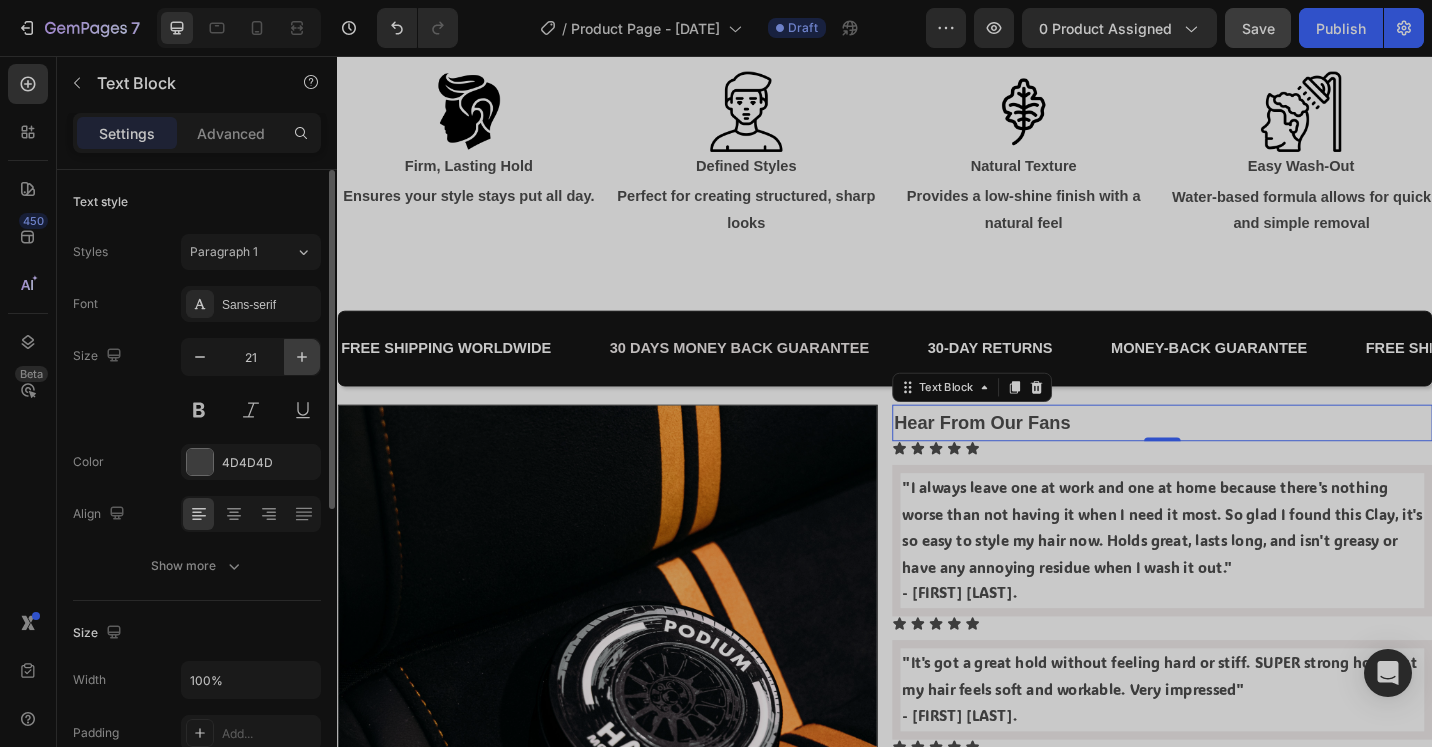 click at bounding box center (302, 357) 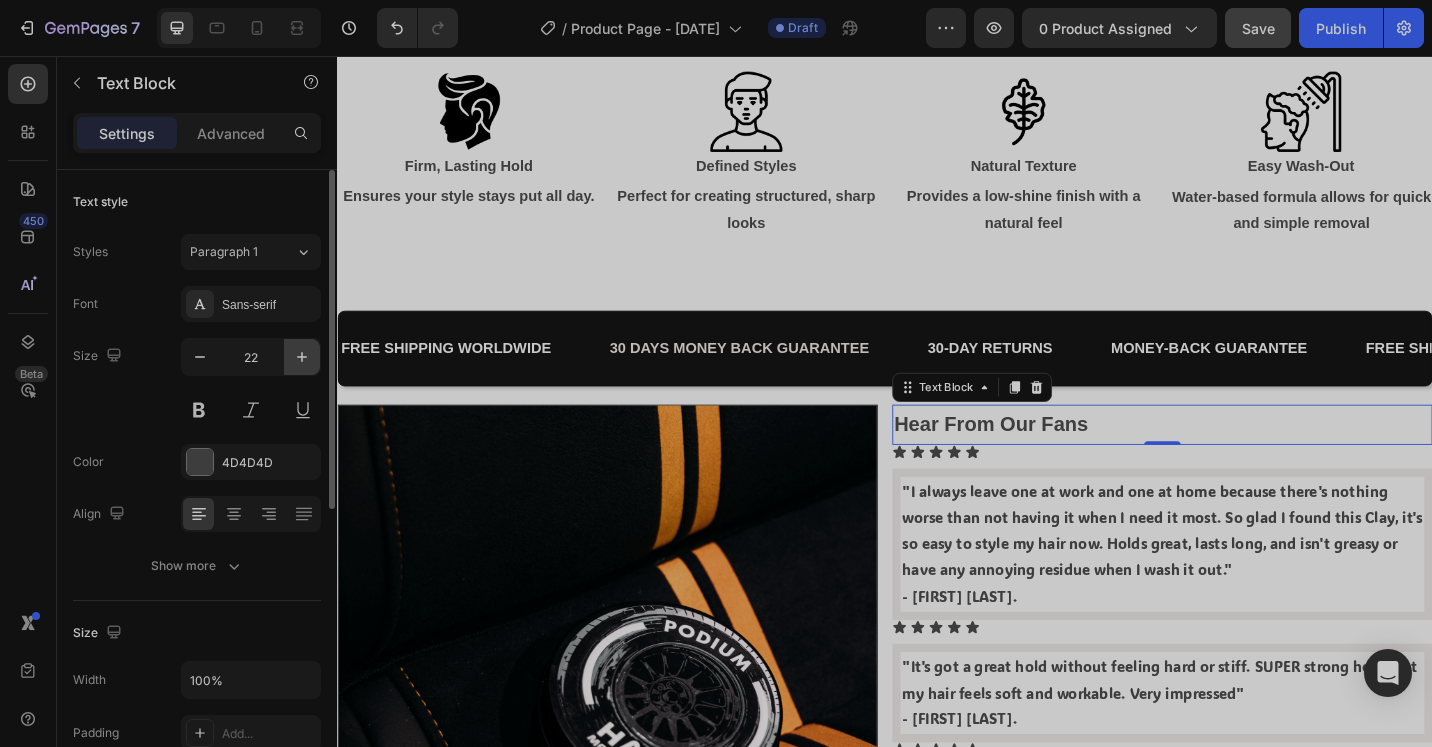 click at bounding box center [302, 357] 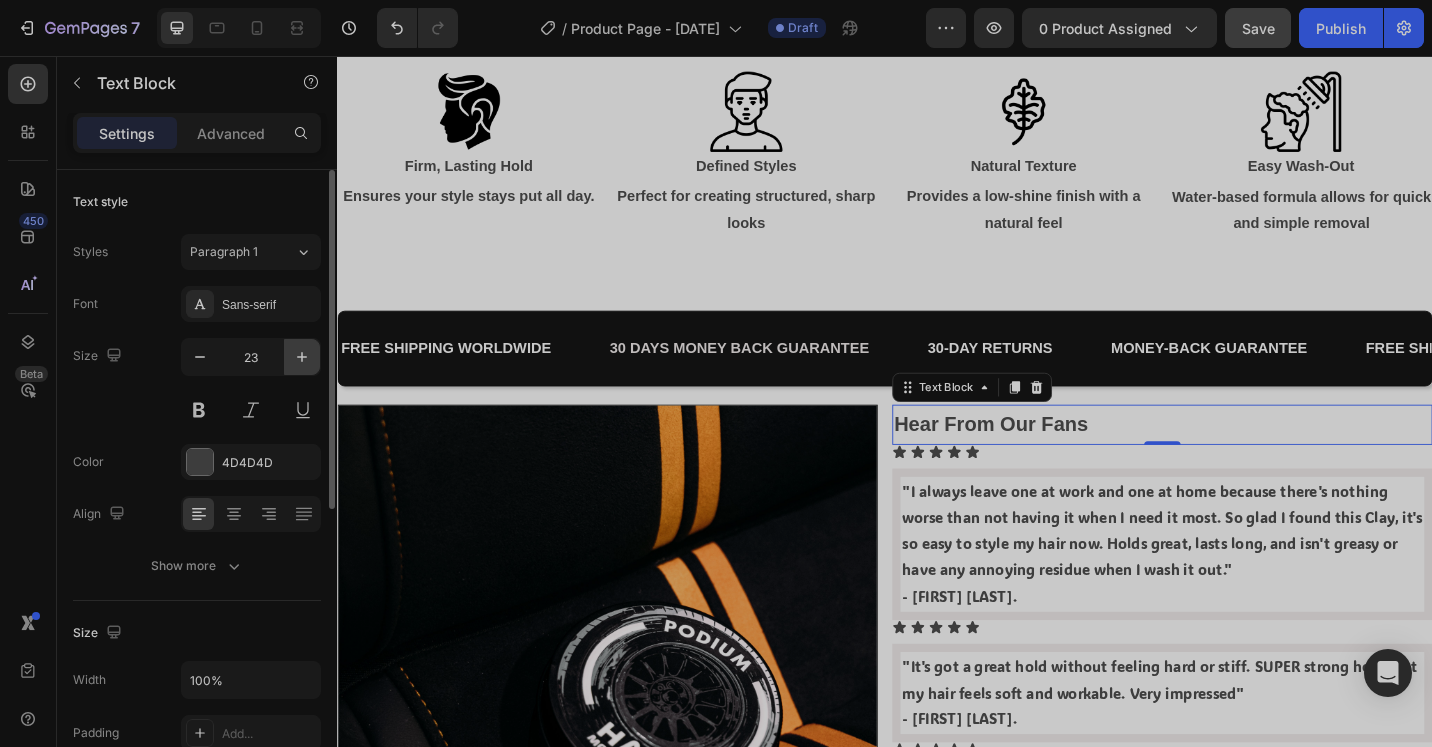 click at bounding box center [302, 357] 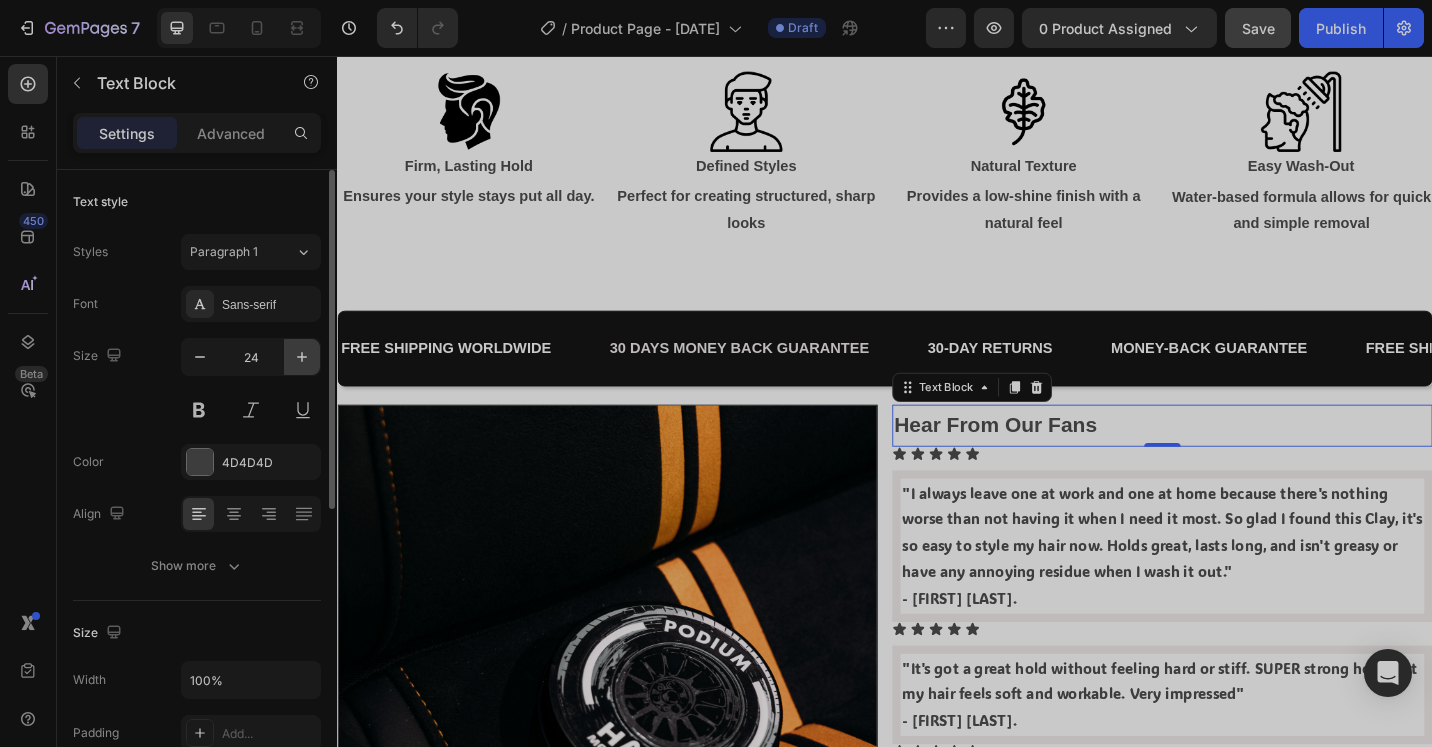 click at bounding box center (302, 357) 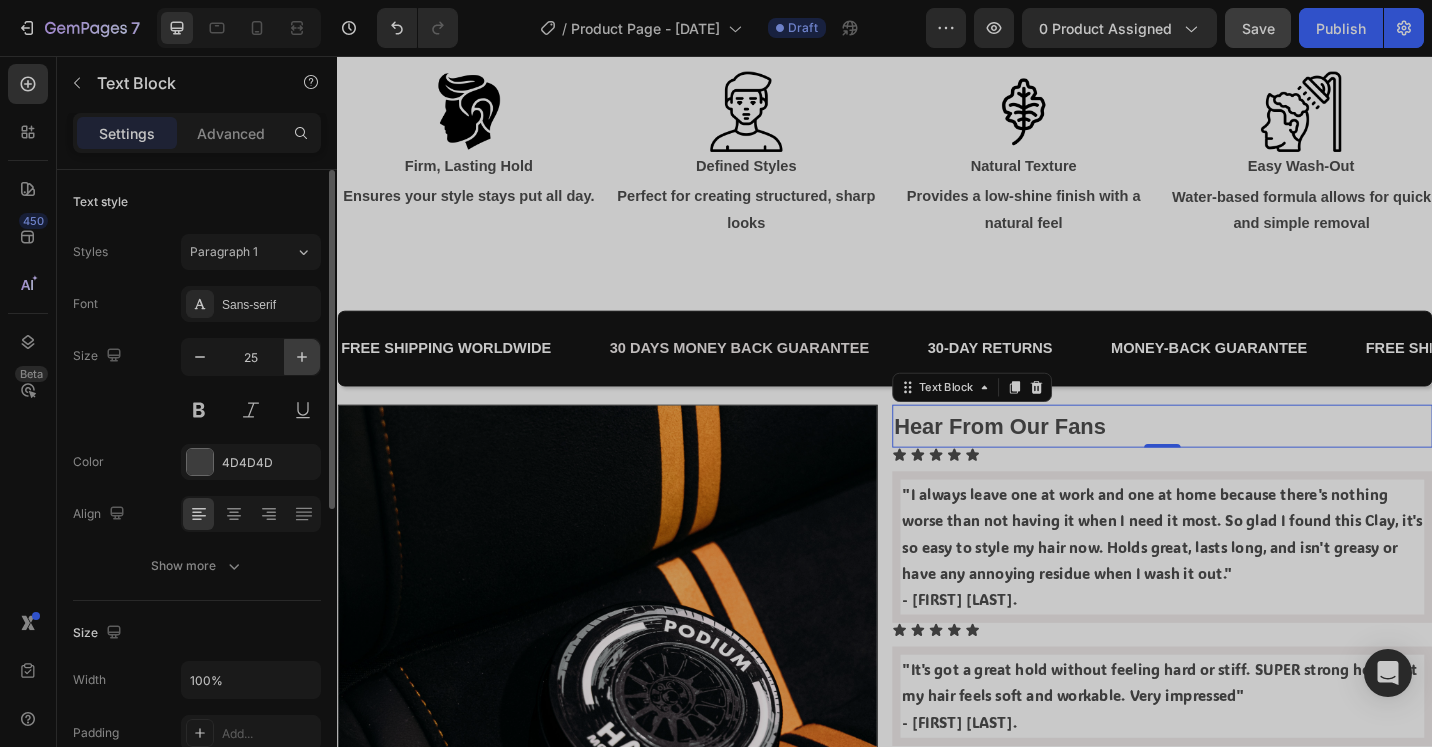 click at bounding box center (302, 357) 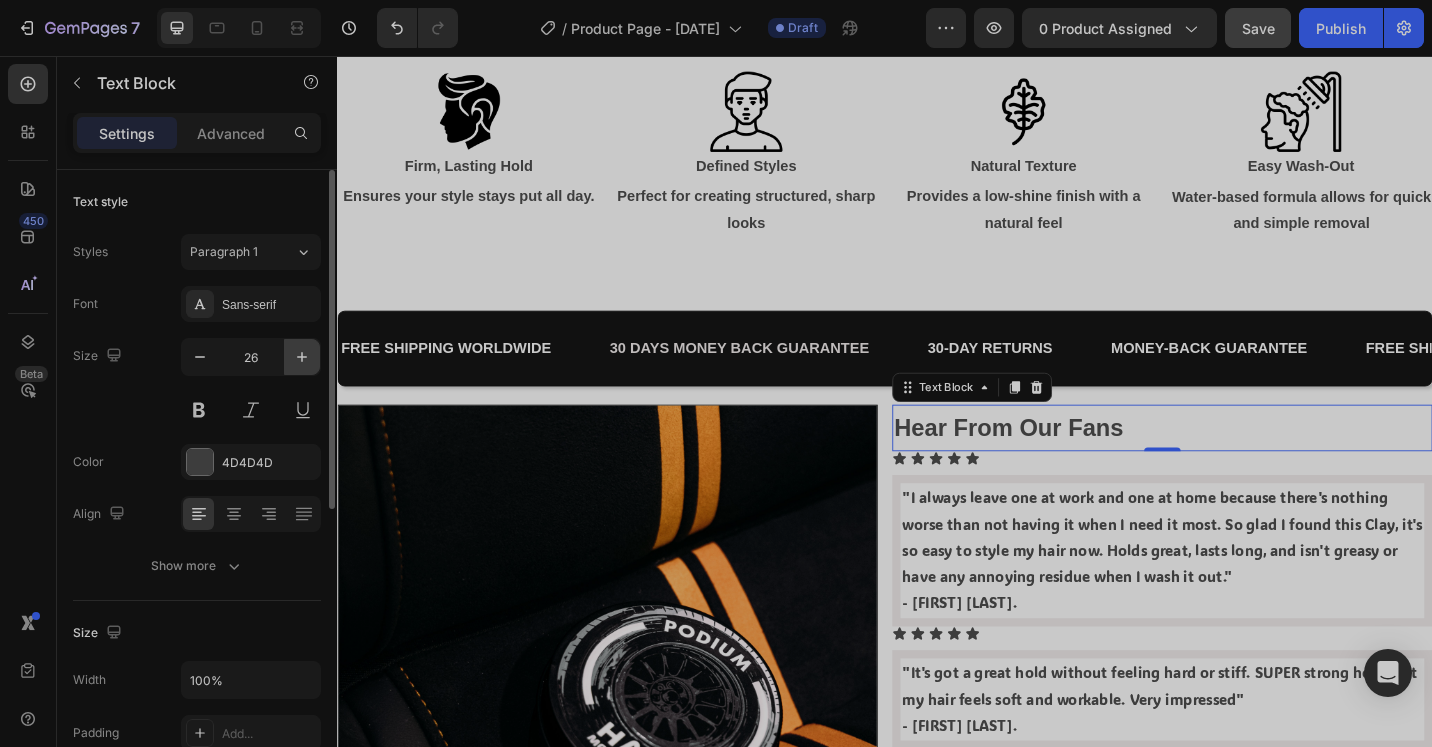 click at bounding box center [302, 357] 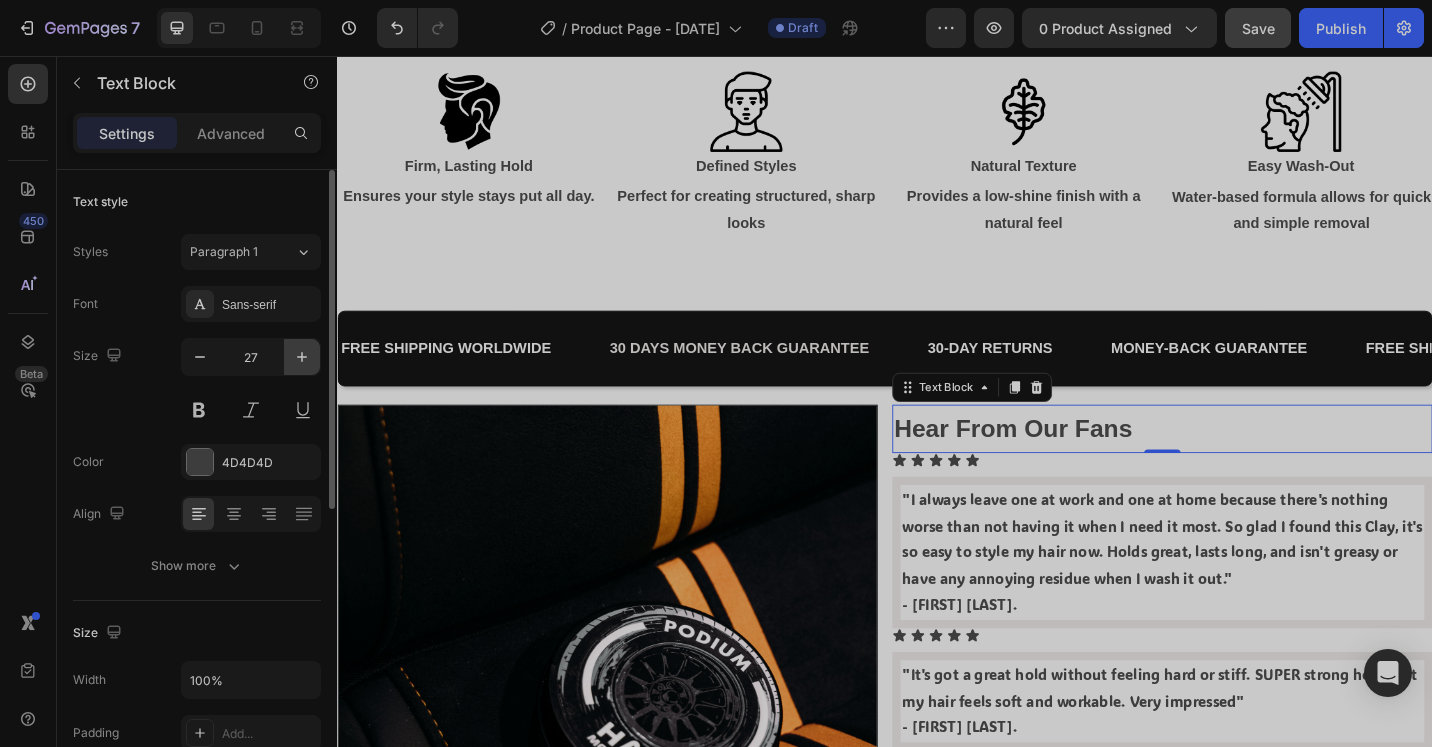 click at bounding box center (302, 357) 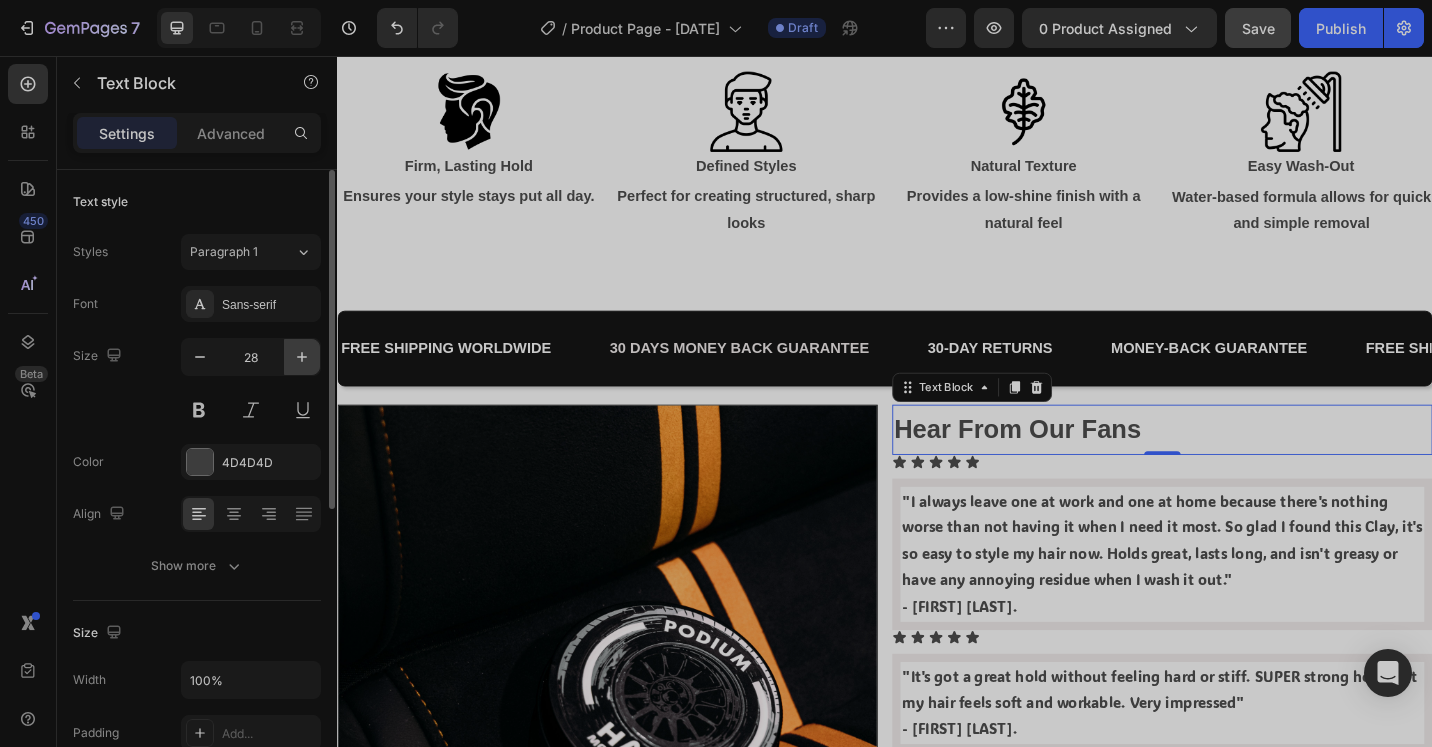 click at bounding box center [302, 357] 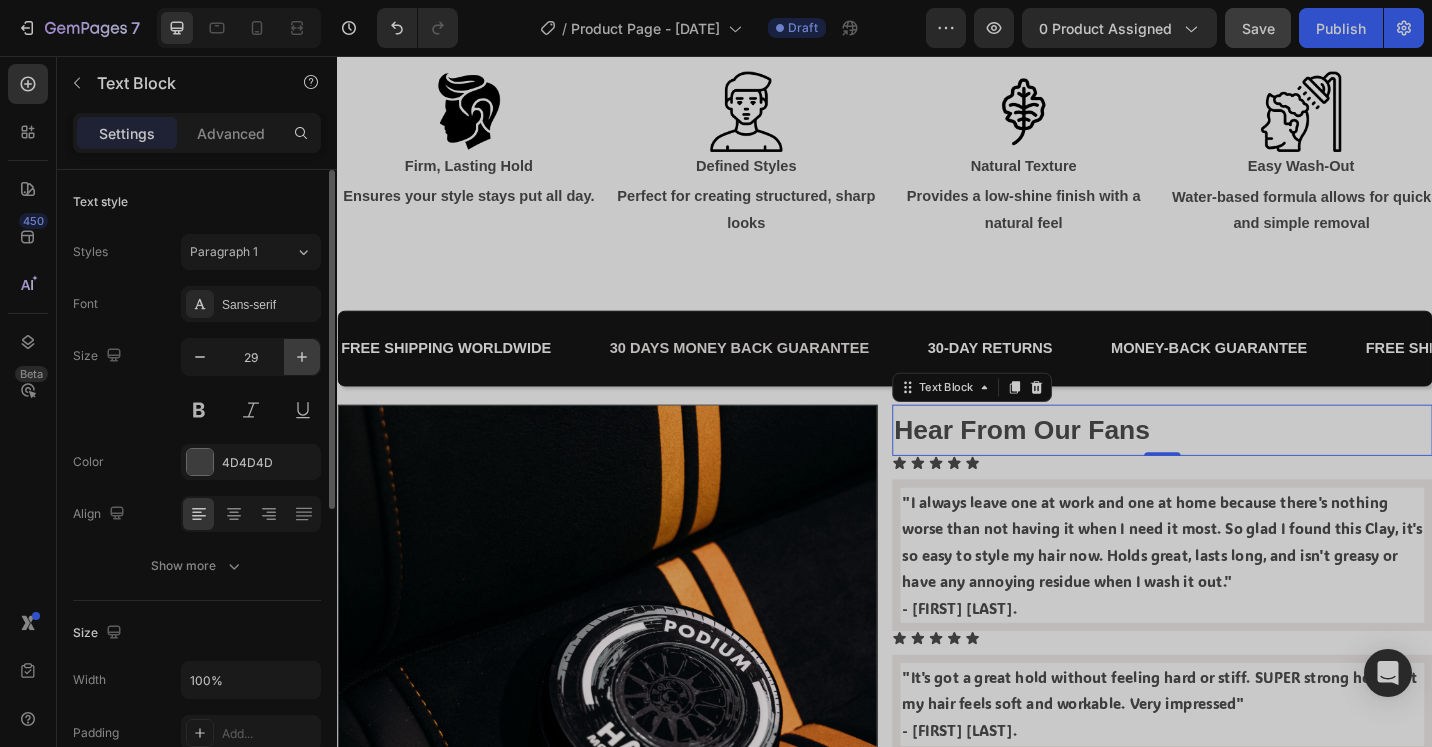 click at bounding box center (302, 357) 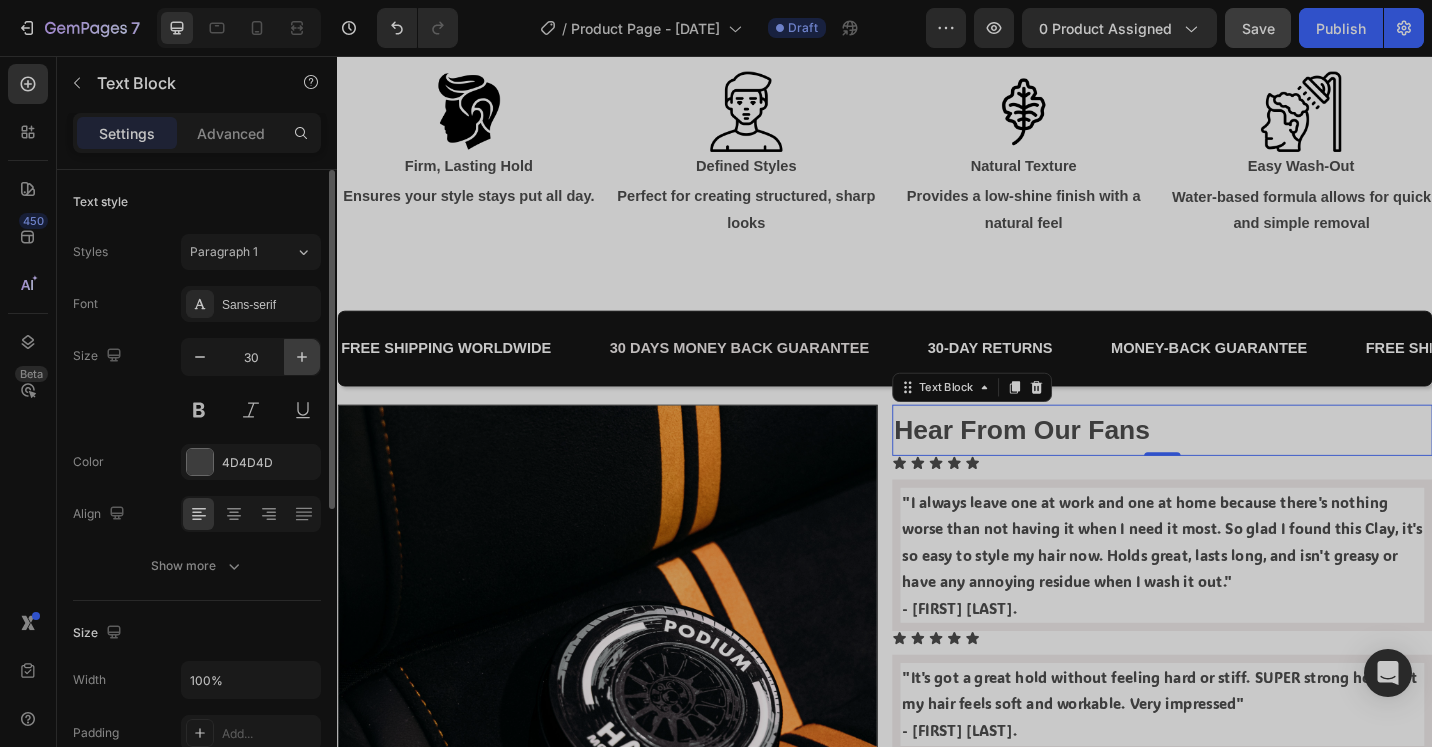 click at bounding box center [302, 357] 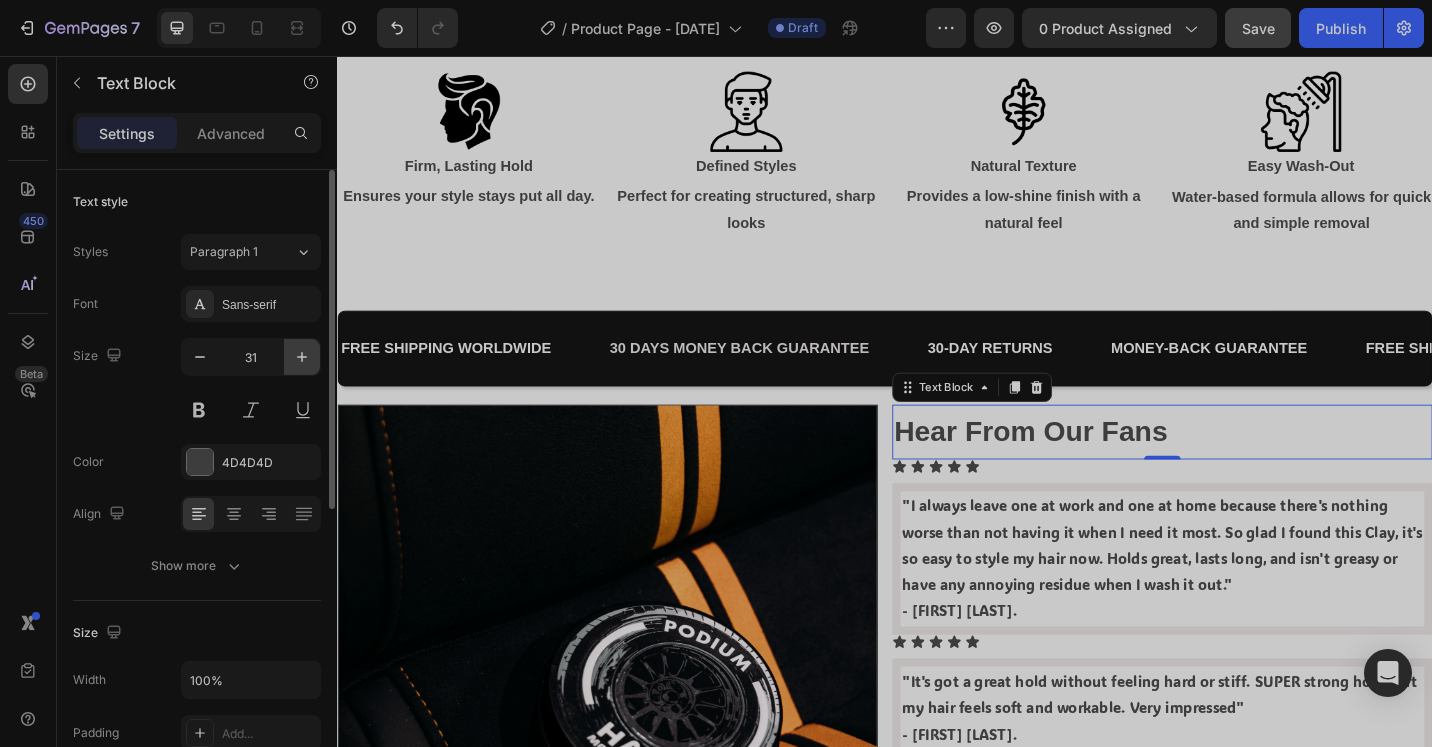 click at bounding box center [302, 357] 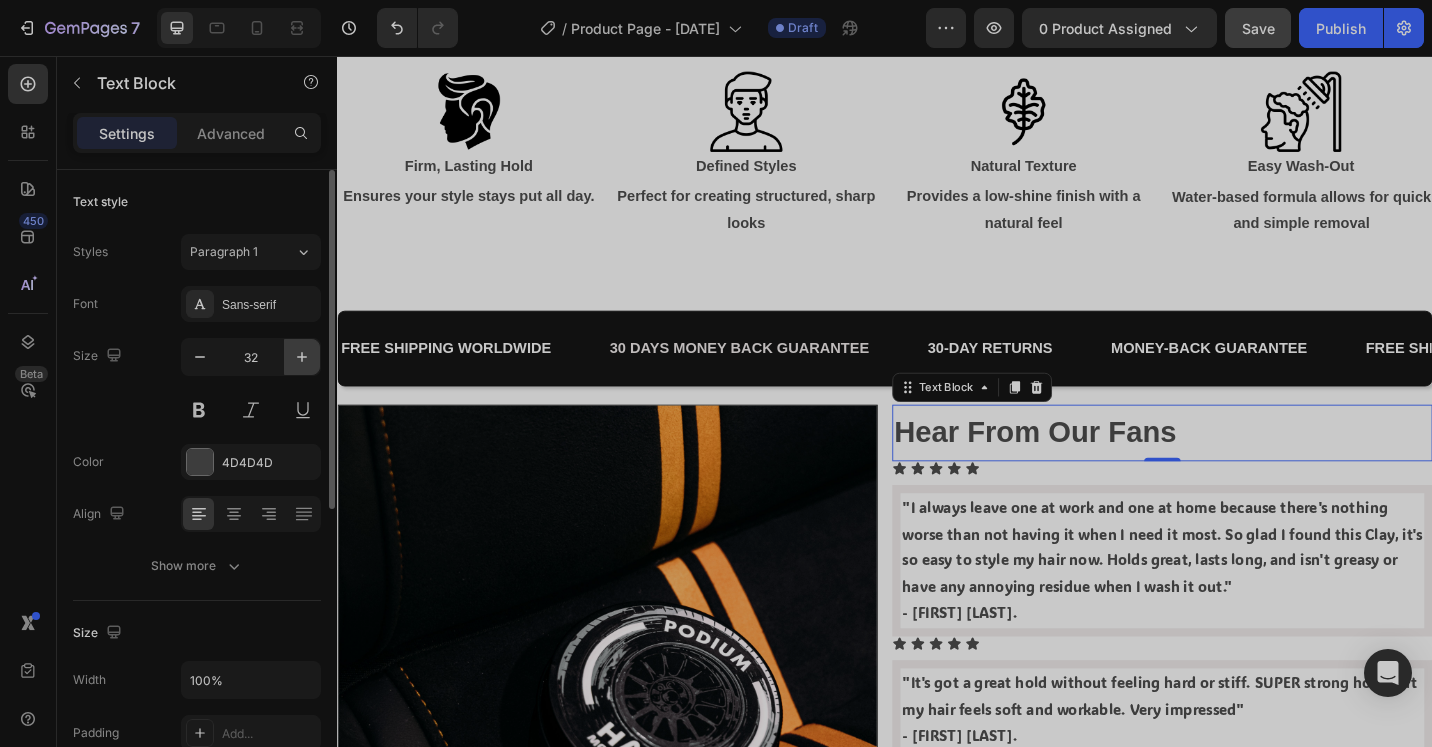 click at bounding box center [302, 357] 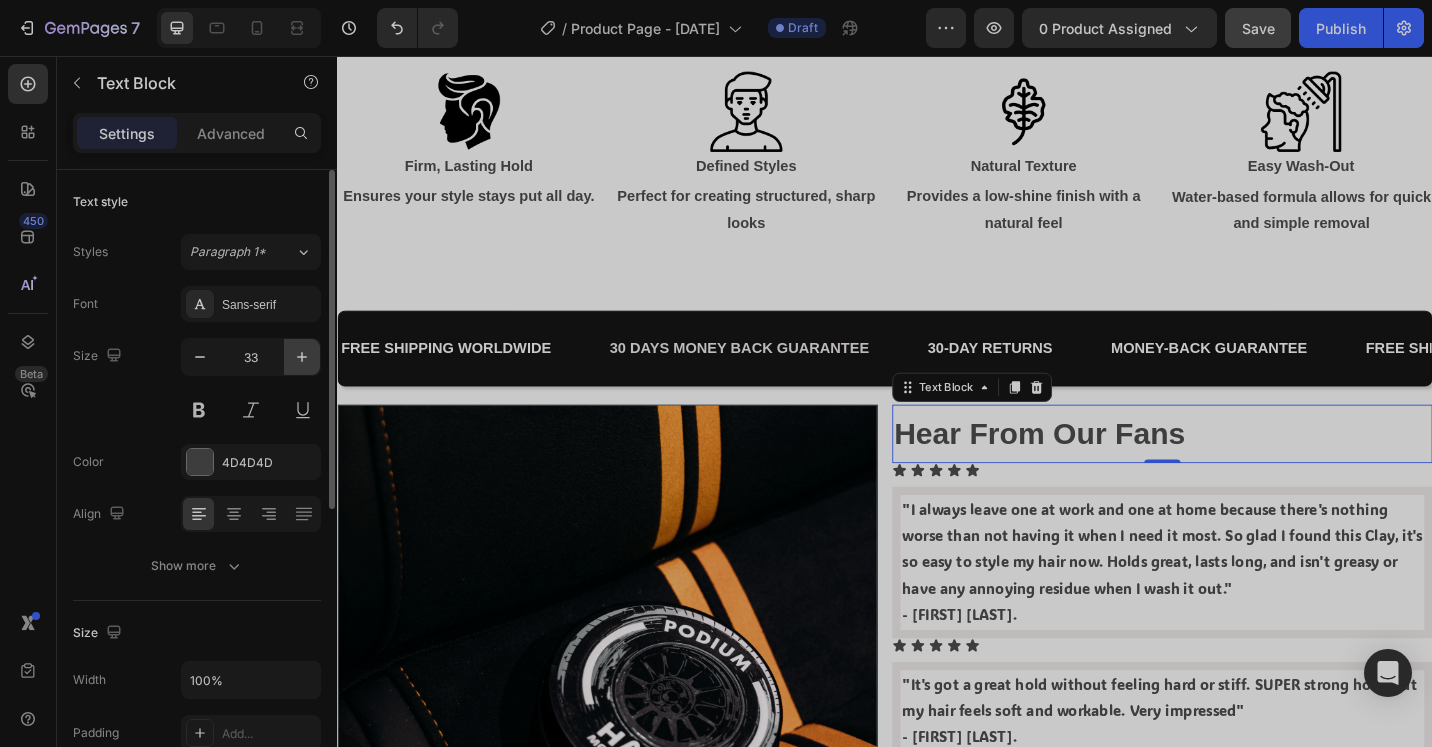 click at bounding box center [302, 357] 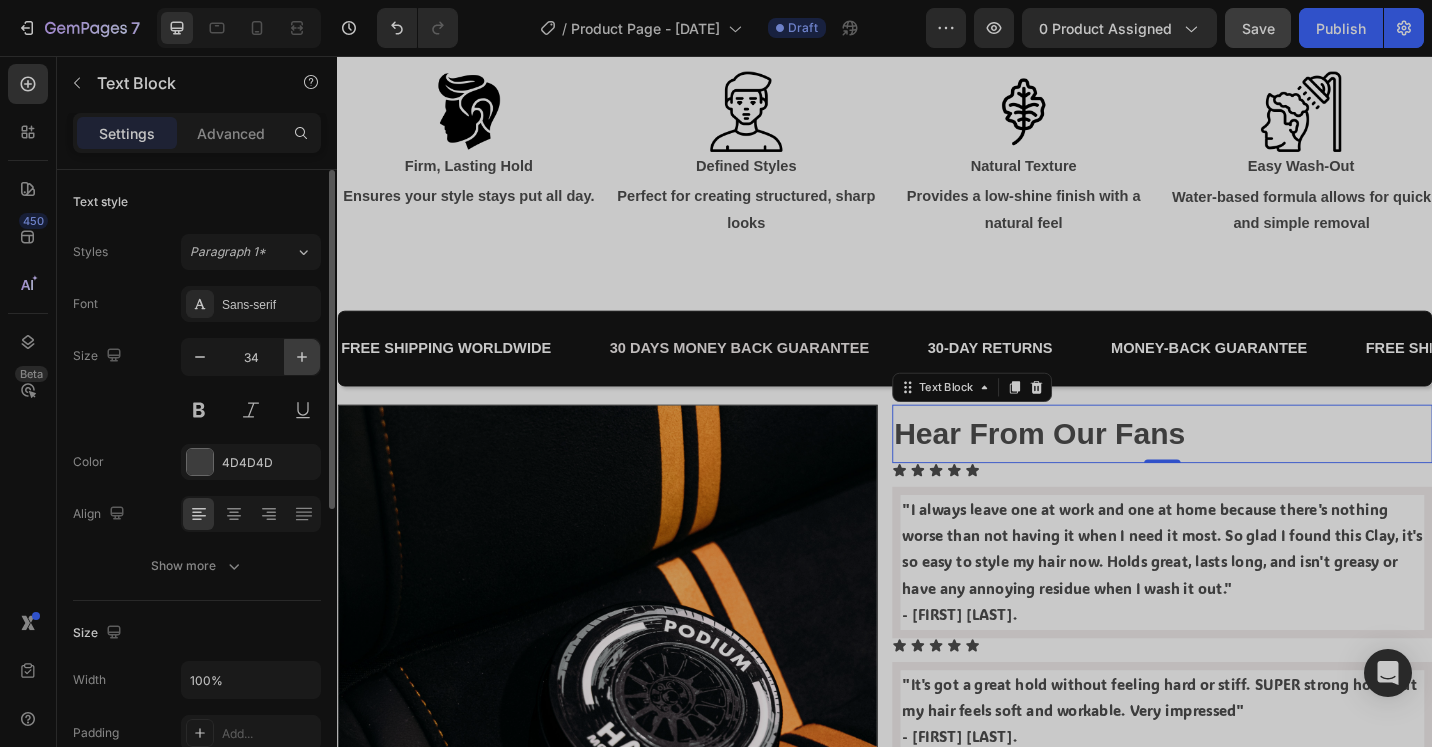 click at bounding box center (302, 357) 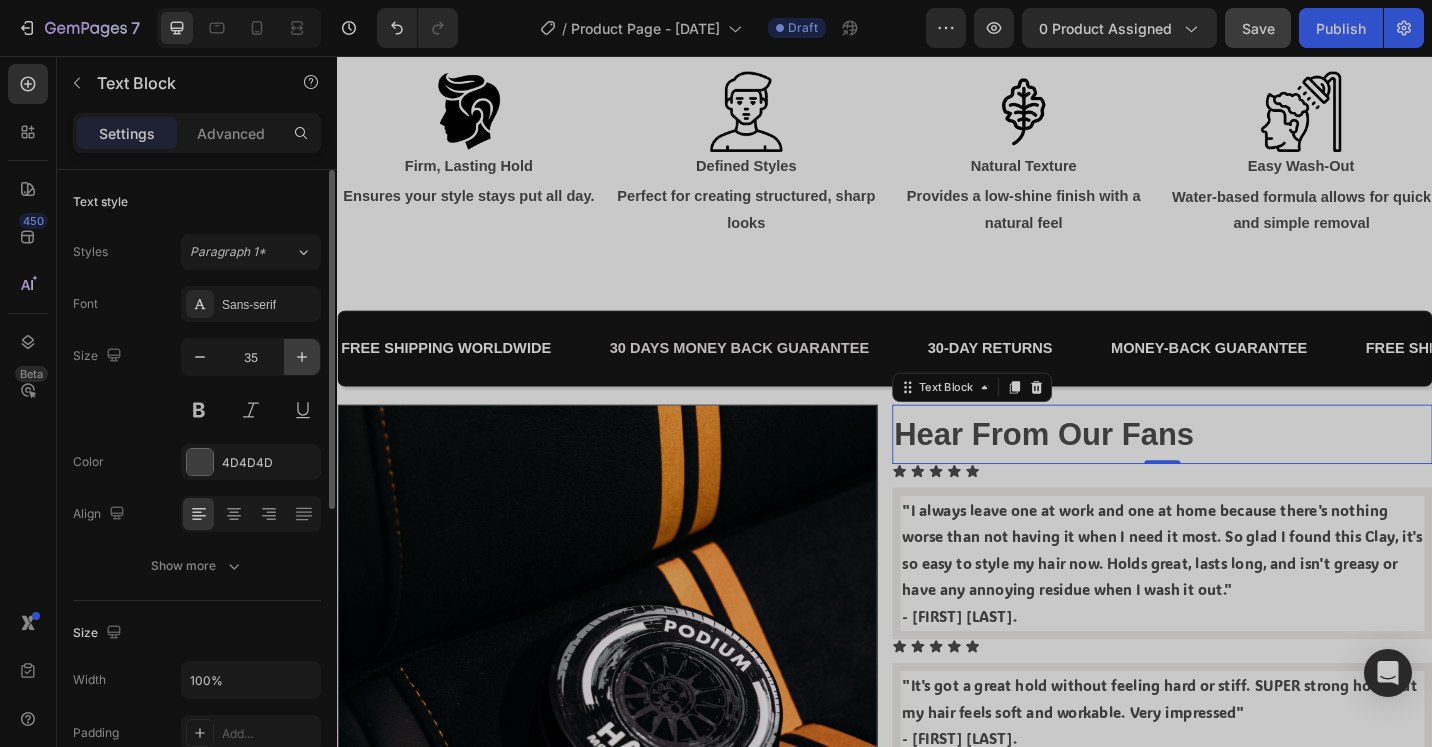 click at bounding box center [302, 357] 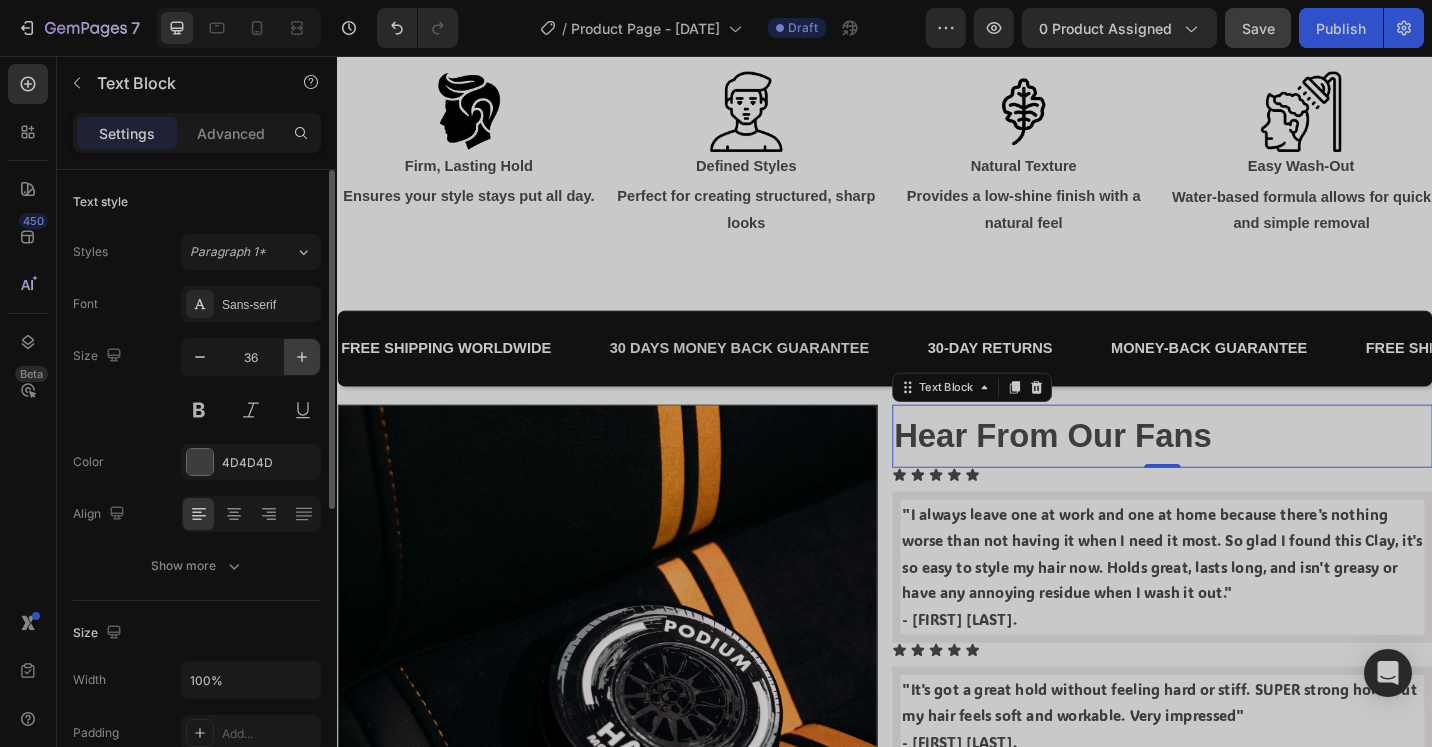 click at bounding box center [302, 357] 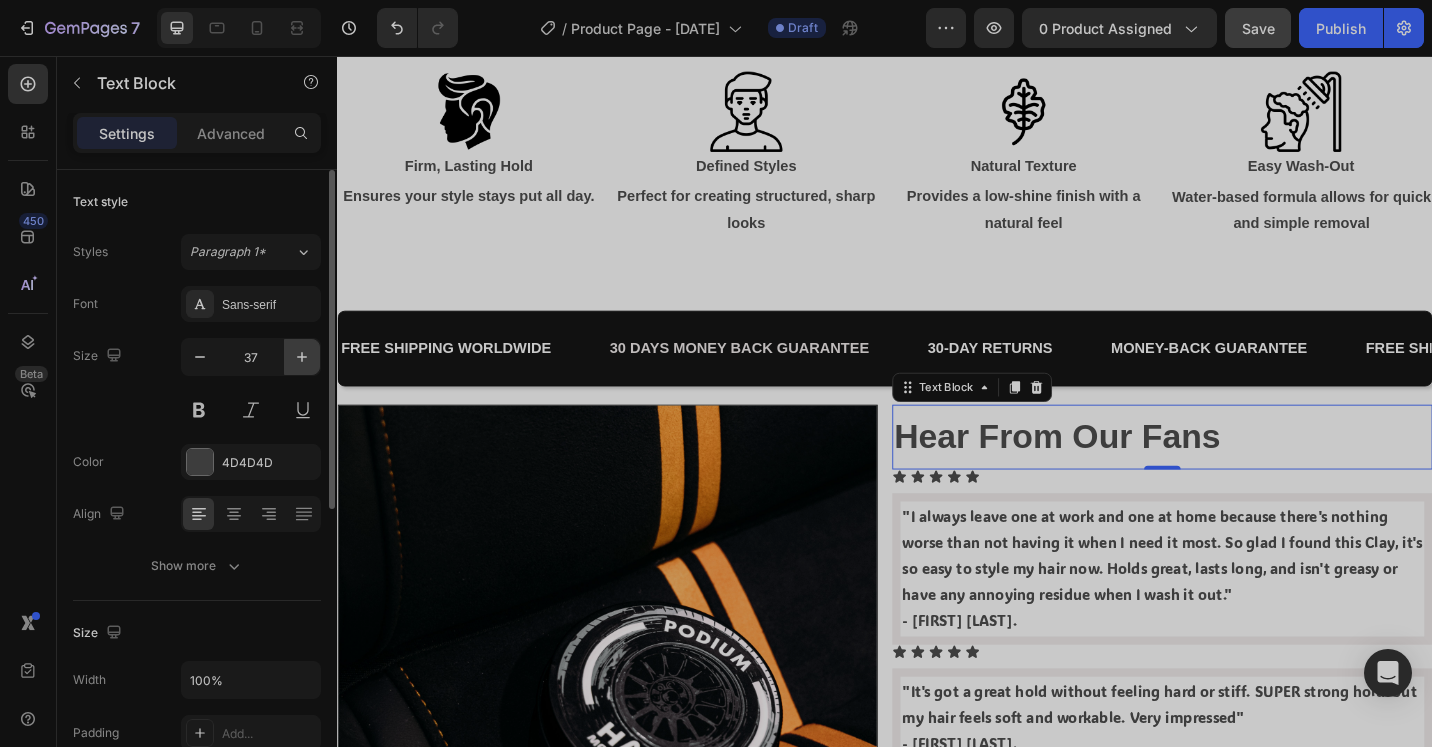 click at bounding box center (302, 357) 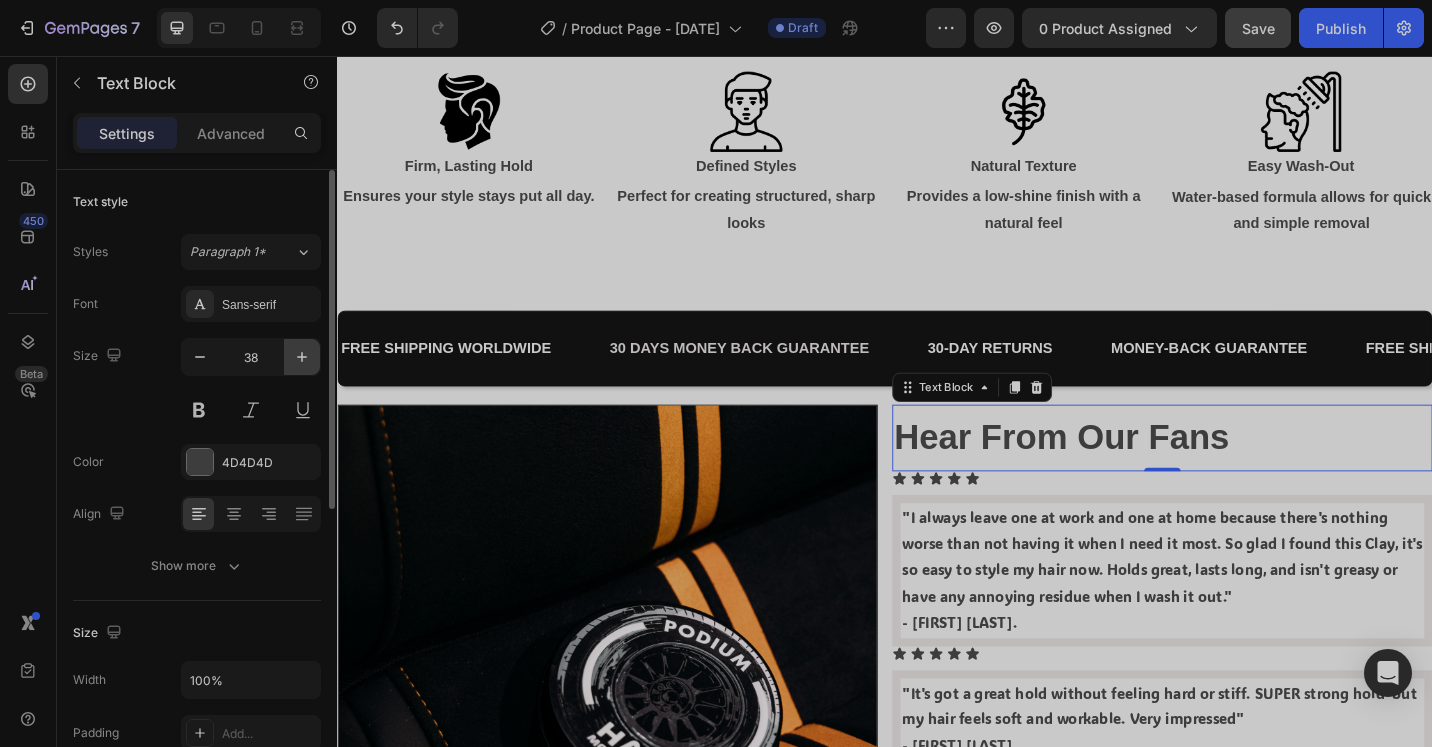 click at bounding box center [302, 357] 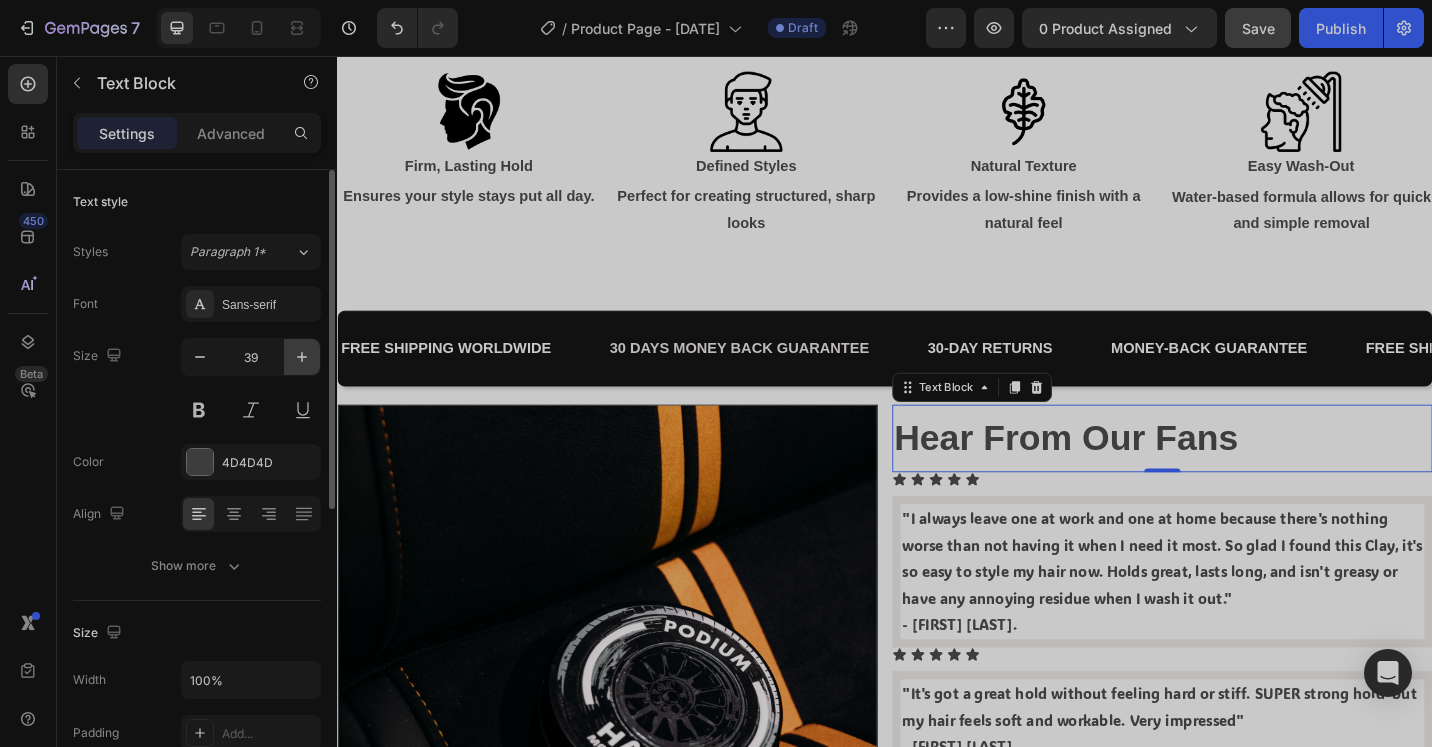click at bounding box center [302, 357] 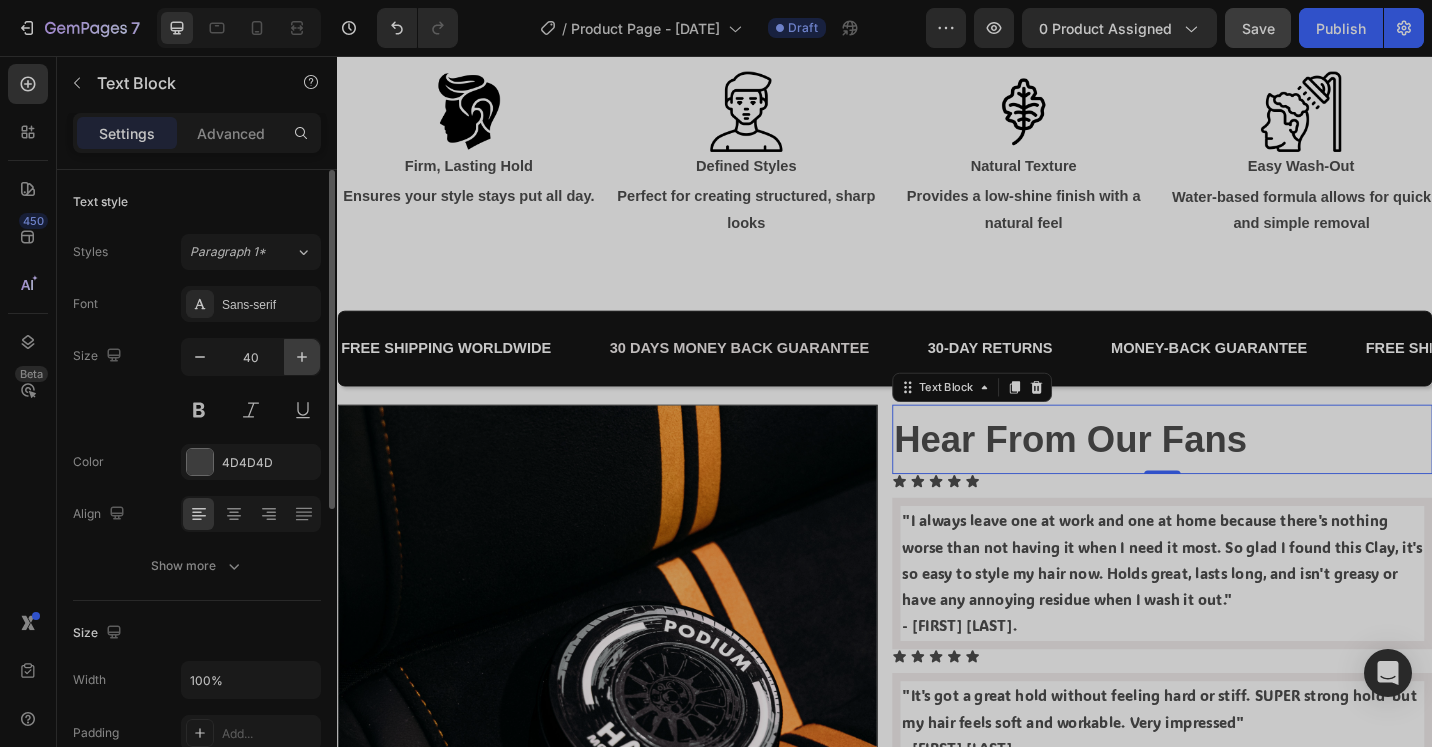 click at bounding box center [302, 357] 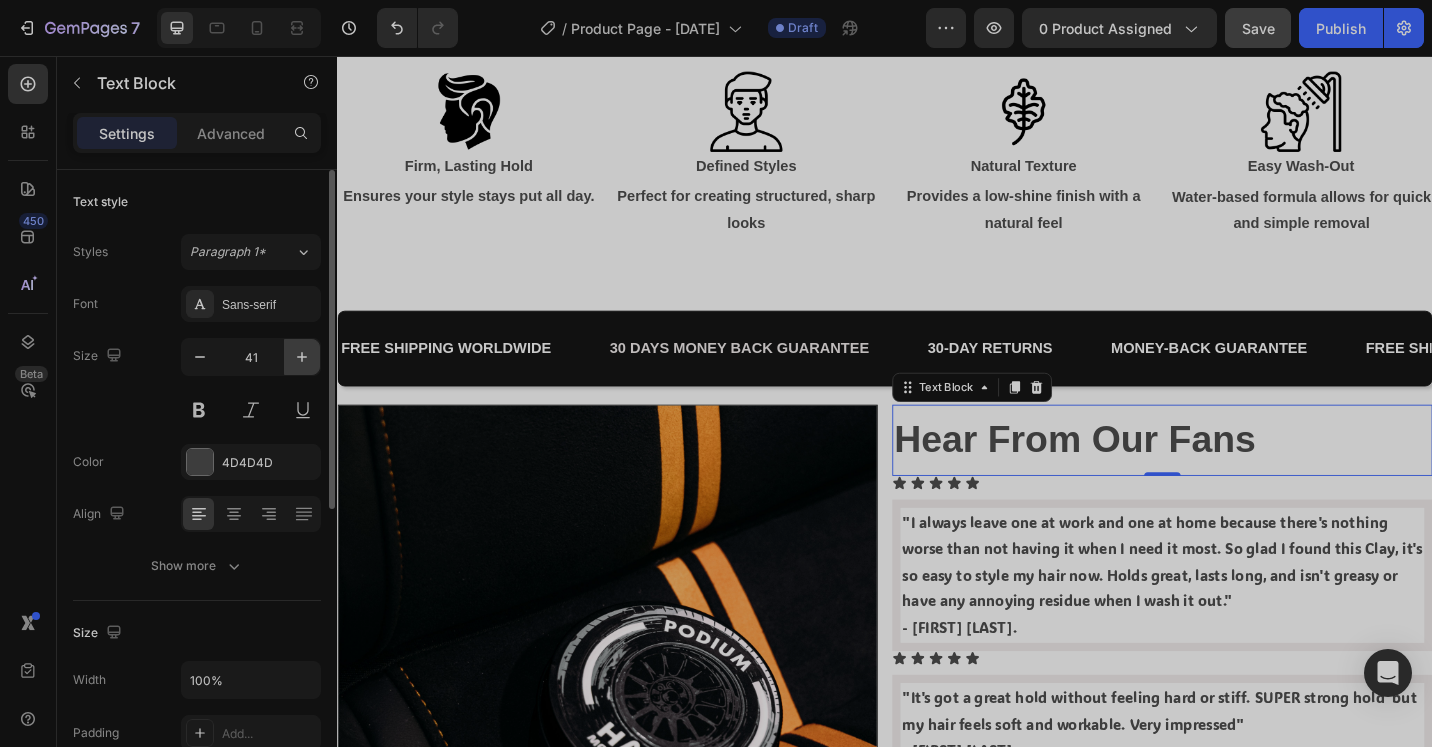 click at bounding box center (302, 357) 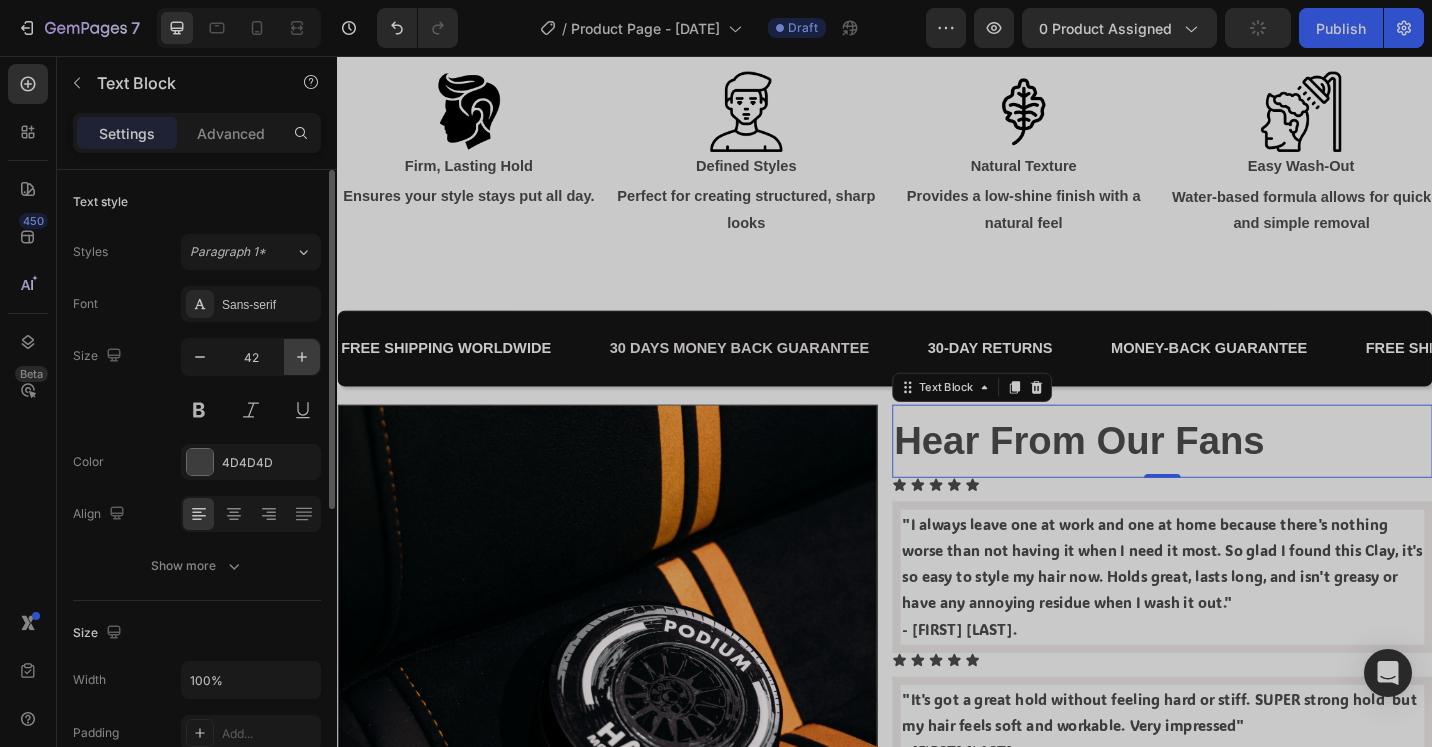 click at bounding box center [302, 357] 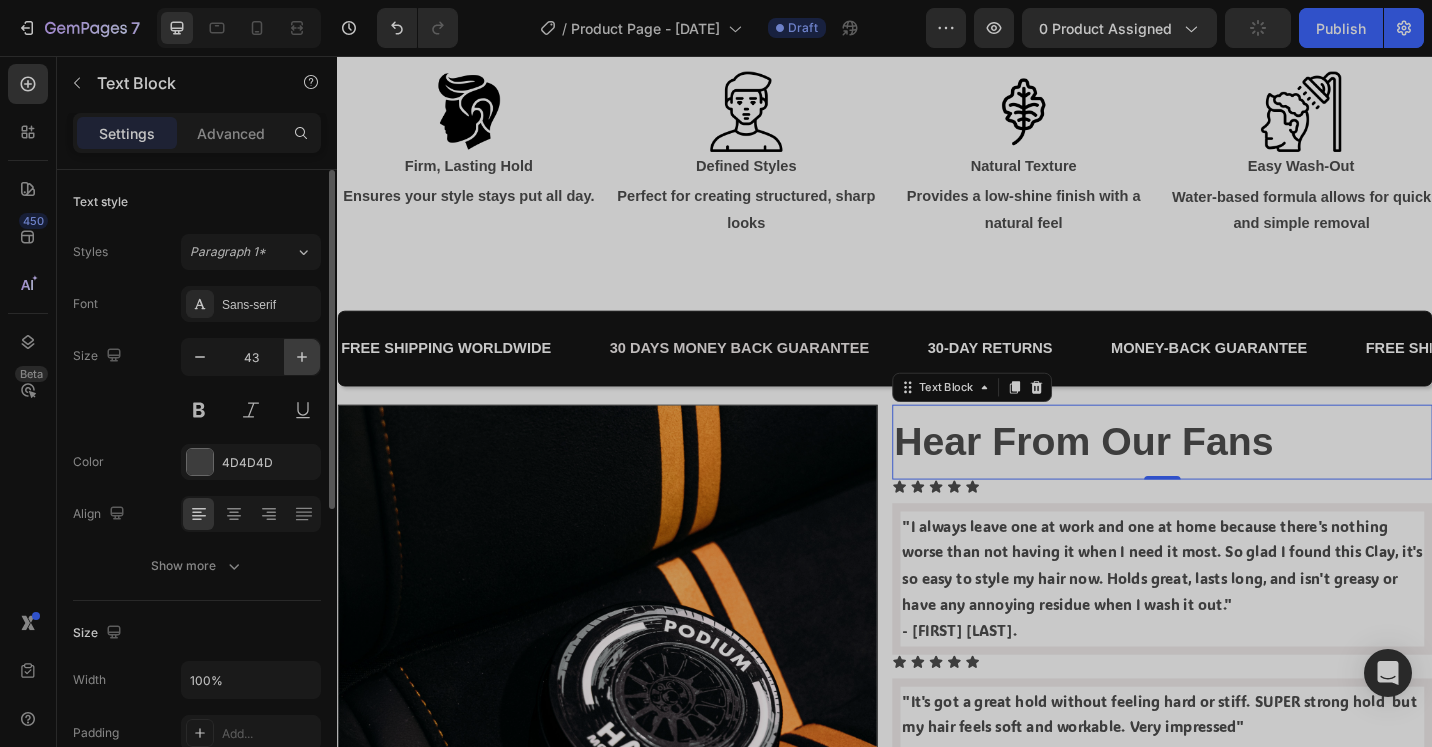 click at bounding box center [302, 357] 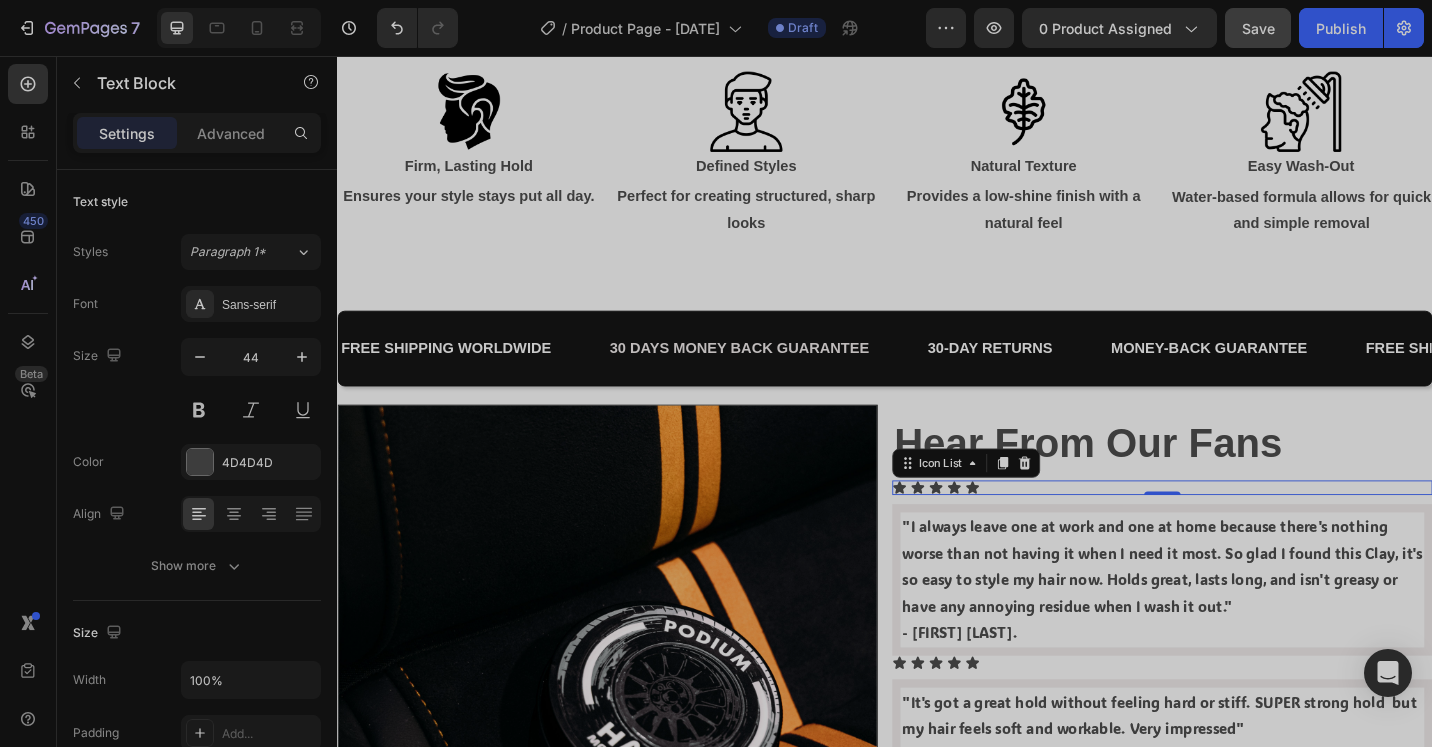 click on "Icon Icon Icon Icon
Icon" at bounding box center (1241, 529) 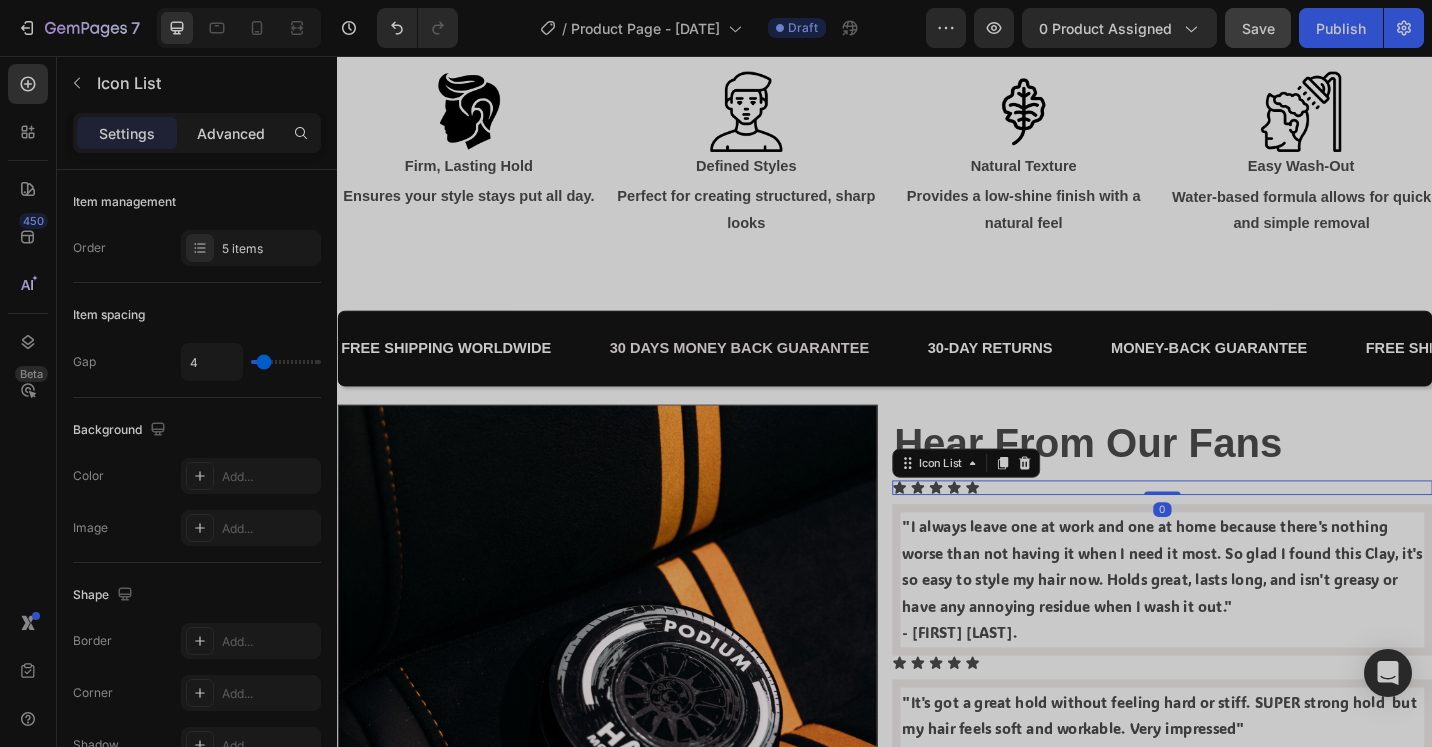 click on "Advanced" at bounding box center (231, 133) 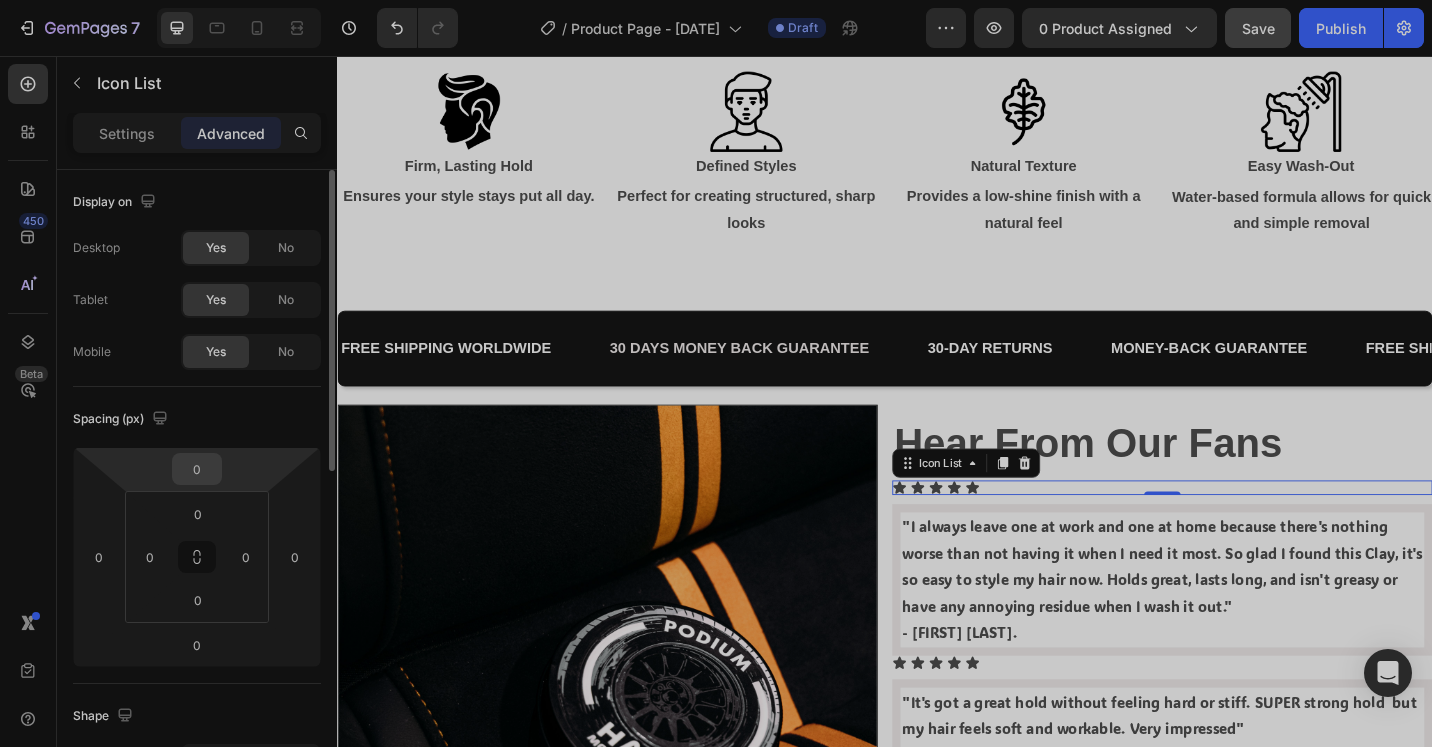 click on "0" at bounding box center (197, 469) 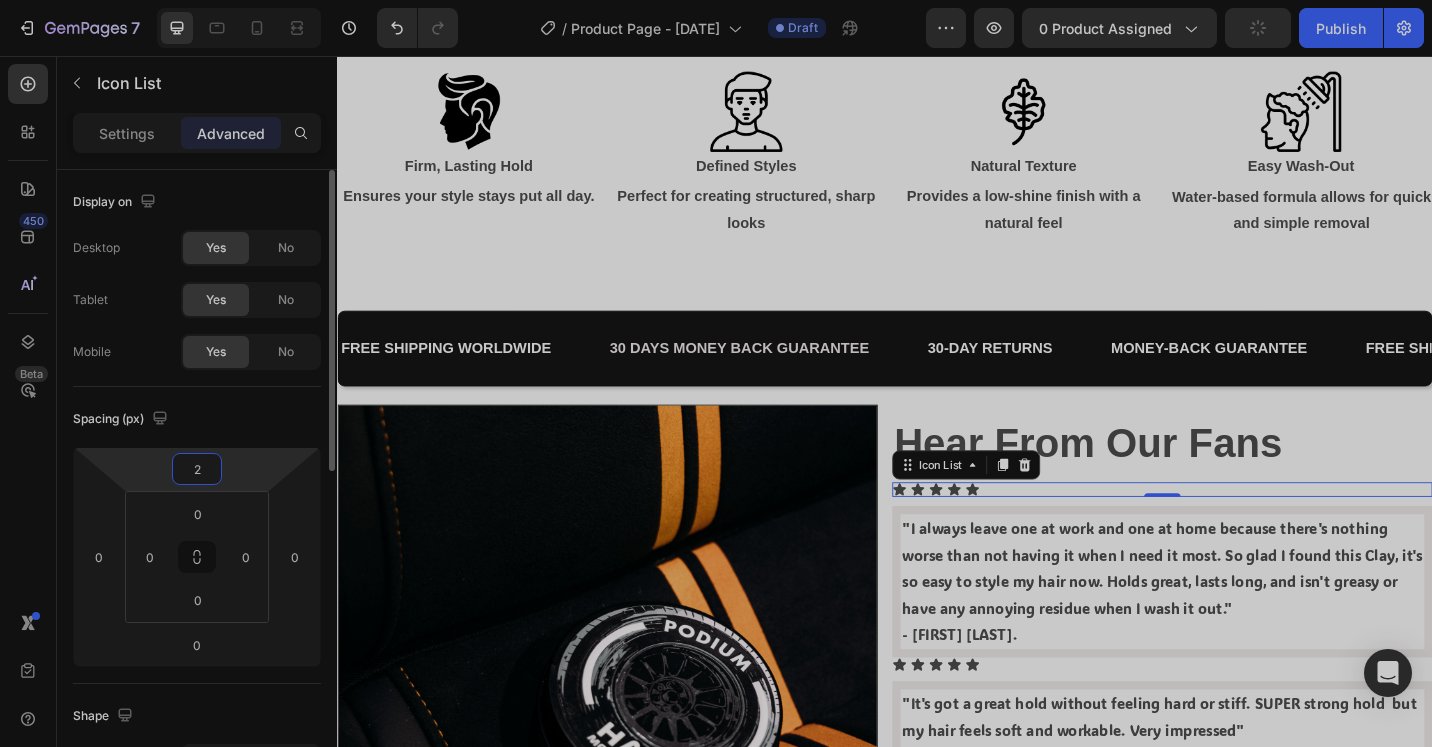 type on "20" 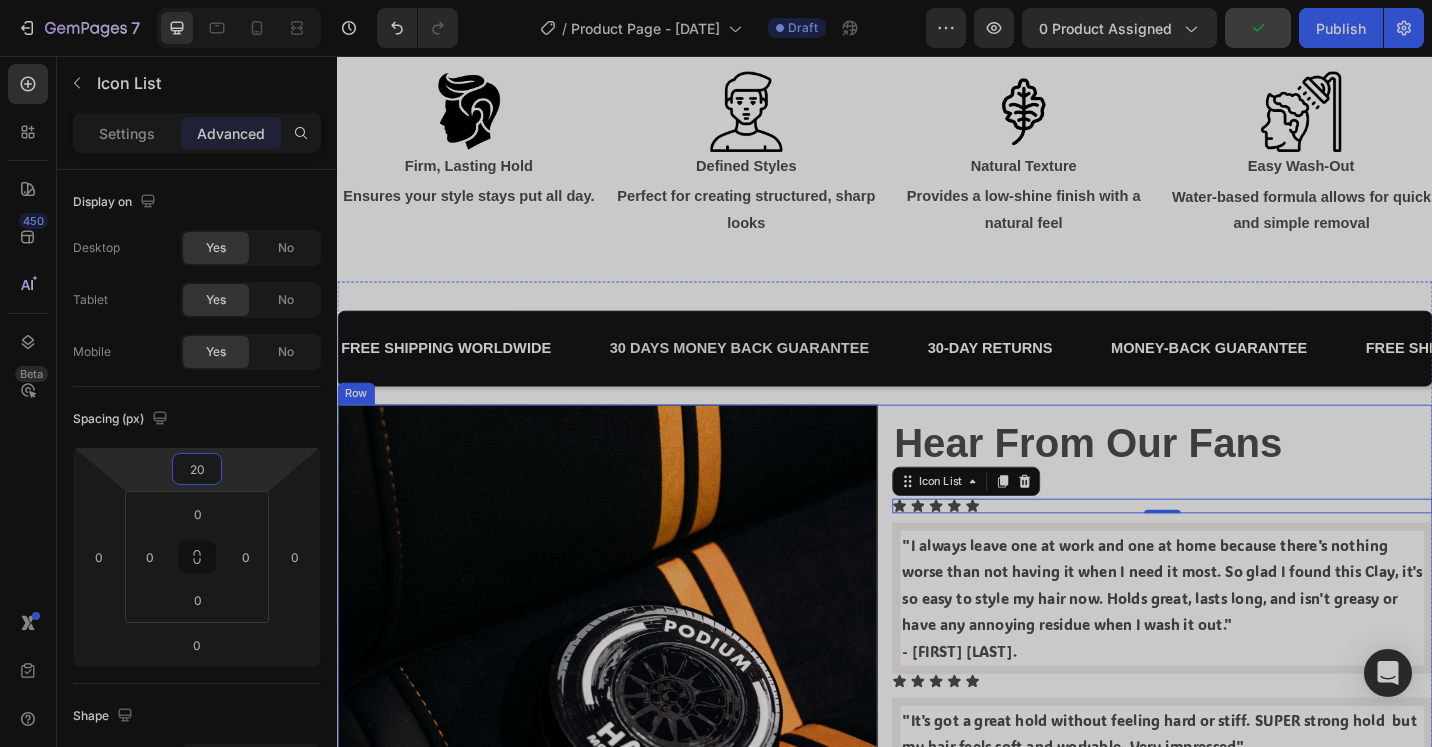 click on "Image Hear From Our Fans Text Block Icon Icon Icon Icon
Icon Icon List   0 "I always leave one at work and one at home because there's nothing worse than not having it when I need it most. So glad I found this Clay, it's so easy to style my hair now. Holds great, lasts long, and isn't greasy or have any annoying residue when I wash it out." - Charlie S. Text Block Icon Icon Icon Icon
Icon Icon List "It's got a great hold without feeling hard or stiff. SUPER strong hold  but my hair feels soft and workable. Very impressed" - Adam T. Text Block Icon Icon Icon Icon
Icon Icon List - Jason H. Text Block Row" at bounding box center [937, 792] 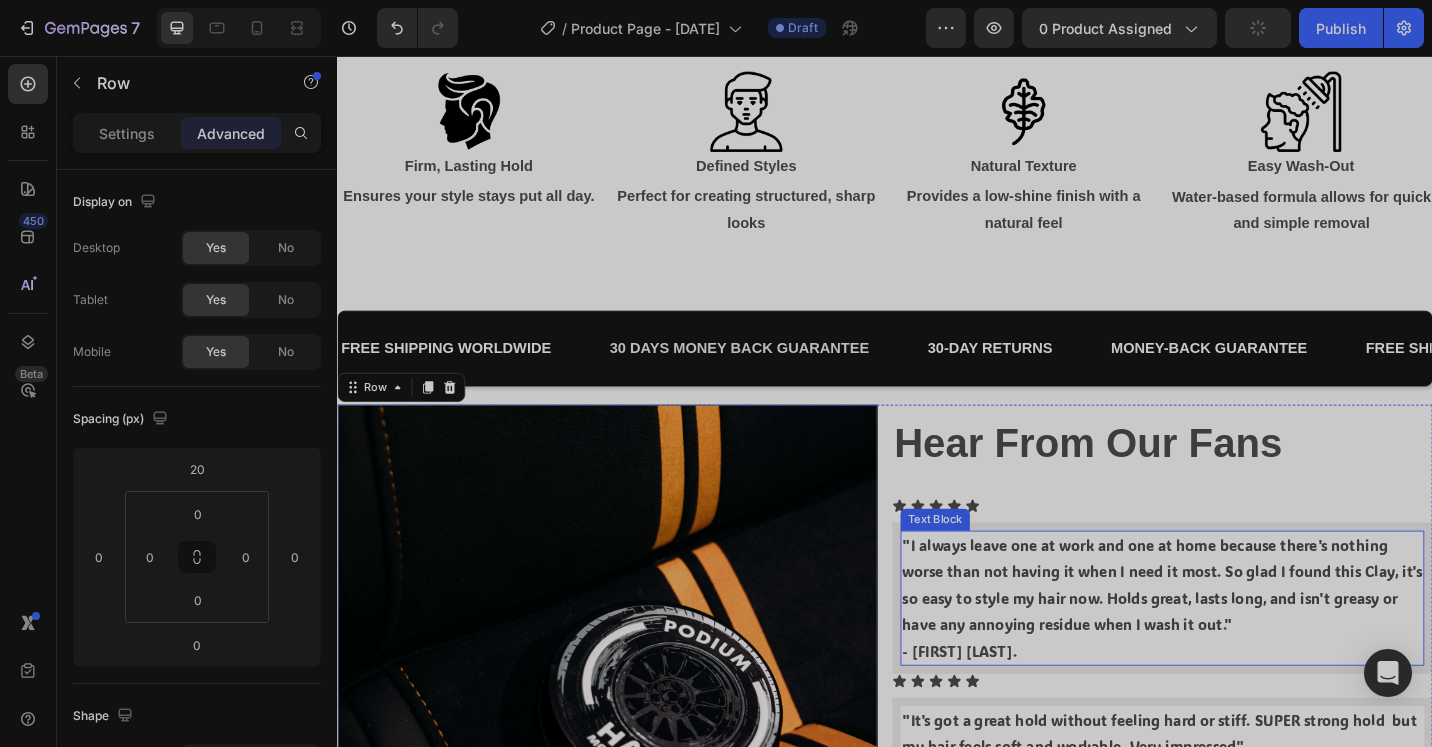 click on ""I always leave one at work and one at home because there's nothing worse than not having it when I need it most. So glad I found this Clay, it's so easy to style my hair now. Holds great, lasts long, and isn't greasy or have any annoying residue when I wash it out."" at bounding box center (1241, 635) 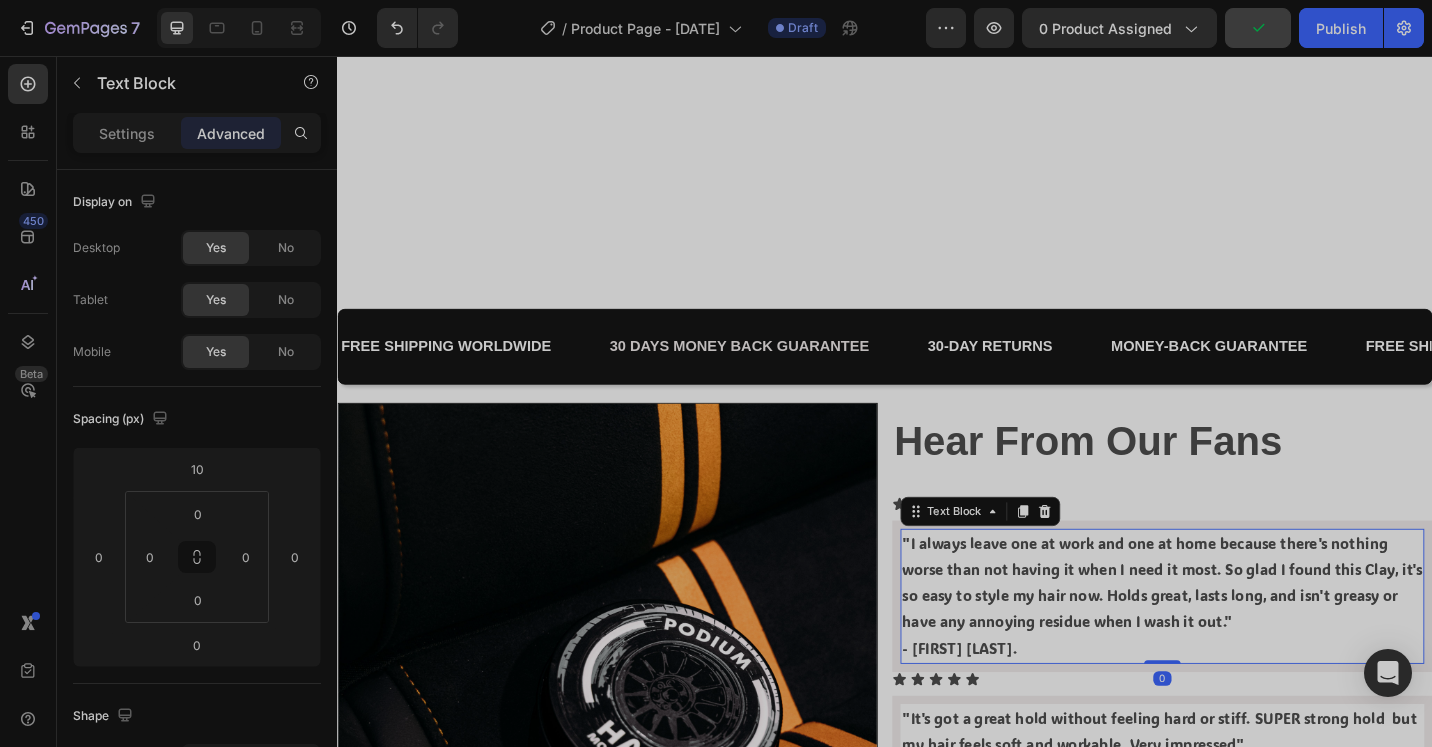 scroll, scrollTop: 2100, scrollLeft: 0, axis: vertical 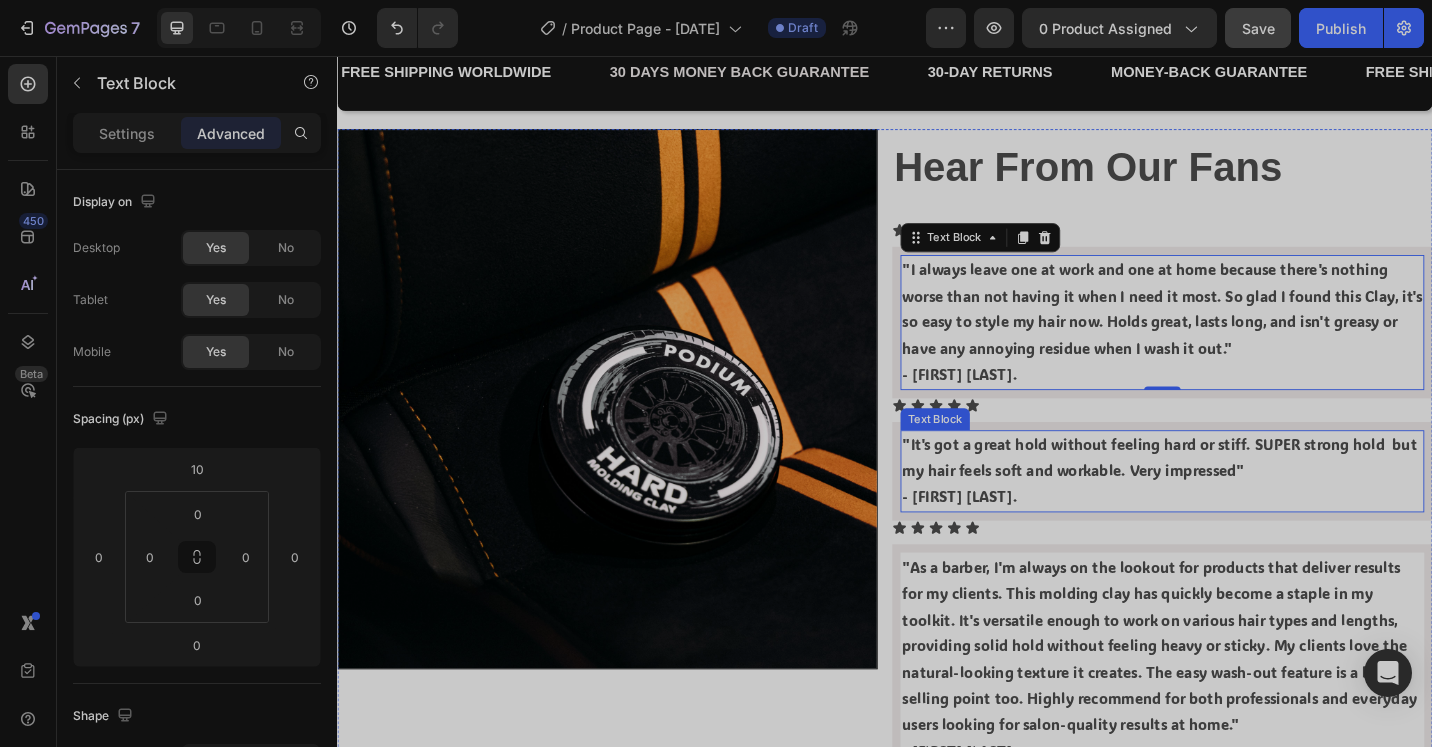 click on ""It's got a great hold without feeling hard or stiff. SUPER strong hold  but my hair feels soft and workable. Very impressed" - Adam T." at bounding box center (1241, 511) 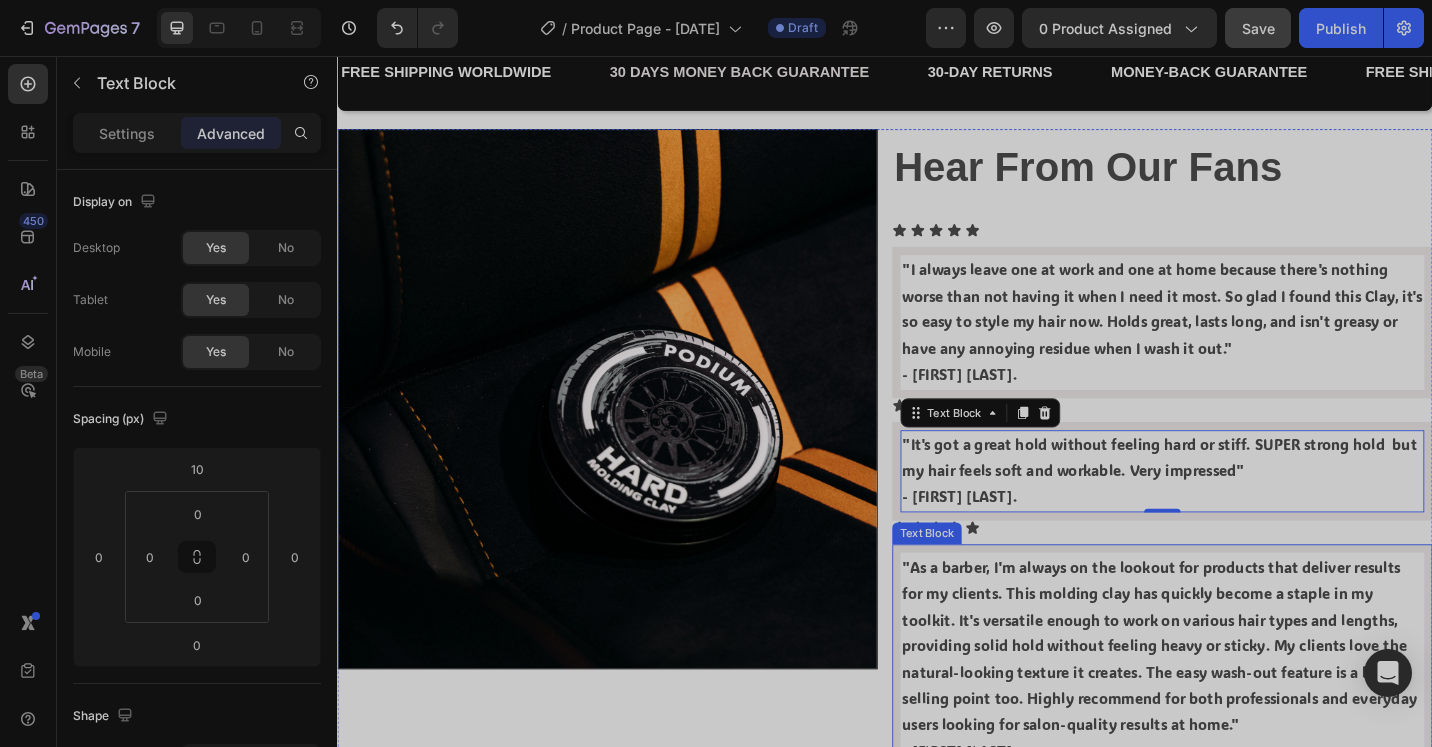 click on ""As a barber, I'm always on the lookout for products that deliver results for my clients. This molding clay has quickly become a staple in my toolkit. It's versatile enough to work on various hair types and lengths, providing solid hold without feeling heavy or sticky. My clients love the natural-looking texture it creates. The easy wash-out feature is a big selling point too. Highly recommend for both professionals and everyday users looking for salon-quality results at home."" at bounding box center [1241, 703] 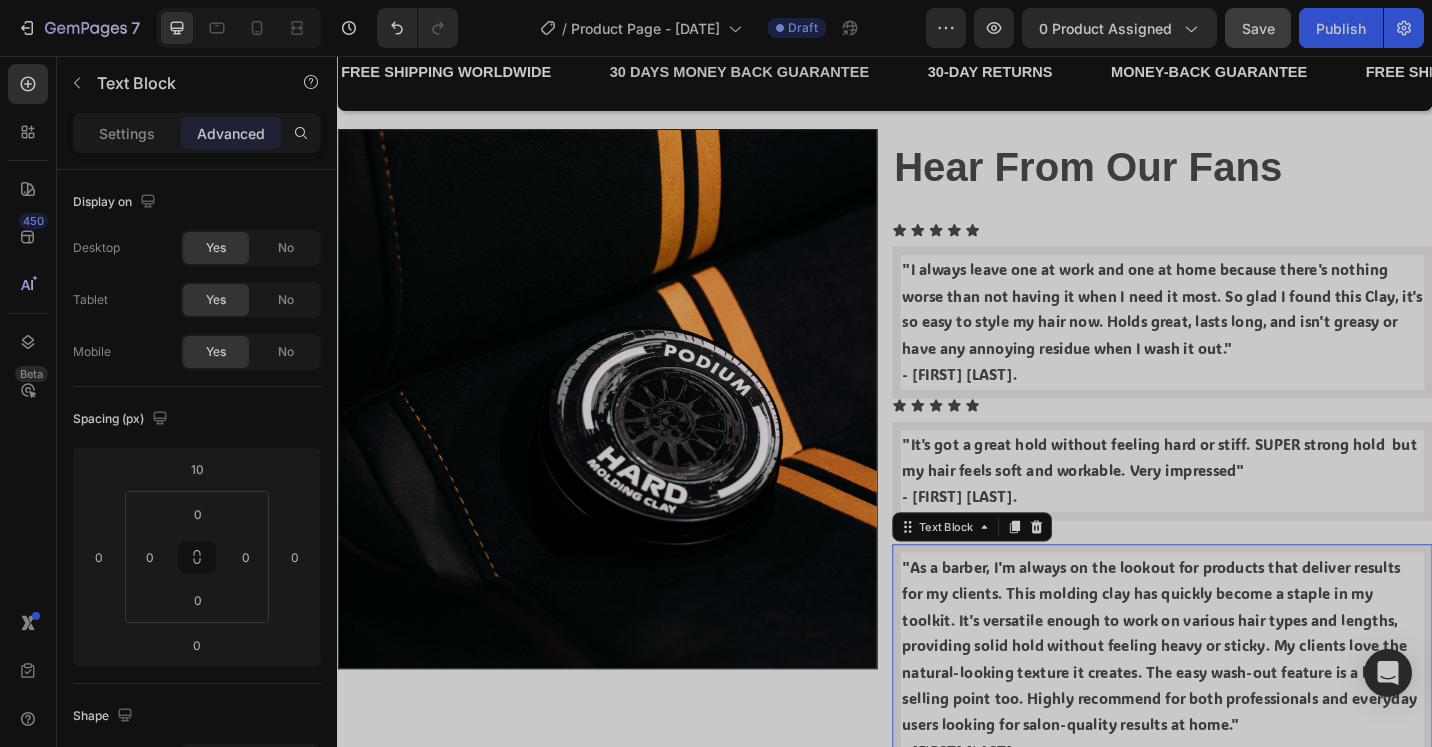 scroll, scrollTop: 2400, scrollLeft: 0, axis: vertical 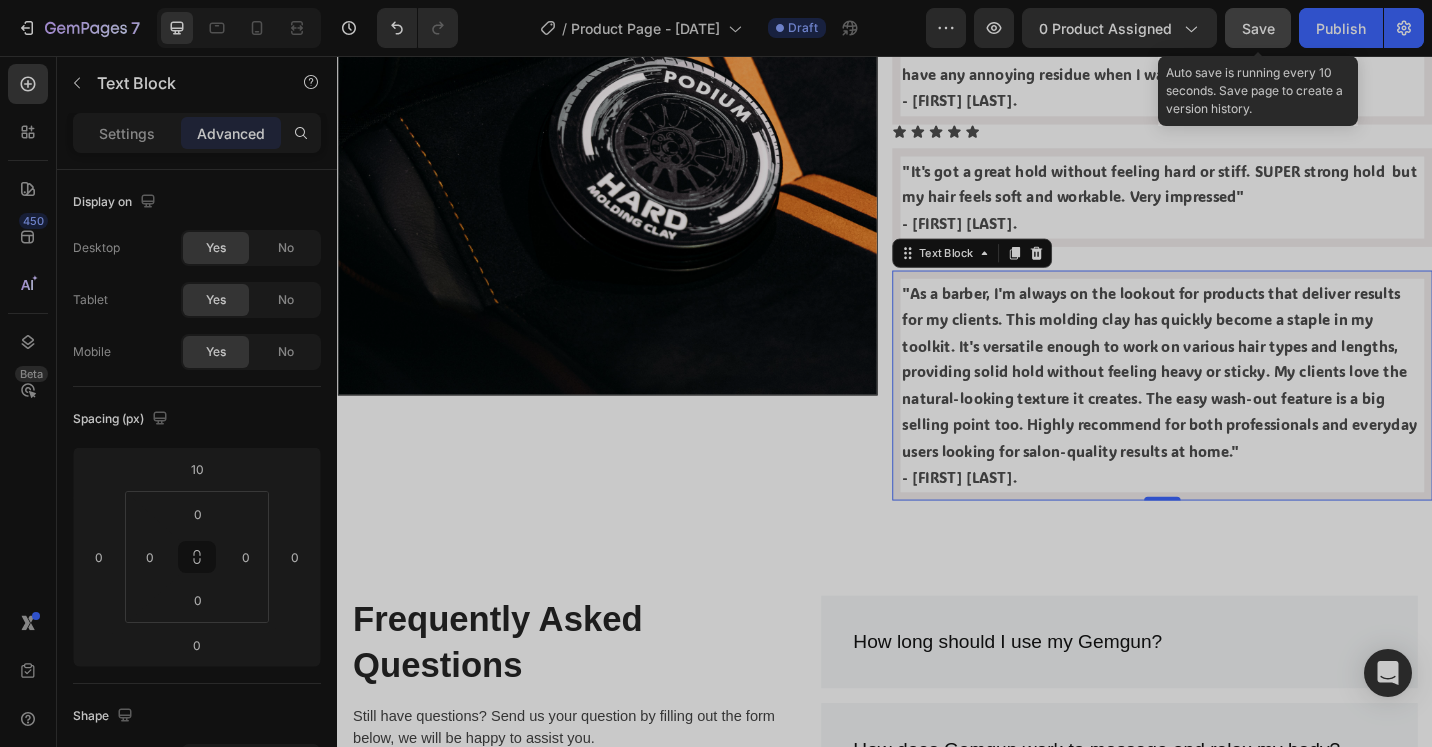 click on "Save" at bounding box center [1258, 28] 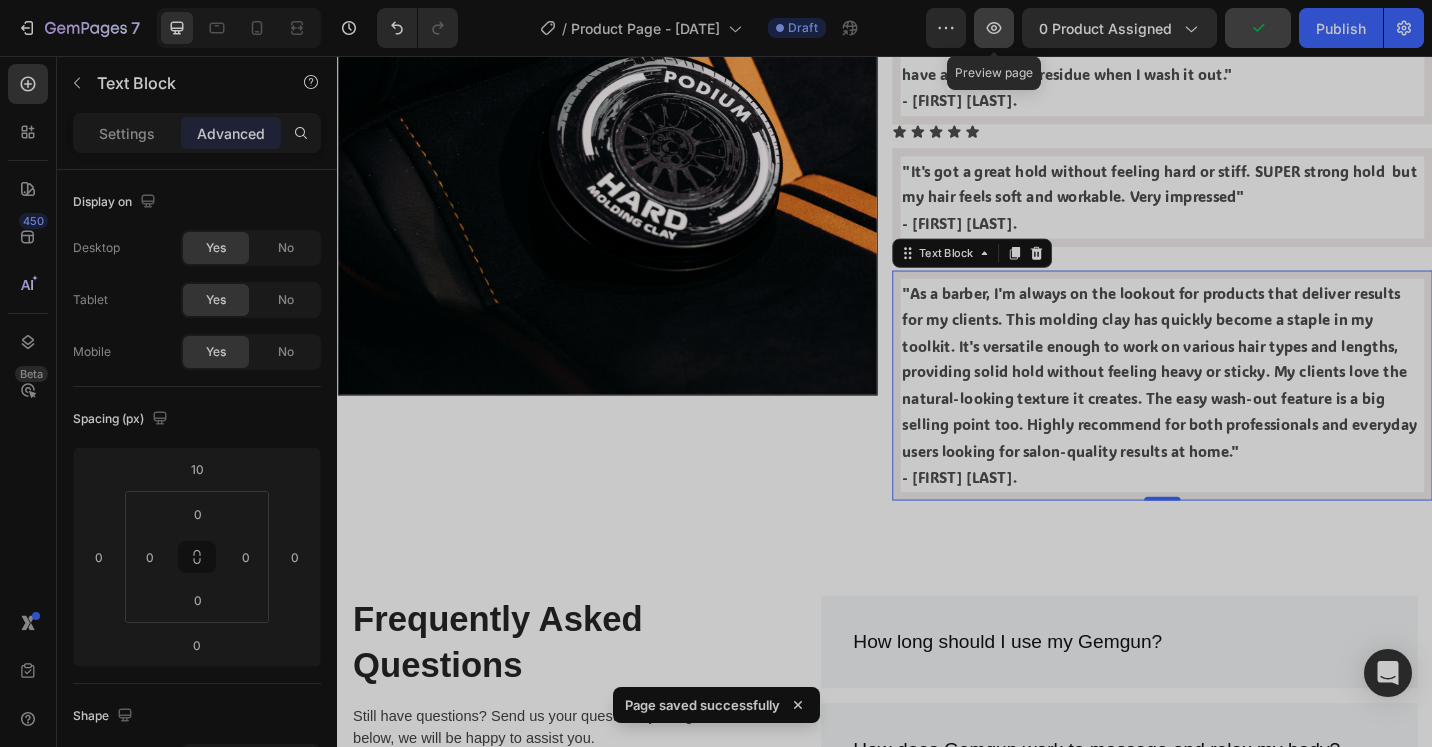 click 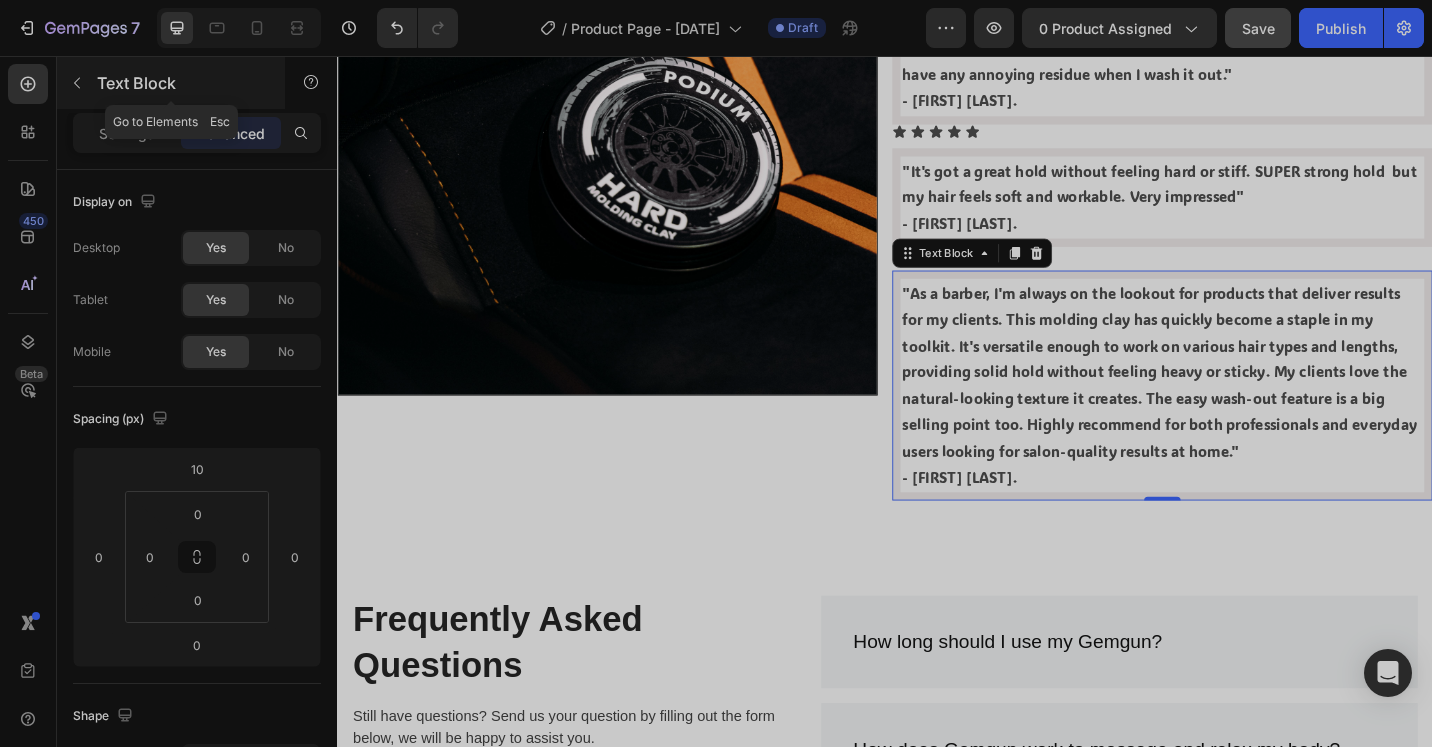 click 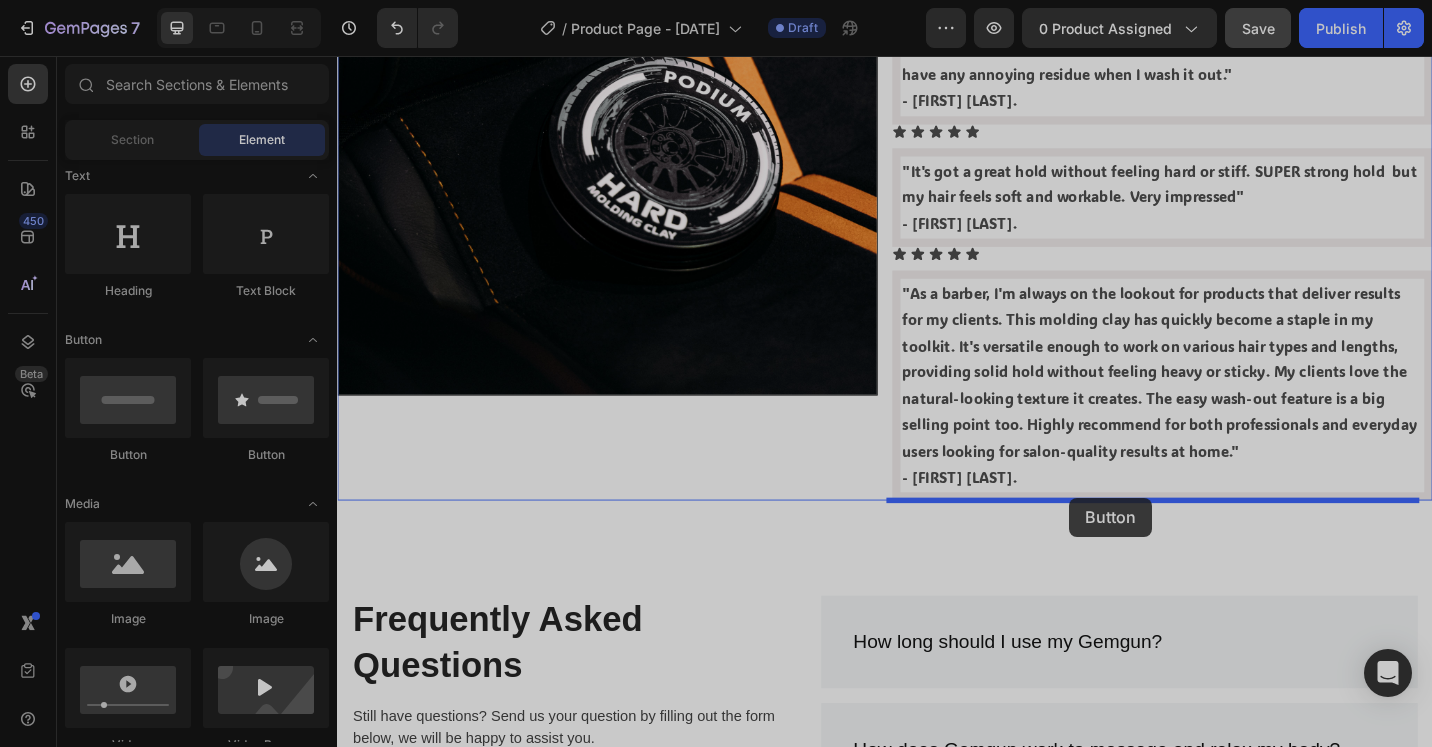 drag, startPoint x: 458, startPoint y: 475, endPoint x: 1139, endPoint y: 540, distance: 684.09503 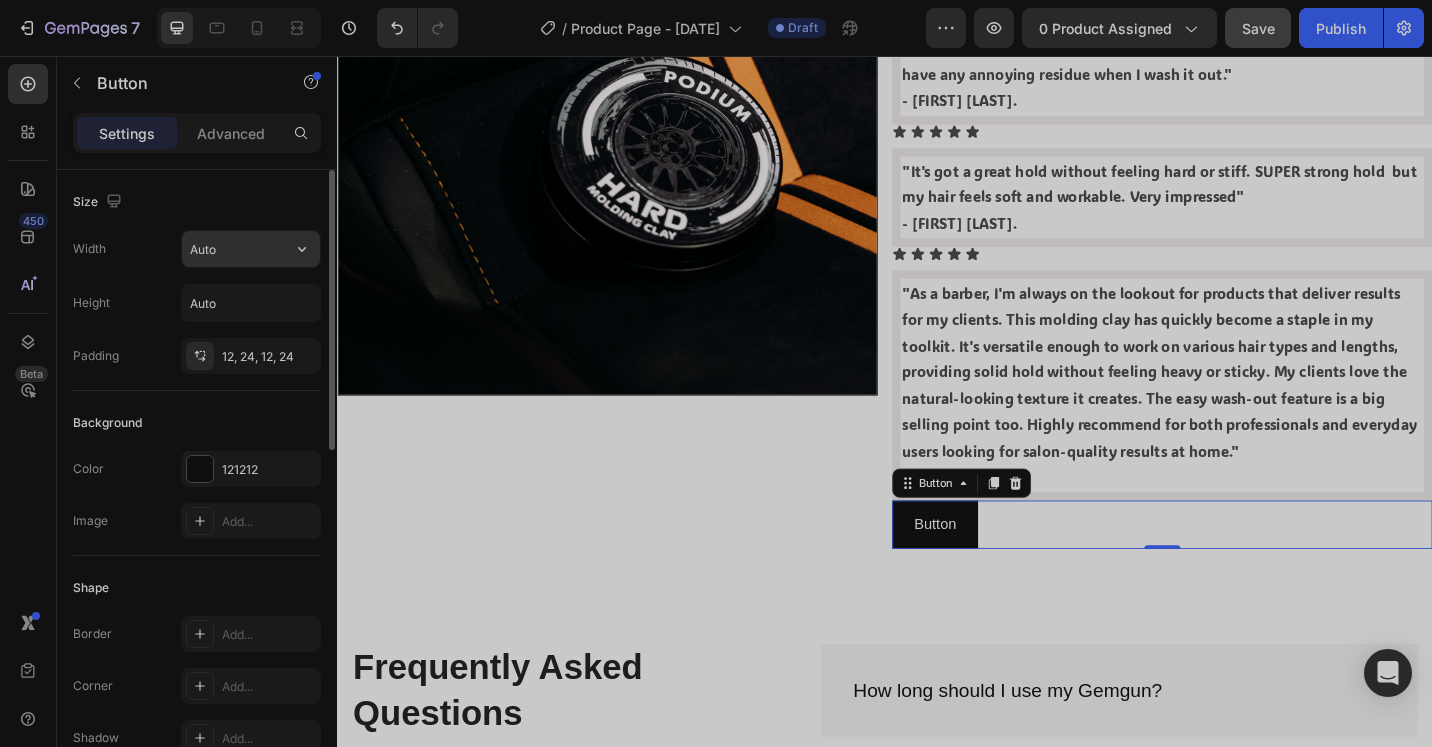 click on "Auto" at bounding box center (251, 249) 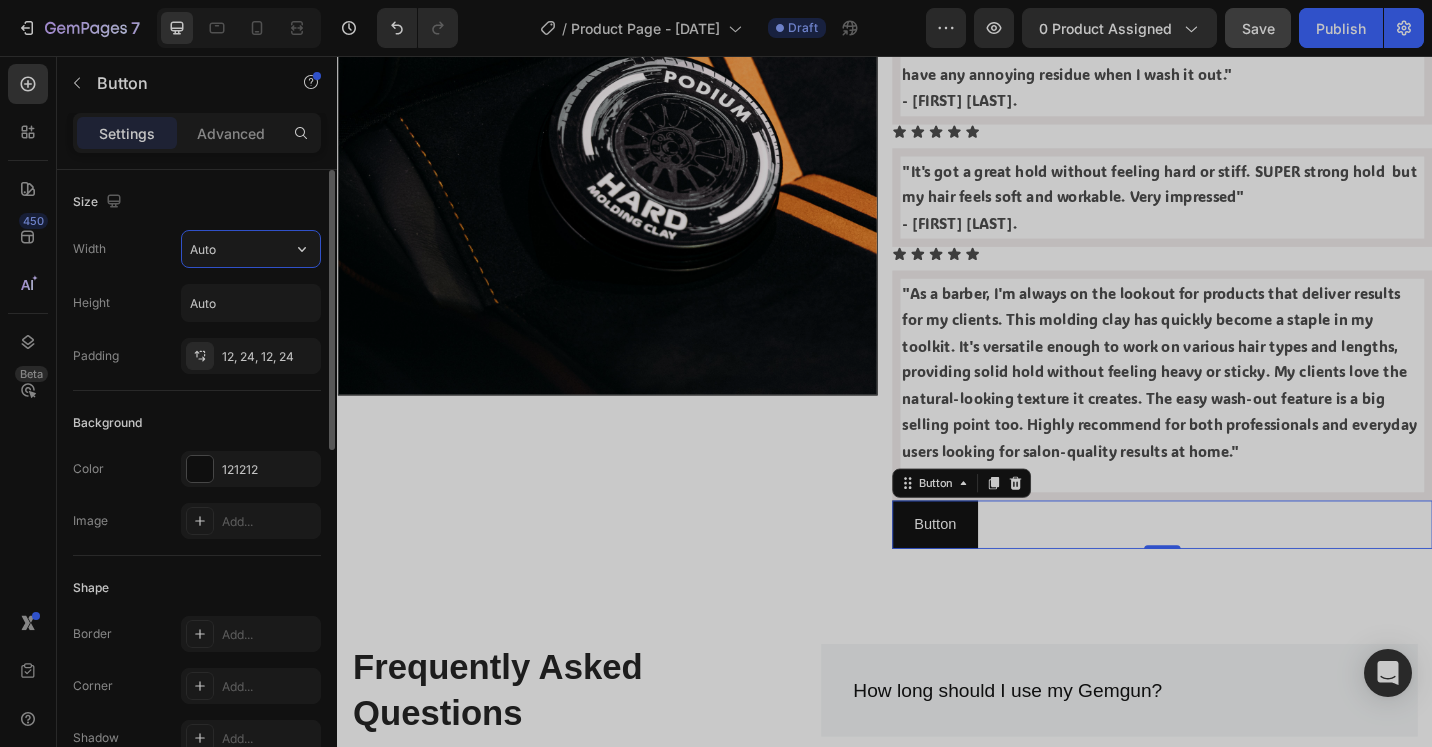 click on "Auto" at bounding box center [251, 249] 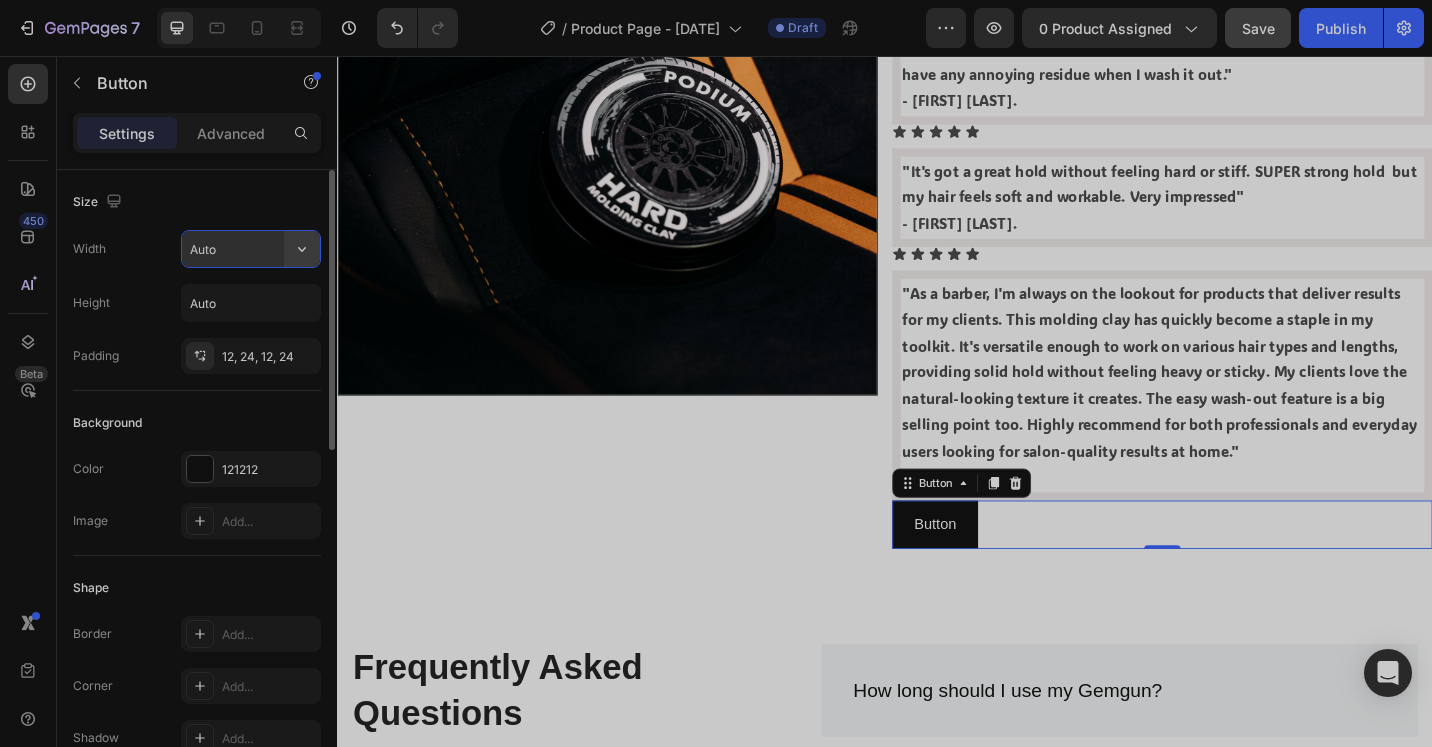 click 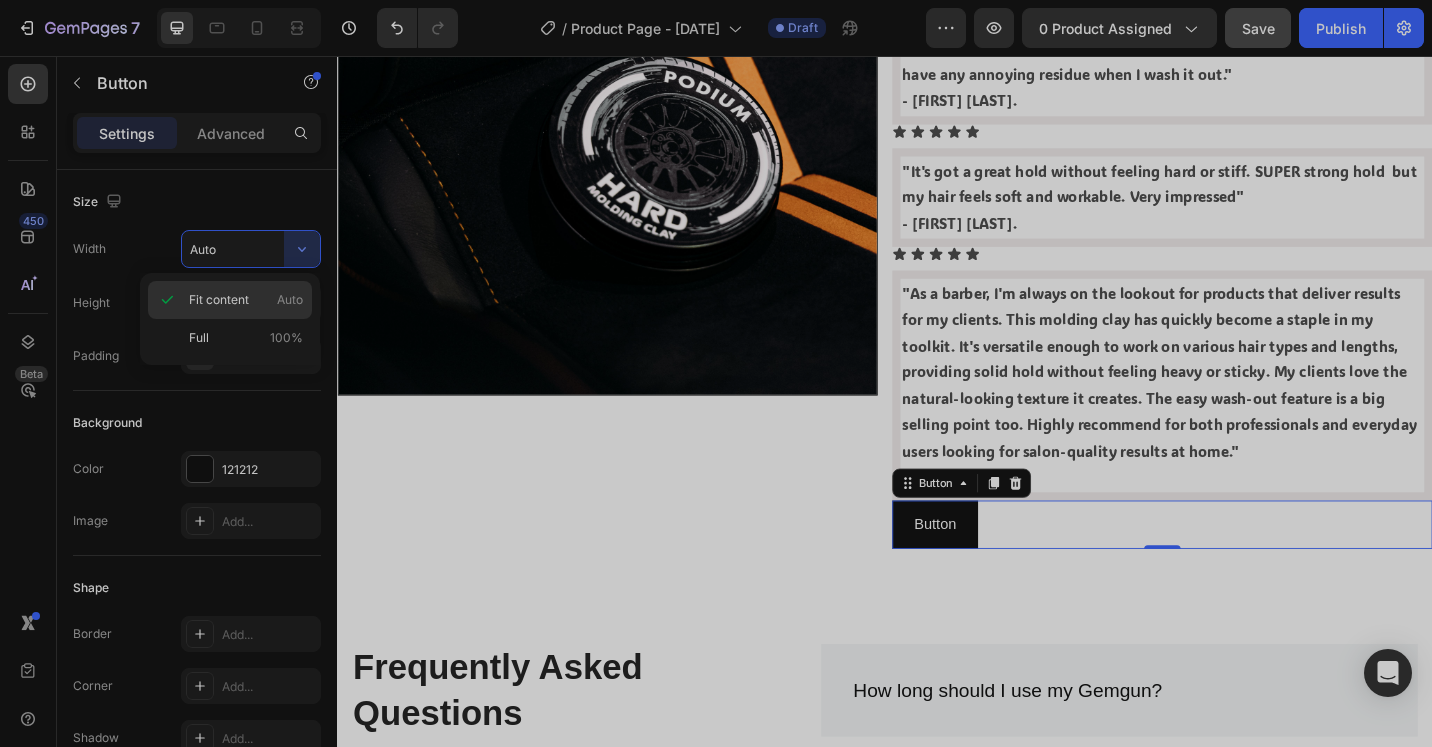 click on "Fit content Auto" 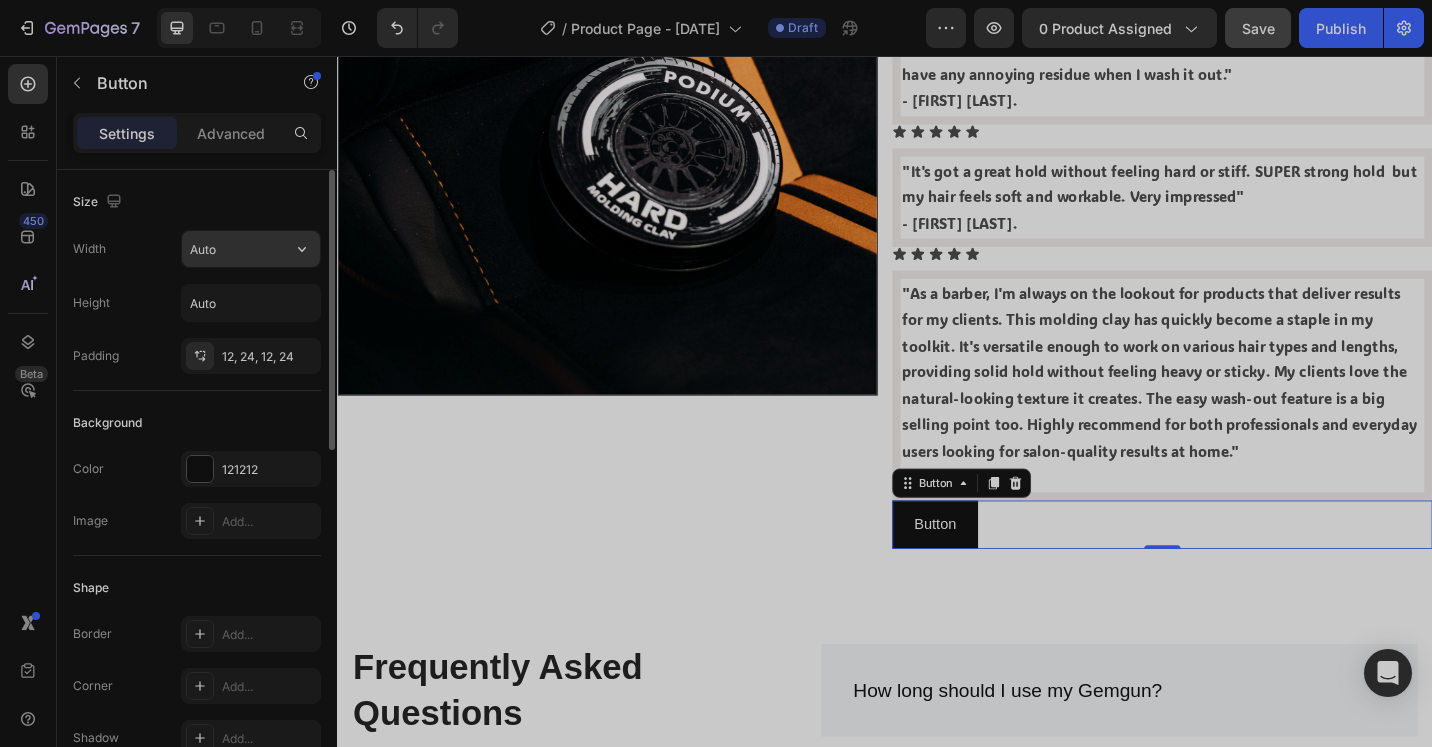 click on "Auto" at bounding box center [251, 249] 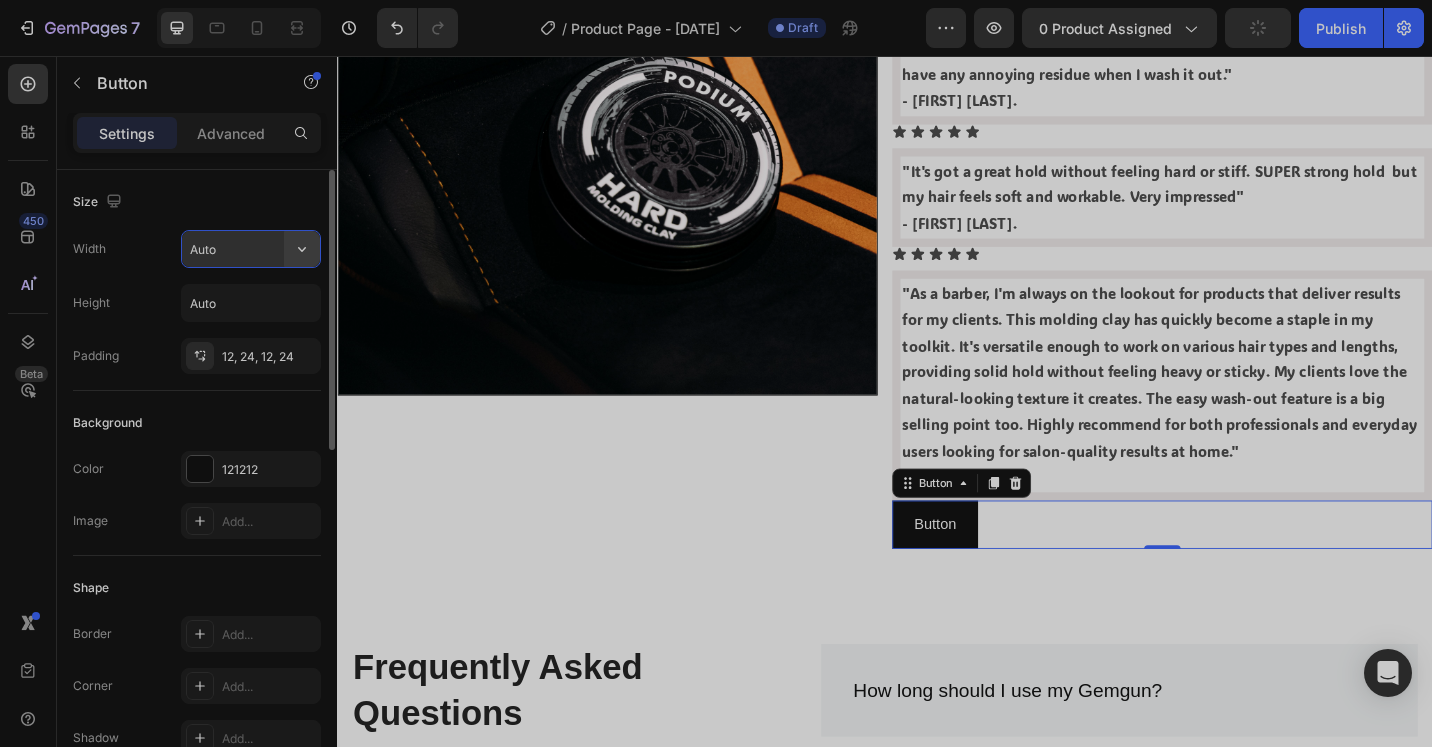 click 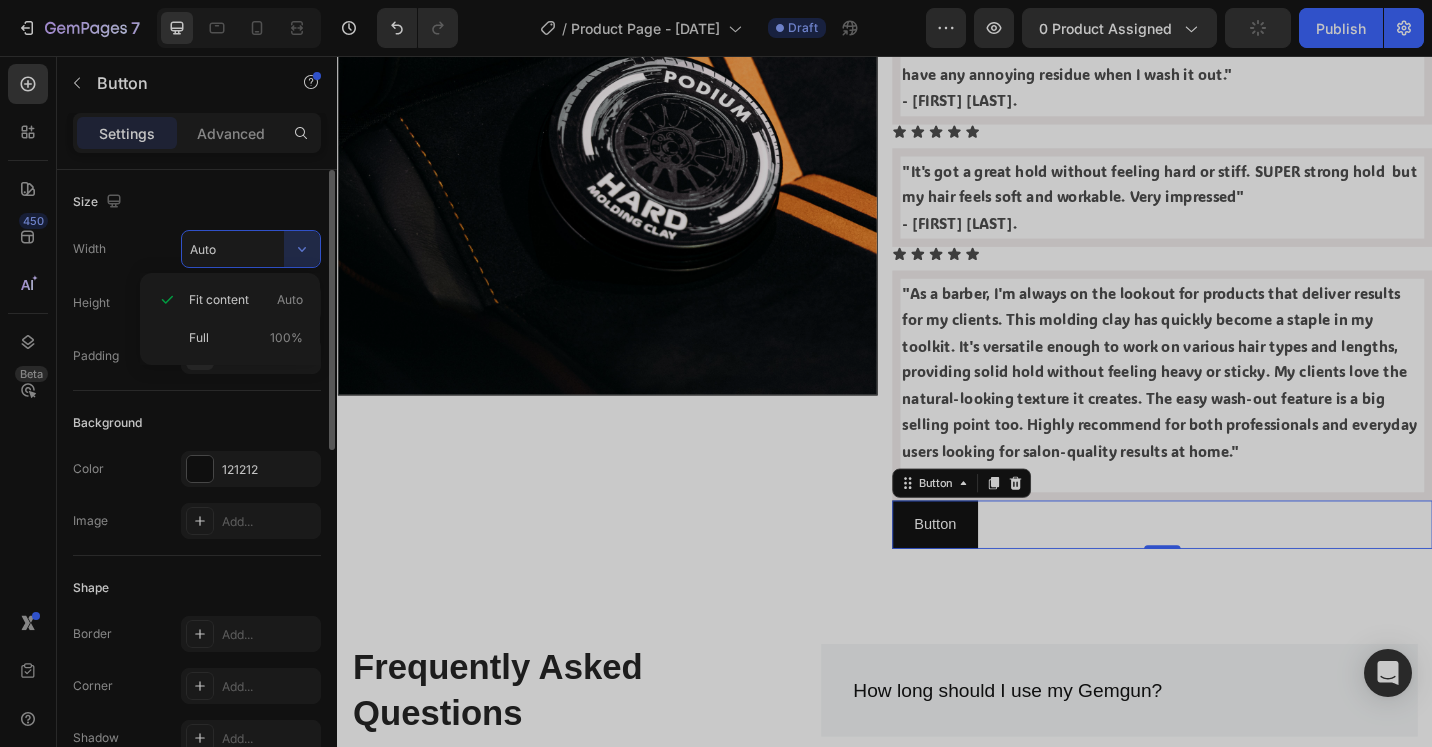 click on "Full 100%" at bounding box center [246, 338] 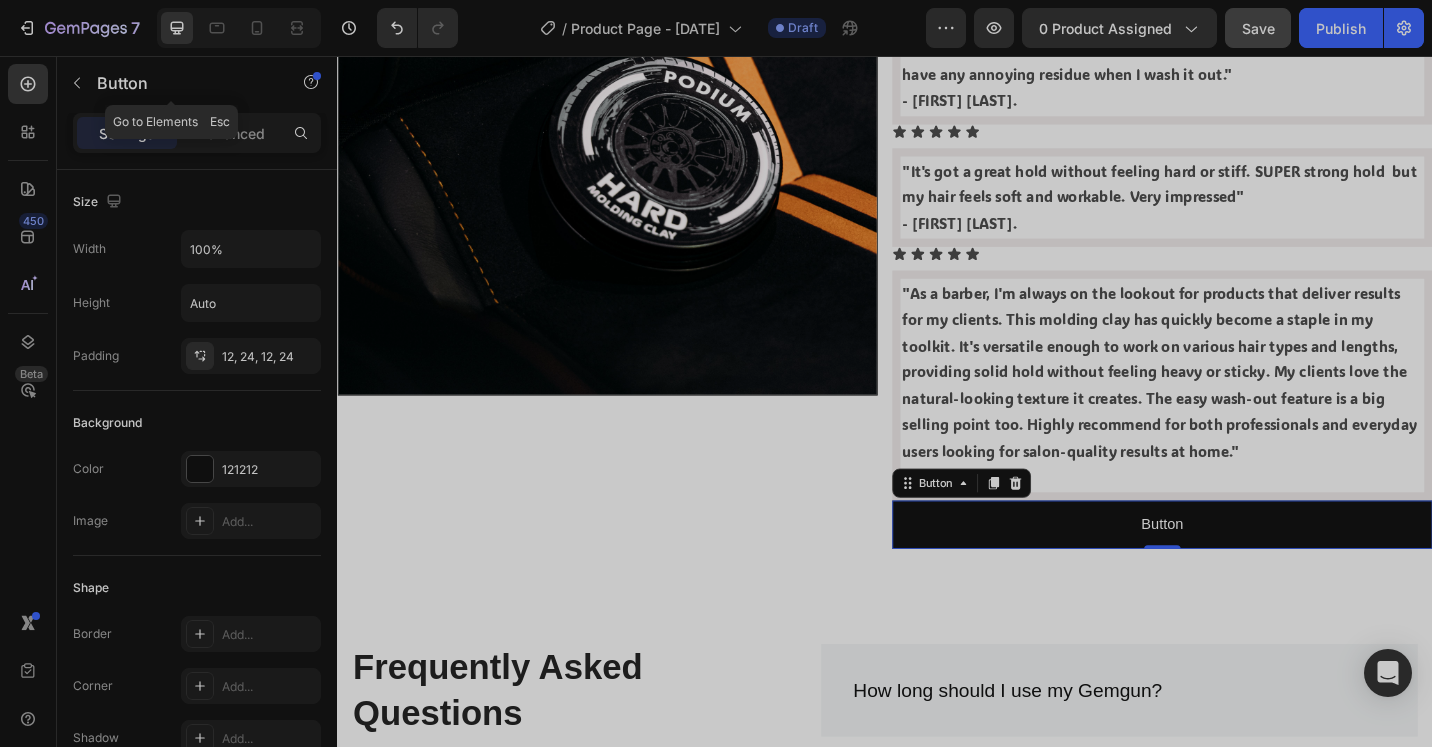 click on "Button" 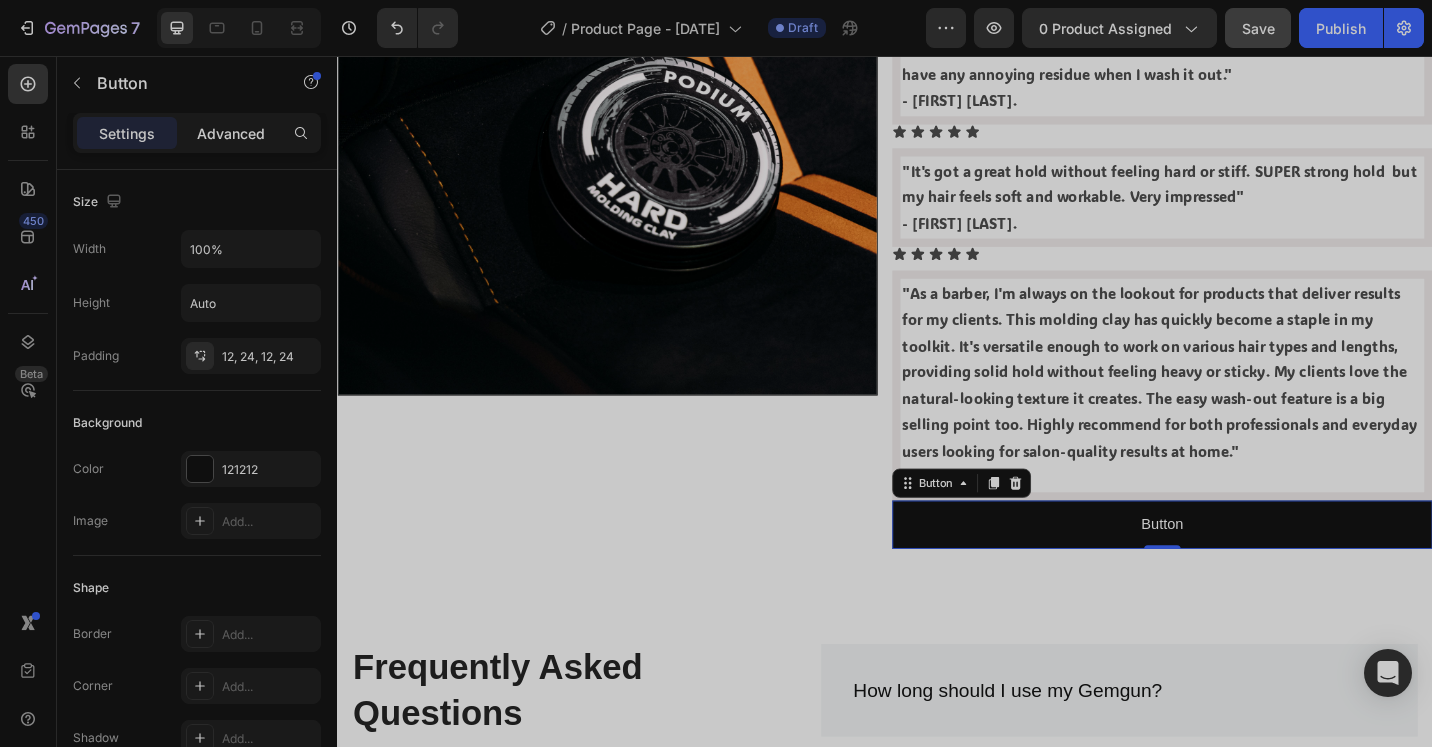 click on "Advanced" at bounding box center (231, 133) 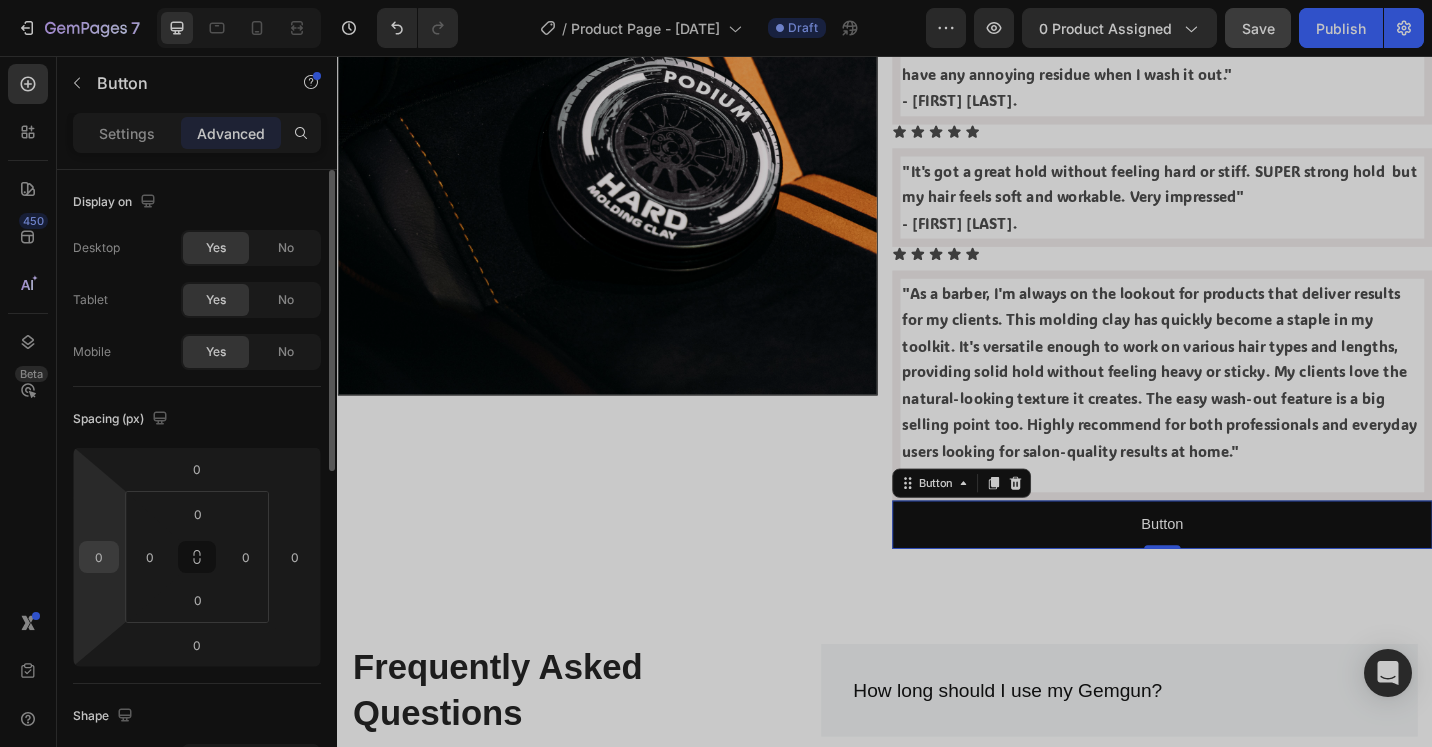 click on "0" at bounding box center (99, 557) 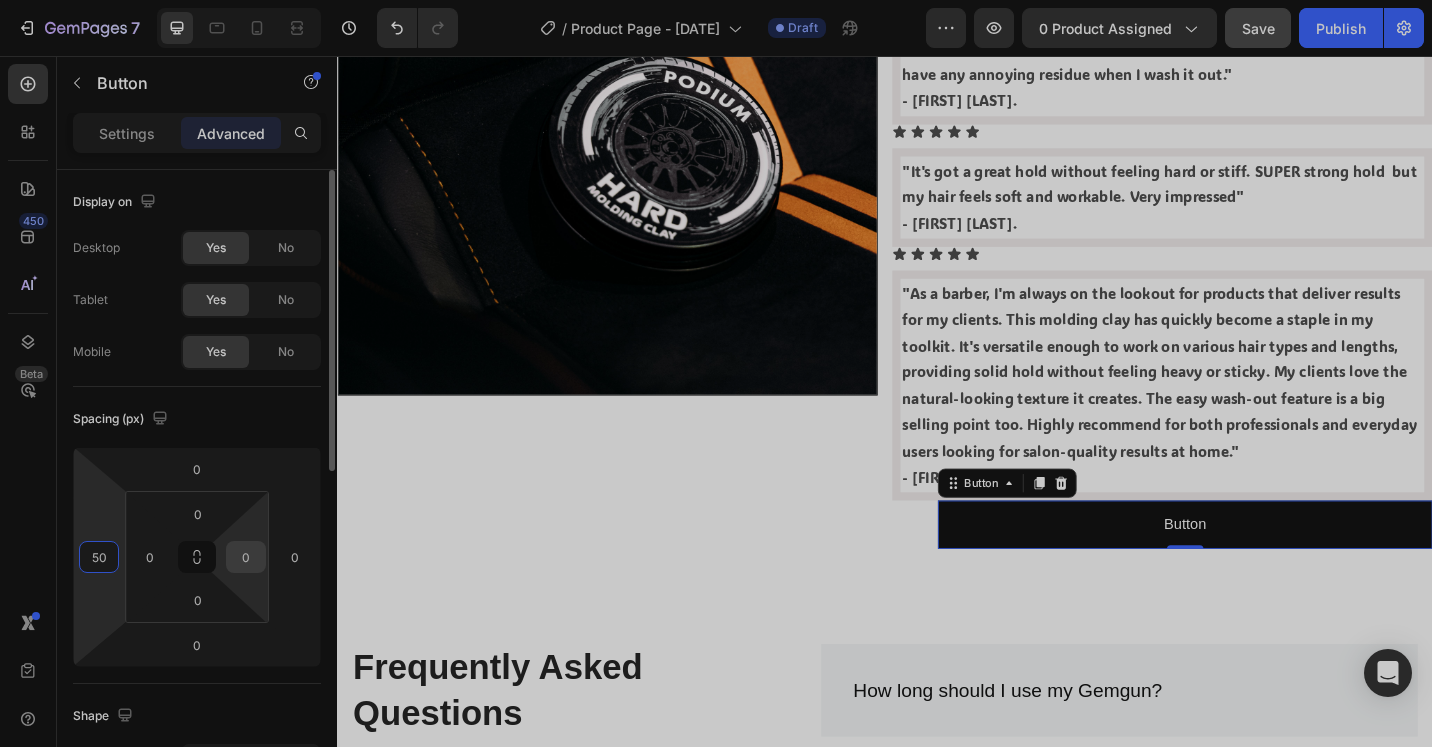 type on "50" 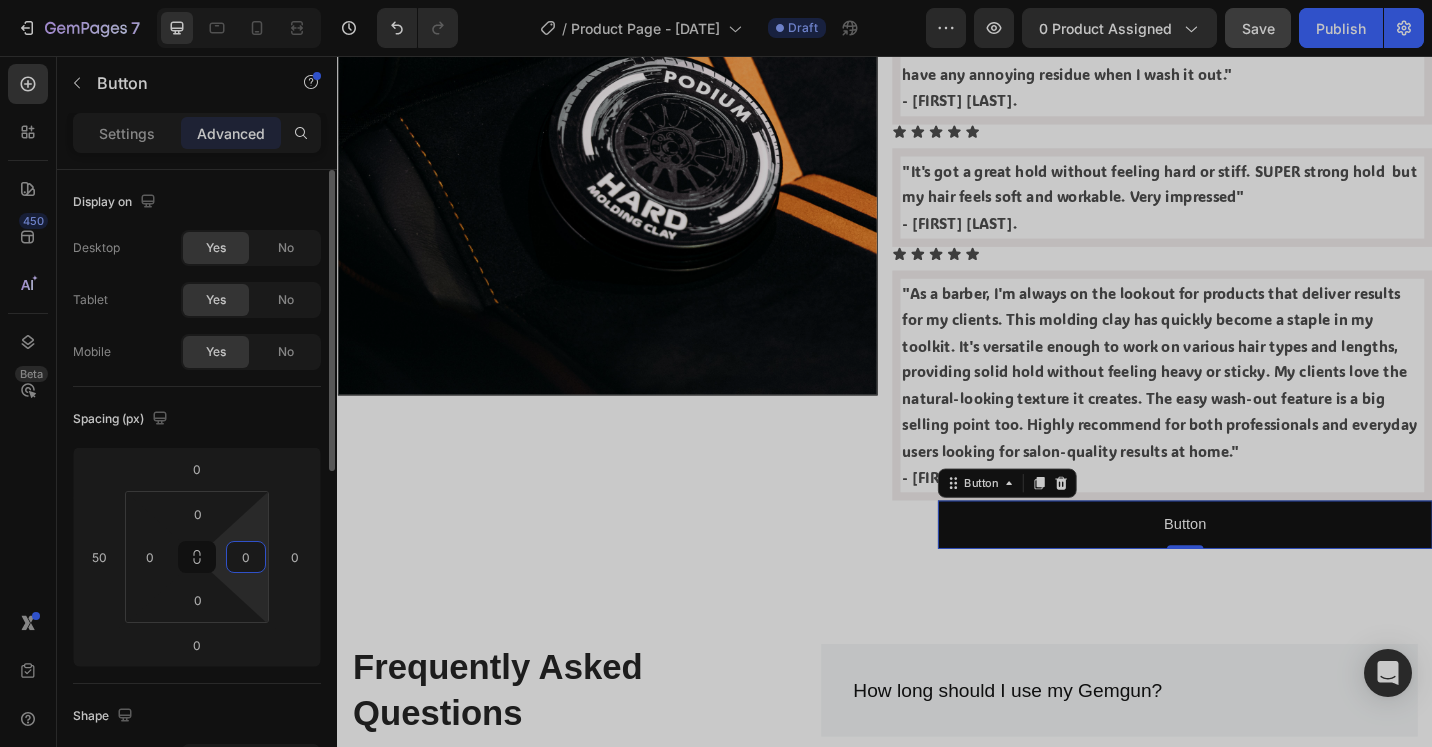 click on "0" at bounding box center [246, 557] 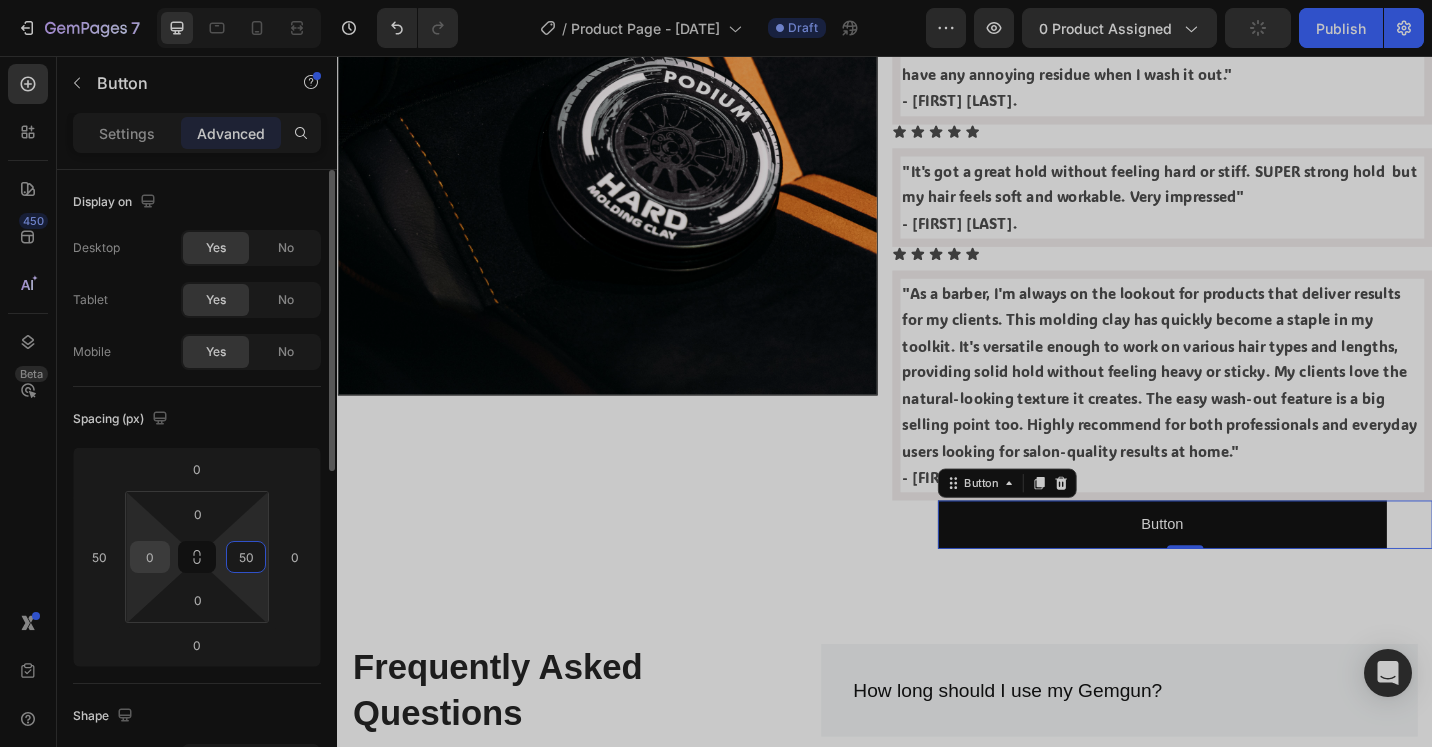 type on "50" 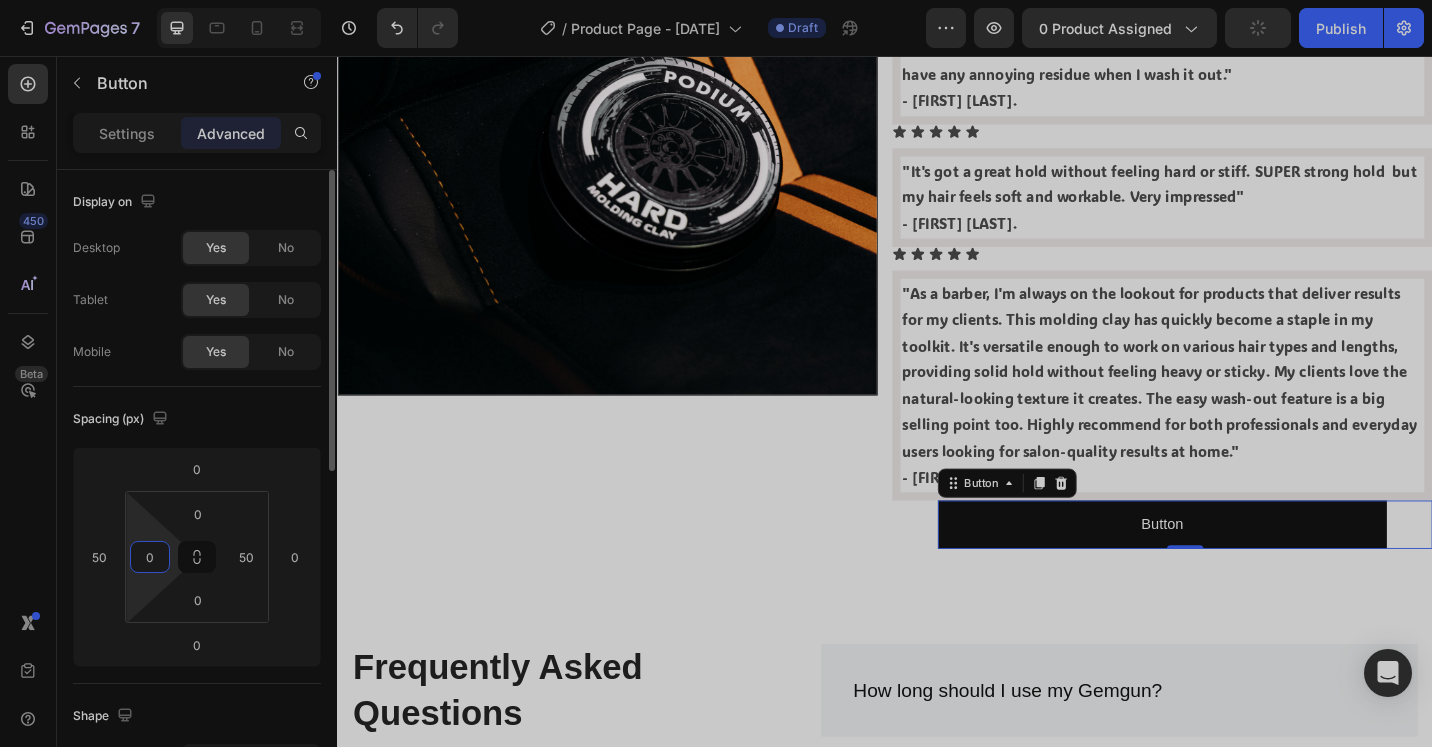 click on "0" at bounding box center [150, 557] 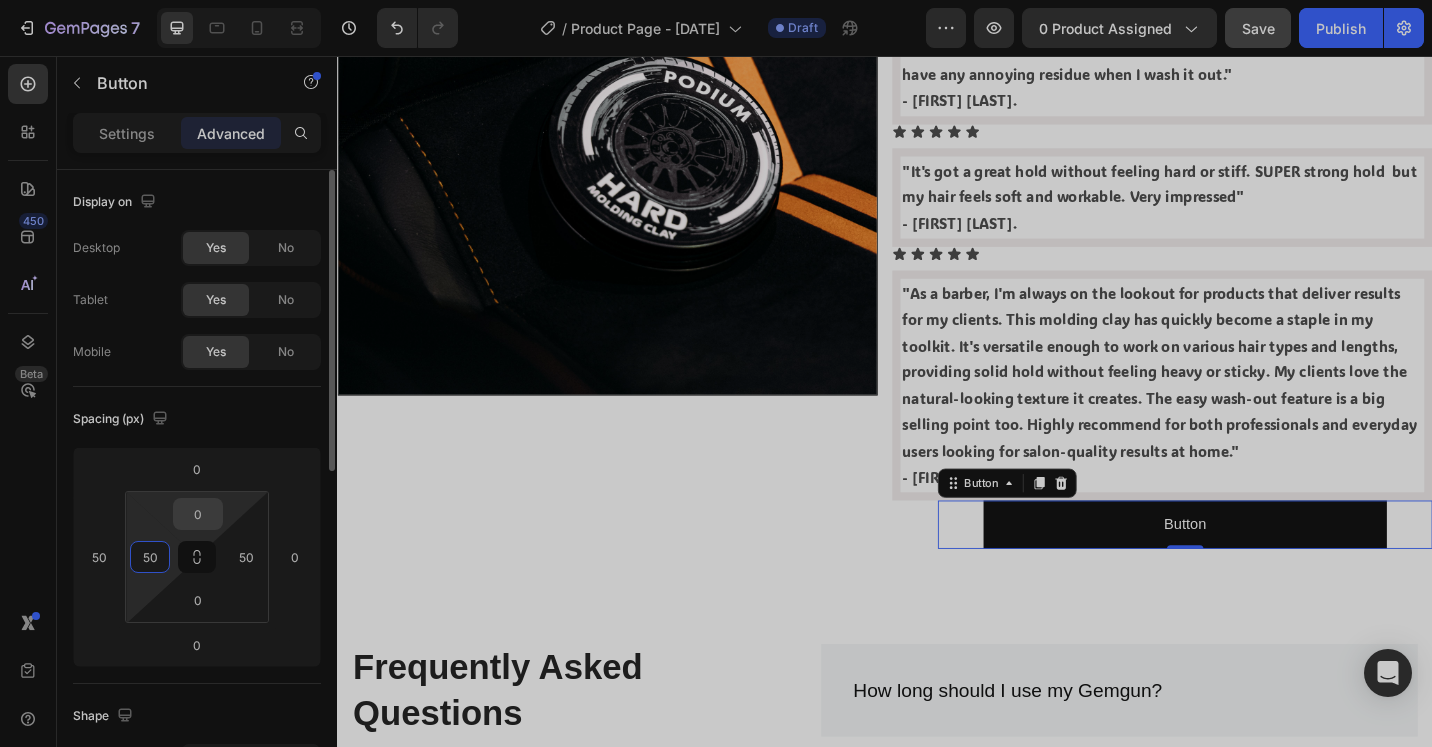 type on "50" 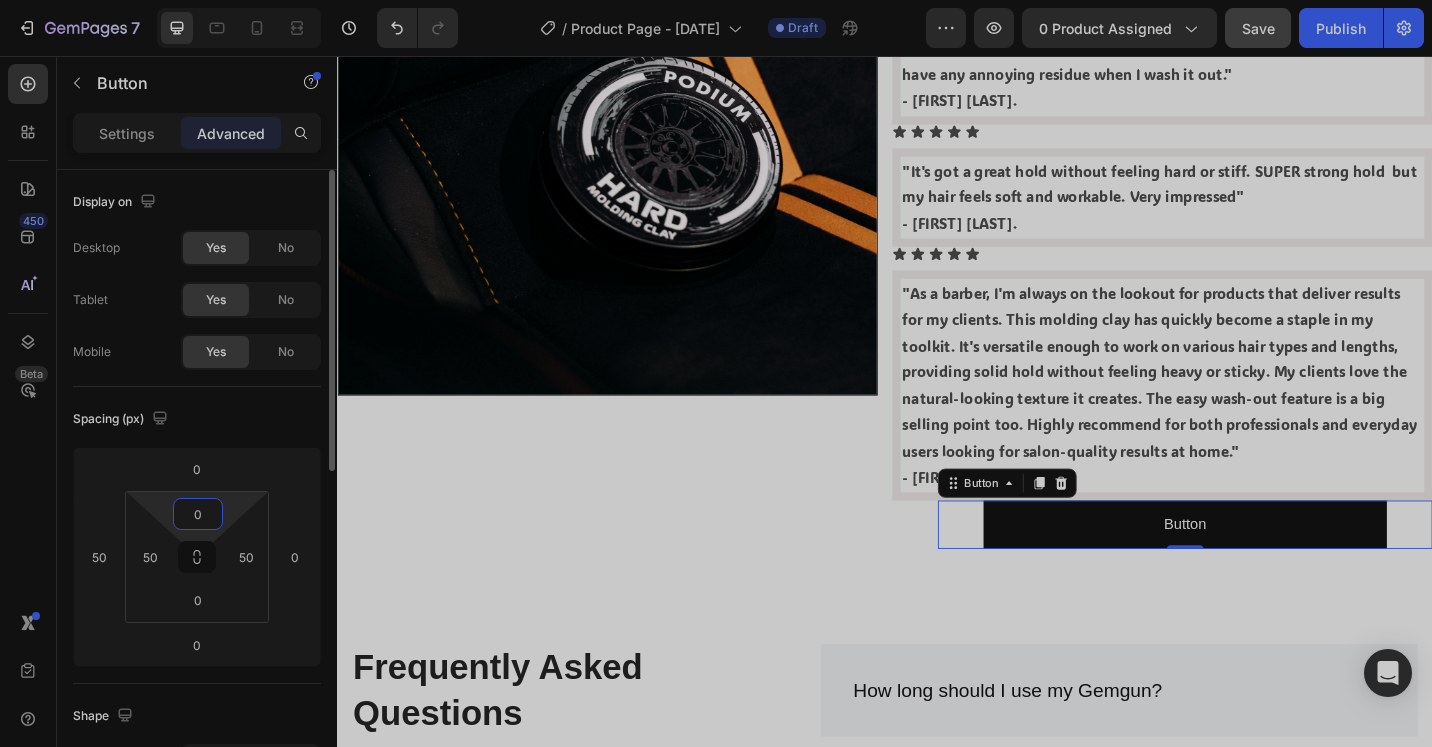 click on "0" at bounding box center (198, 514) 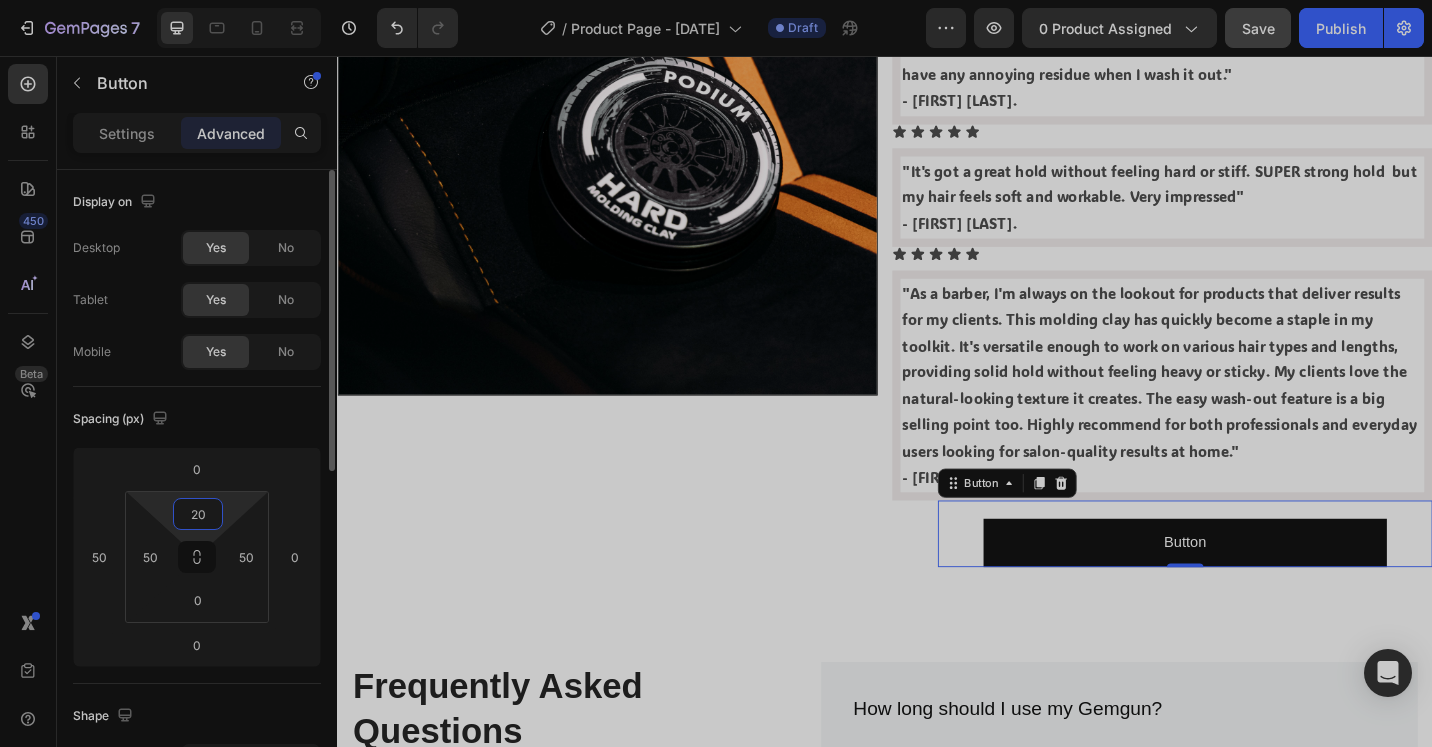 type on "2" 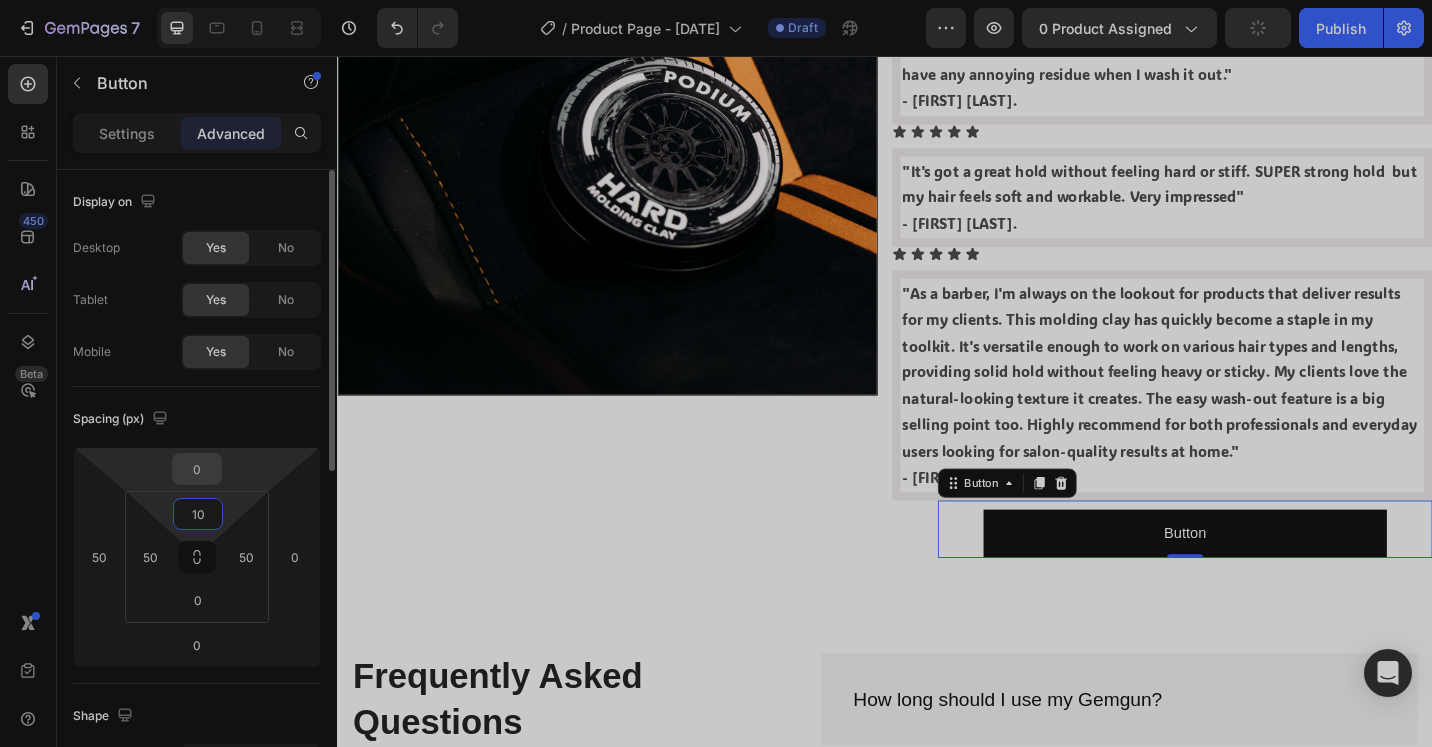 type on "10" 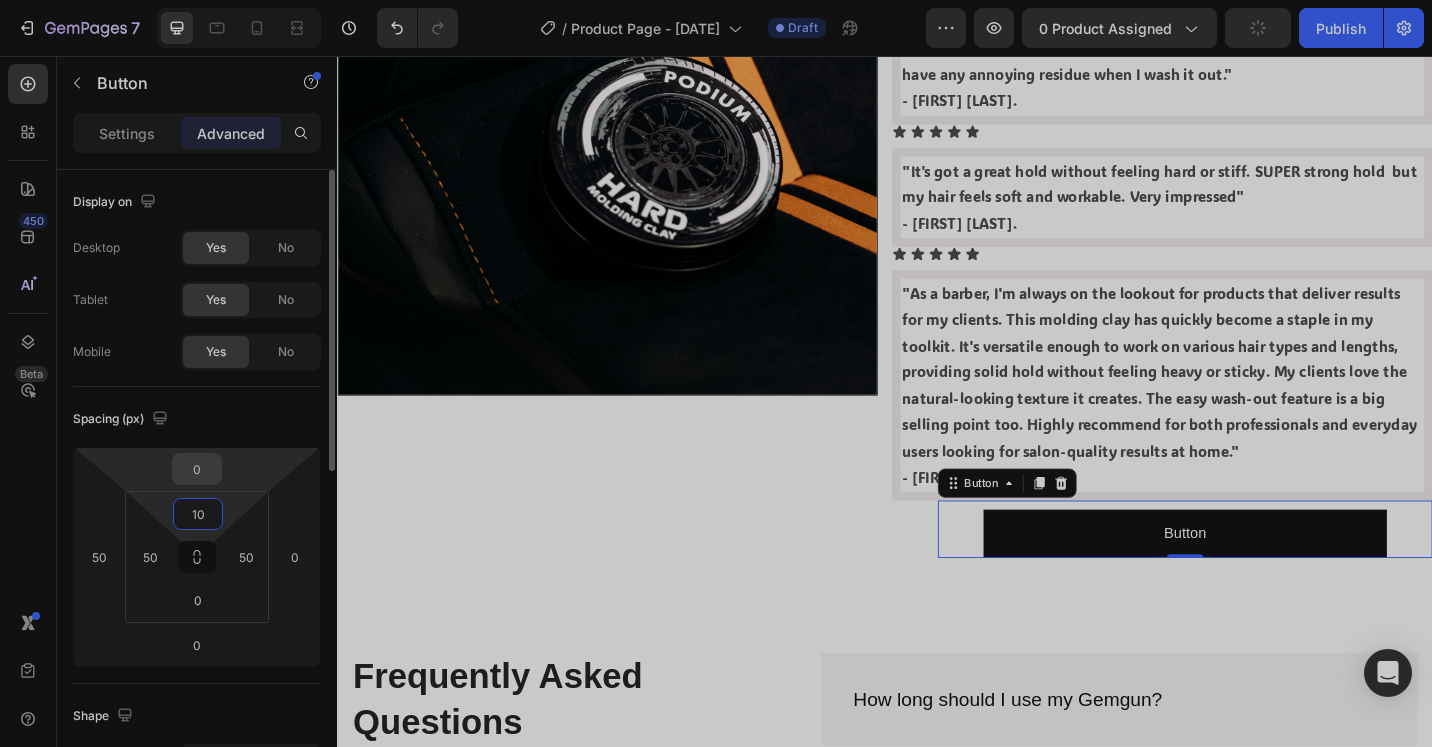 click on "0" at bounding box center (197, 469) 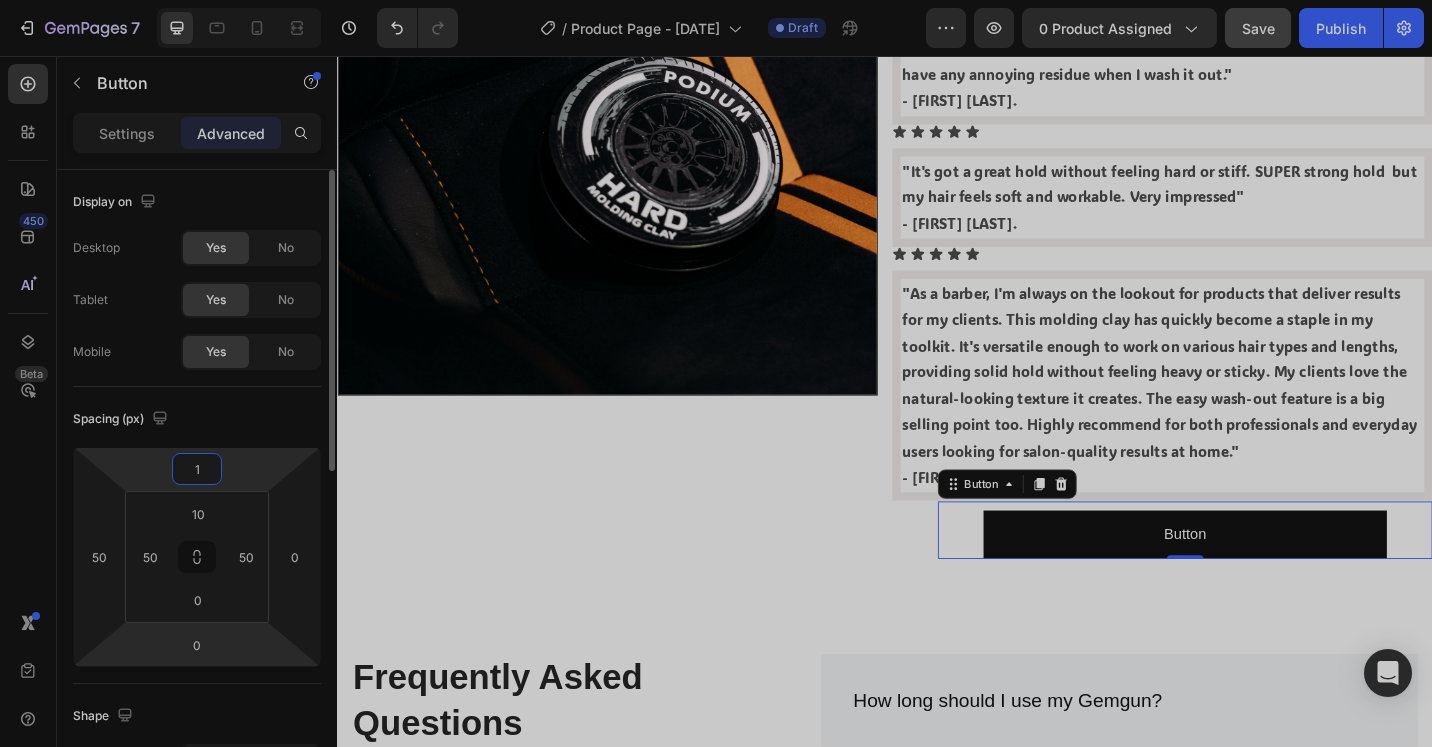 type on "10" 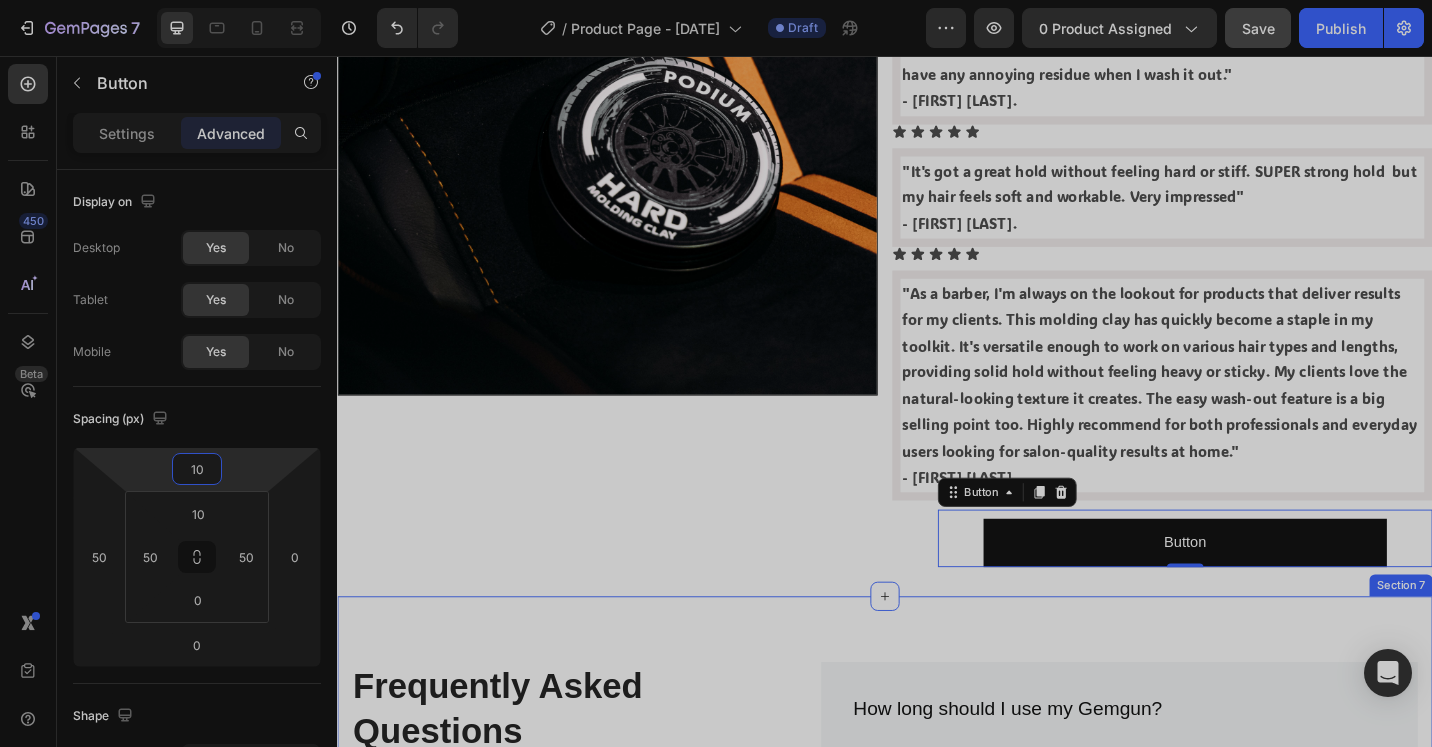 click on "Frequently Asked Questions Heading Still have questions? Send us your question by filling out the form below, we will be happy to assist you. Text block Email  * Text block Email Field Question  * Text block Text Area Submit Now Submit Button Contact Form How long should I use my Gemgun? How does Gemgun work to massage and relax my body? Is it safe to use Gemgun during pregnancy? Does Gemgun come with a warranty? Can I make changes to my order? What is the time limit for returns? How do I return a gift? Accordion Row Section 7" at bounding box center [937, 1123] 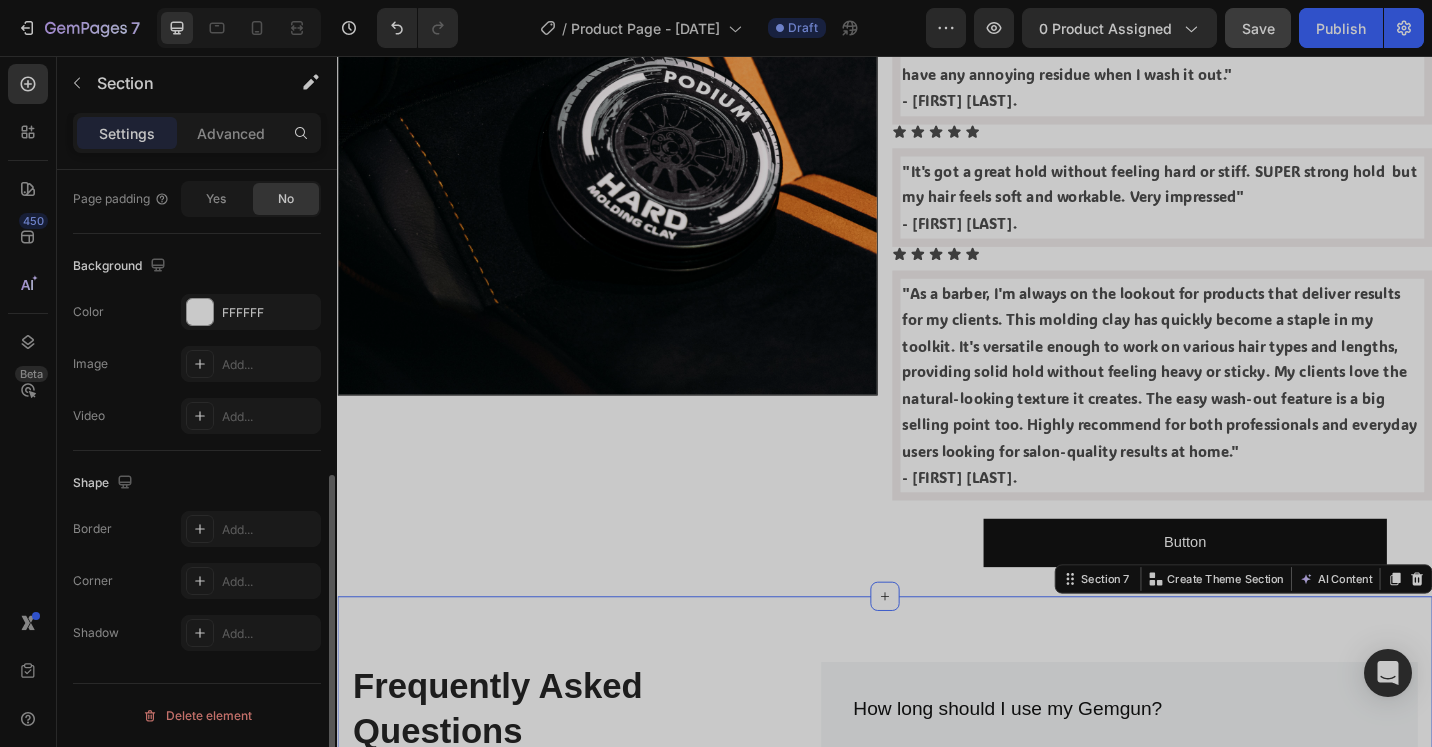 scroll, scrollTop: 0, scrollLeft: 0, axis: both 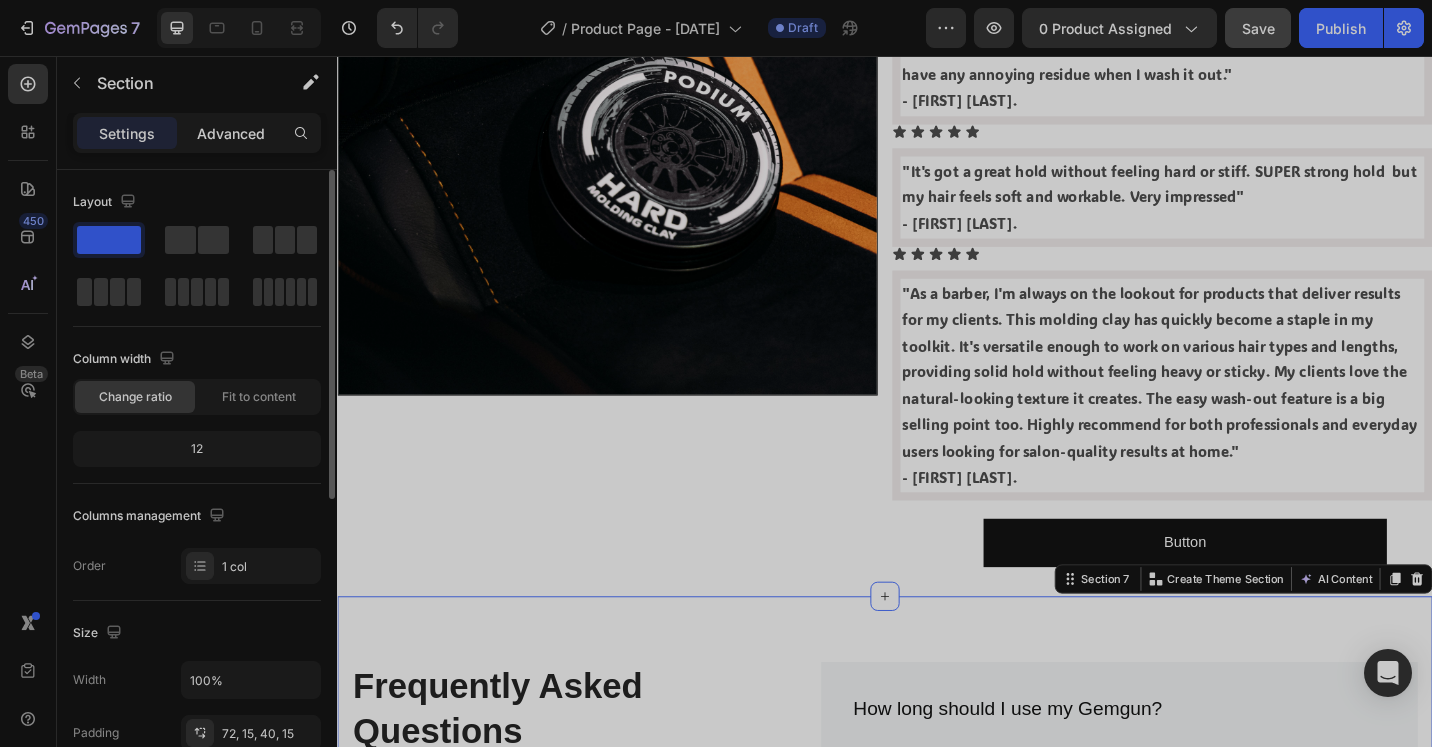 click on "Advanced" at bounding box center (231, 133) 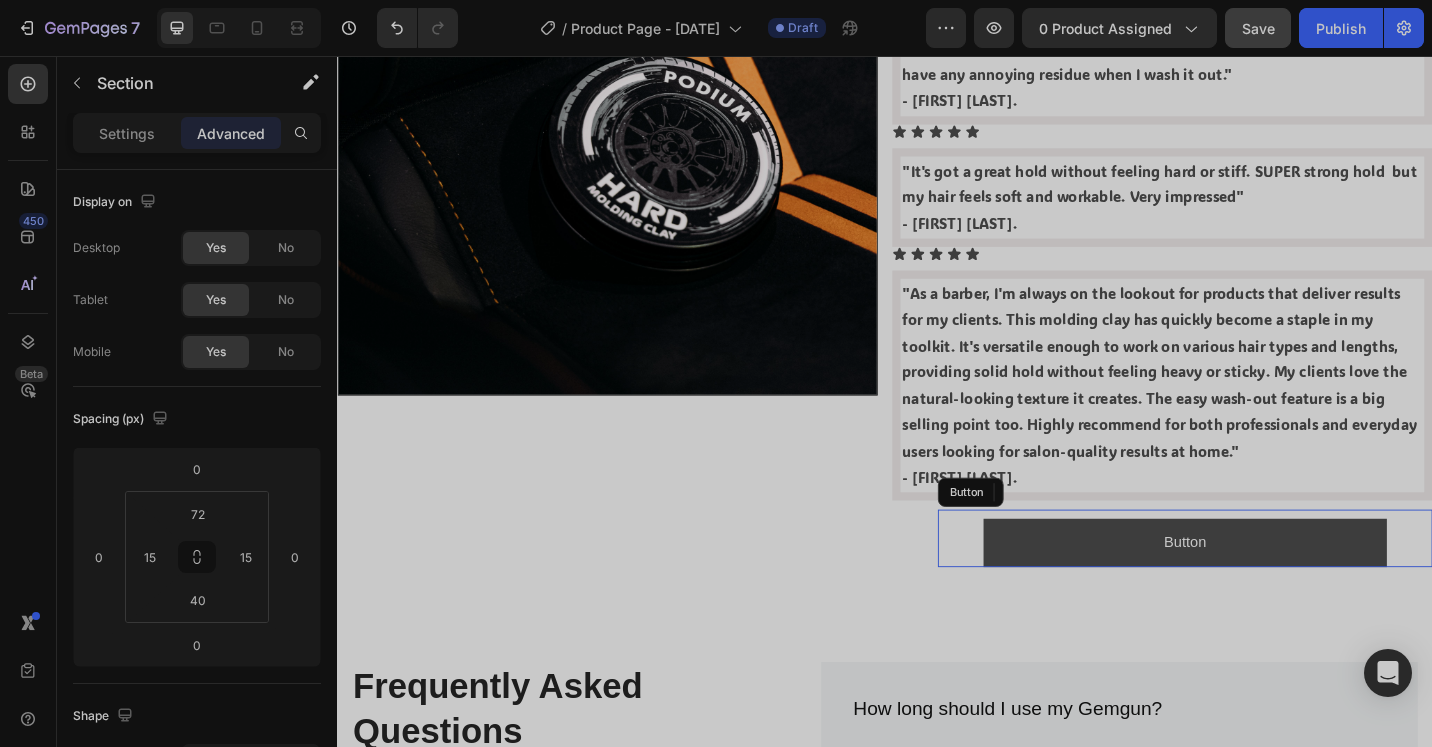 click on "Button" at bounding box center (1266, 589) 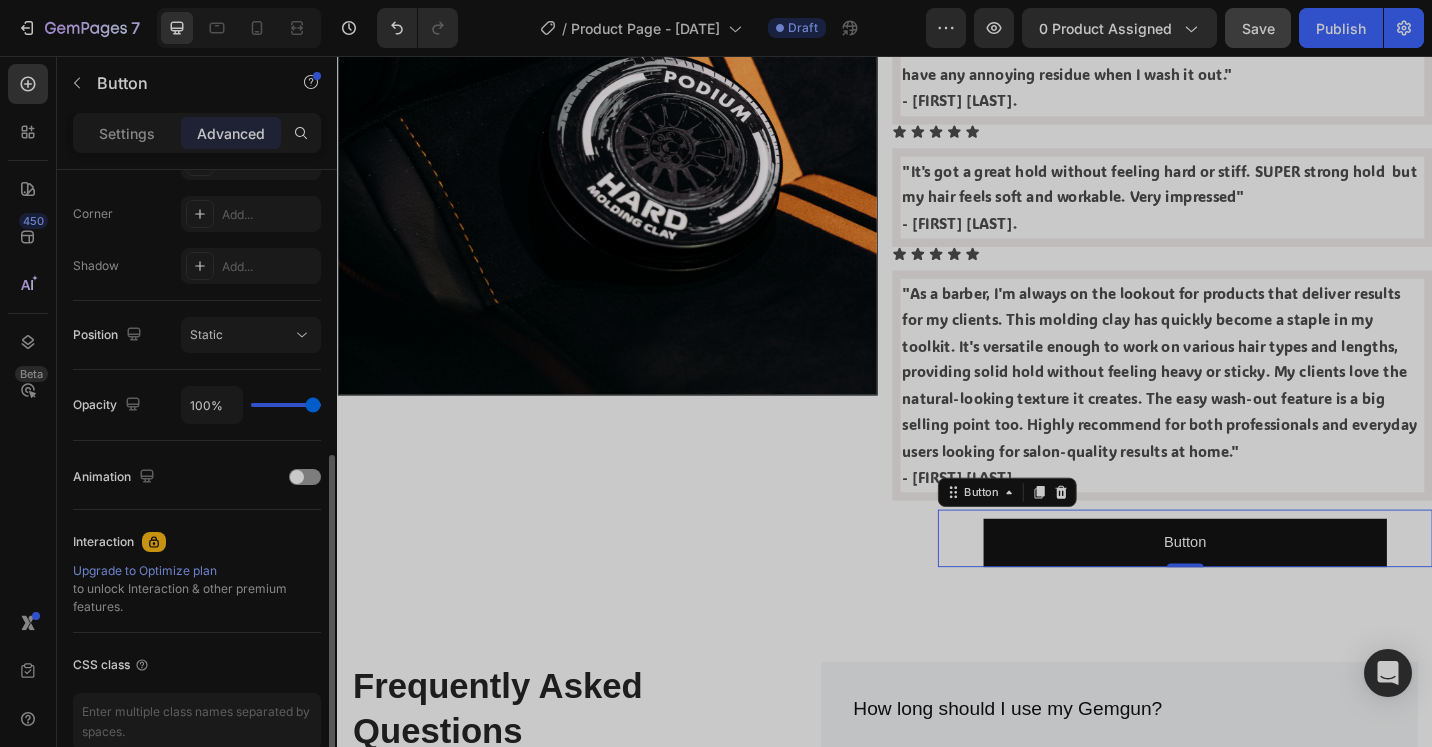 scroll, scrollTop: 0, scrollLeft: 0, axis: both 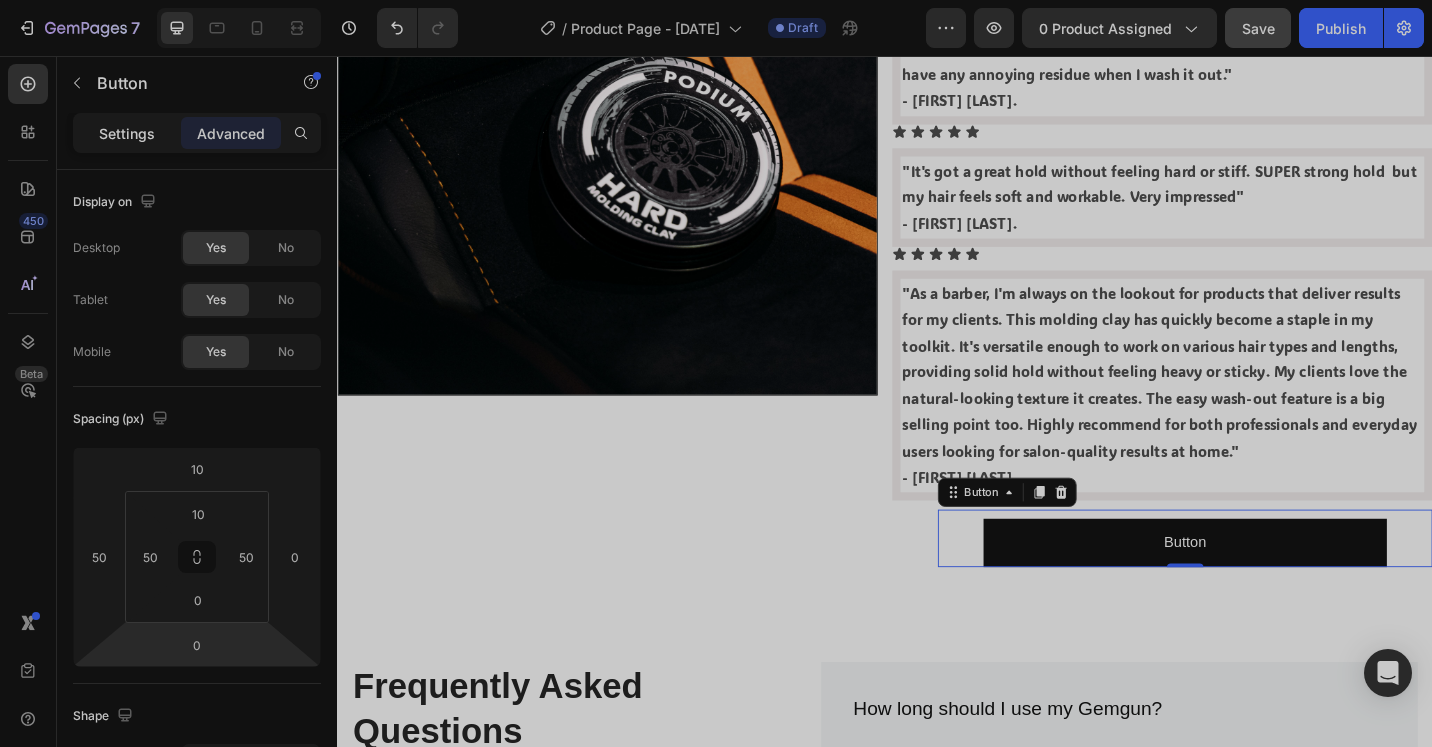 click on "Settings" 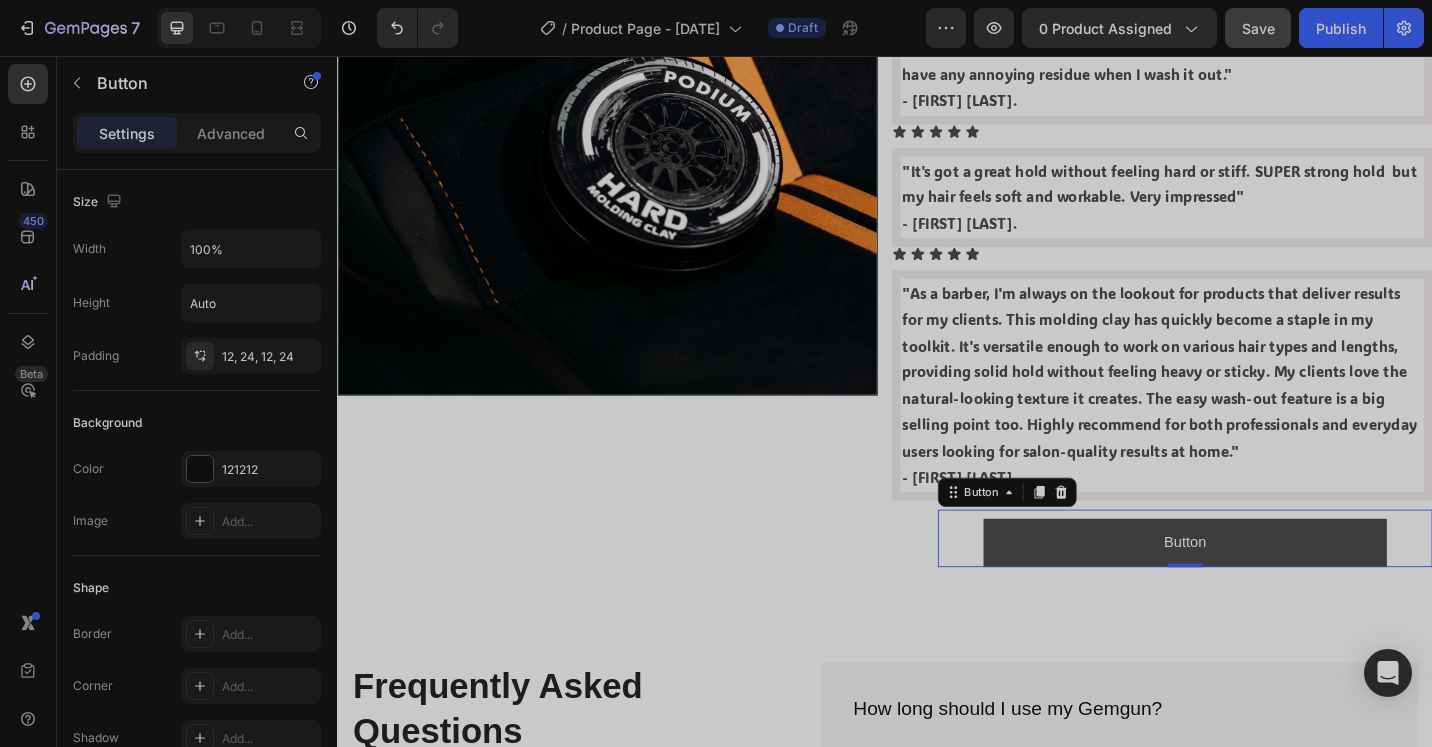 click on "Button" at bounding box center [1266, 589] 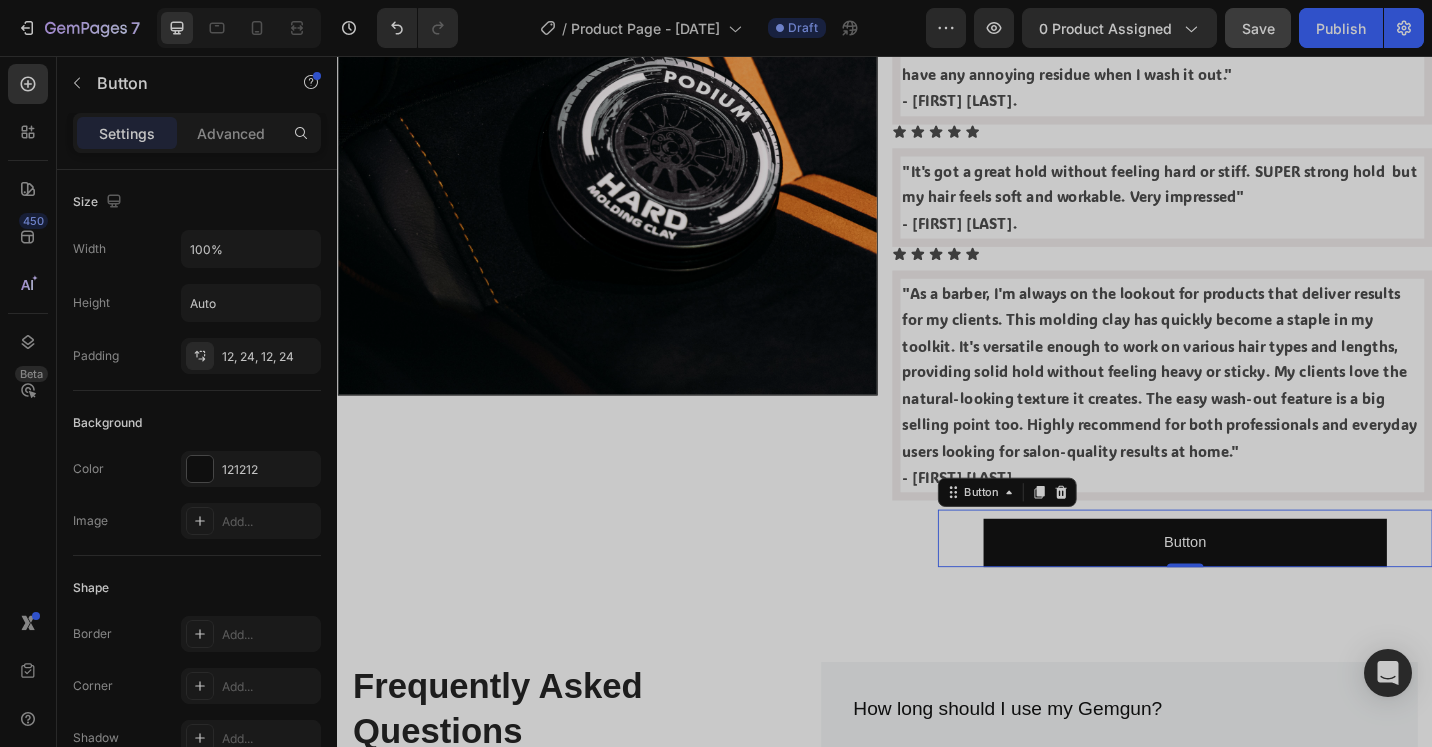 click on "Settings Advanced" at bounding box center (197, 133) 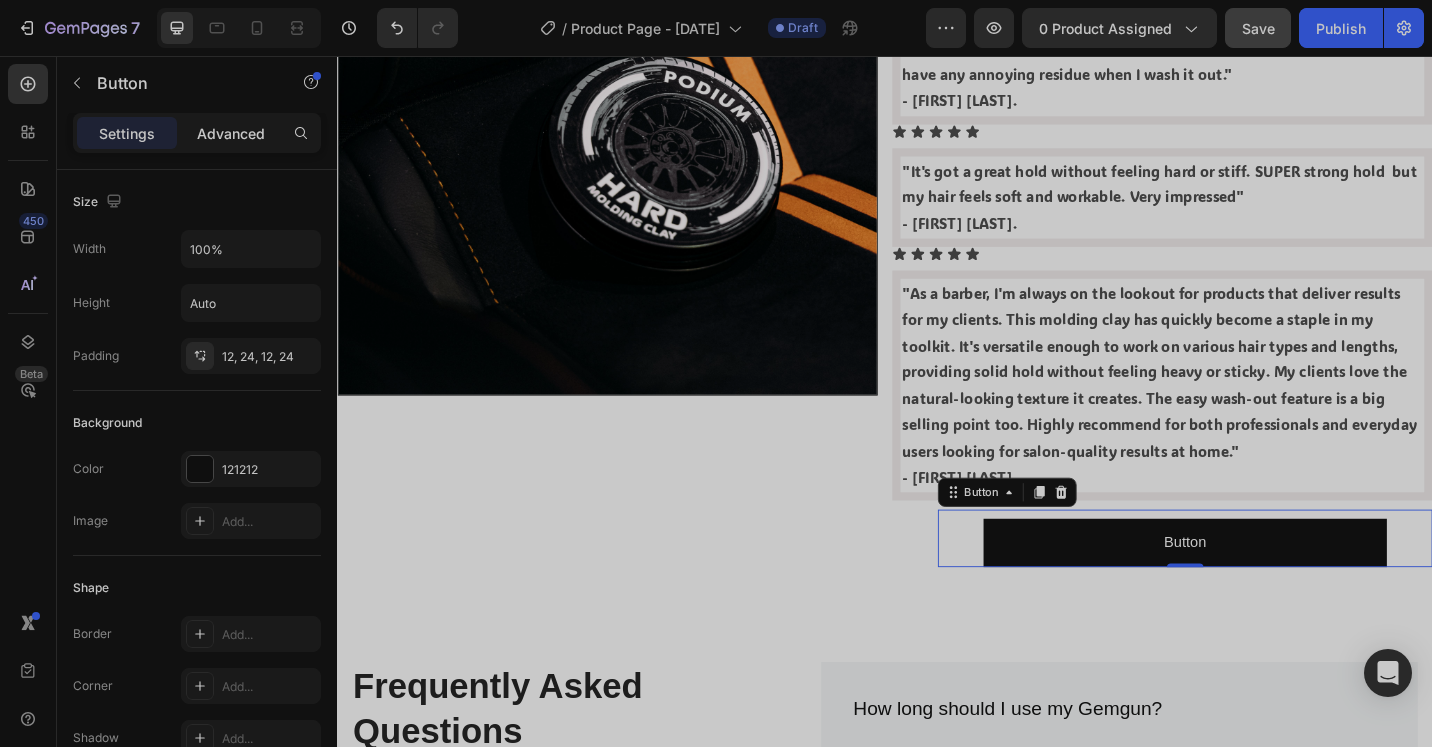 click on "Advanced" at bounding box center [231, 133] 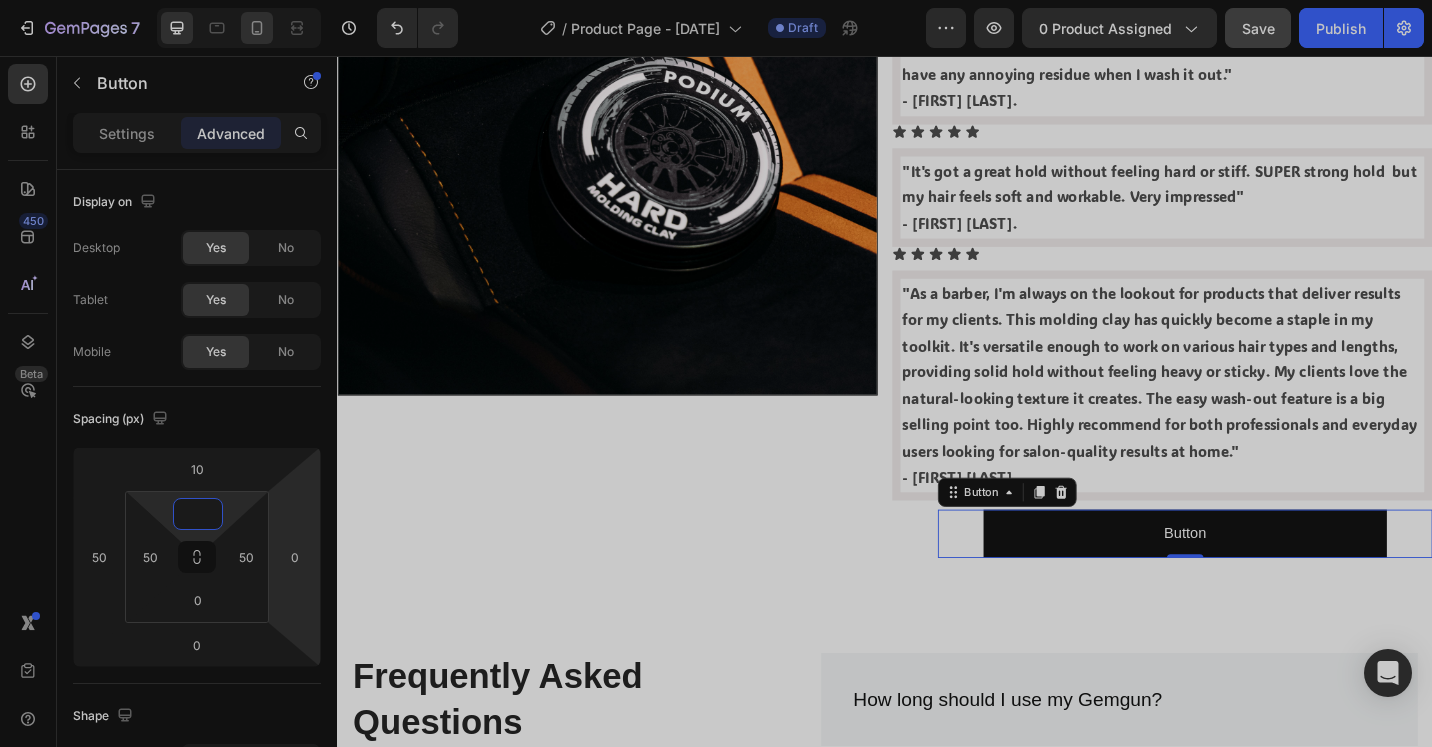 type on "0" 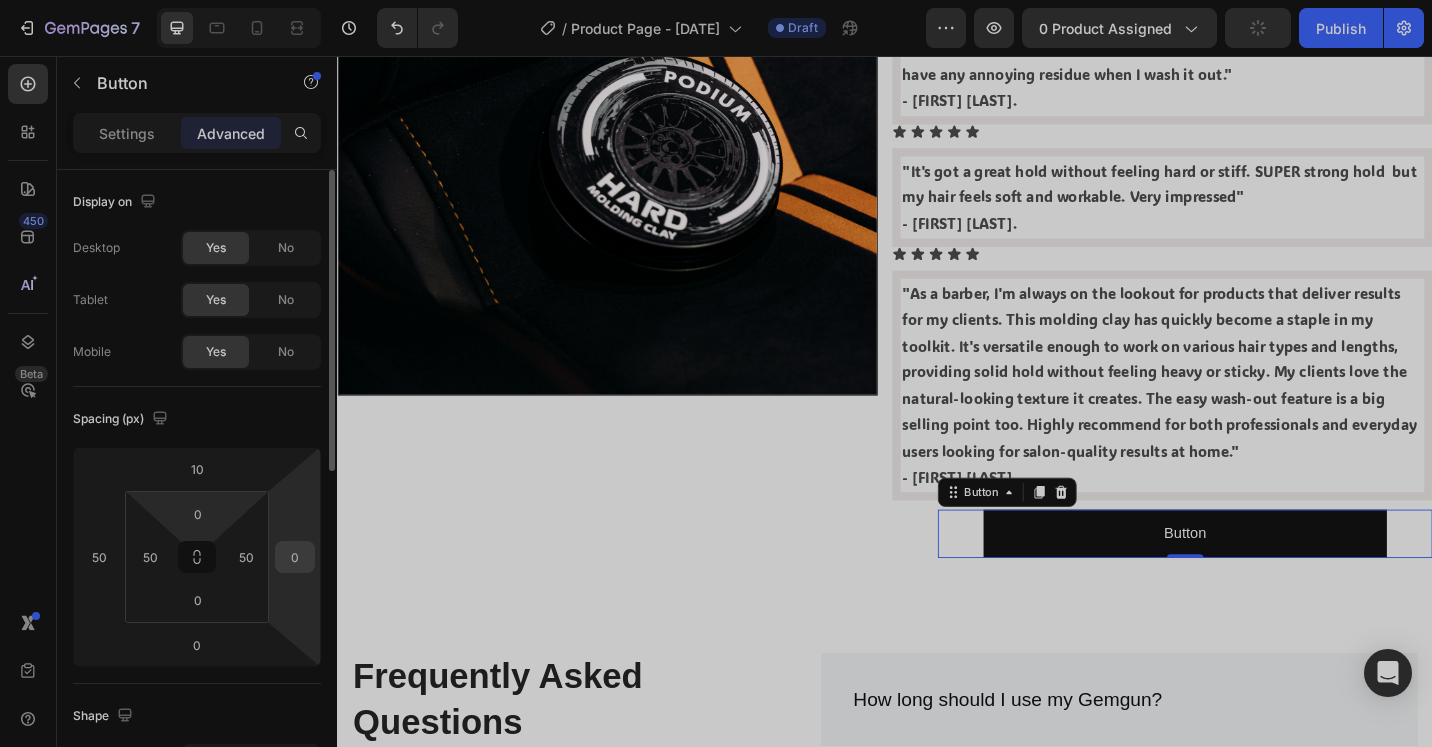 click on "0" at bounding box center (295, 557) 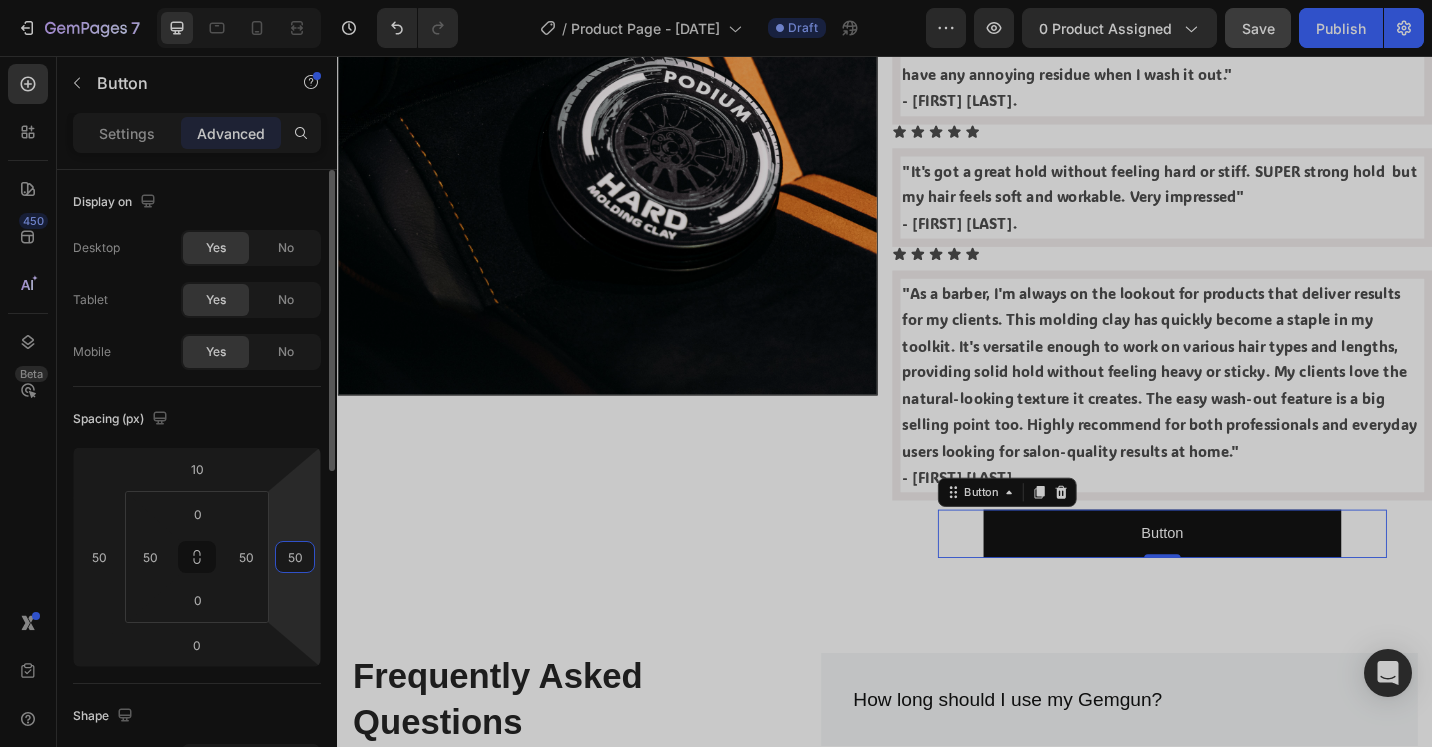type on "5" 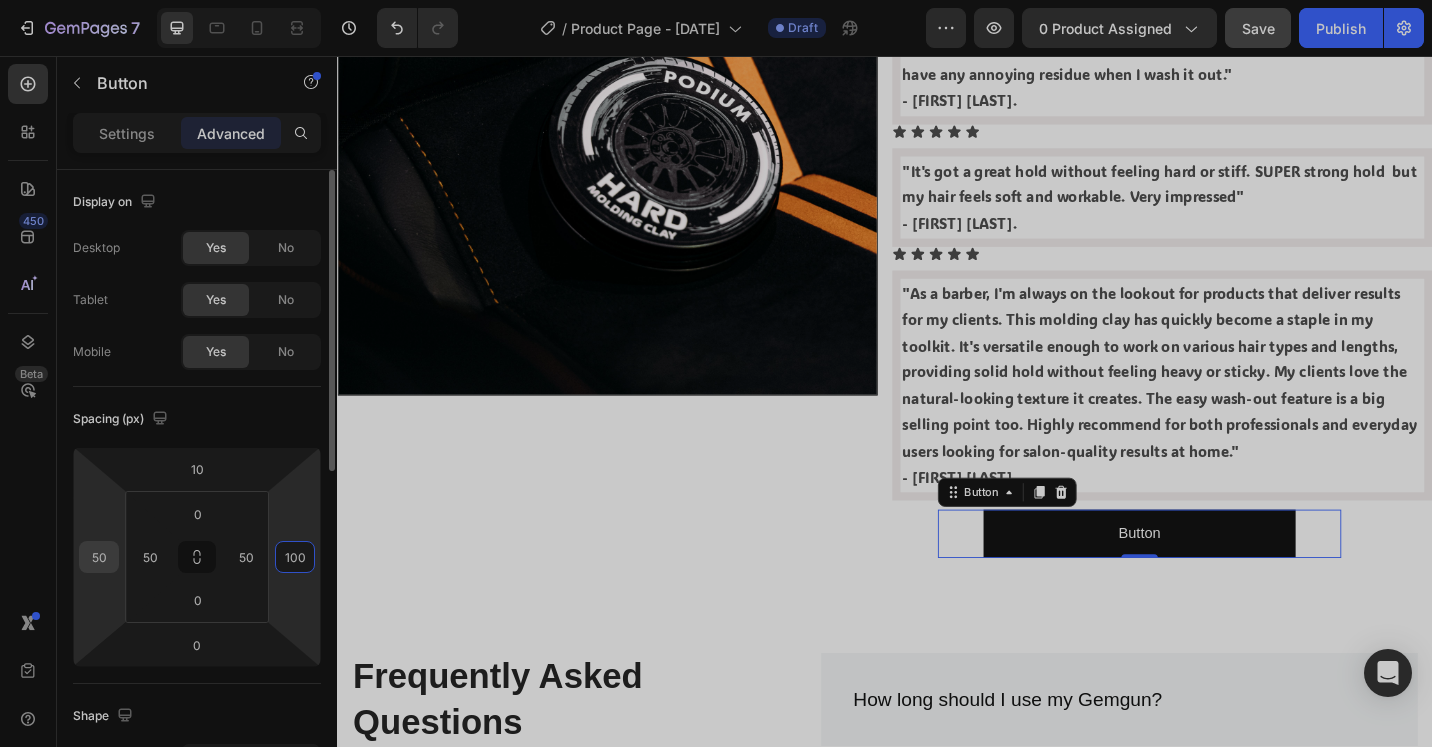 type on "100" 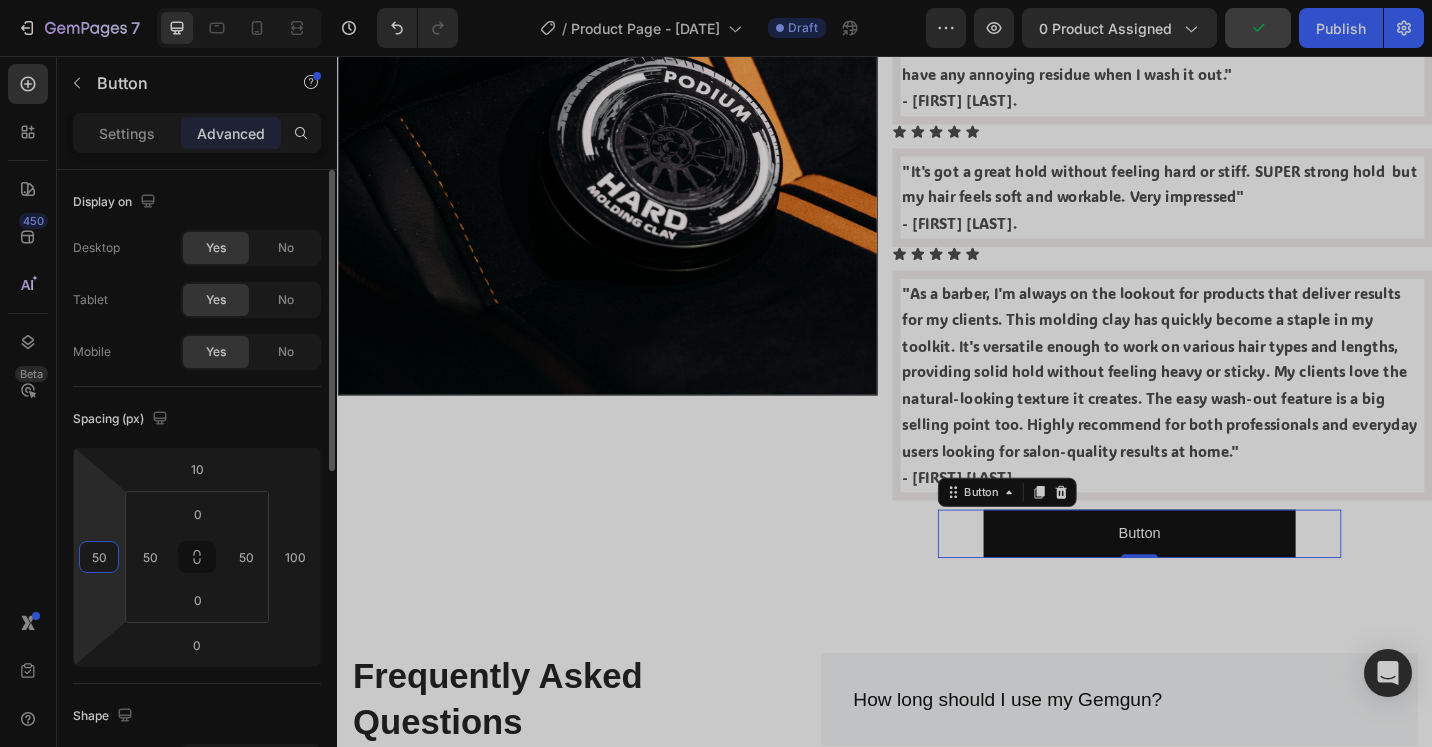 click on "50" at bounding box center [99, 557] 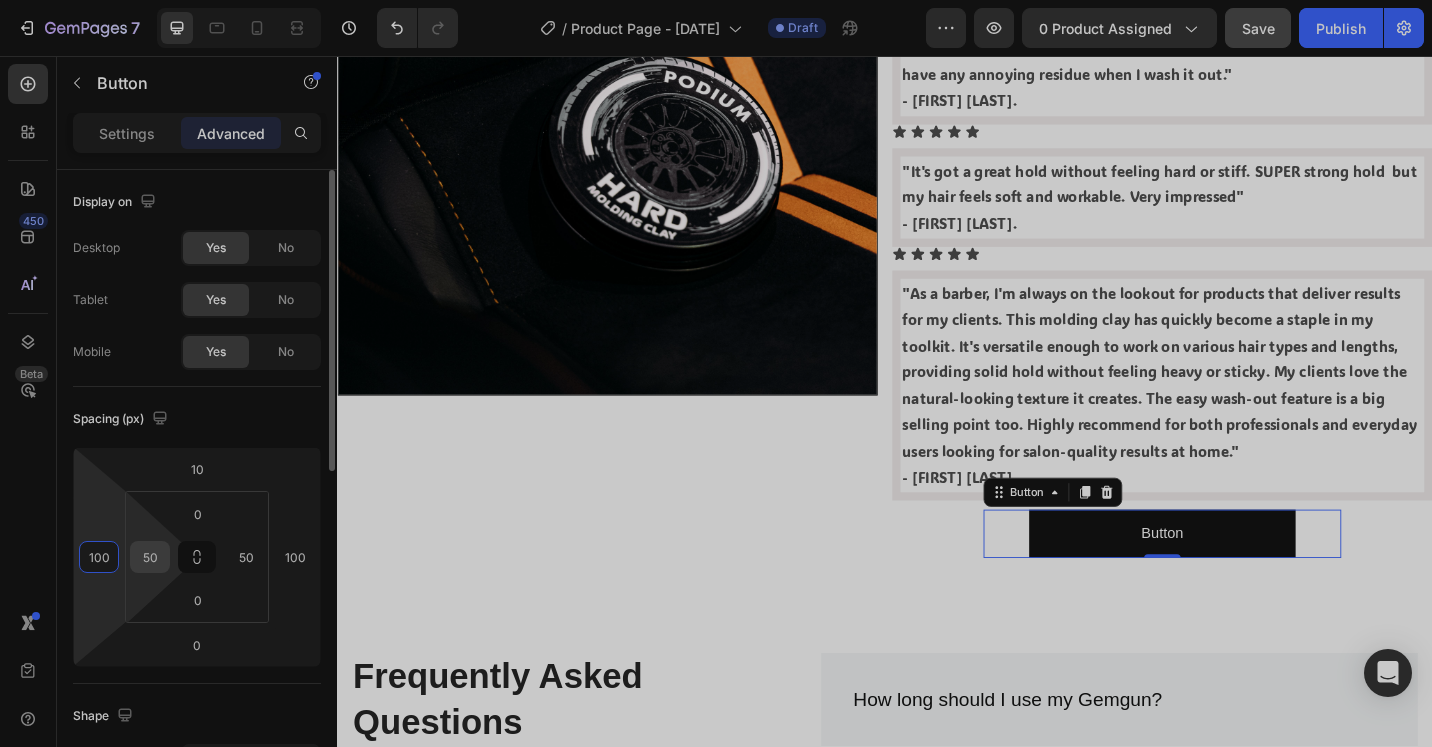 type on "100" 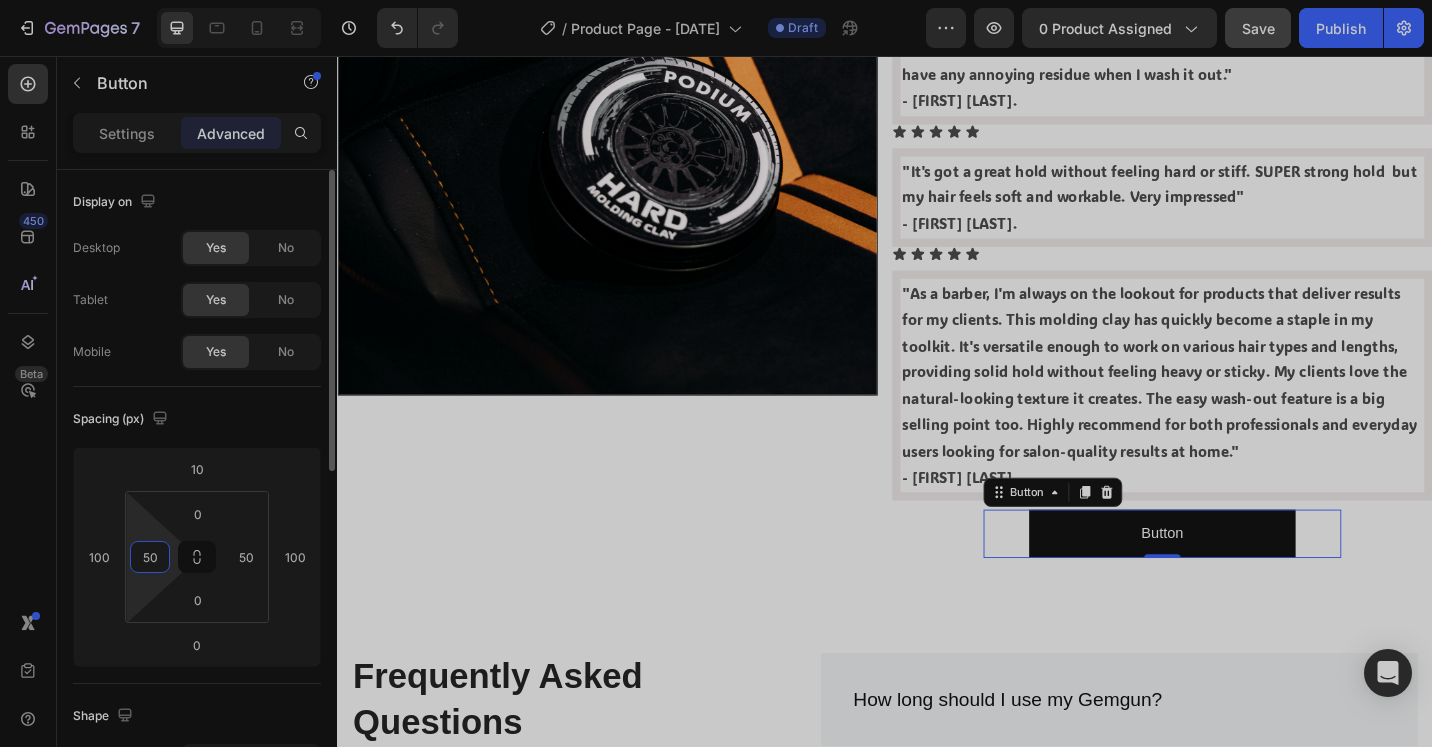 click on "50" at bounding box center [150, 557] 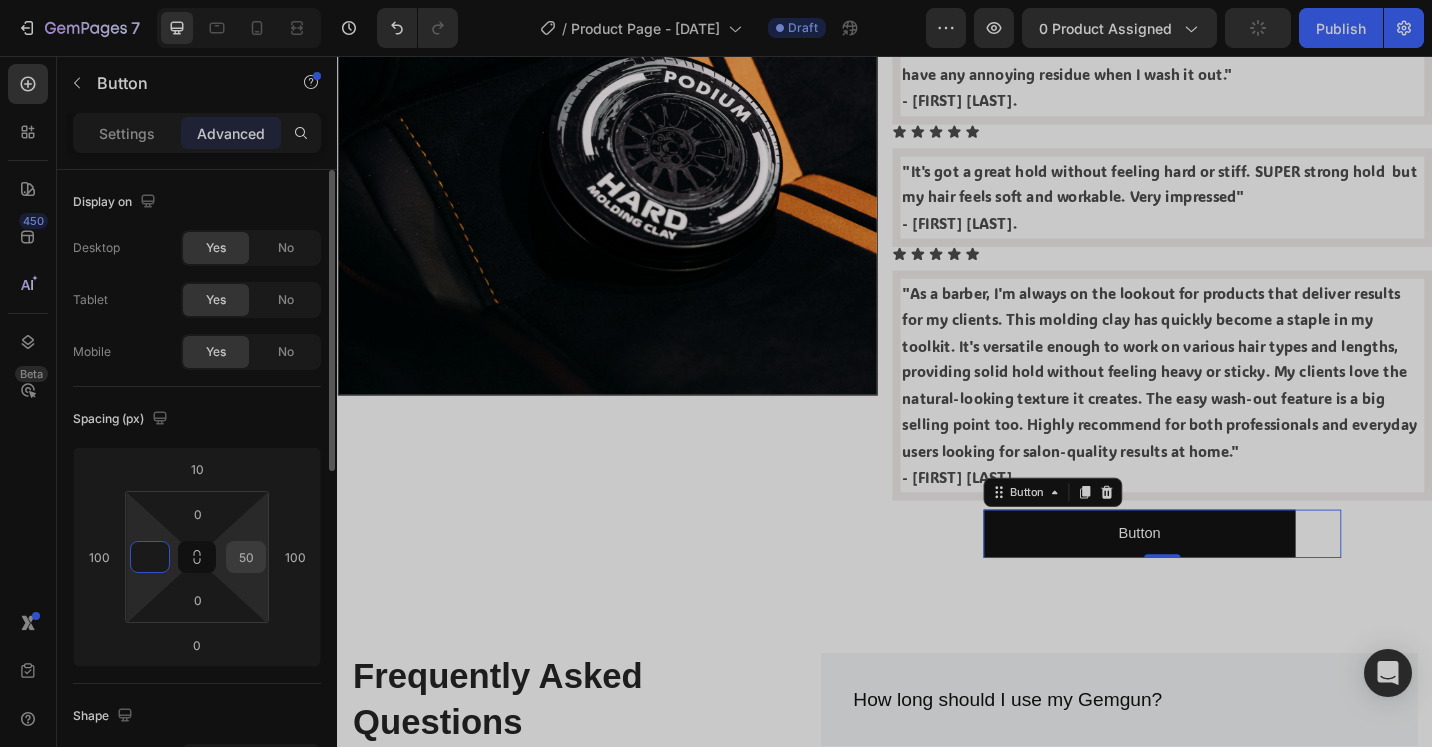 type on "0" 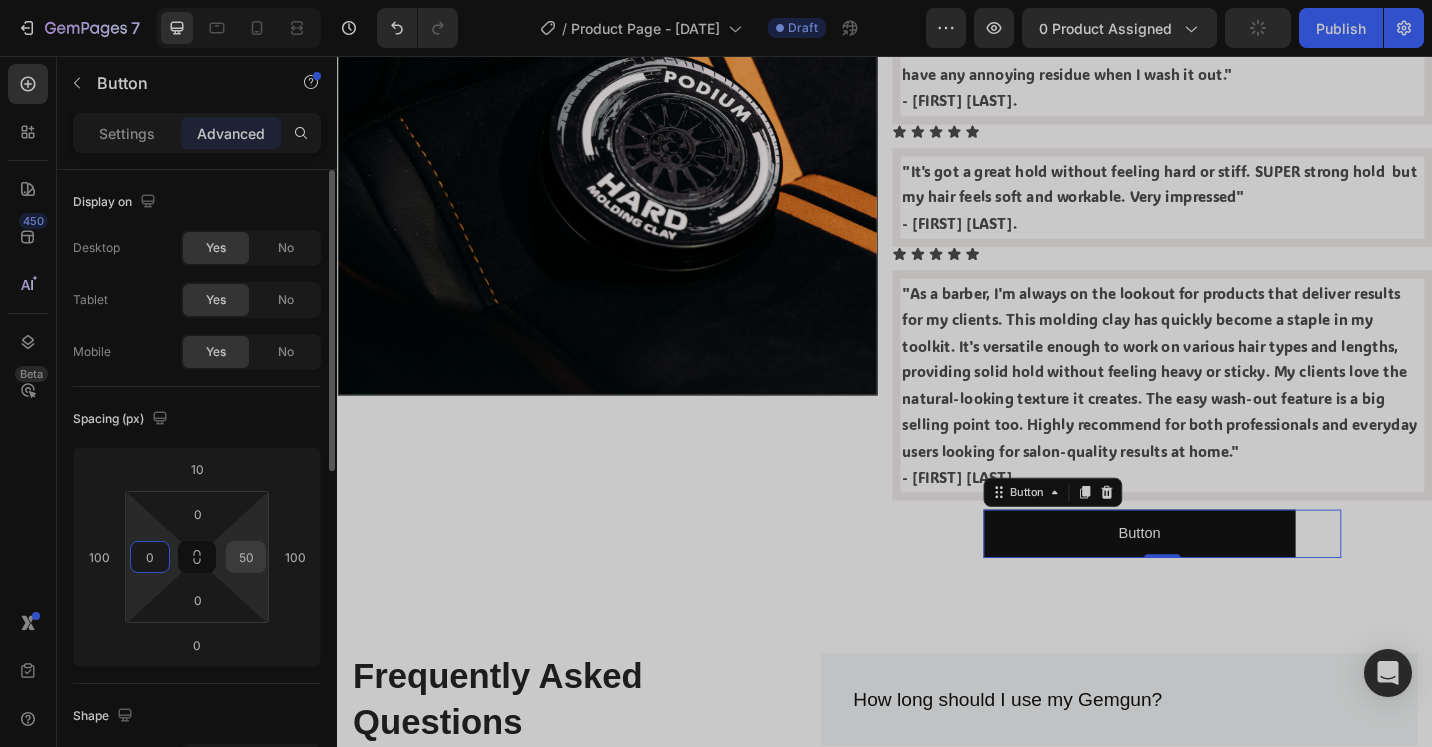 click on "50" at bounding box center [246, 557] 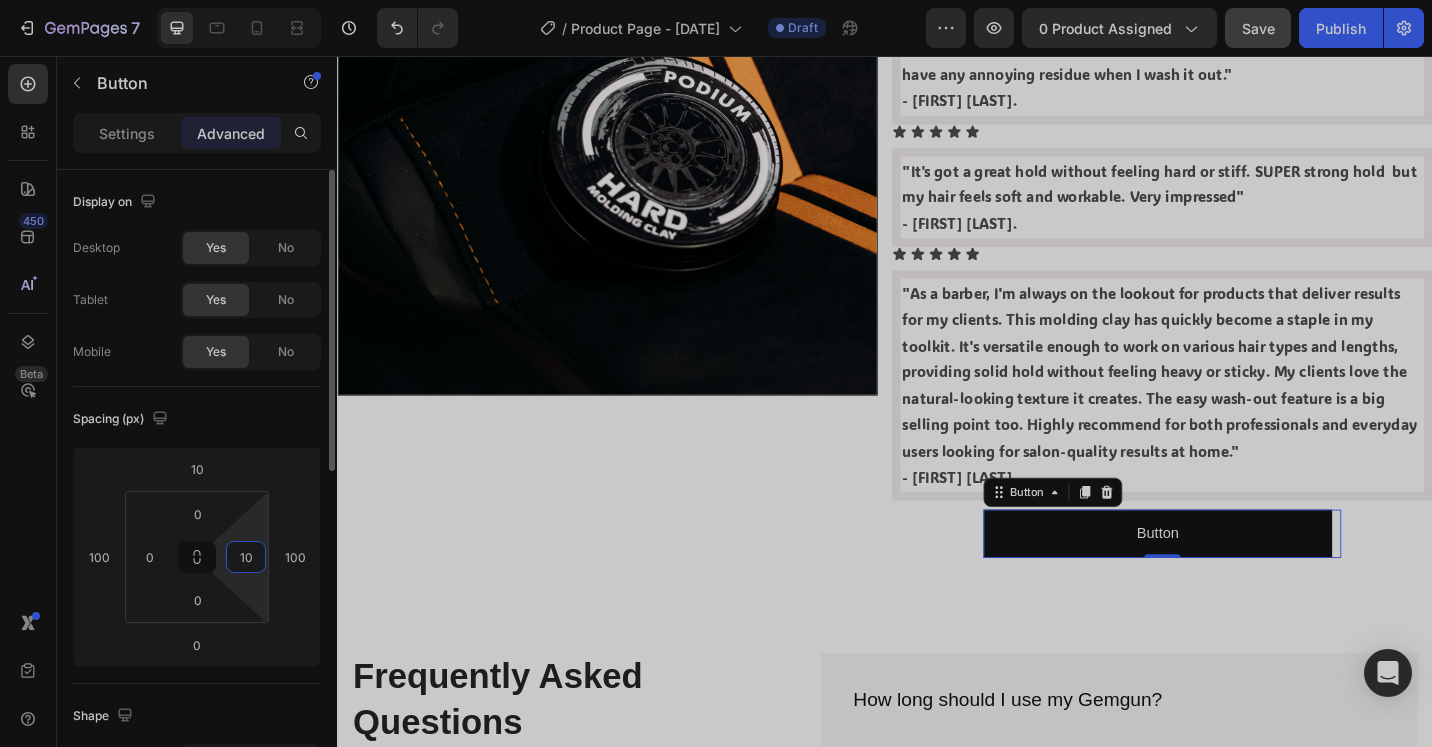 type on "100" 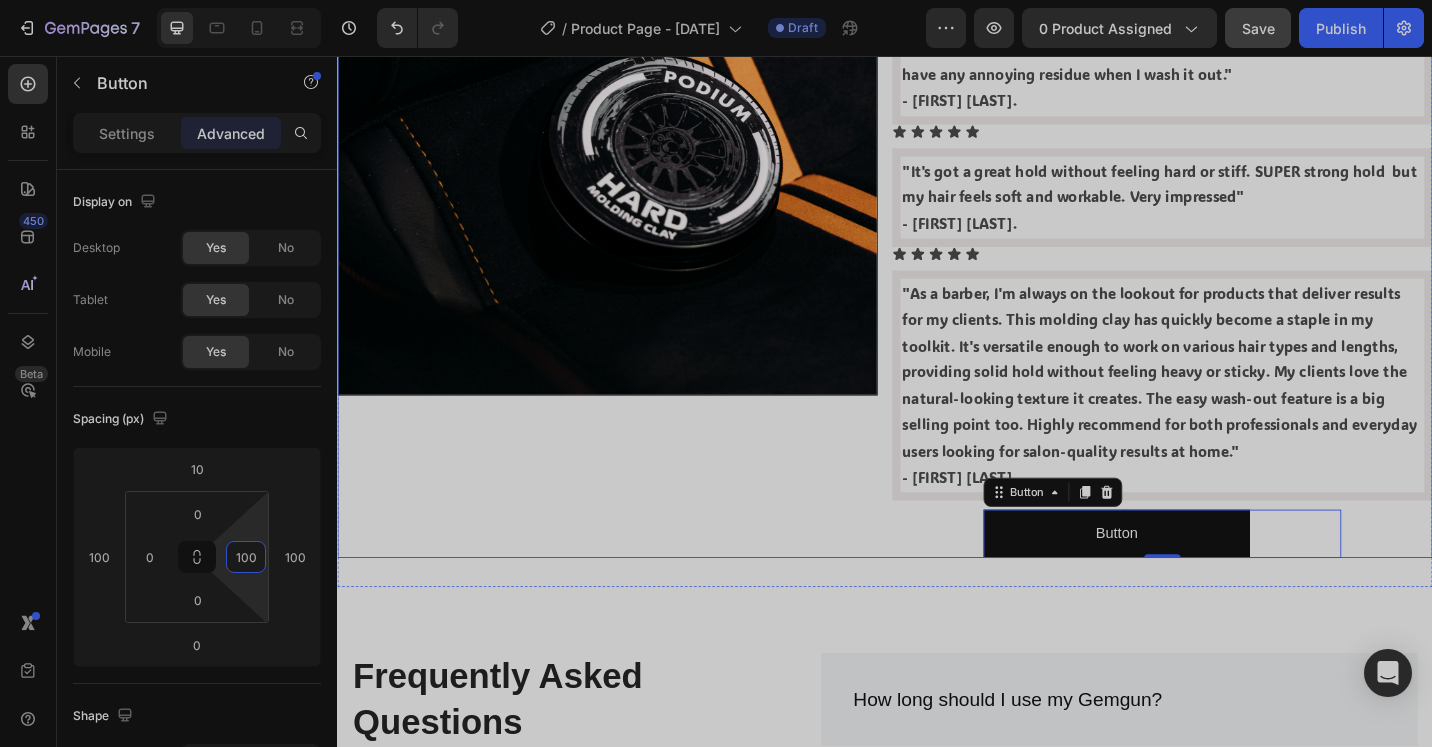 click on "Image" at bounding box center (633, 221) 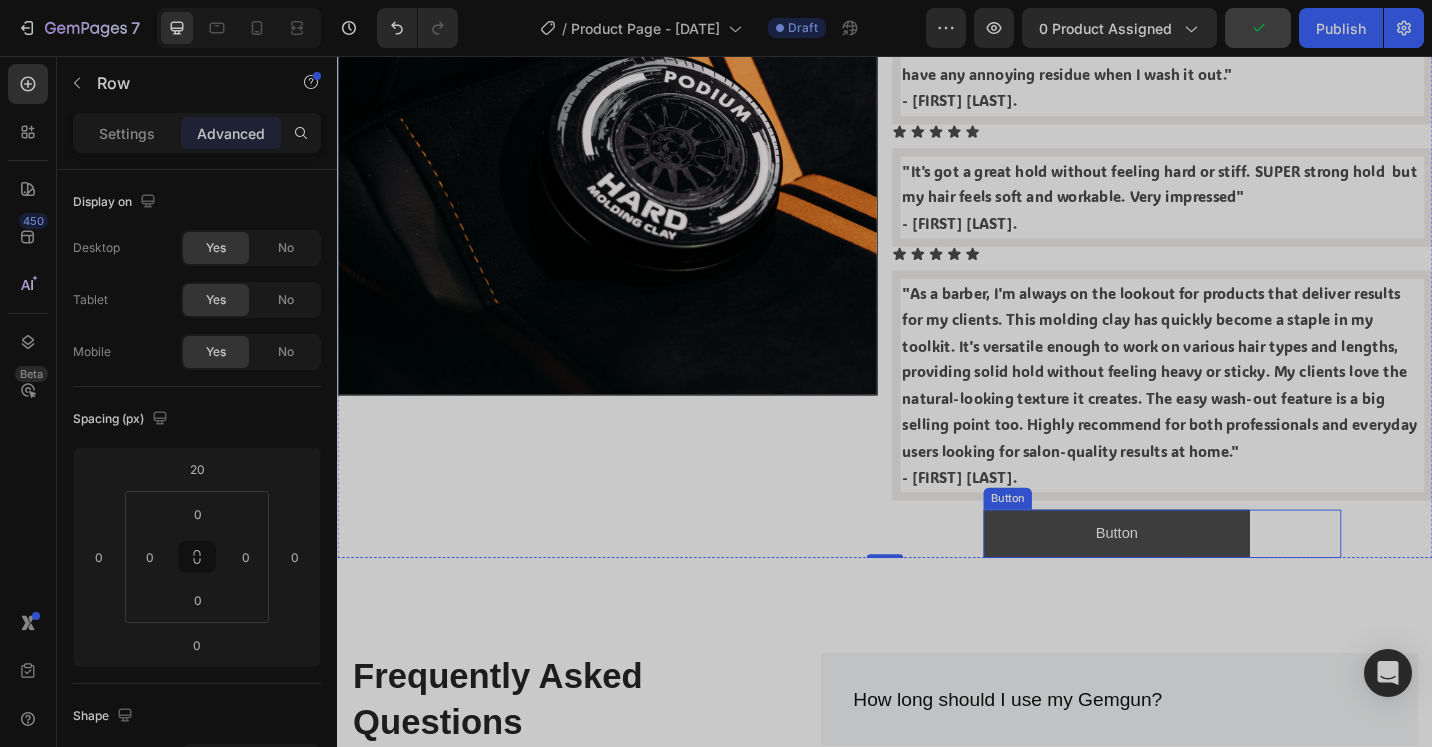 click on "Button" at bounding box center [1191, 579] 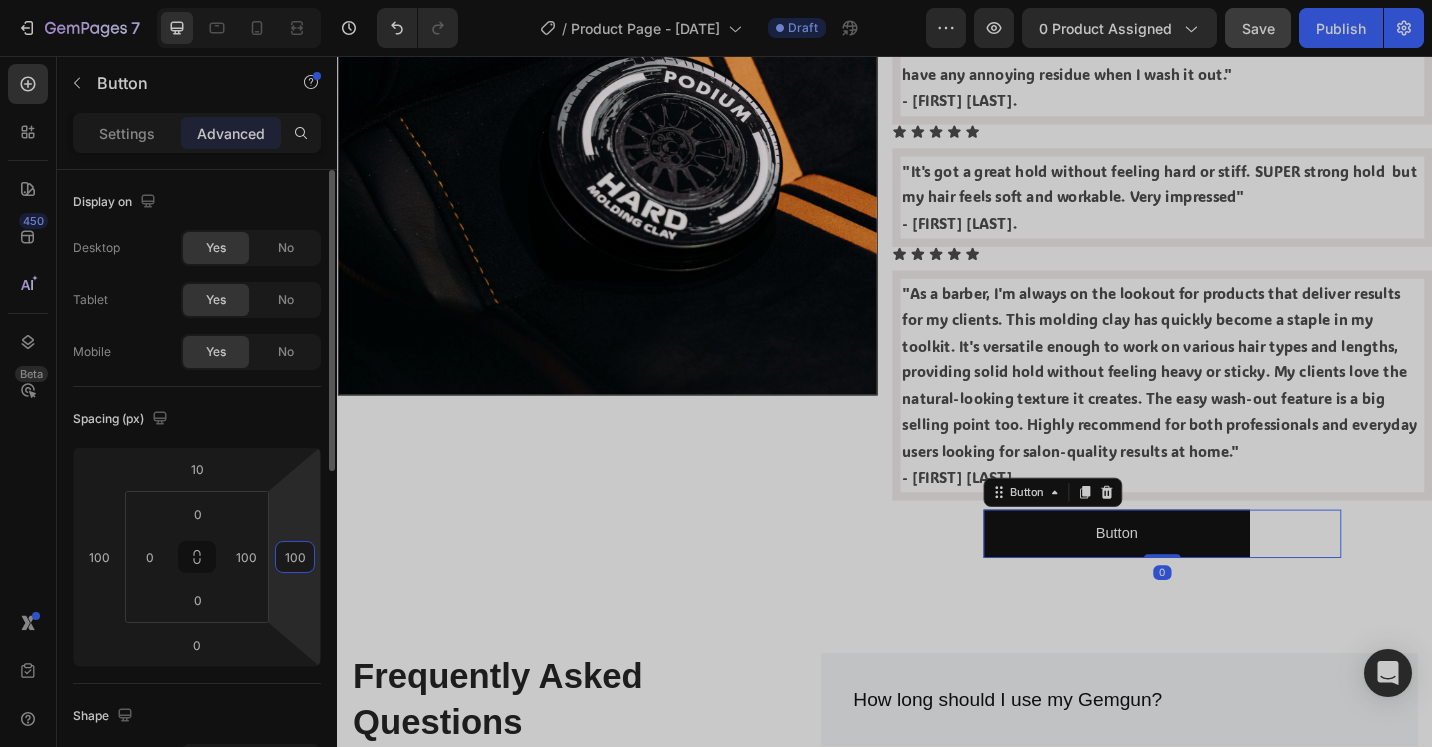 click on "100" at bounding box center (295, 557) 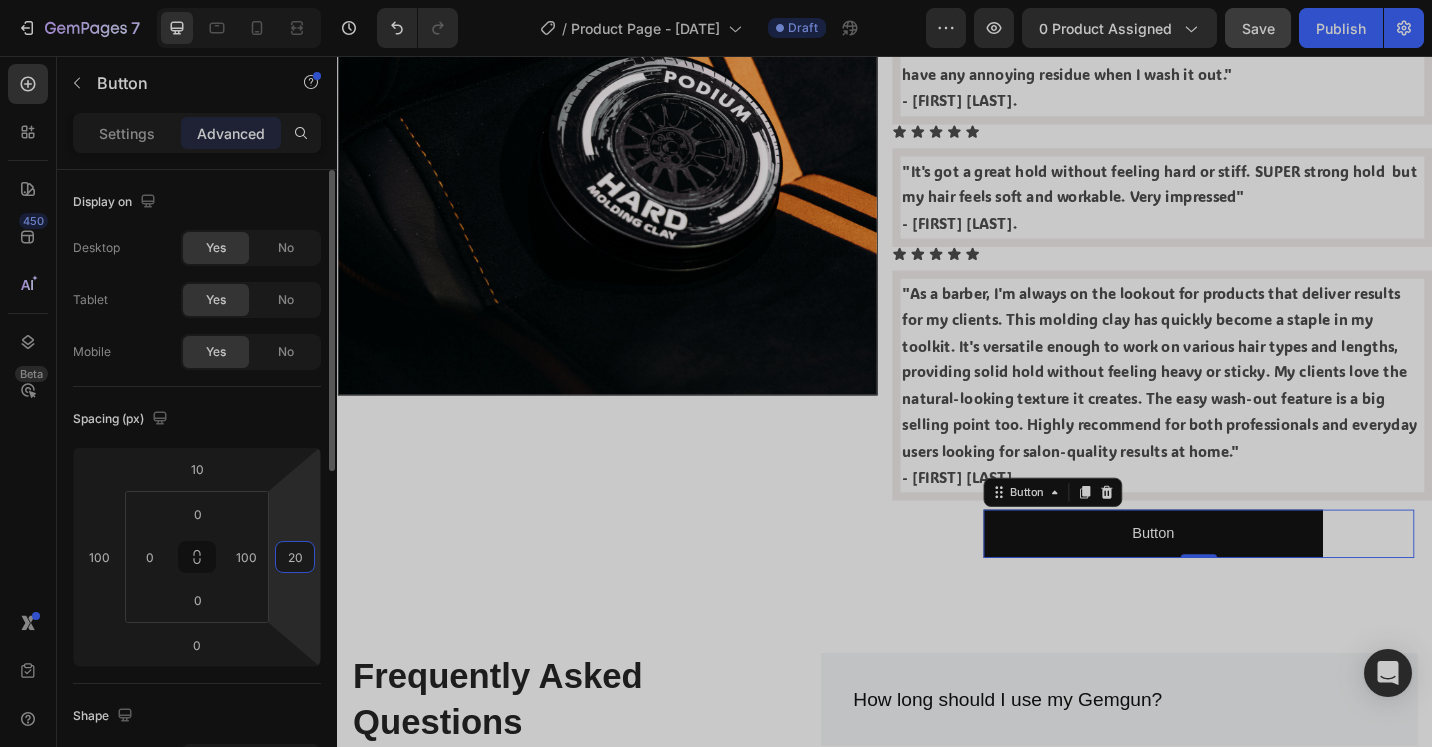 type on "2" 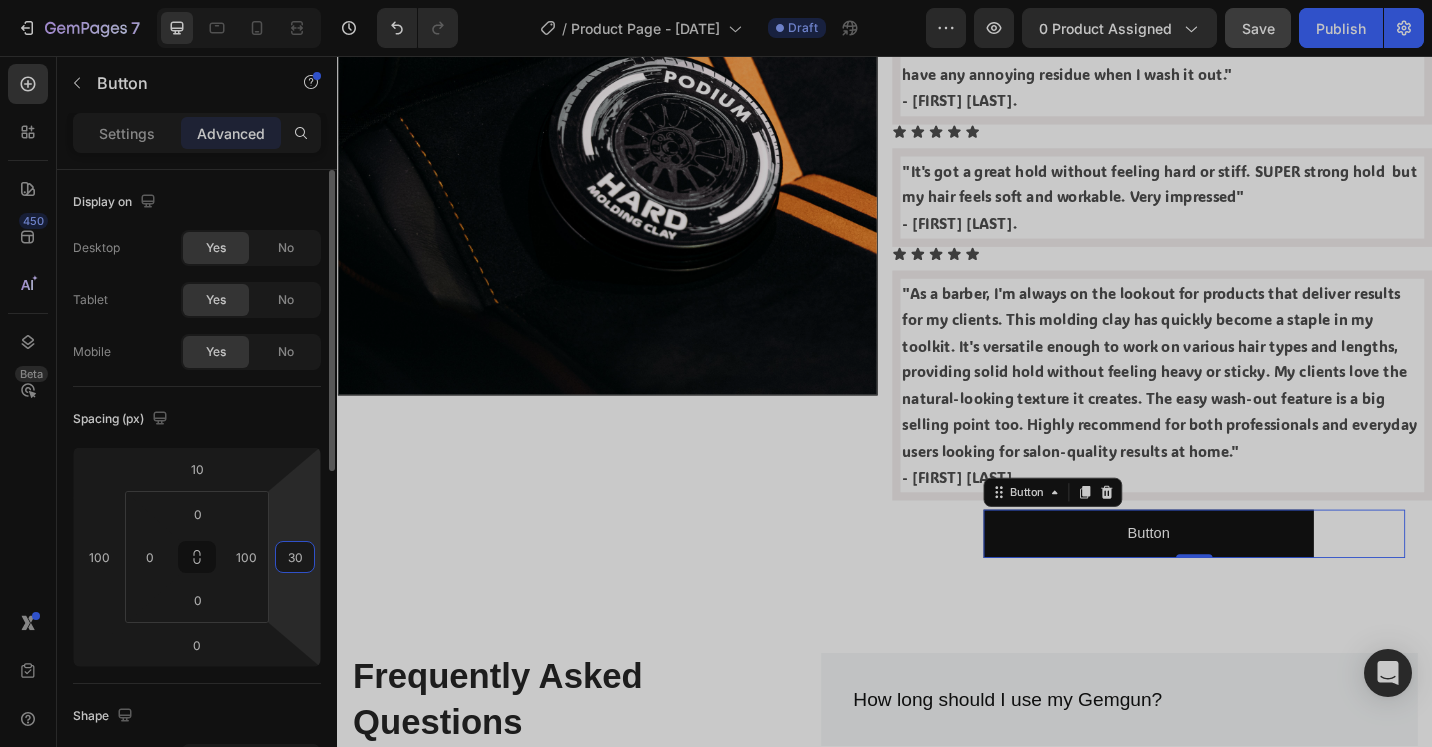 type on "3" 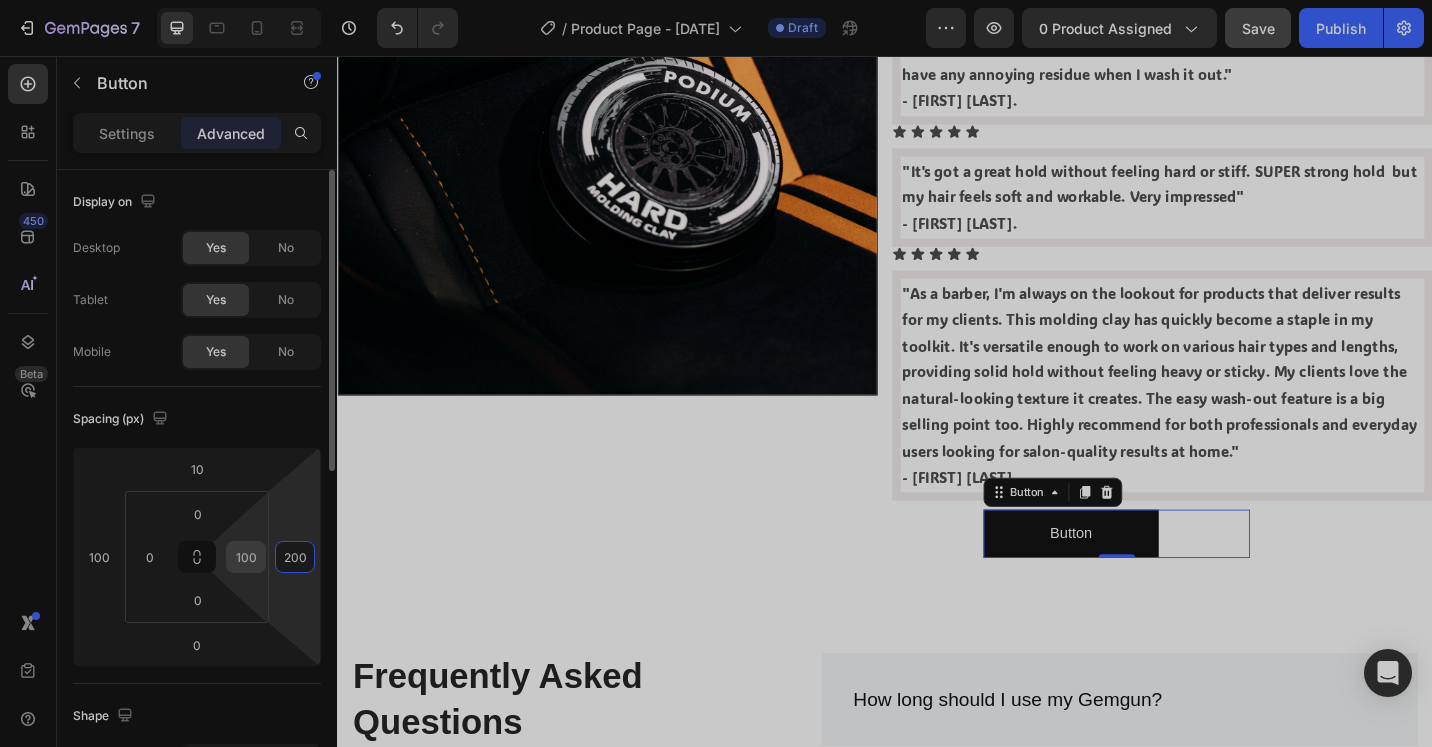 type on "200" 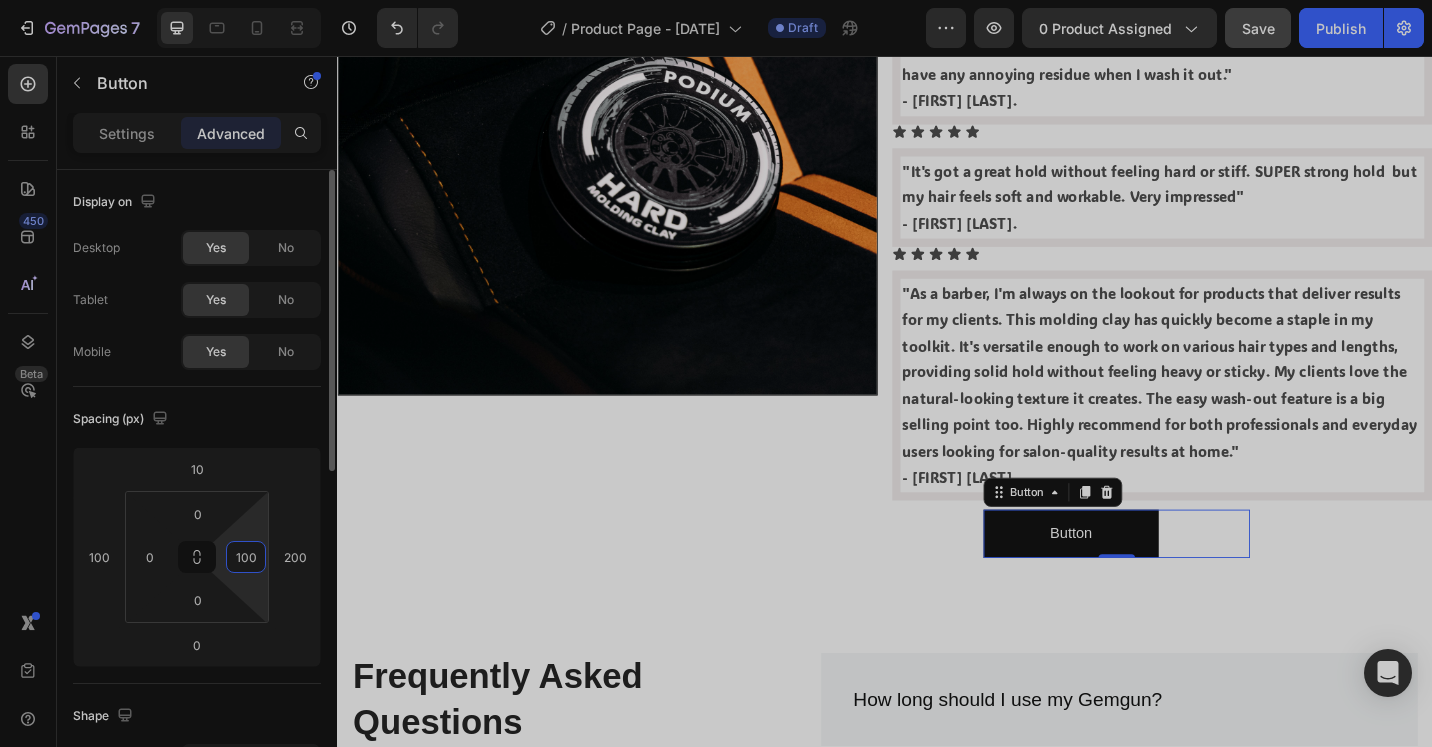 click on "100" at bounding box center [246, 557] 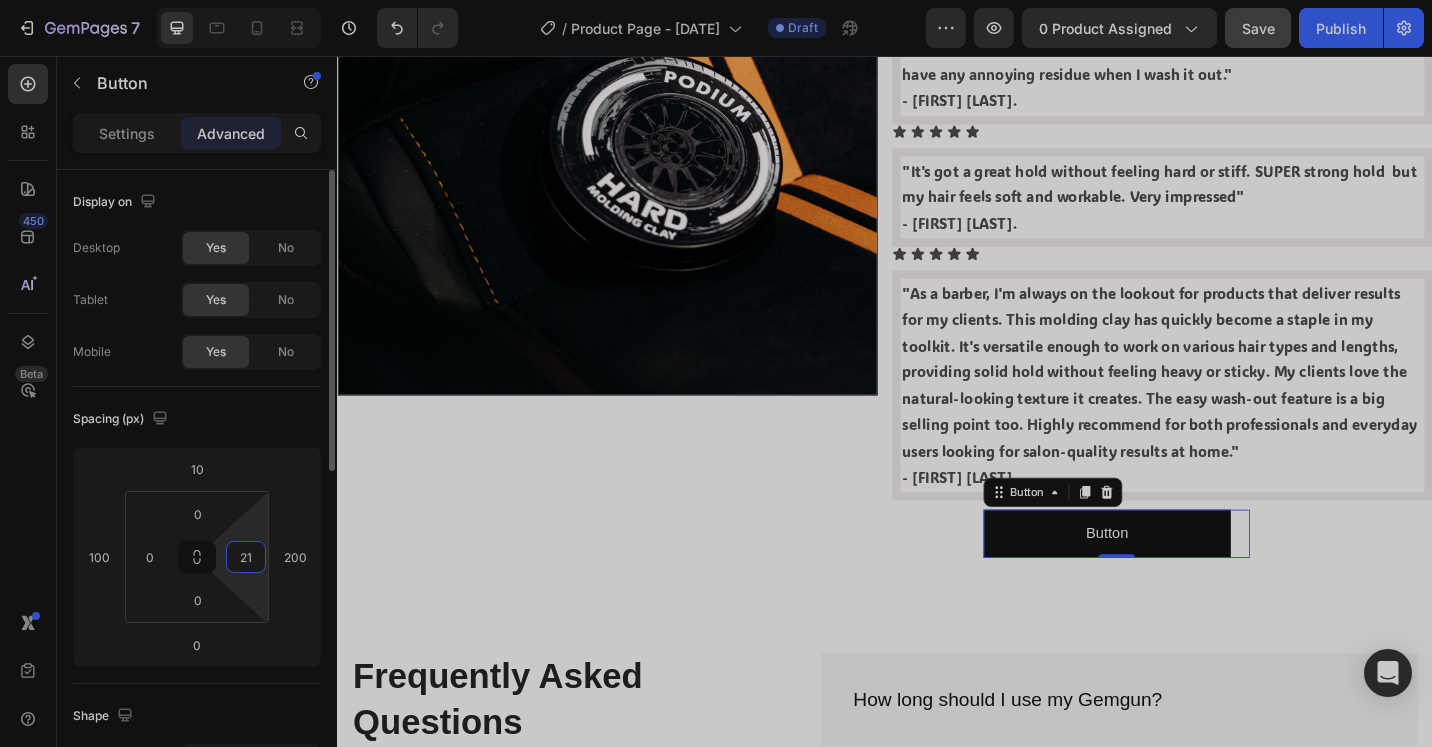 type on "2" 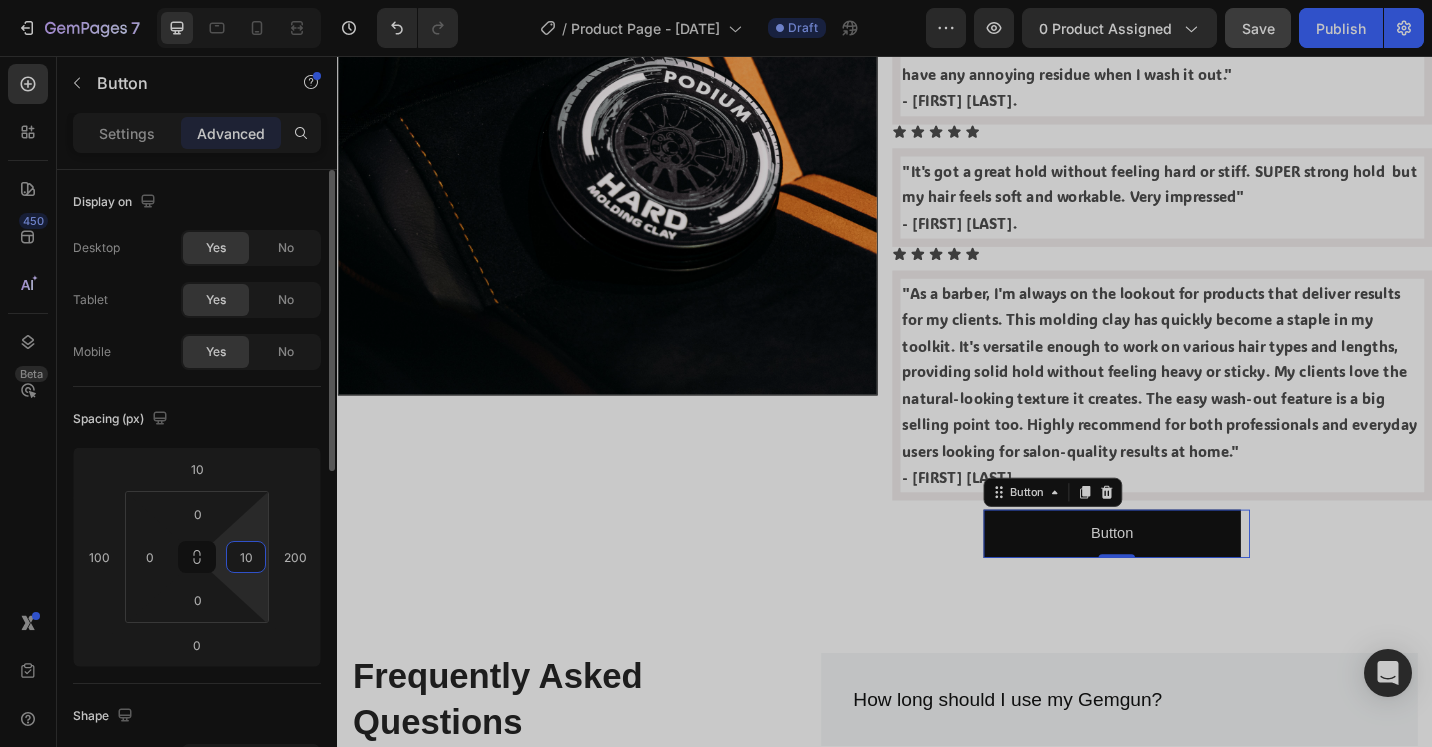type on "100" 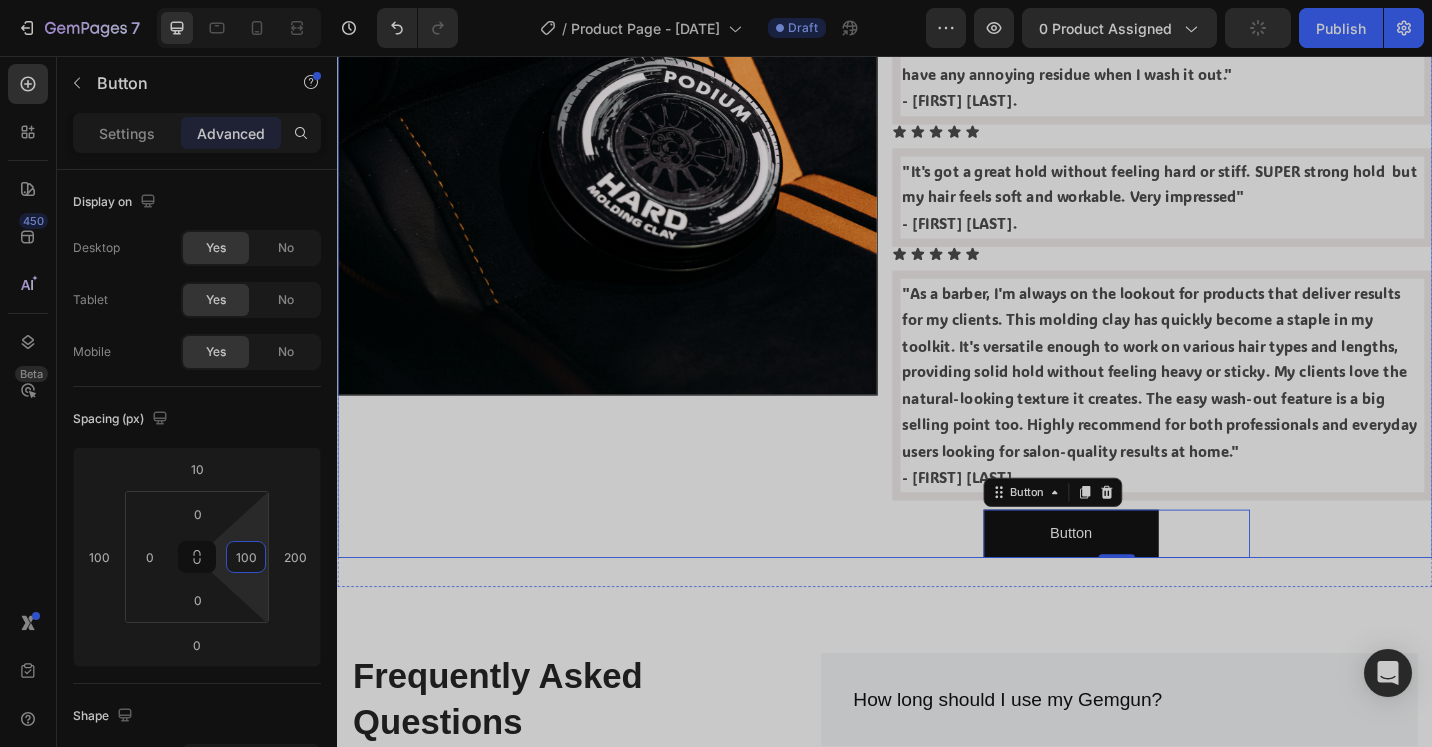 click on "Image" at bounding box center (633, 221) 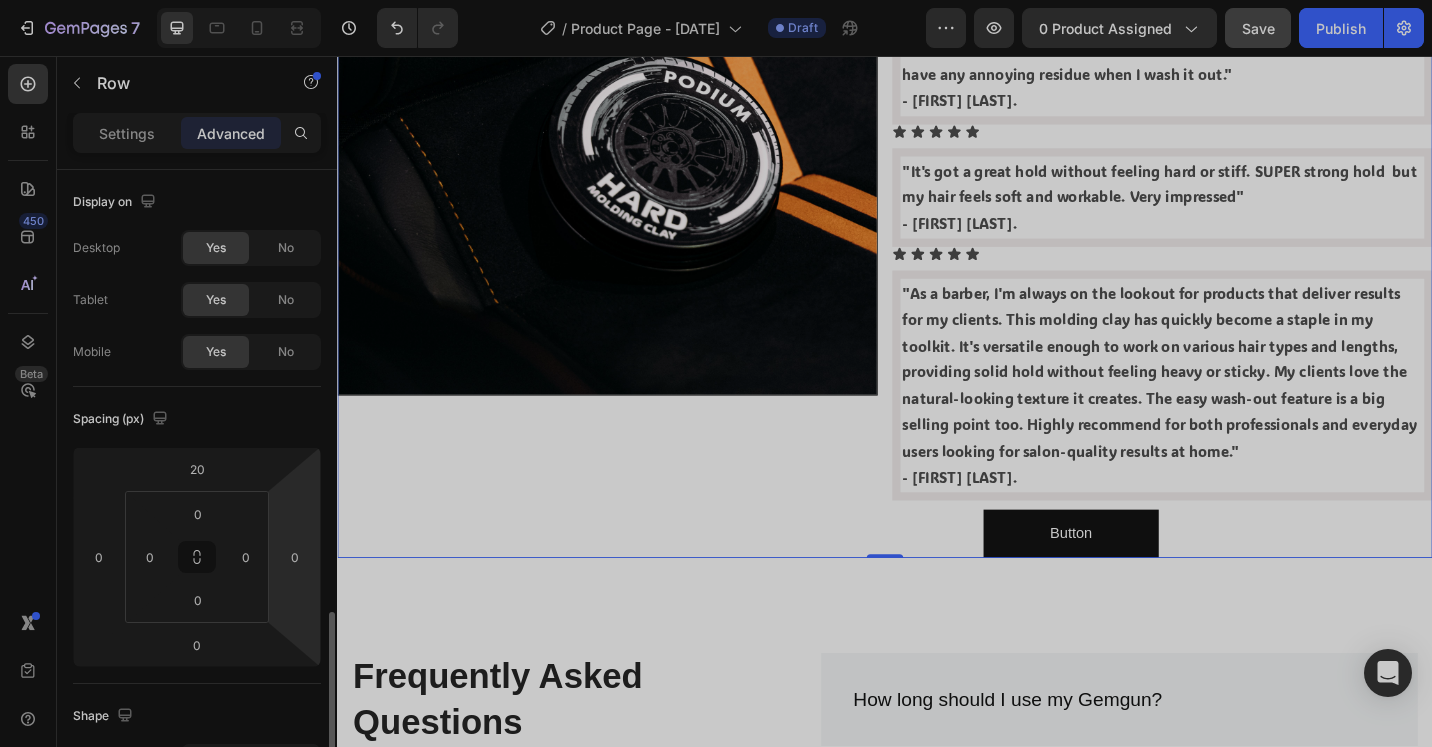 scroll, scrollTop: 600, scrollLeft: 0, axis: vertical 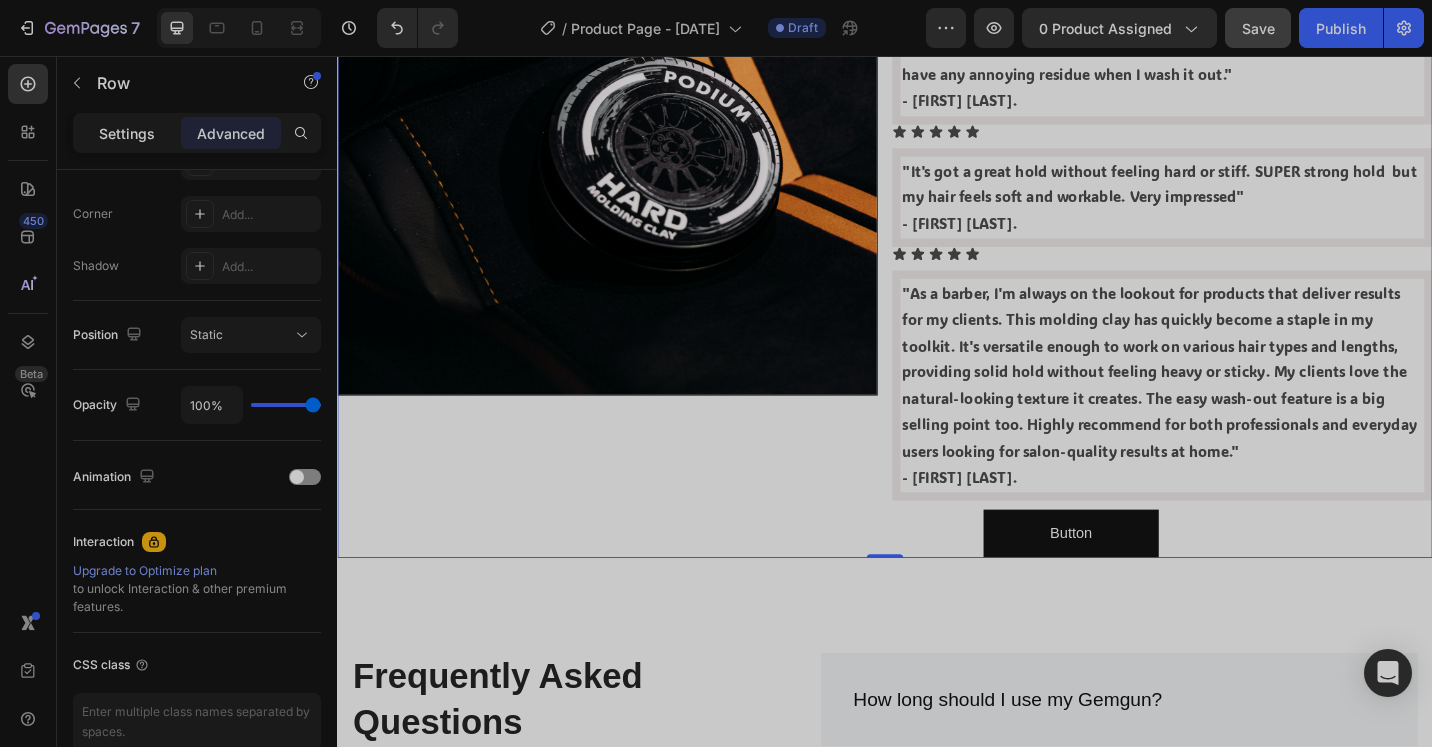 click on "Settings" at bounding box center (127, 133) 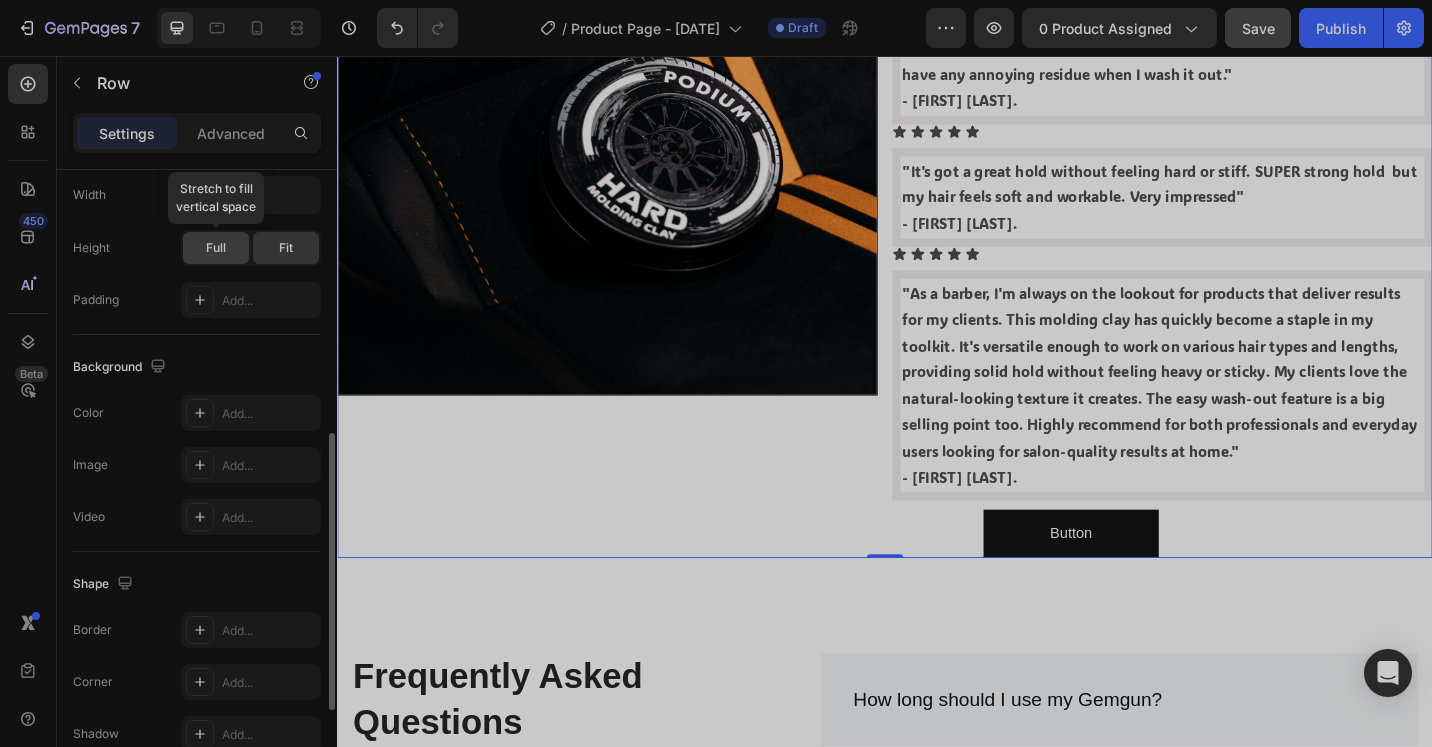 click on "Full" 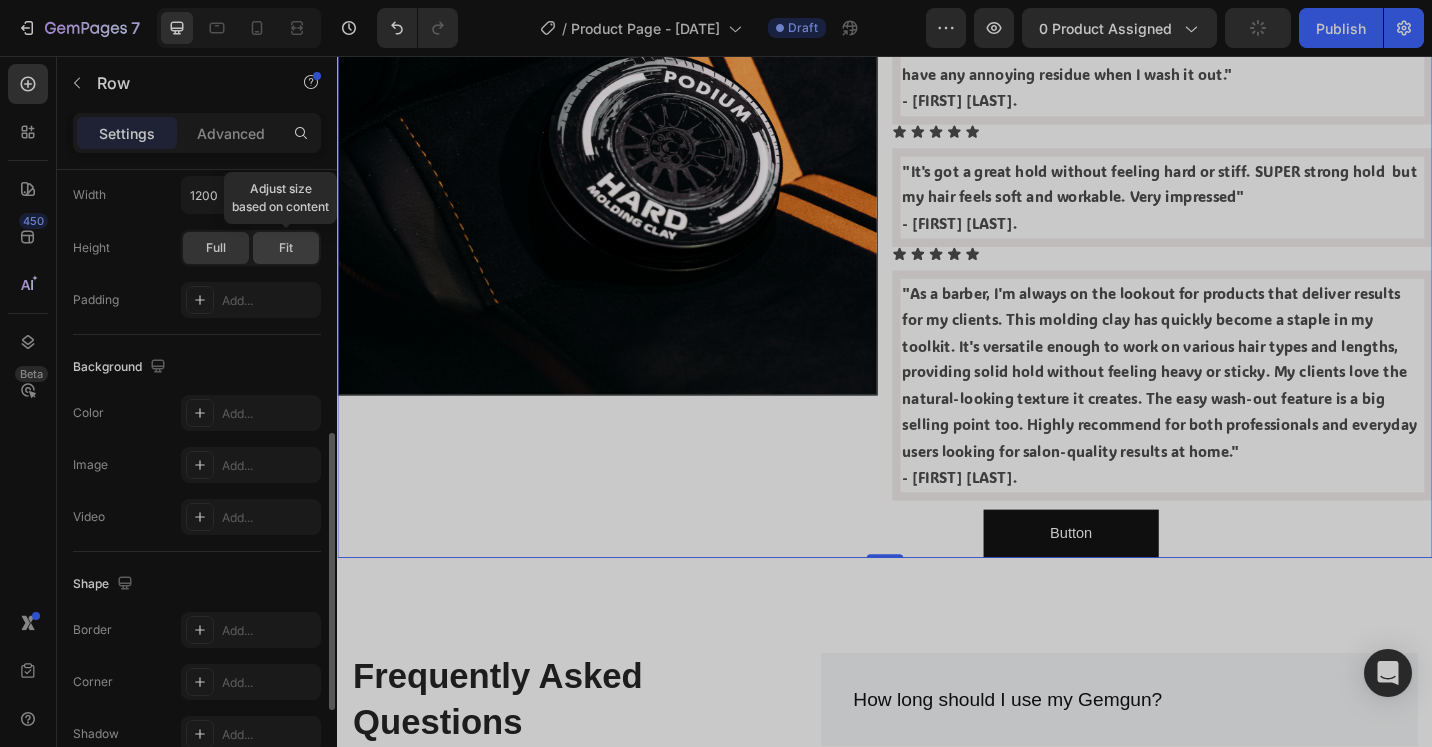 click on "Fit" 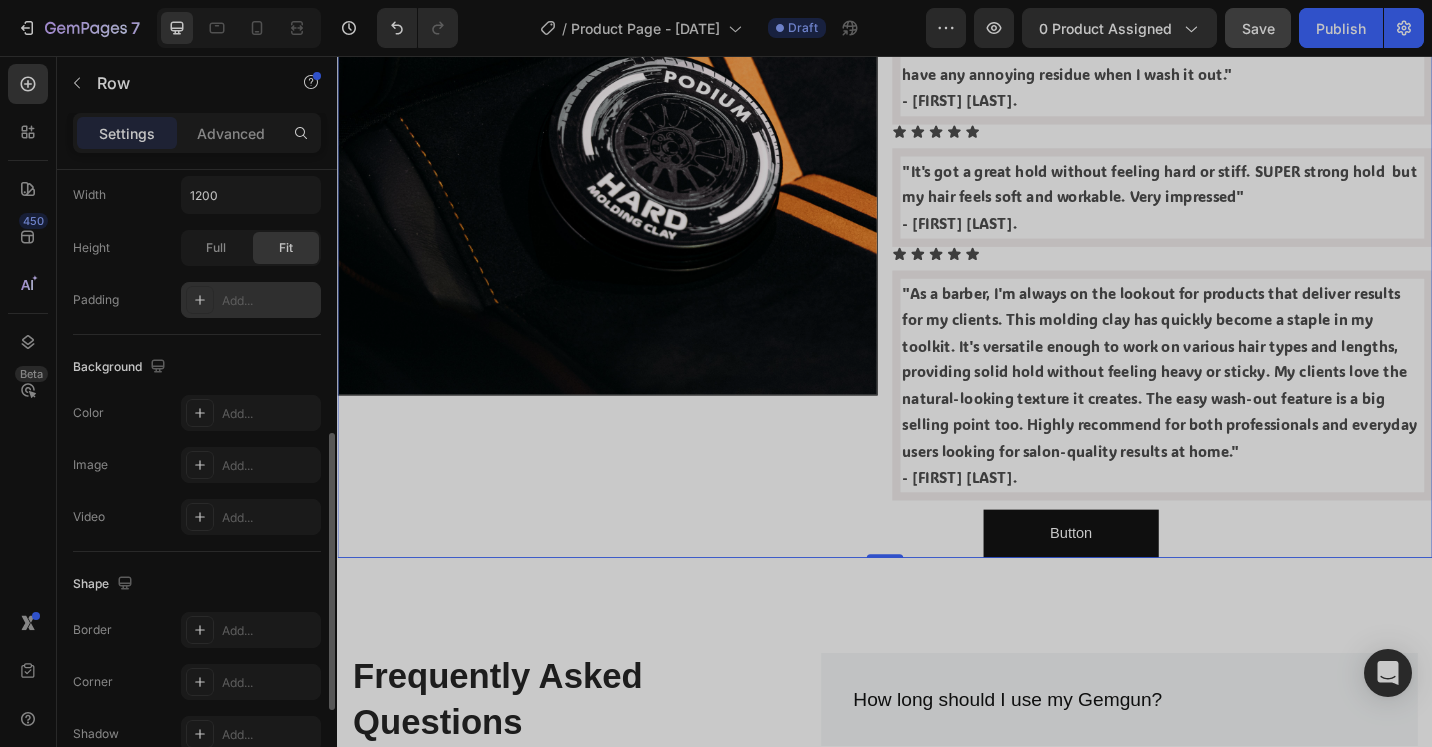 scroll, scrollTop: 300, scrollLeft: 0, axis: vertical 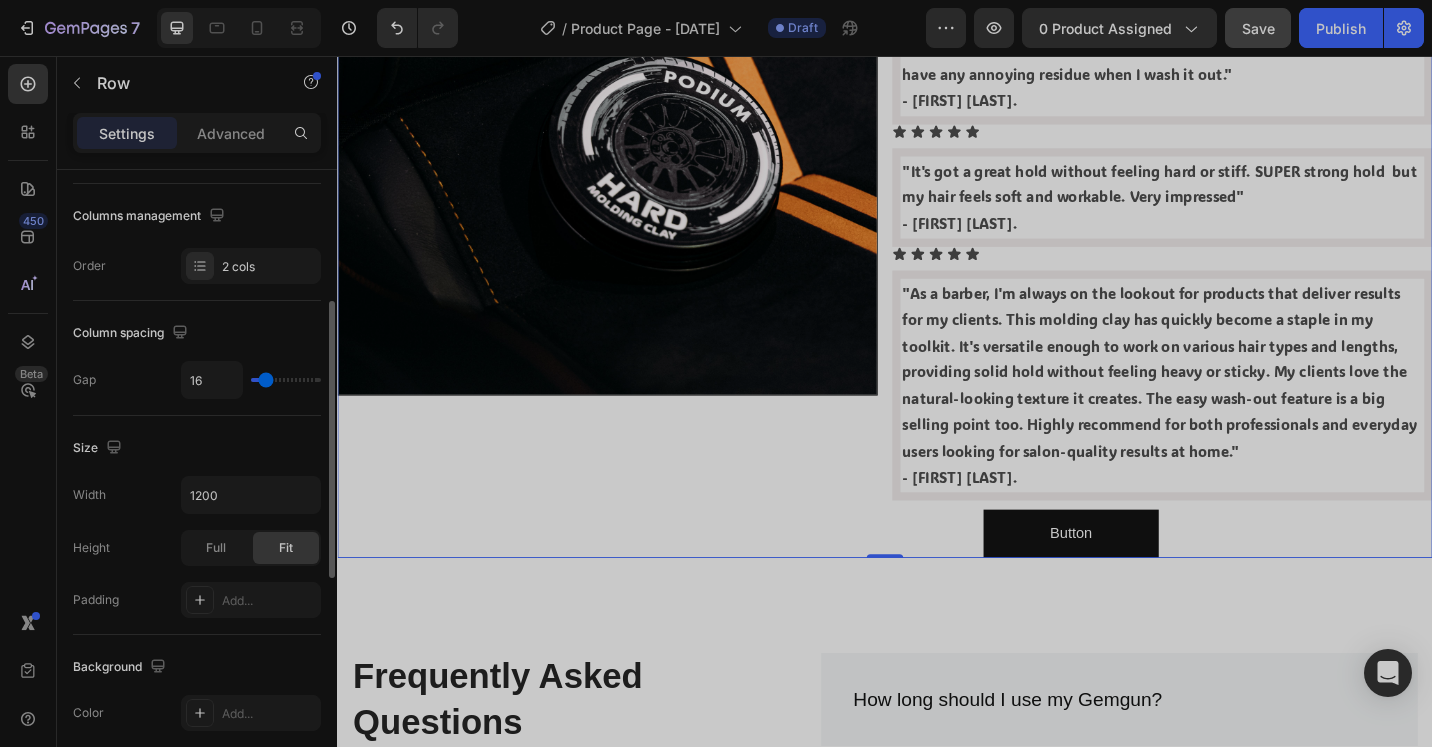 type on "24" 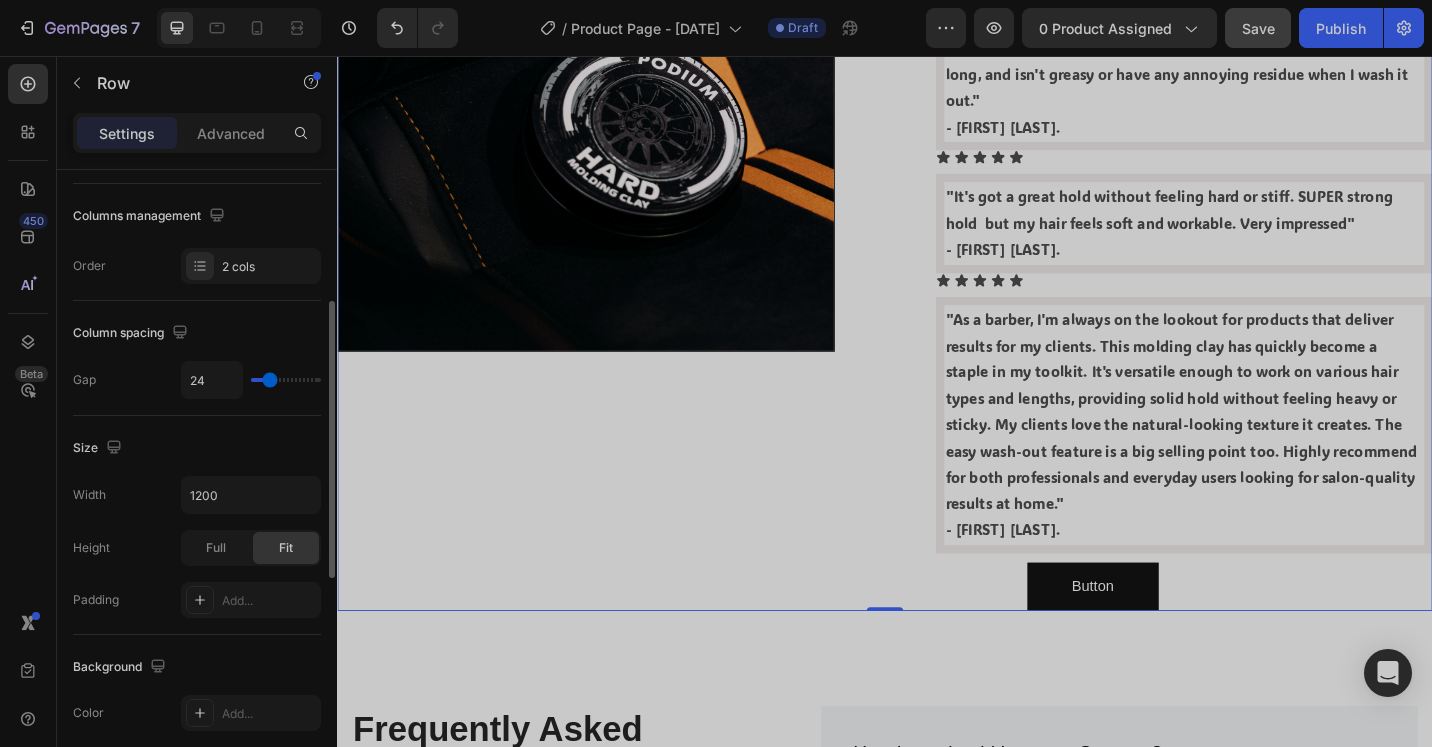 type on "111" 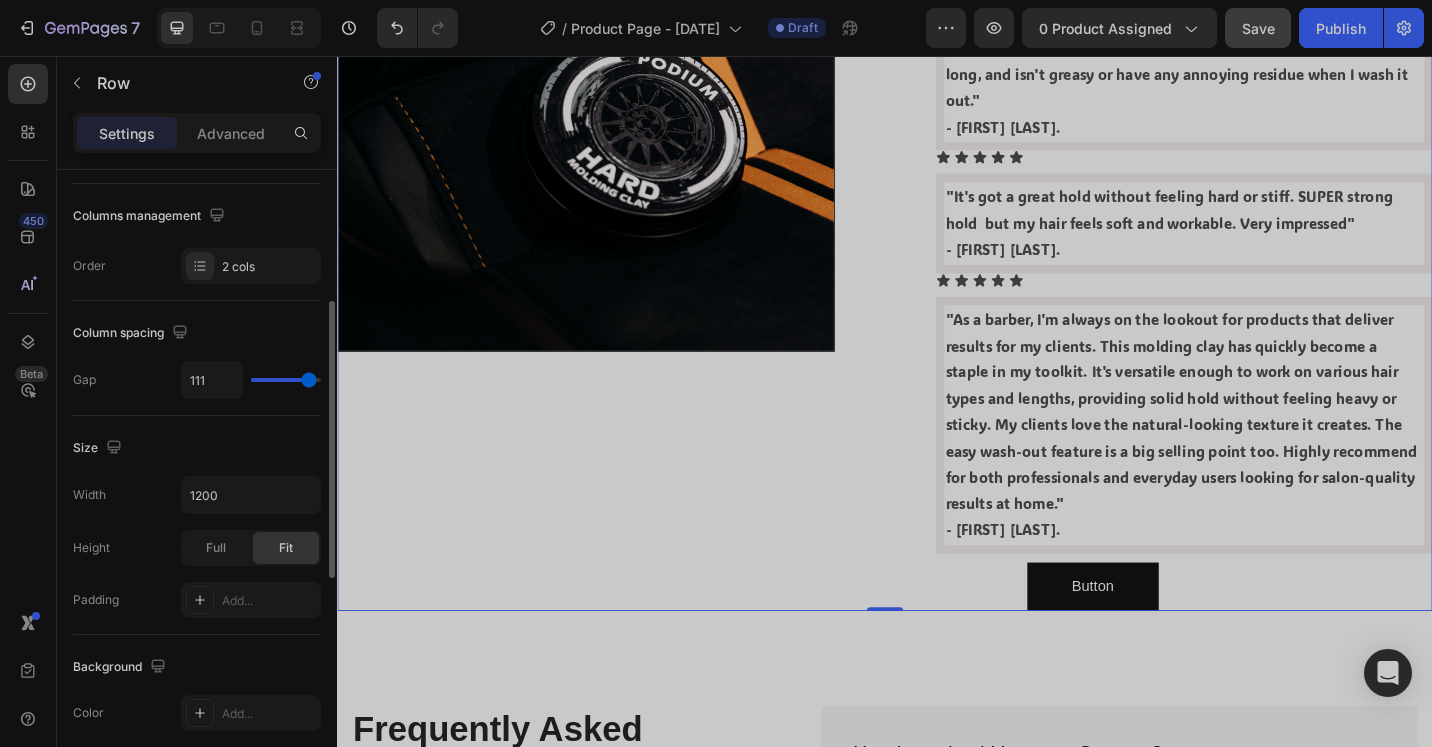 type on "109" 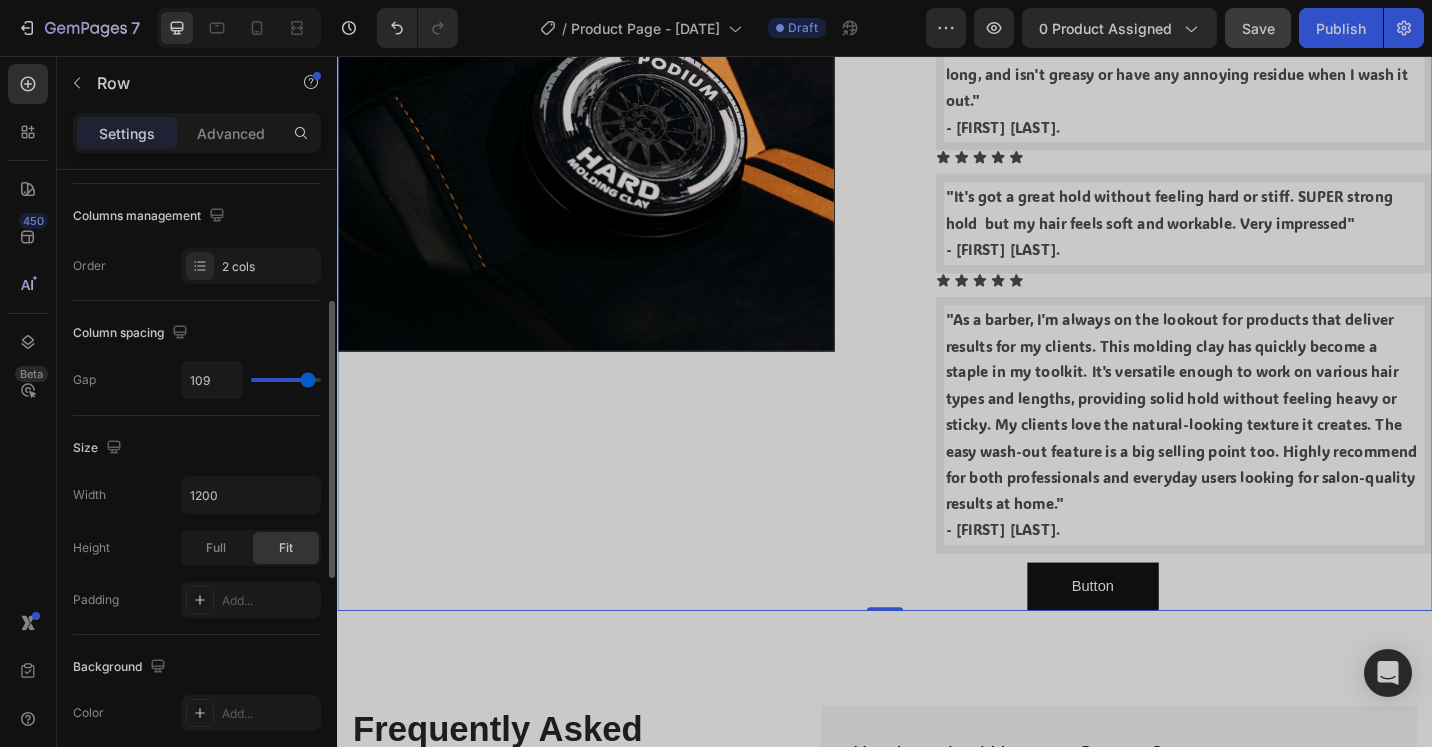 type on "87" 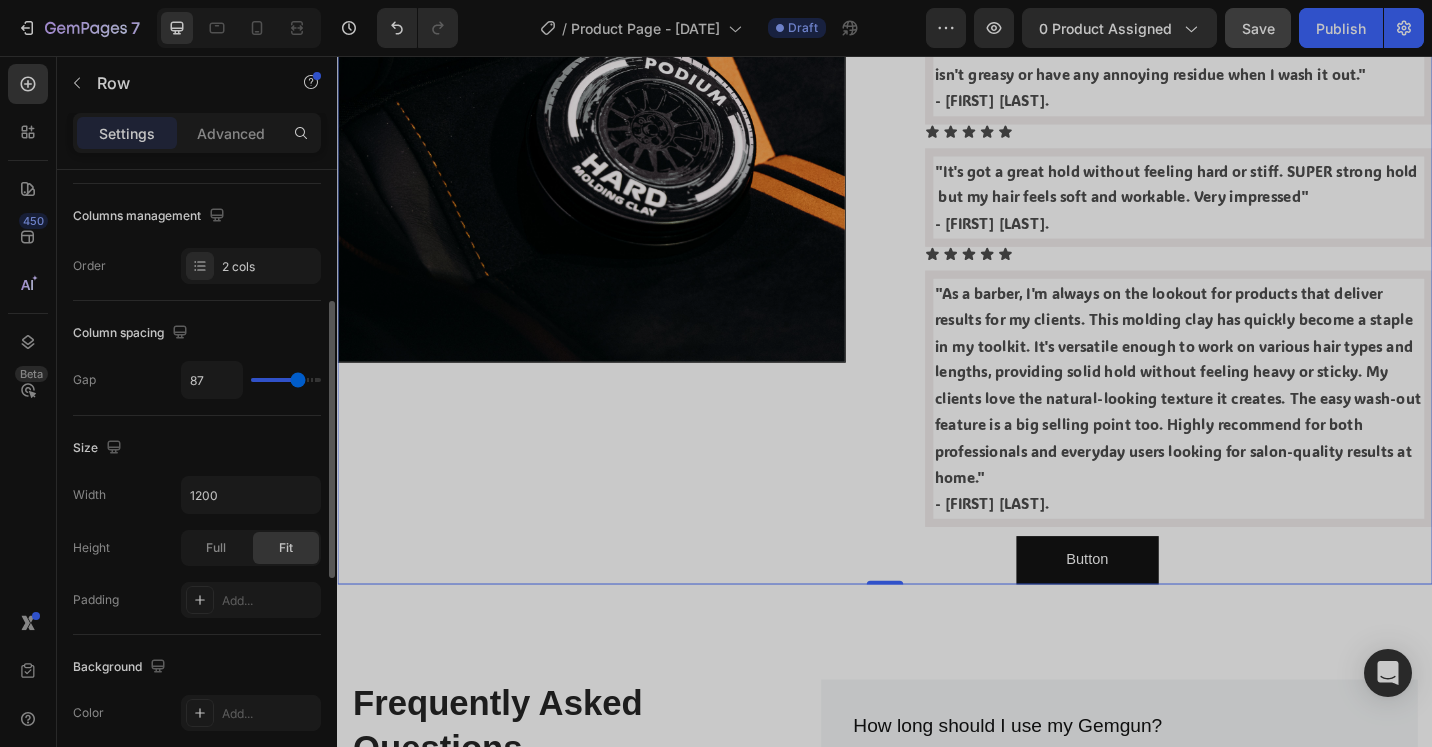 type on "67" 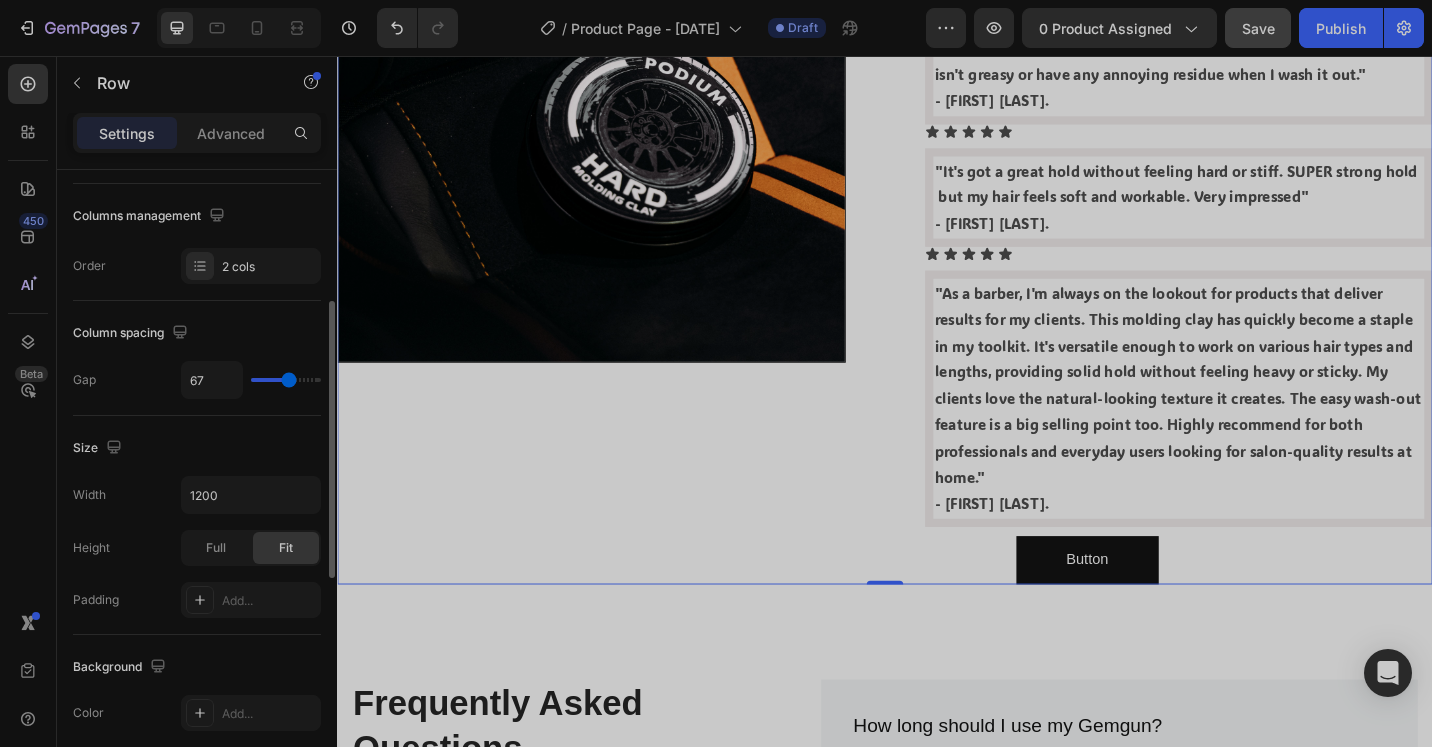 type on "64" 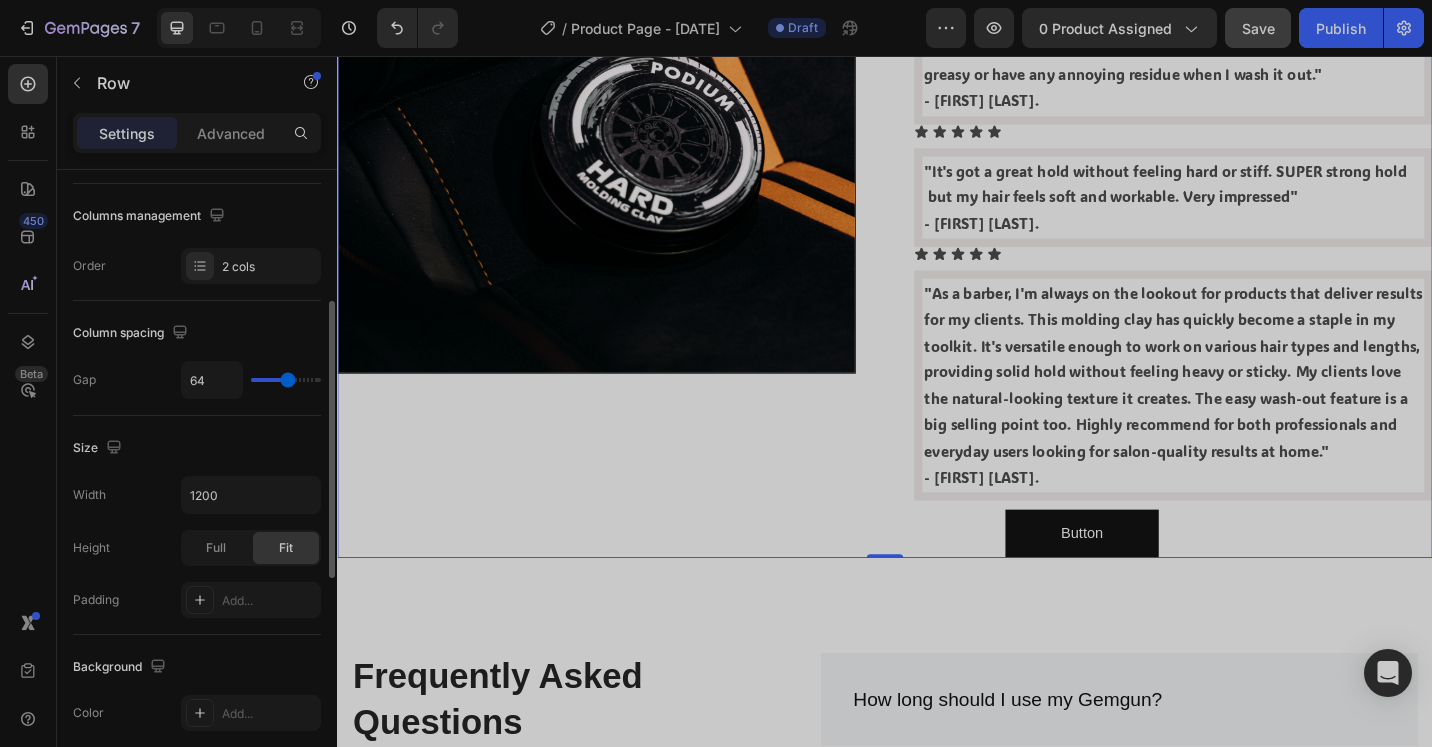type on "60" 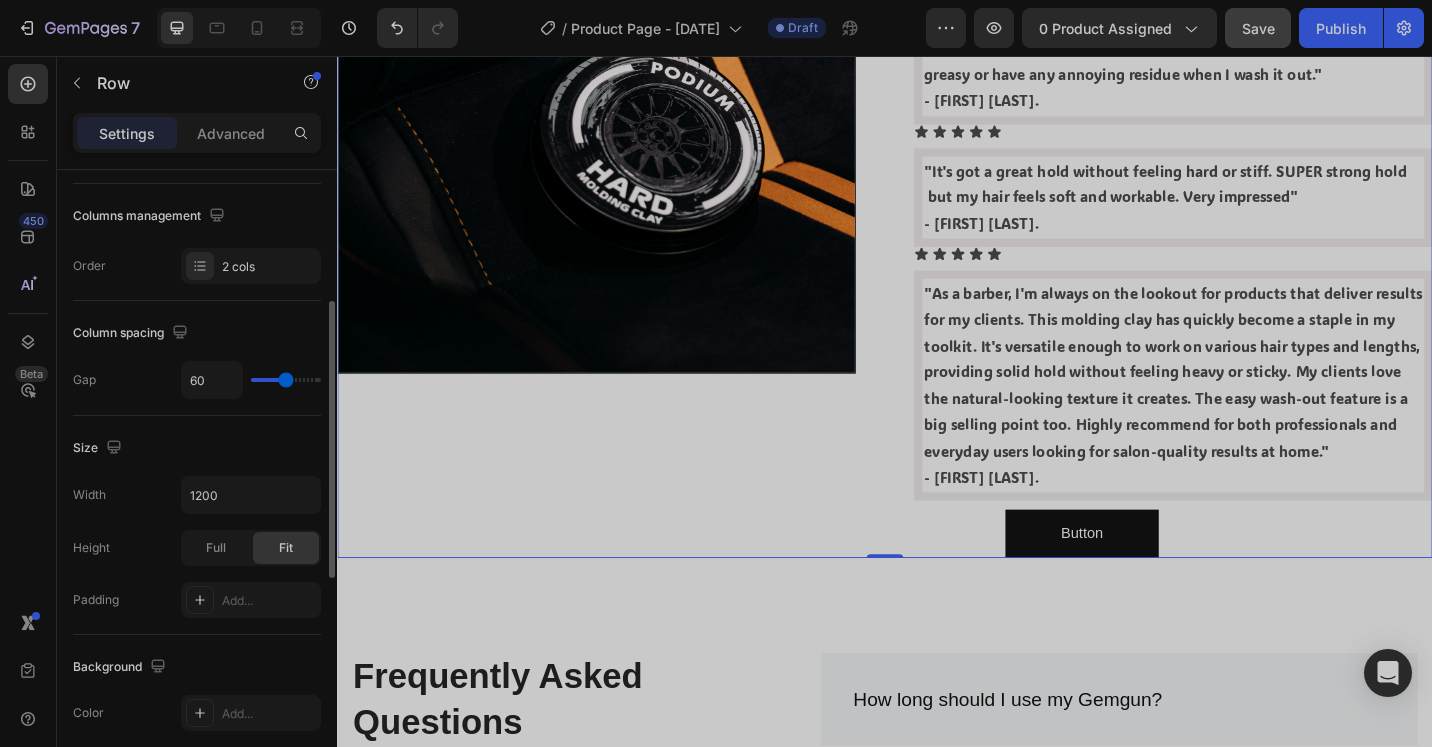 type on "58" 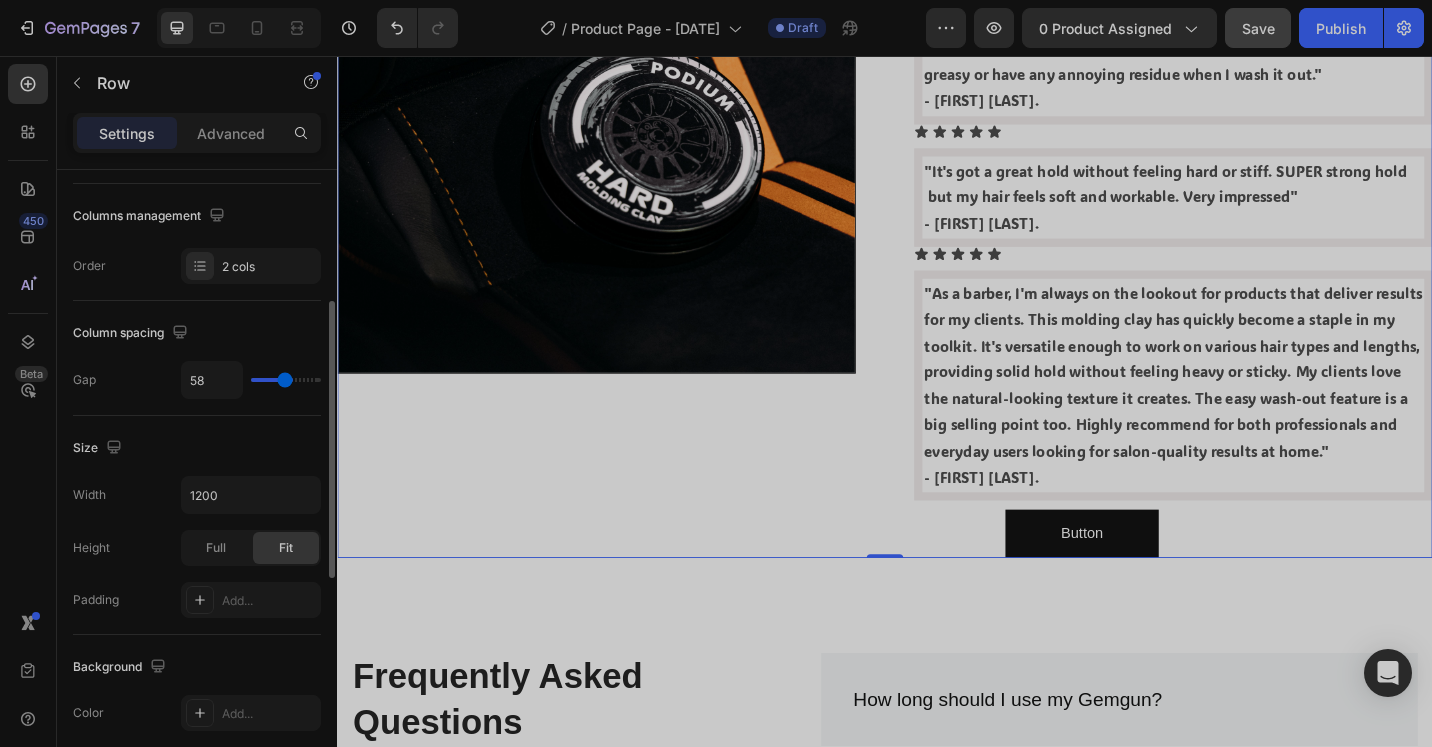 type on "56" 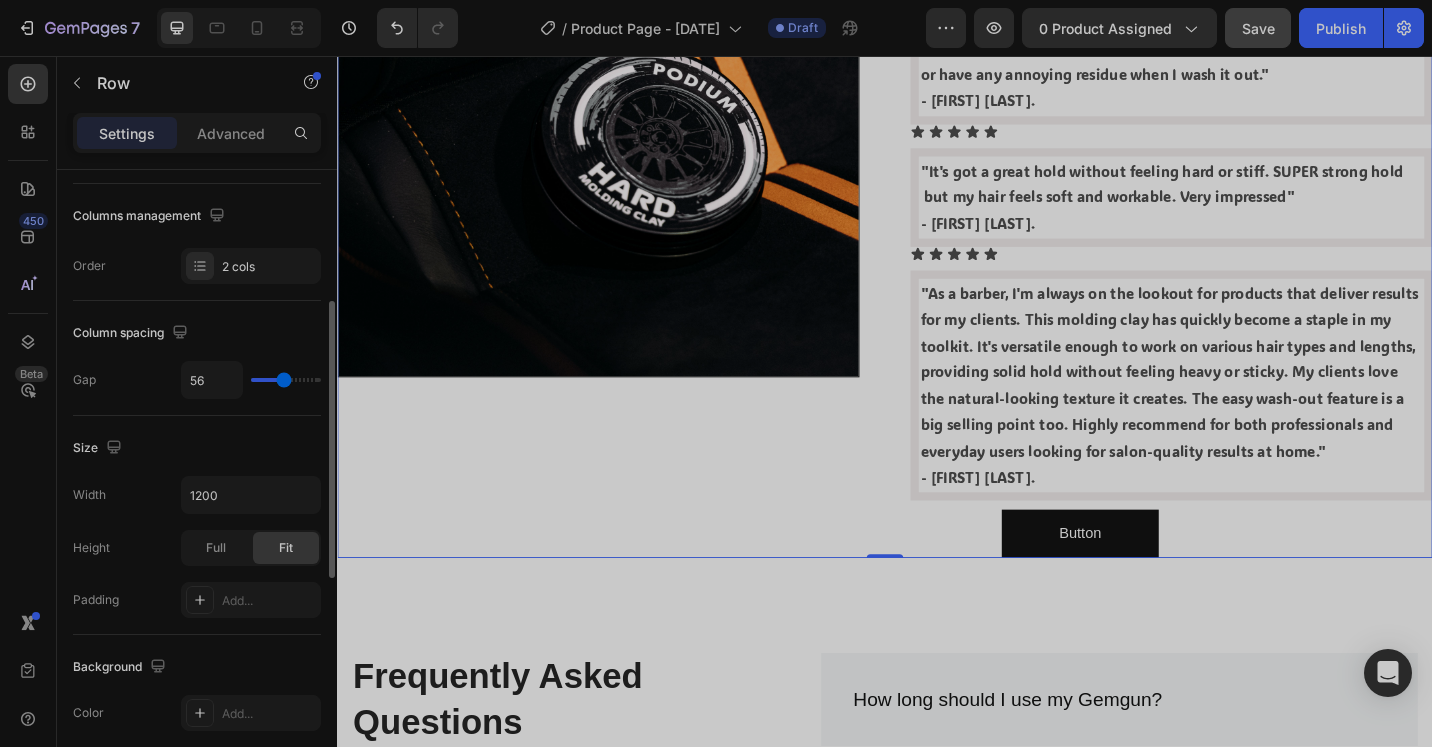 type on "40" 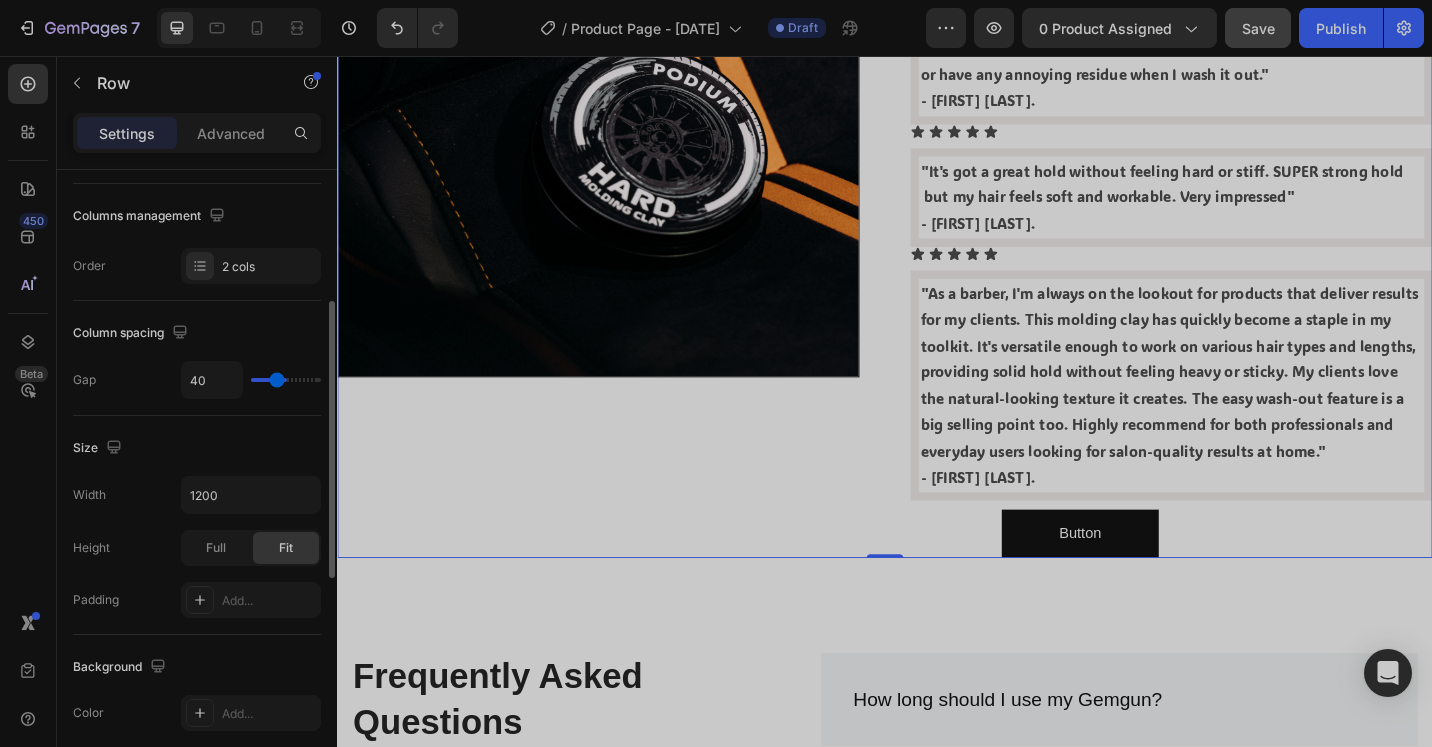 type on "33" 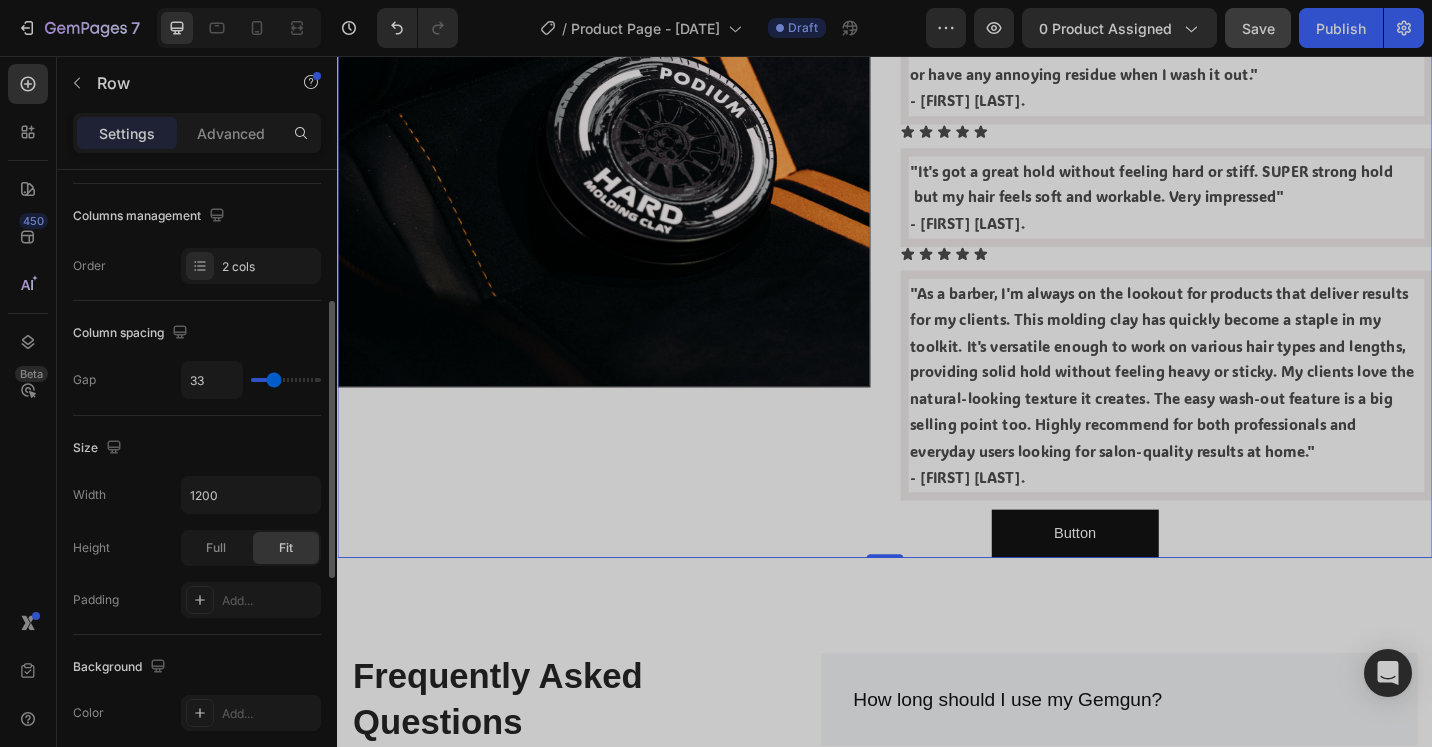 type on "24" 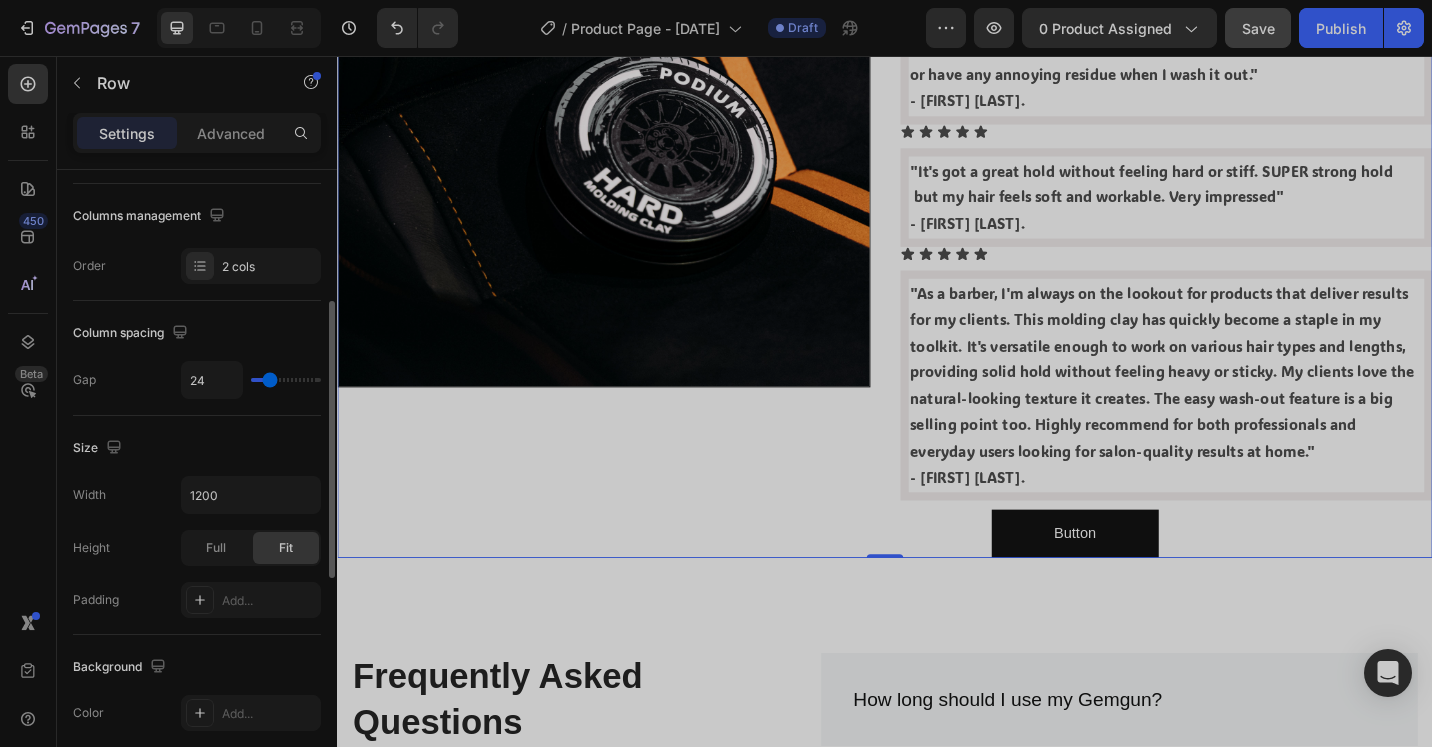 type on "18" 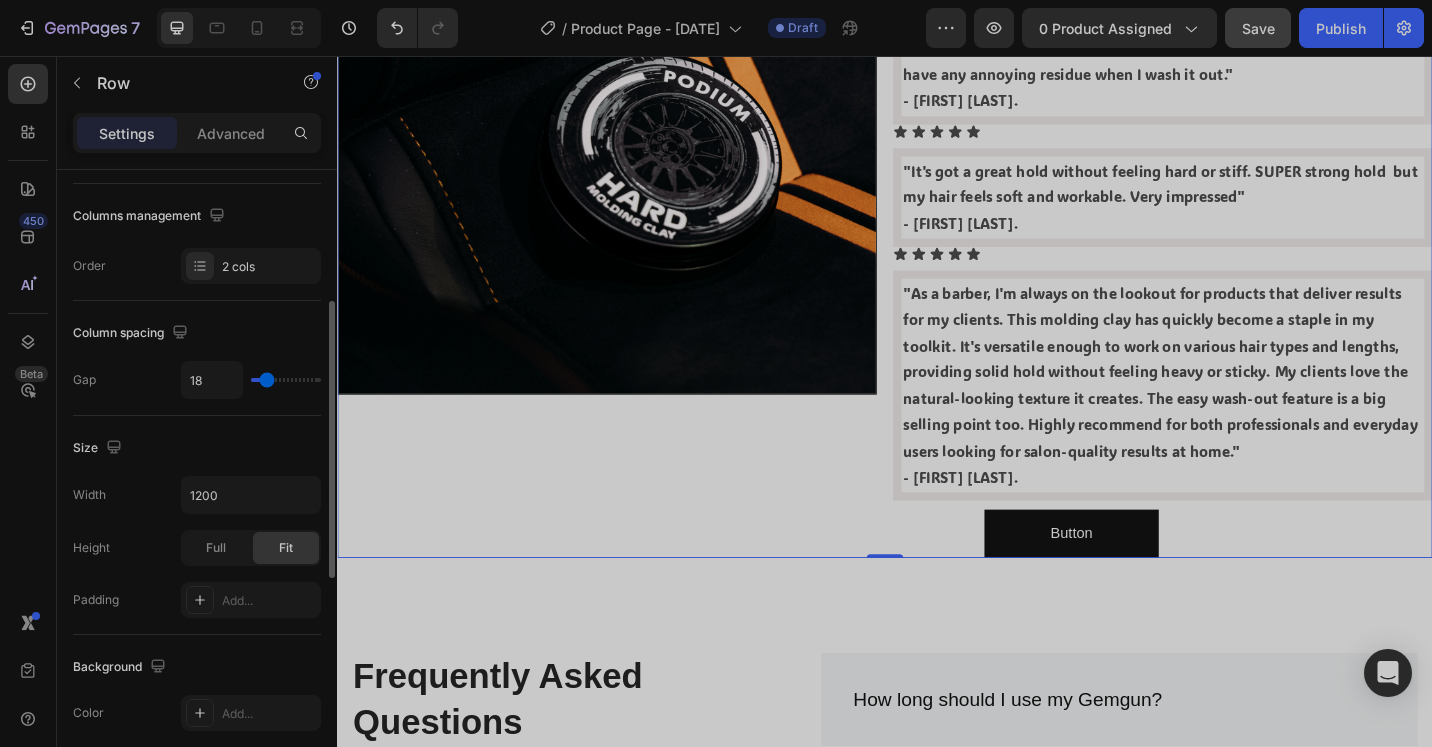 type on "16" 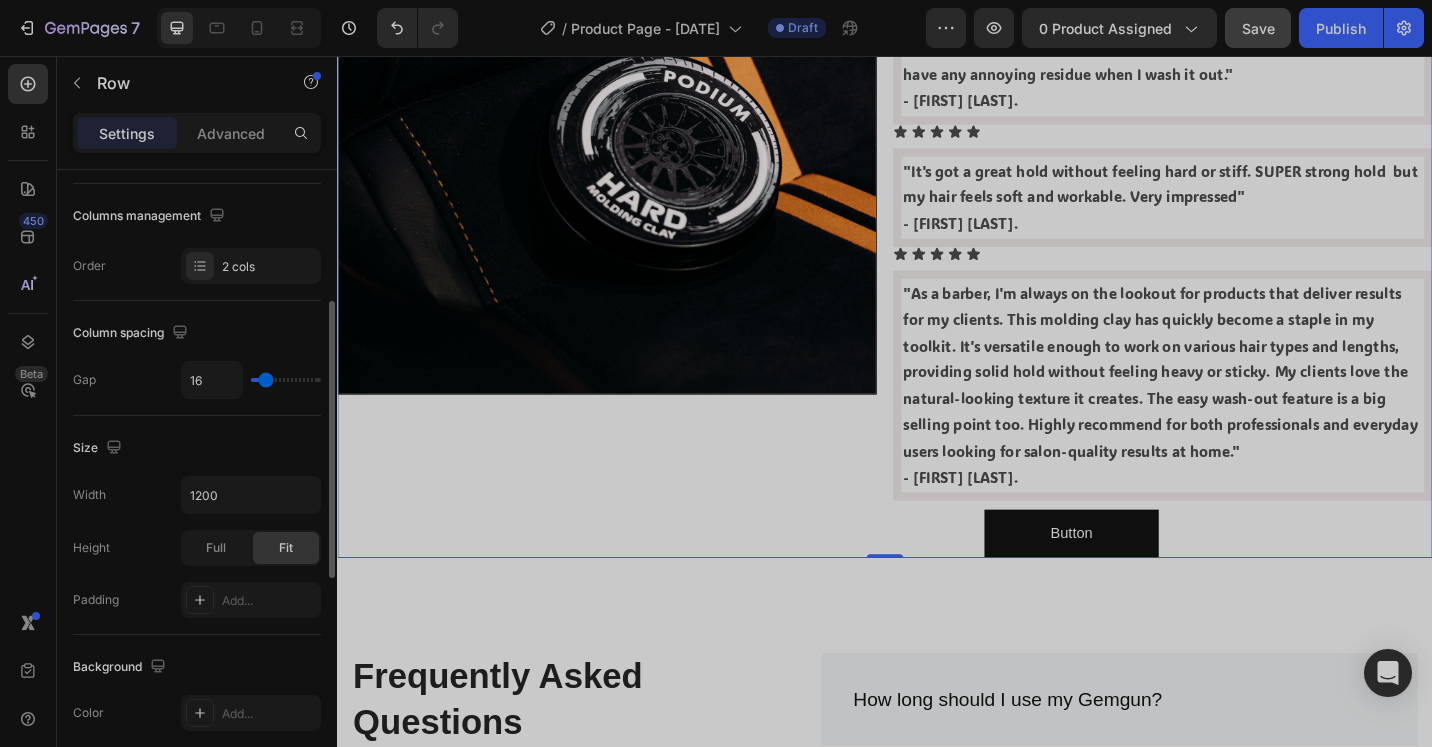 type on "13" 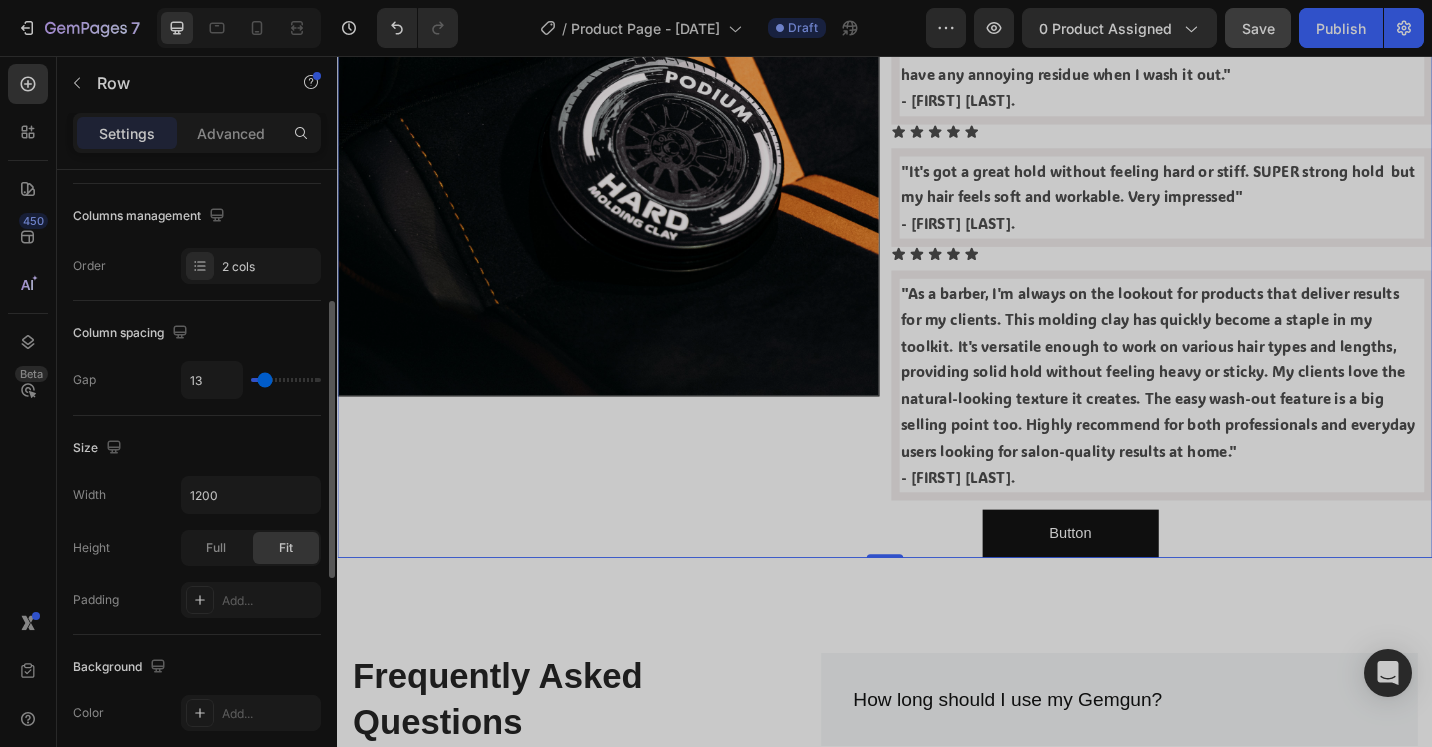 type on "11" 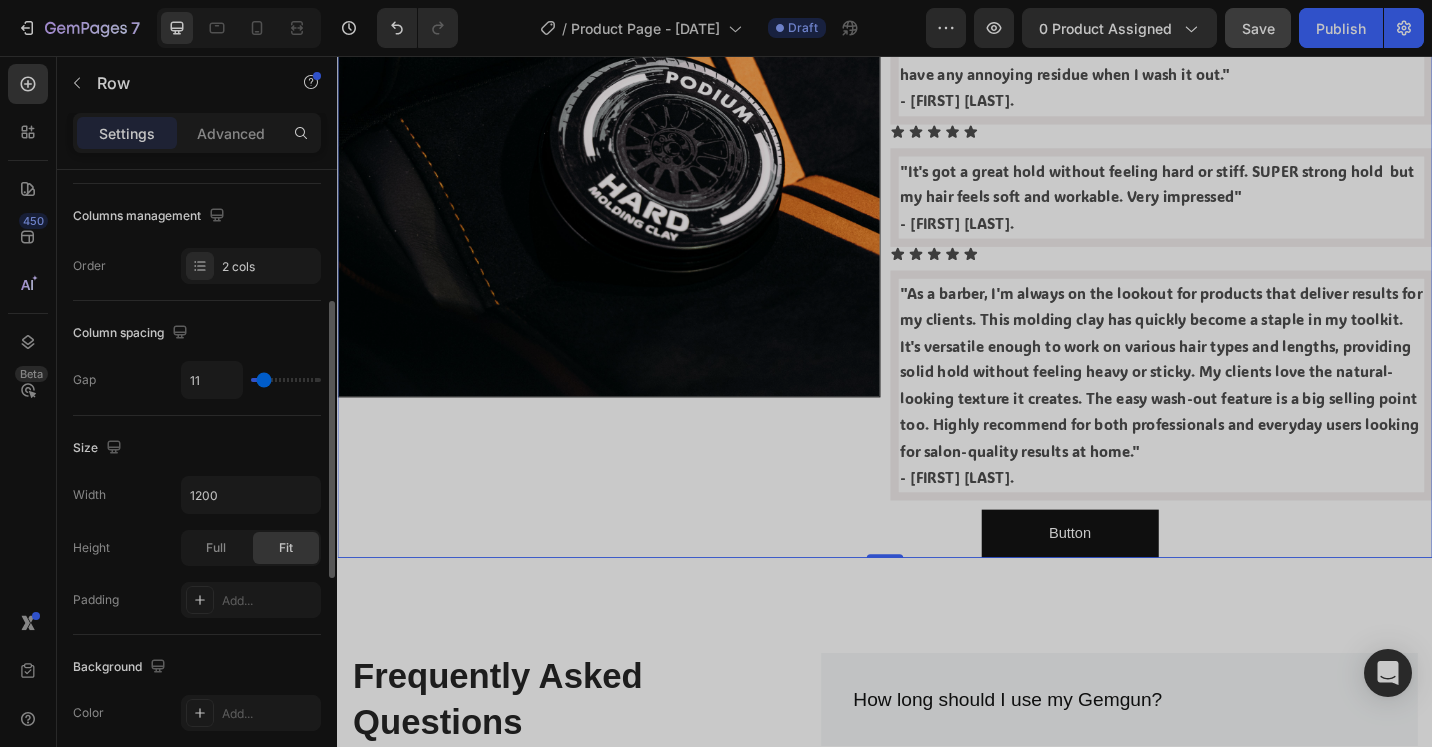 type on "13" 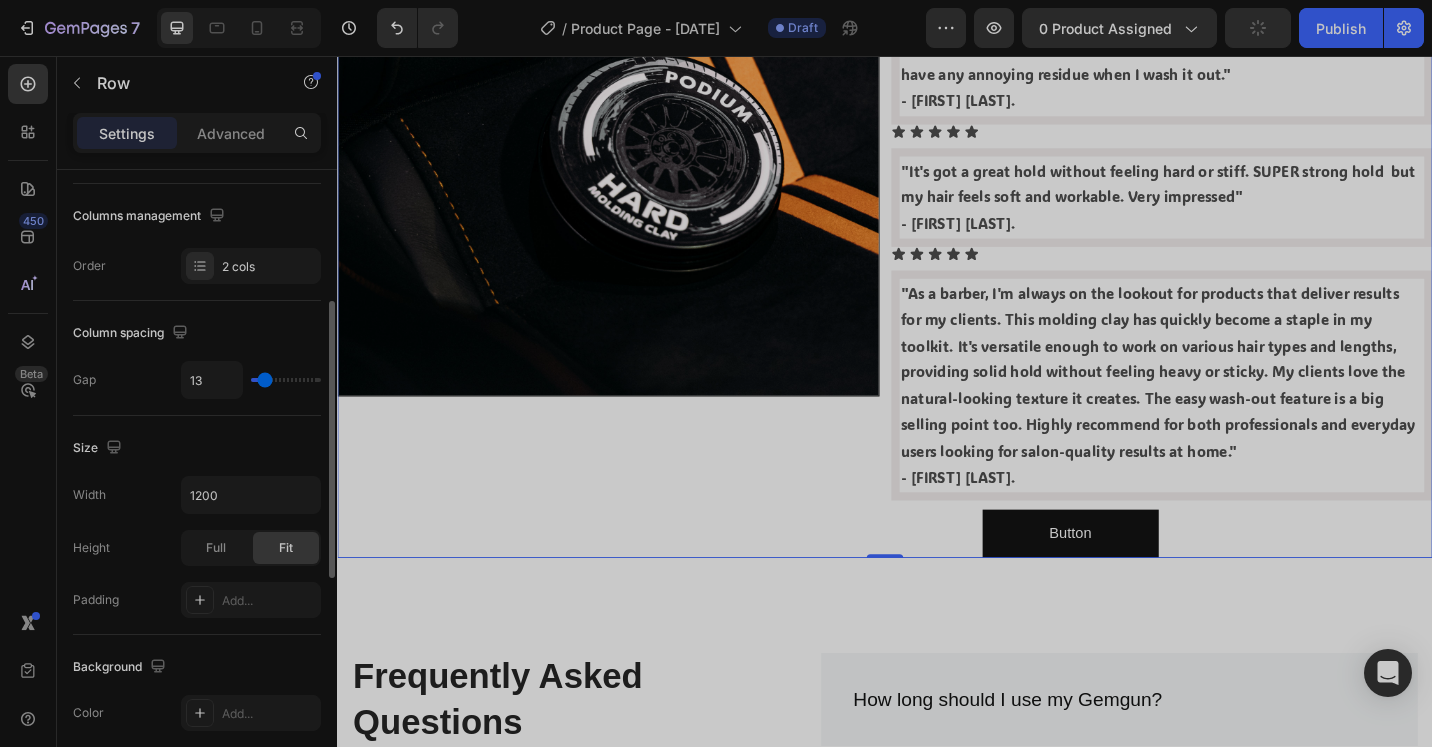 type on "18" 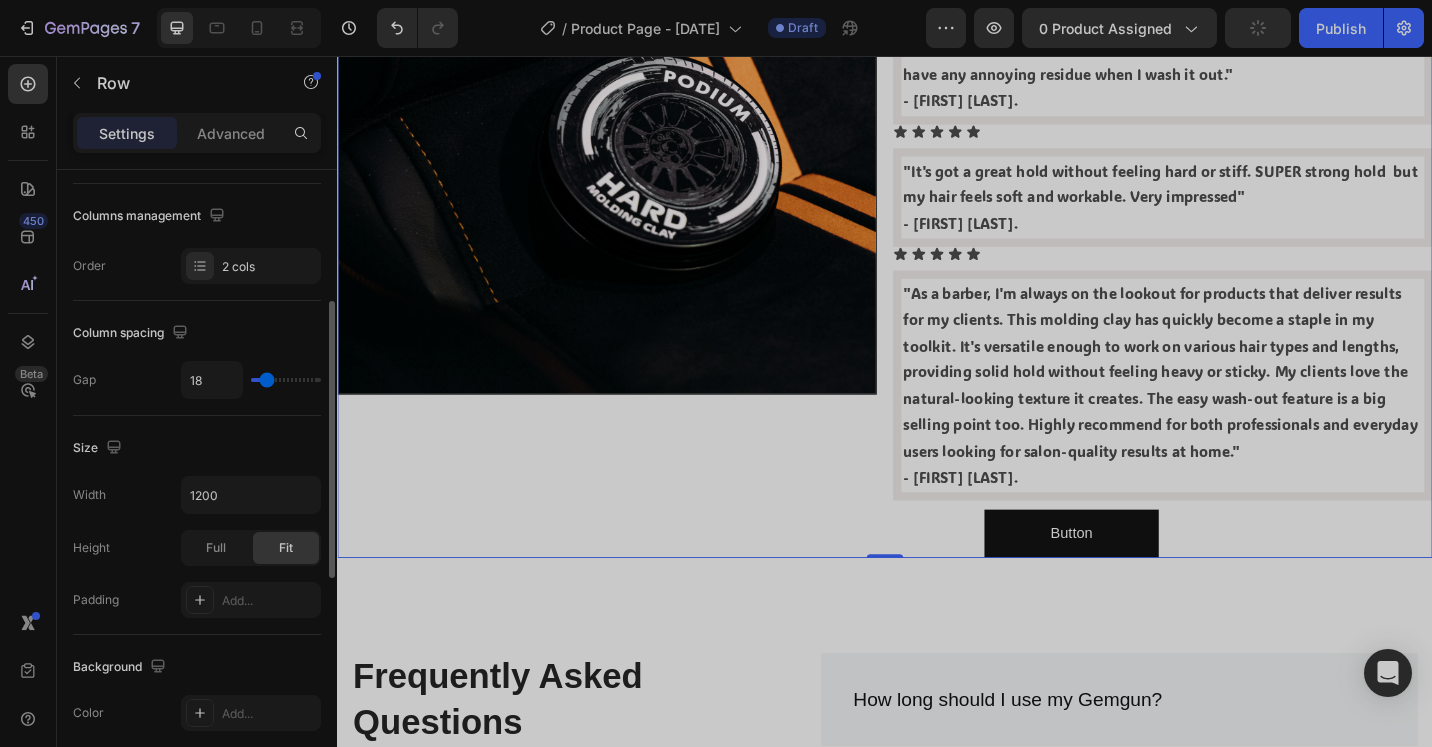 type on "18" 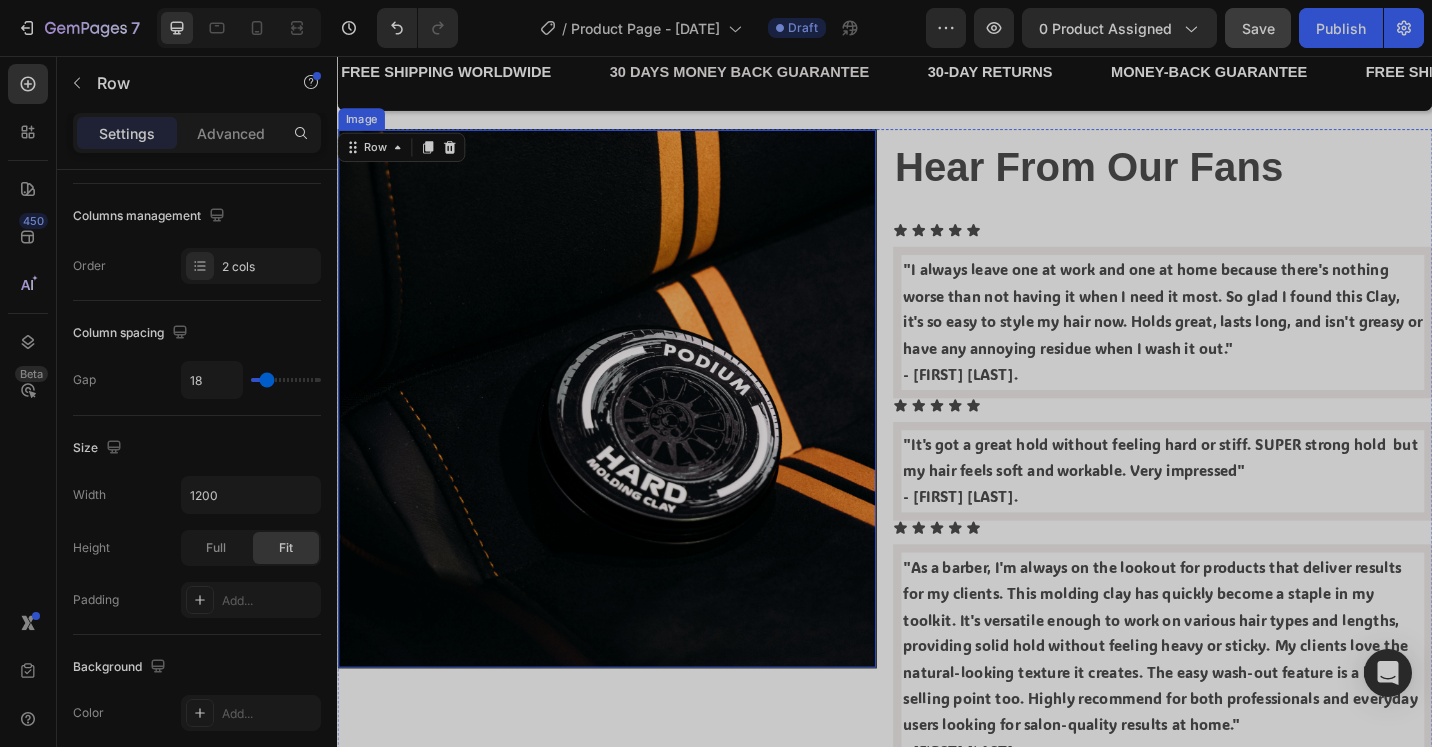 scroll, scrollTop: 2400, scrollLeft: 0, axis: vertical 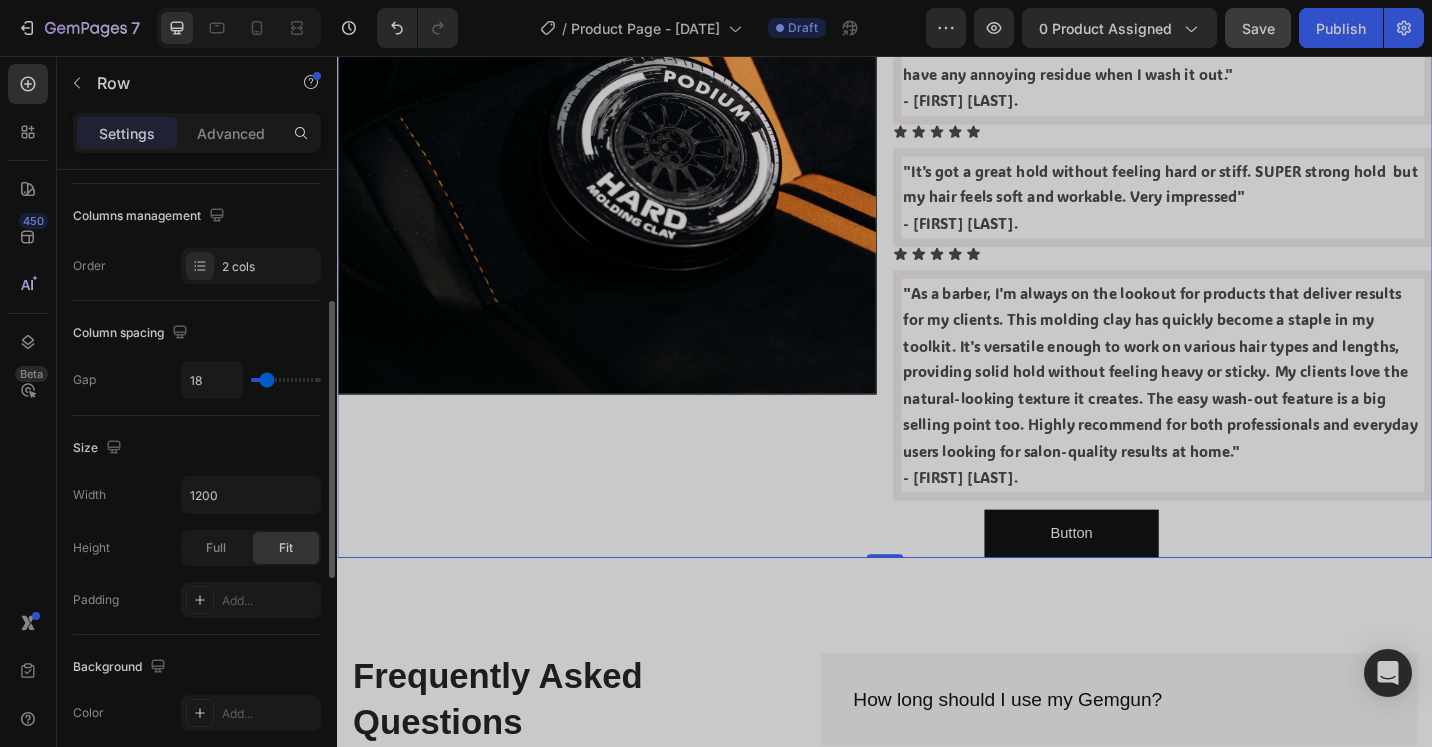 type on "0" 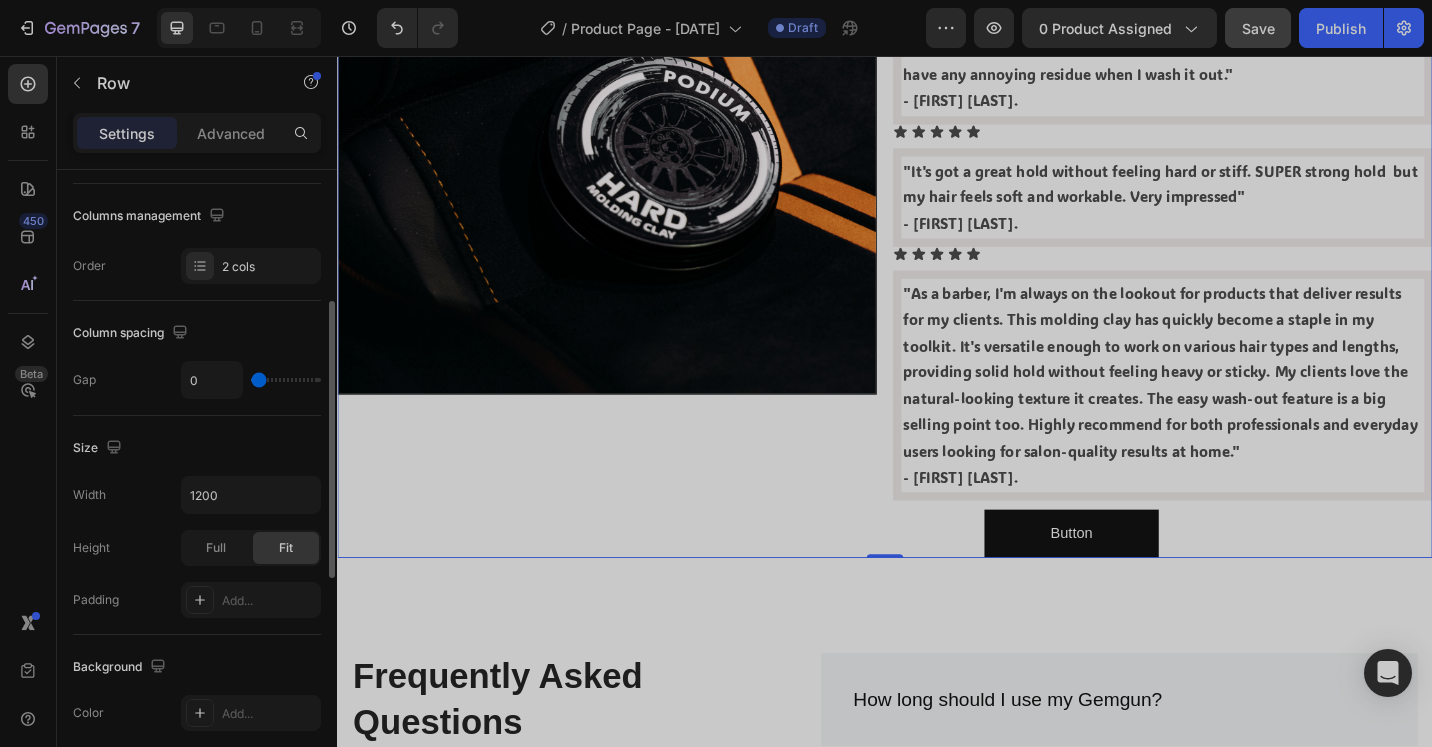 type on "0" 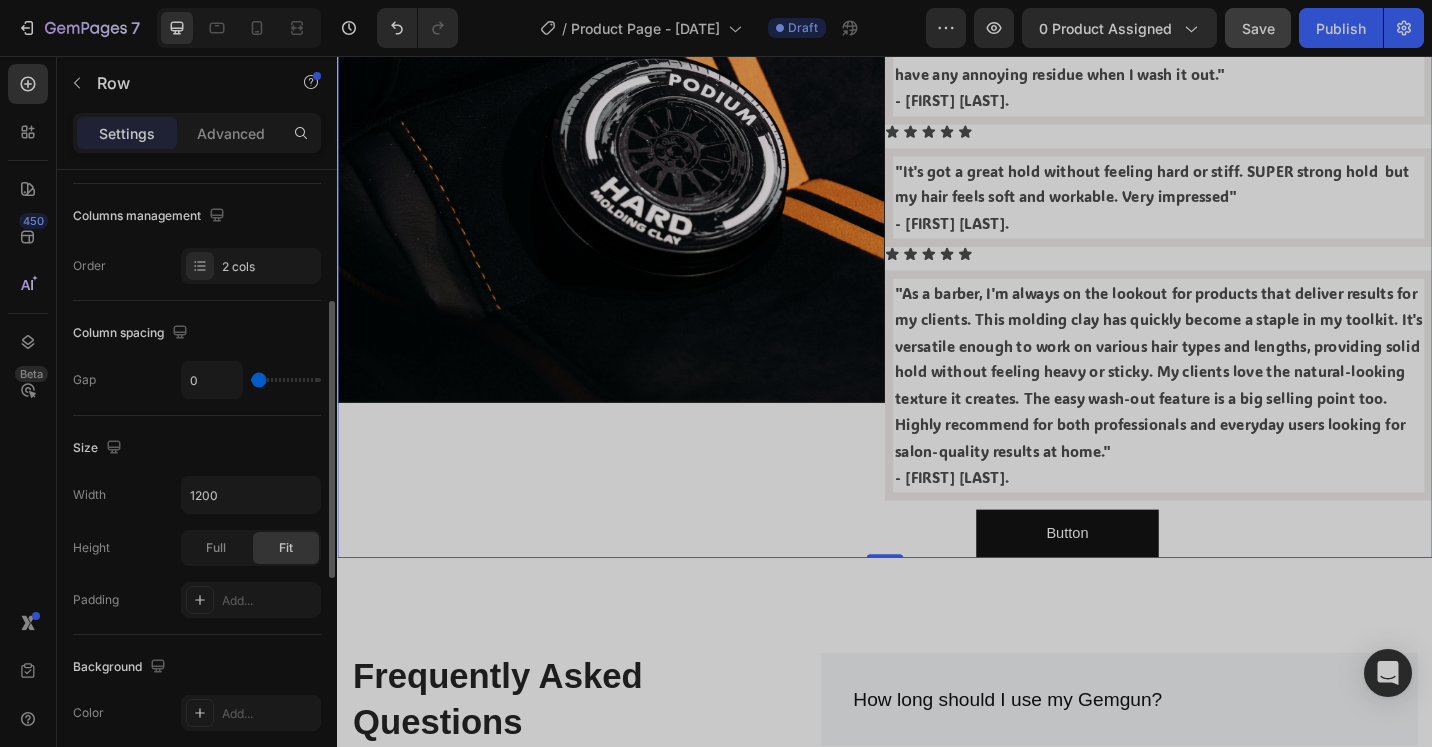 type on "2" 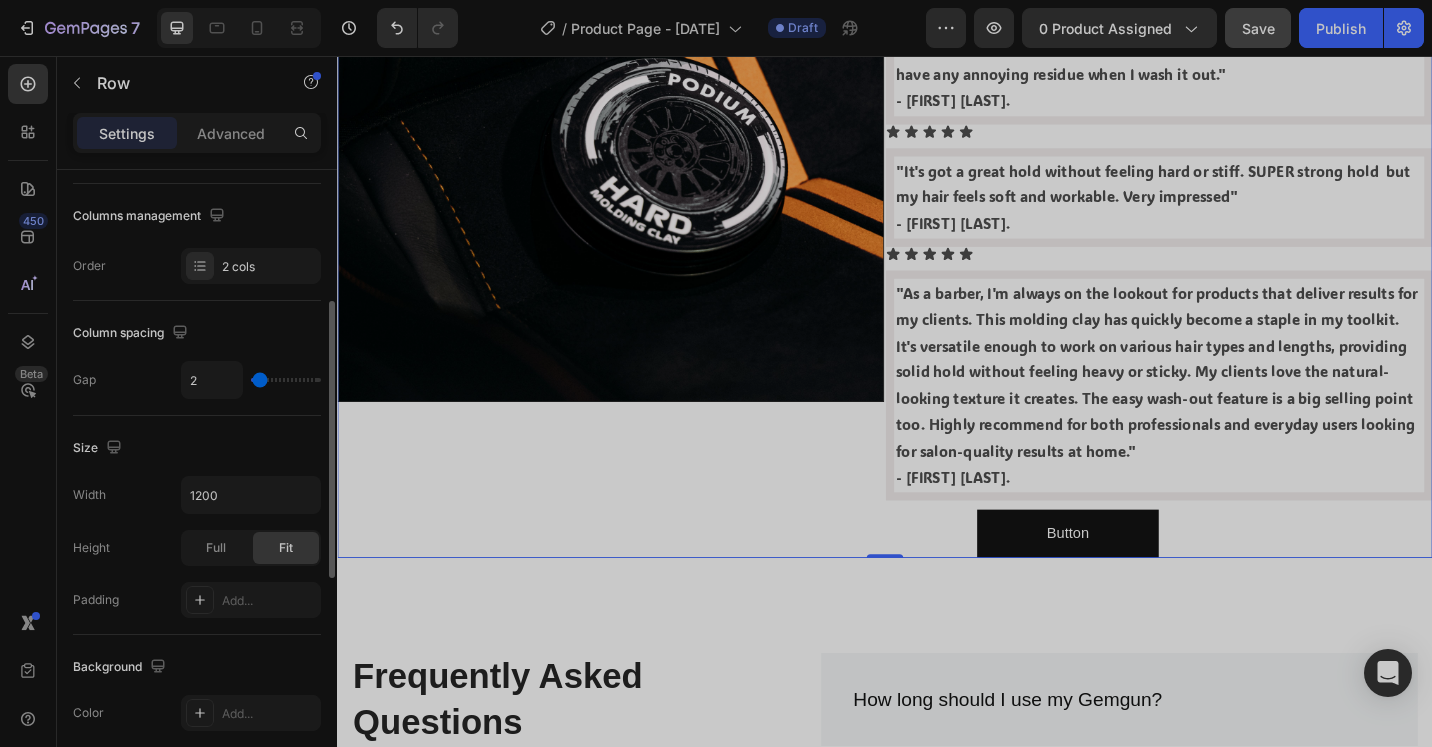 type on "7" 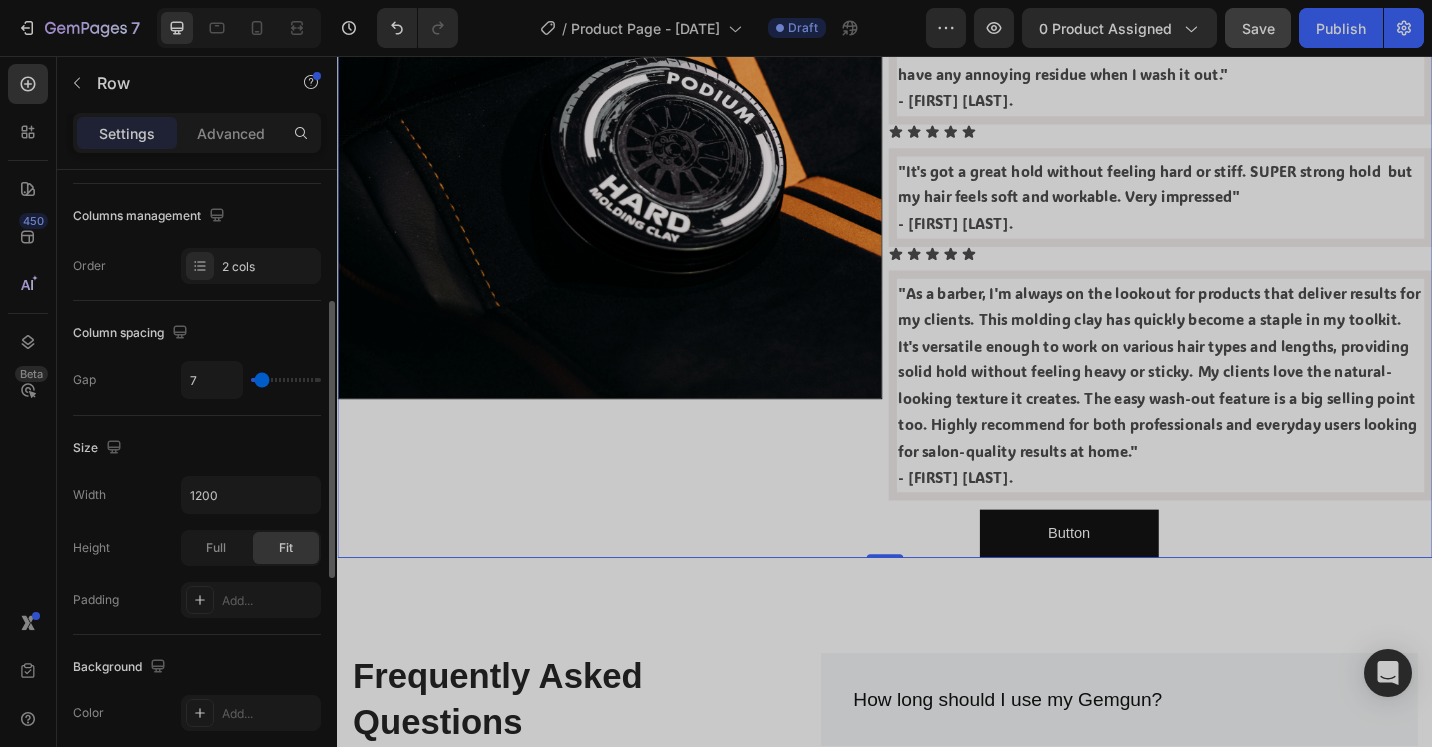 type on "11" 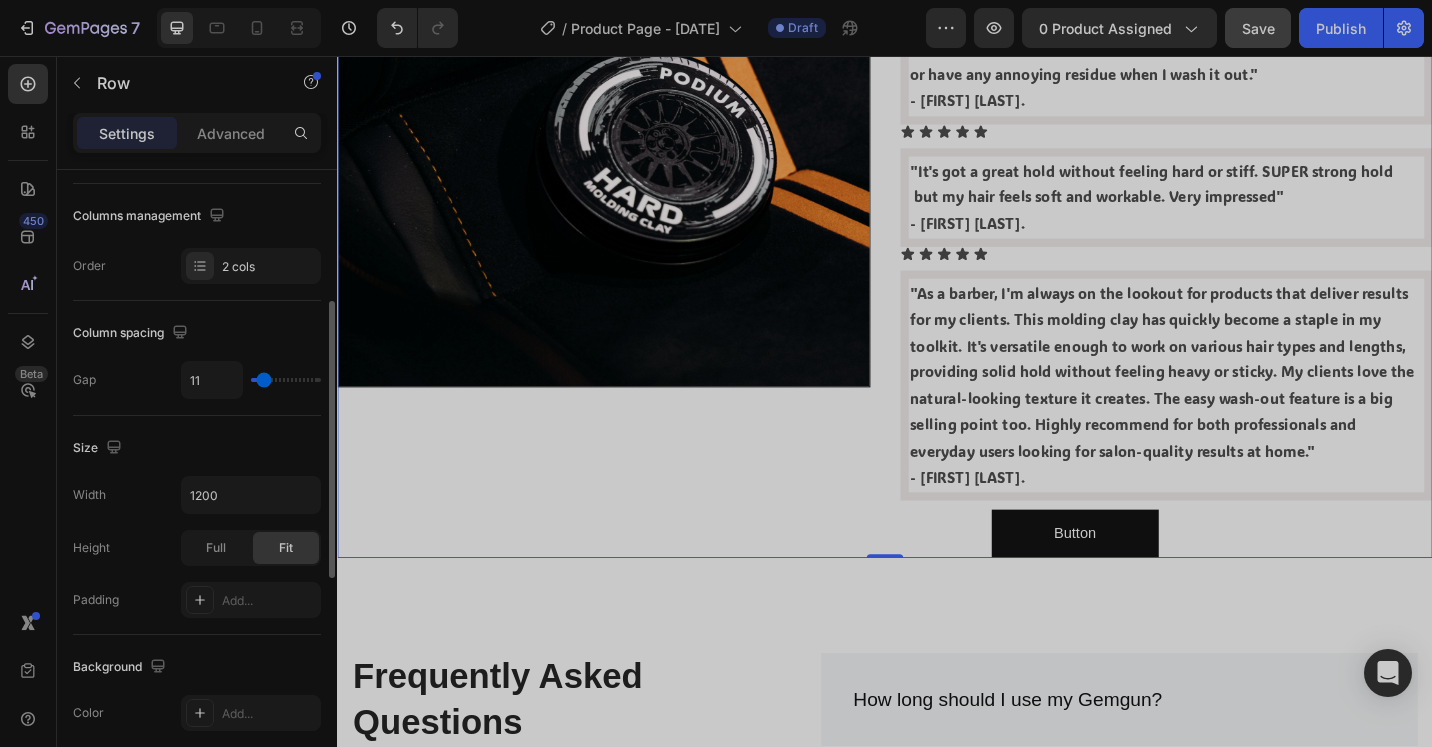 type on "33" 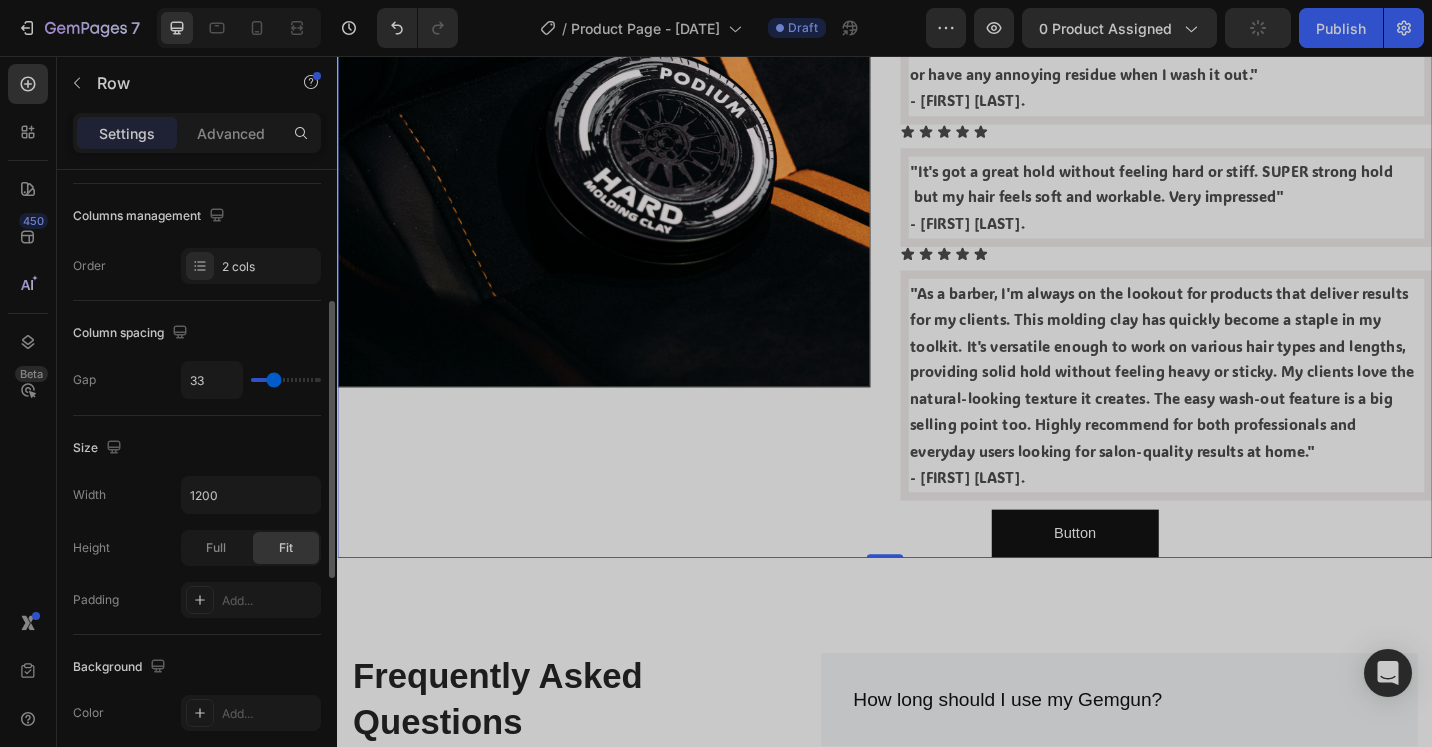 type on "36" 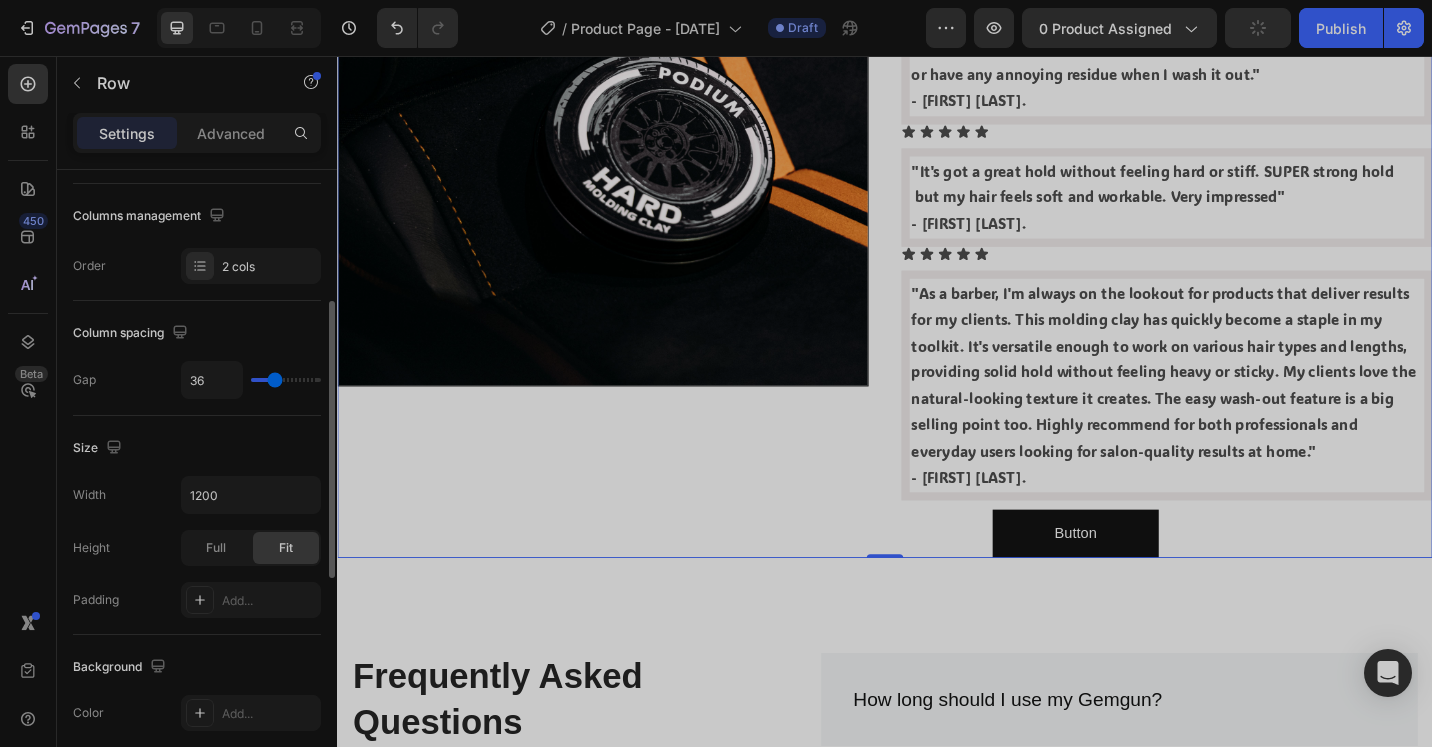 type on "31" 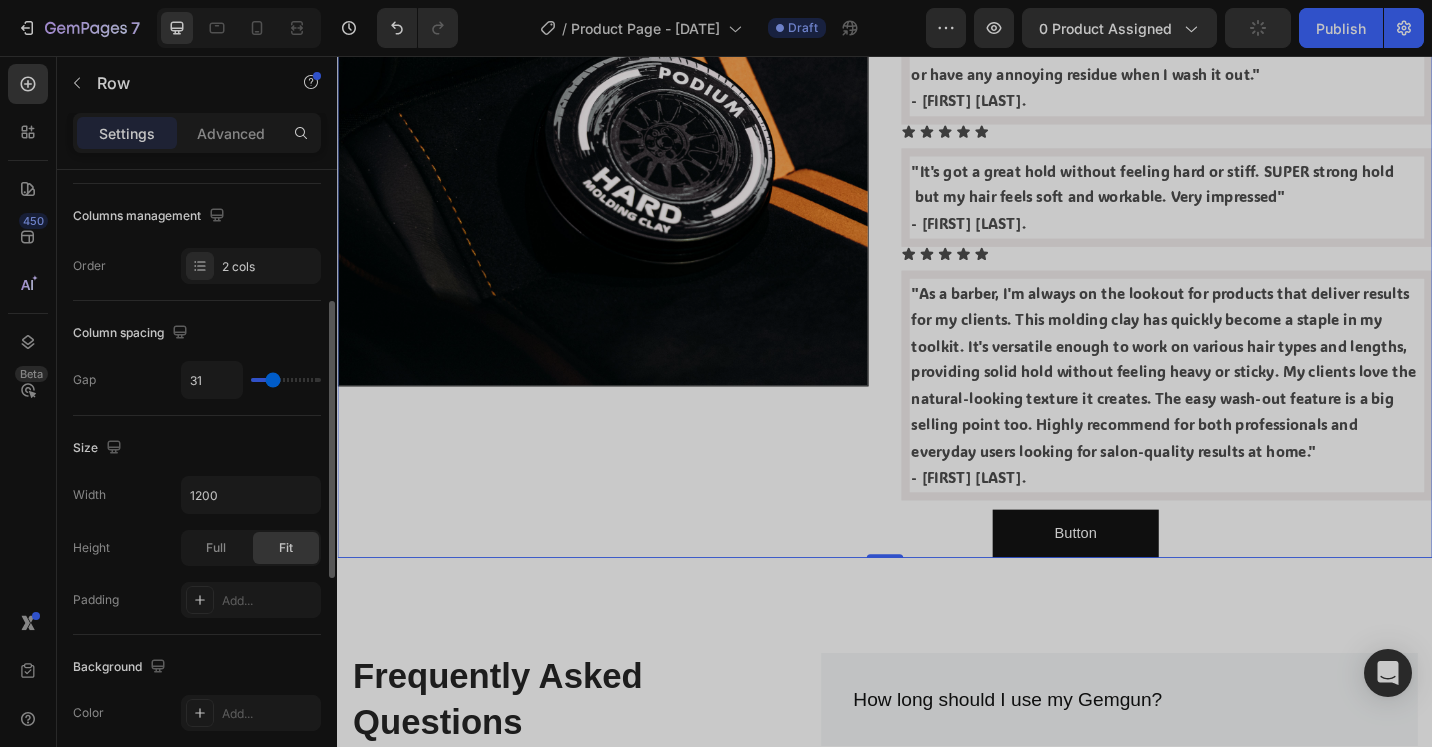 type on "29" 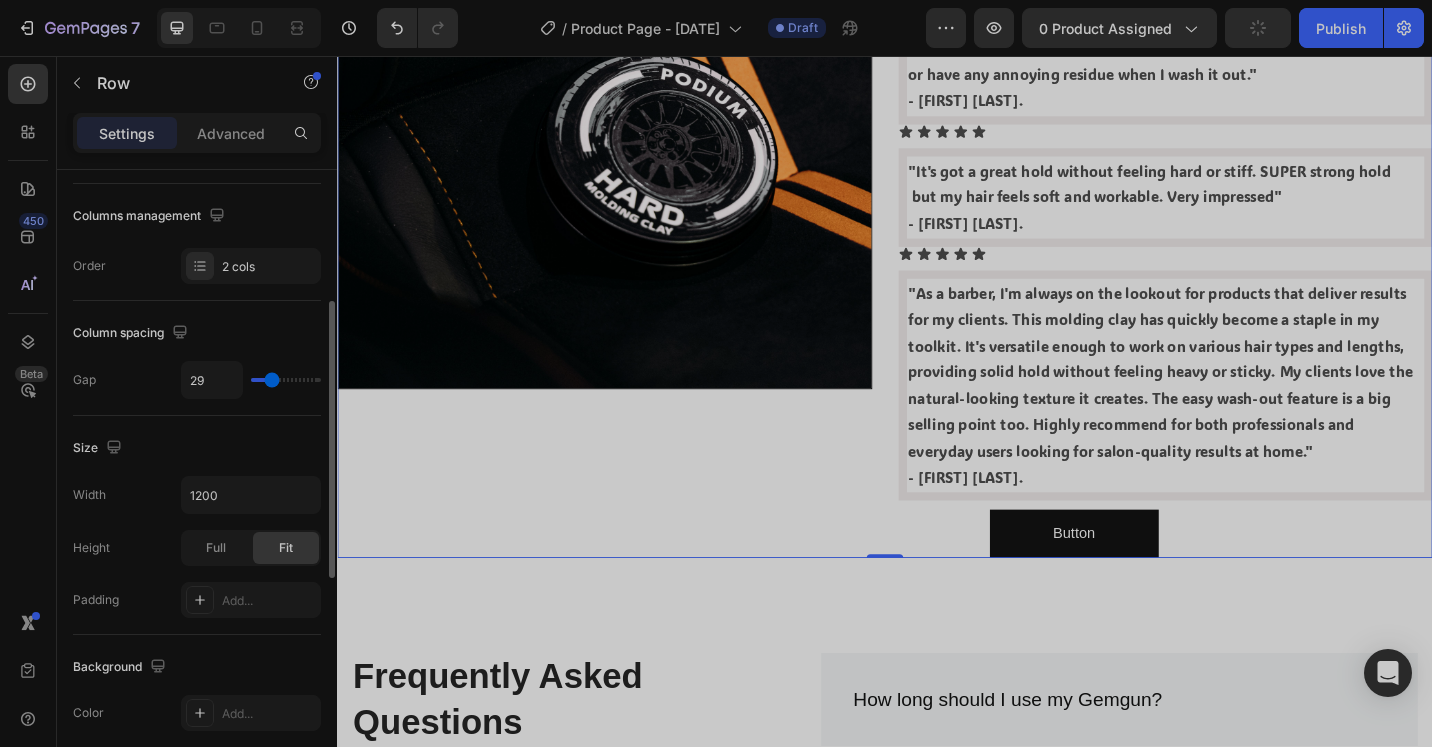 type on "24" 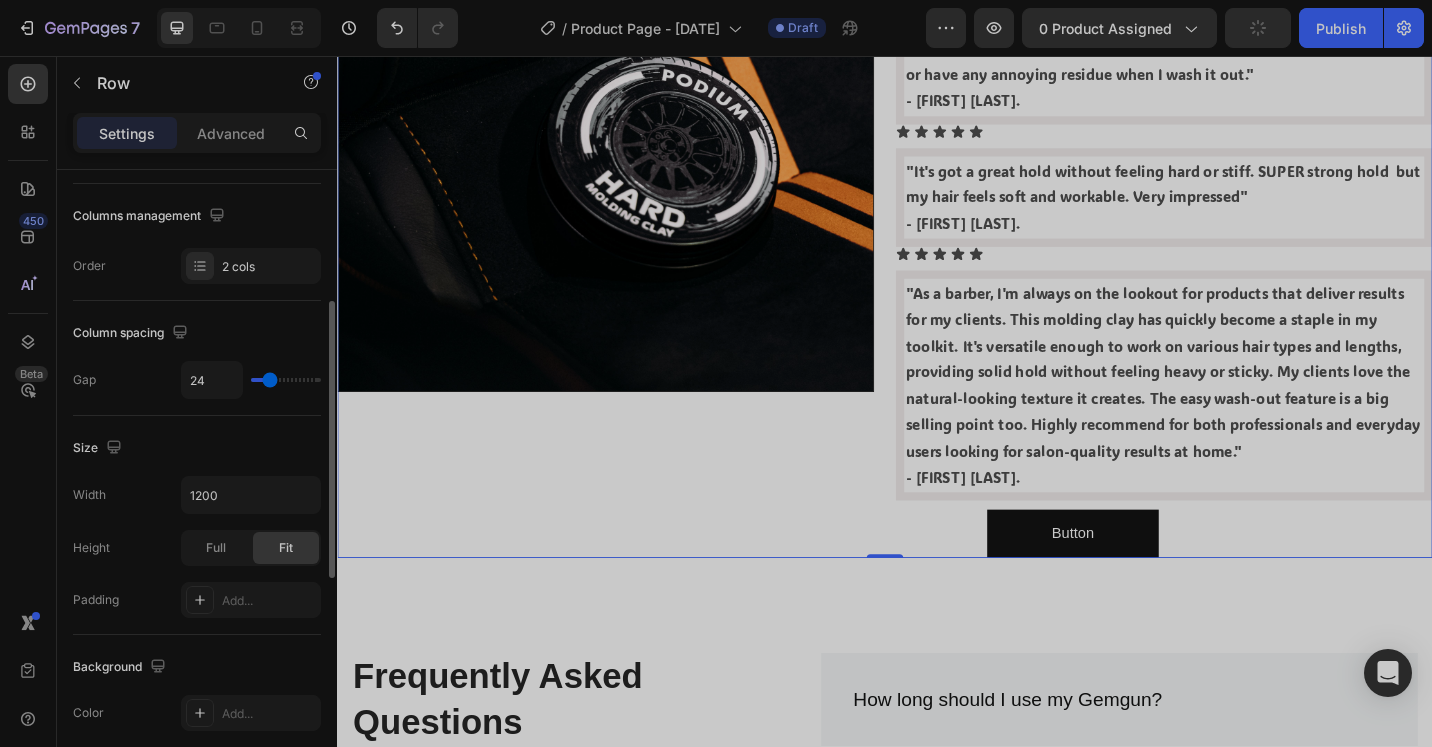 type on "22" 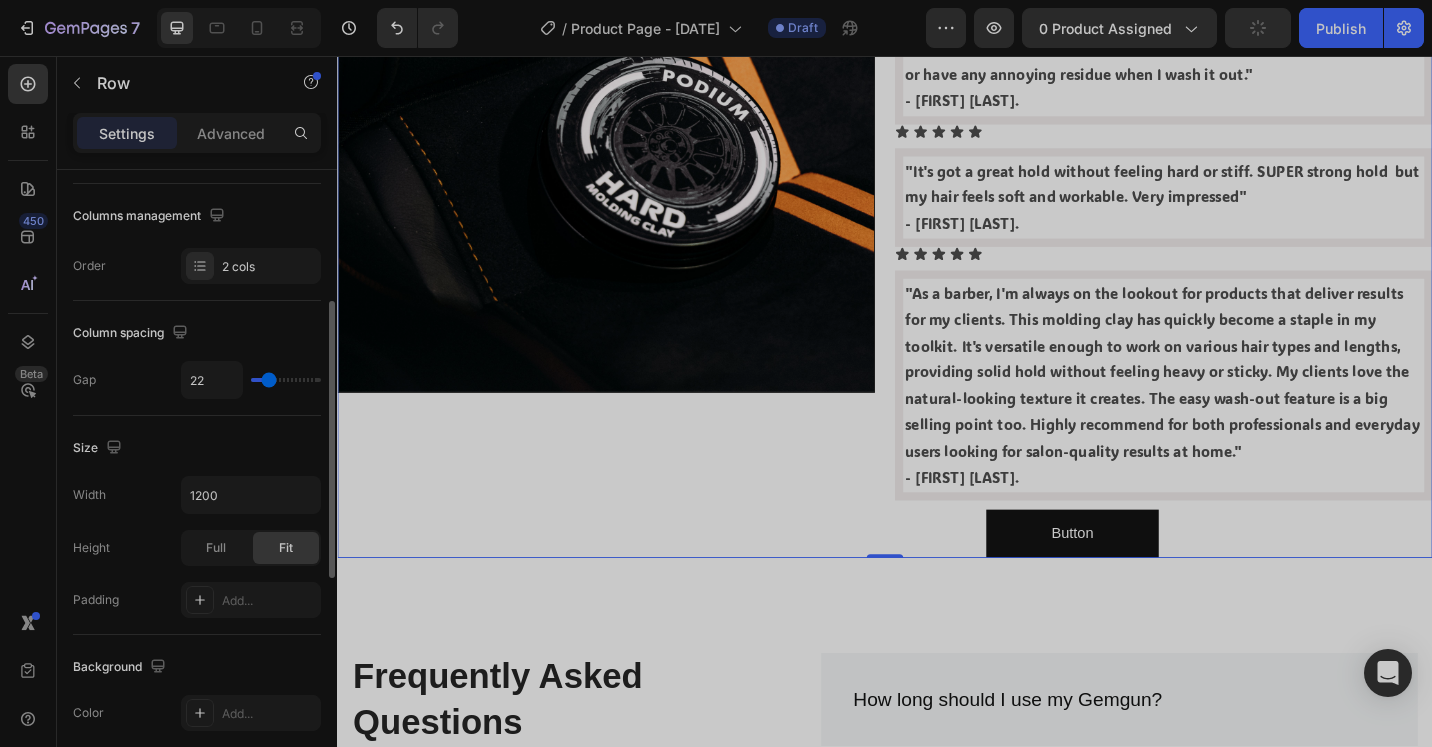 type on "20" 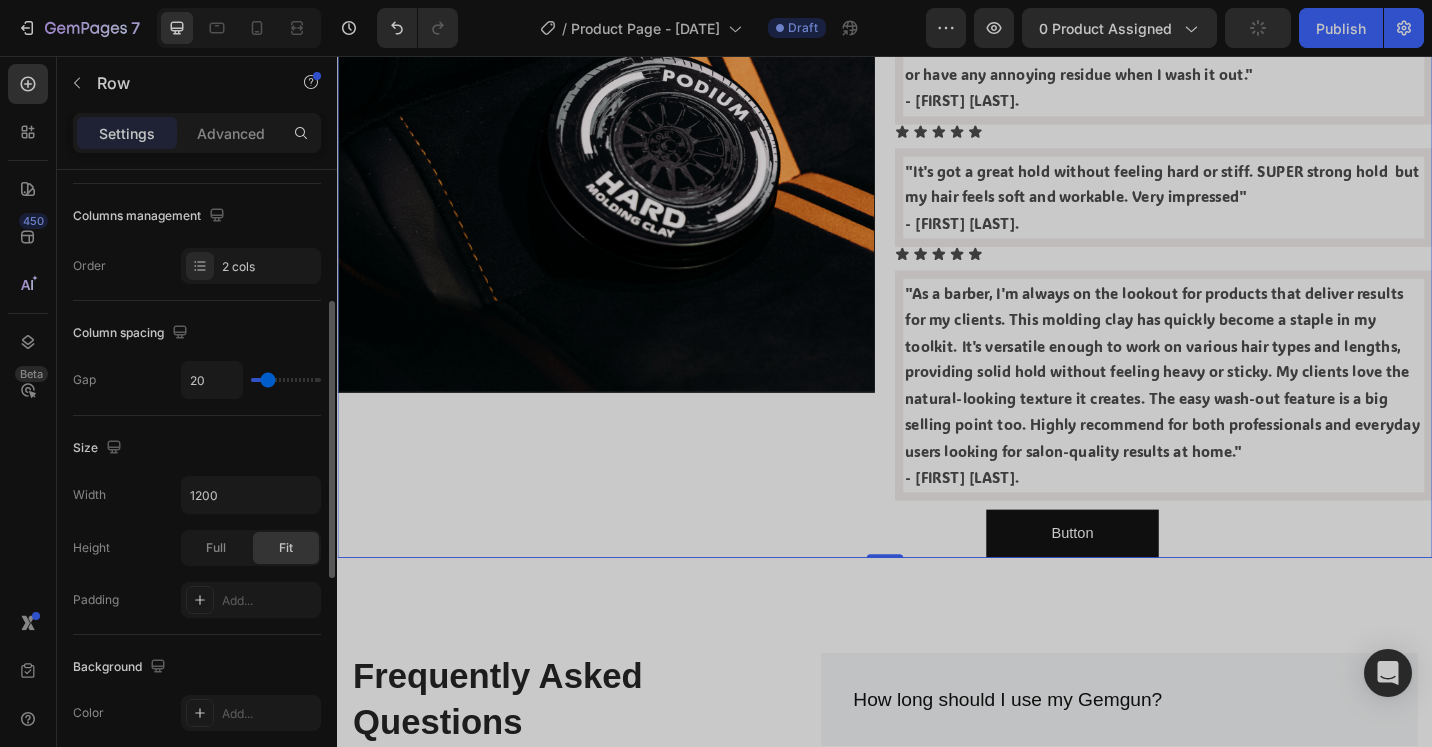 type on "18" 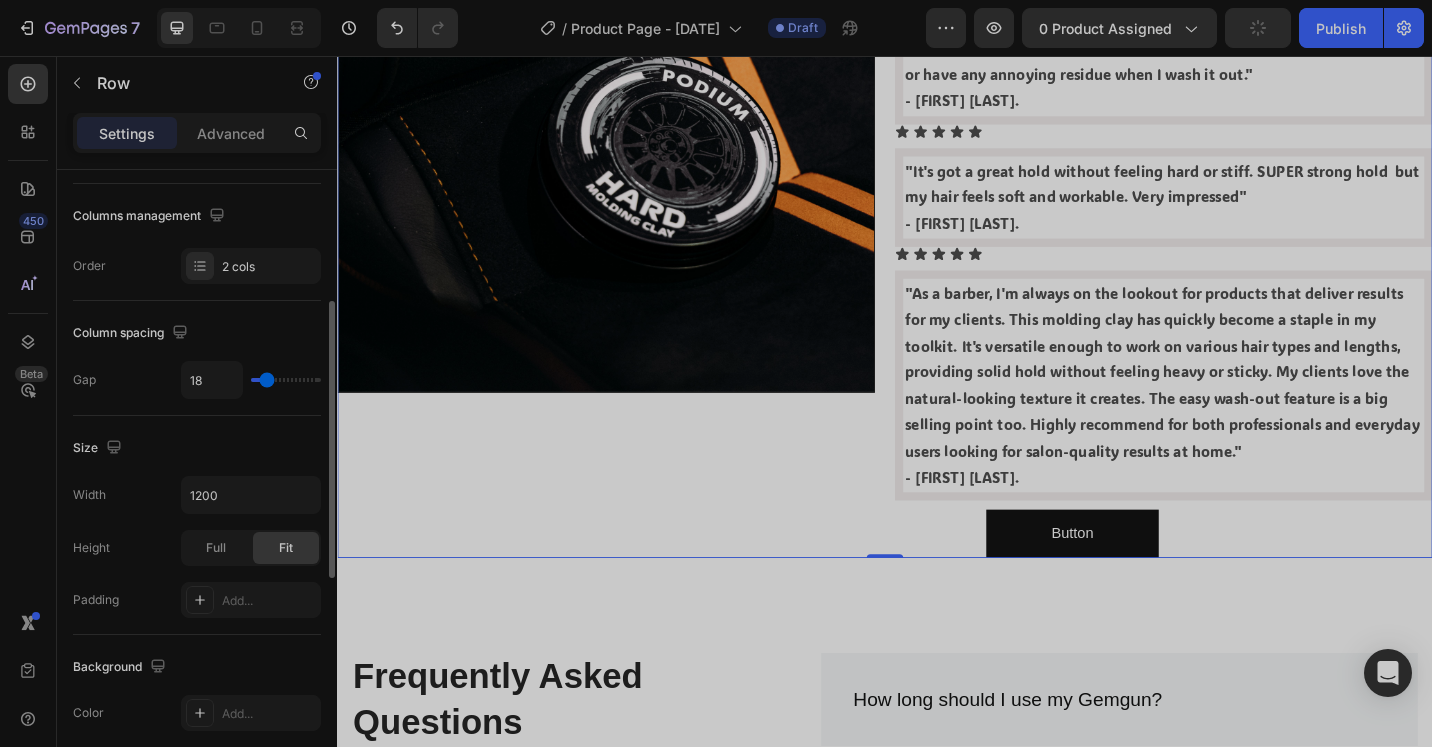 type on "16" 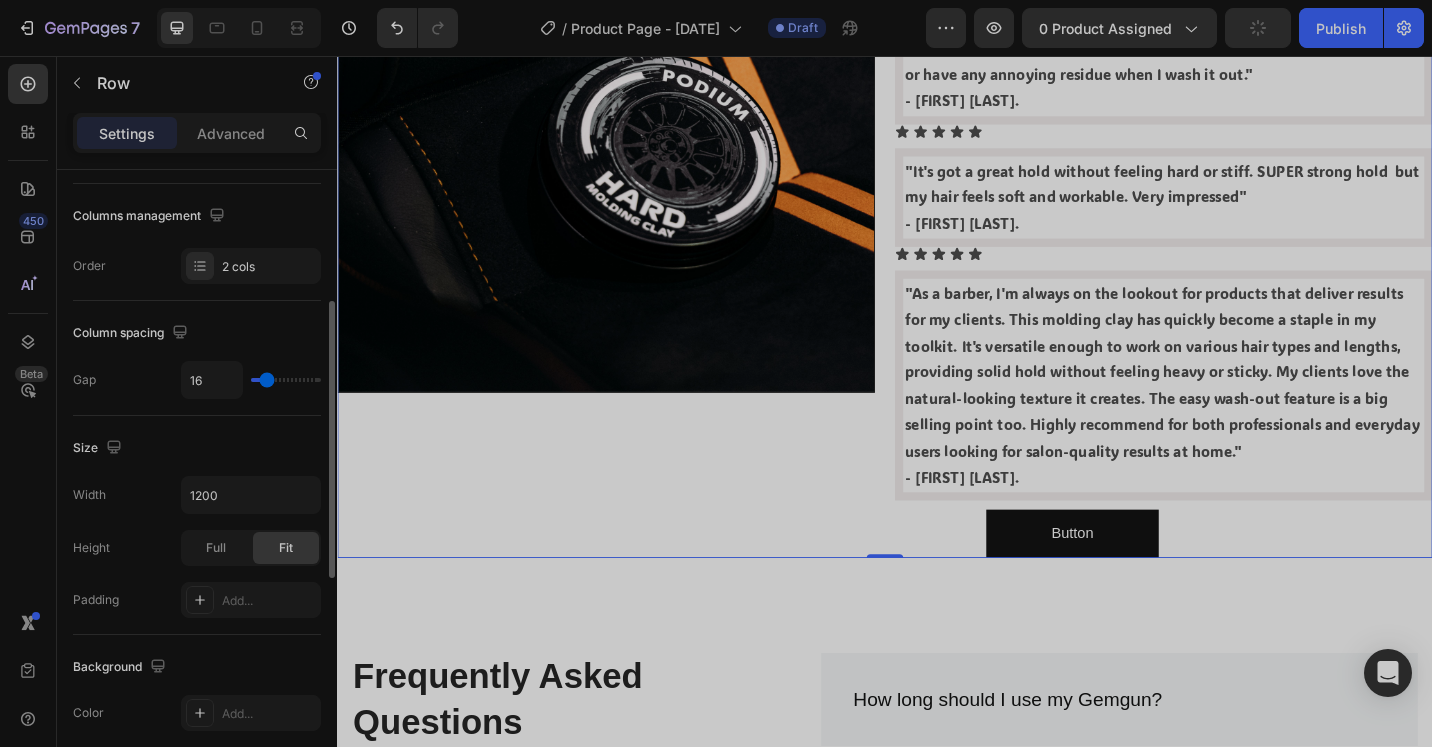 type on "16" 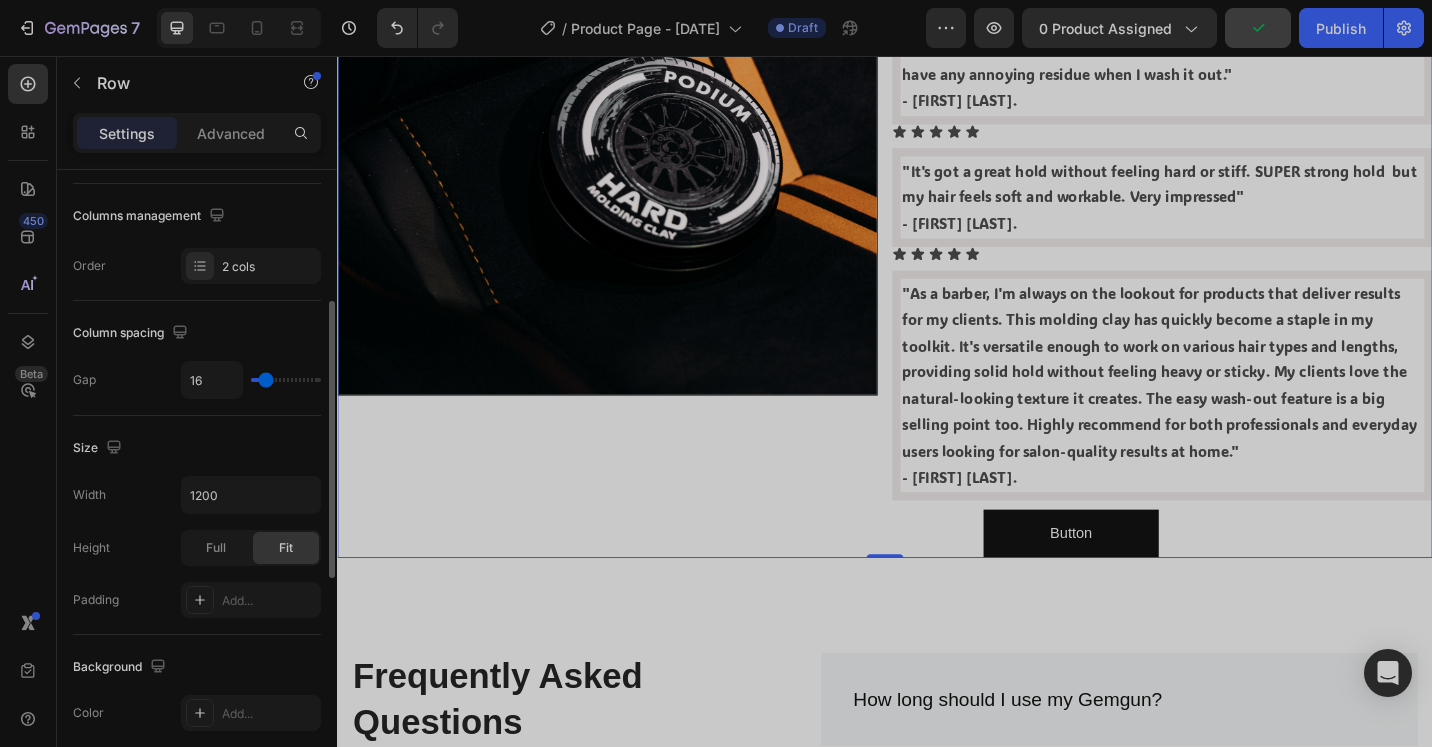 type on "18" 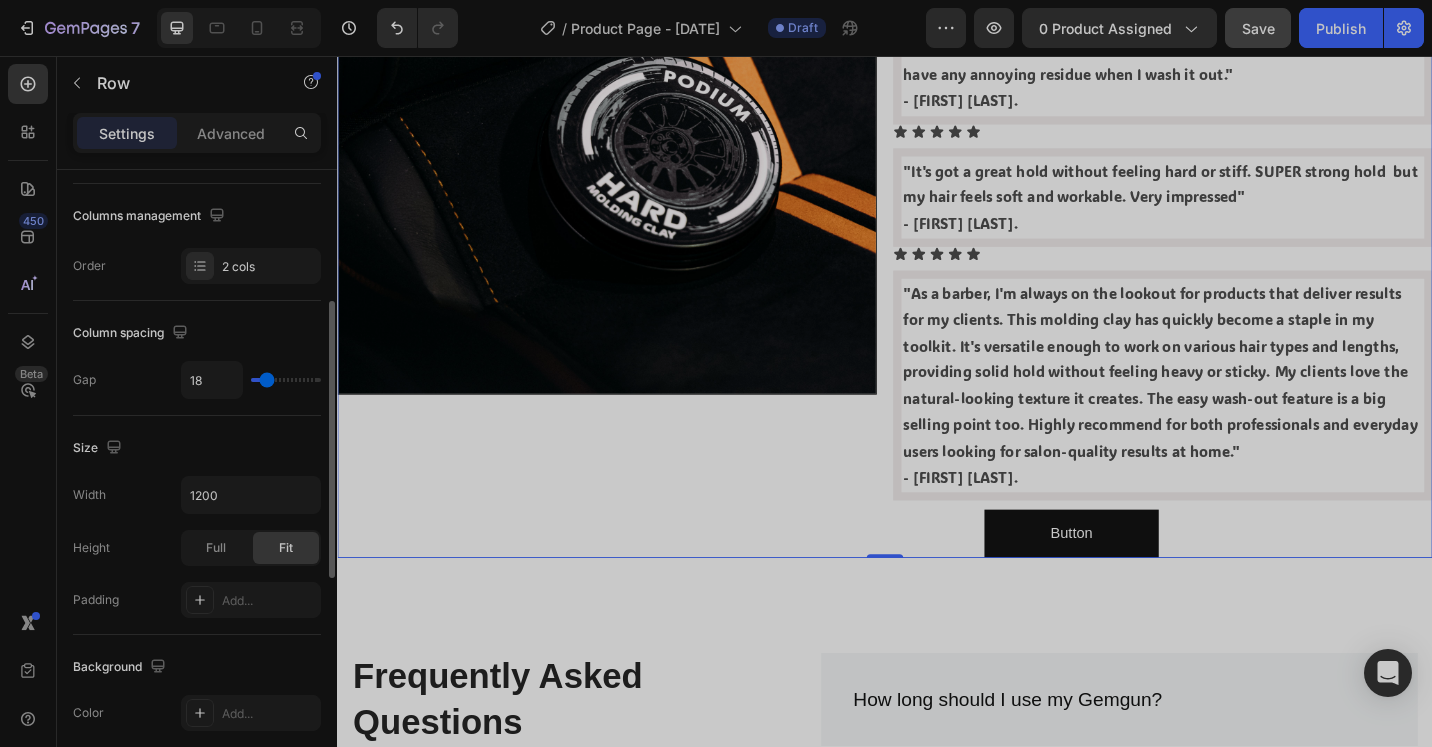 drag, startPoint x: 256, startPoint y: 379, endPoint x: 267, endPoint y: 381, distance: 11.18034 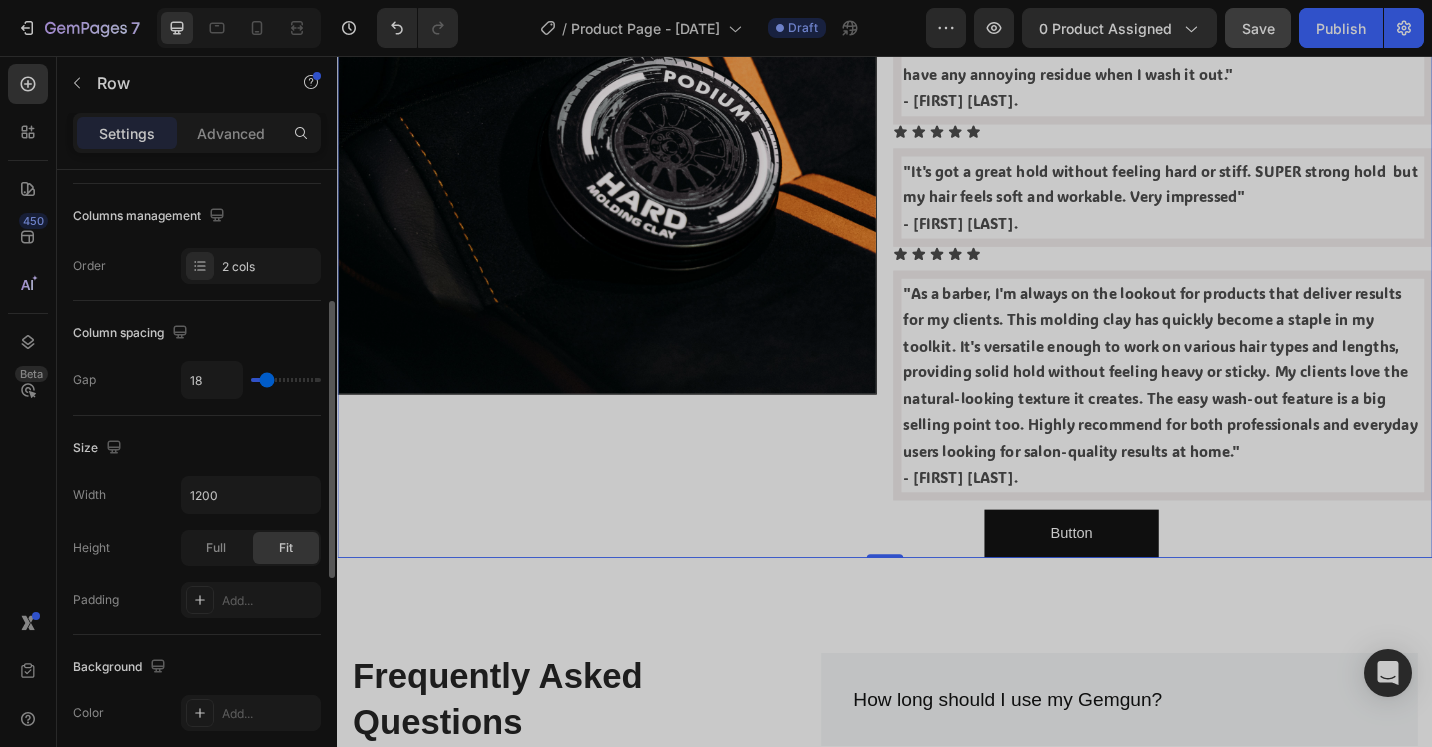 type on "17" 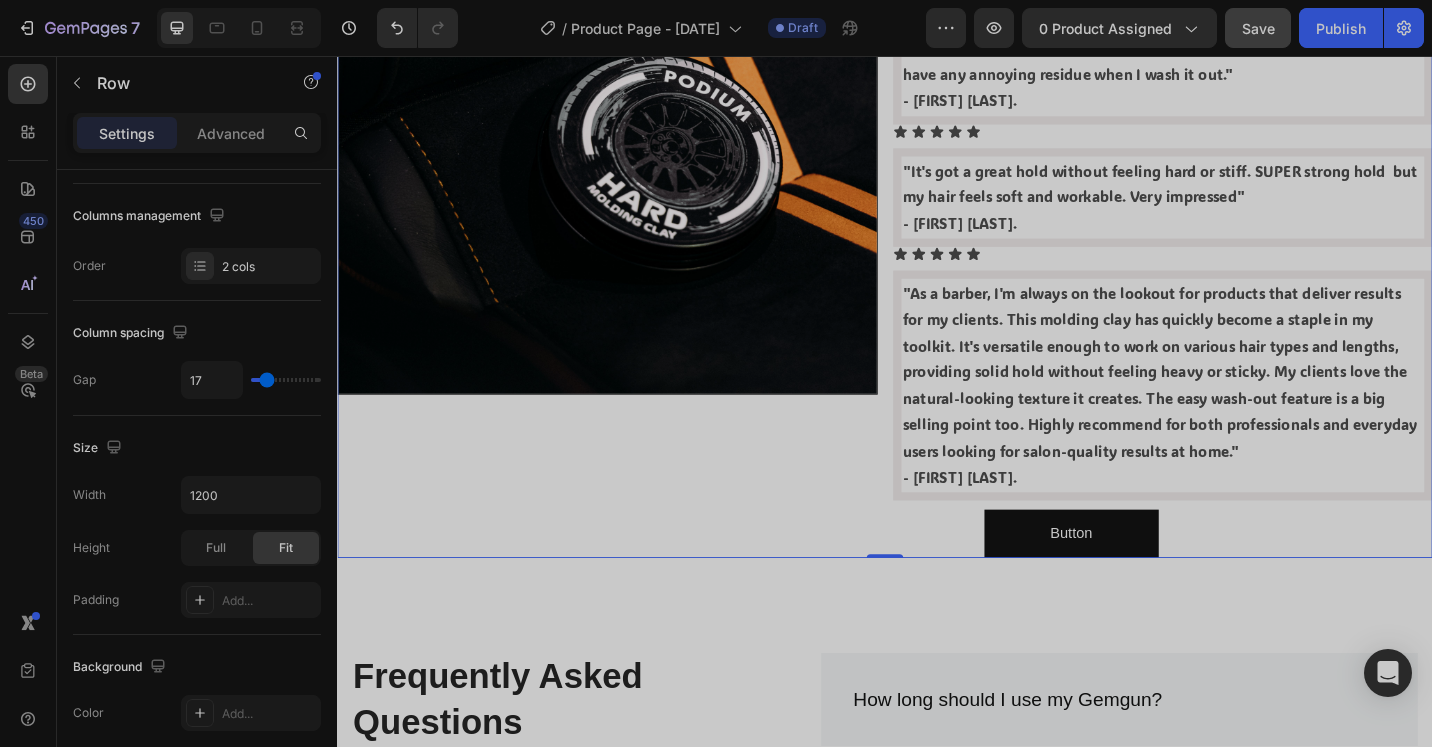 click on "Image" at bounding box center (633, 221) 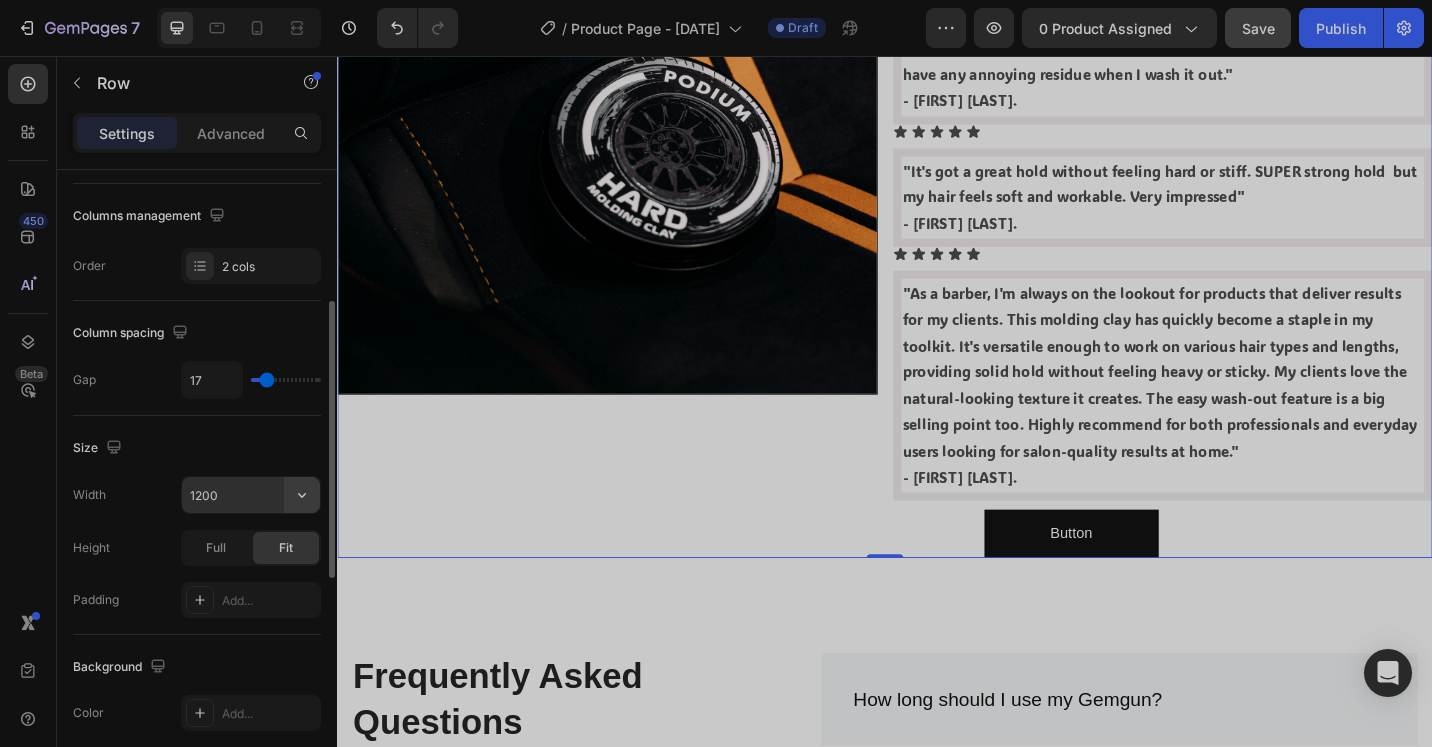 click 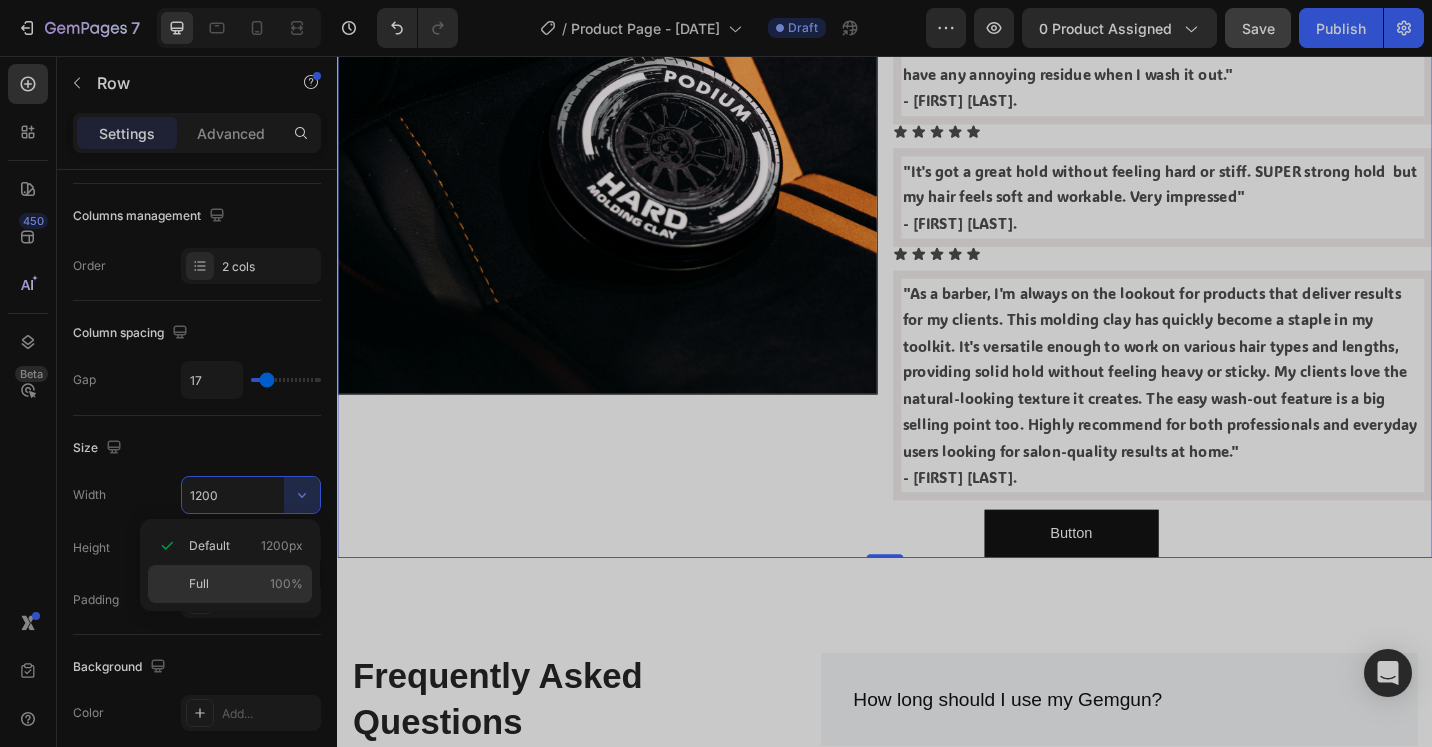 click on "Full 100%" 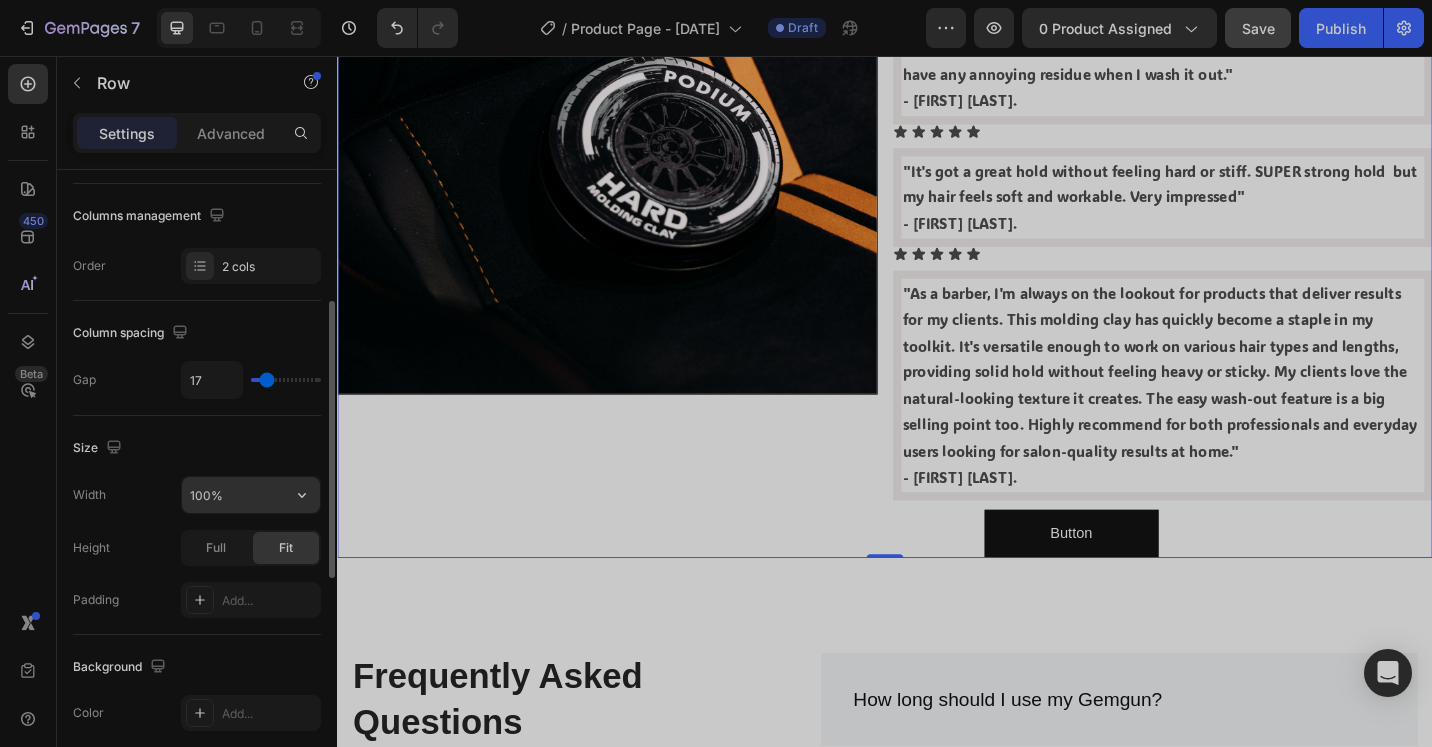 click on "100%" at bounding box center (251, 495) 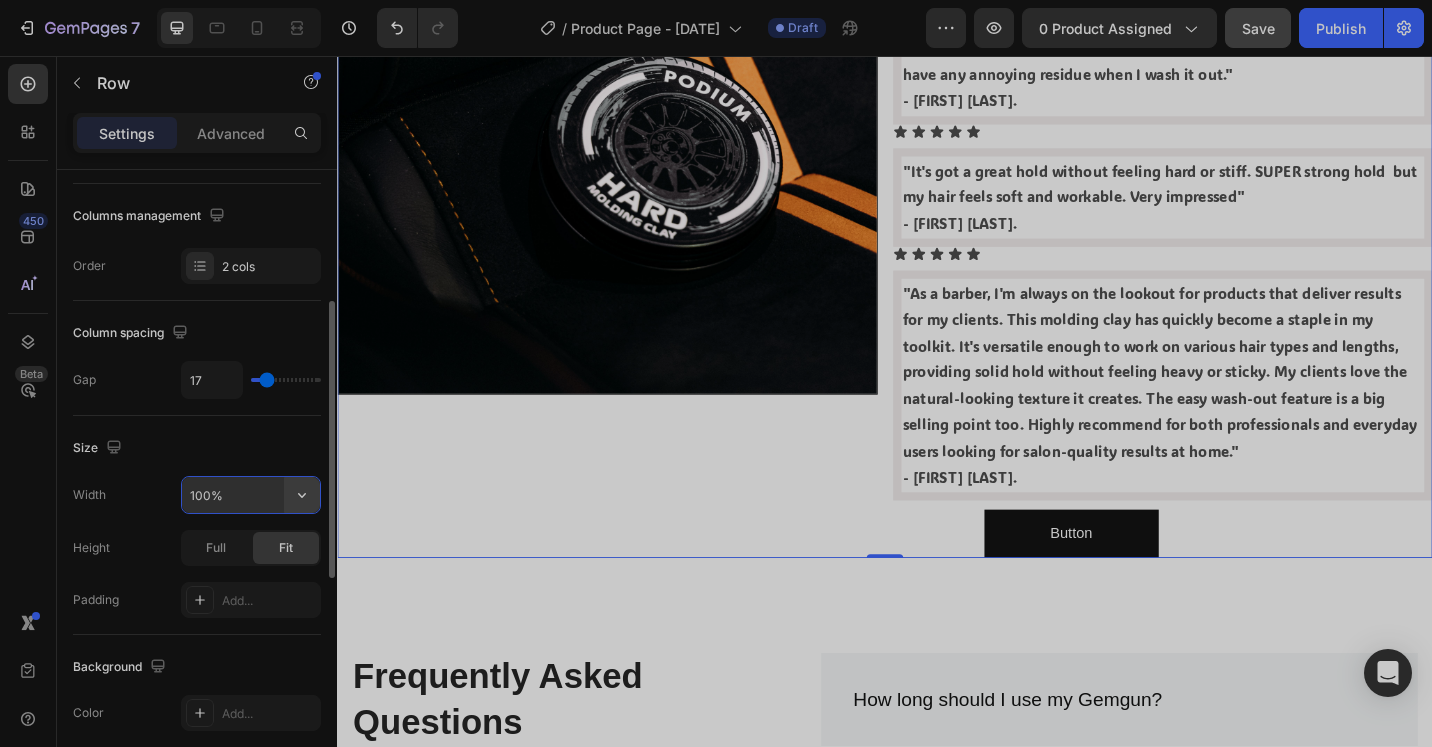 click 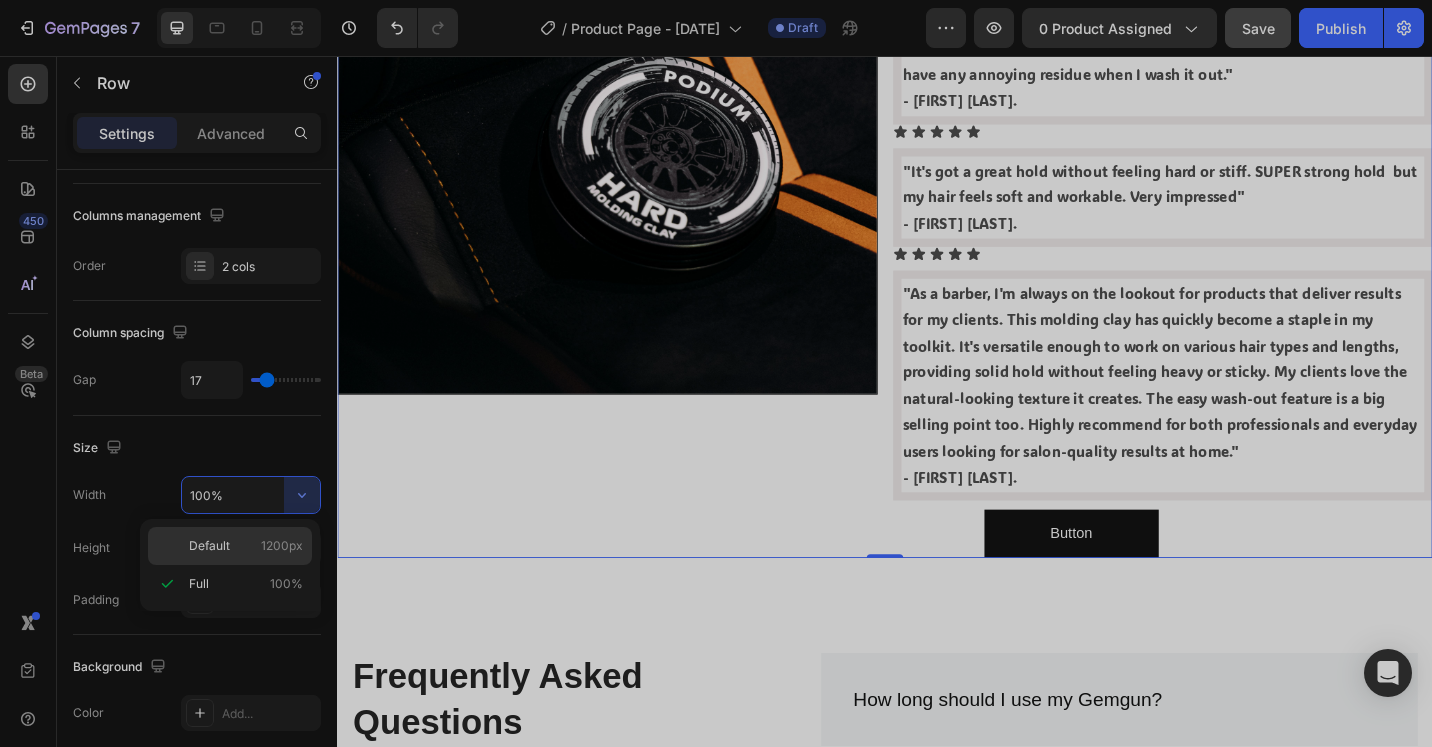 click on "Default 1200px" at bounding box center (246, 546) 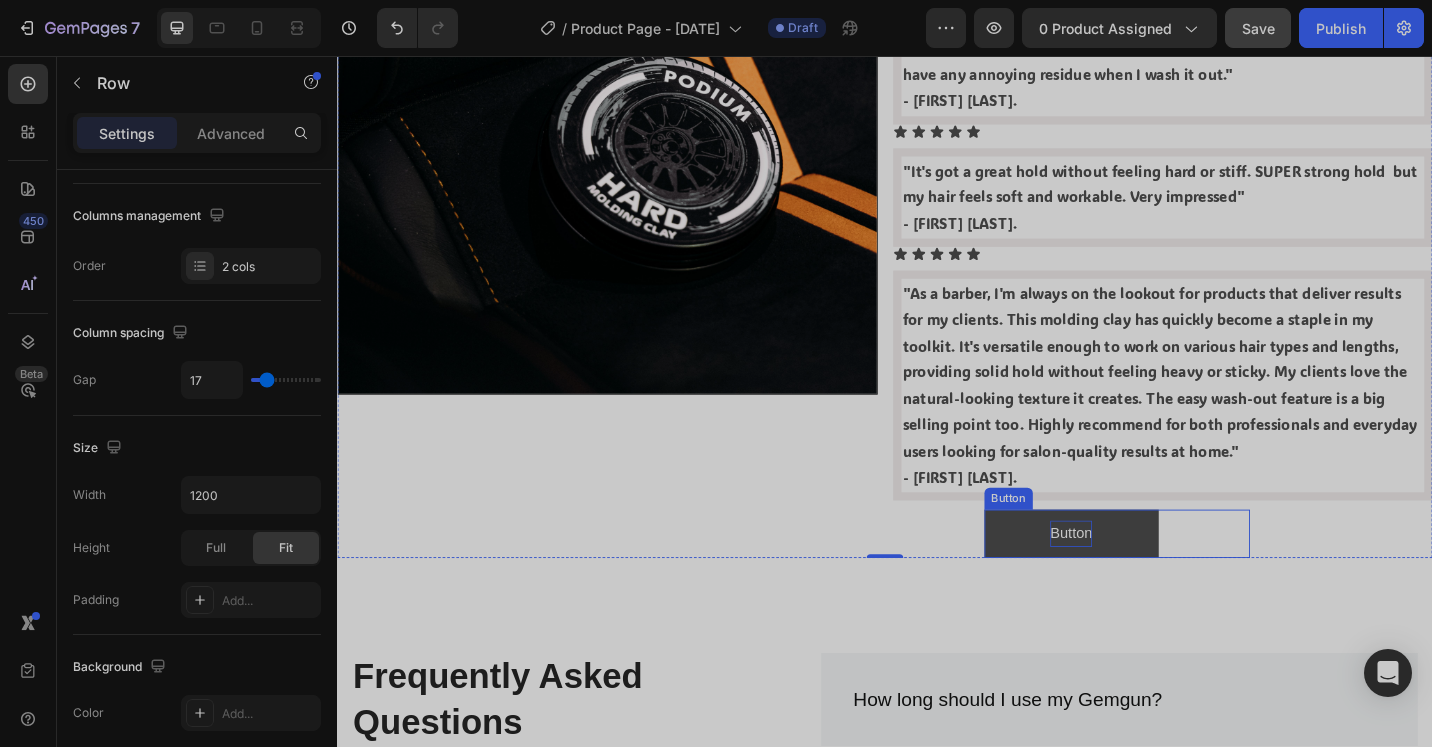 click on "Button" at bounding box center [1141, 579] 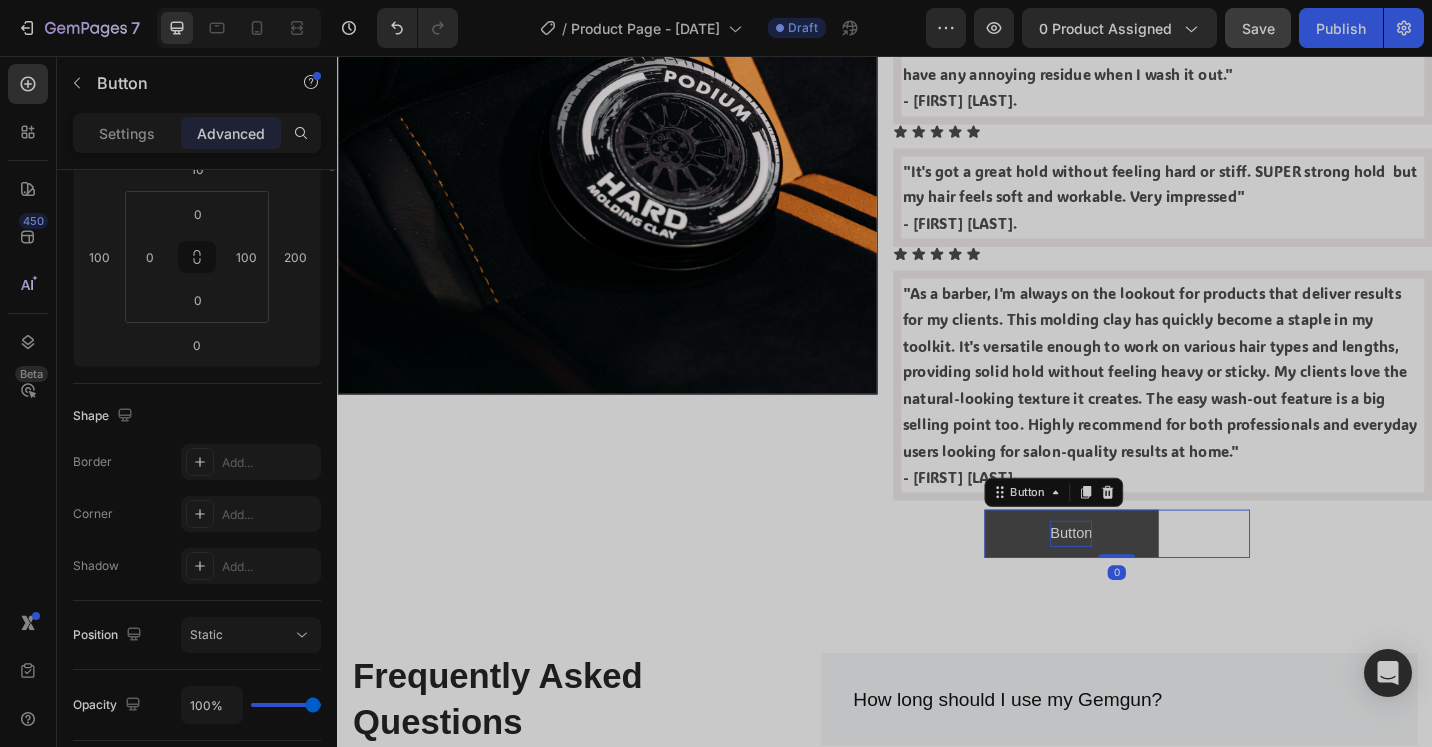 scroll, scrollTop: 0, scrollLeft: 0, axis: both 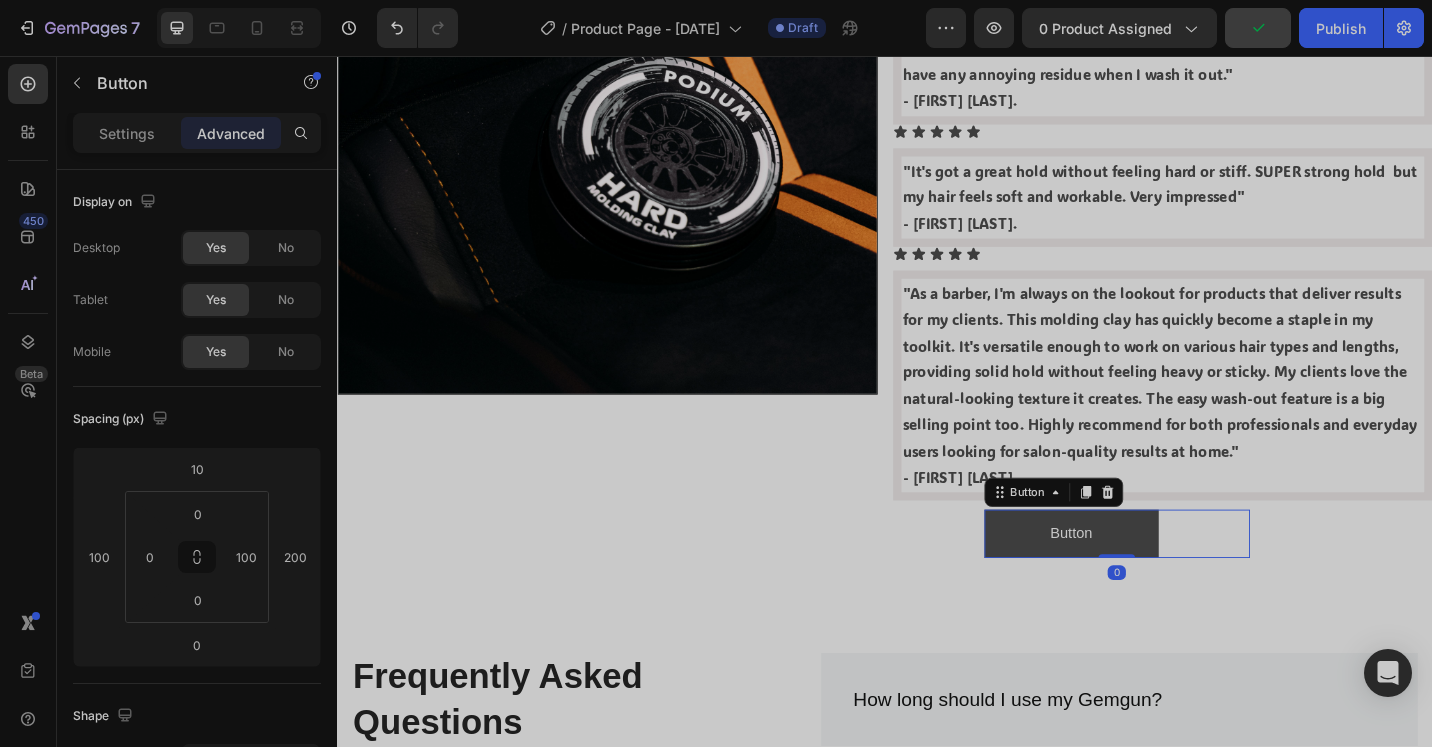 click on "Button" at bounding box center (1142, 579) 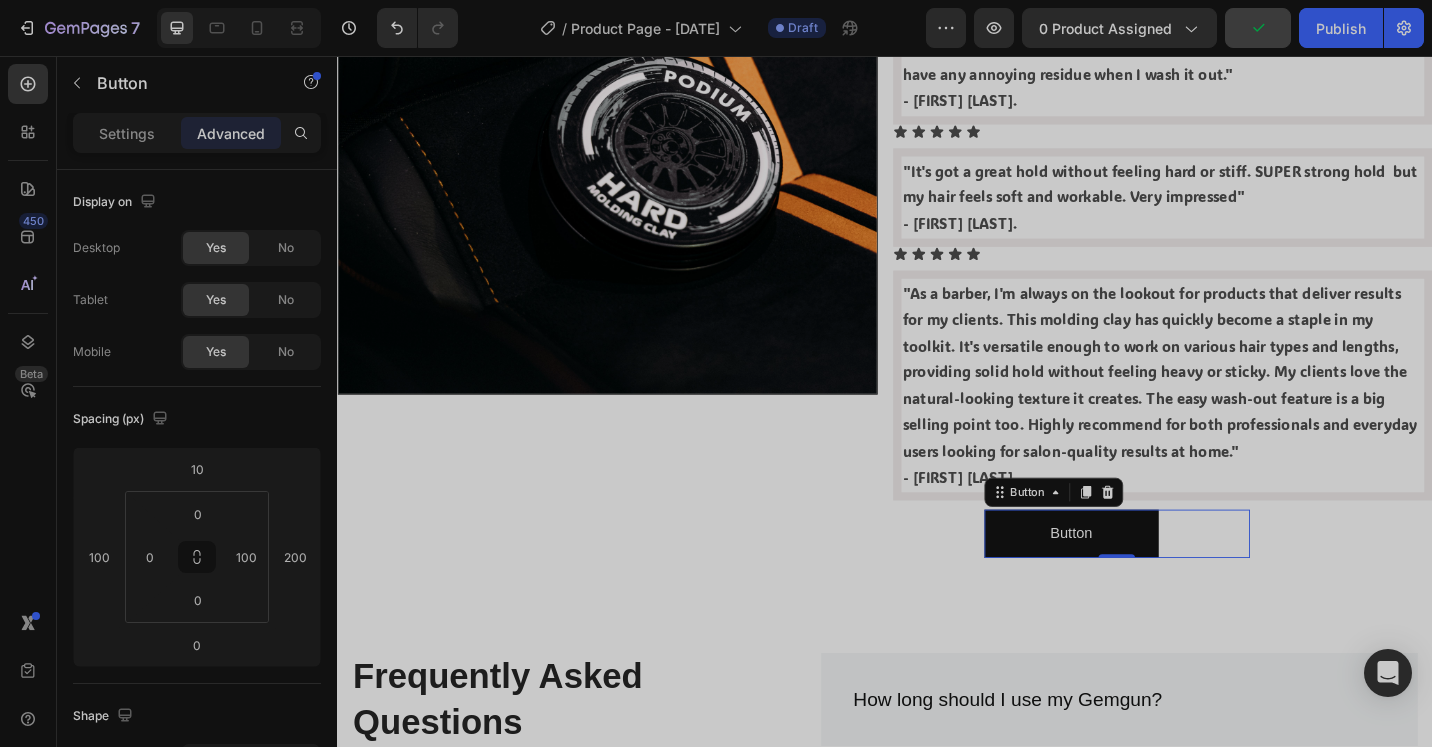 click on "Button Button   0" at bounding box center (1192, 579) 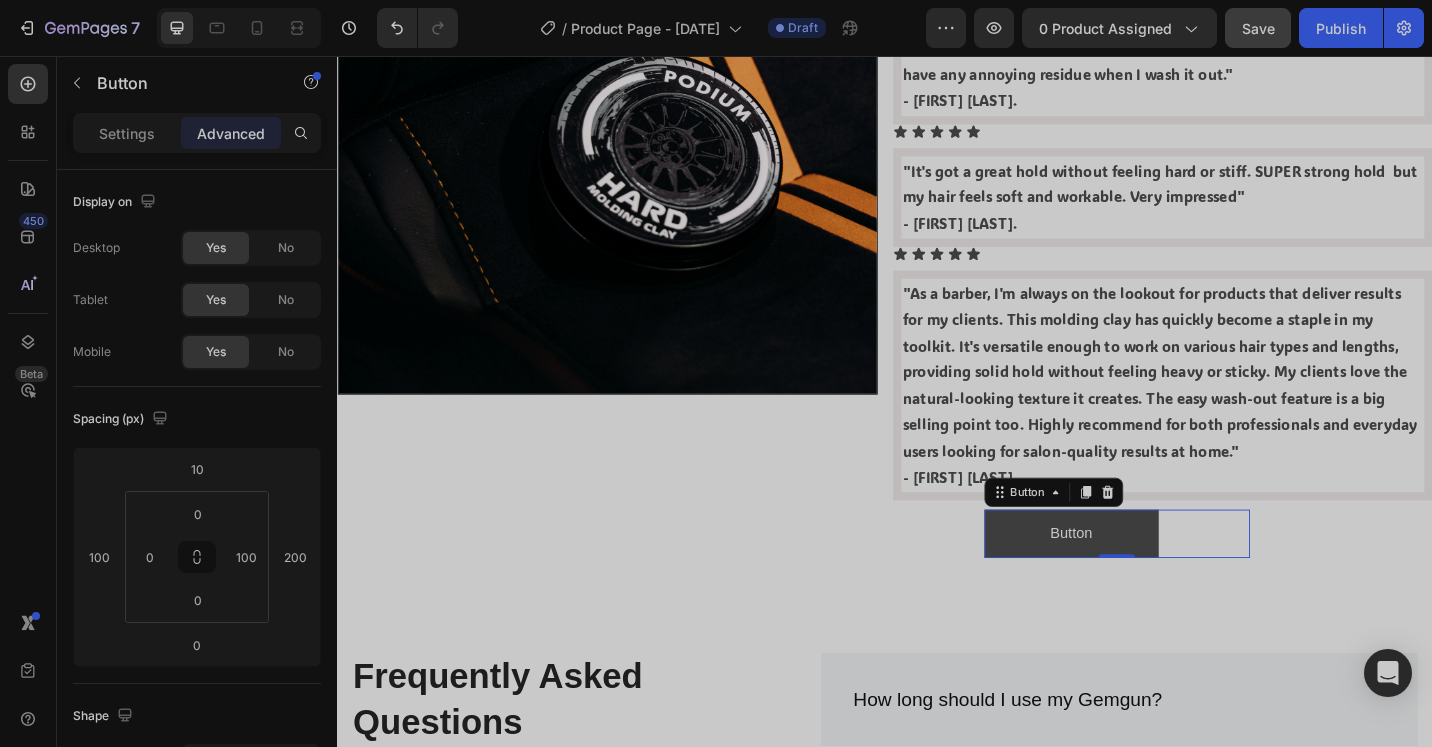 click on "Button" at bounding box center [1142, 579] 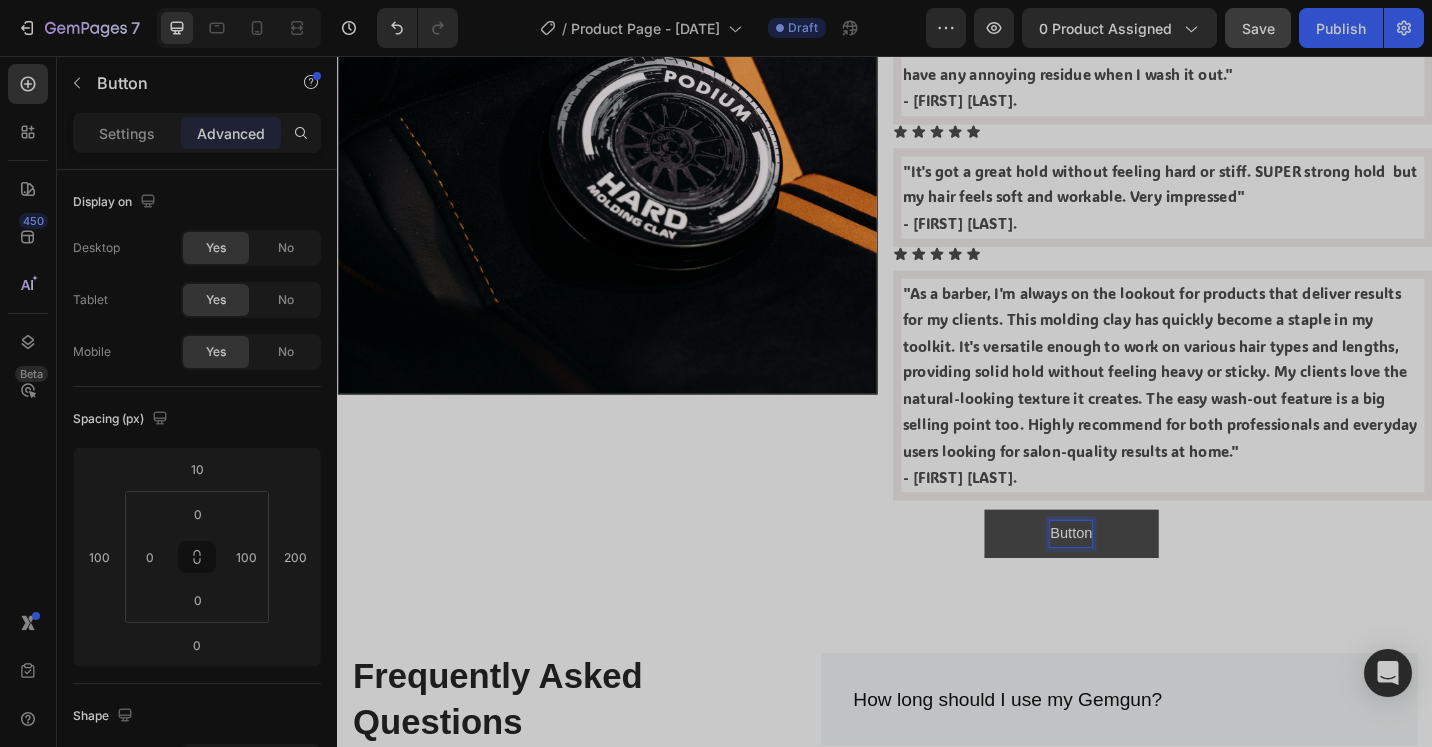 click on "Button" at bounding box center [1141, 579] 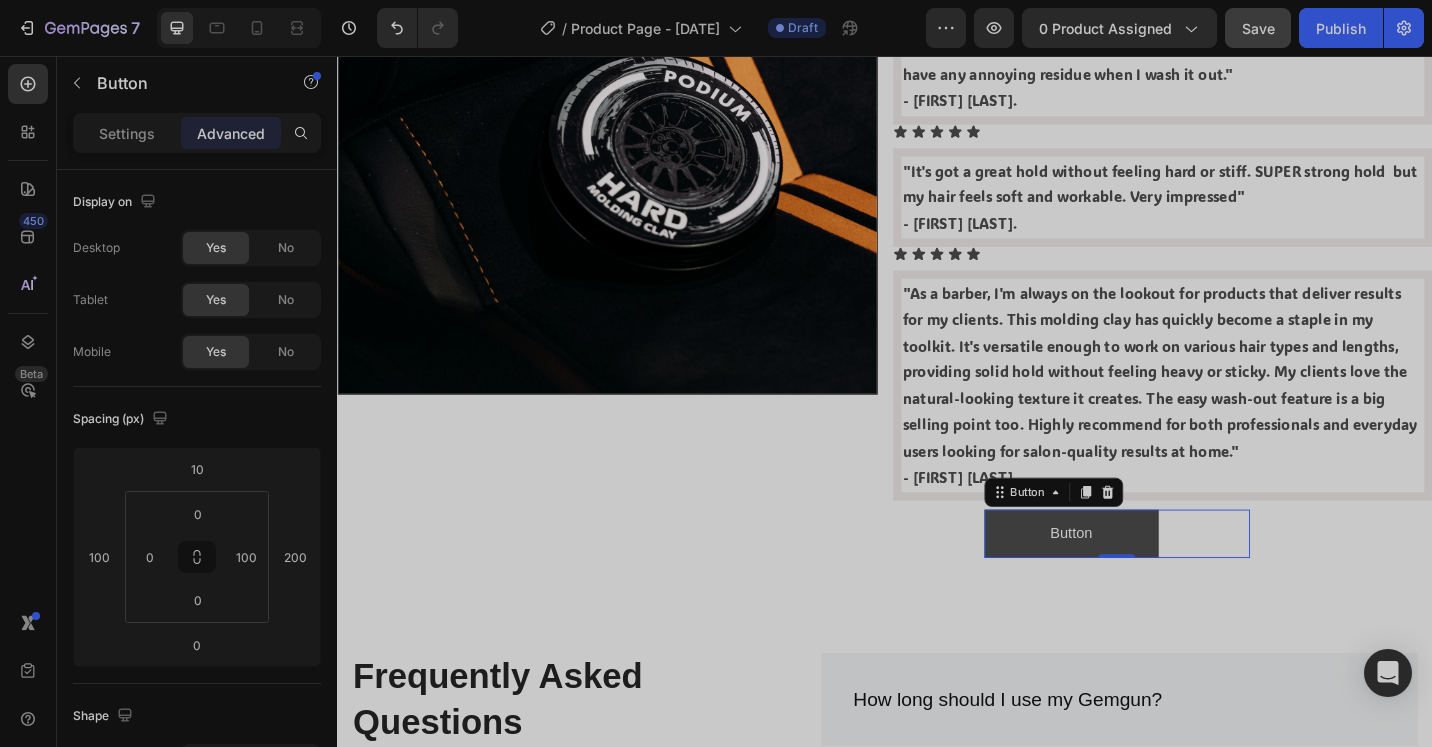 click on "Button" at bounding box center [1142, 579] 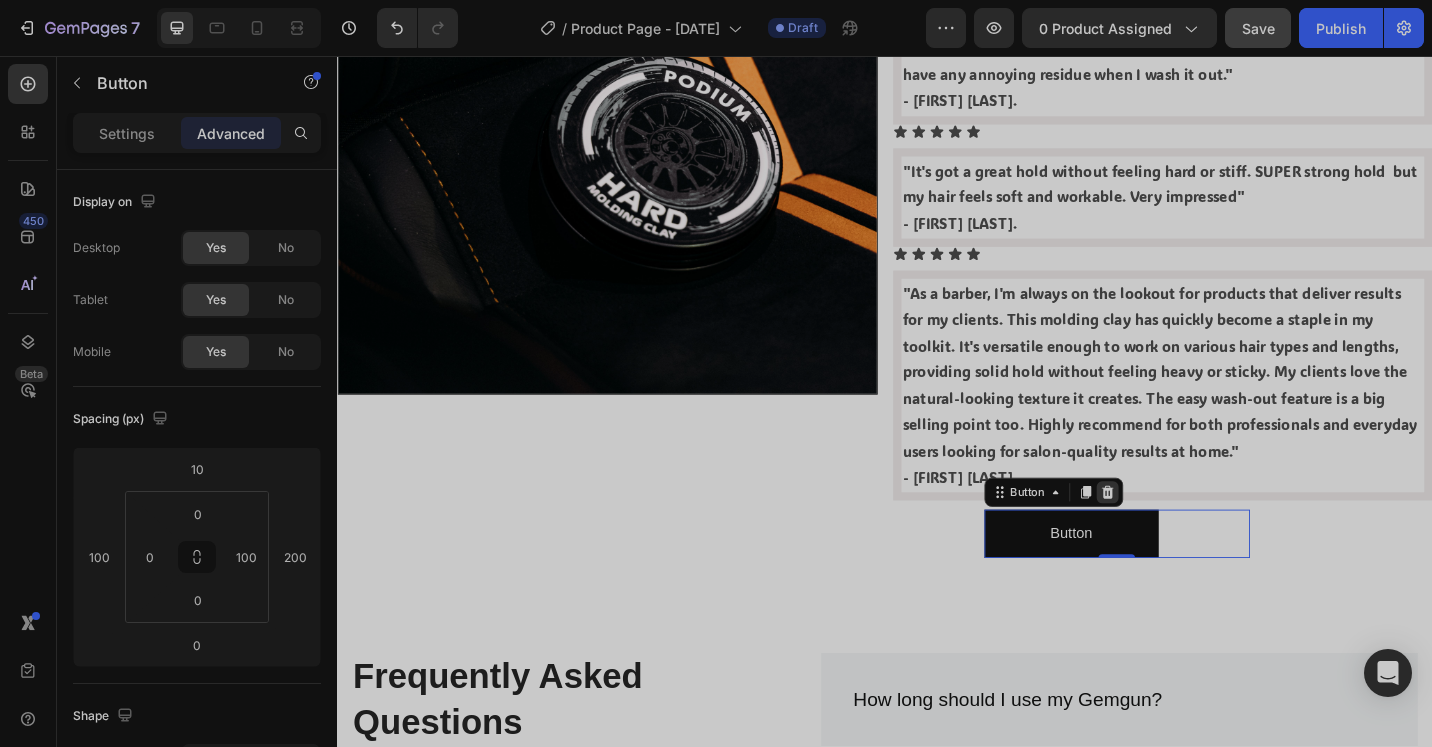 click at bounding box center [1181, 534] 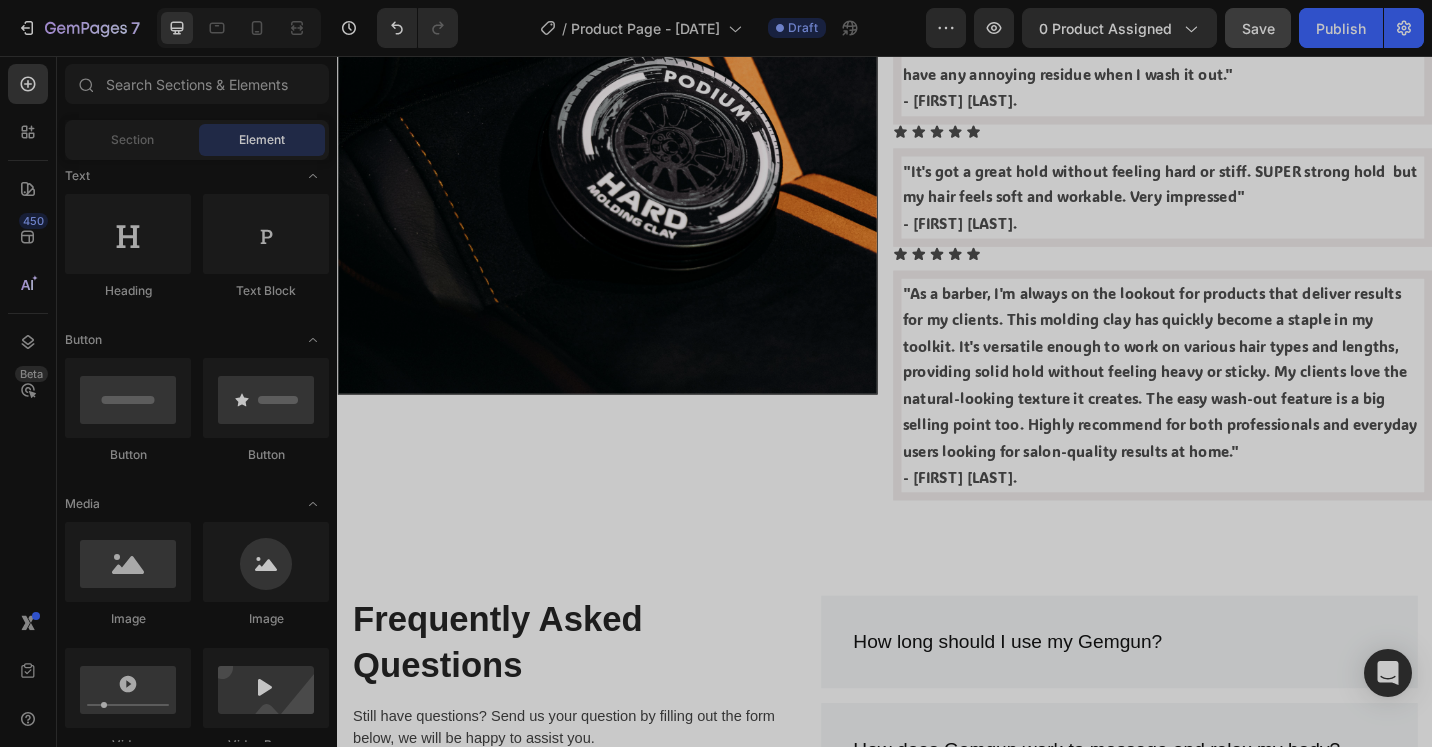 scroll, scrollTop: 0, scrollLeft: 0, axis: both 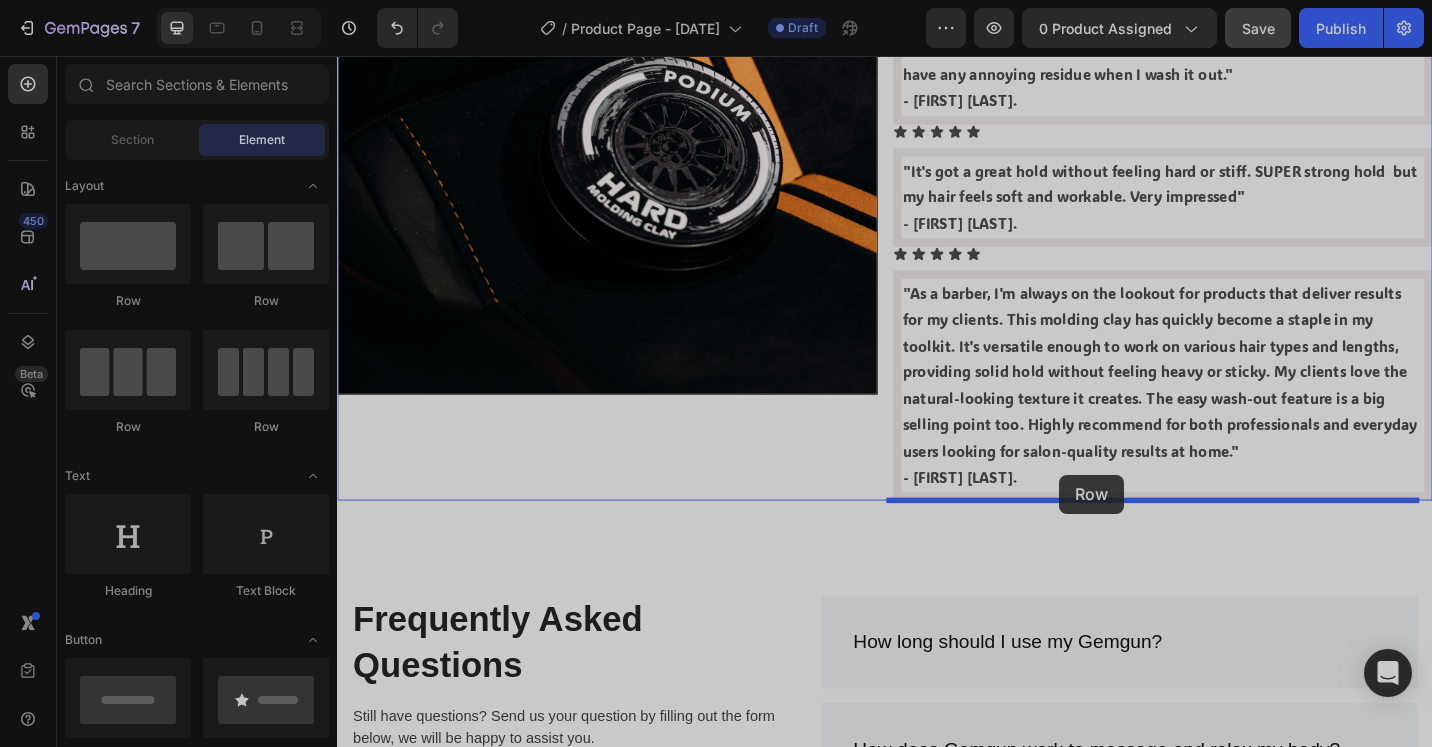 drag, startPoint x: 476, startPoint y: 289, endPoint x: 1128, endPoint y: 515, distance: 690.058 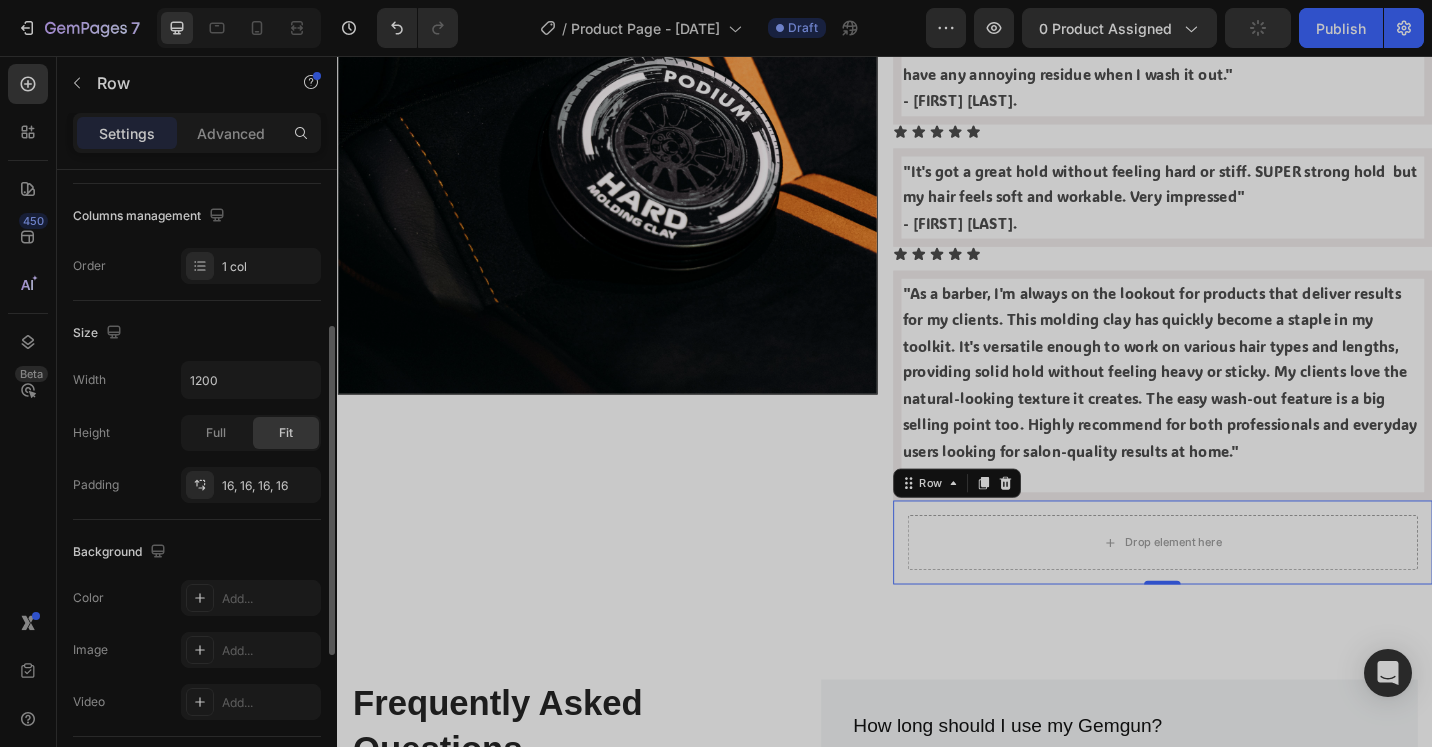 scroll, scrollTop: 0, scrollLeft: 0, axis: both 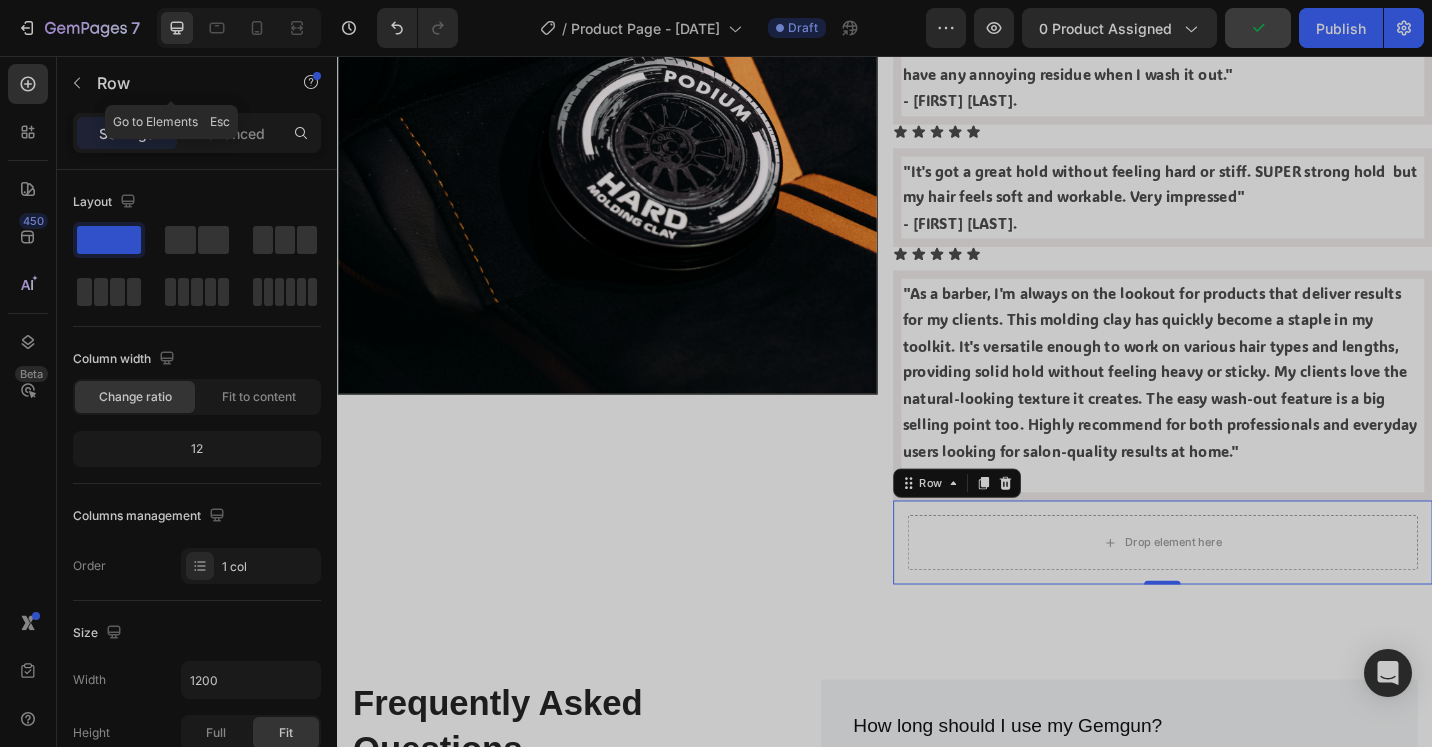 drag, startPoint x: 76, startPoint y: 101, endPoint x: 88, endPoint y: 119, distance: 21.633308 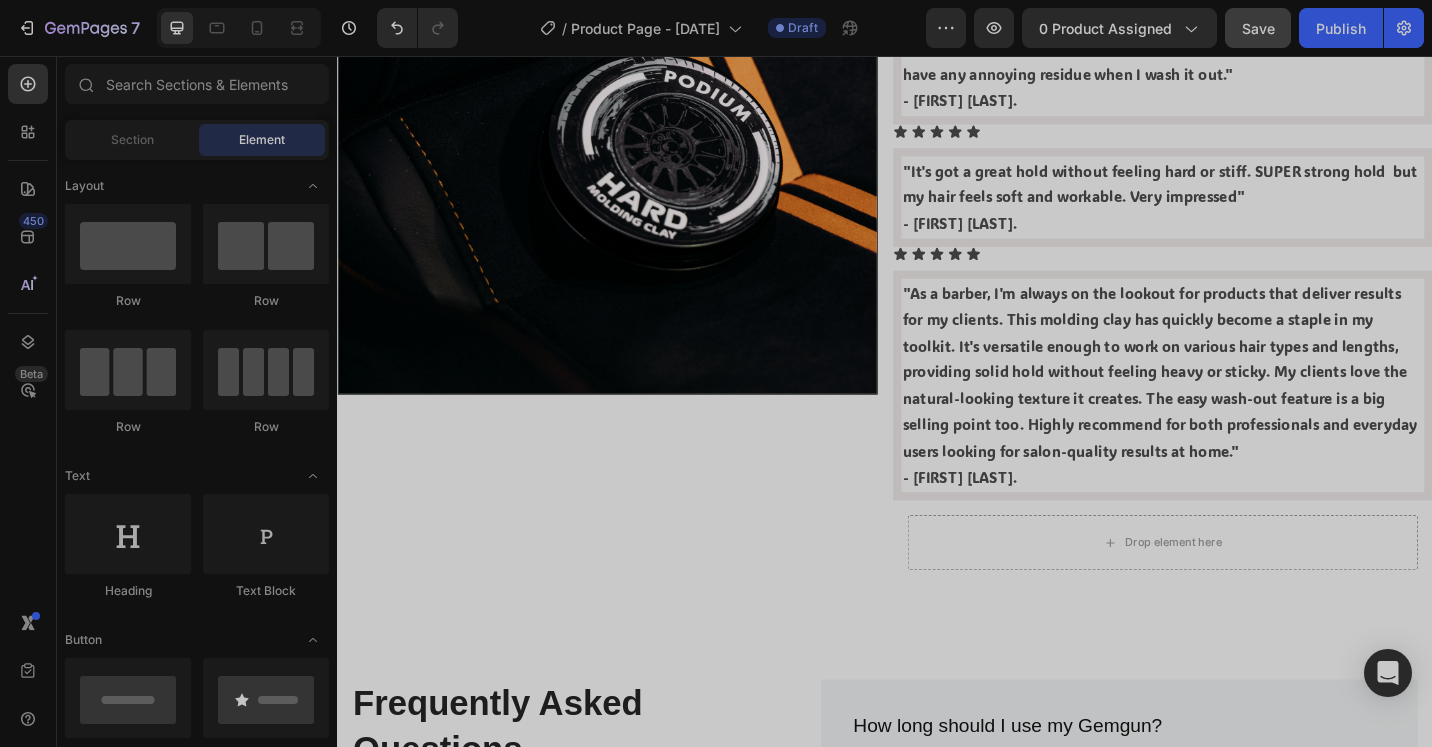 scroll, scrollTop: 300, scrollLeft: 0, axis: vertical 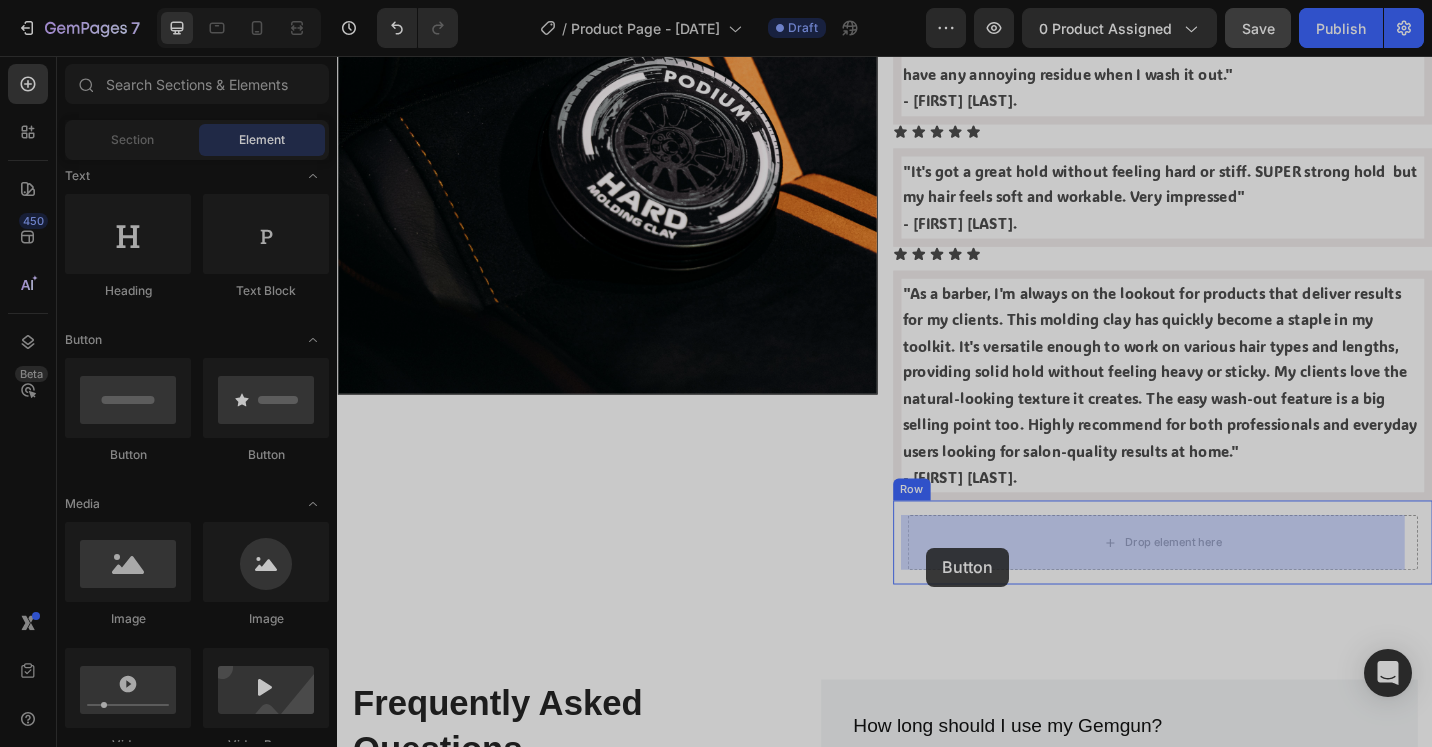 drag, startPoint x: 575, startPoint y: 468, endPoint x: 983, endPoint y: 595, distance: 427.30902 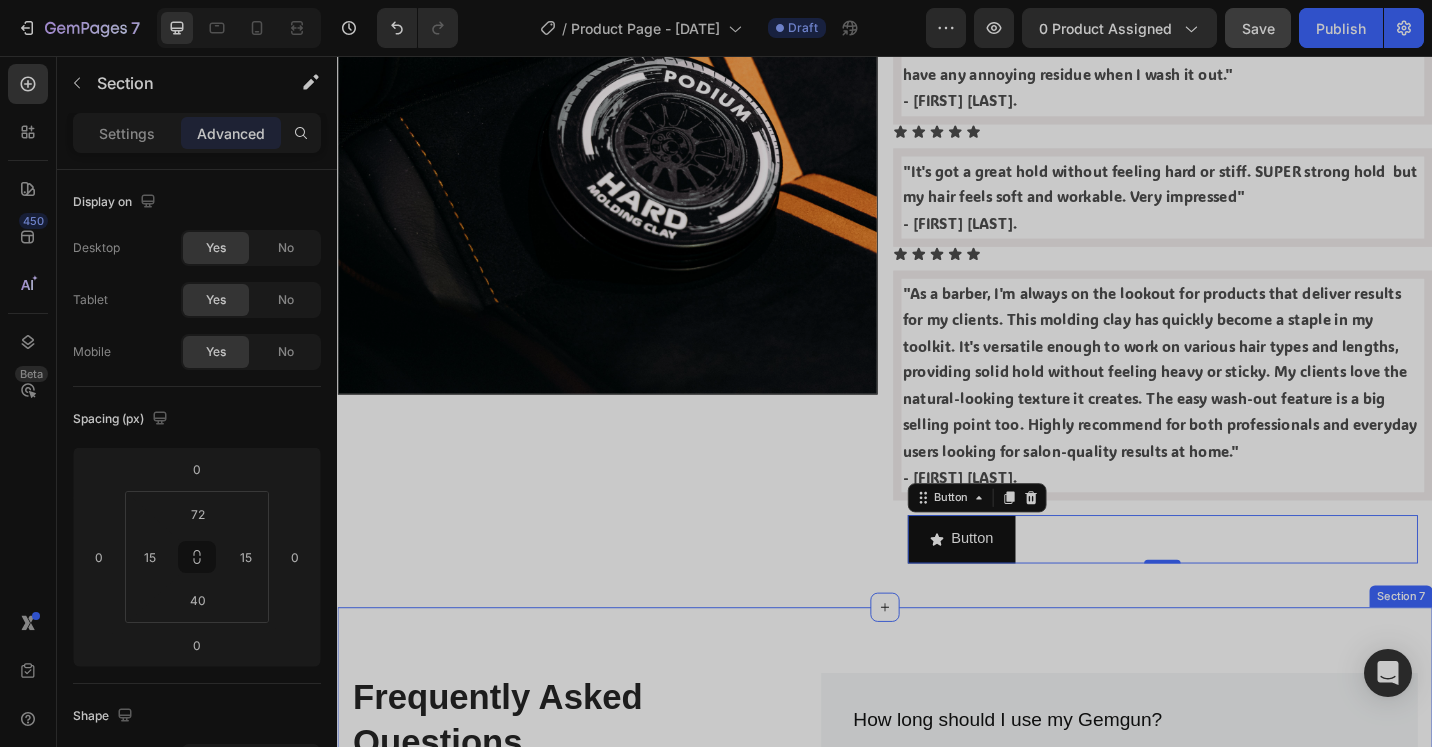 click on "Frequently Asked Questions Heading Still have questions? Send us your question by filling out the form below, we will be happy to assist you. Text block Email  * Text block Email Field Question  * Text block Text Area Submit Now Submit Button Contact Form How long should I use my Gemgun? How does Gemgun work to massage and relax my body? Is it safe to use Gemgun during pregnancy? Does Gemgun come with a warranty? Can I make changes to my order? What is the time limit for returns? How do I return a gift? Accordion Row Section 7" at bounding box center [937, 1135] 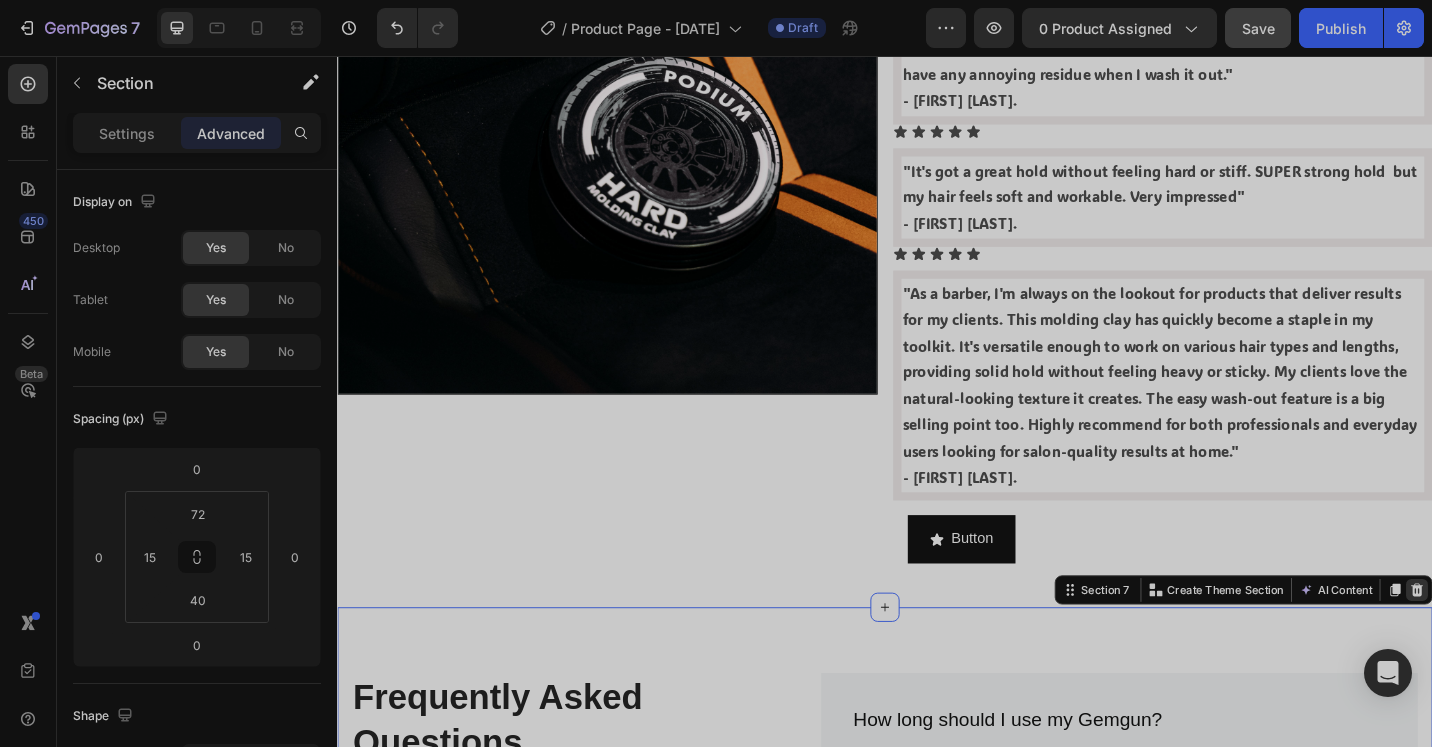 click 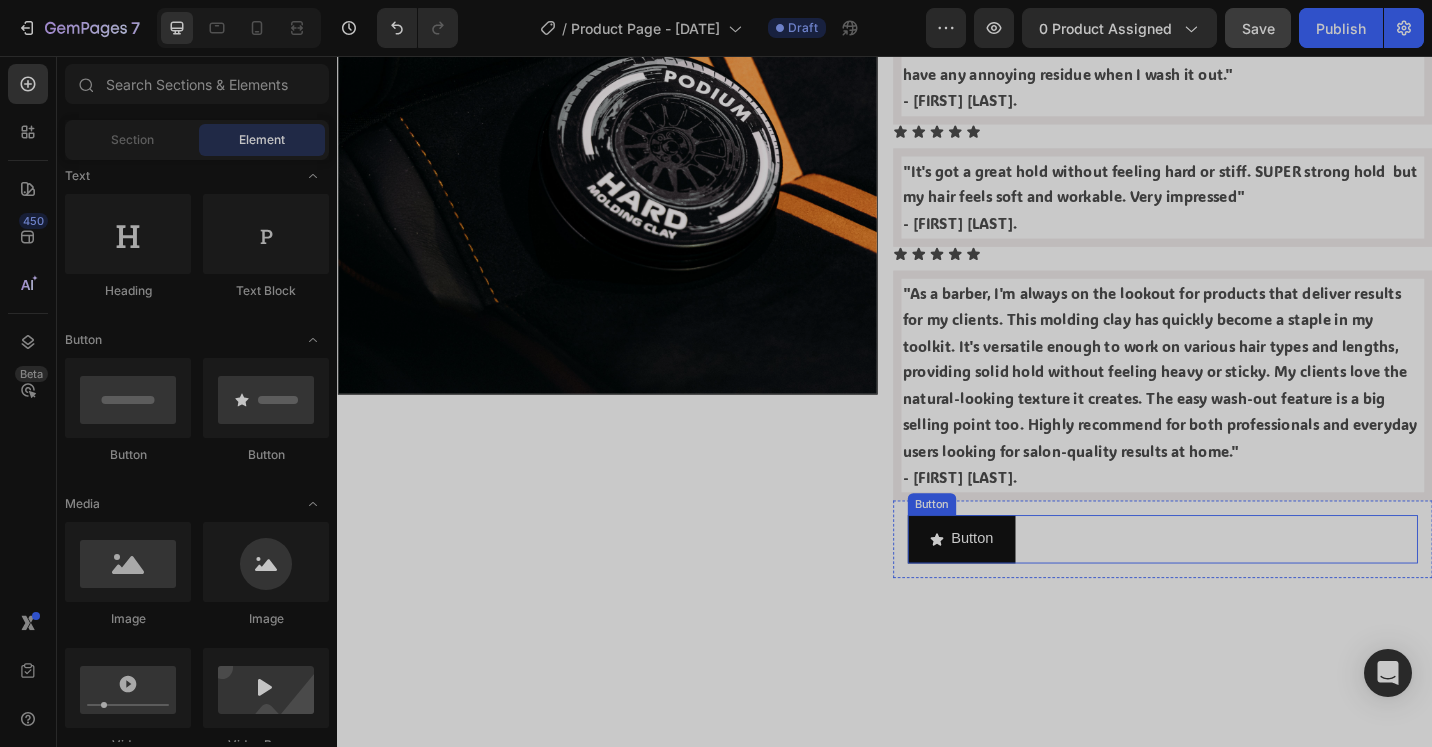 click on "Button Button" at bounding box center (1242, 585) 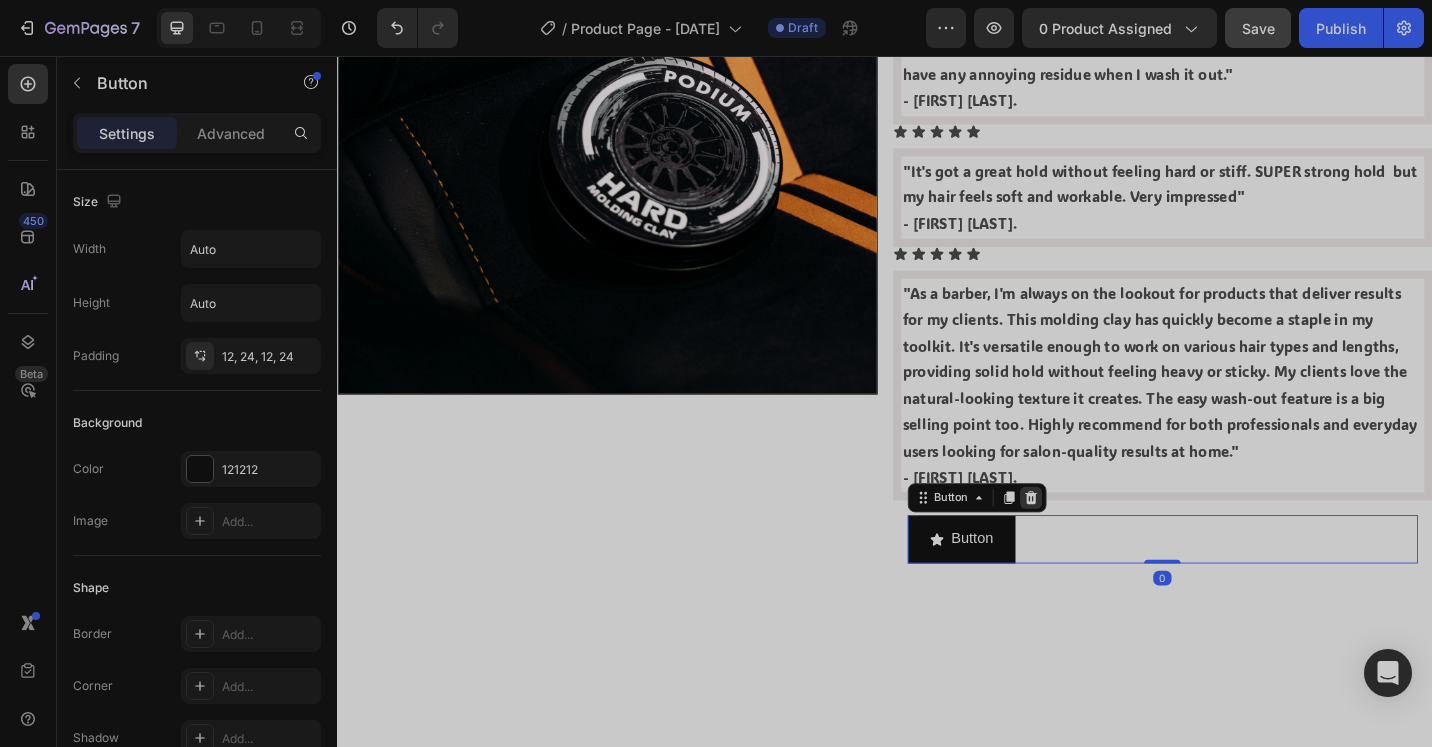 click at bounding box center [1097, 540] 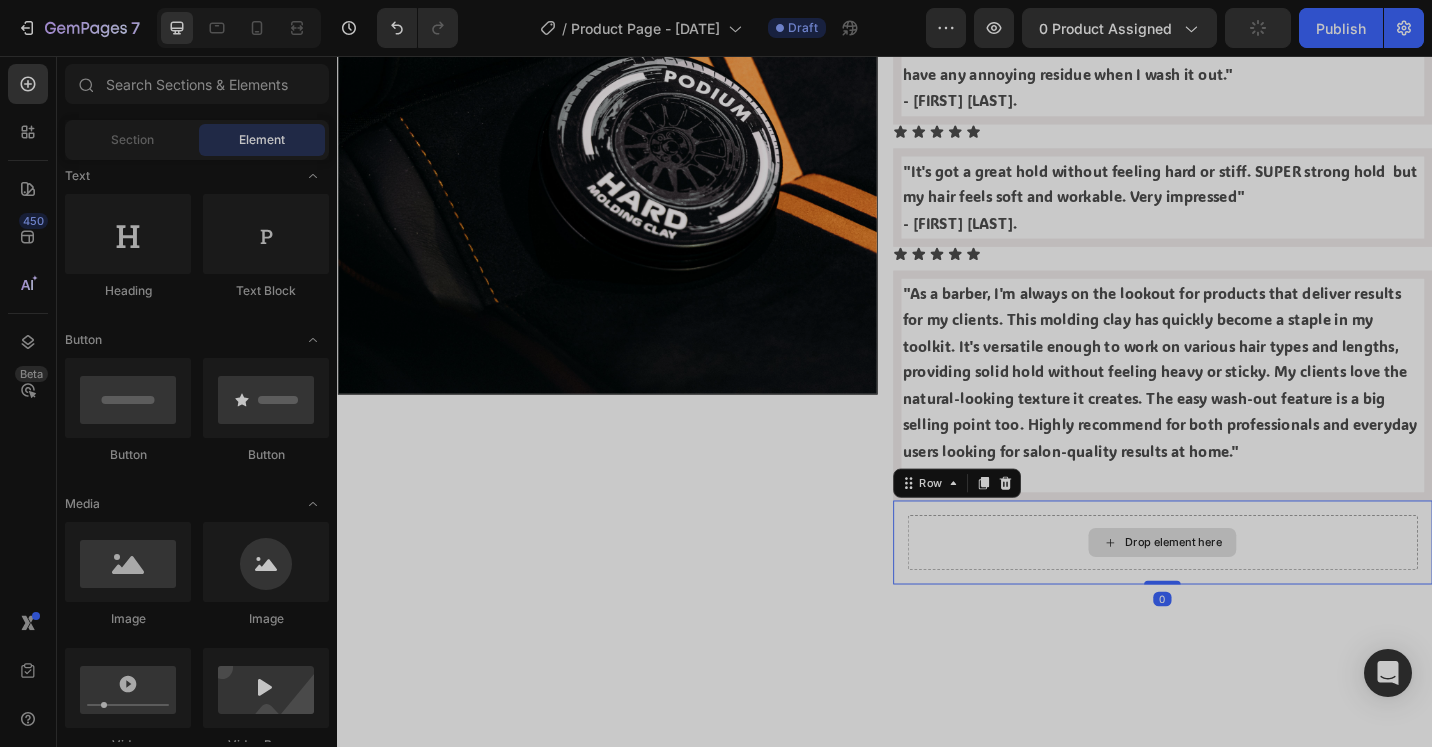 click on "Drop element here" at bounding box center [1242, 589] 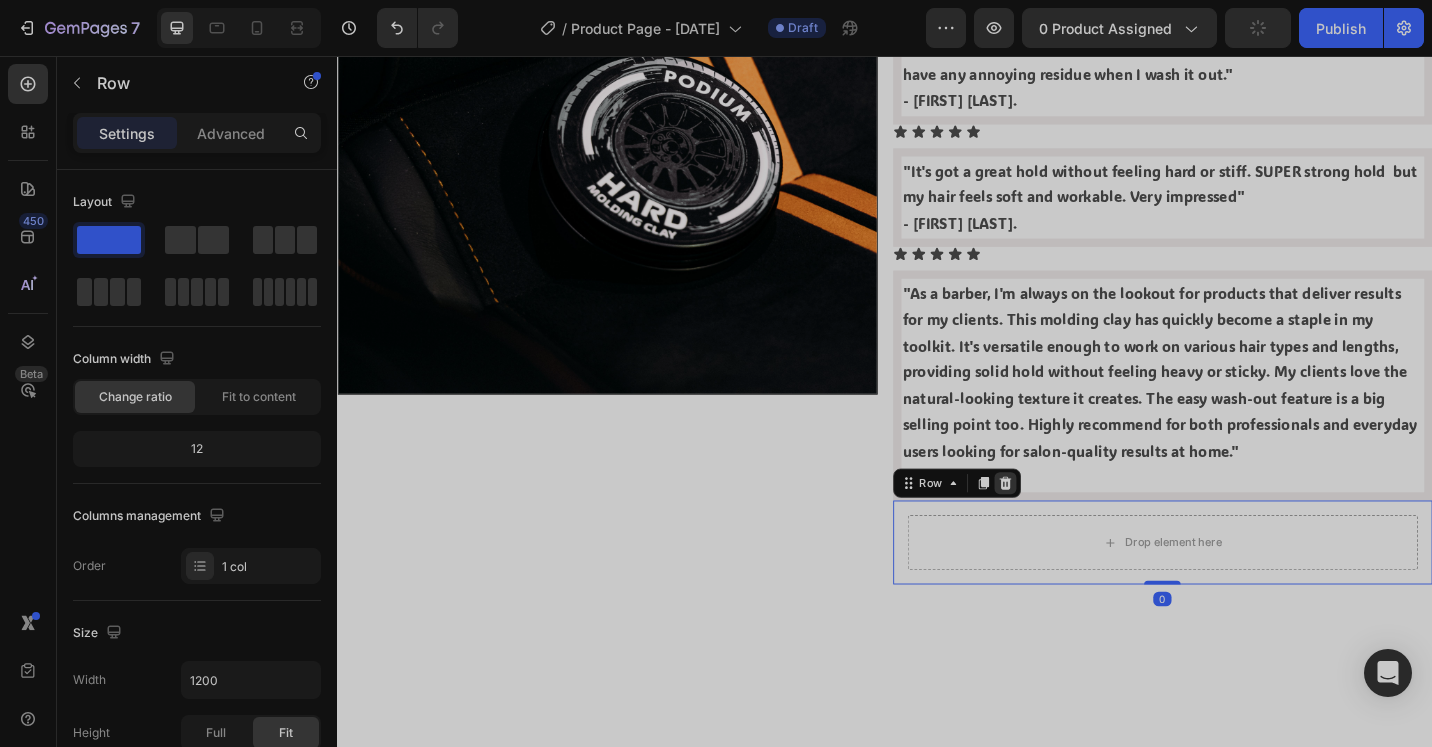 click 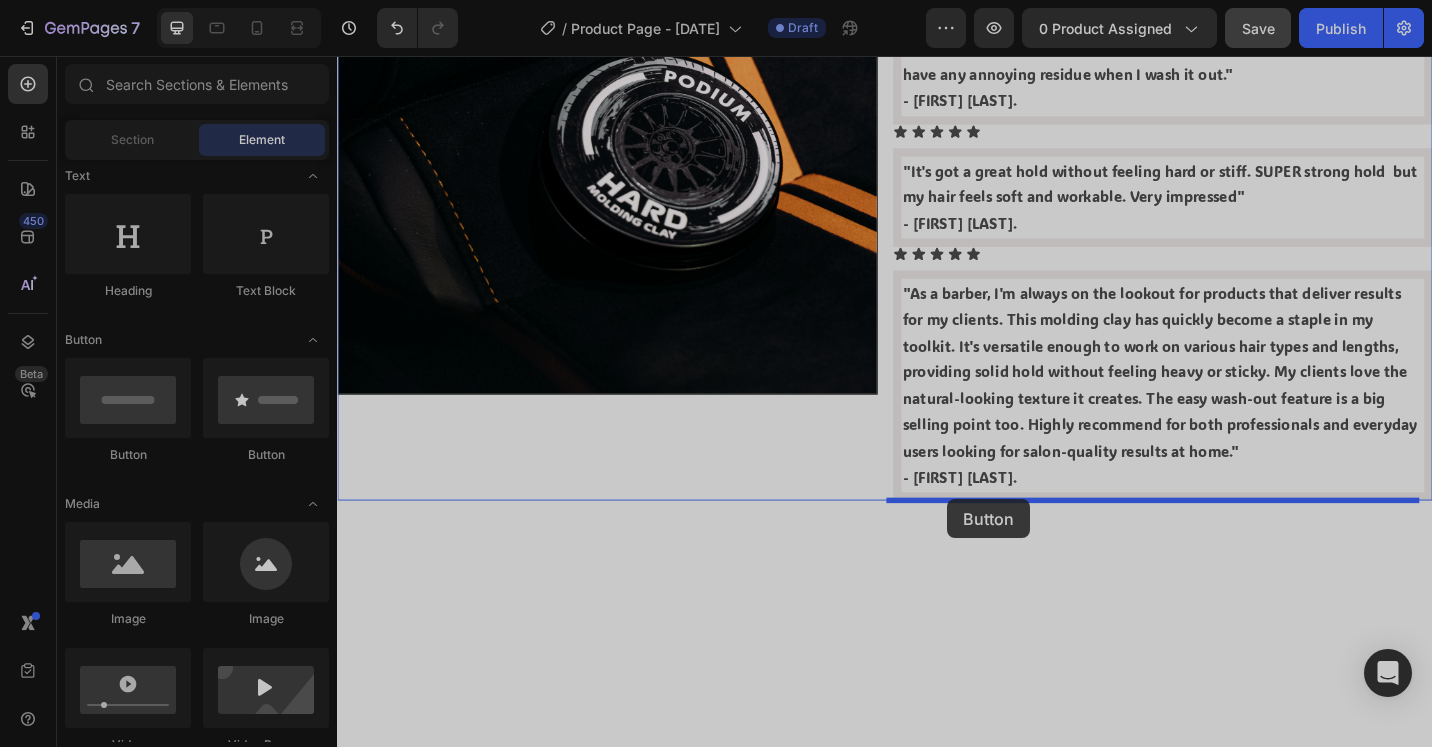 drag, startPoint x: 600, startPoint y: 465, endPoint x: 1006, endPoint y: 542, distance: 413.2372 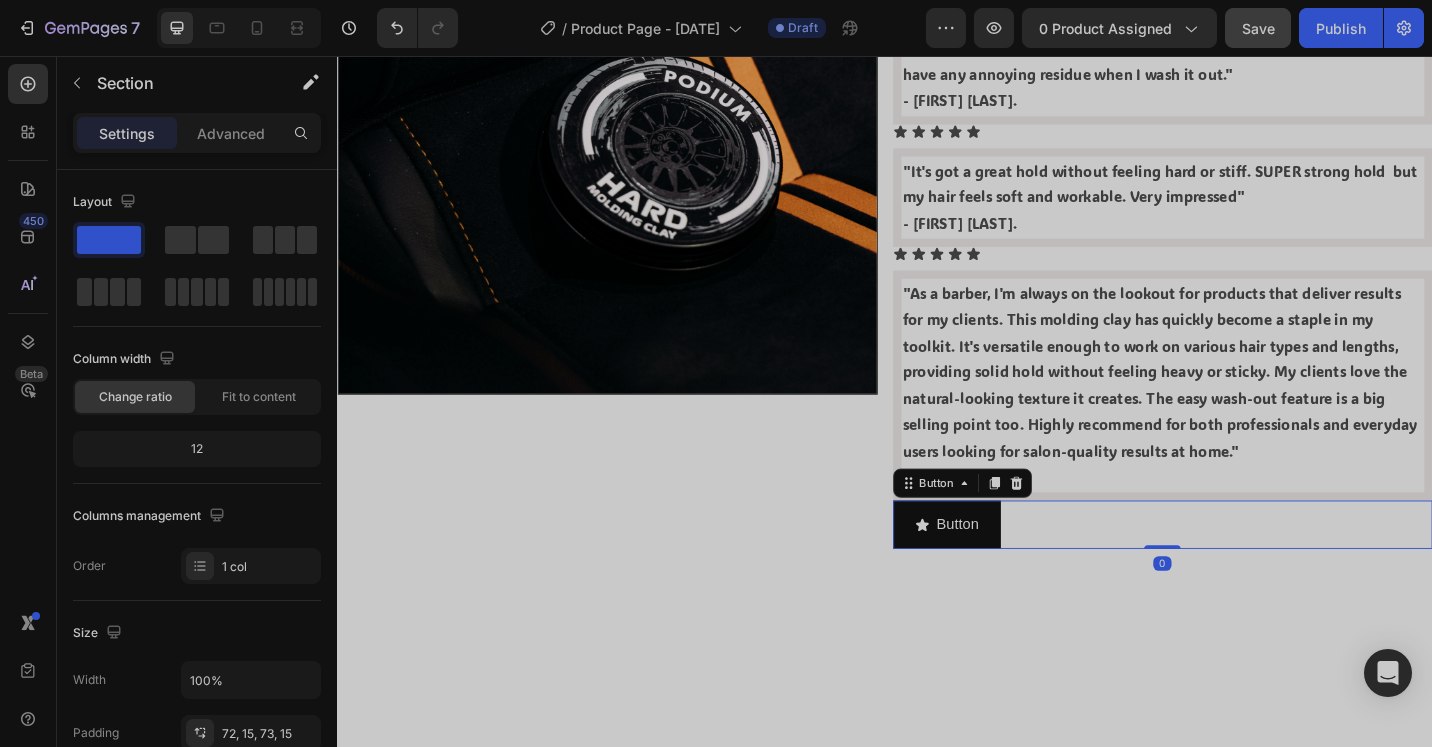 click at bounding box center (937, 790) 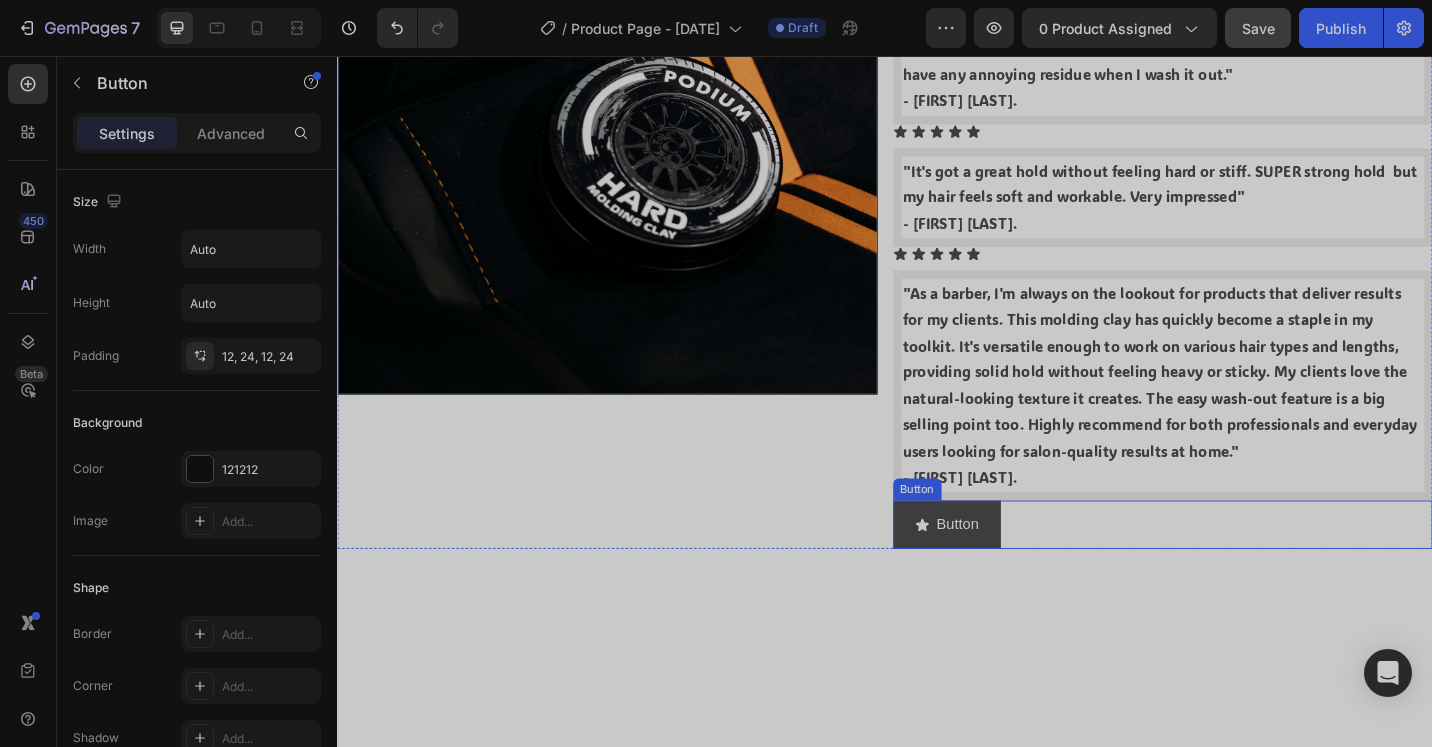 click on "Button" at bounding box center (1005, 569) 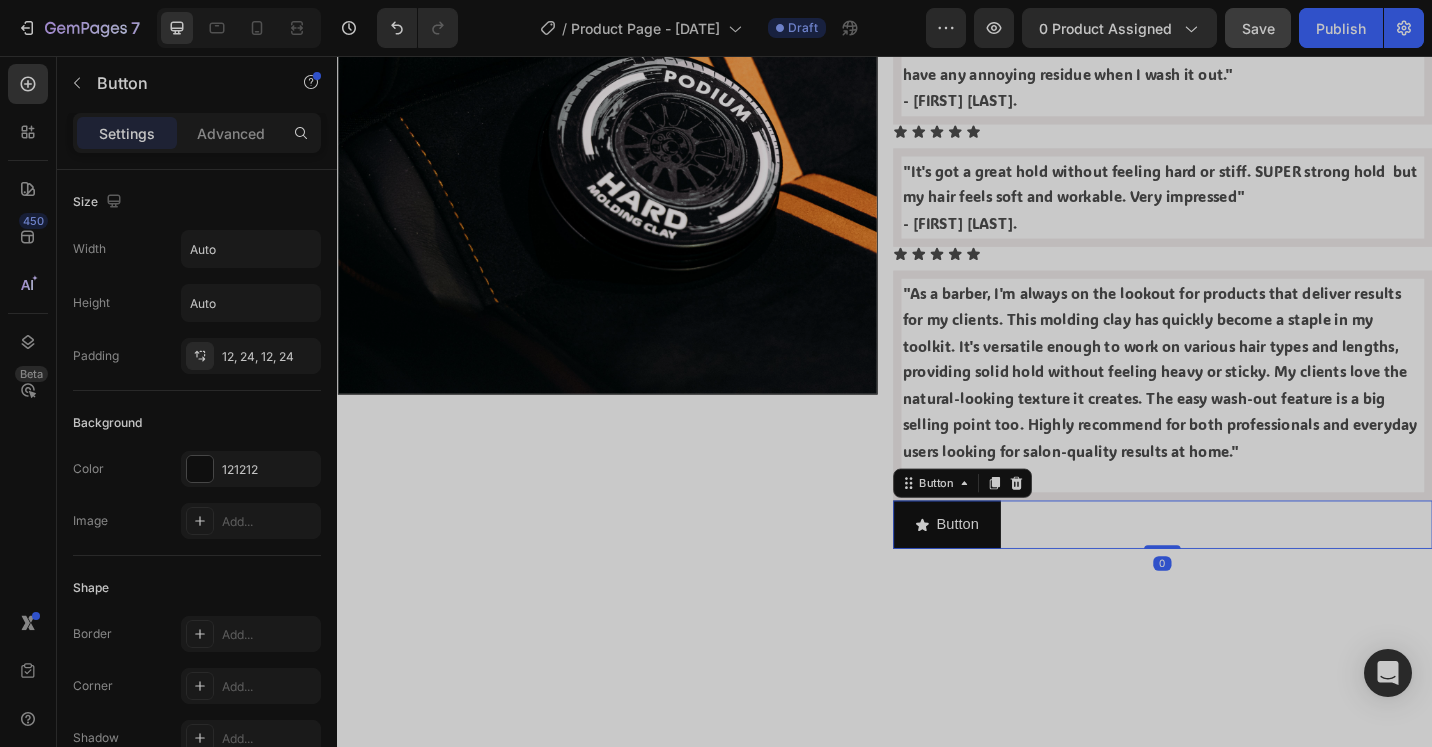 drag, startPoint x: 221, startPoint y: 130, endPoint x: 250, endPoint y: 156, distance: 38.948685 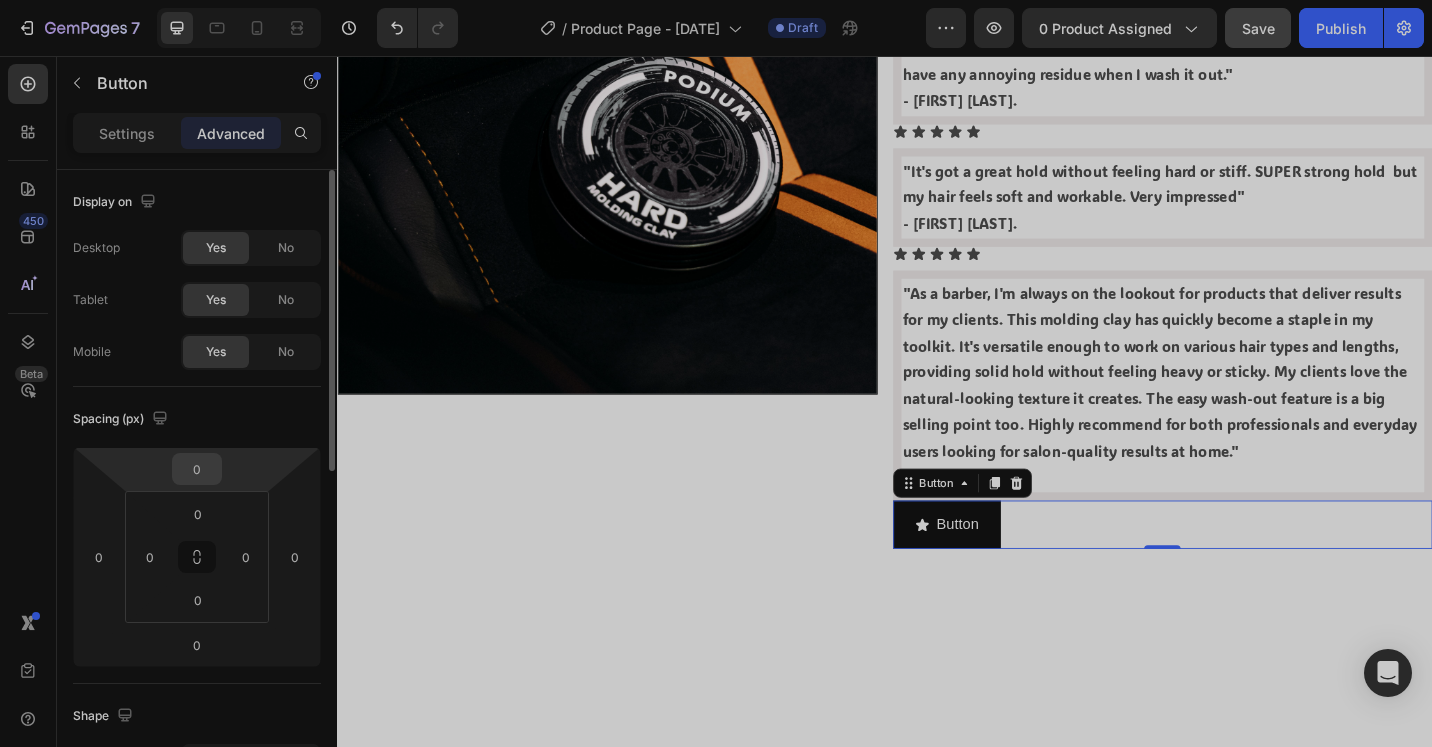 click on "0" at bounding box center (197, 469) 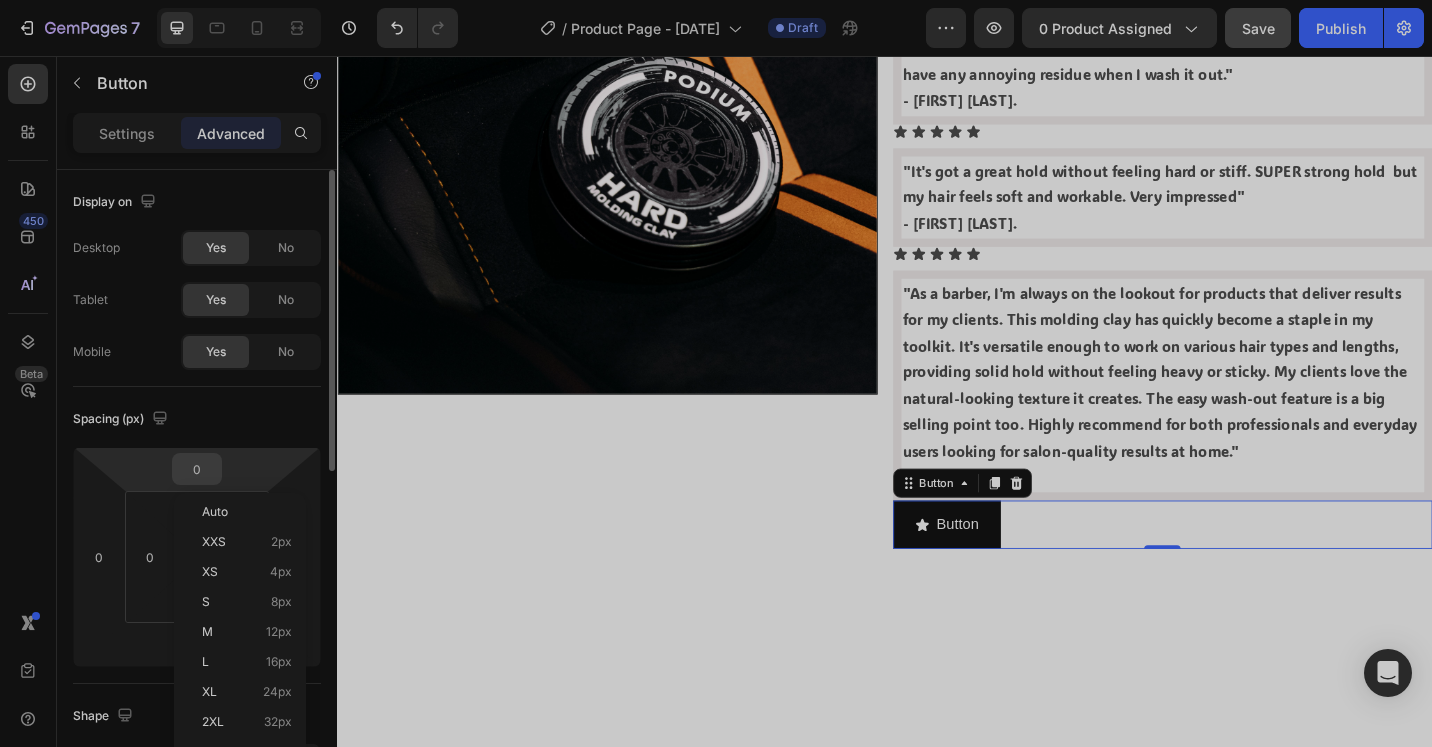 click on "0" at bounding box center (197, 469) 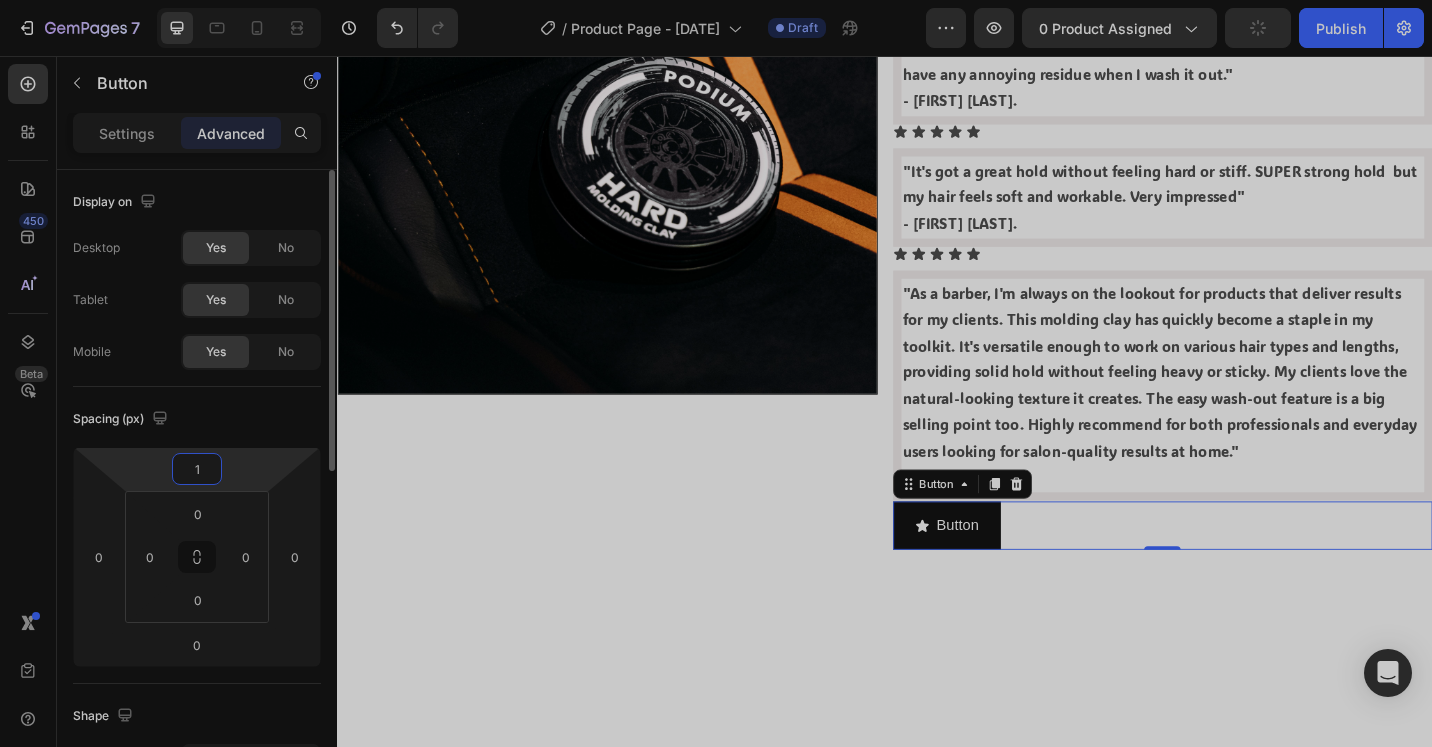 type on "10" 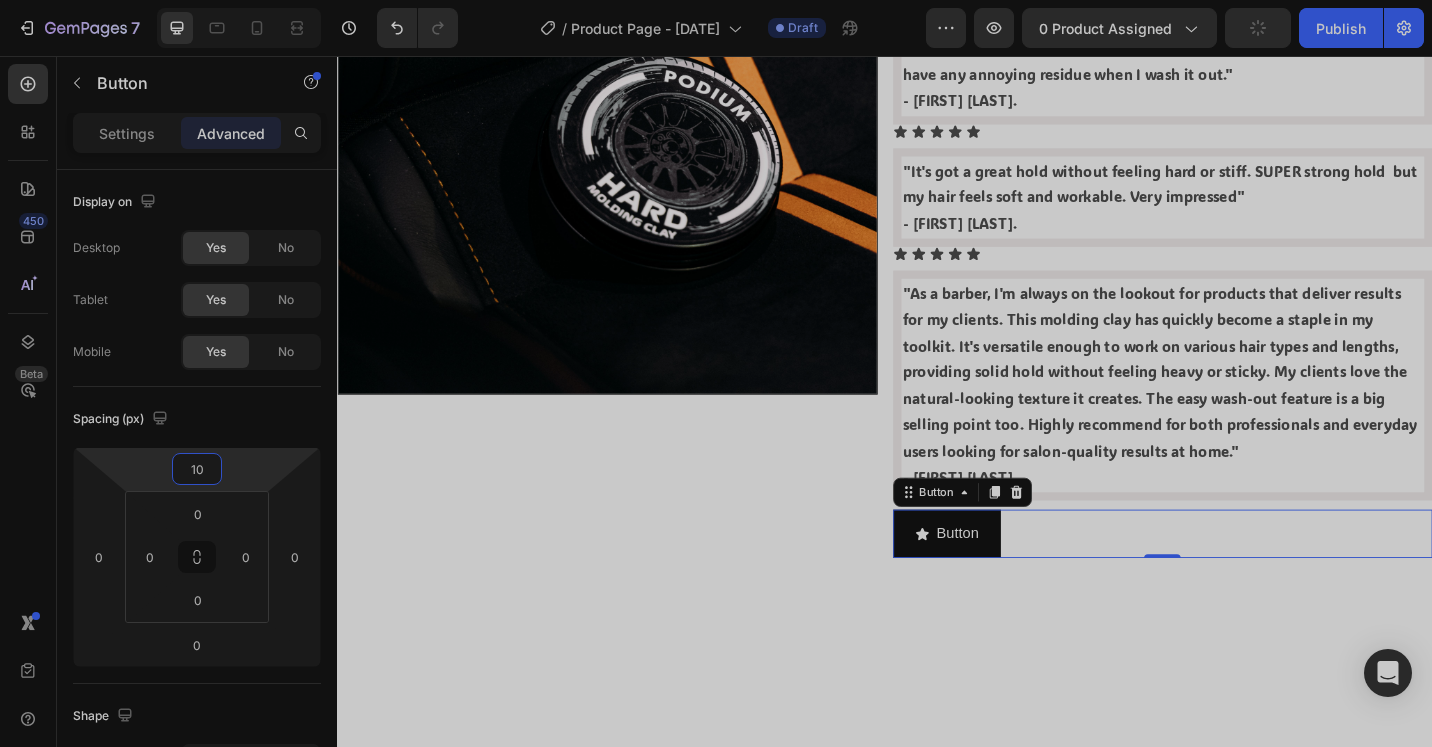 click at bounding box center [937, 800] 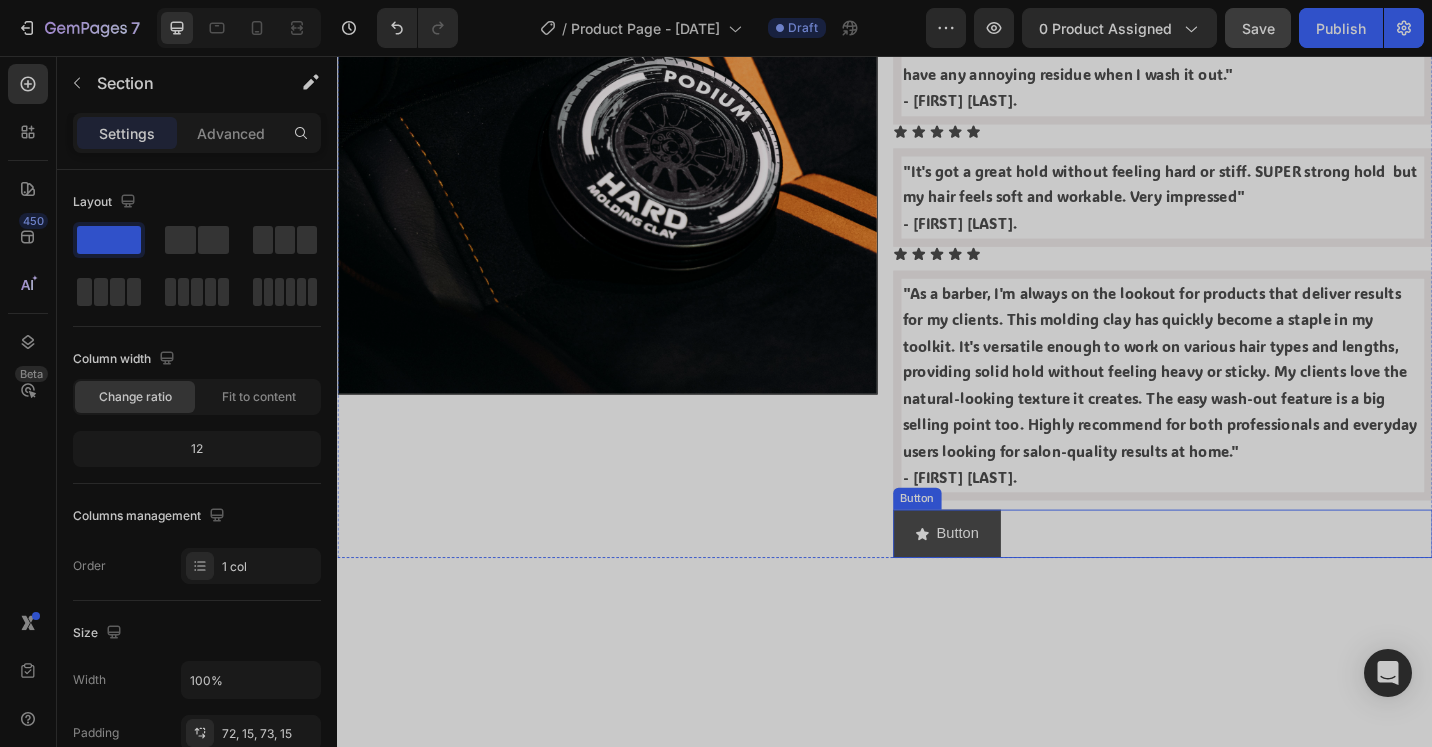 click 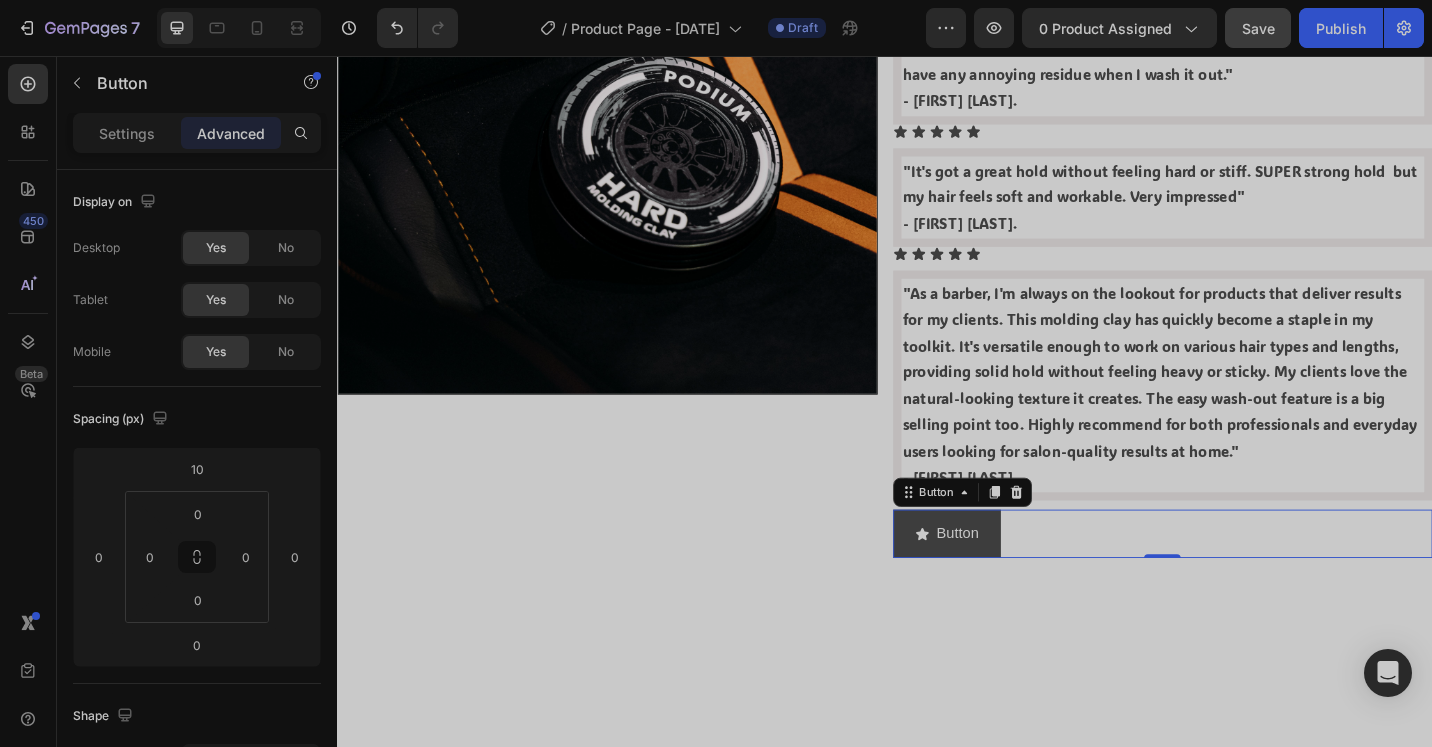 click 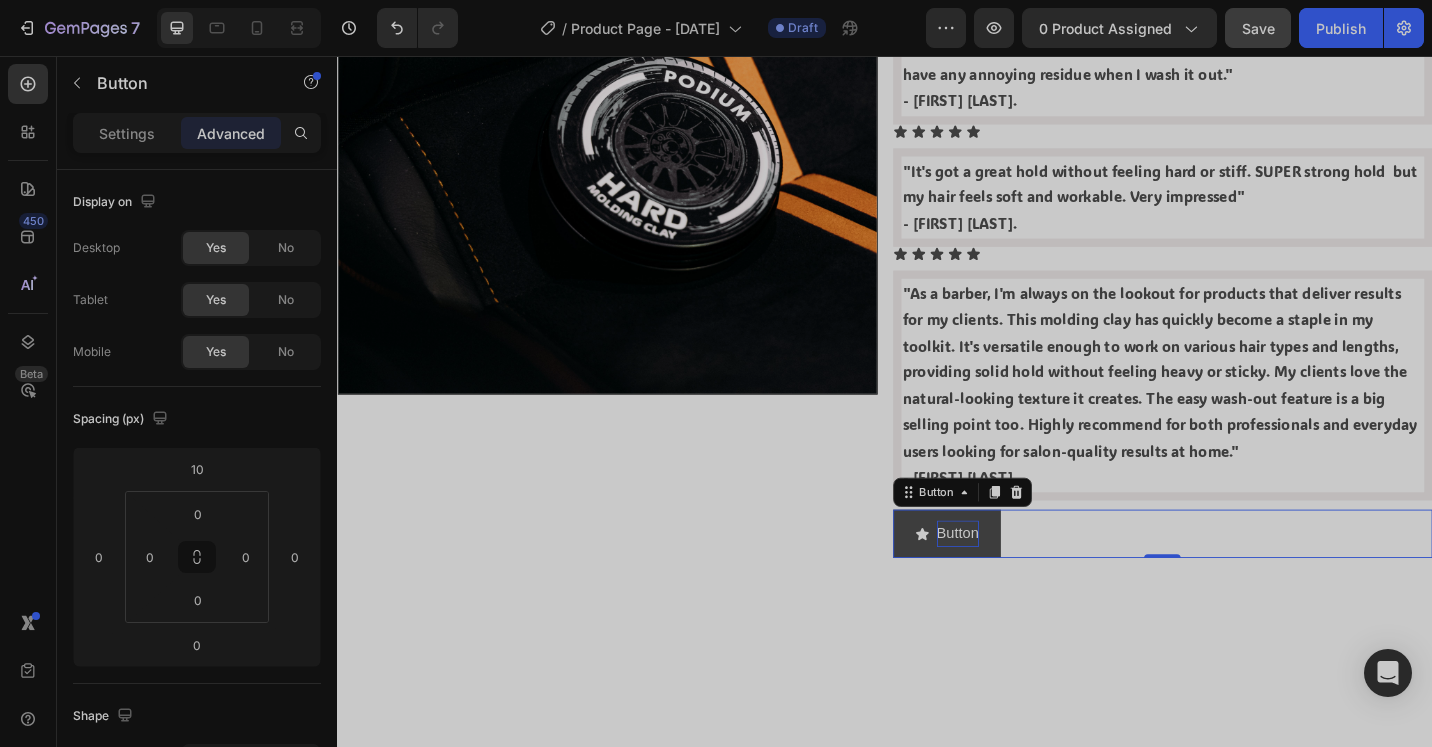 click on "Button" at bounding box center (1017, 579) 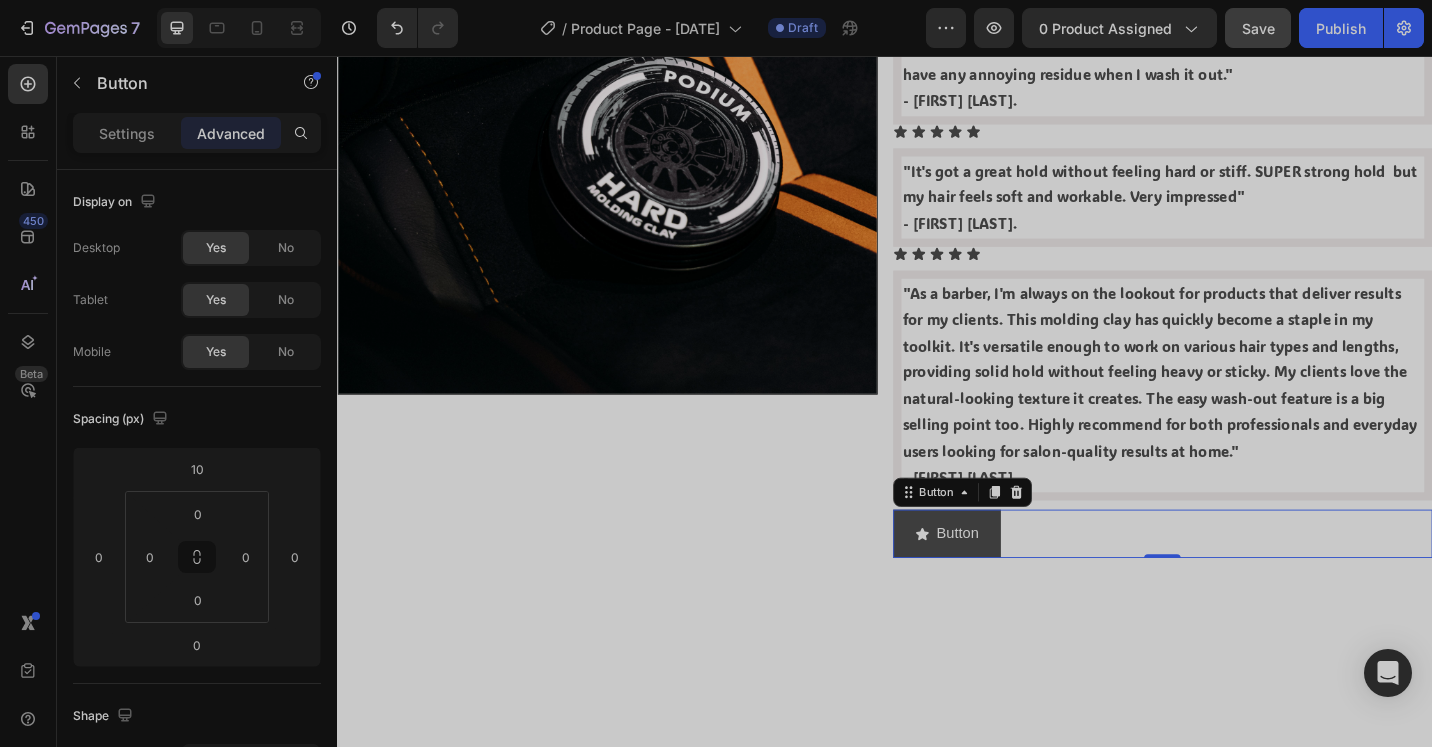 click on "Button" at bounding box center (1005, 579) 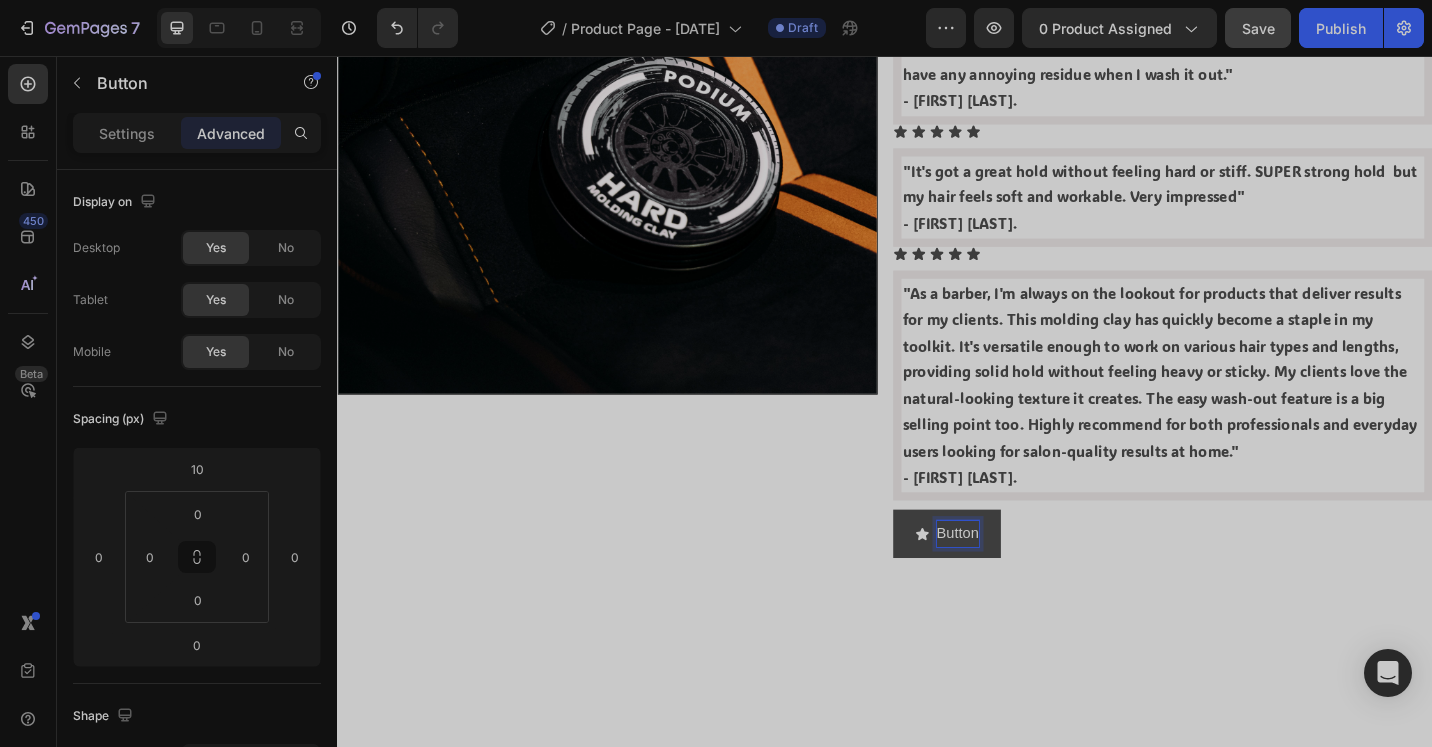 click on "Button" at bounding box center (1017, 579) 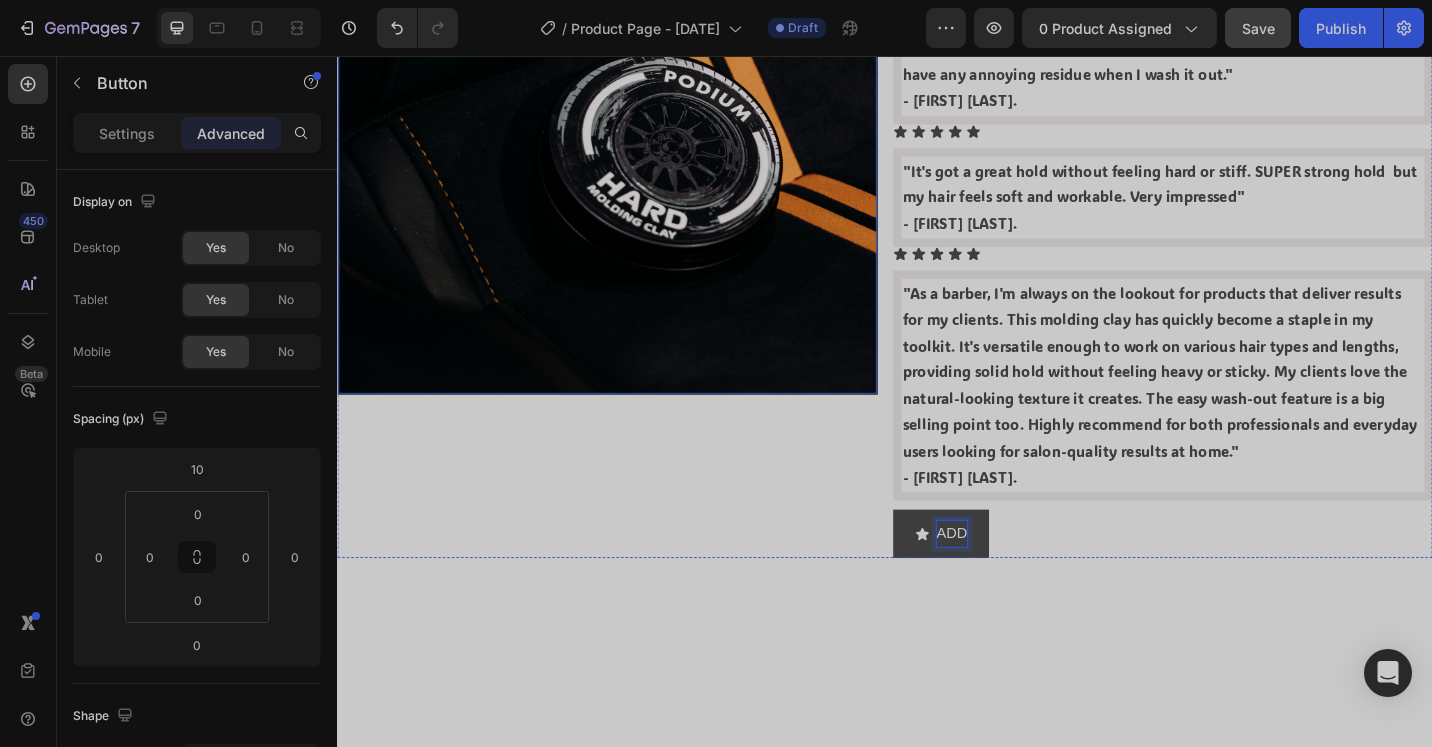 click on "ADD" at bounding box center (999, 579) 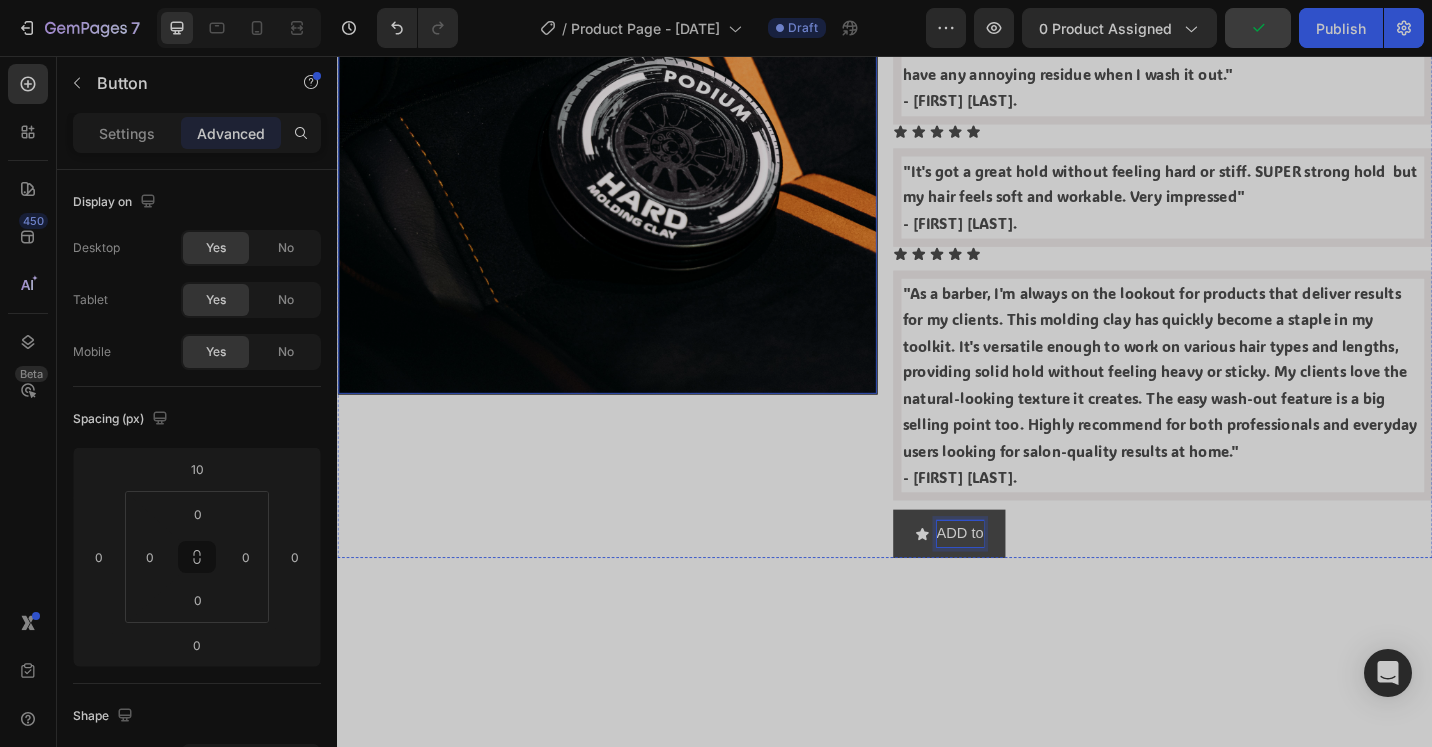 click on "ADD to" at bounding box center (1008, 579) 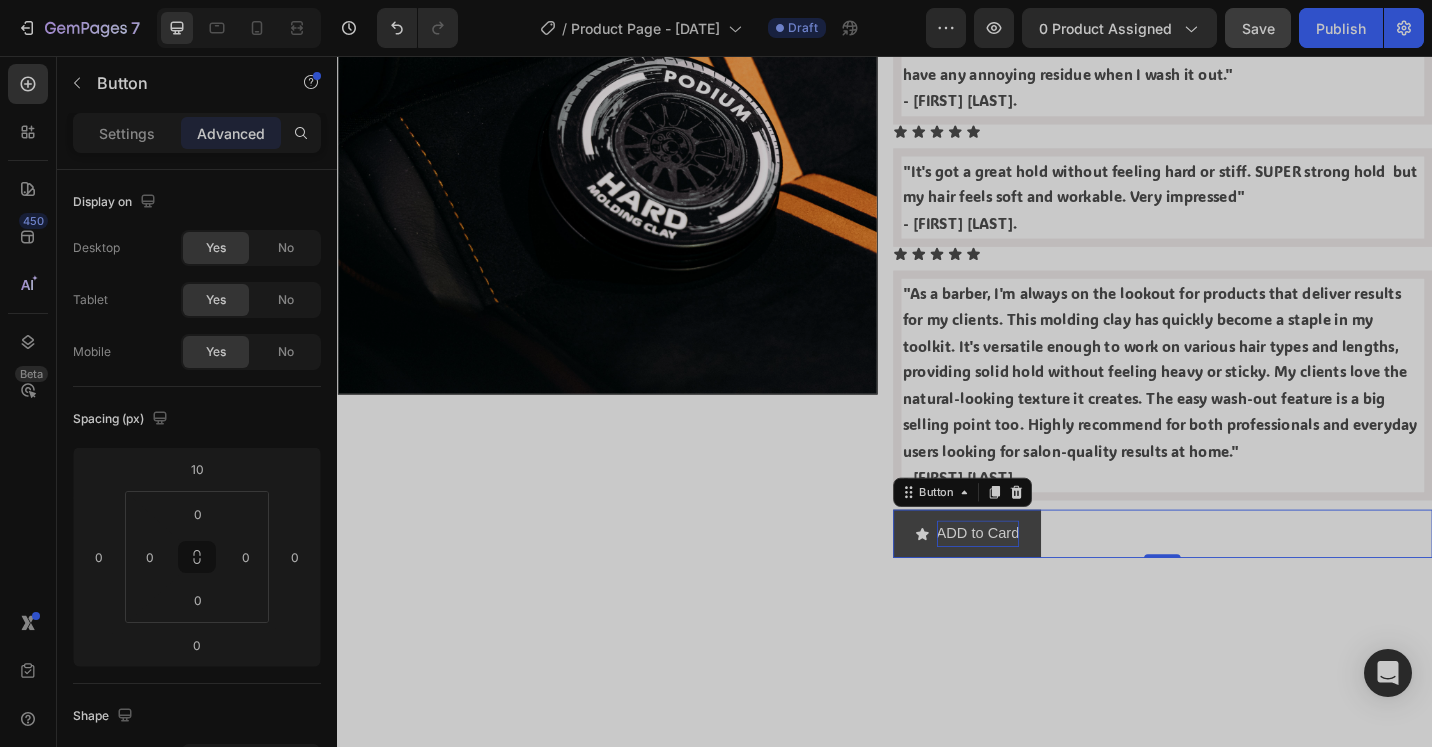 click on "ADD to Card" at bounding box center (1027, 579) 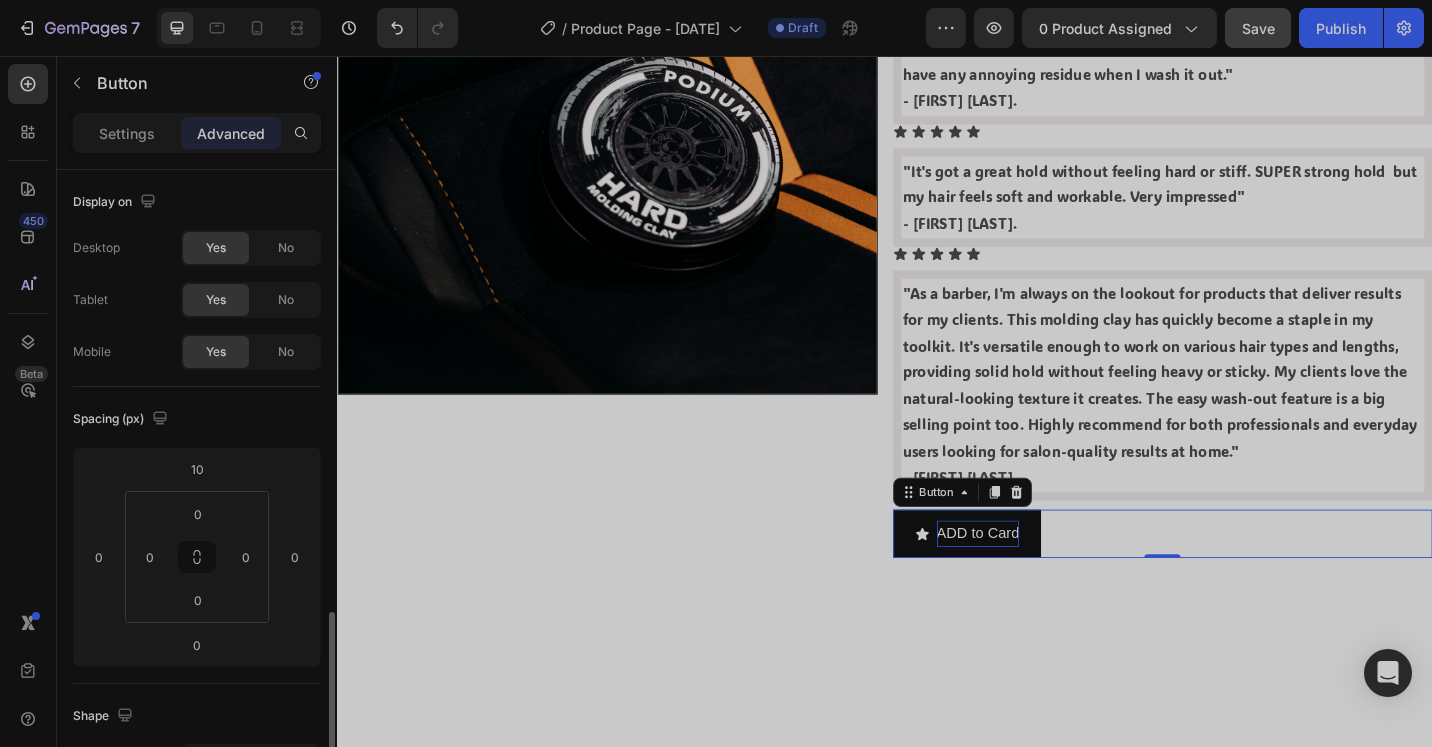 scroll, scrollTop: 300, scrollLeft: 0, axis: vertical 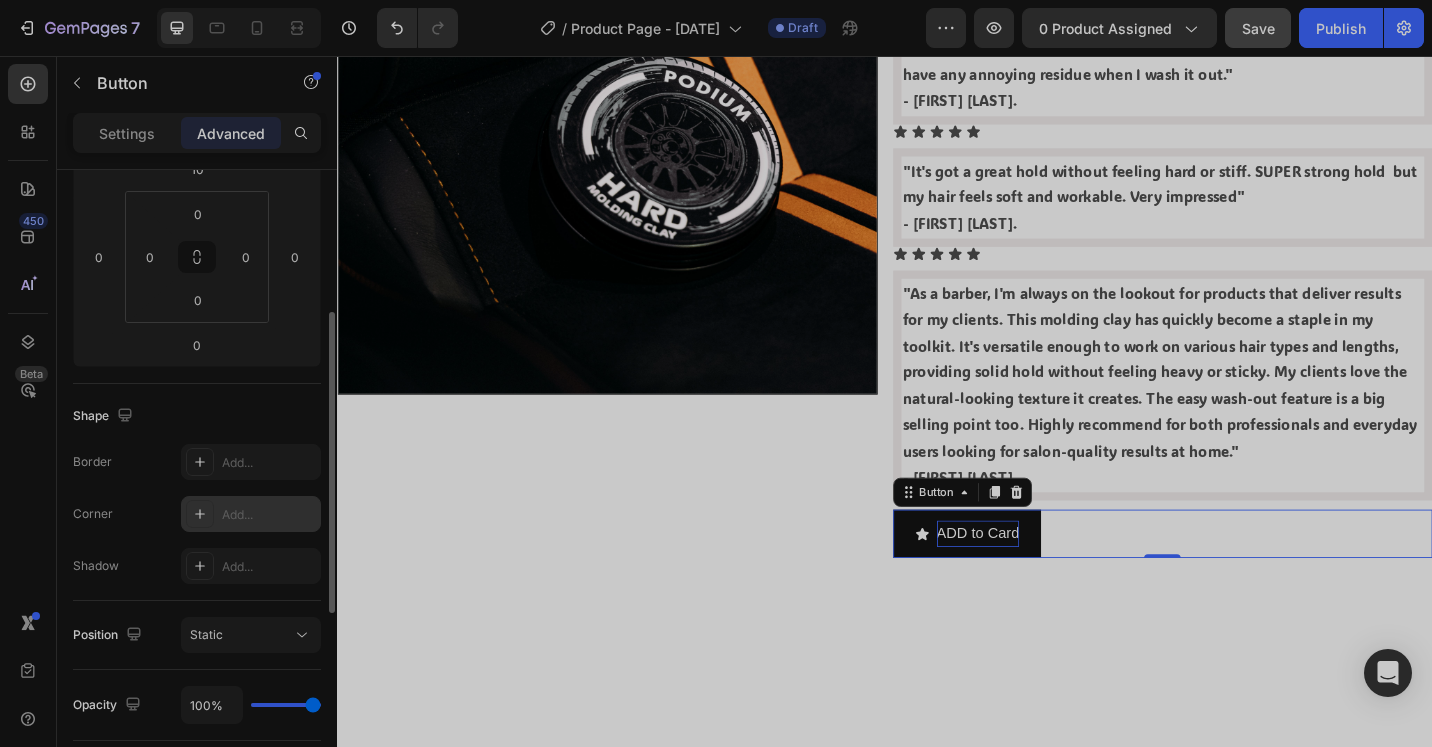 click on "Add..." at bounding box center [269, 515] 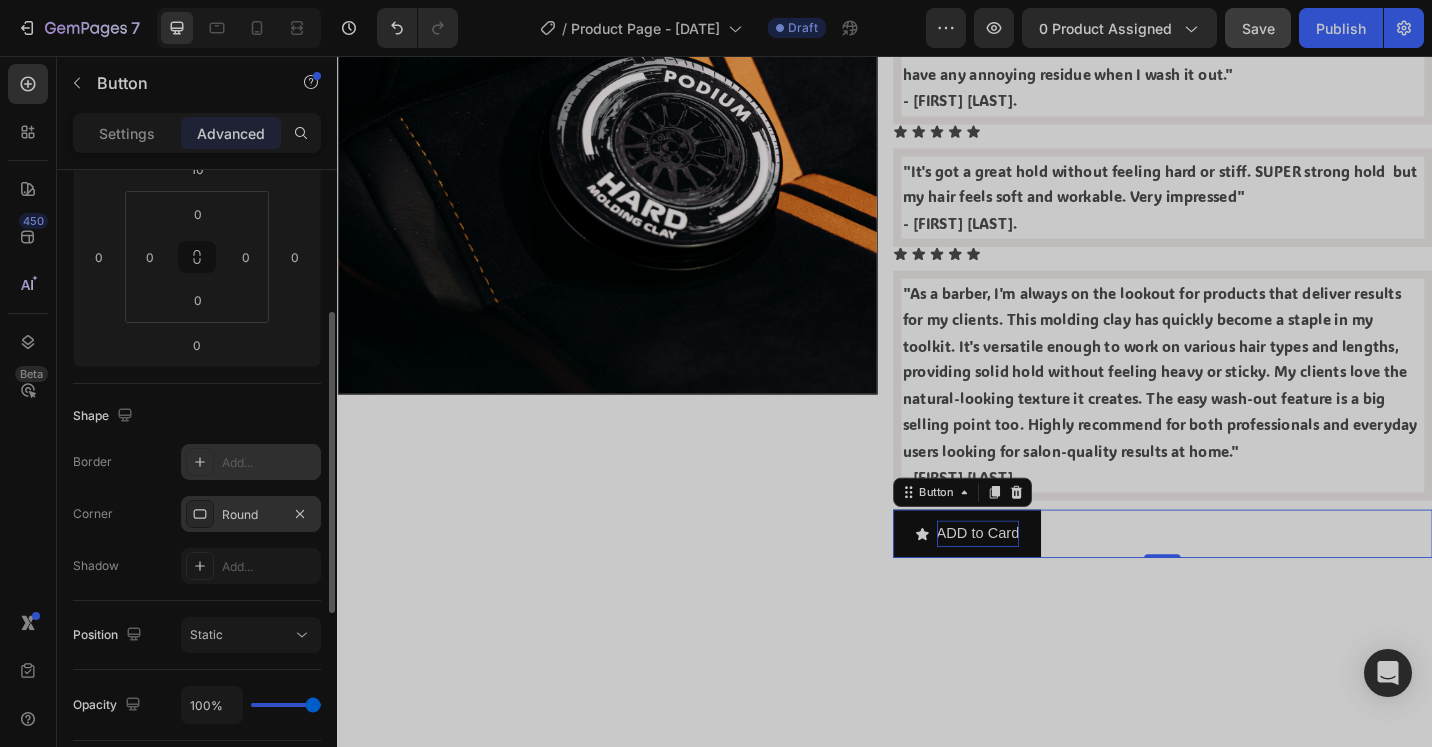 click on "Add..." at bounding box center (269, 463) 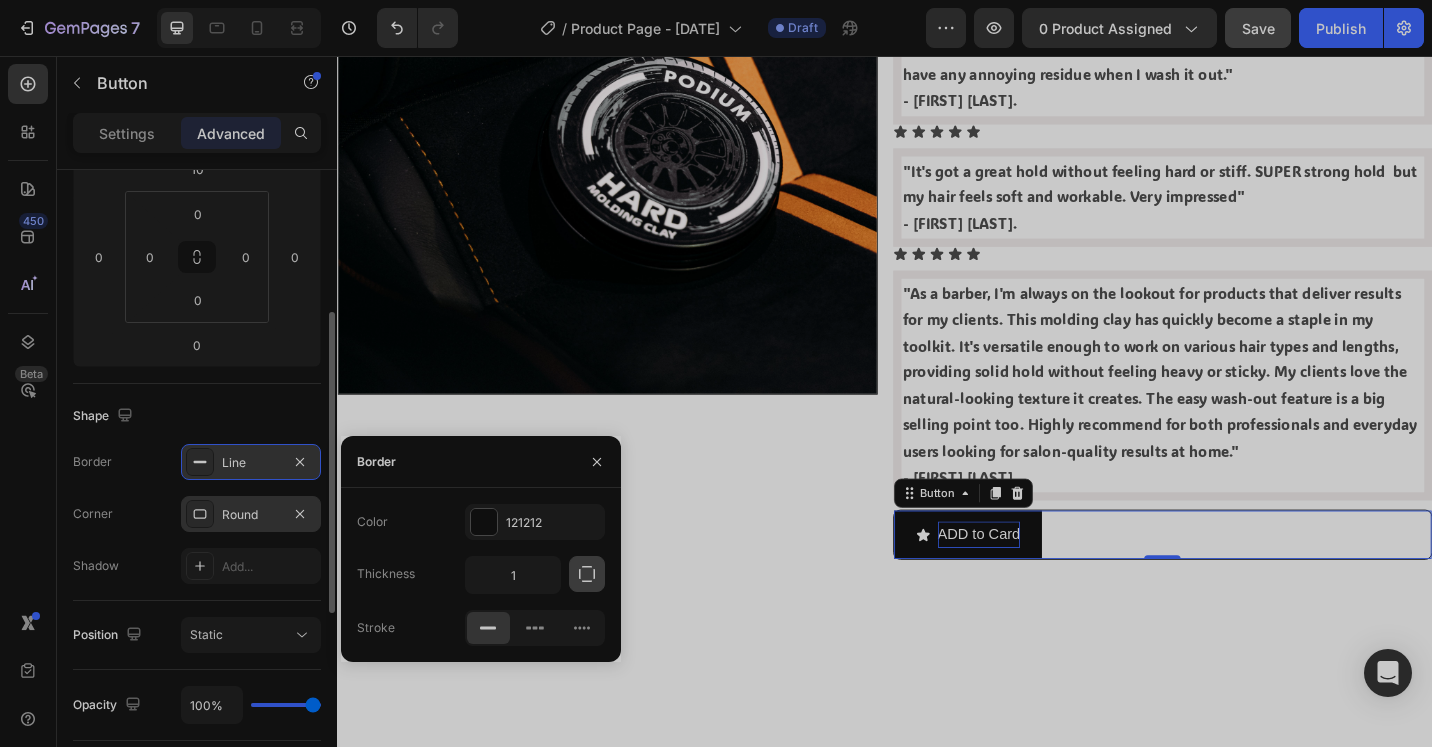 click 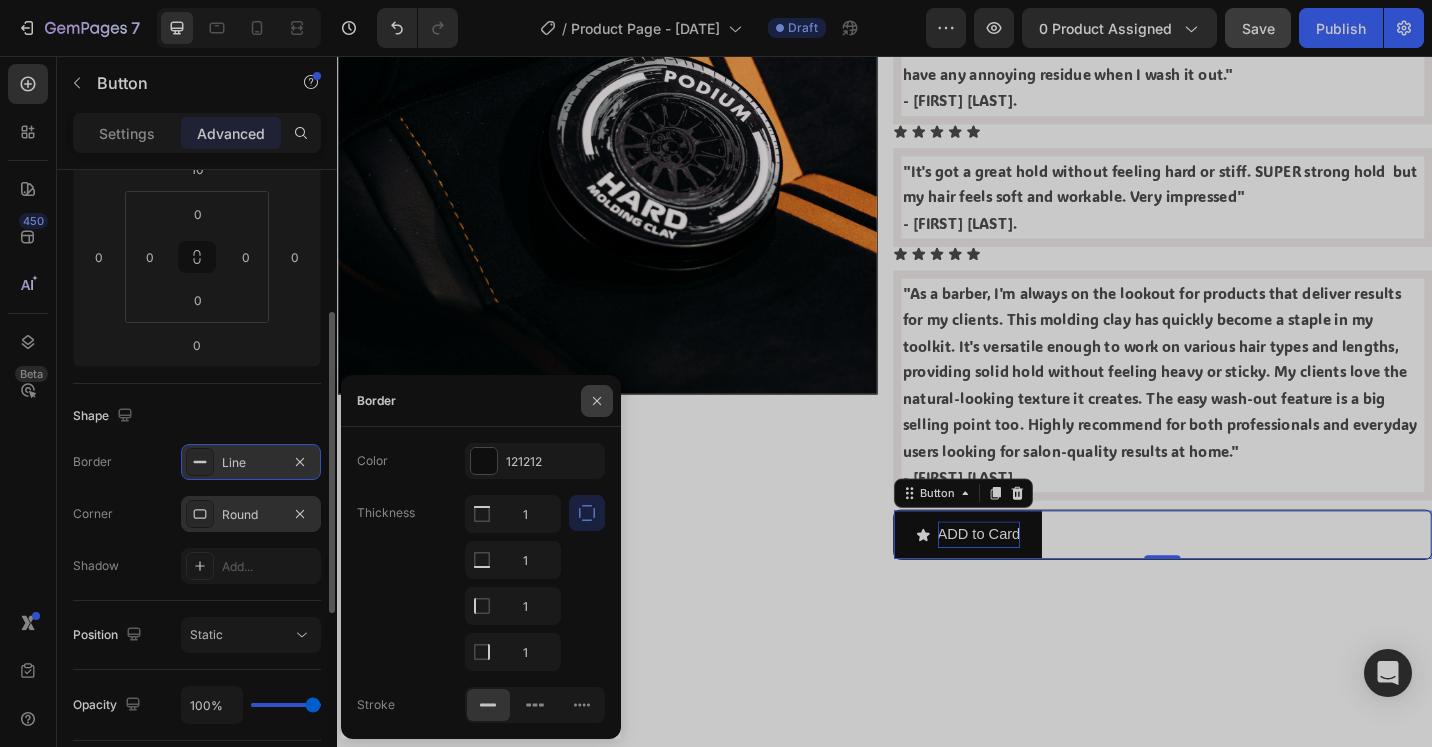 click 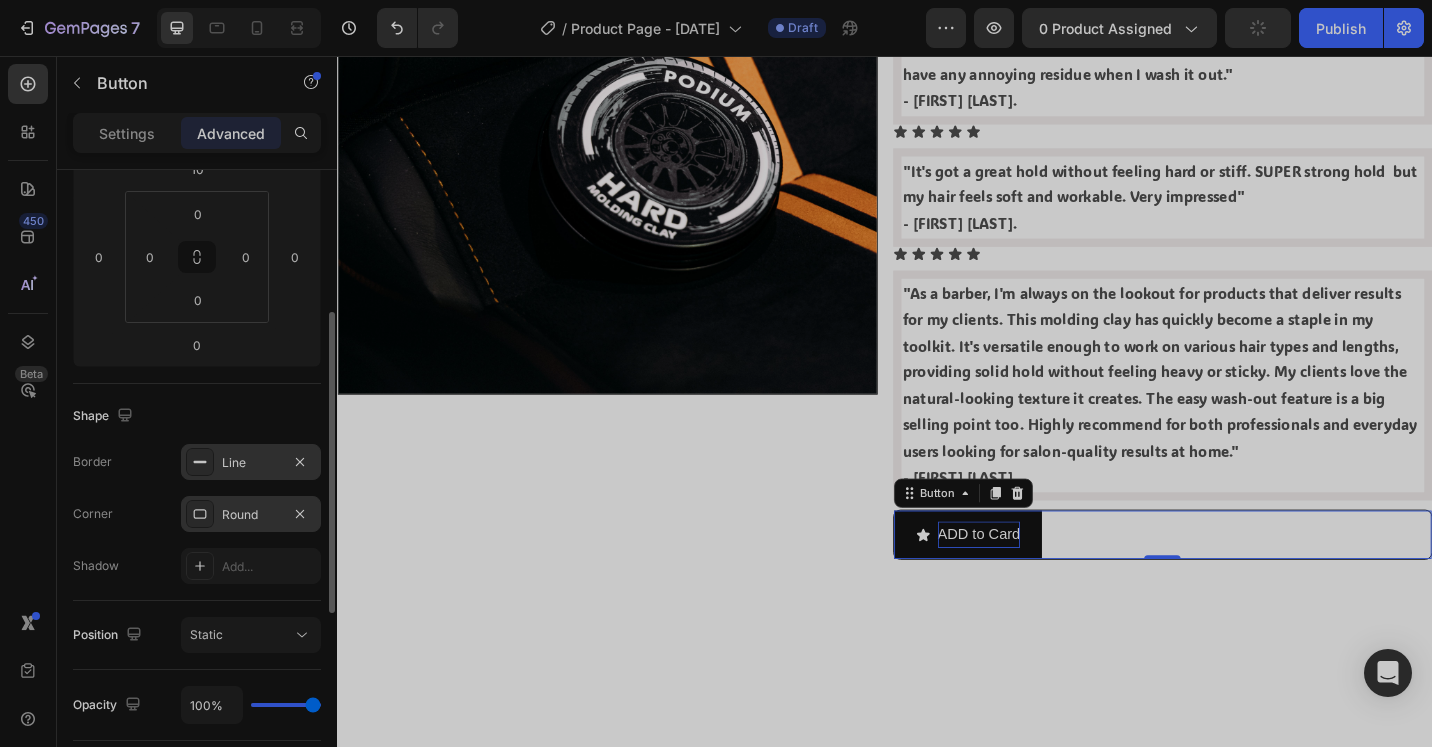 click on "Round" at bounding box center (251, 515) 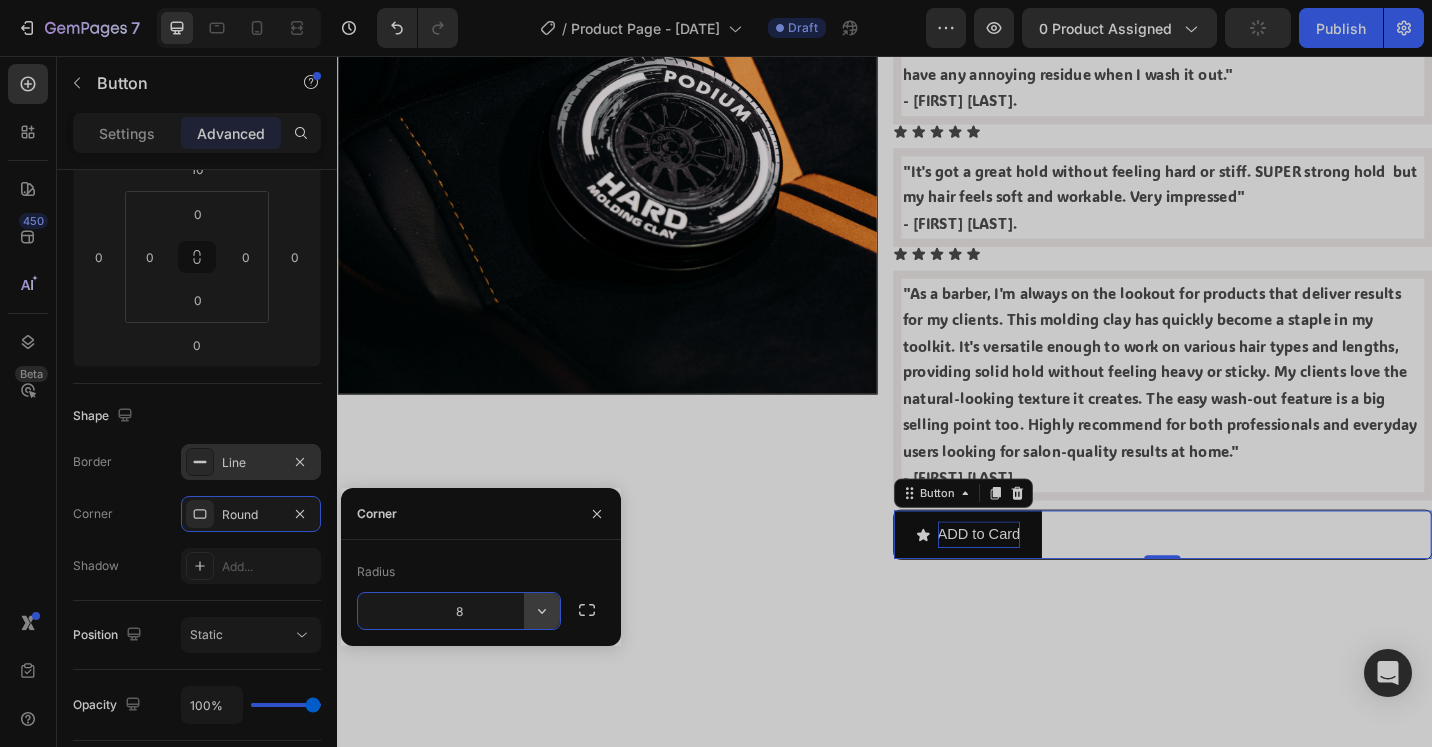 click 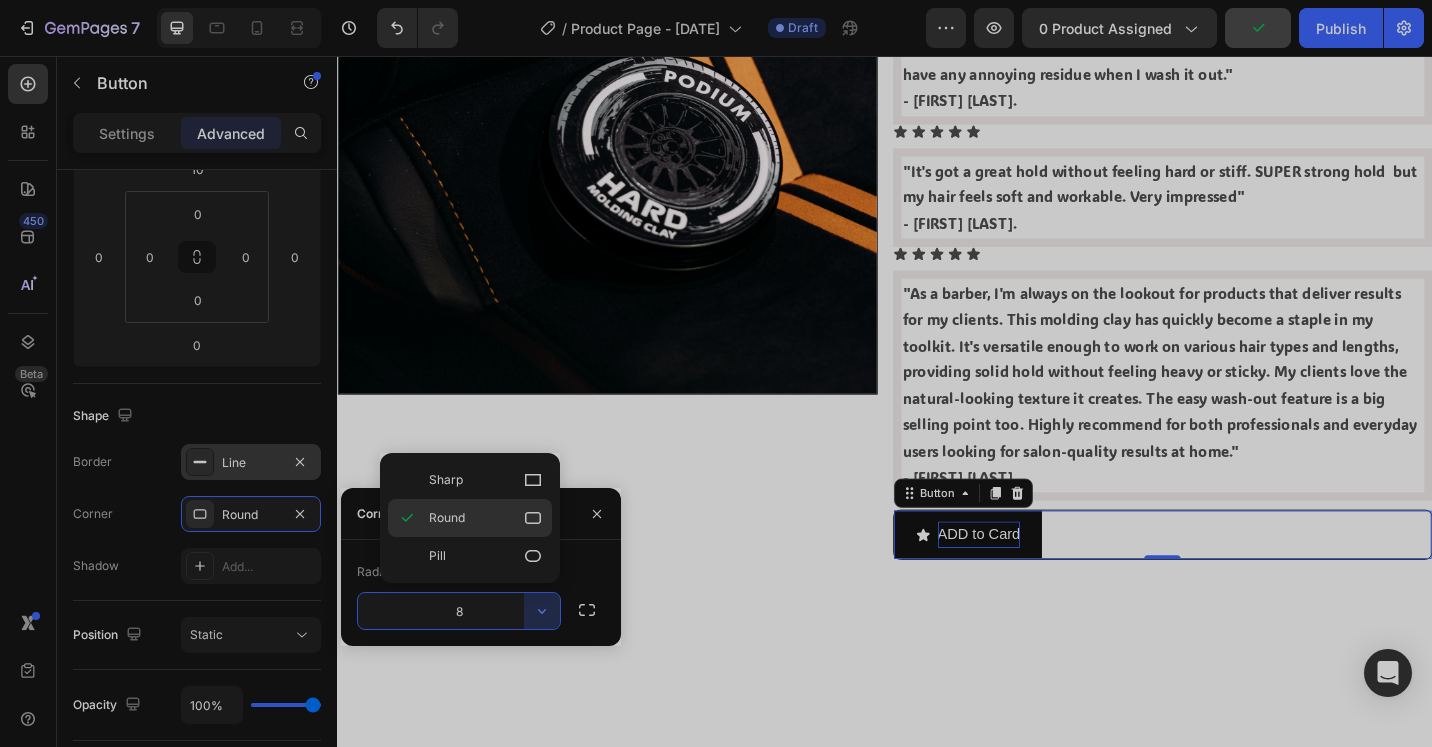 click 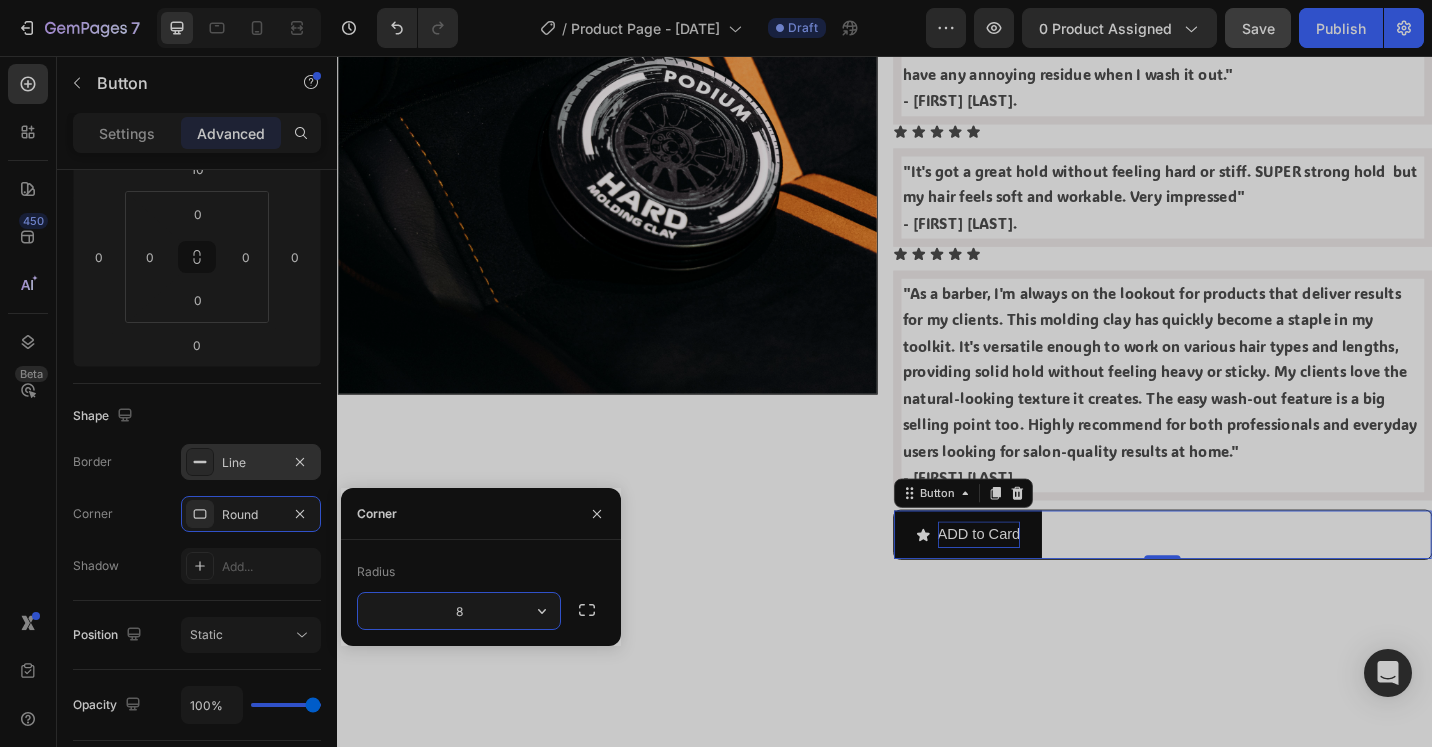 click on "8" at bounding box center [459, 611] 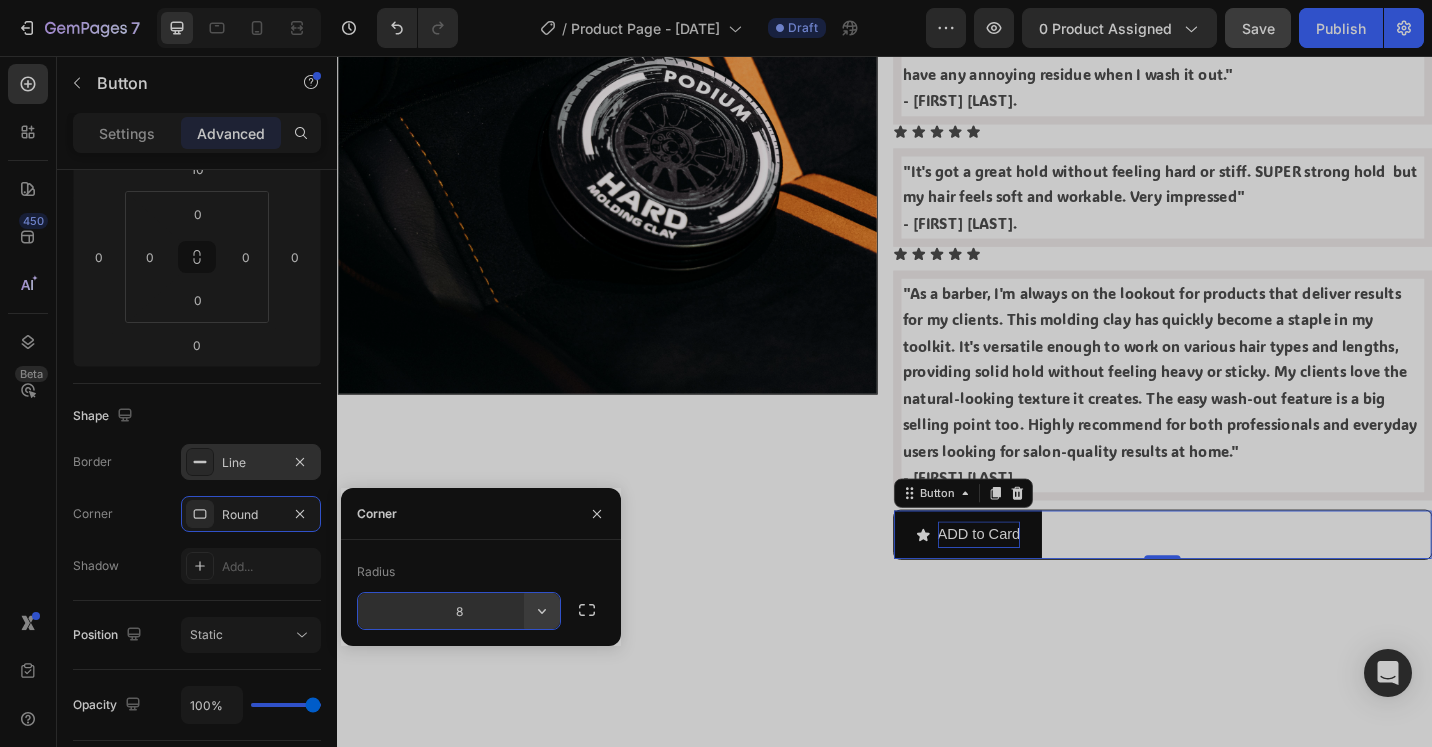 click 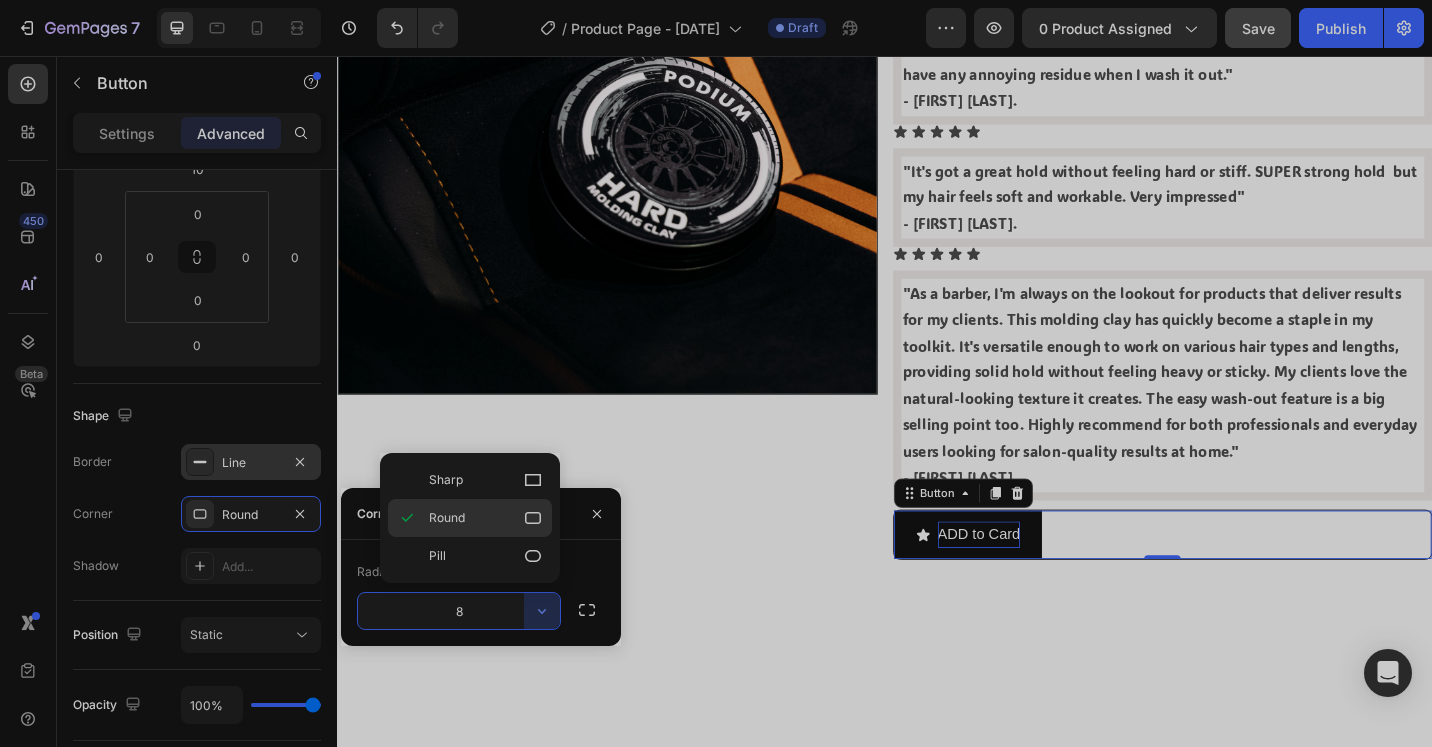 click 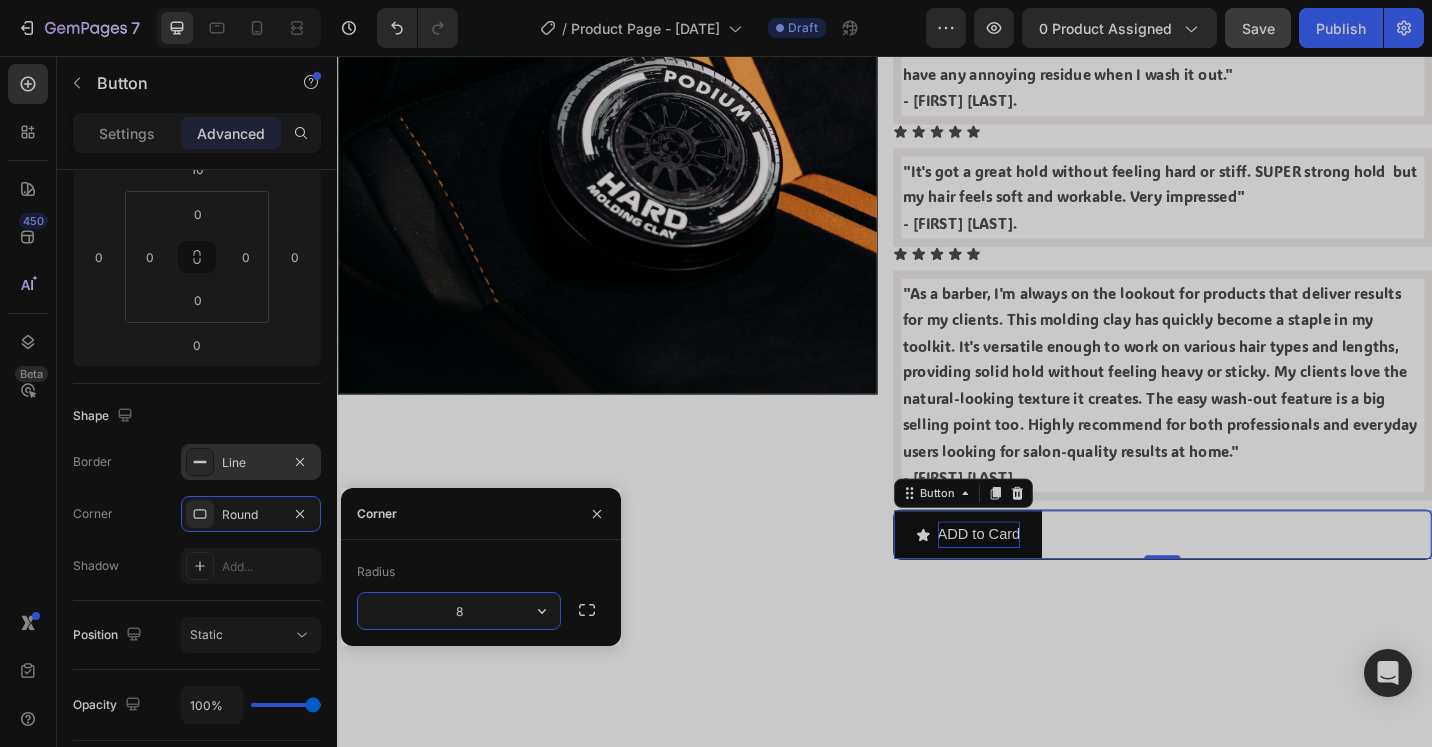 click on "8" at bounding box center (459, 611) 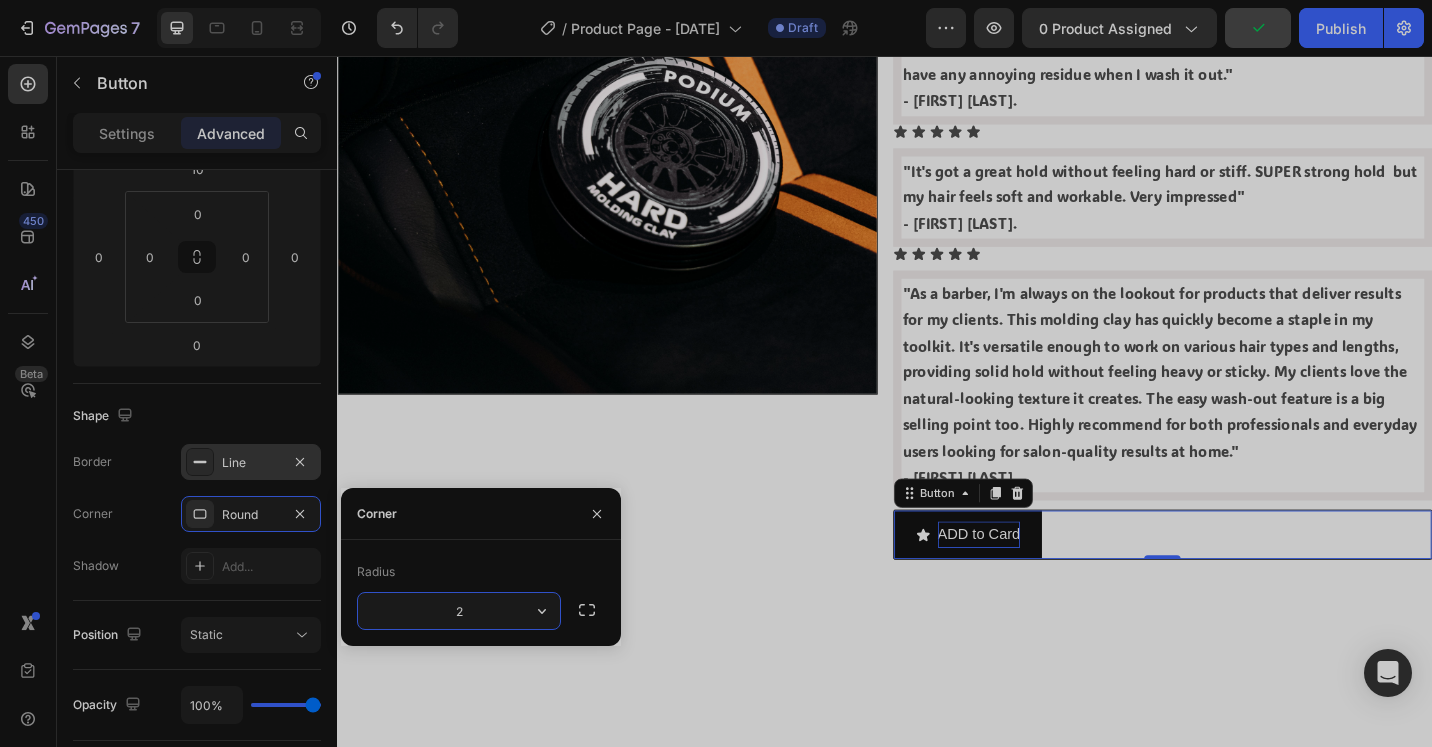 type on "20" 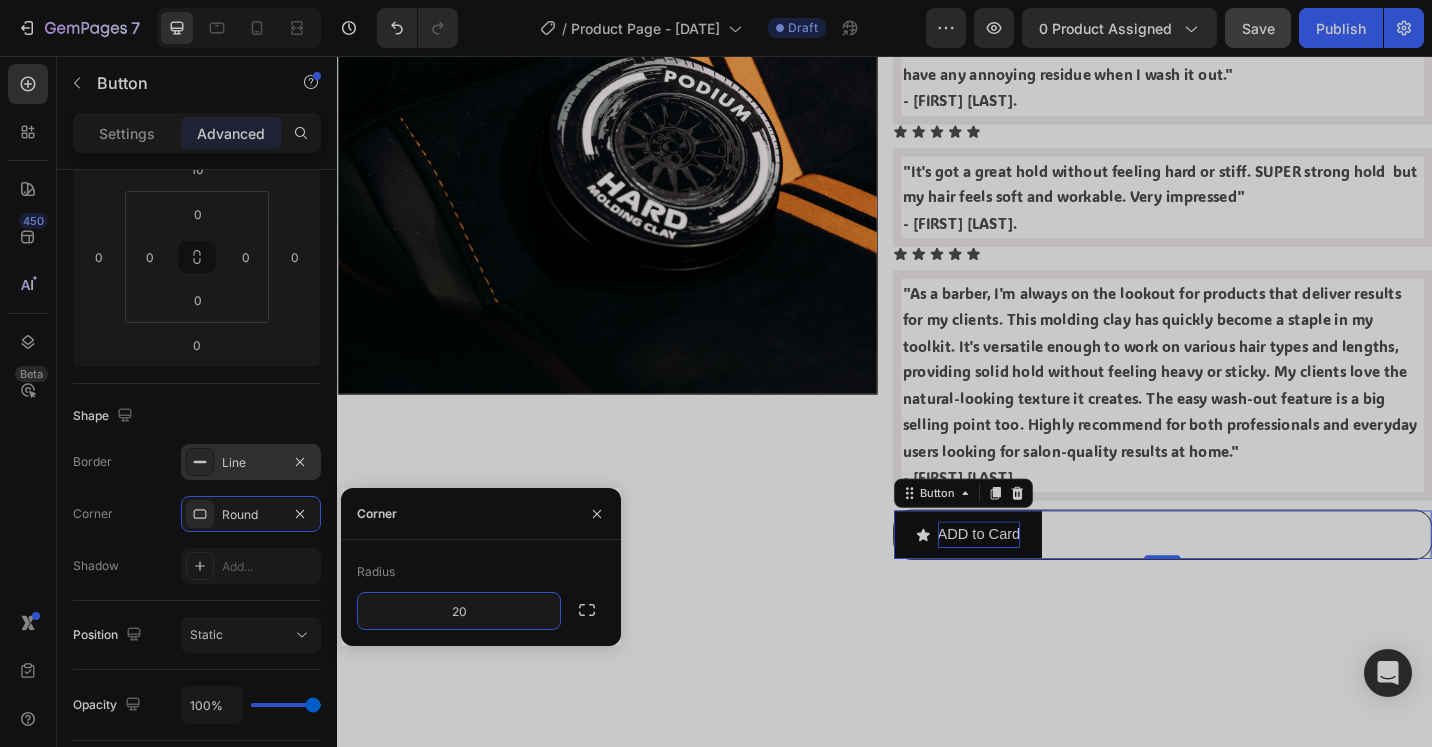 click at bounding box center [937, 802] 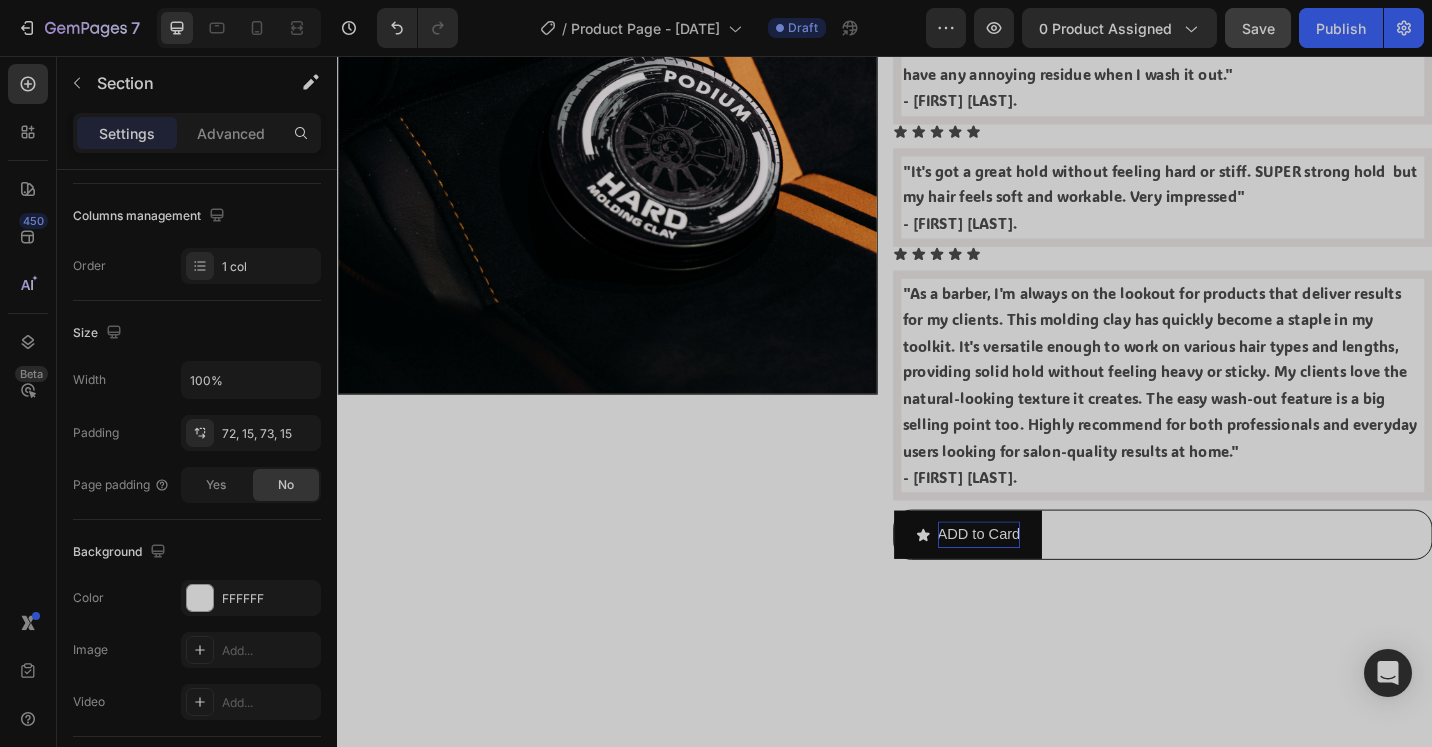 scroll, scrollTop: 0, scrollLeft: 0, axis: both 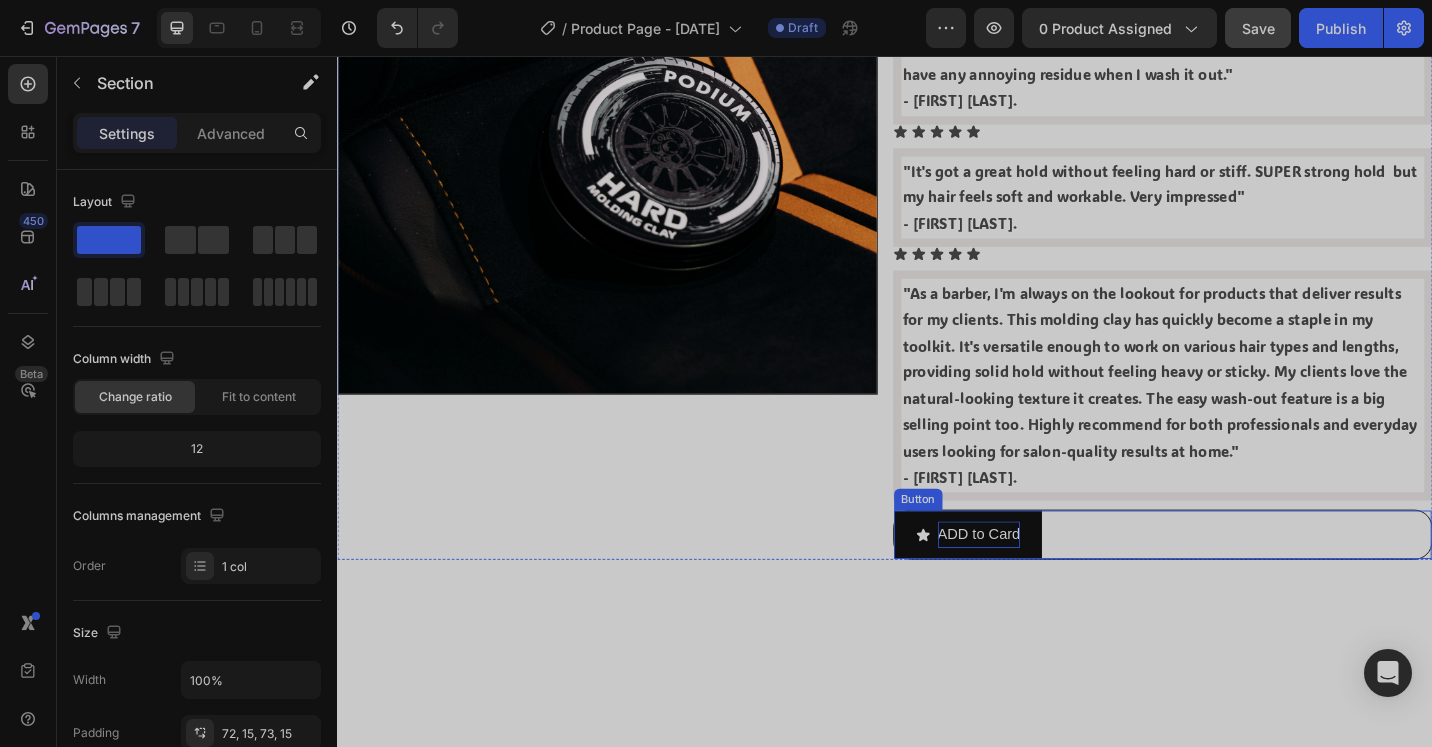 click on "ADD to Card Button" at bounding box center (1242, 580) 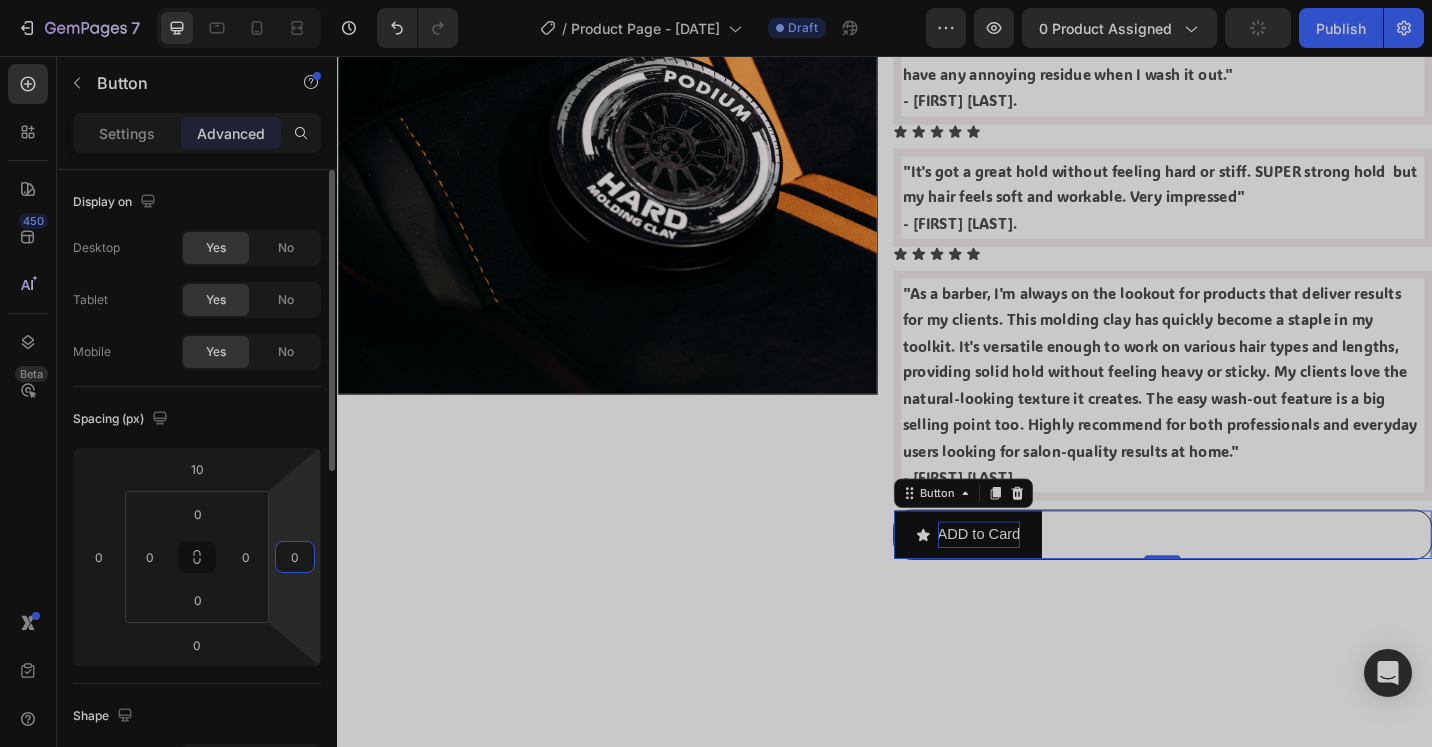click on "0" at bounding box center [295, 557] 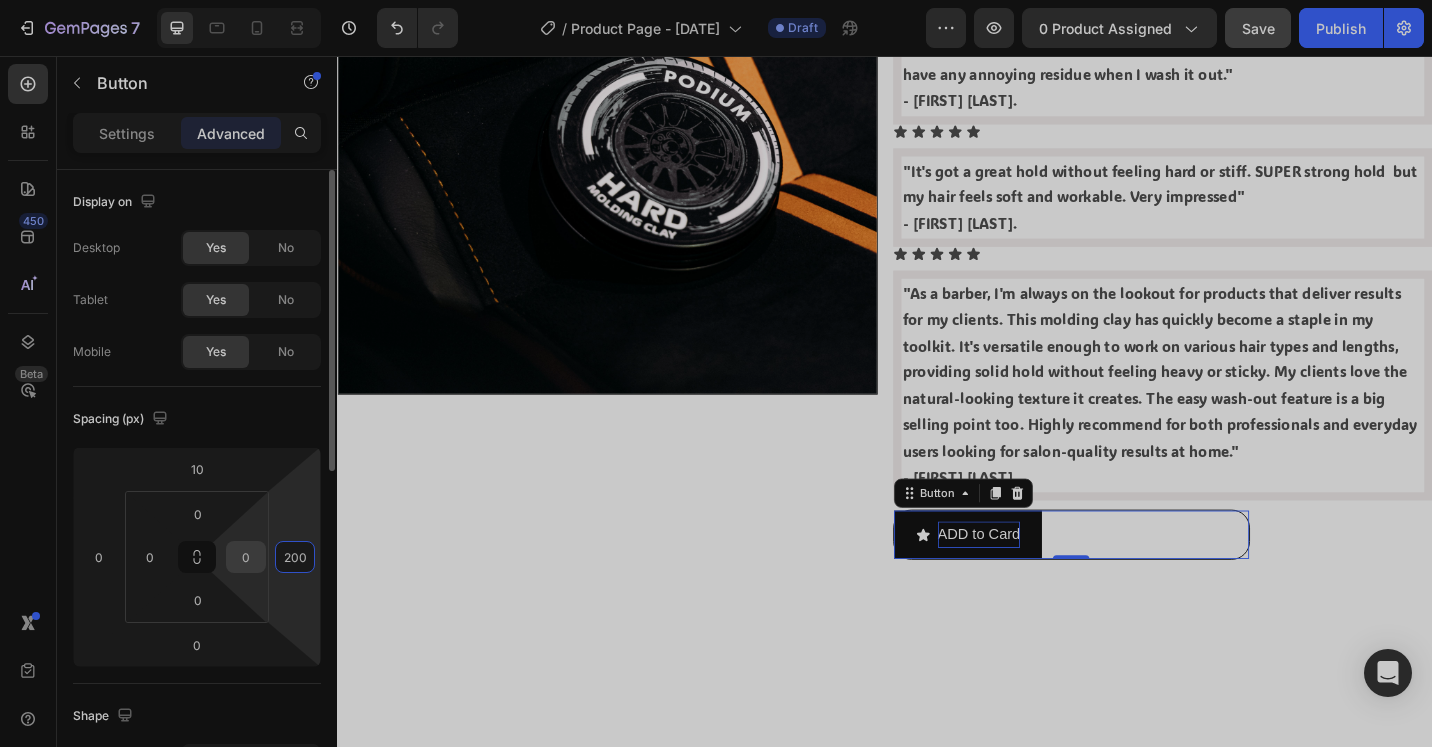 type on "200" 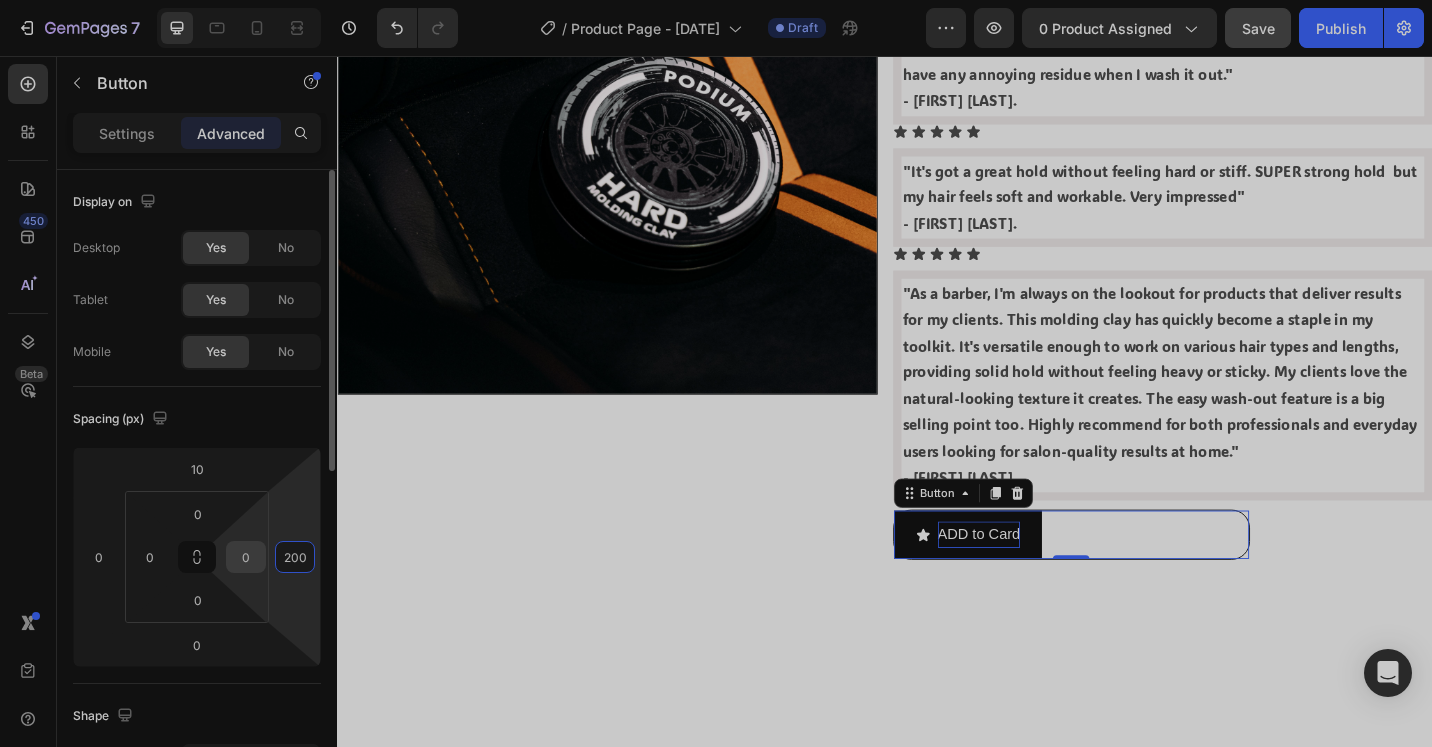 click on "0" at bounding box center [246, 557] 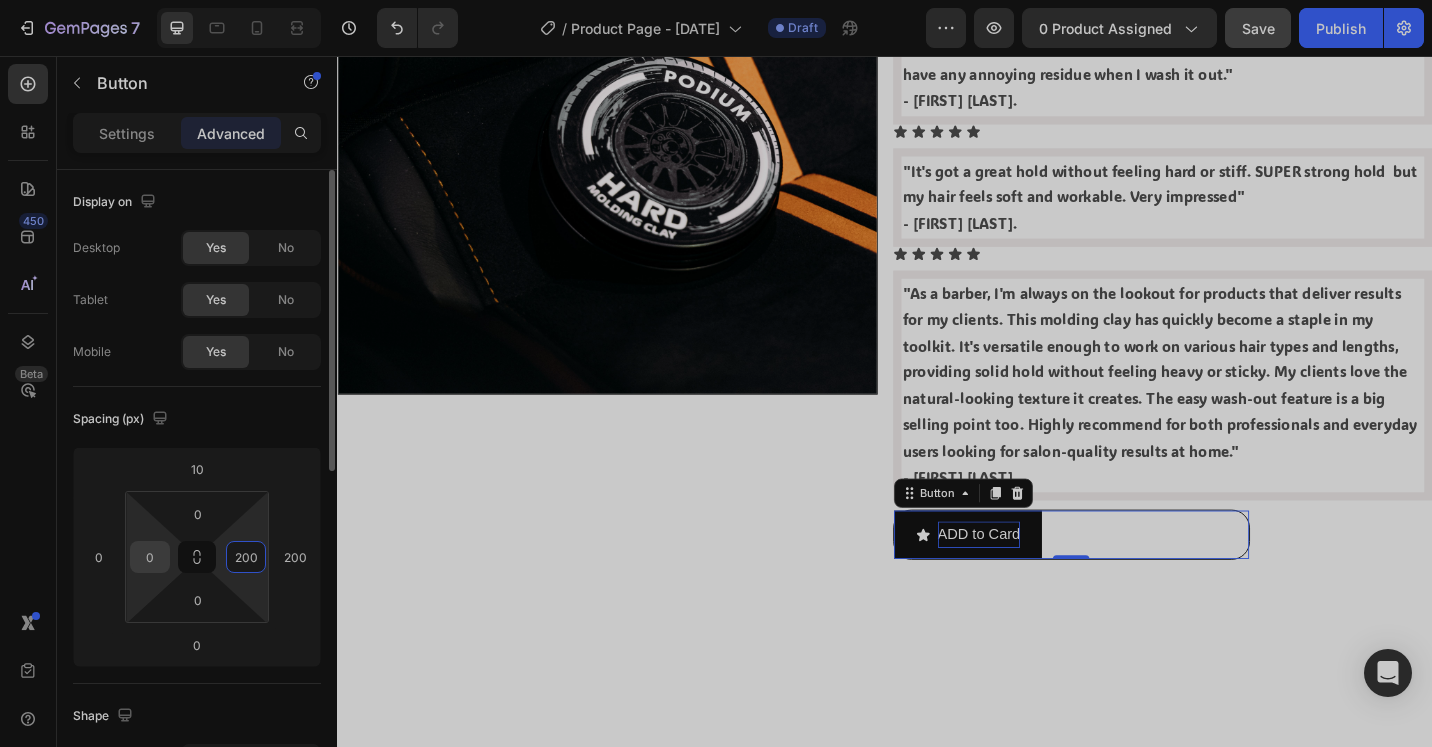 type on "200" 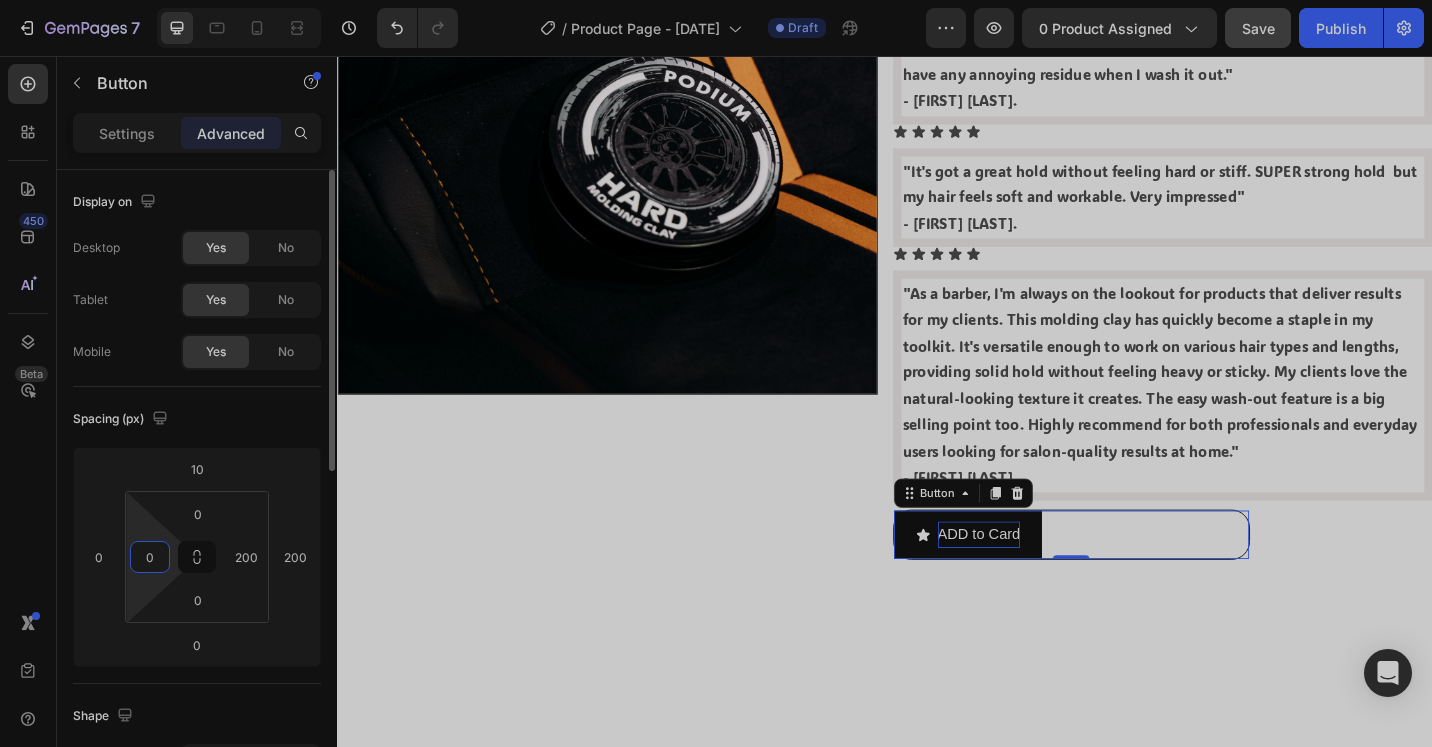 click on "0" at bounding box center [150, 557] 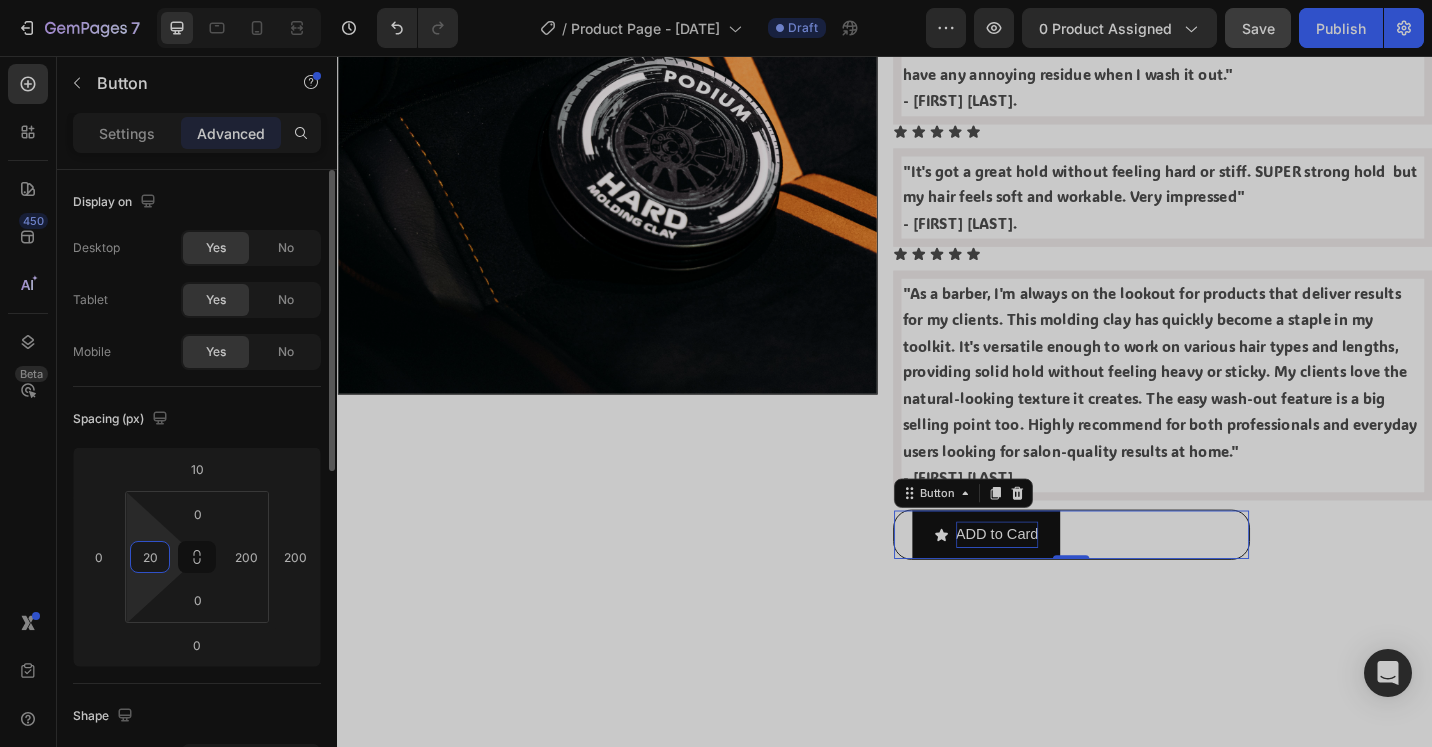 type on "2" 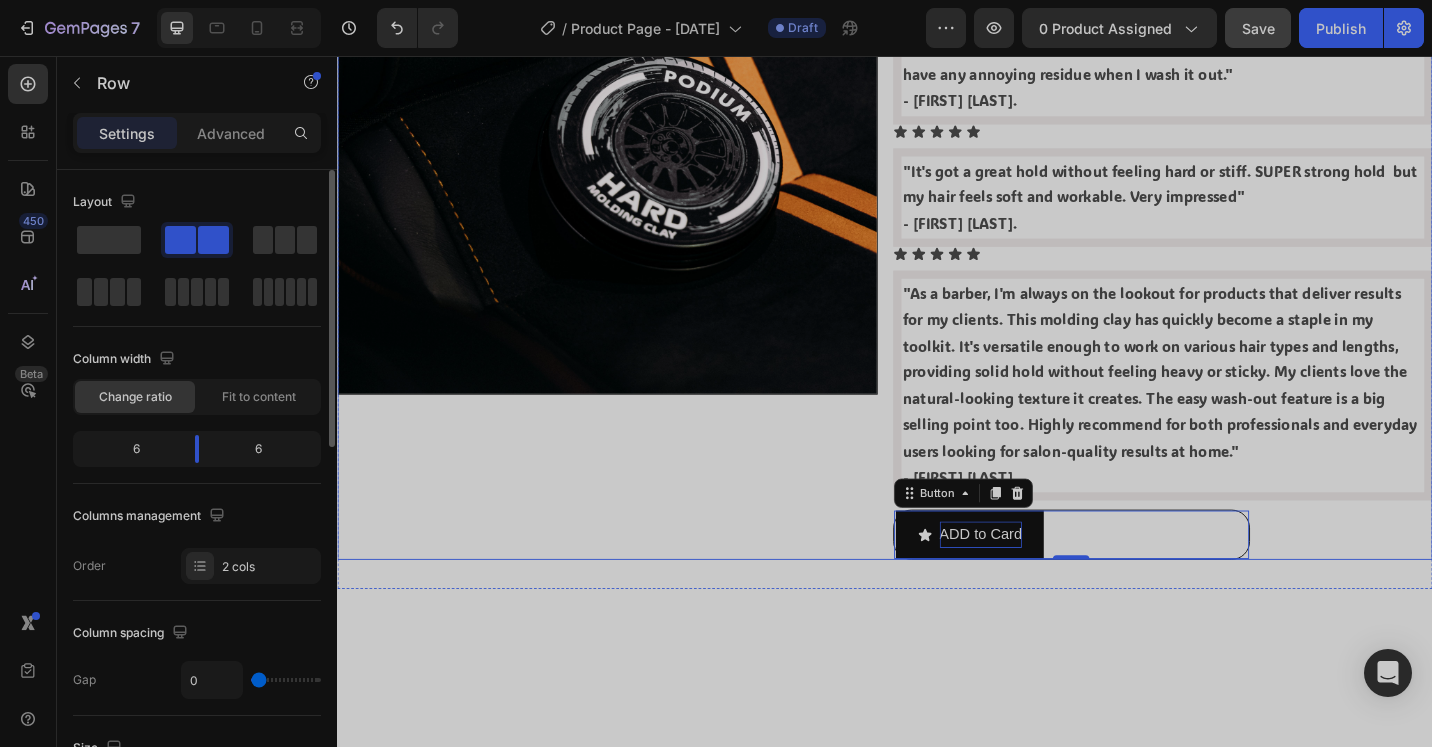 click on "Image" at bounding box center (633, 222) 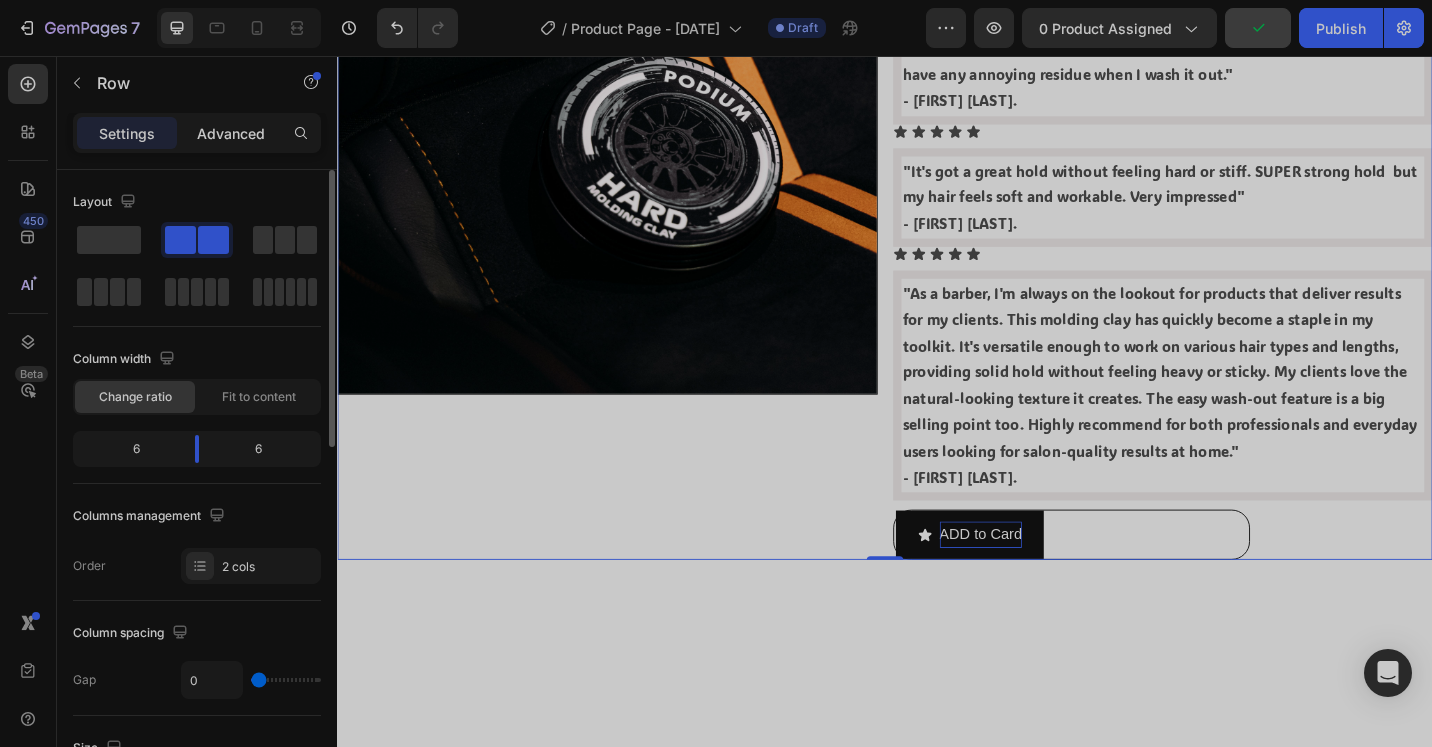 click on "Advanced" at bounding box center [231, 133] 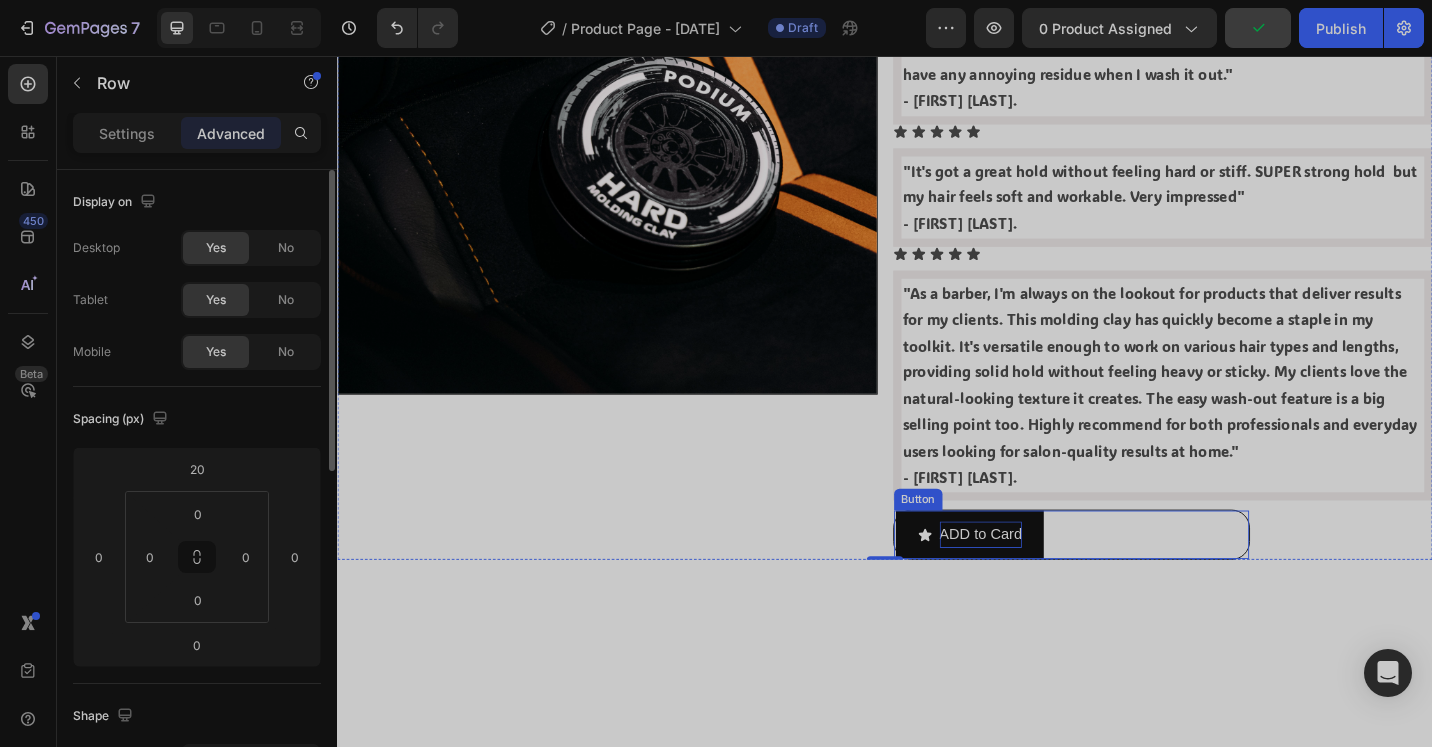 click on "ADD to Card Button" at bounding box center (1142, 580) 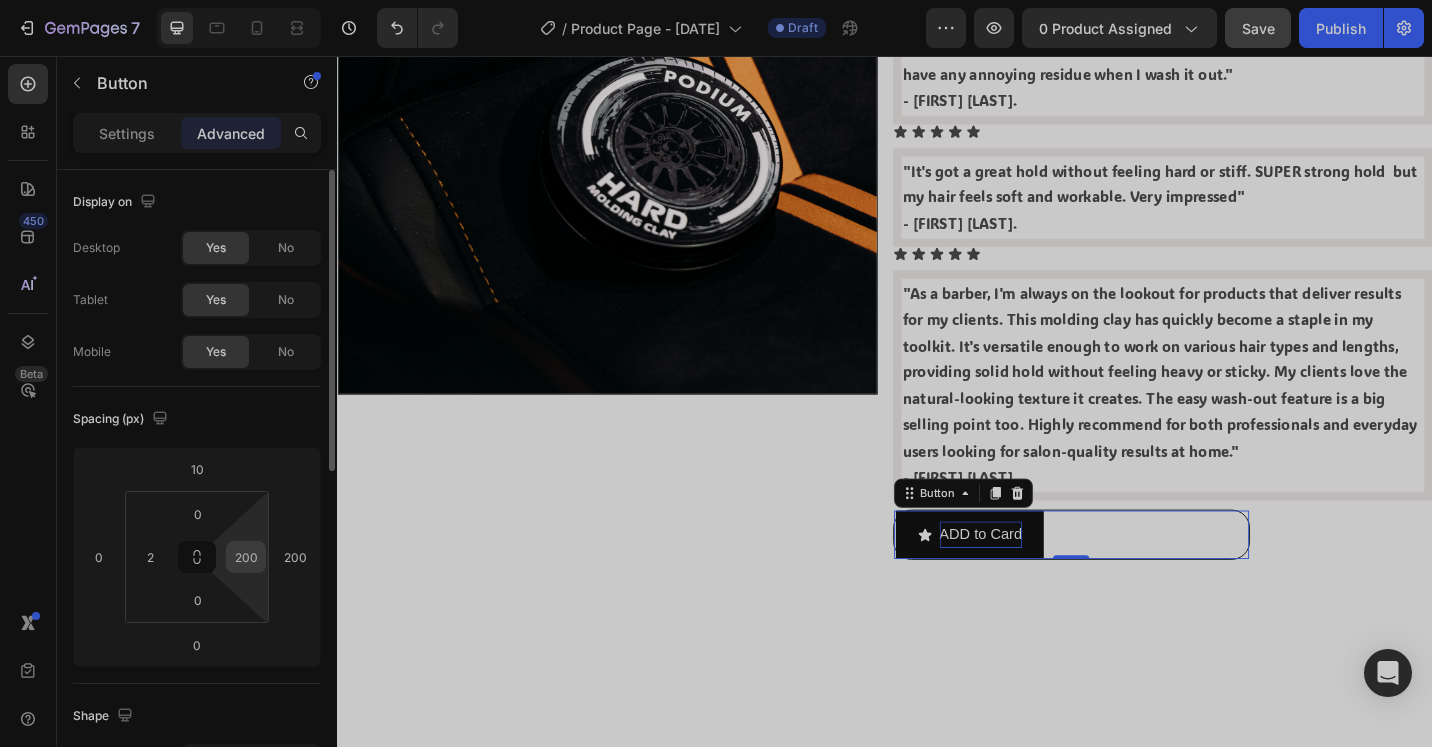 click on "200" at bounding box center [246, 557] 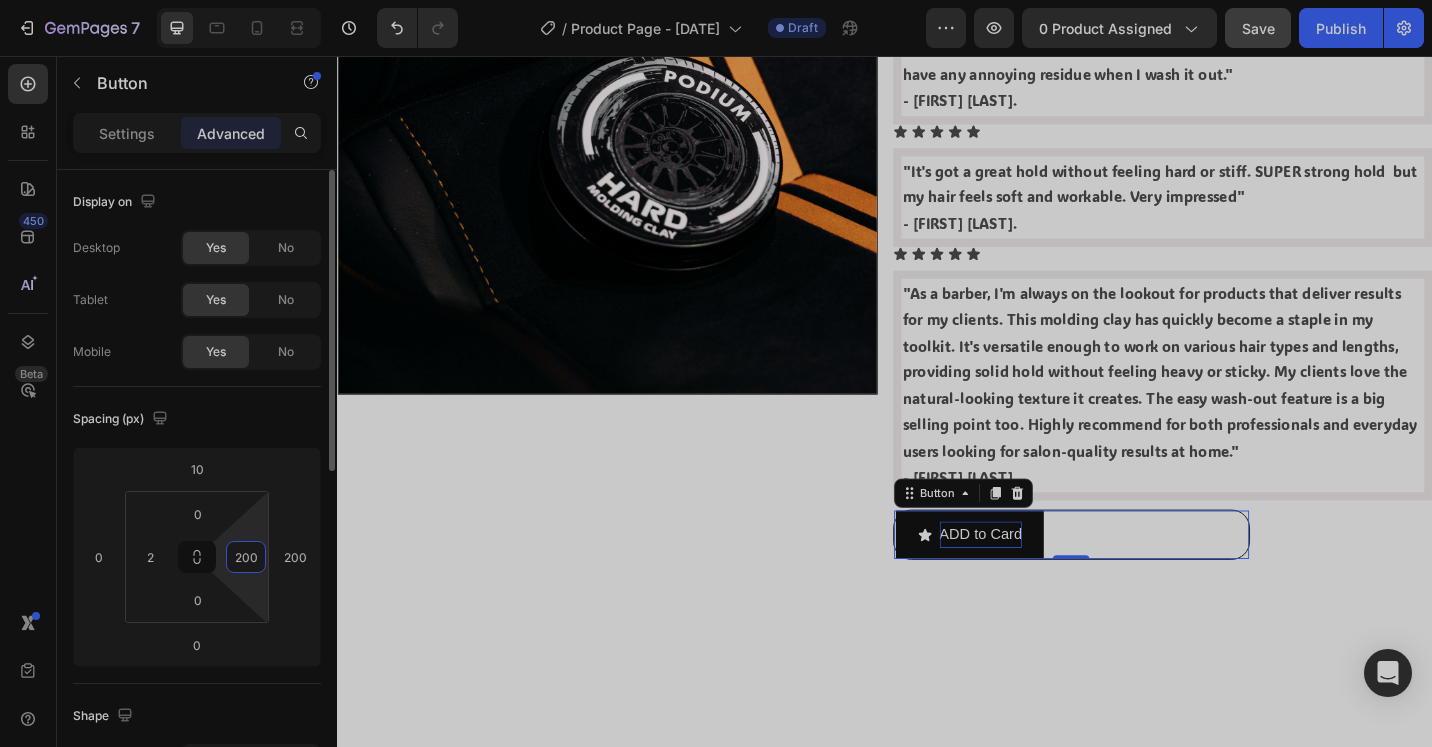 click on "200" at bounding box center (246, 557) 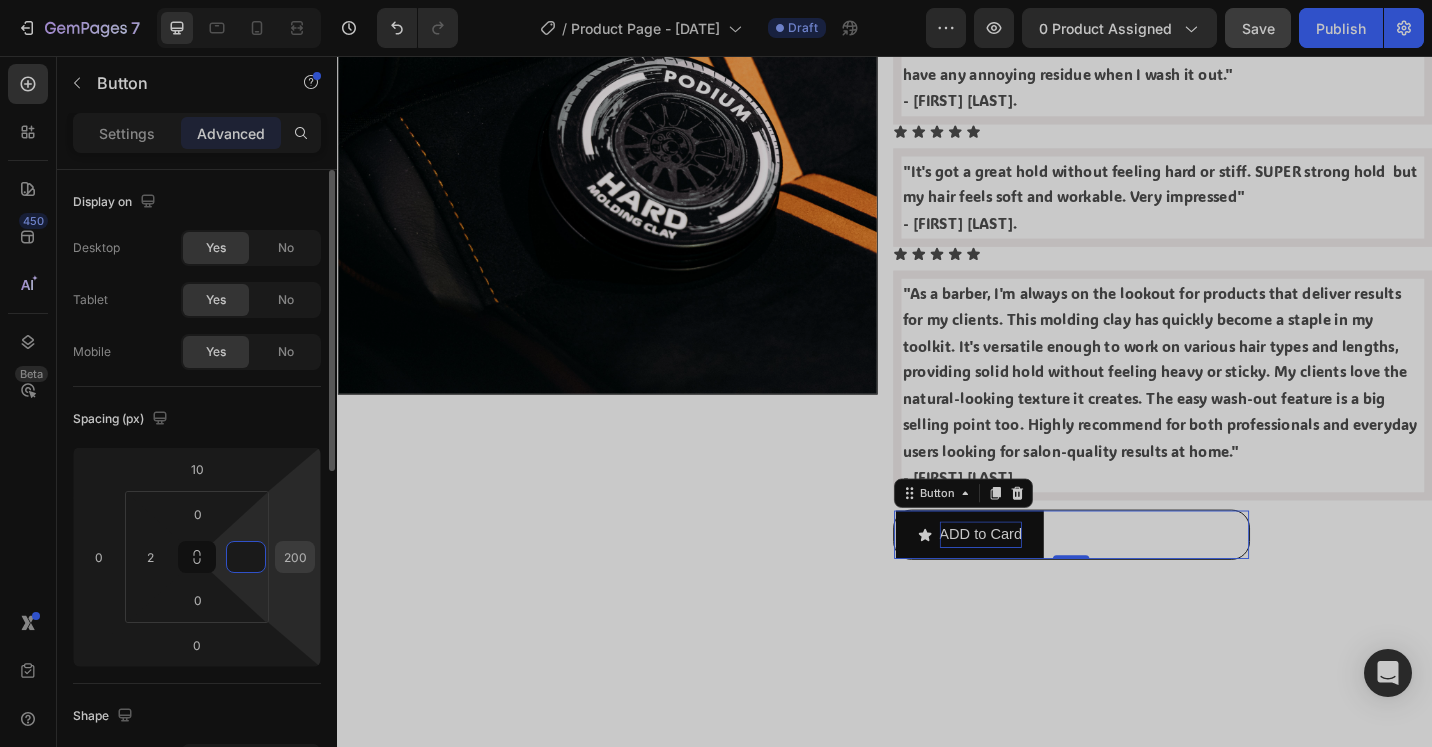 type on "0" 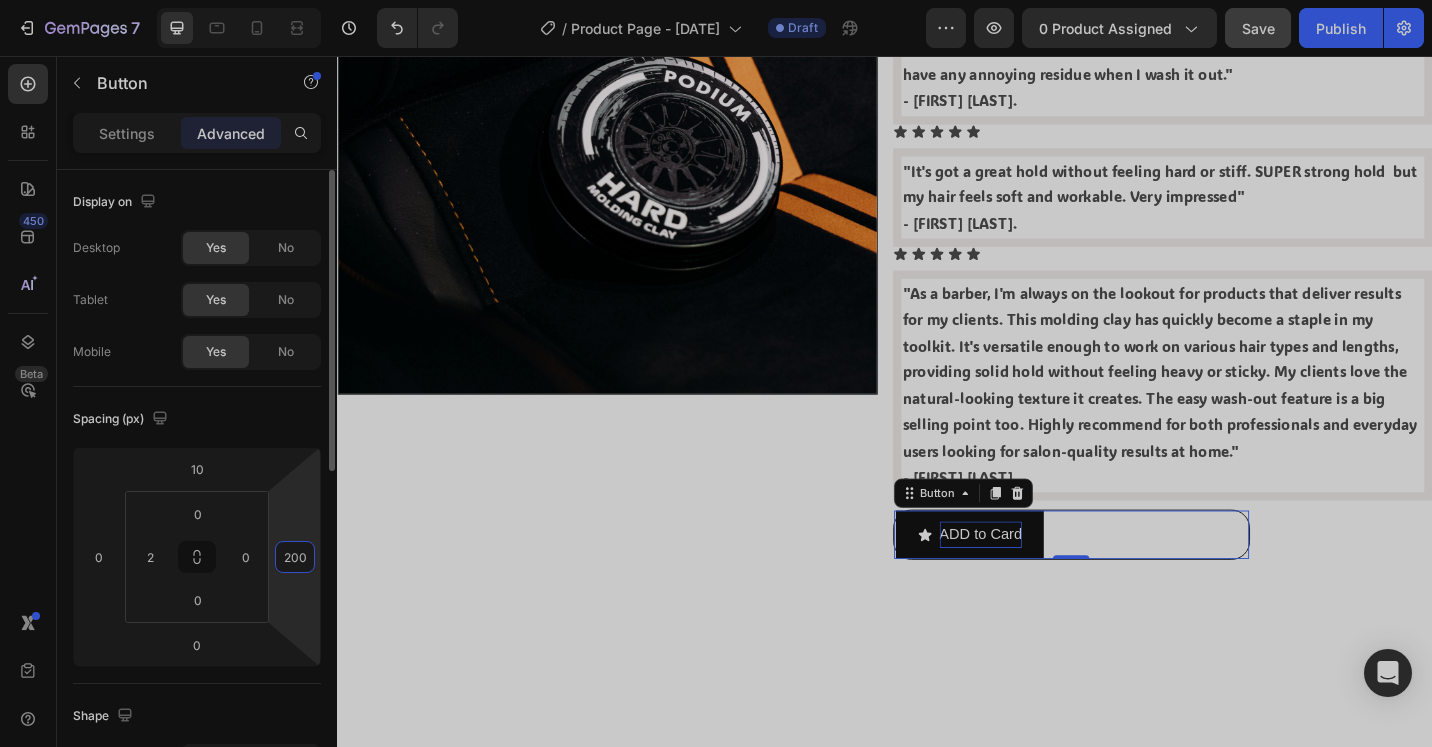 click on "200" at bounding box center [295, 557] 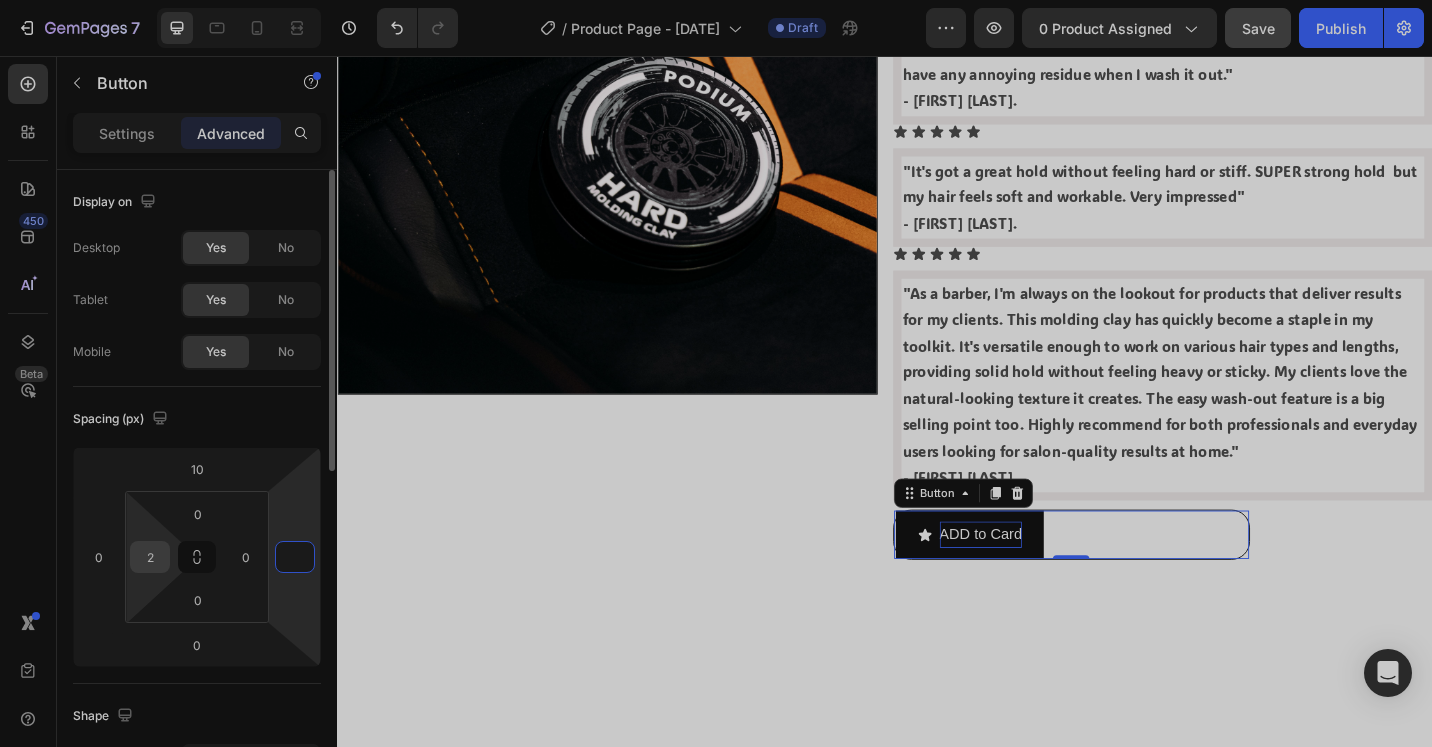 type on "0" 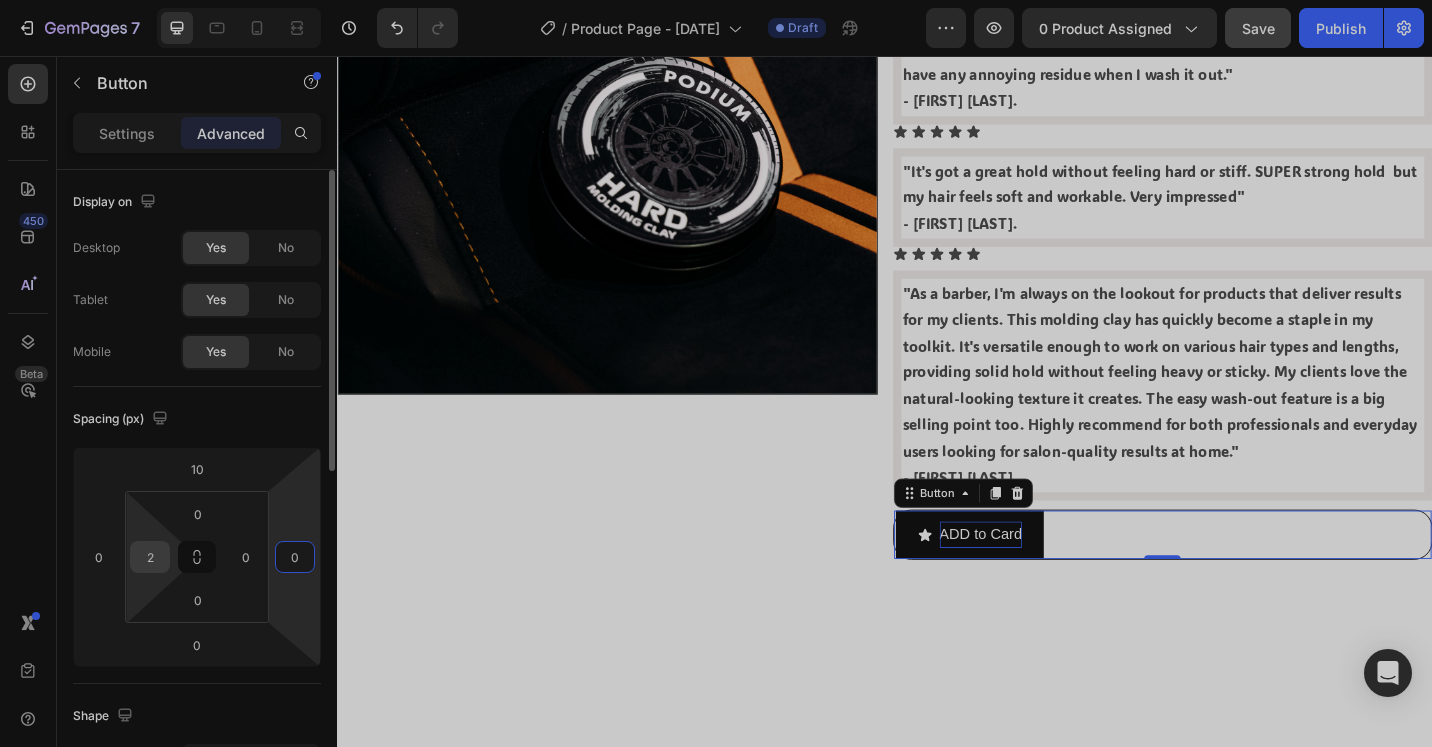 click on "2" at bounding box center (150, 557) 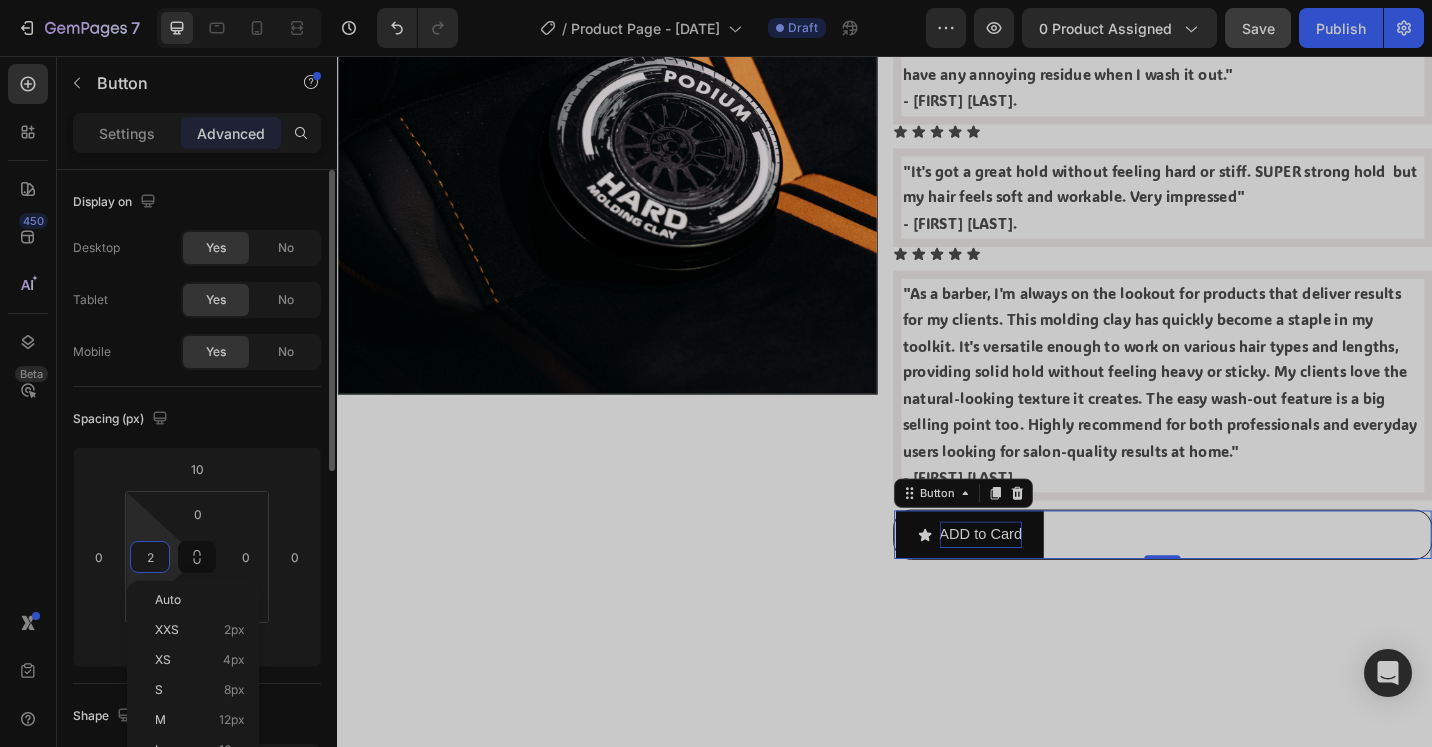 type 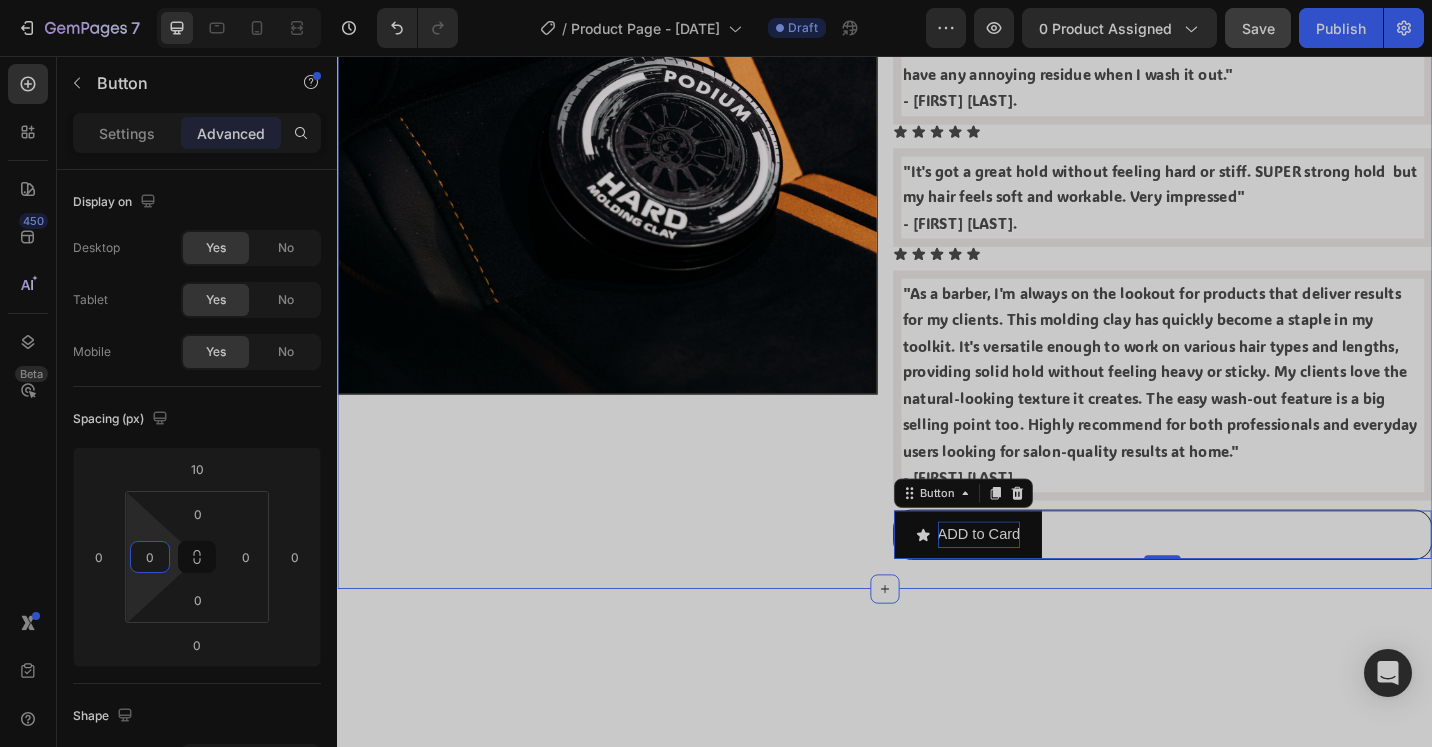 click on "FREE SHIPPING WORLDWIDE Text Block 30 DAYS MONEY BACK GUARANTEE Text Block 30-DAY RETURNS Text Block MONEY-BACK GUARANTEE Text Block FREE SHIPPING WORLDWIDE Text Block 30 DAYS MONEY BACK GUARANTEE Text Block 30-DAY RETURNS Text Block MONEY-BACK GUARANTEE Text Block FREE SHIPPING WORLDWIDE Text Block 30 DAYS MONEY BACK GUARANTEE Text Block 30-DAY RETURNS Text Block MONEY-BACK GUARANTEE Text Block FREE SHIPPING WORLDWIDE Text Block 30 DAYS MONEY BACK GUARANTEE Text Block 30-DAY RETURNS Text Block MONEY-BACK GUARANTEE Text Block FREE SHIPPING WORLDWIDE Text Block 30 DAYS MONEY BACK GUARANTEE Text Block 30-DAY RETURNS Text Block MONEY-BACK GUARANTEE Text Block FREE SHIPPING WORLDWIDE Text Block 30 DAYS MONEY BACK GUARANTEE Text Block 30-DAY RETURNS Text Block MONEY-BACK GUARANTEE Text Block Marquee Image Hear From Our Fans Text Block Icon Icon Icon Icon
Icon Icon List - Charlie S. Text Block Icon Icon Icon Icon
Icon Icon List - Adam T. Text Block Icon Icon Icon Icon" at bounding box center (937, 171) 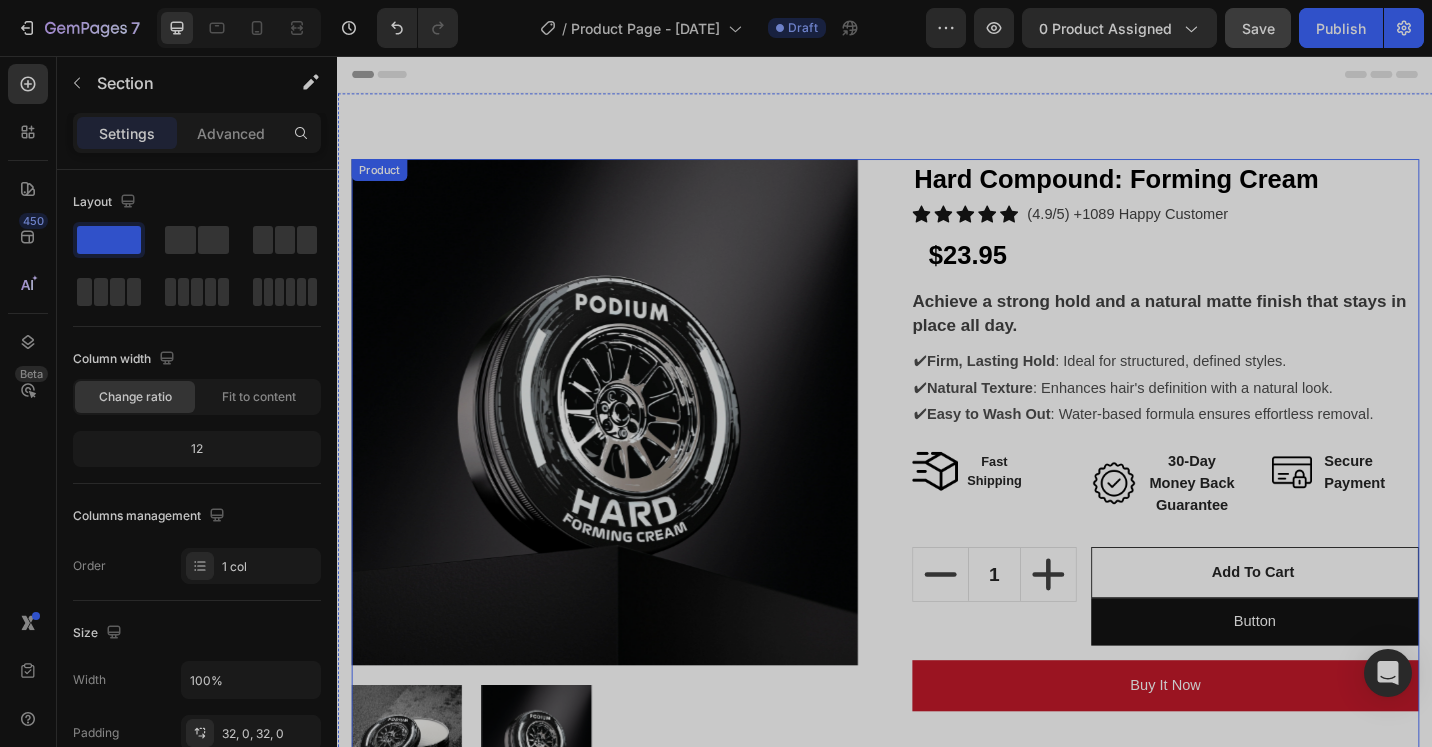 scroll, scrollTop: 300, scrollLeft: 0, axis: vertical 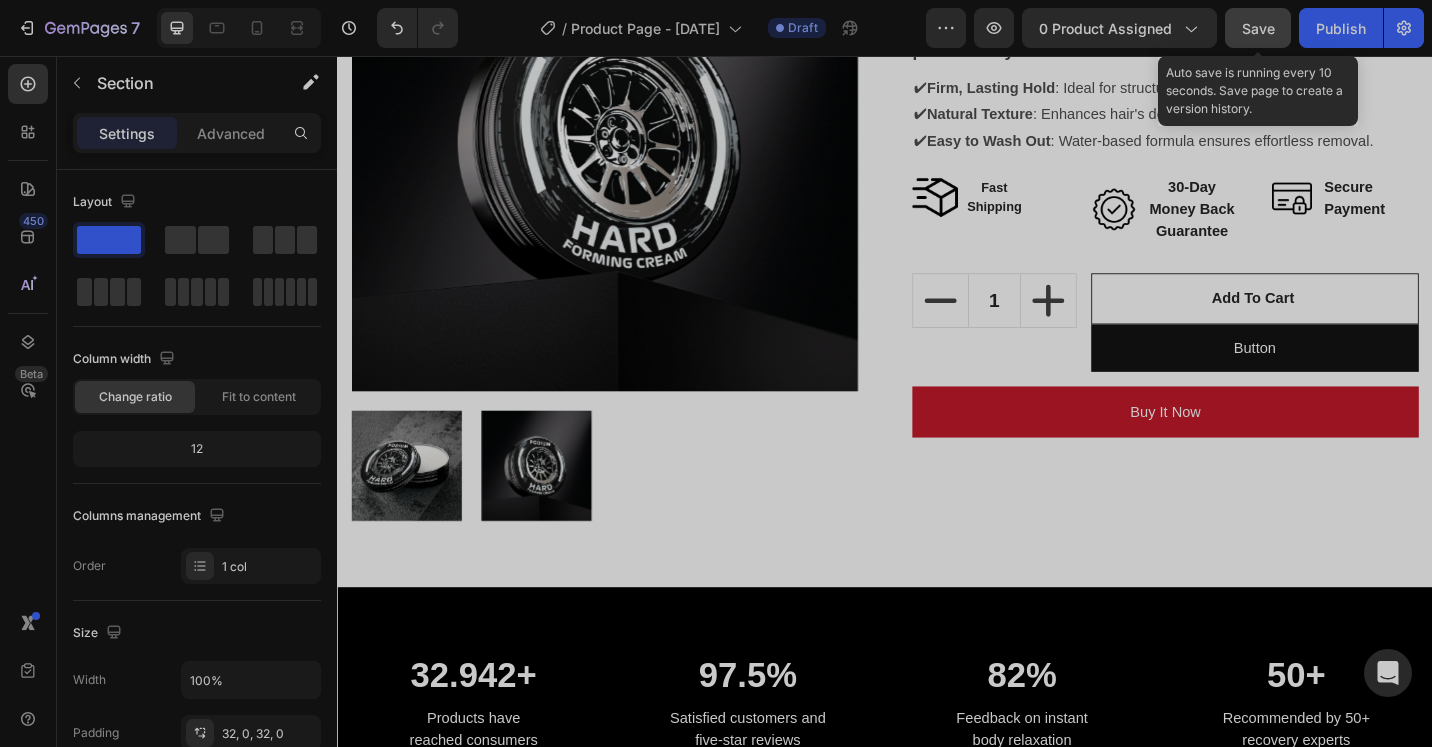 click on "Save" 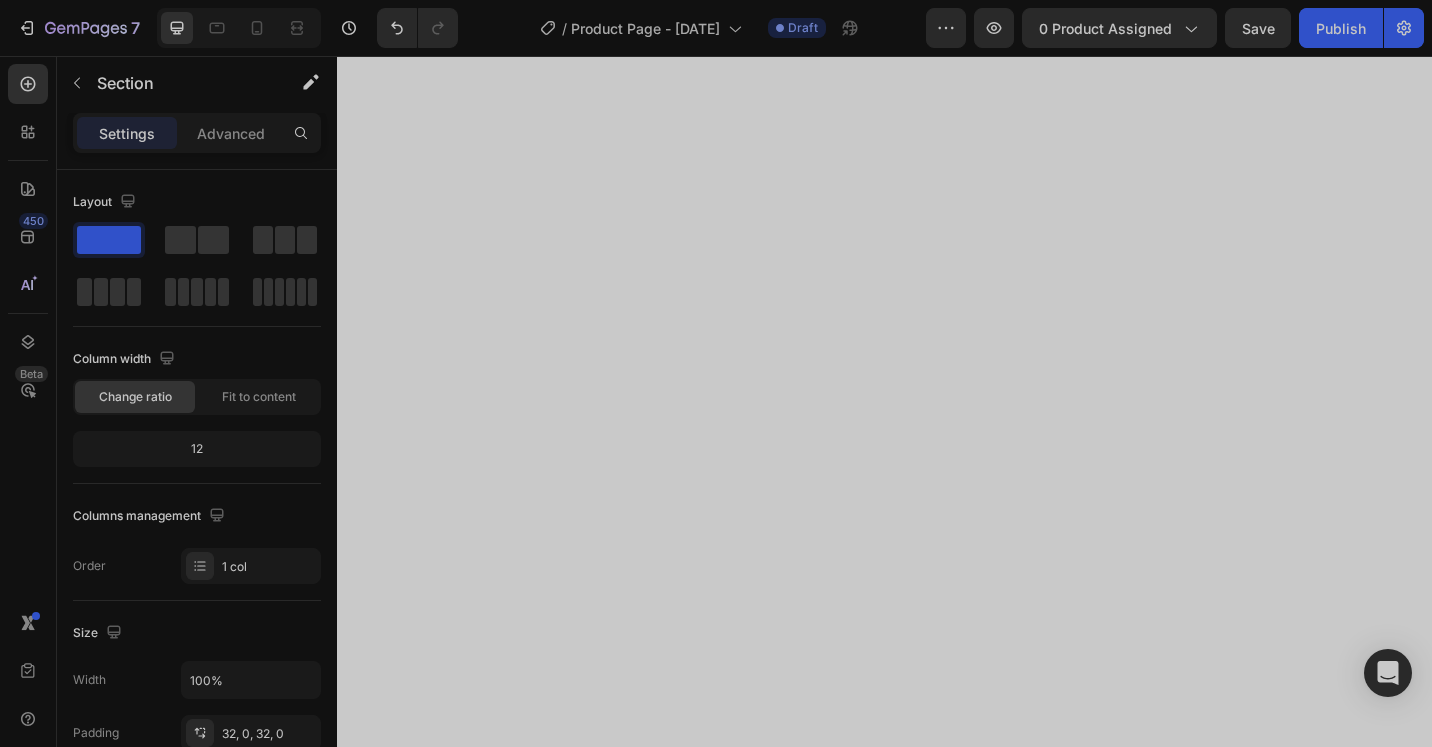 scroll, scrollTop: 2700, scrollLeft: 0, axis: vertical 